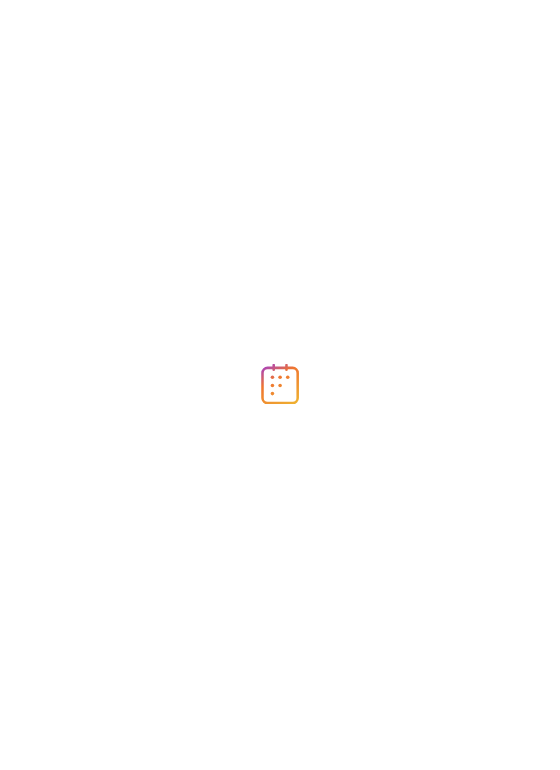 scroll, scrollTop: 0, scrollLeft: 0, axis: both 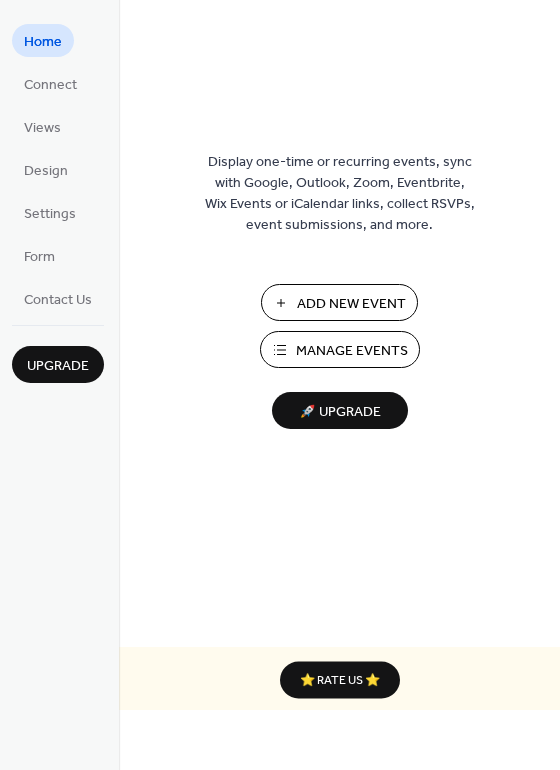 click on "Manage Events" at bounding box center (352, 351) 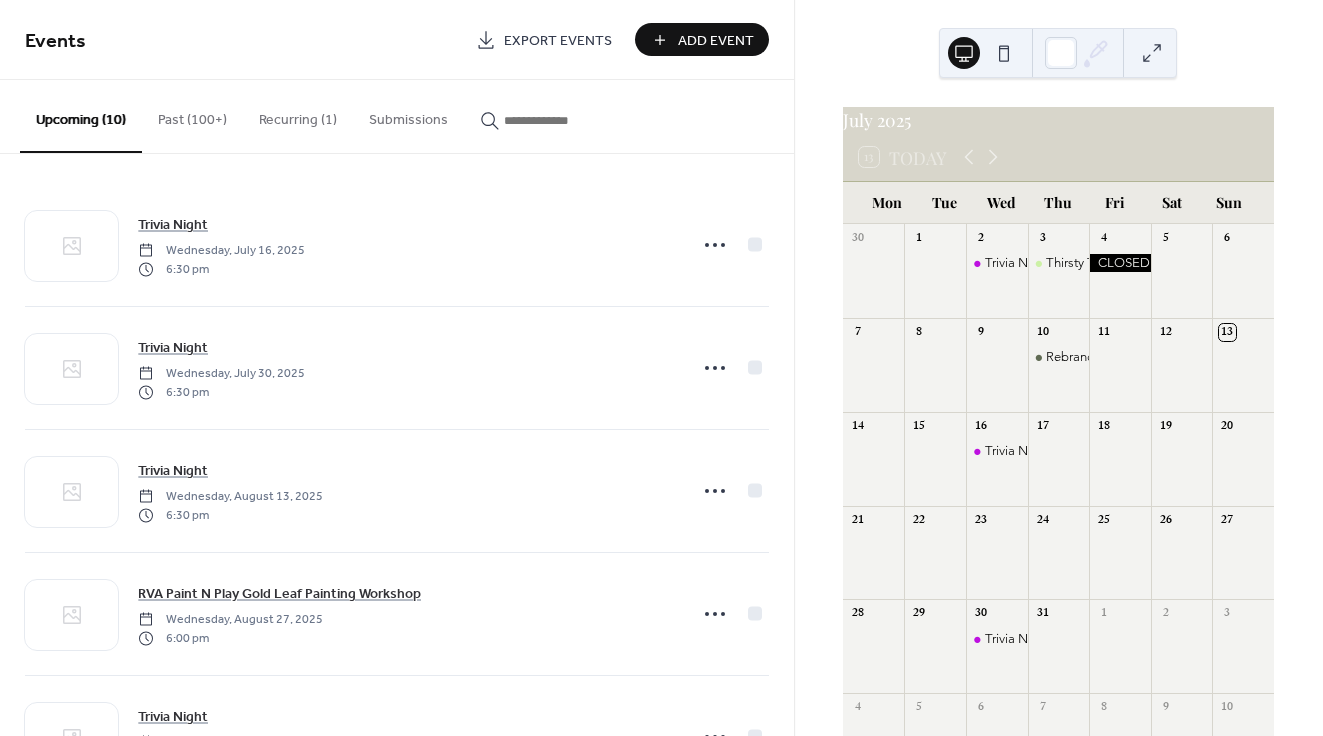scroll, scrollTop: 0, scrollLeft: 0, axis: both 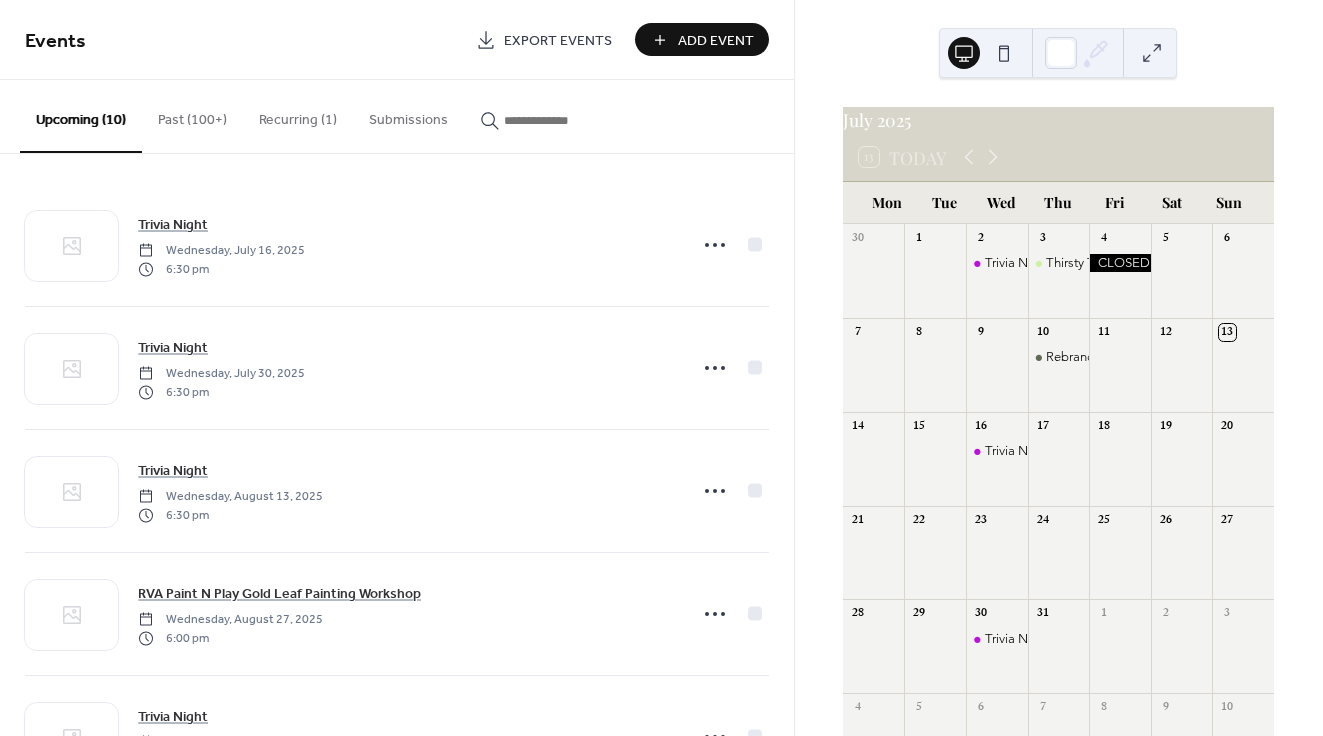 click on "Add Event" at bounding box center [716, 41] 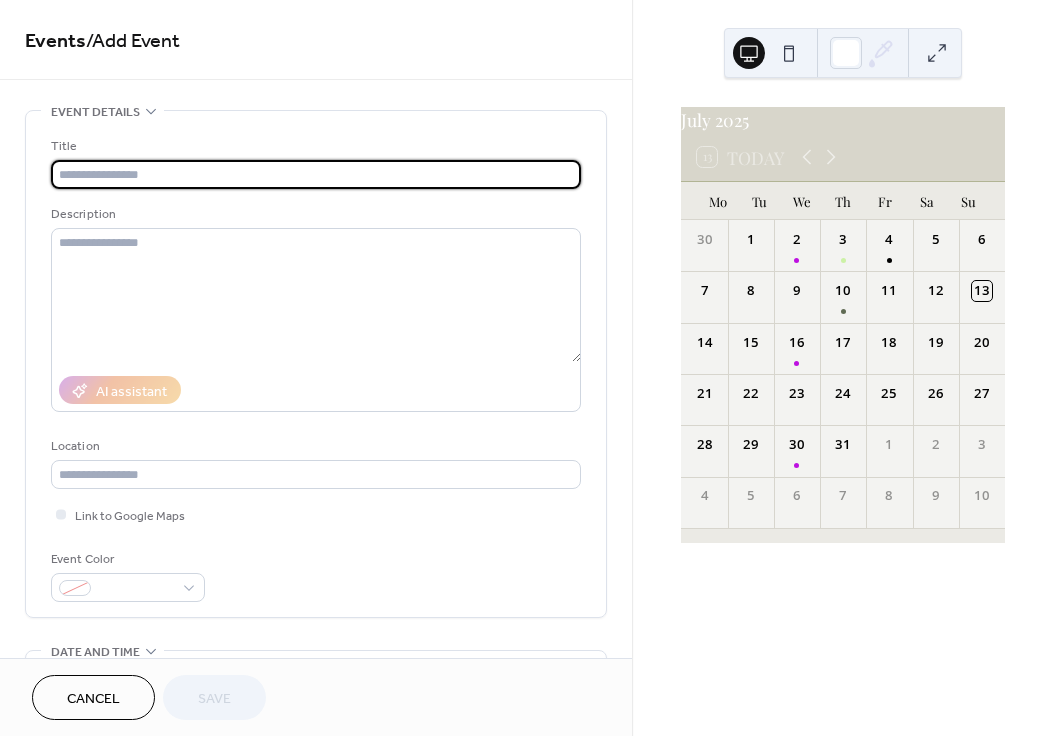 click at bounding box center (316, 174) 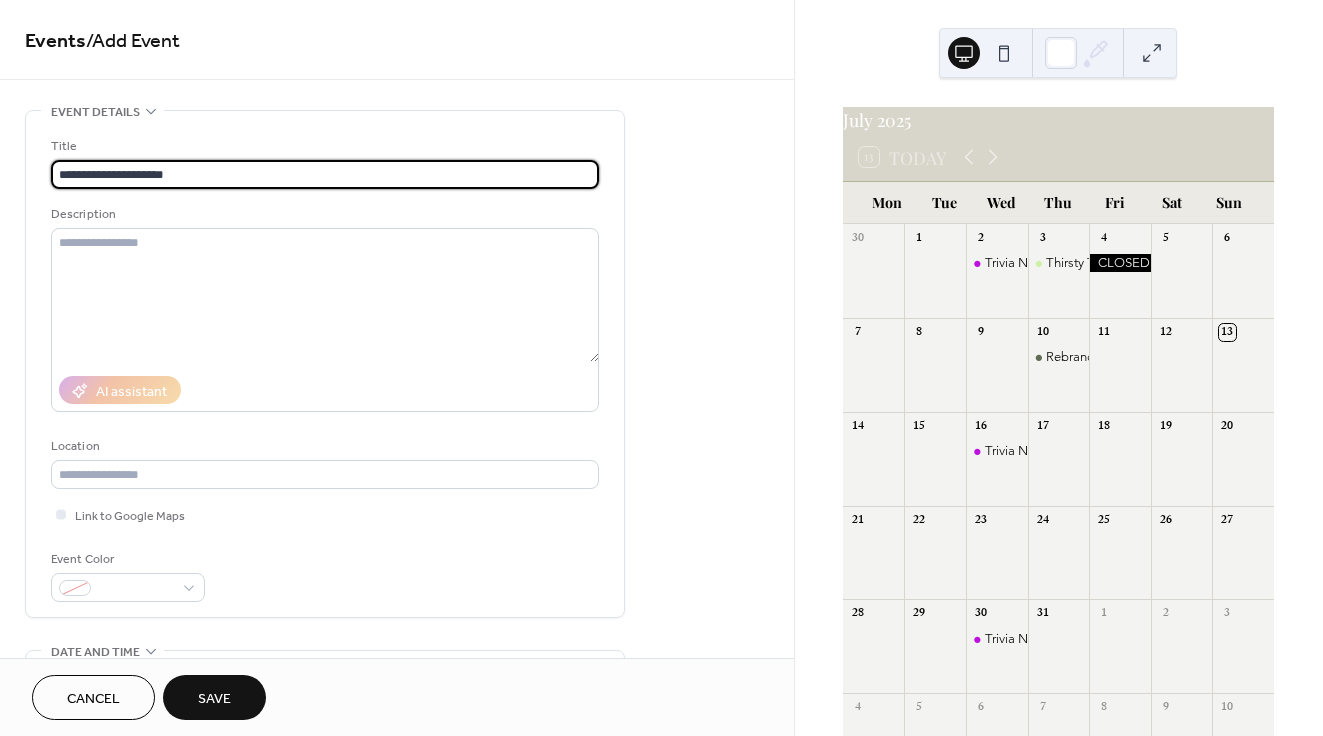 type on "**********" 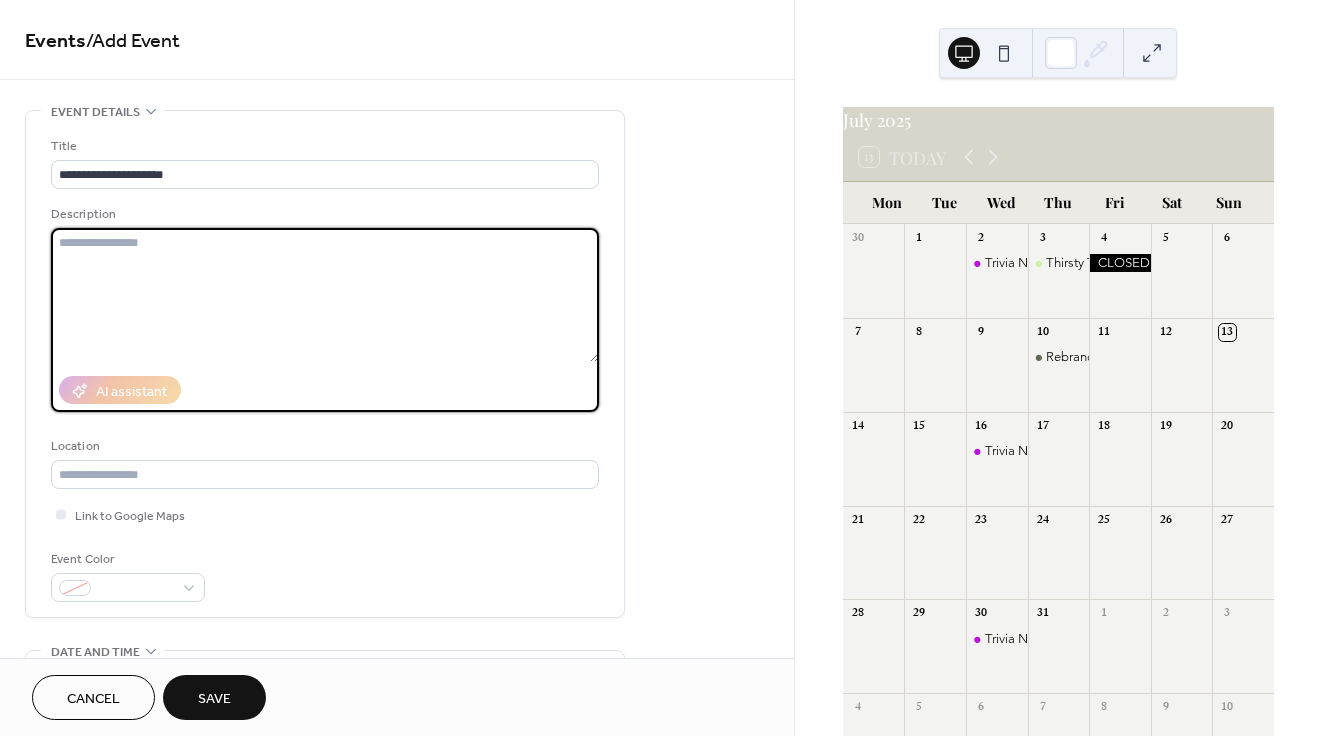 click at bounding box center (325, 295) 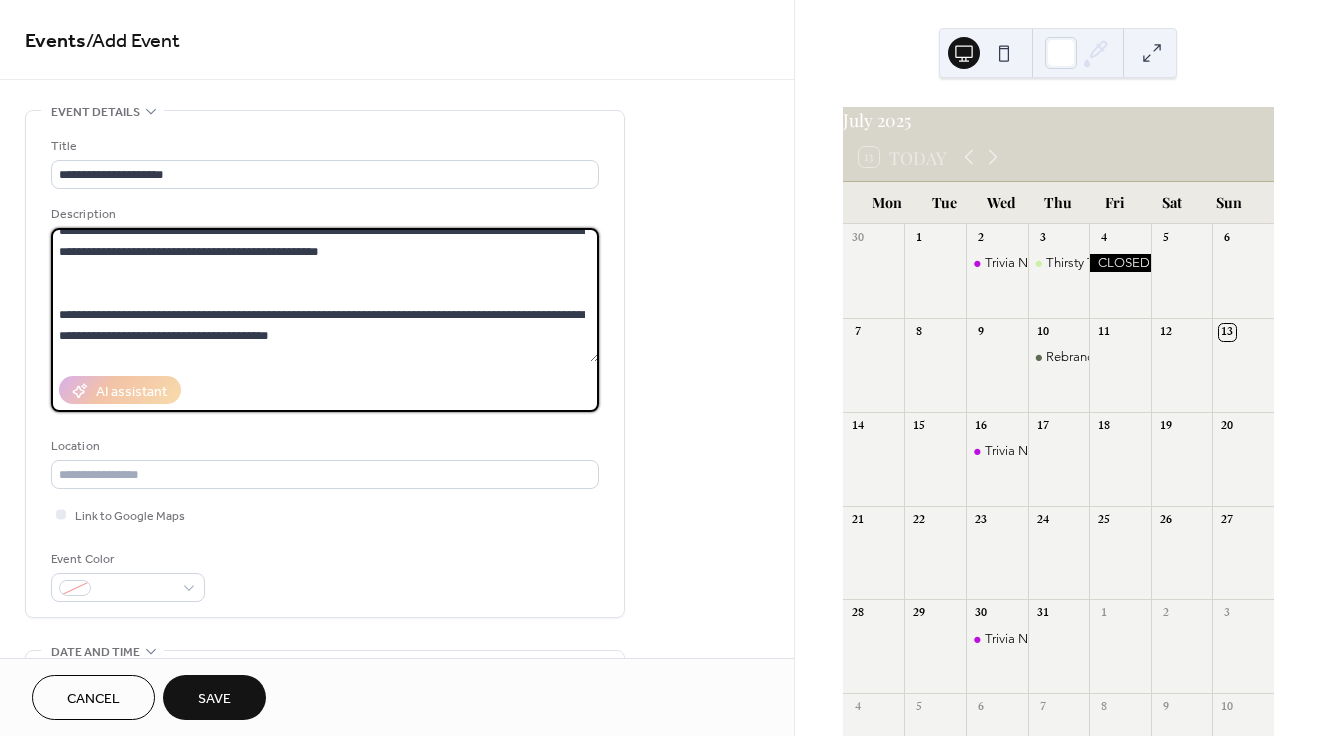 scroll, scrollTop: 378, scrollLeft: 0, axis: vertical 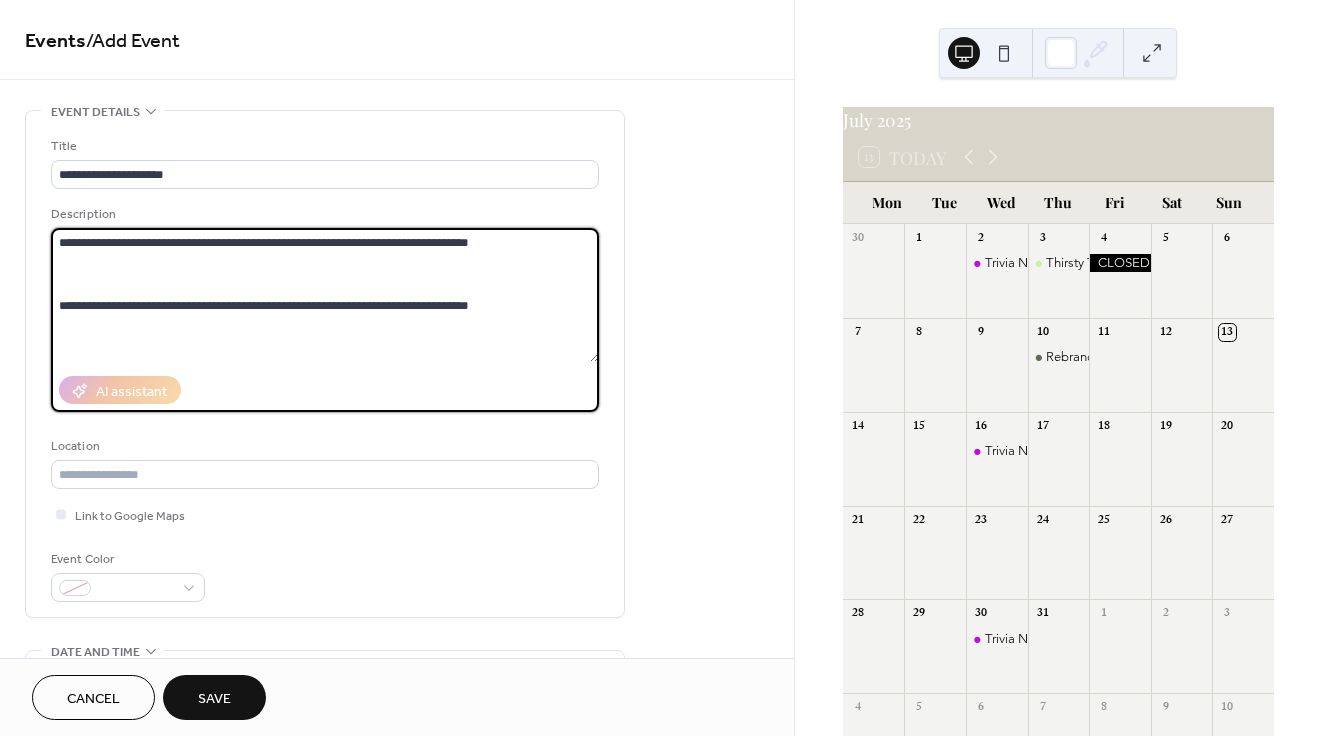 drag, startPoint x: 208, startPoint y: 349, endPoint x: 32, endPoint y: 155, distance: 261.93893 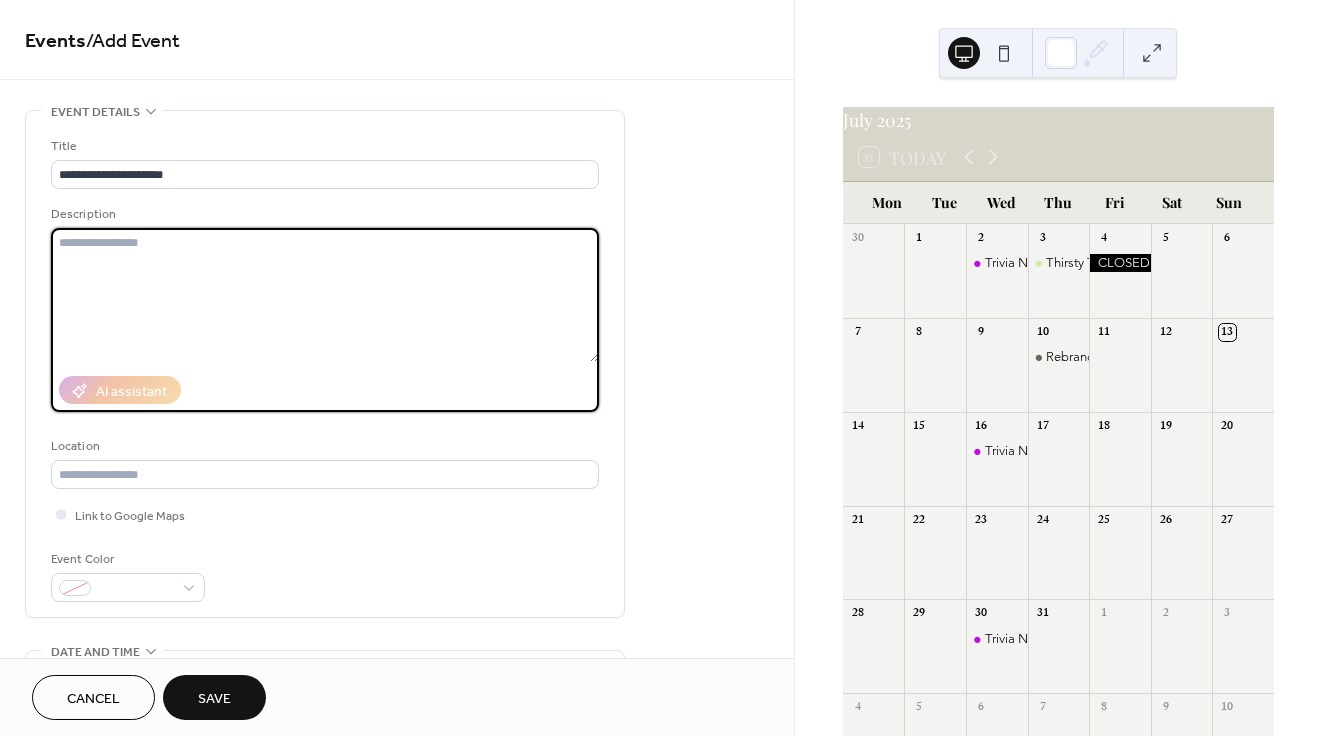 click at bounding box center (325, 295) 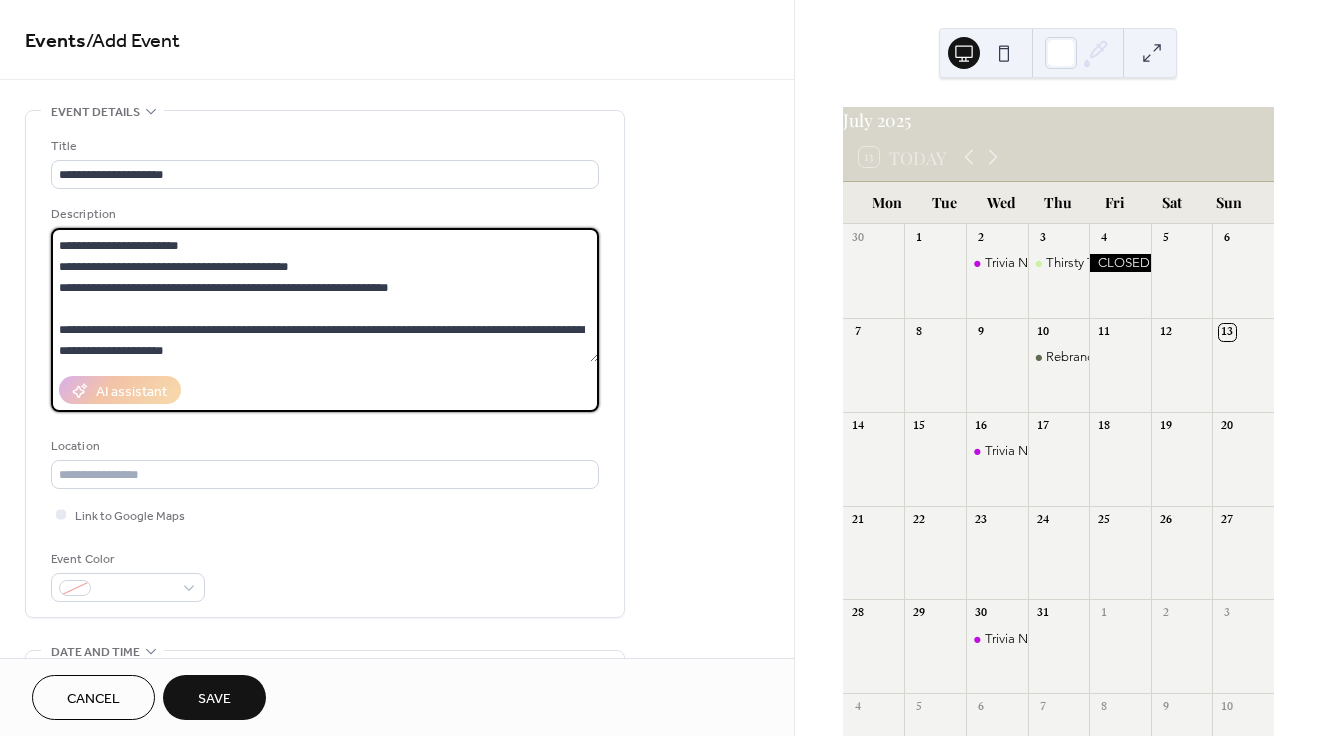 scroll, scrollTop: 0, scrollLeft: 0, axis: both 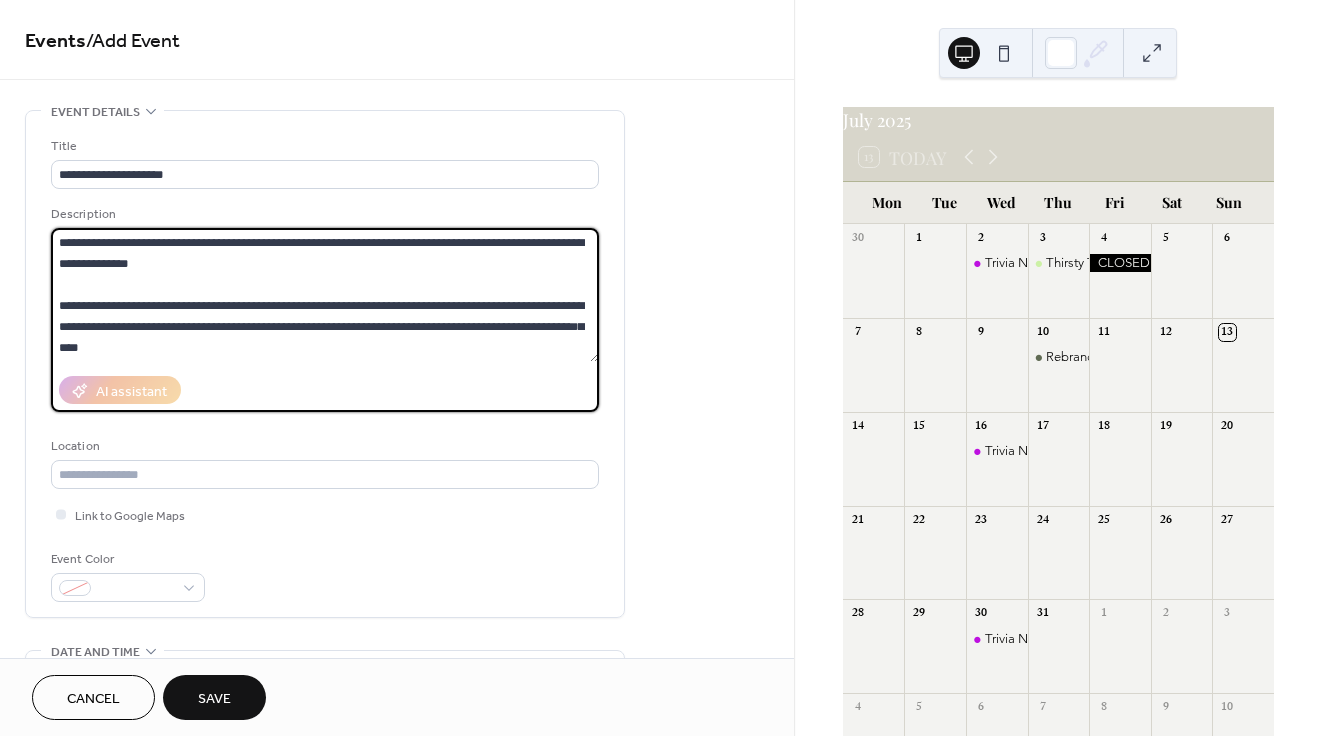 type on "**********" 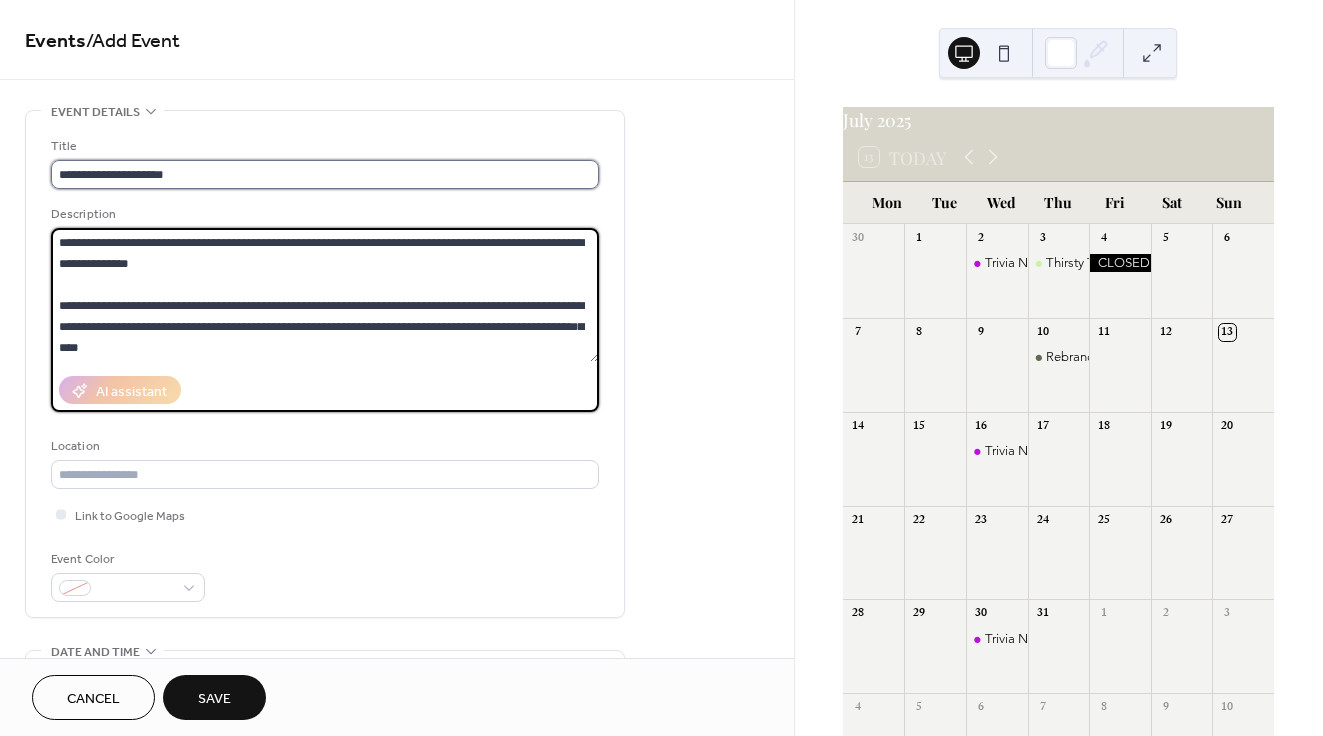 click on "**********" at bounding box center [325, 174] 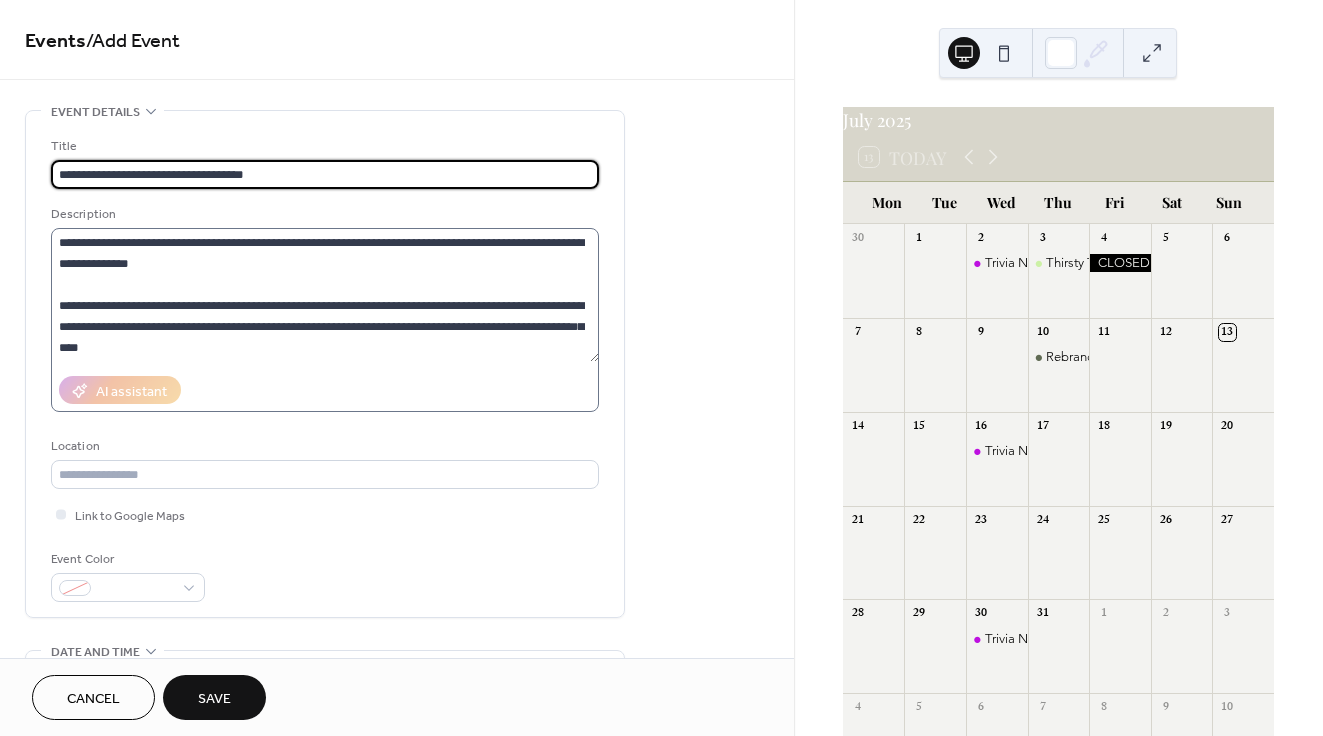 type on "**********" 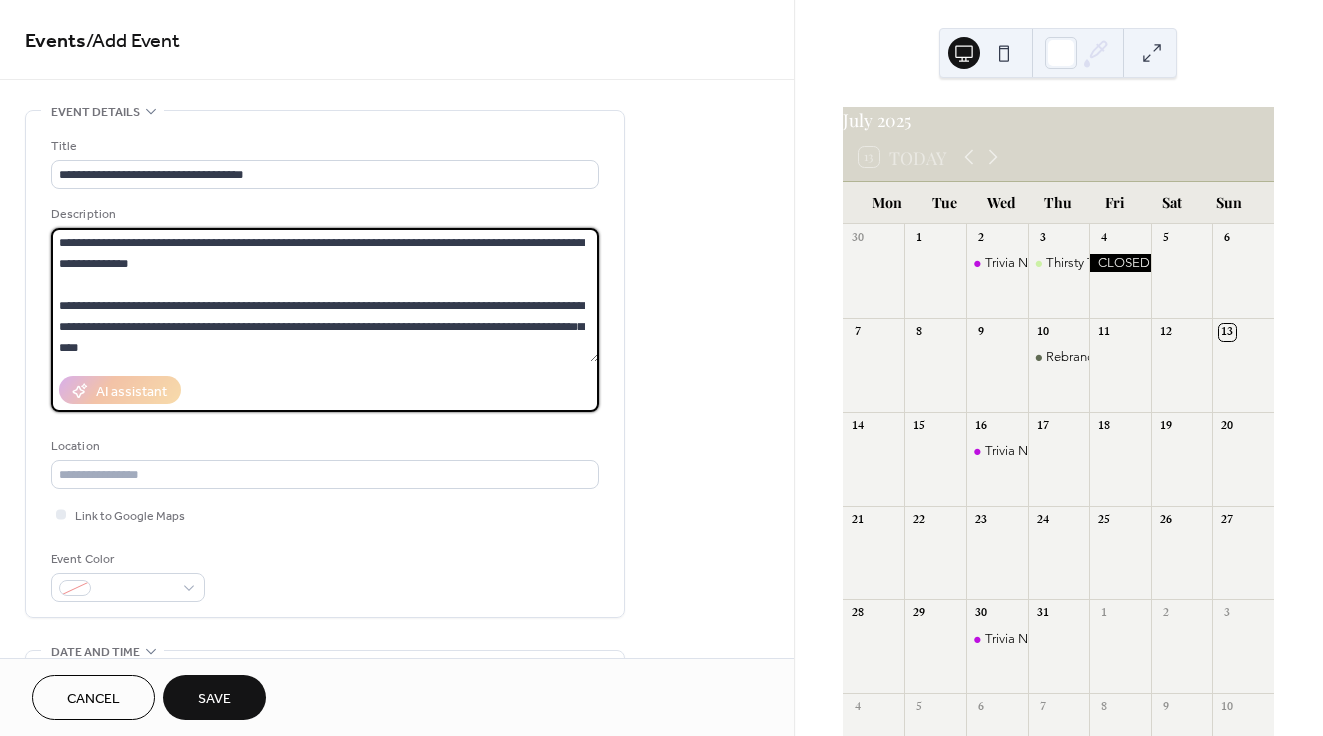 drag, startPoint x: 73, startPoint y: 243, endPoint x: 55, endPoint y: 243, distance: 18 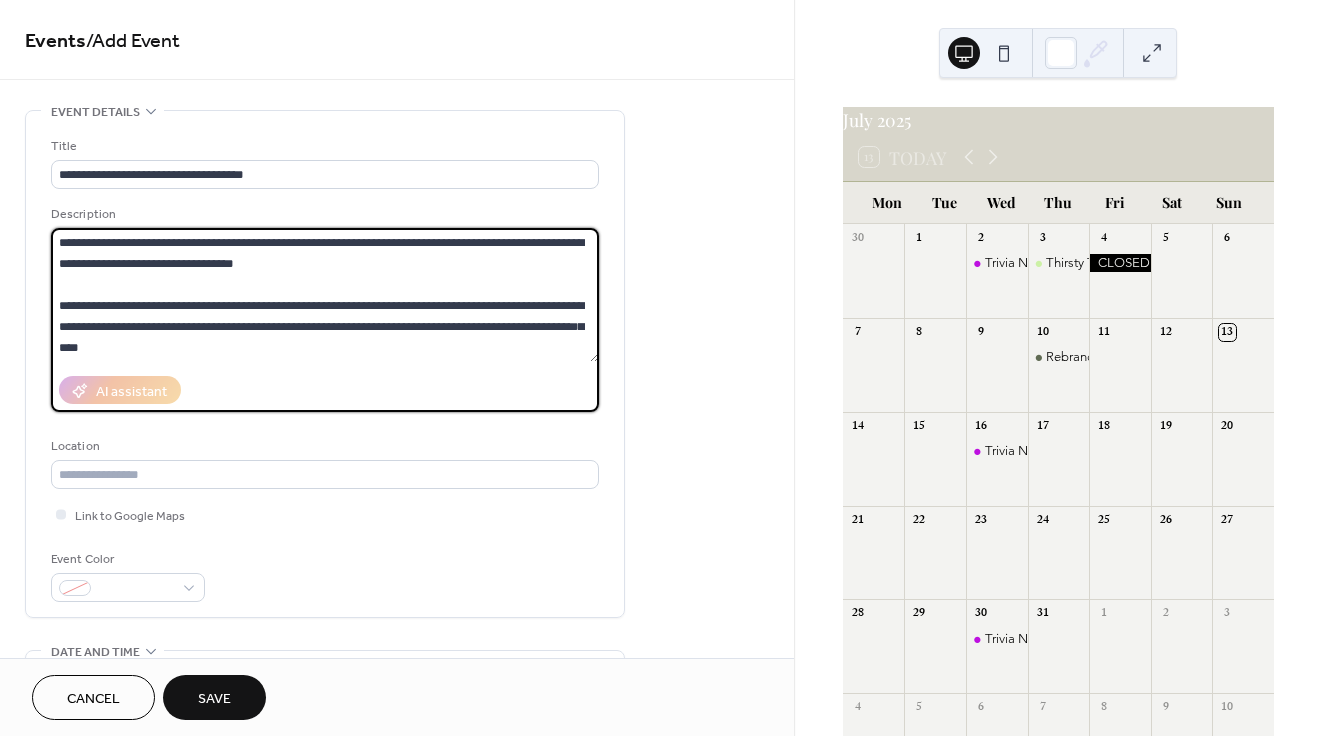 drag, startPoint x: 336, startPoint y: 240, endPoint x: 246, endPoint y: 240, distance: 90 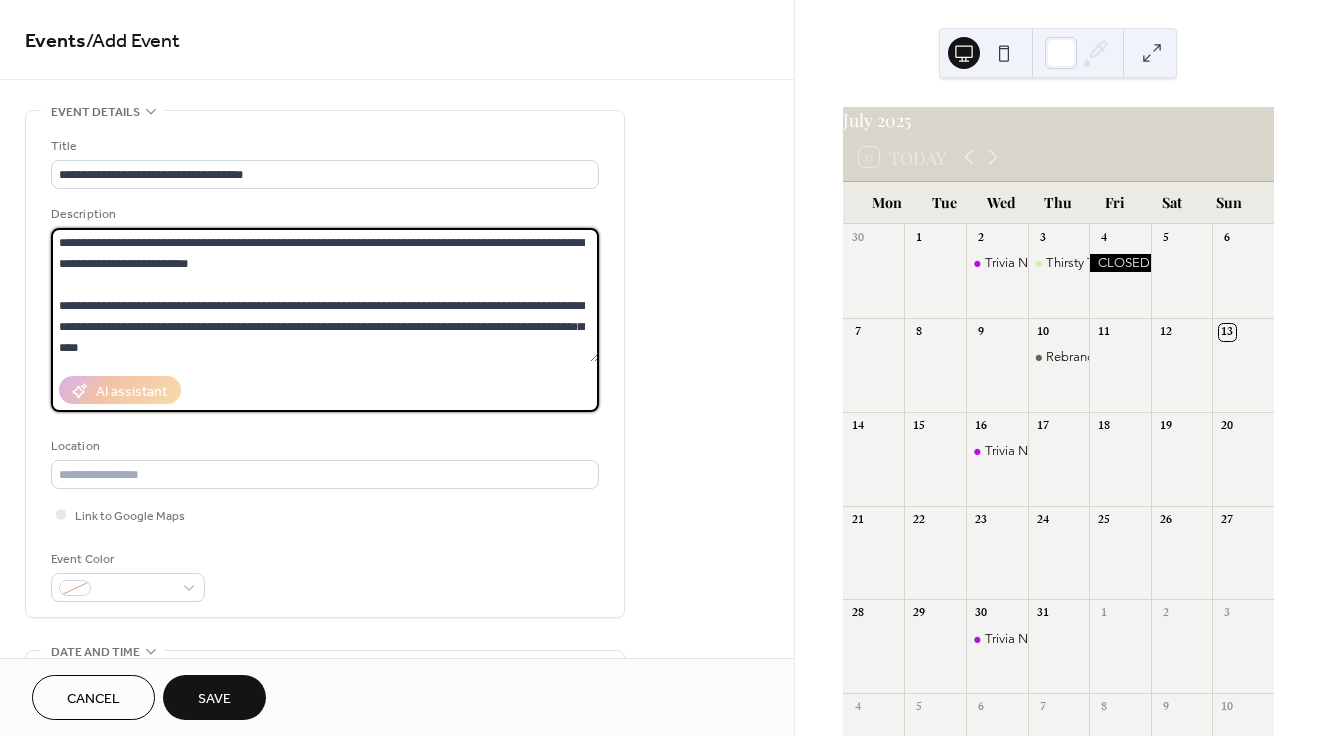 click on "**********" at bounding box center [325, 295] 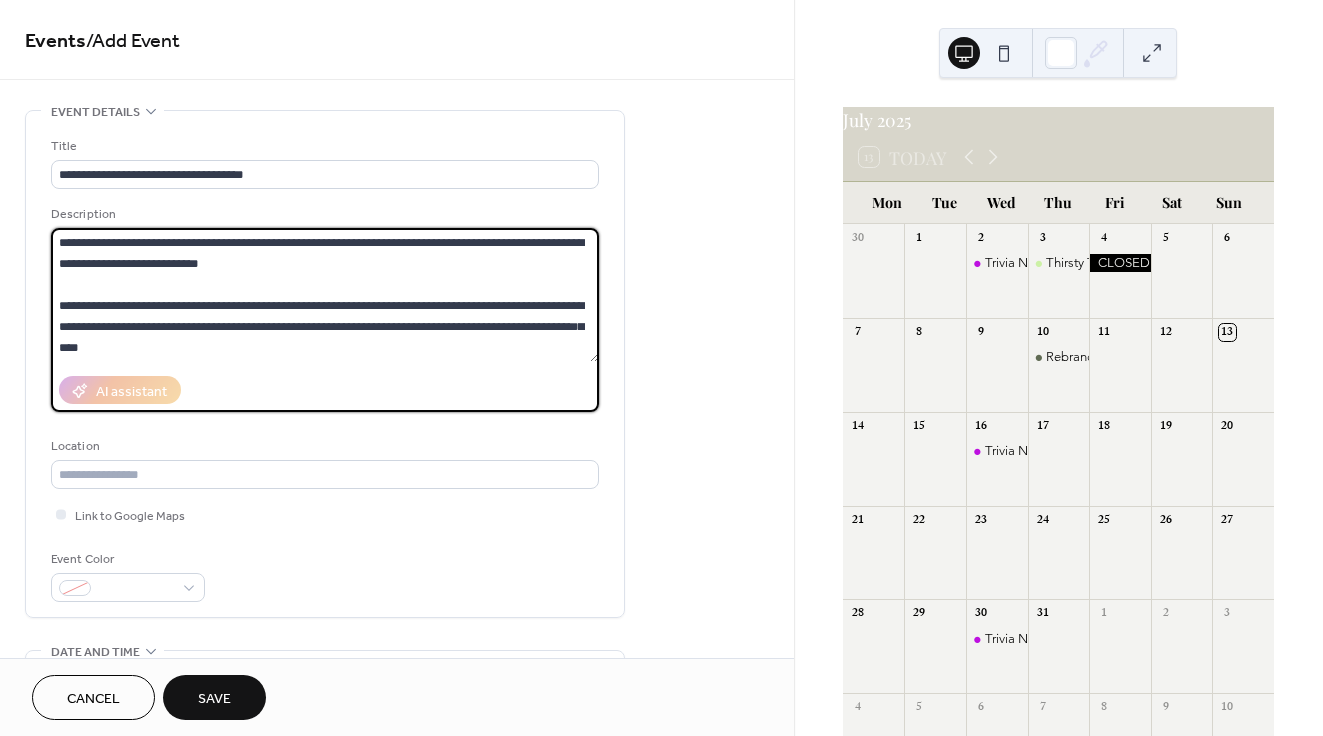 click on "**********" at bounding box center [325, 295] 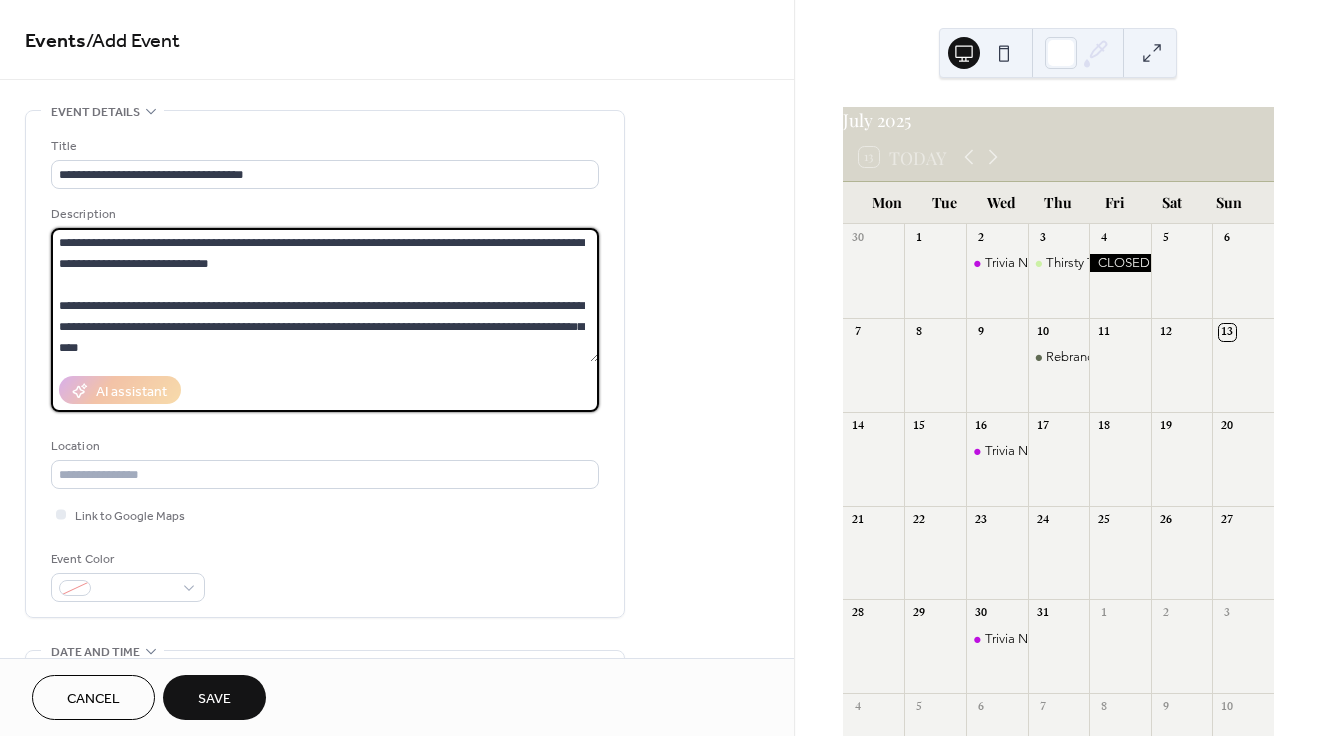click on "**********" at bounding box center (325, 295) 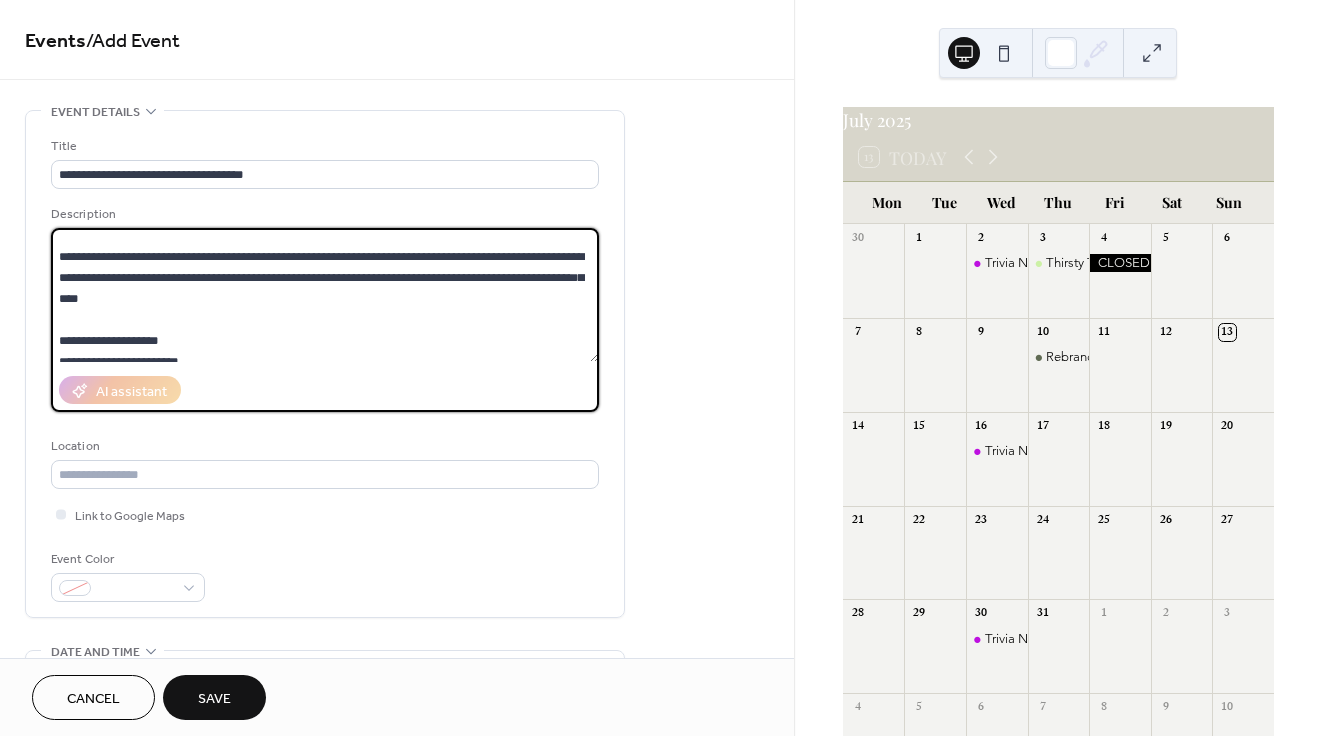 scroll, scrollTop: 52, scrollLeft: 0, axis: vertical 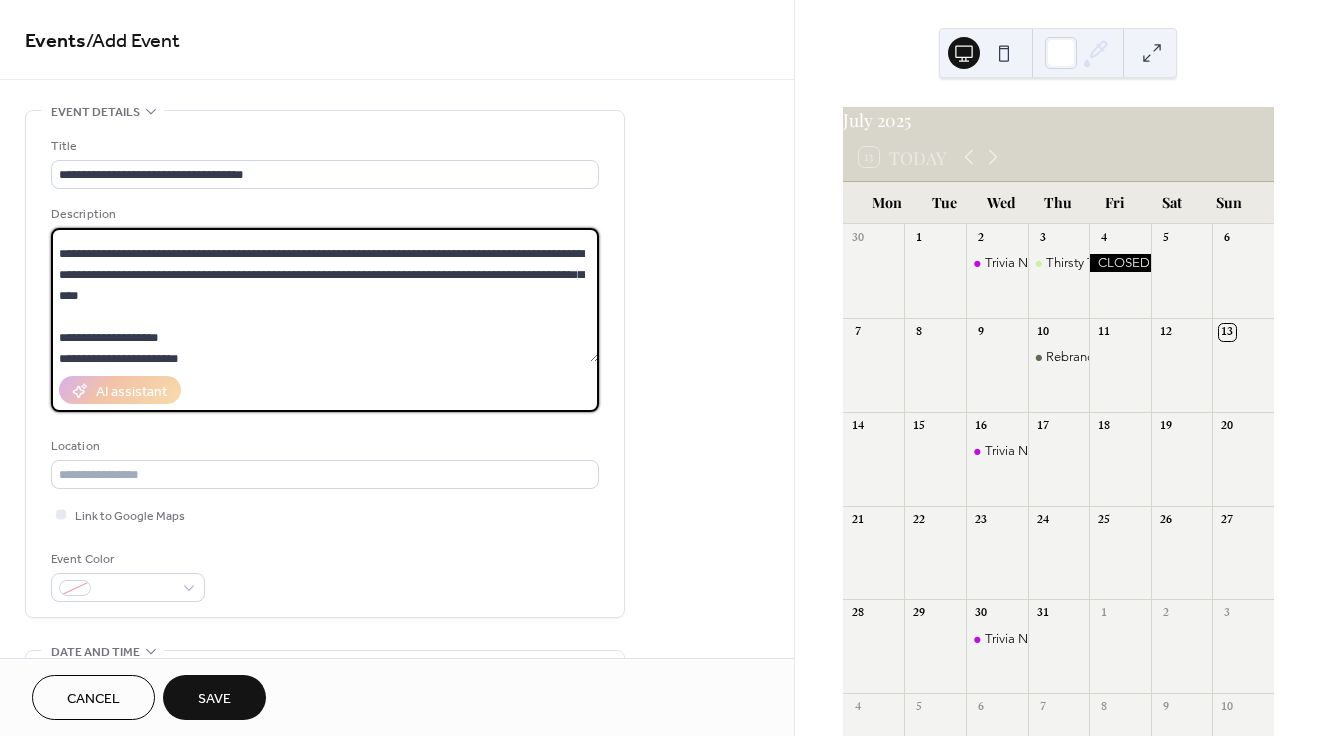 drag, startPoint x: 533, startPoint y: 254, endPoint x: 470, endPoint y: 256, distance: 63.03174 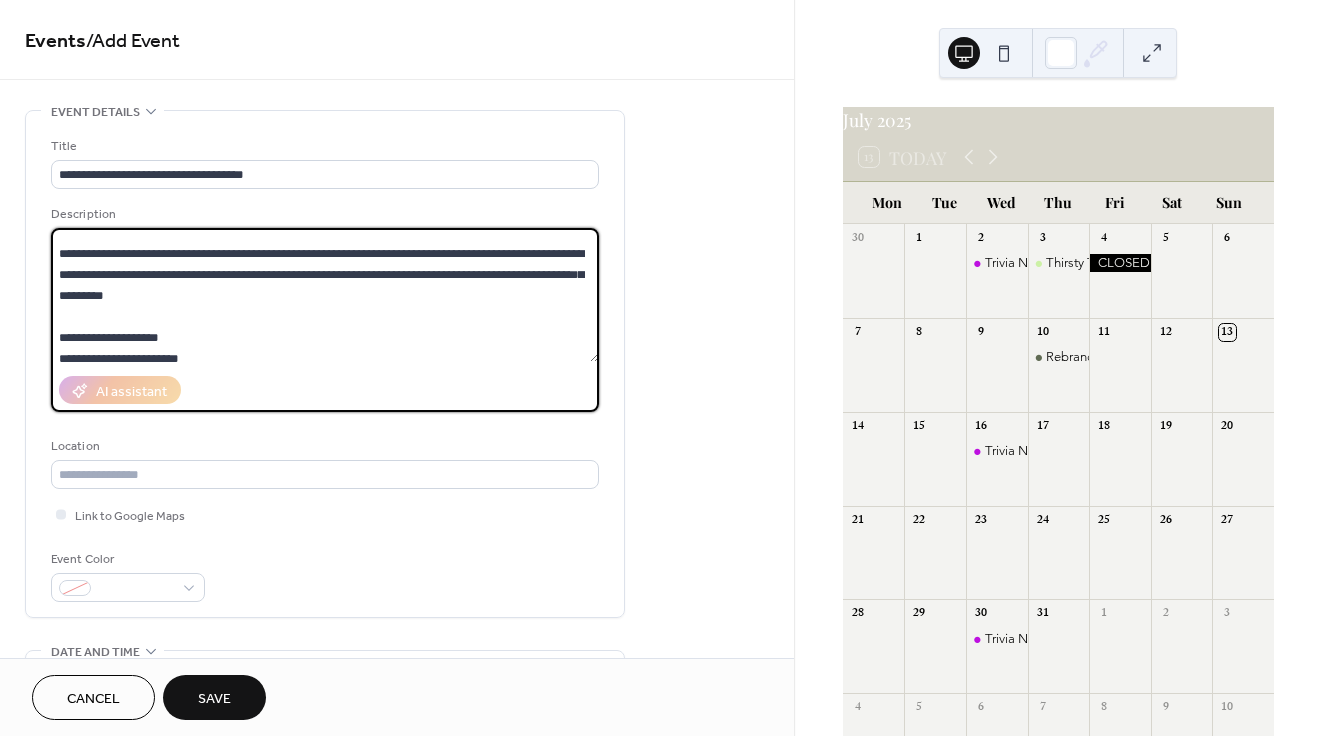 drag, startPoint x: 268, startPoint y: 271, endPoint x: 205, endPoint y: 273, distance: 63.03174 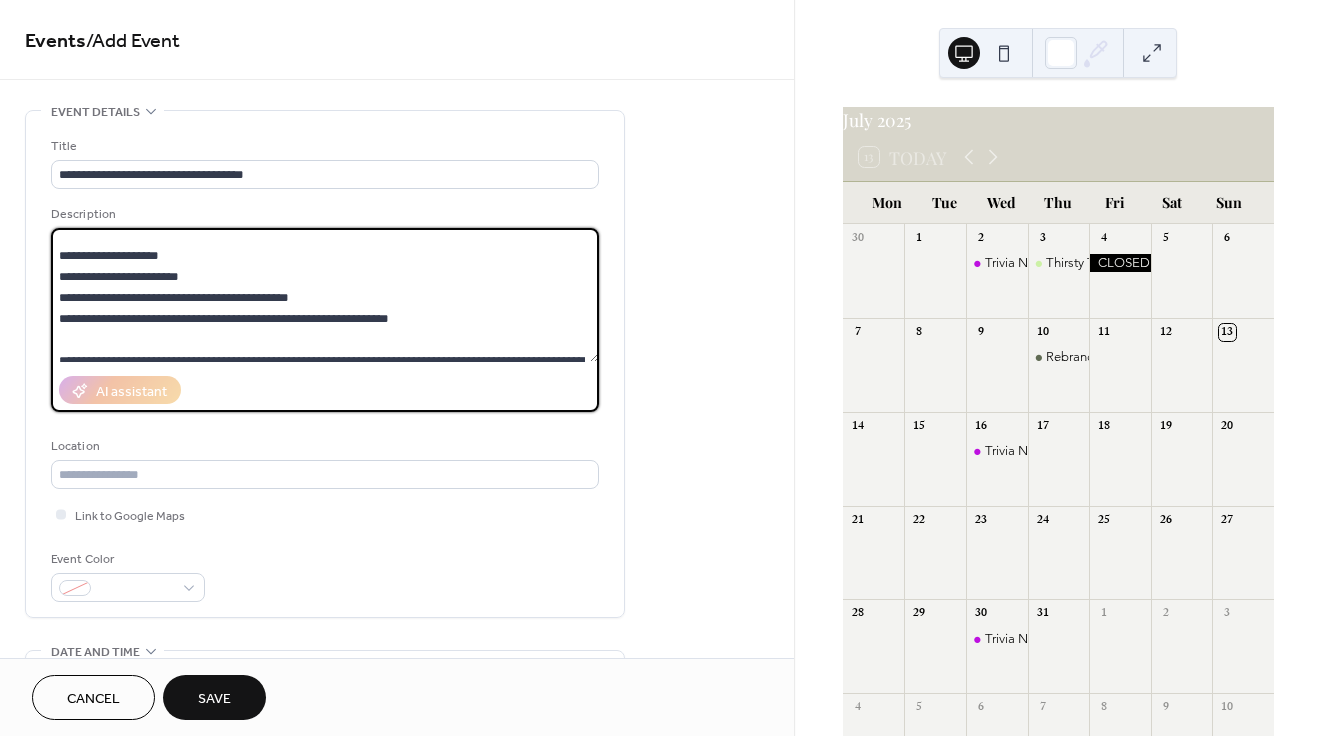 scroll, scrollTop: 143, scrollLeft: 0, axis: vertical 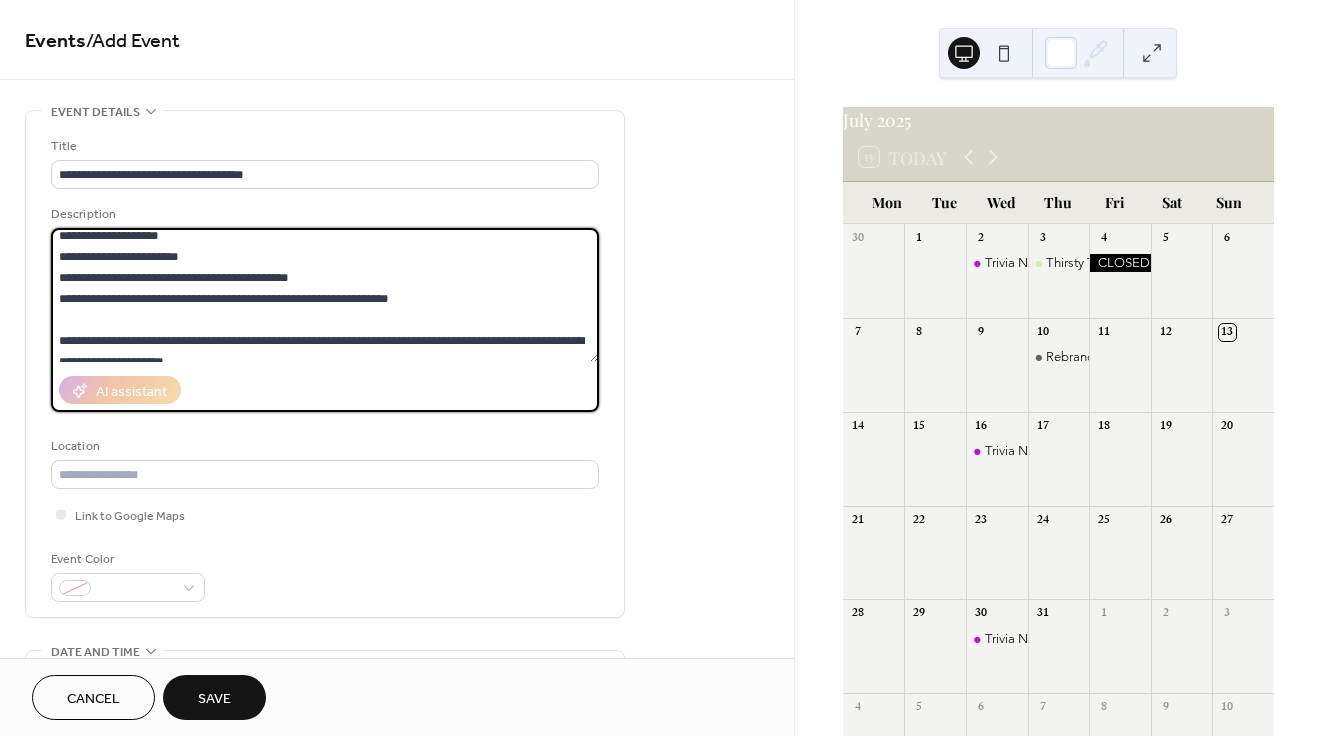 drag, startPoint x: 432, startPoint y: 294, endPoint x: 270, endPoint y: 294, distance: 162 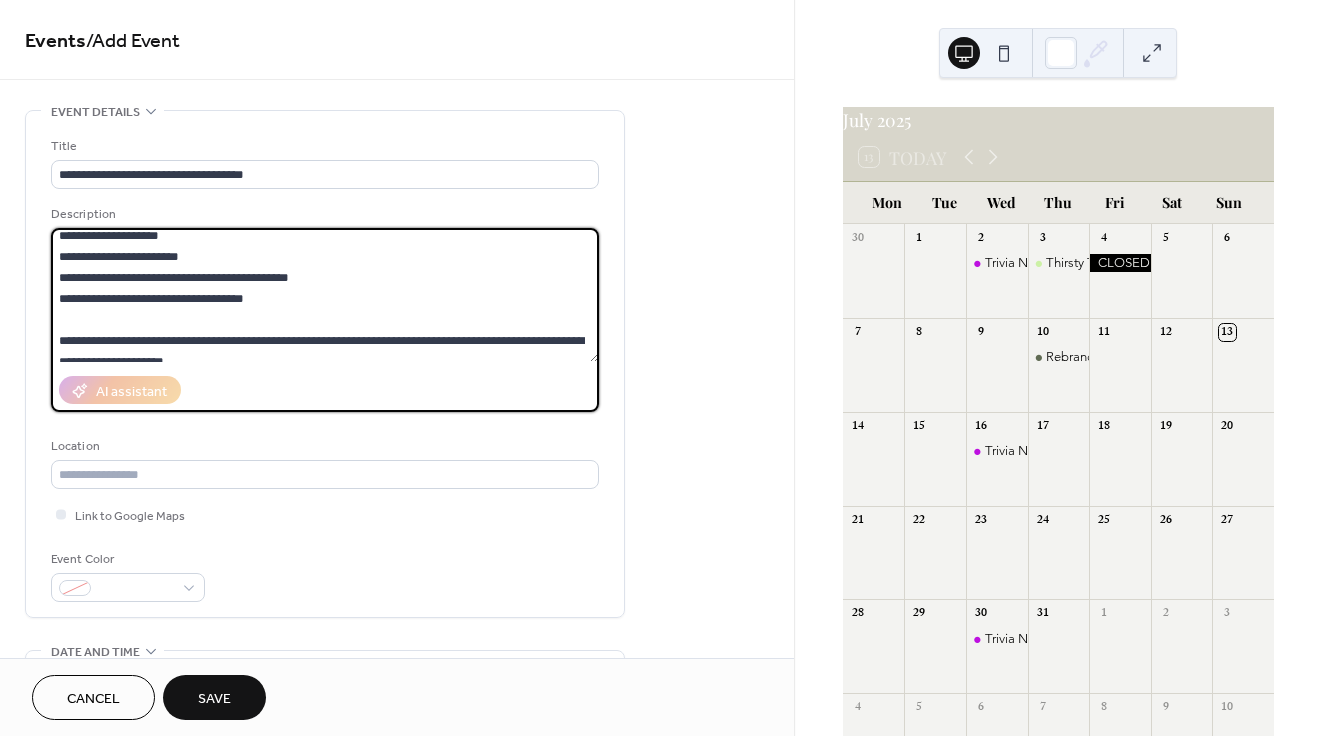 drag, startPoint x: 298, startPoint y: 279, endPoint x: 162, endPoint y: 281, distance: 136.01471 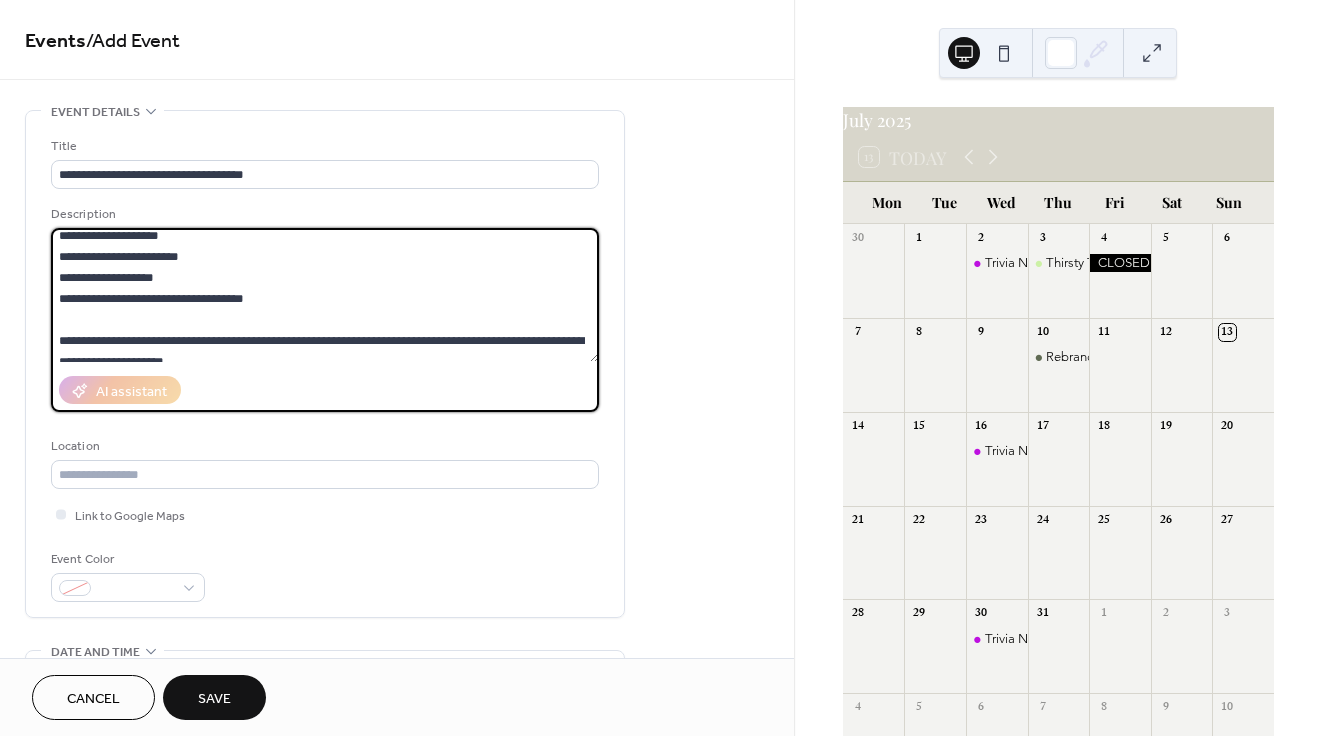 click on "**********" at bounding box center [325, 295] 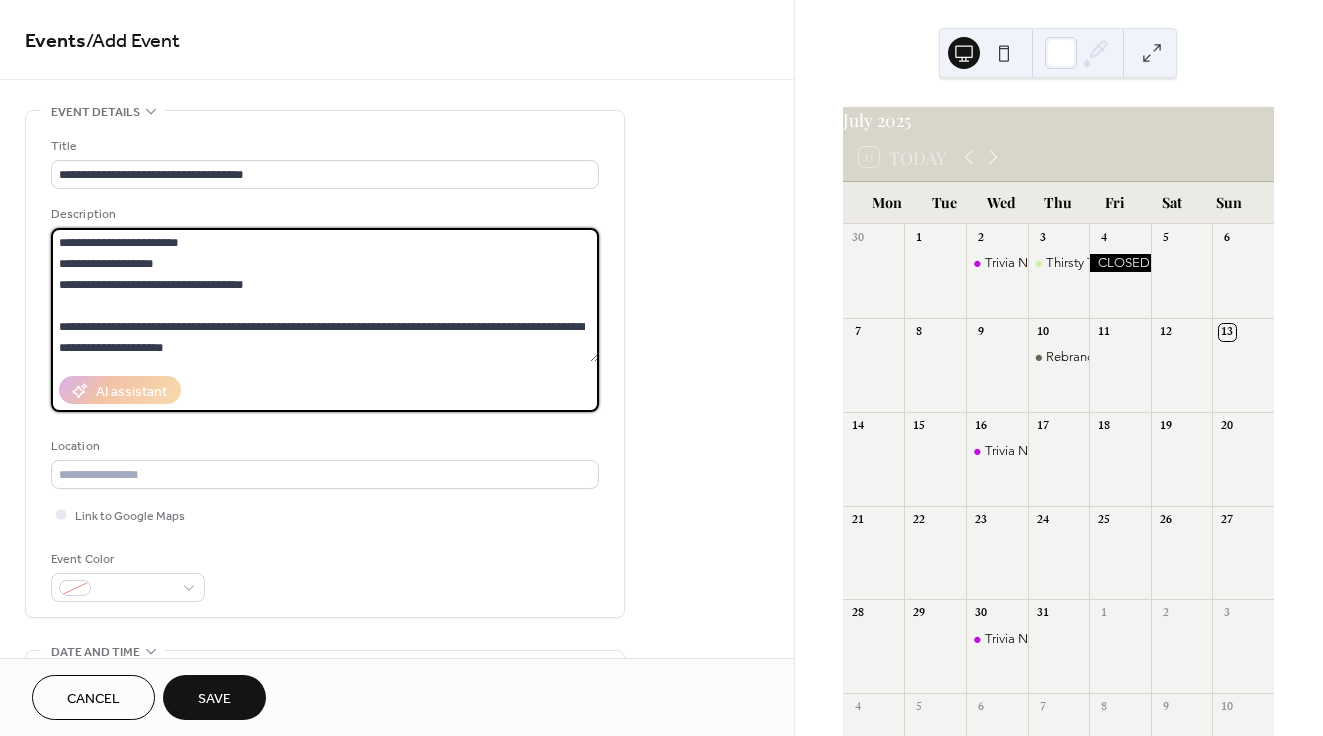 click on "**********" at bounding box center (325, 295) 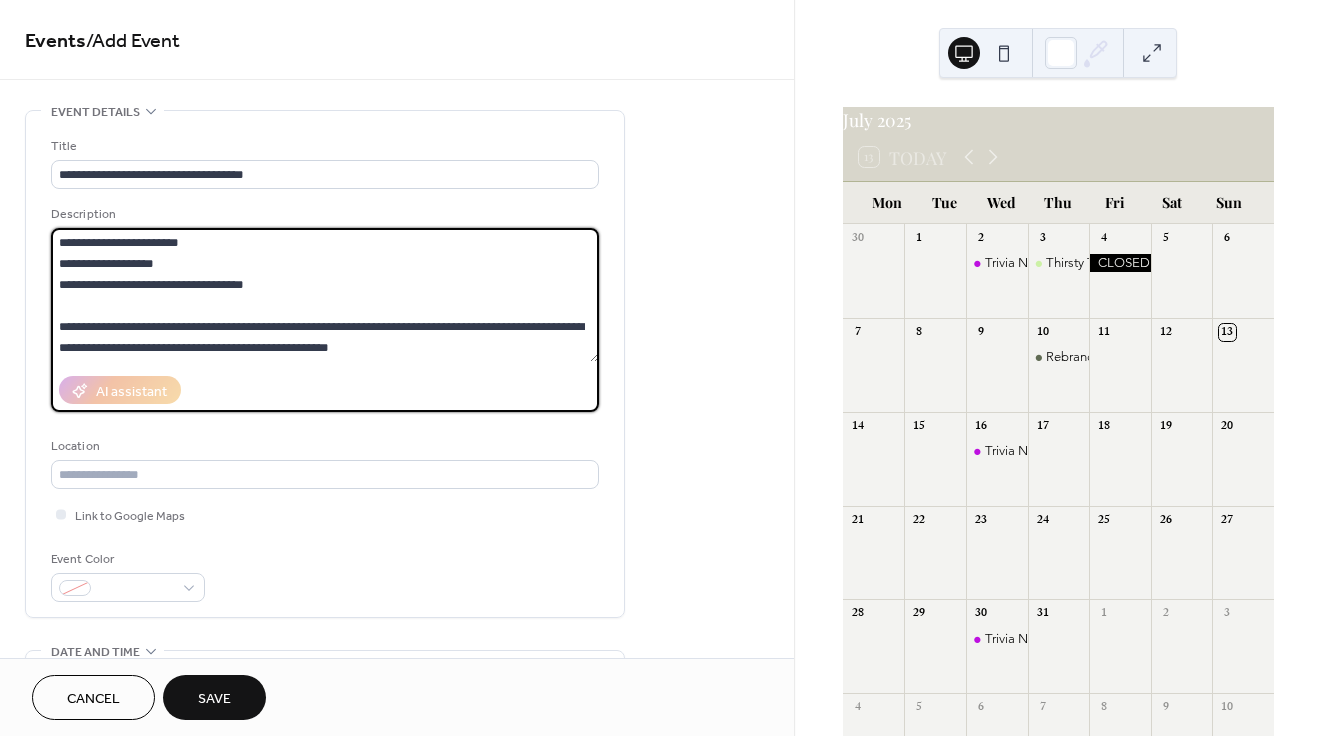 drag, startPoint x: 362, startPoint y: 349, endPoint x: 96, endPoint y: 347, distance: 266.0075 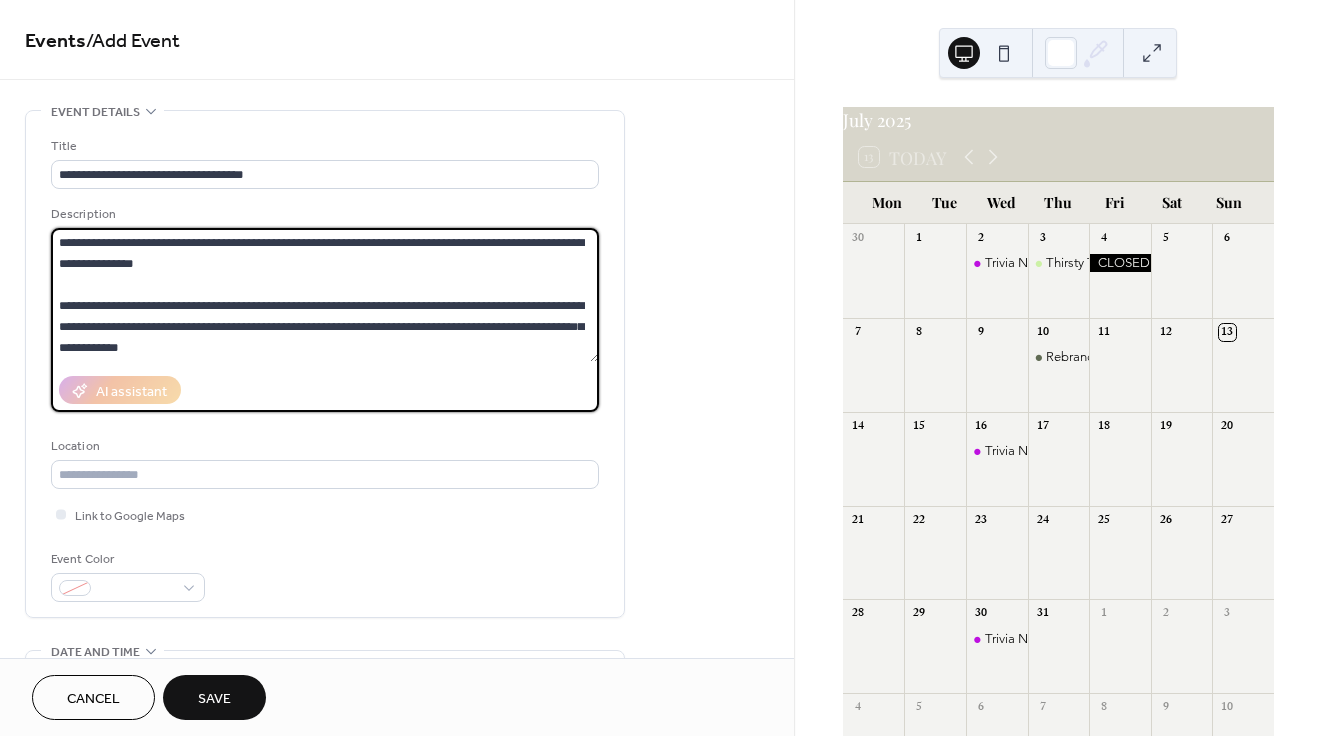scroll, scrollTop: 168, scrollLeft: 0, axis: vertical 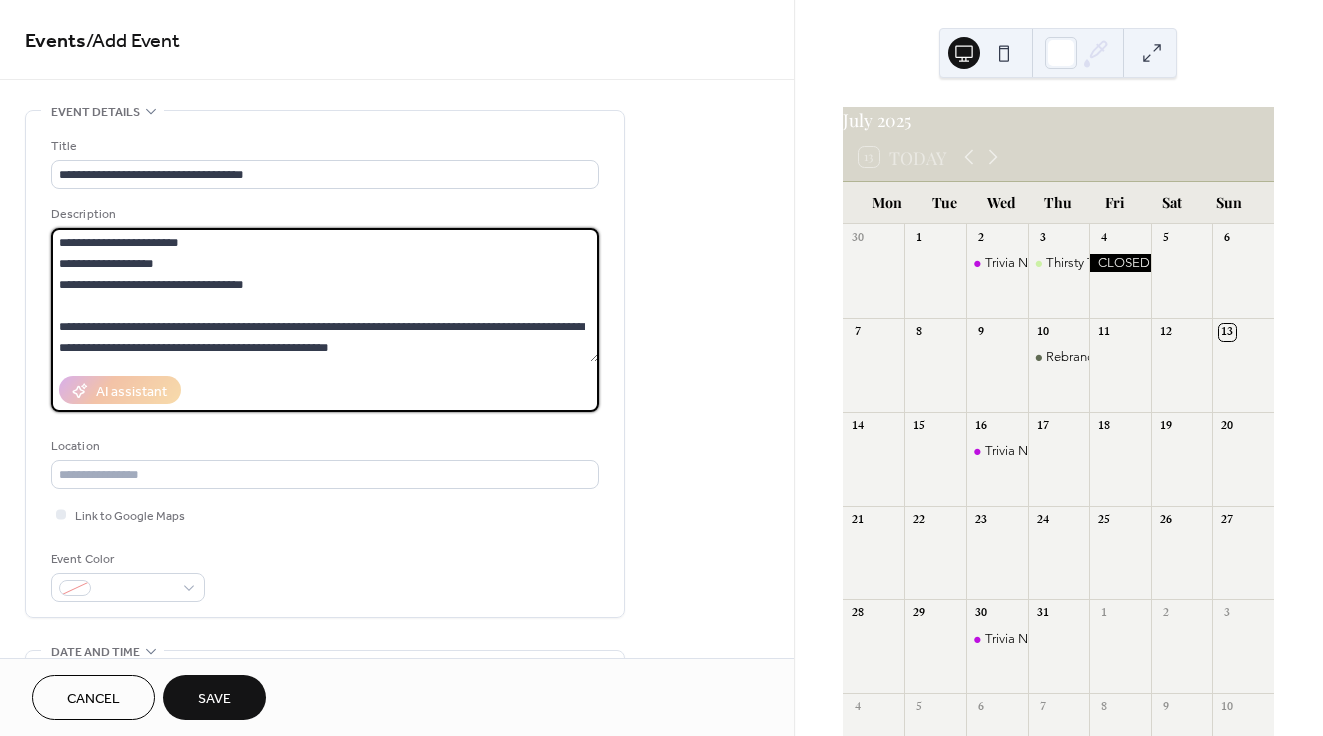 click on "**********" at bounding box center (325, 295) 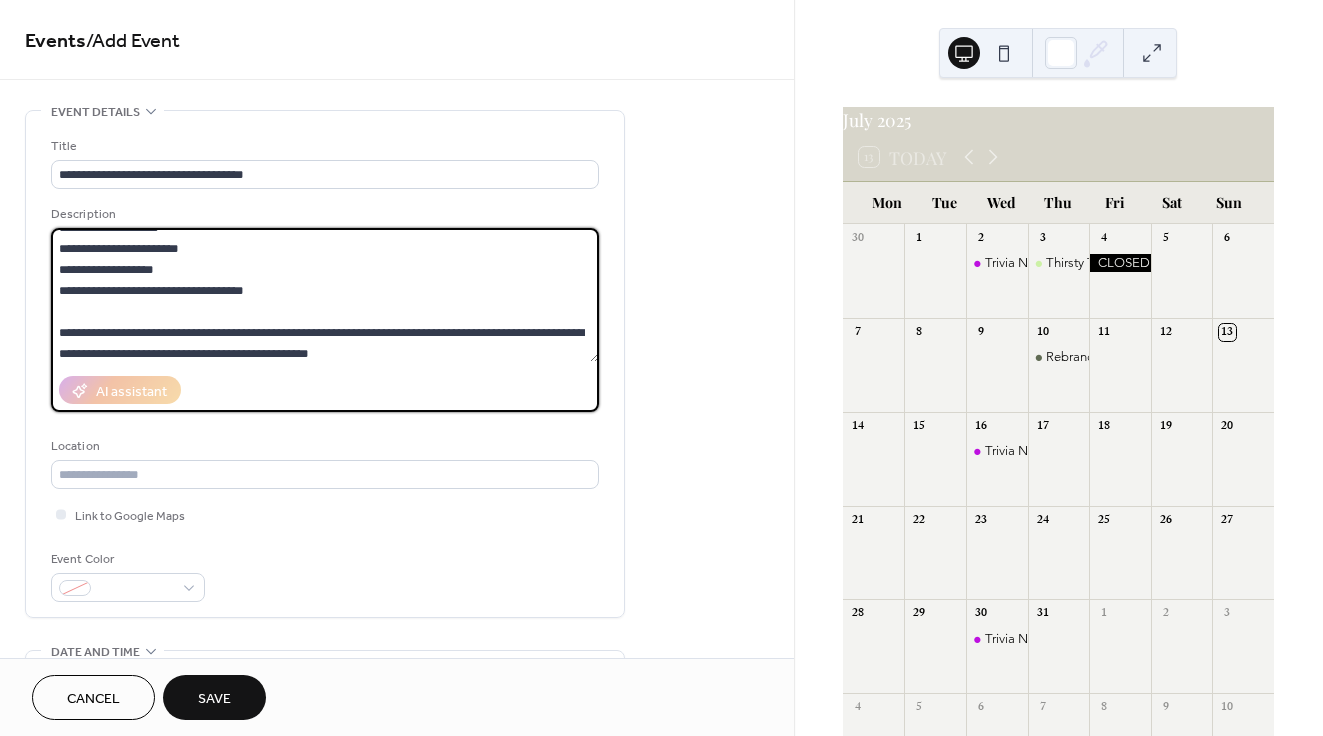 scroll, scrollTop: 168, scrollLeft: 0, axis: vertical 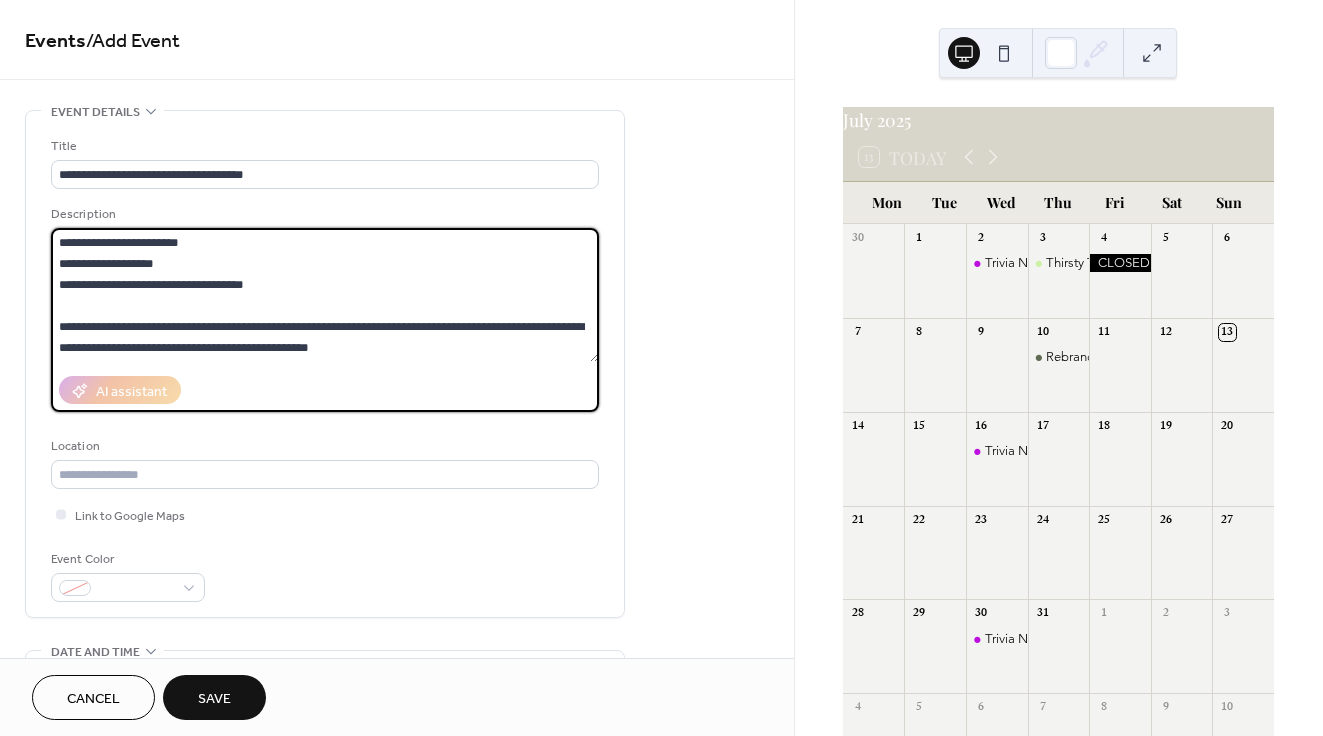 click on "**********" at bounding box center [325, 295] 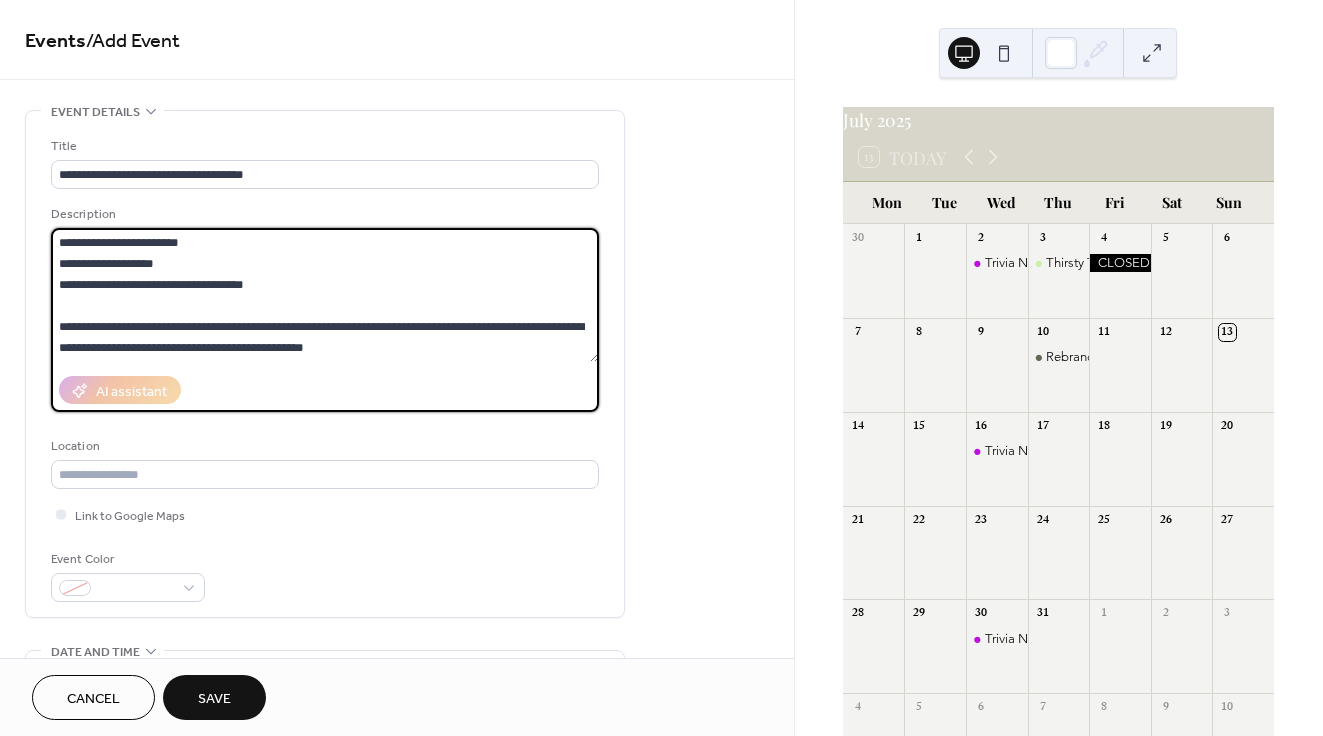 click on "**********" at bounding box center [325, 295] 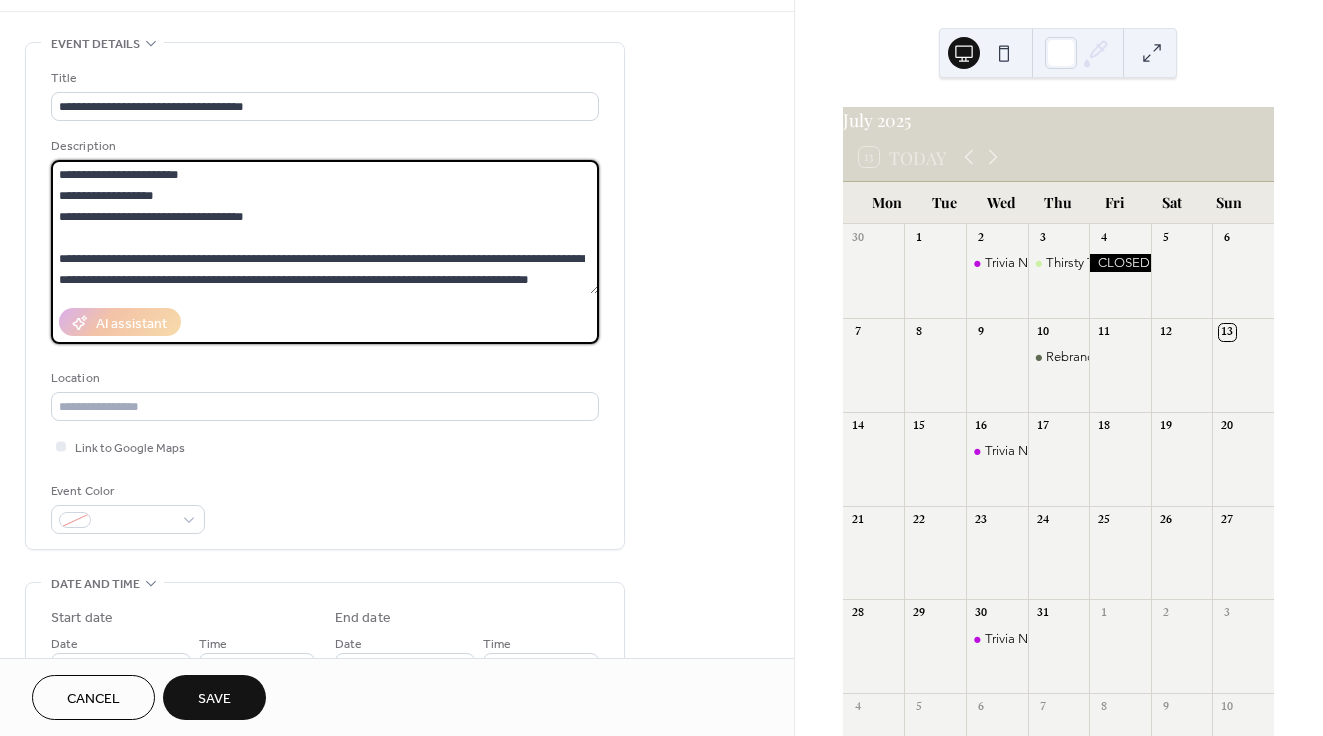 scroll, scrollTop: 70, scrollLeft: 0, axis: vertical 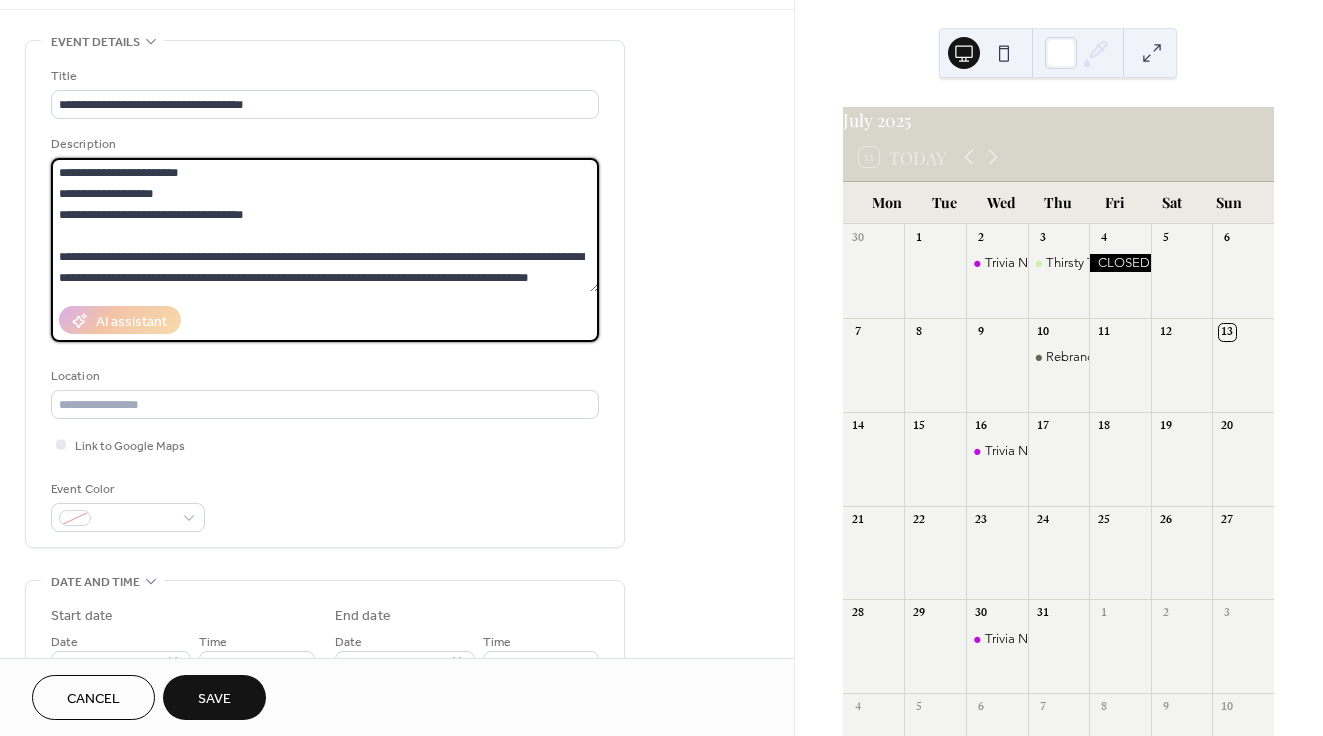 click on "**********" at bounding box center [325, 225] 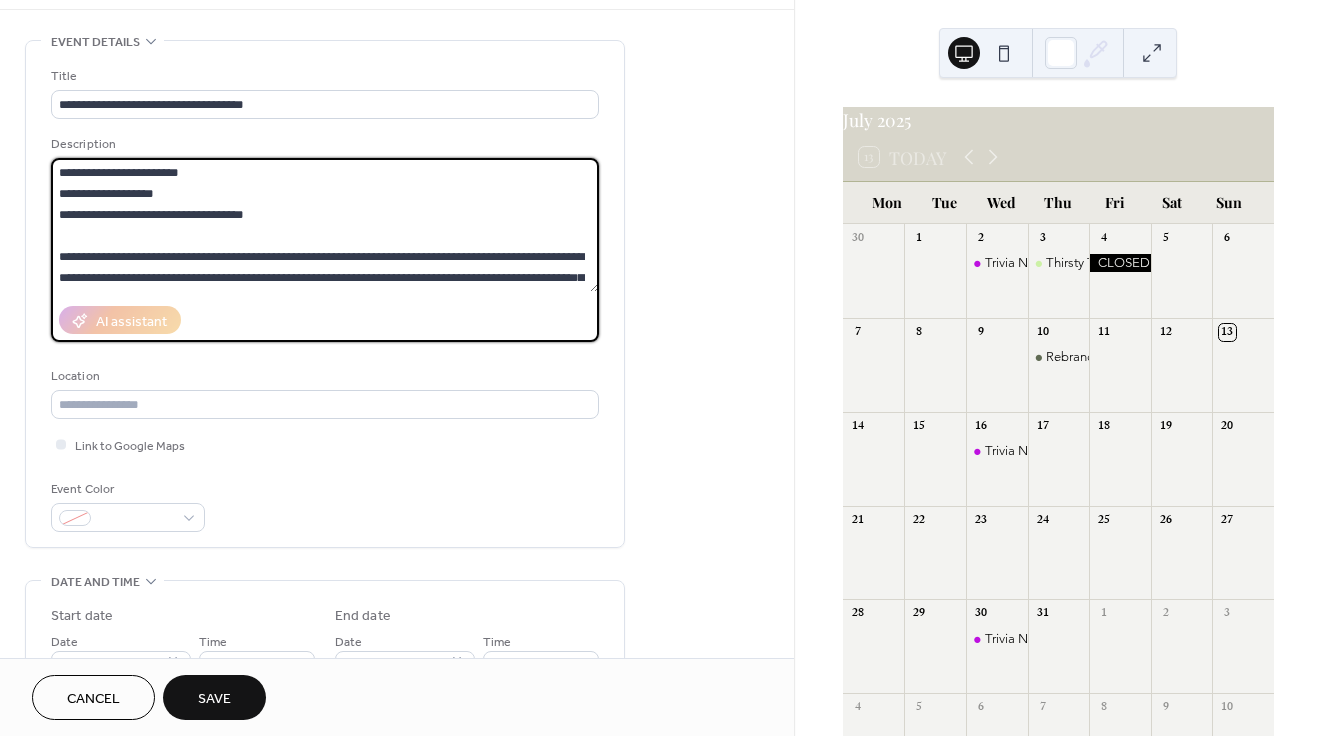 scroll, scrollTop: 189, scrollLeft: 0, axis: vertical 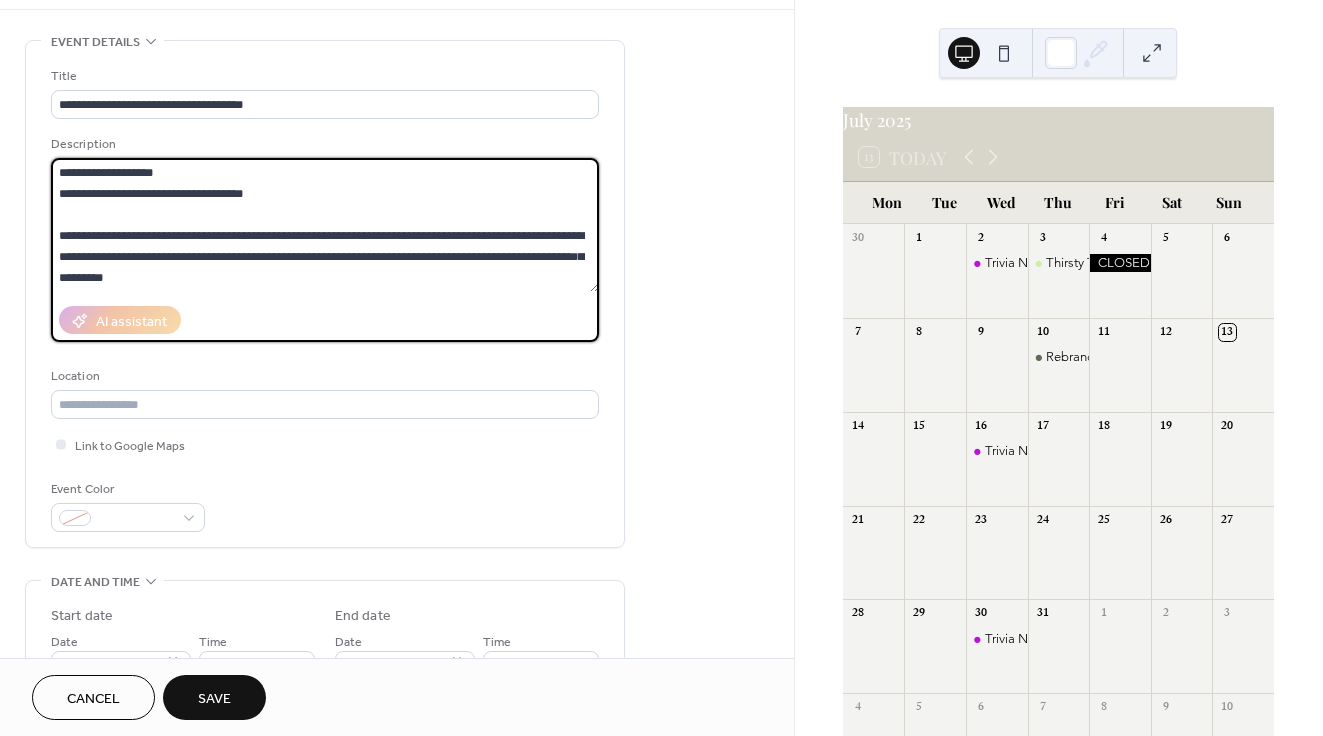 drag, startPoint x: 148, startPoint y: 275, endPoint x: 499, endPoint y: 263, distance: 351.20508 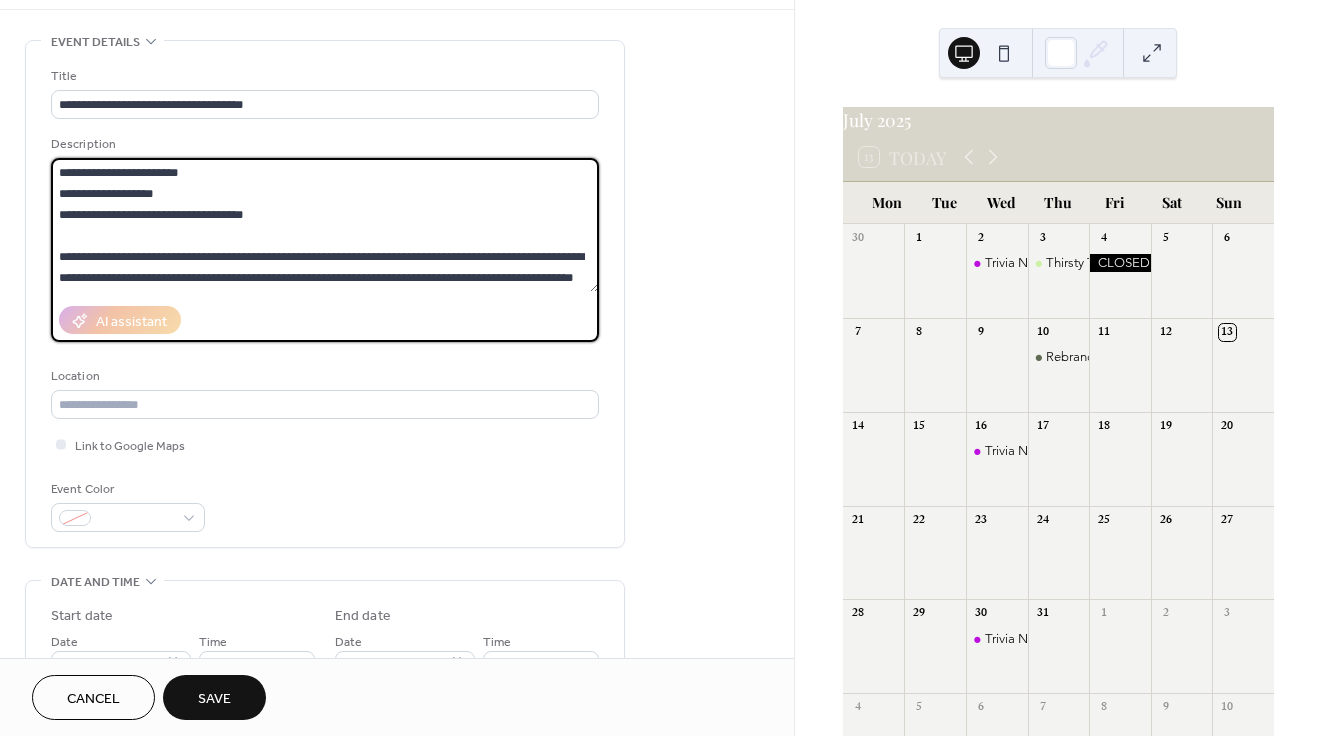 scroll, scrollTop: 189, scrollLeft: 0, axis: vertical 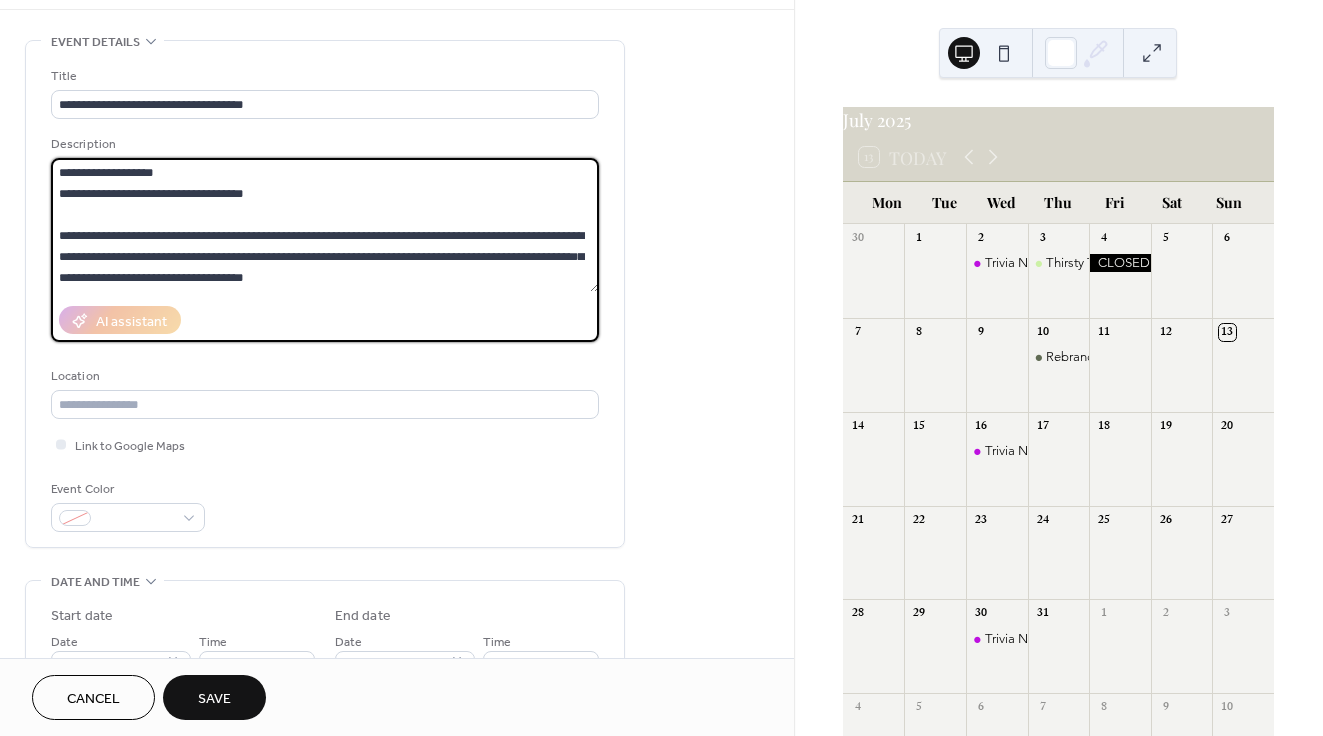 paste on "**********" 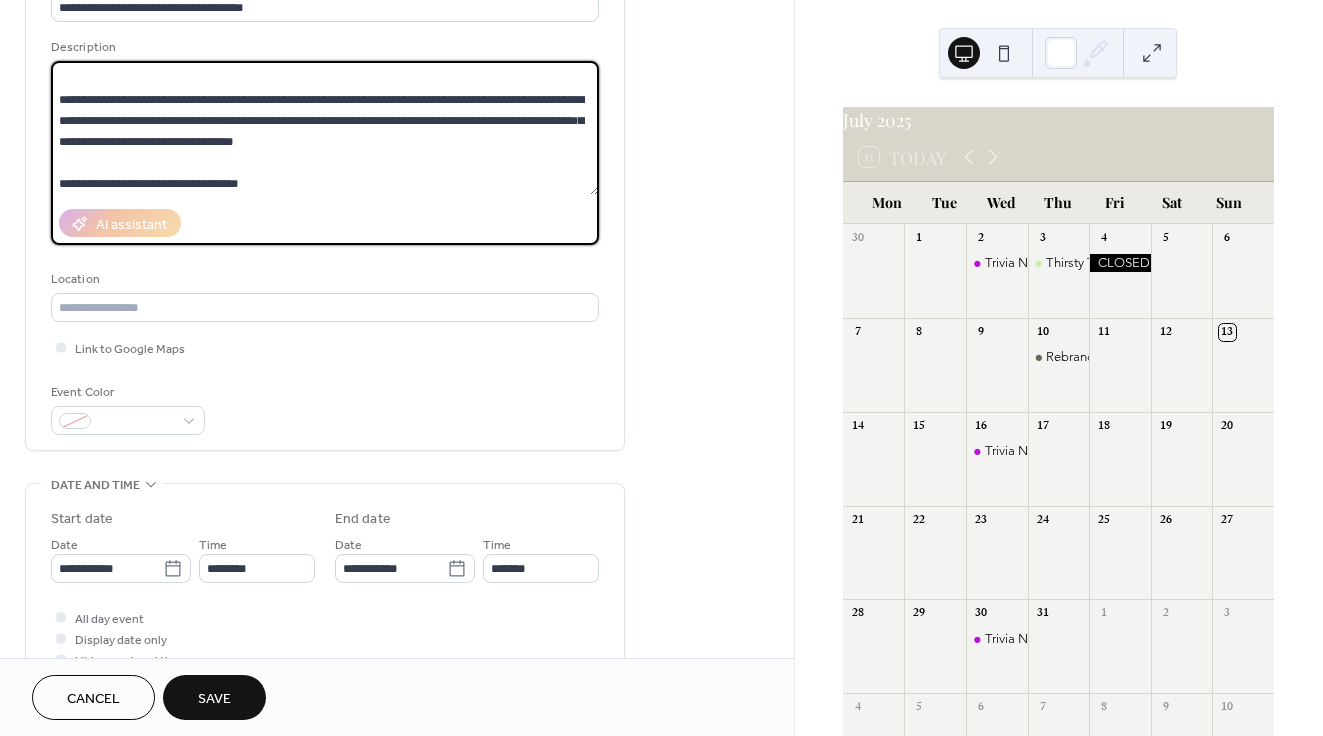 scroll, scrollTop: 171, scrollLeft: 0, axis: vertical 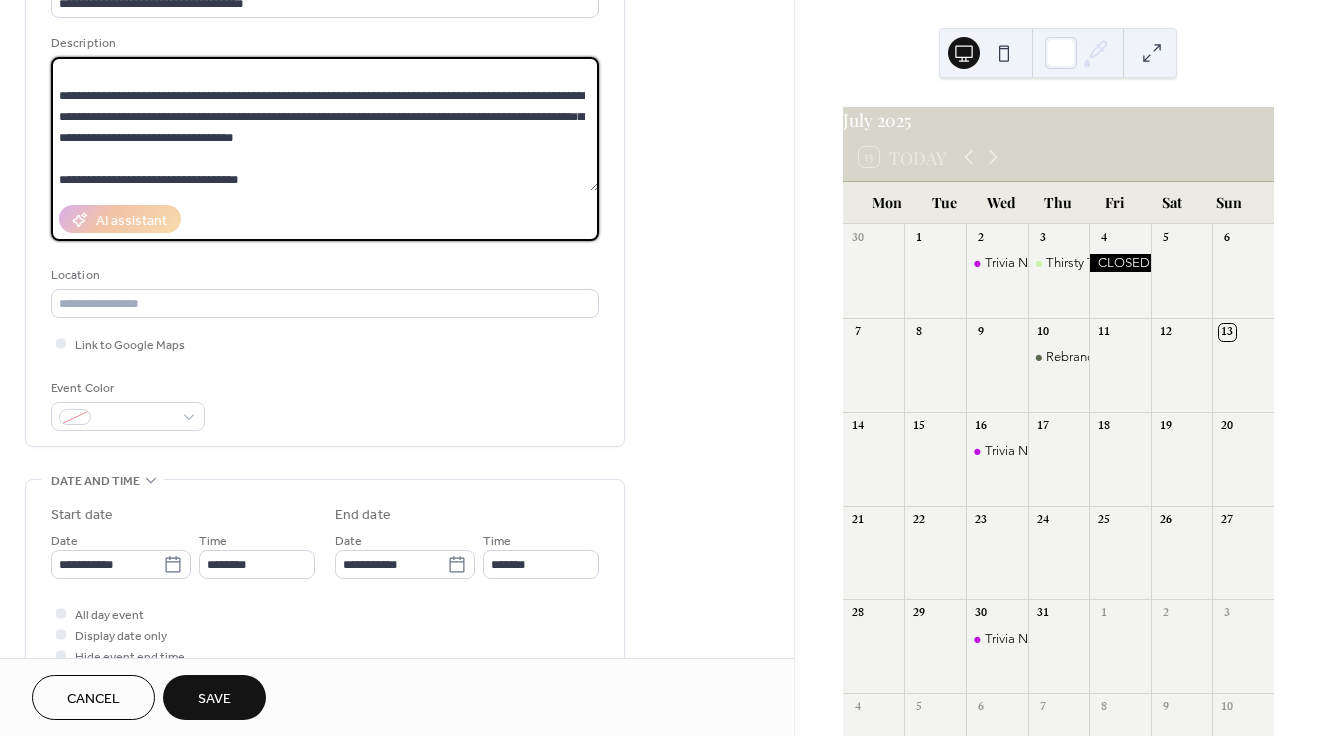 type on "**********" 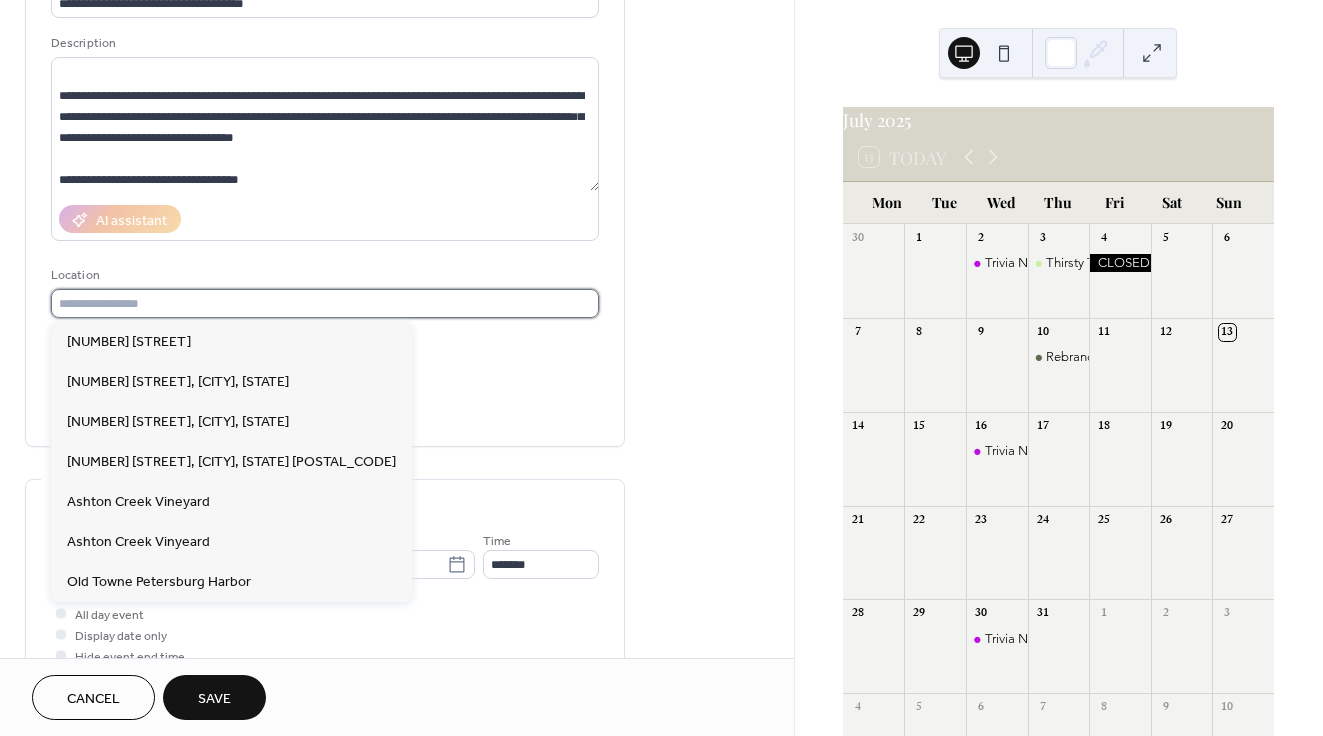 click at bounding box center (325, 303) 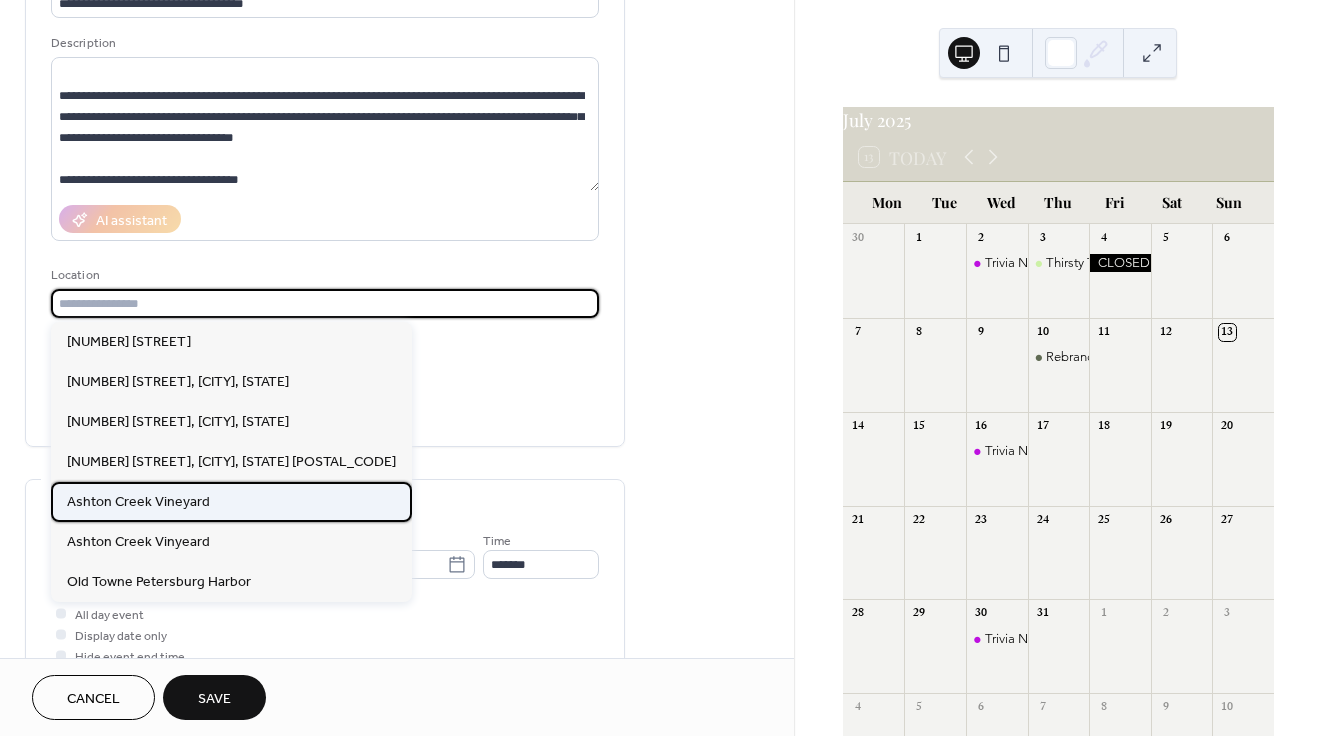 click on "Ashton Creek Vineyard" at bounding box center (138, 502) 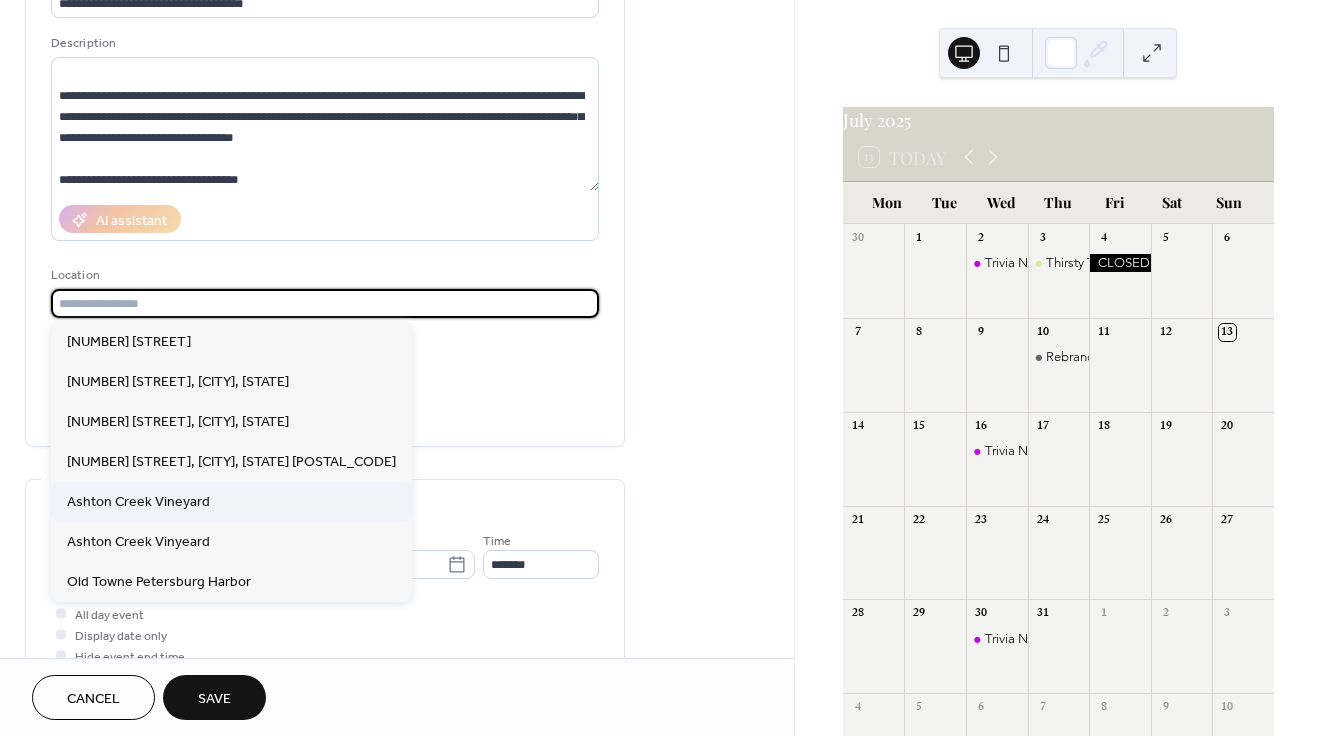 type on "**********" 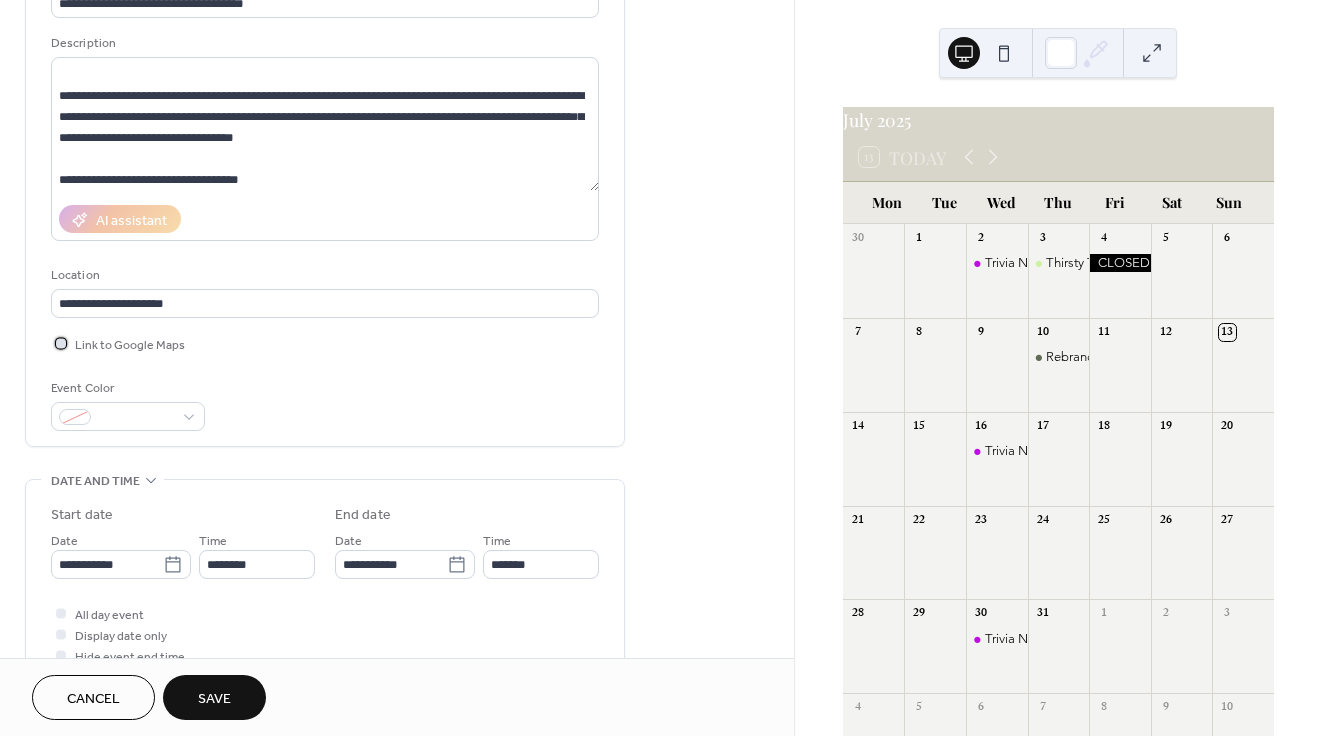 click at bounding box center [61, 343] 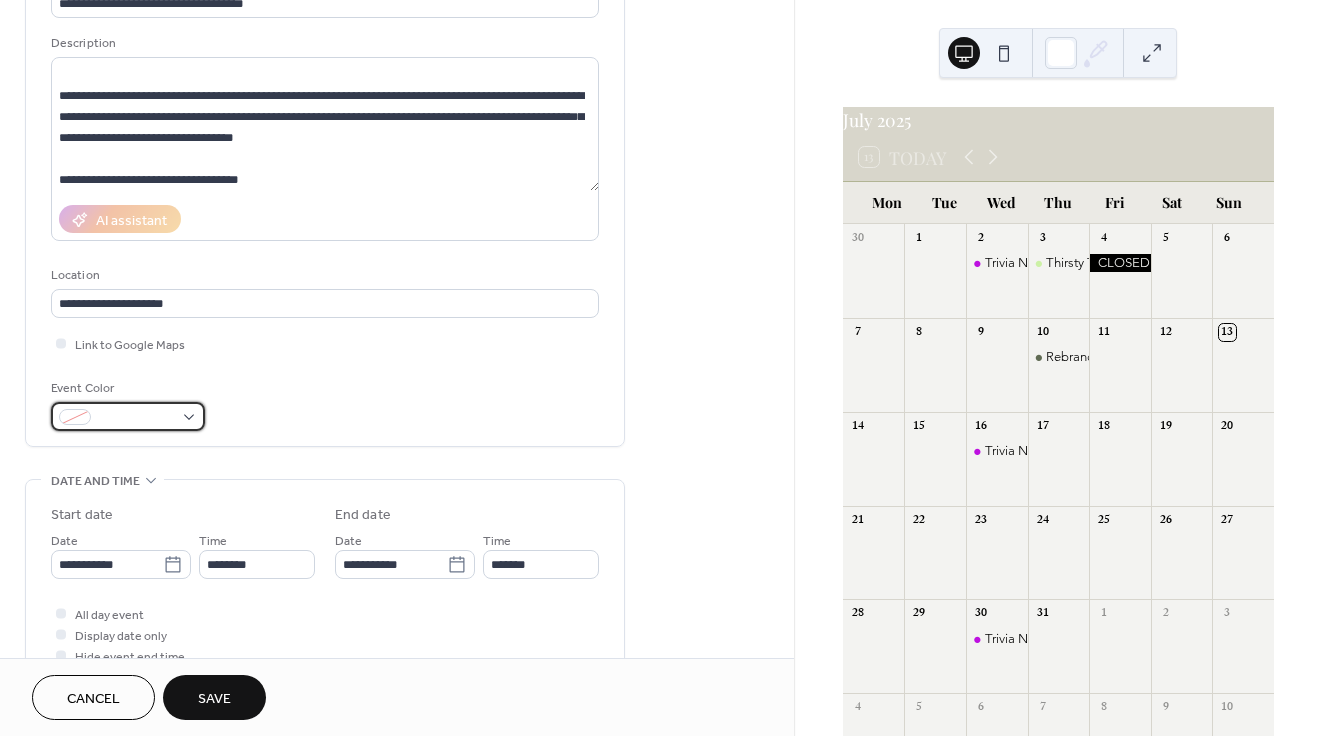 click at bounding box center (136, 418) 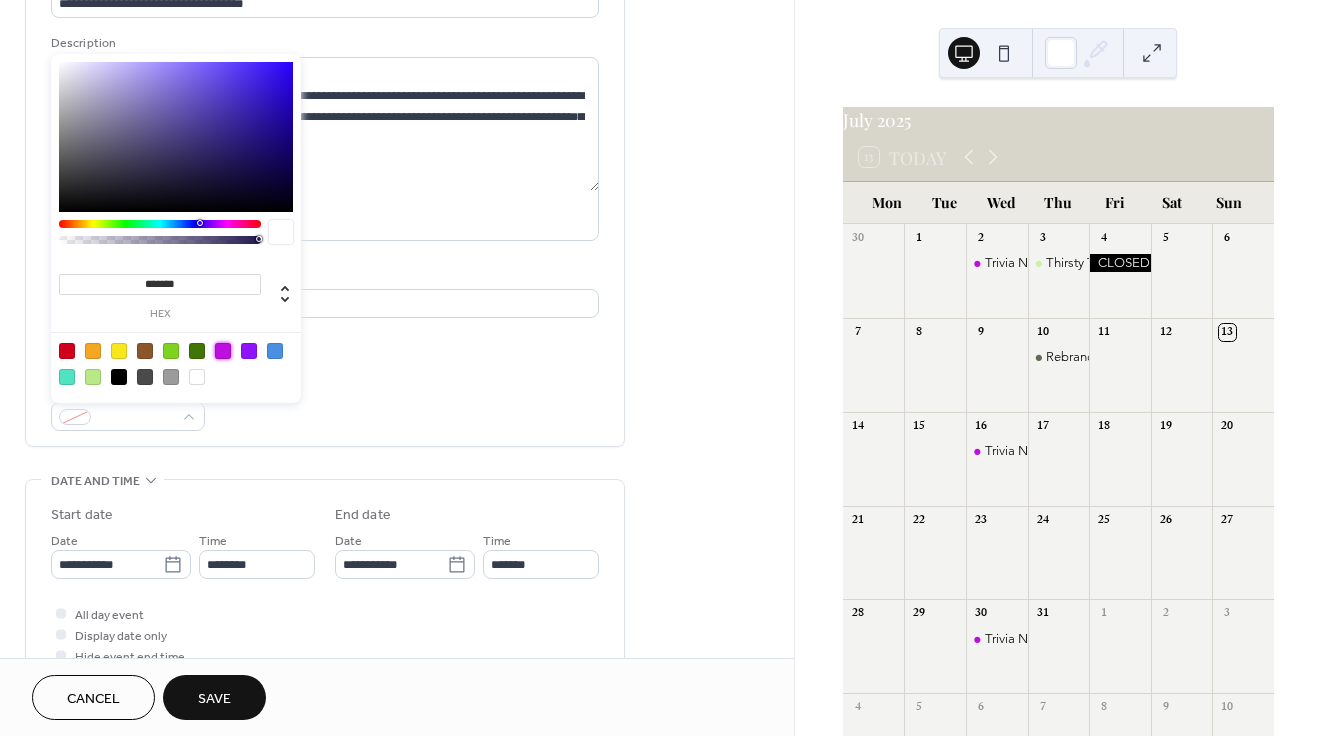 click at bounding box center (223, 351) 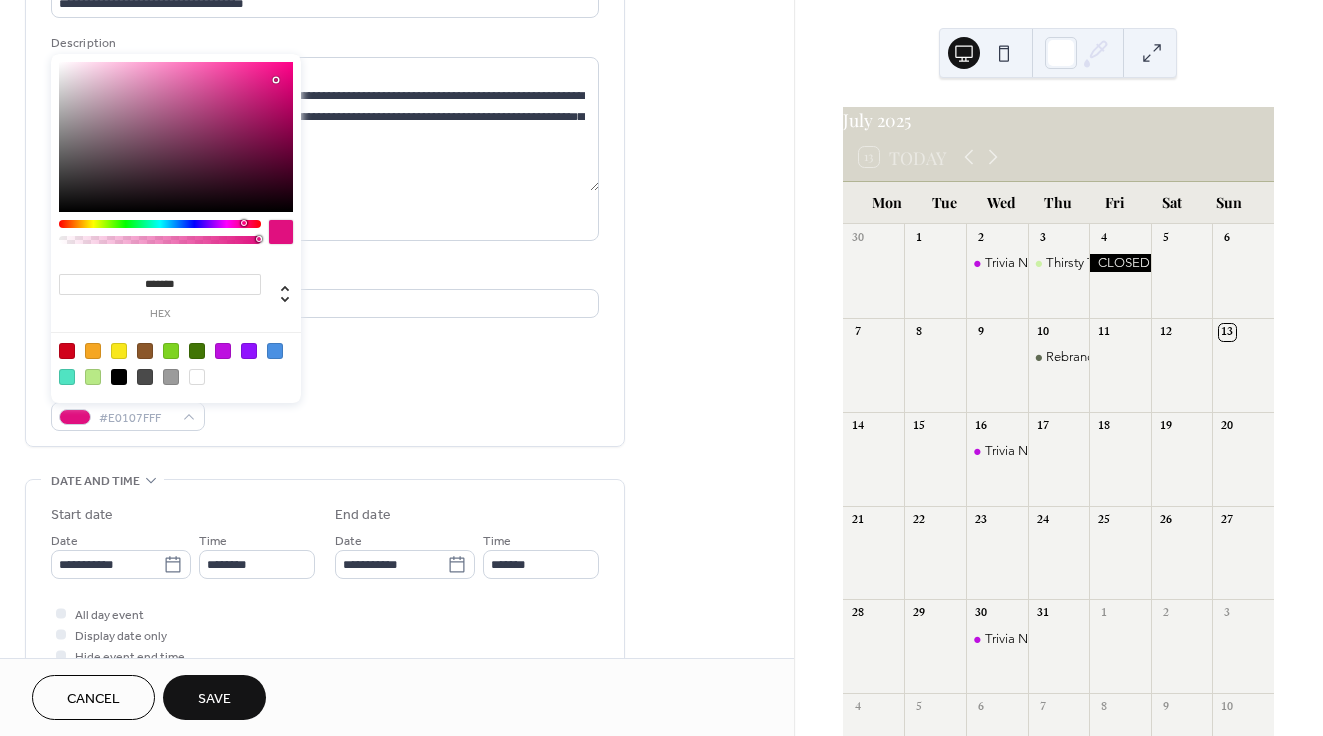 click at bounding box center [160, 224] 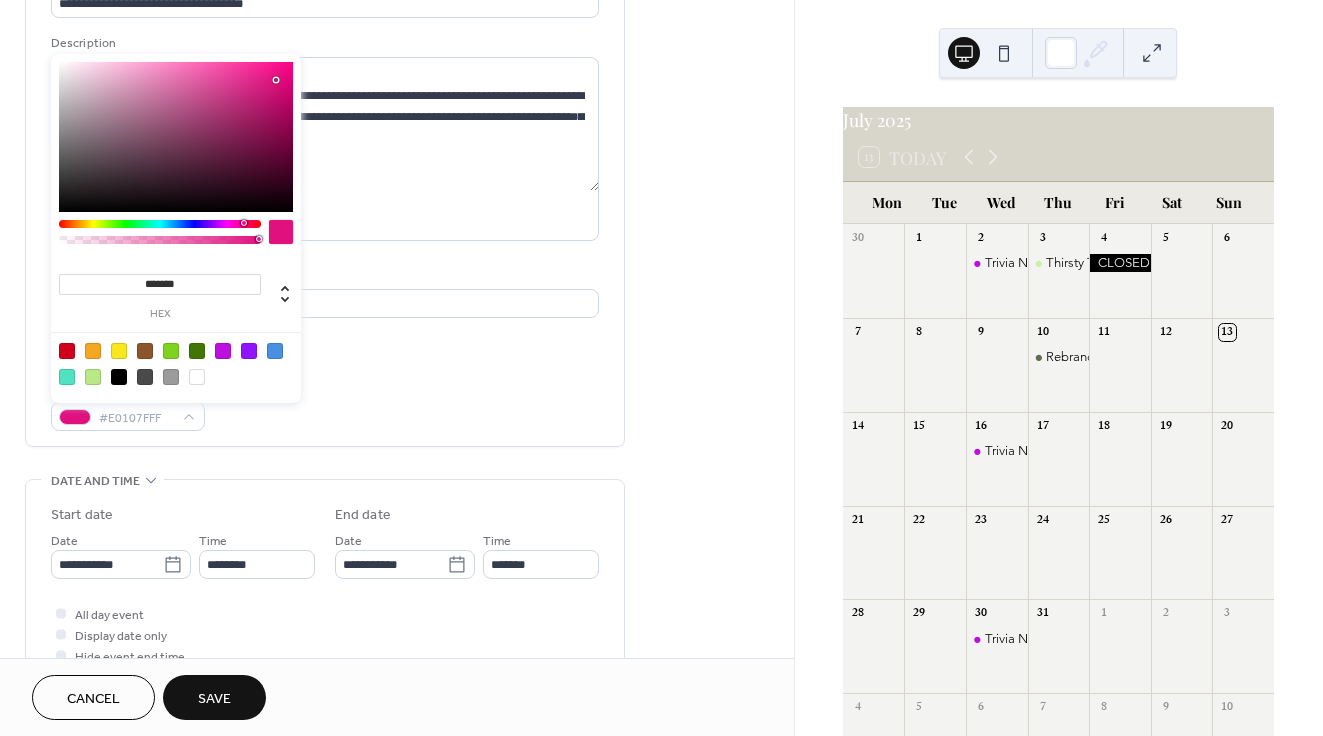 click at bounding box center (160, 224) 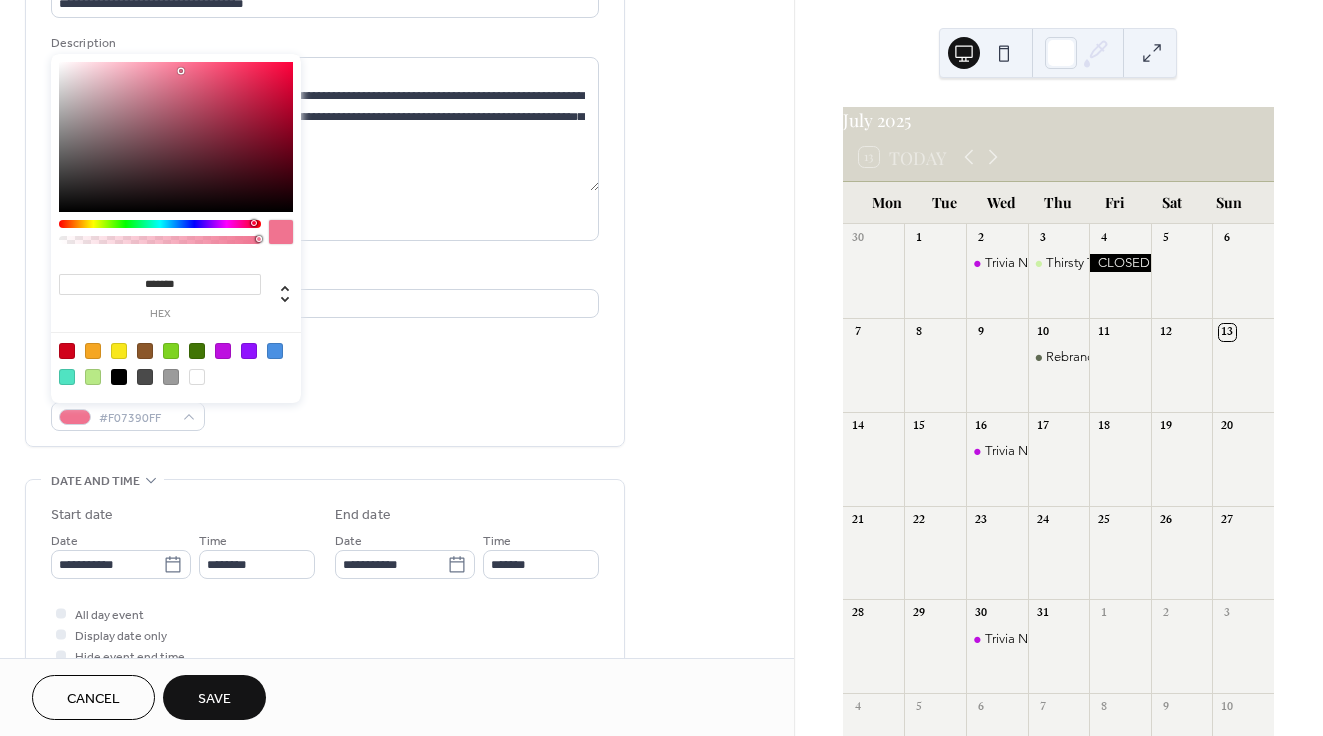 click at bounding box center (176, 137) 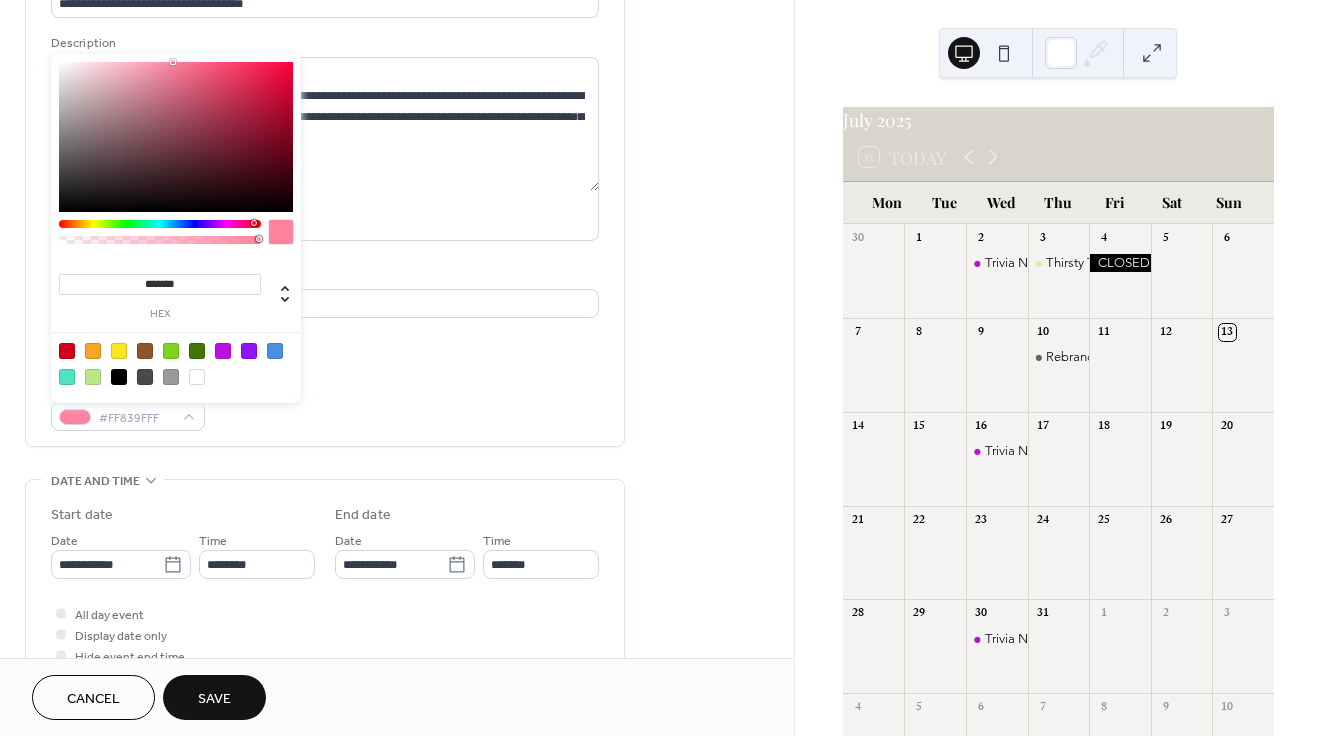 type on "*******" 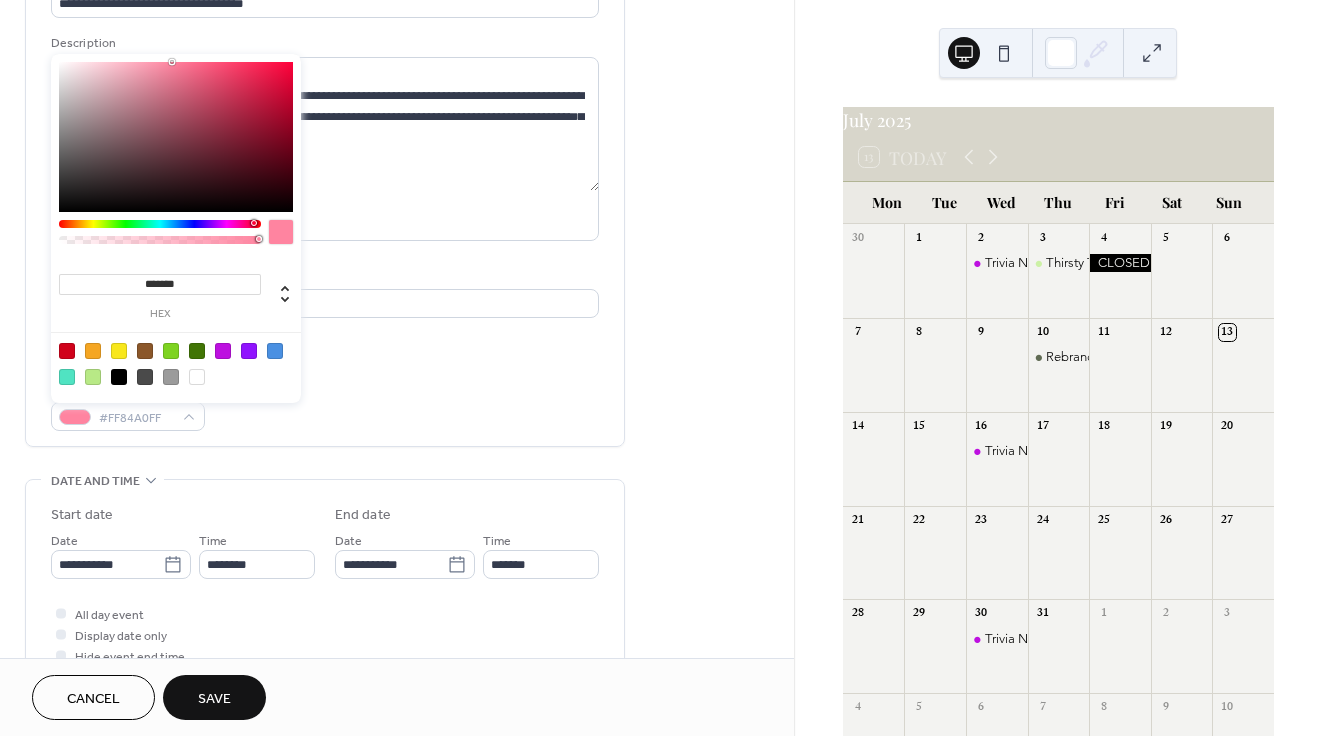 drag, startPoint x: 181, startPoint y: 71, endPoint x: 172, endPoint y: 57, distance: 16.643316 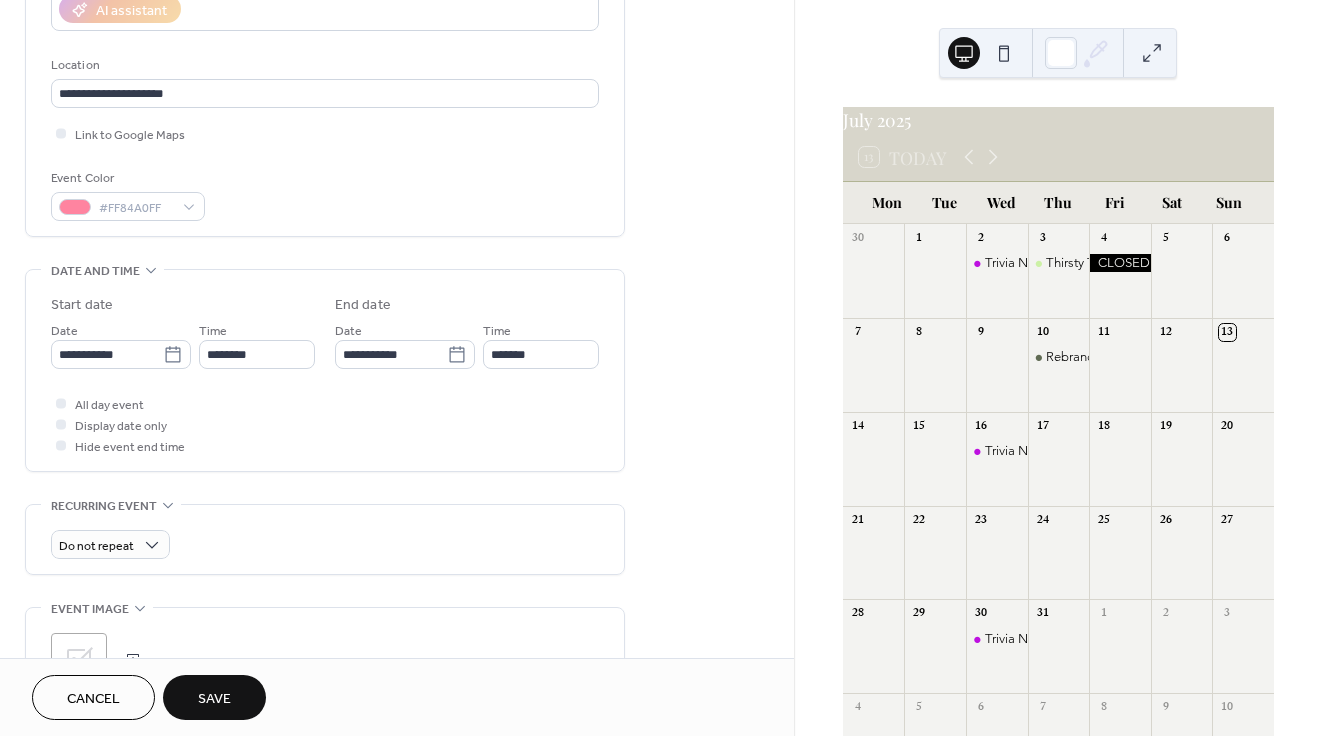 scroll, scrollTop: 384, scrollLeft: 0, axis: vertical 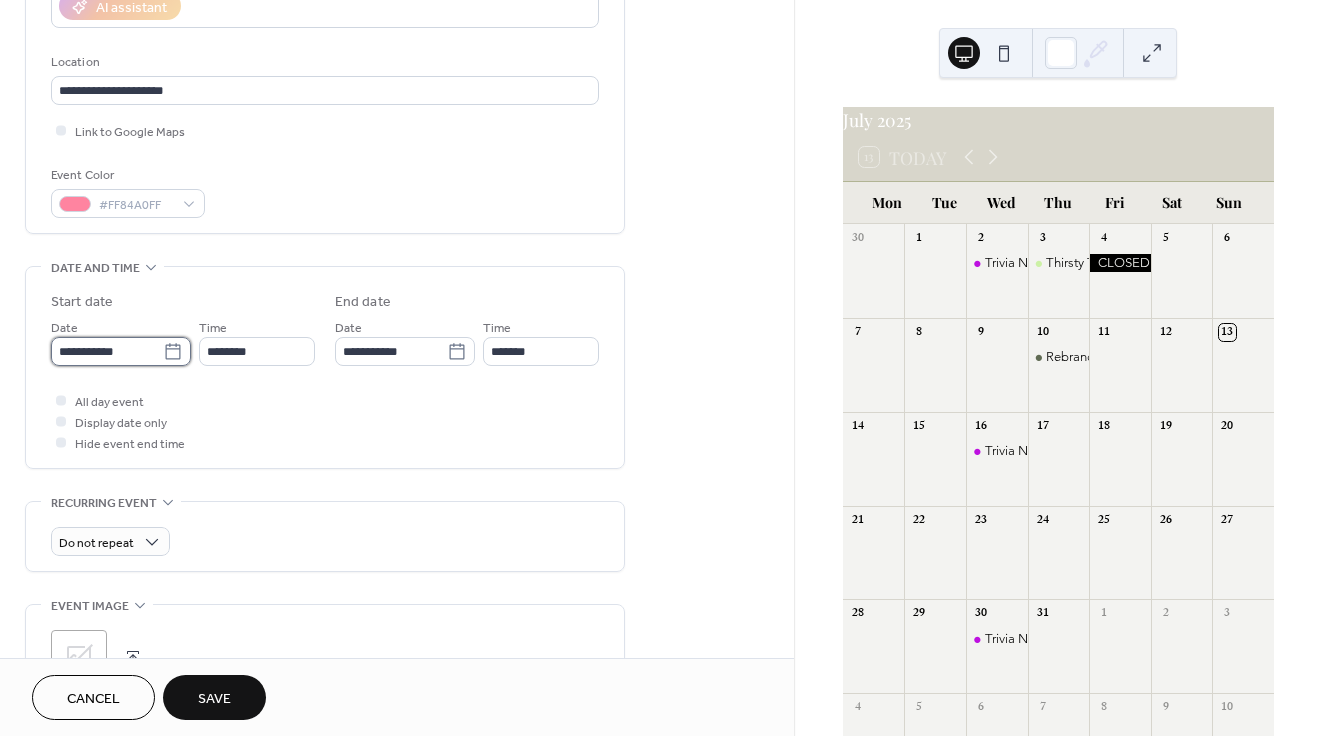 click on "**********" at bounding box center (107, 351) 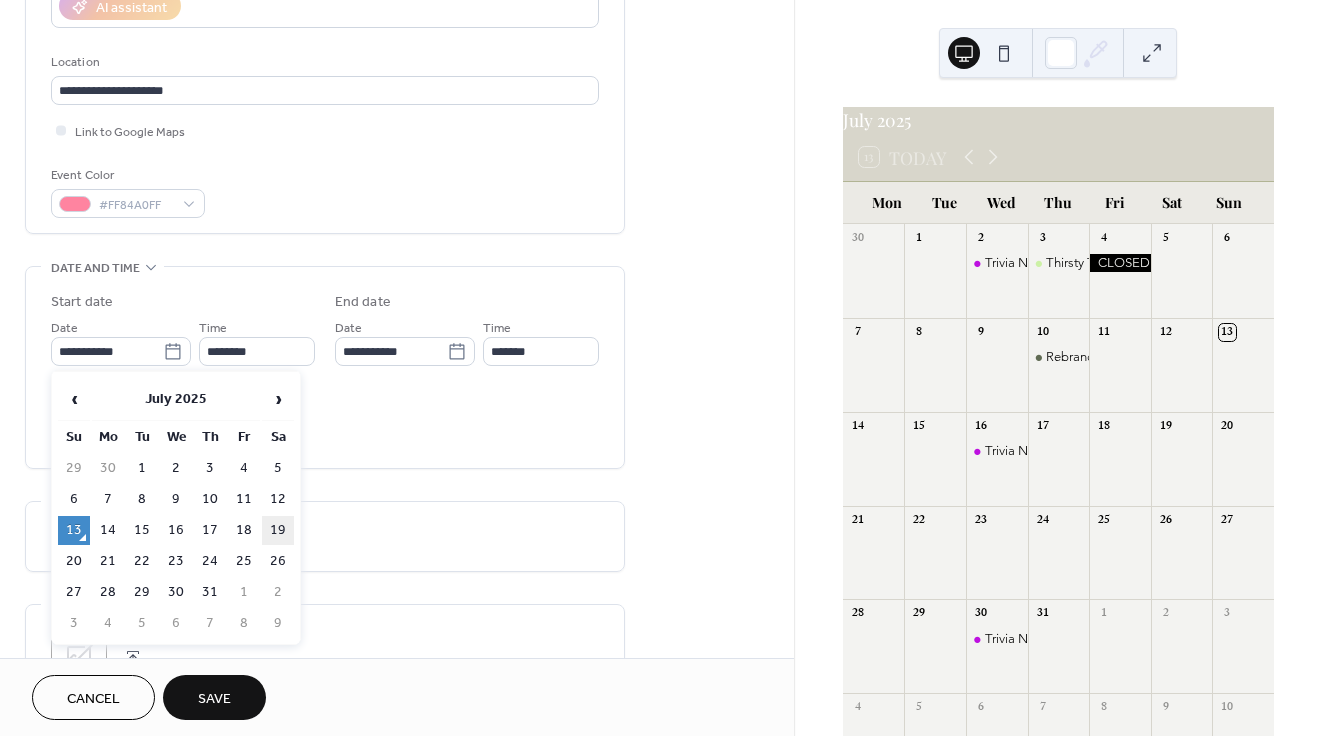 click on "19" at bounding box center [278, 530] 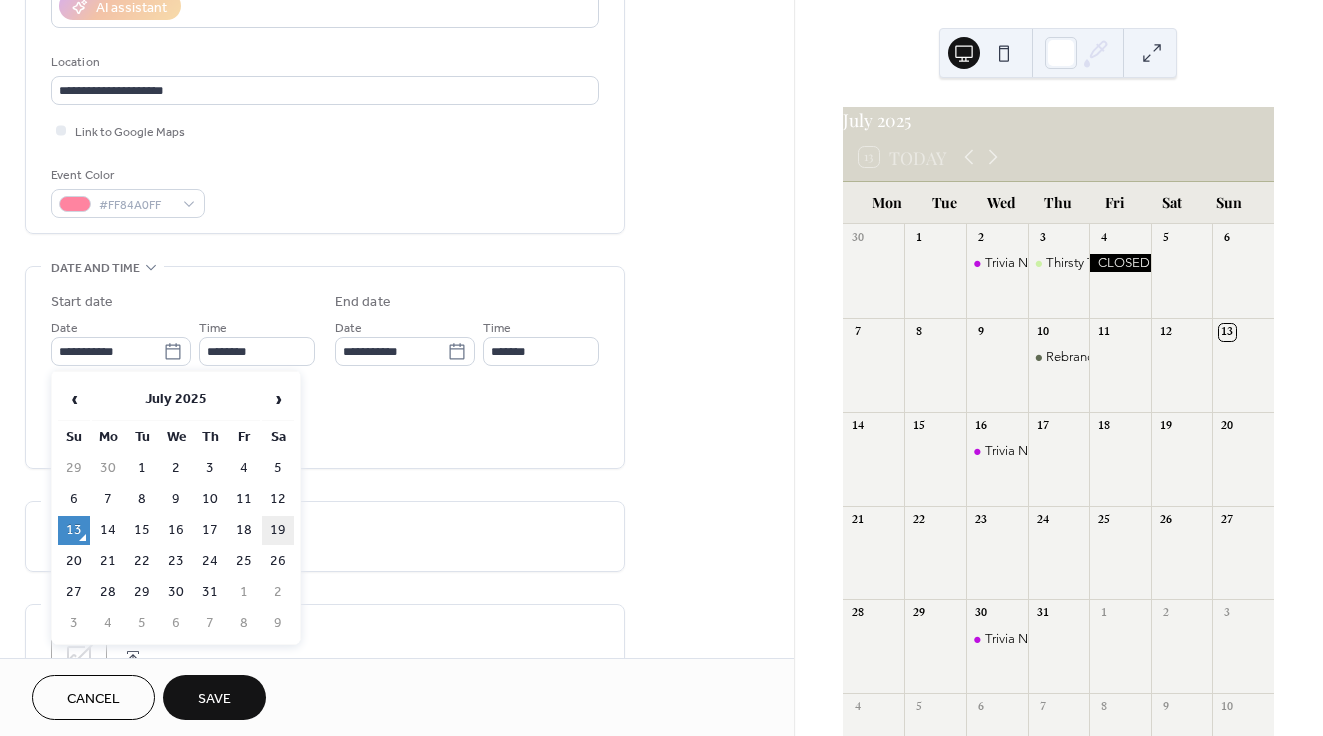 type on "**********" 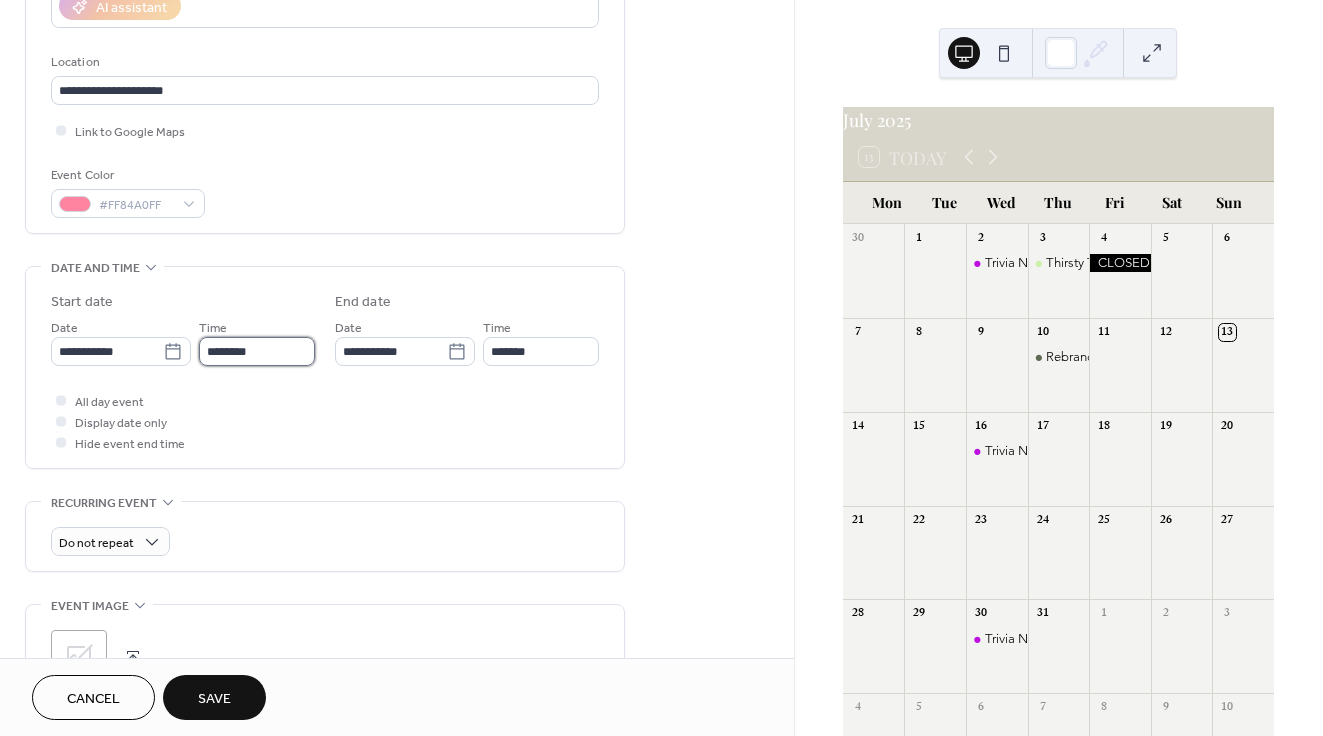 click on "********" at bounding box center [257, 351] 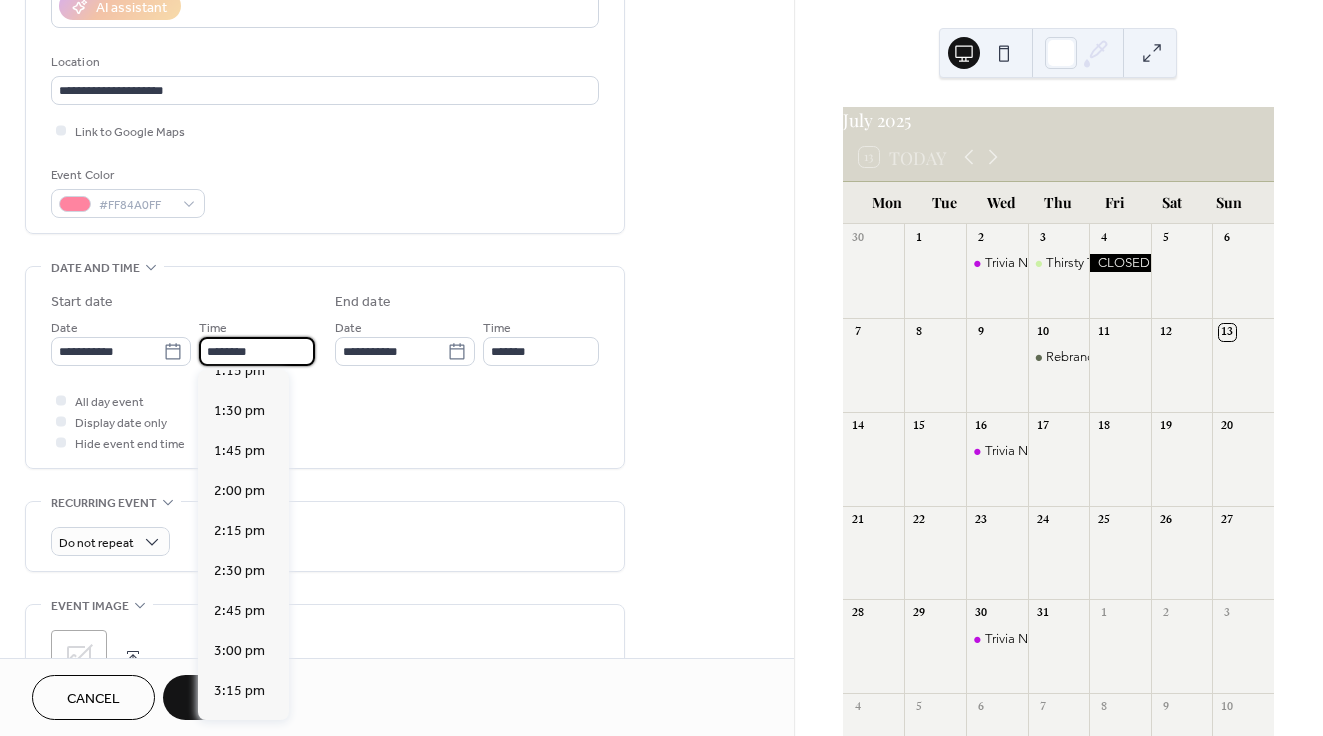 scroll, scrollTop: 2145, scrollLeft: 0, axis: vertical 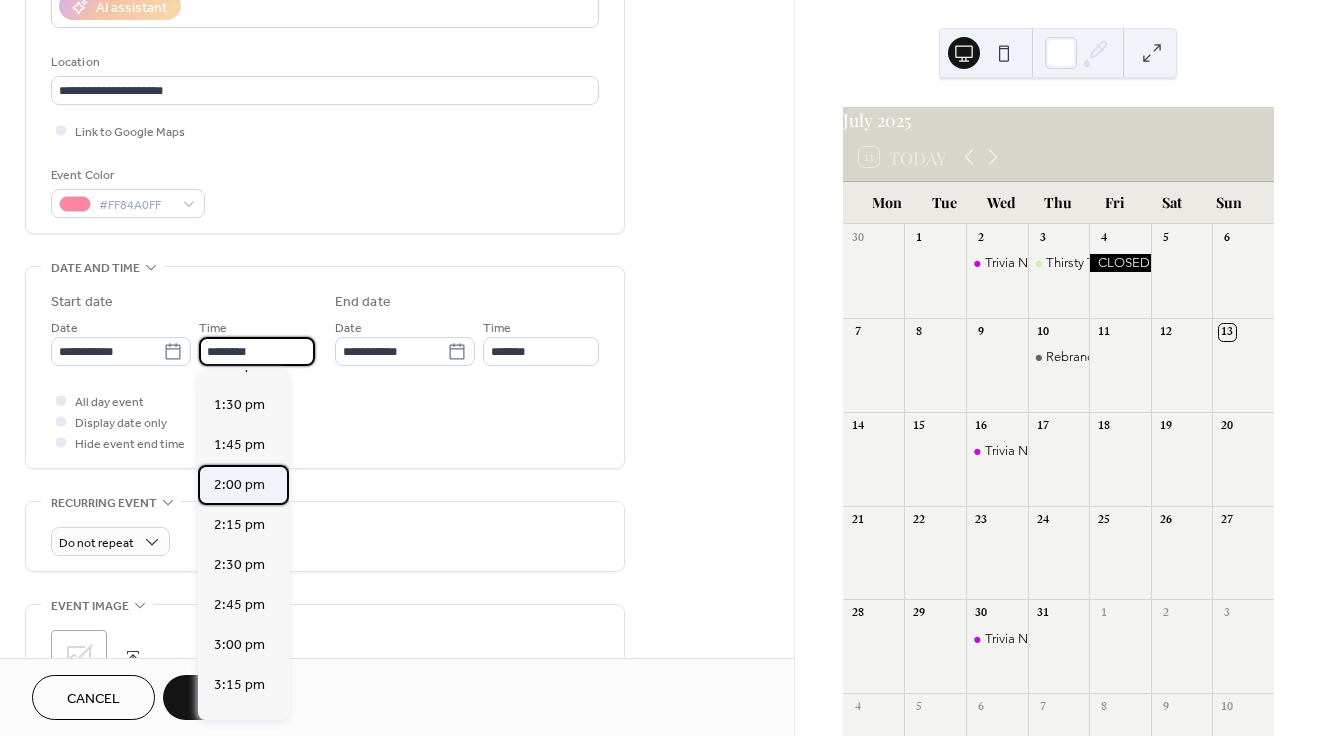 click on "2:00 pm" at bounding box center (239, 485) 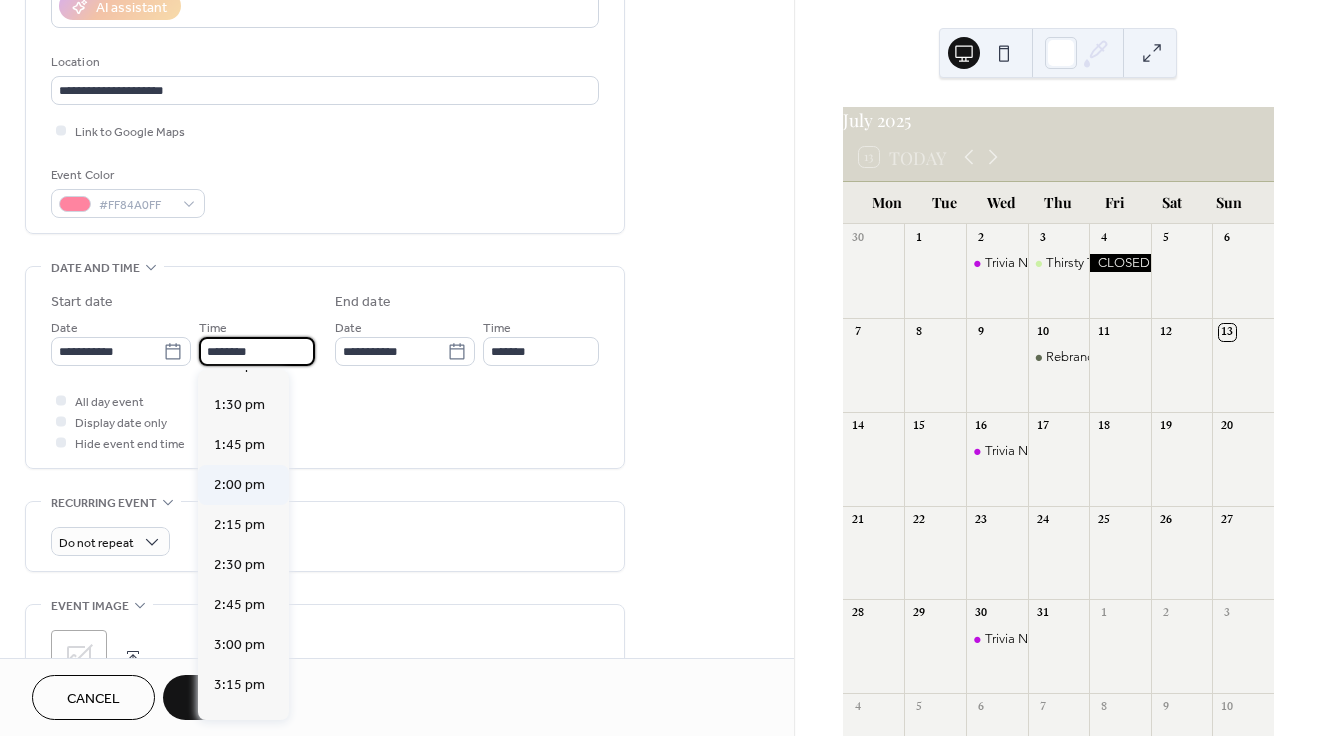 type on "*******" 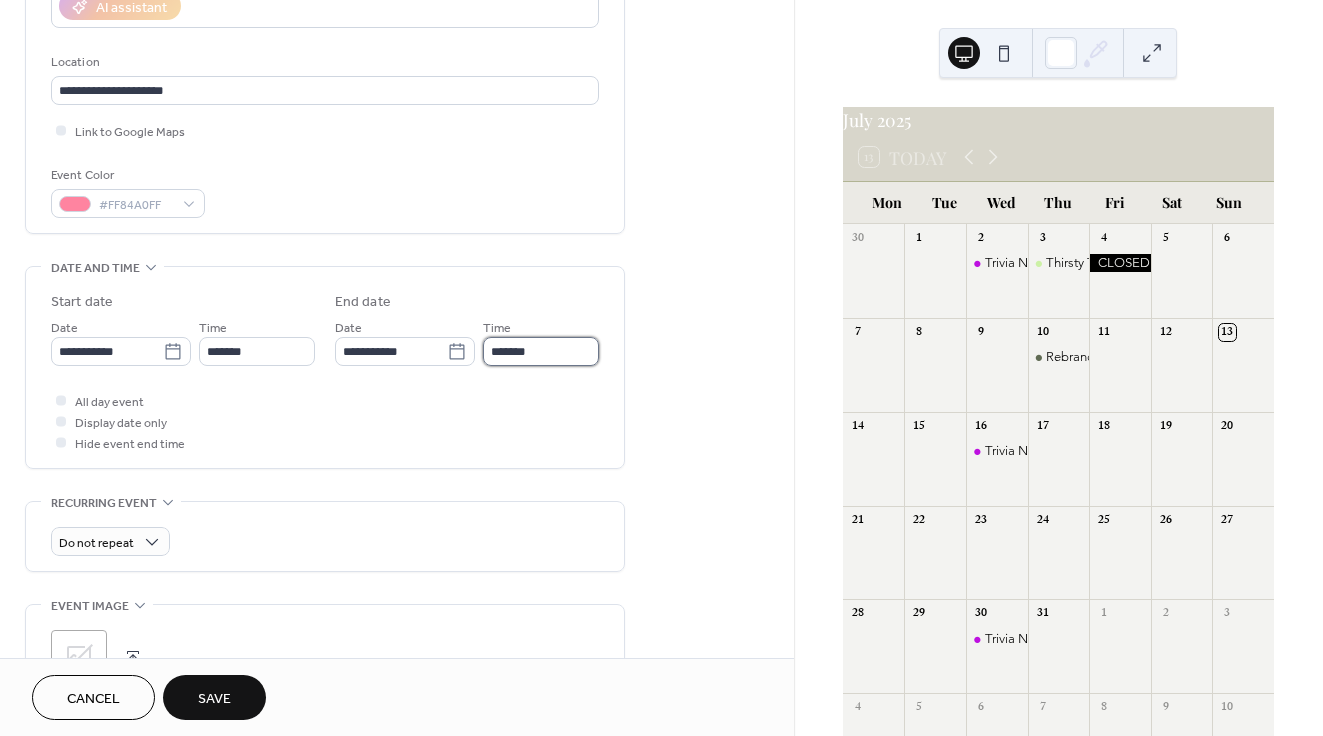 click on "*******" at bounding box center [541, 351] 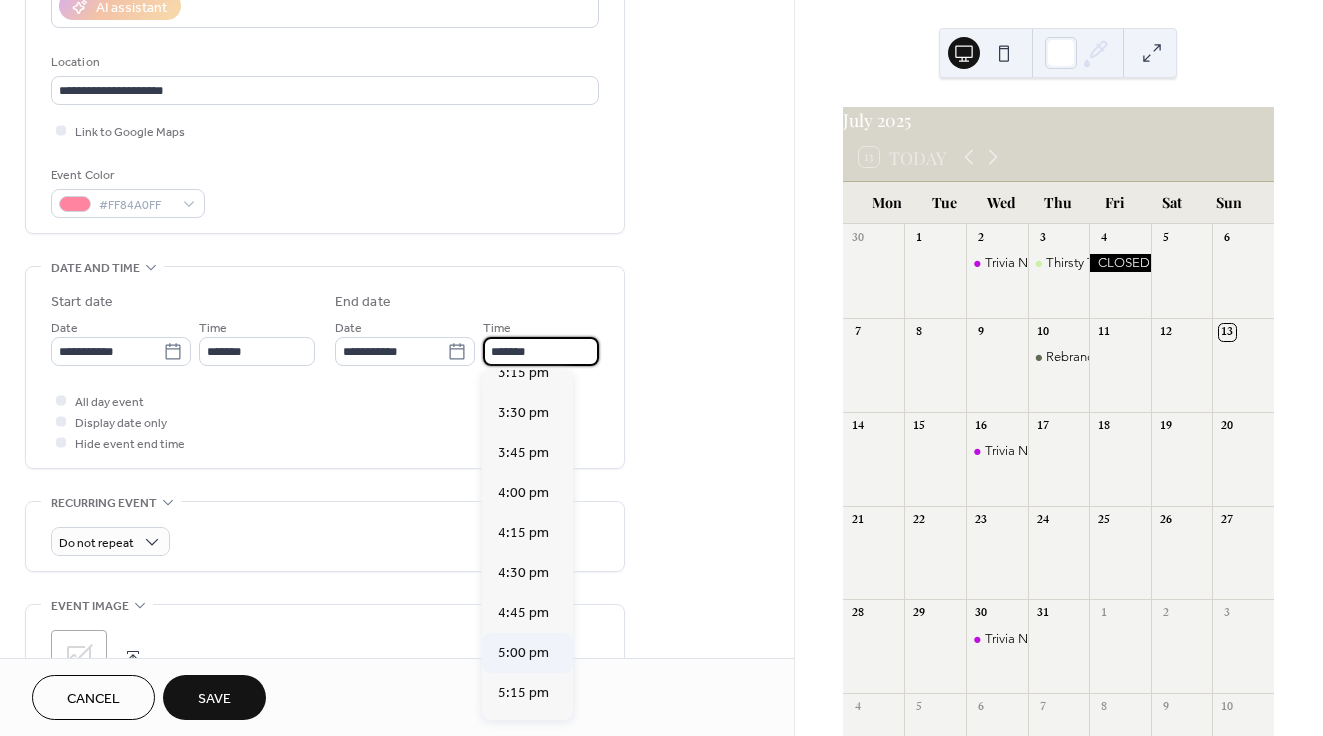 scroll, scrollTop: 361, scrollLeft: 0, axis: vertical 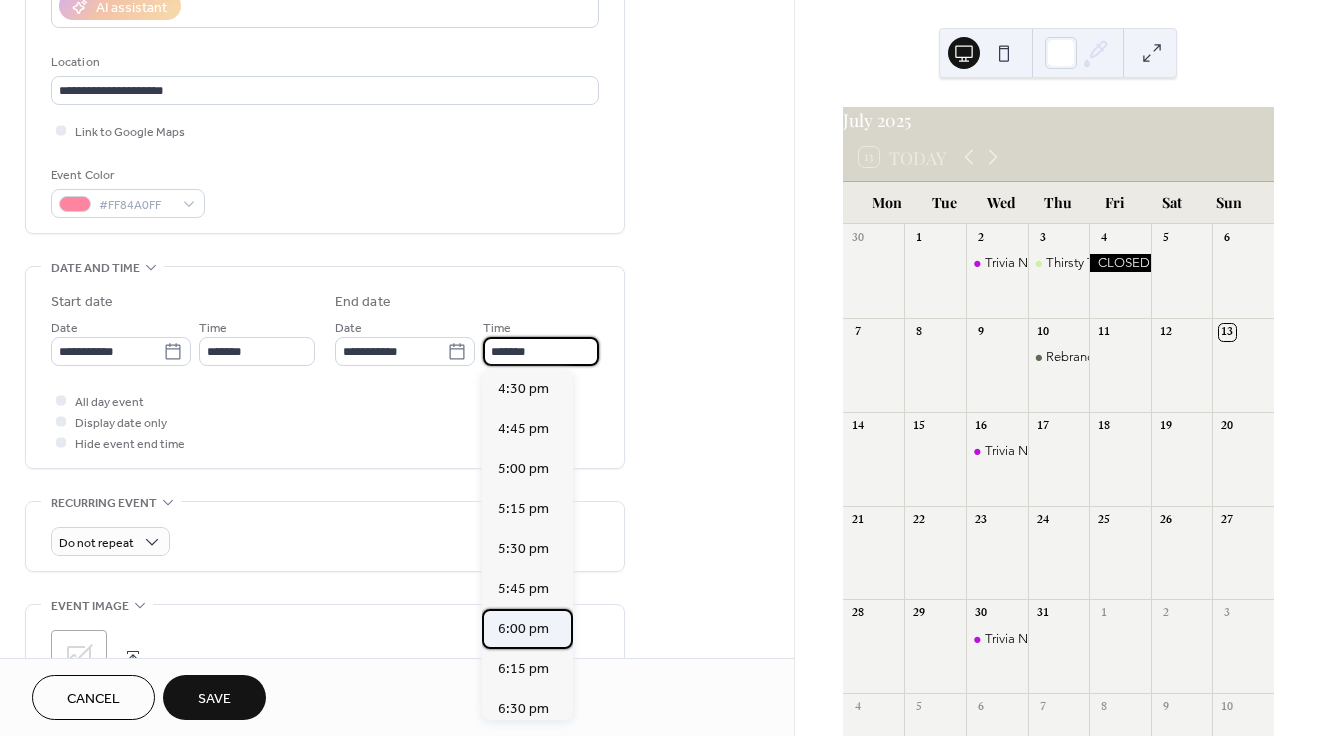 click on "6:00 pm" at bounding box center (523, 629) 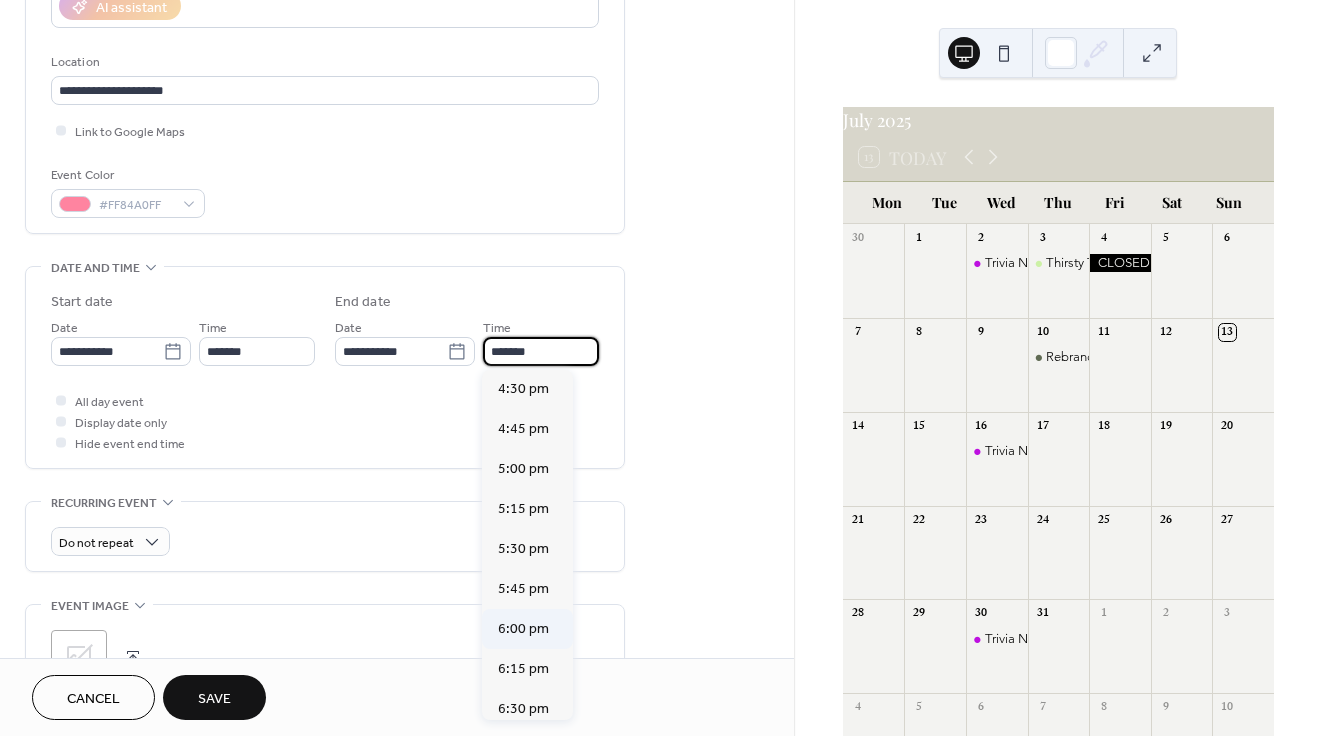 type on "*******" 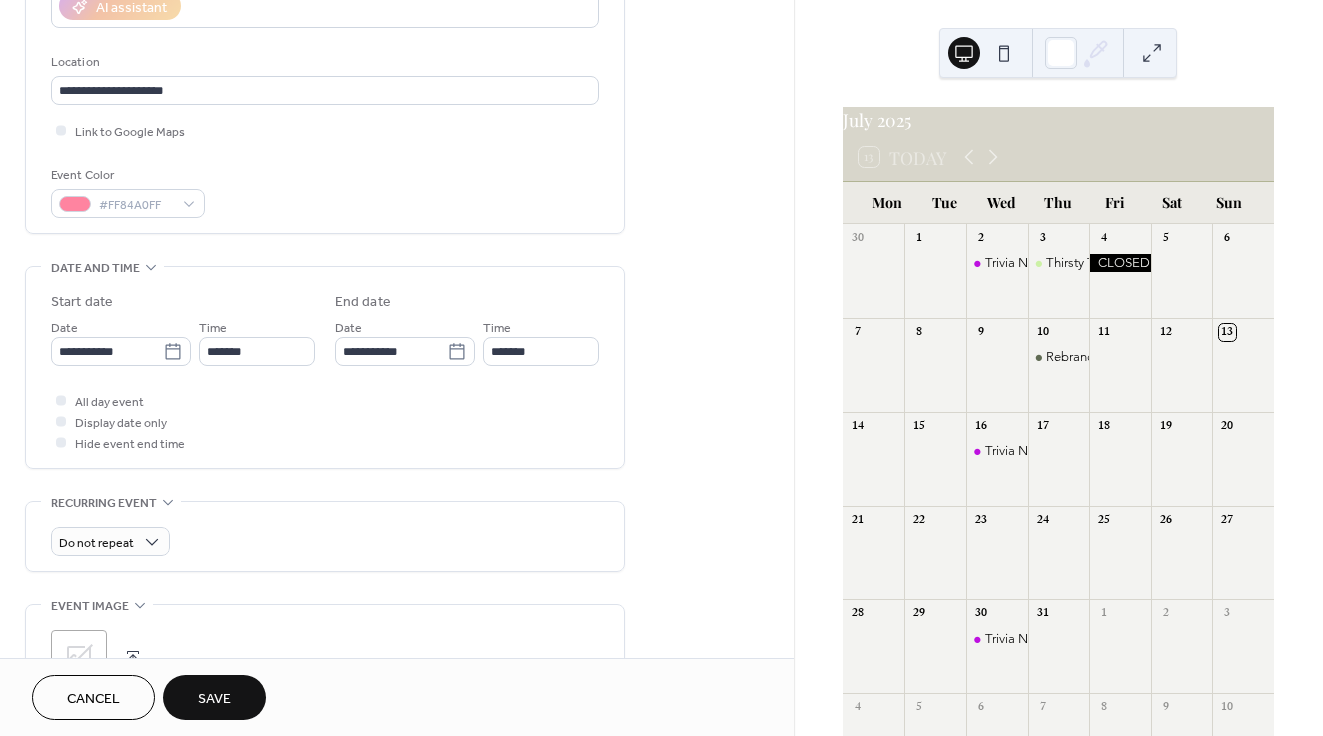 click on "All day event Display date only Hide event end time" at bounding box center [325, 421] 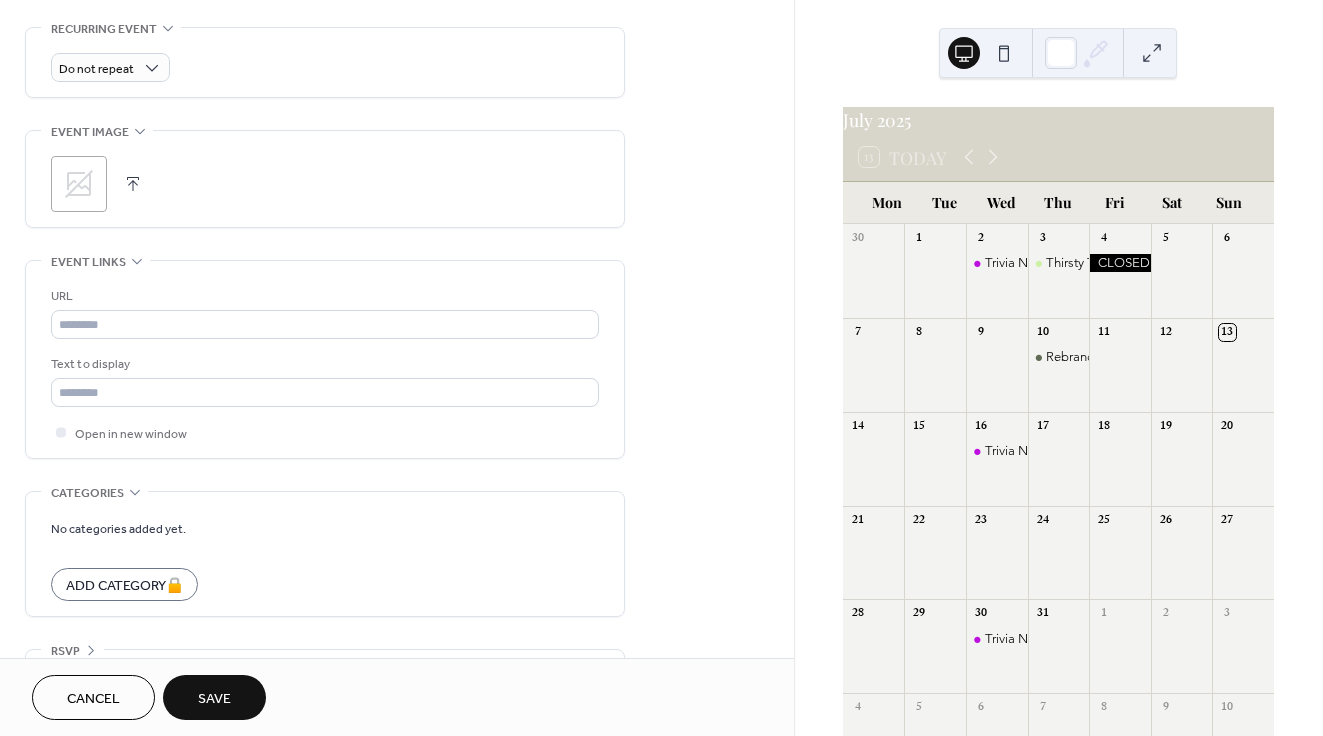 scroll, scrollTop: 911, scrollLeft: 0, axis: vertical 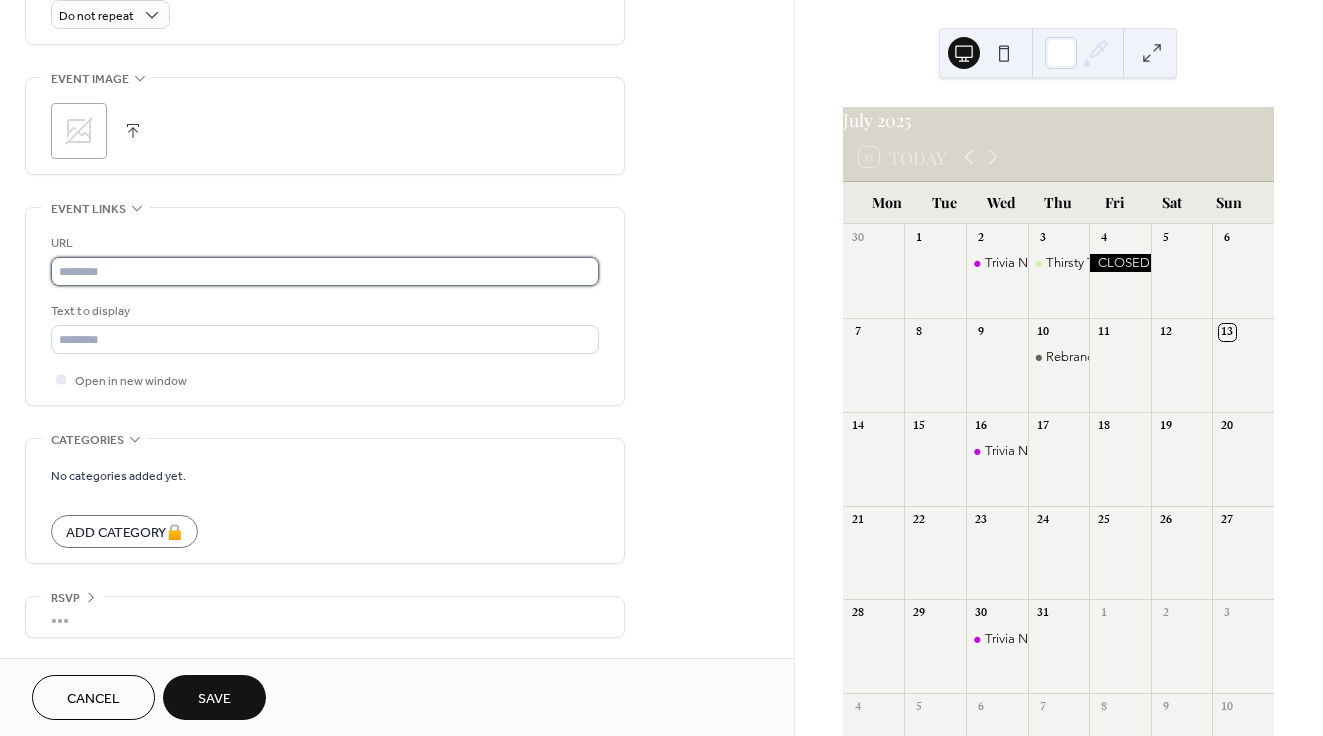 click at bounding box center (325, 271) 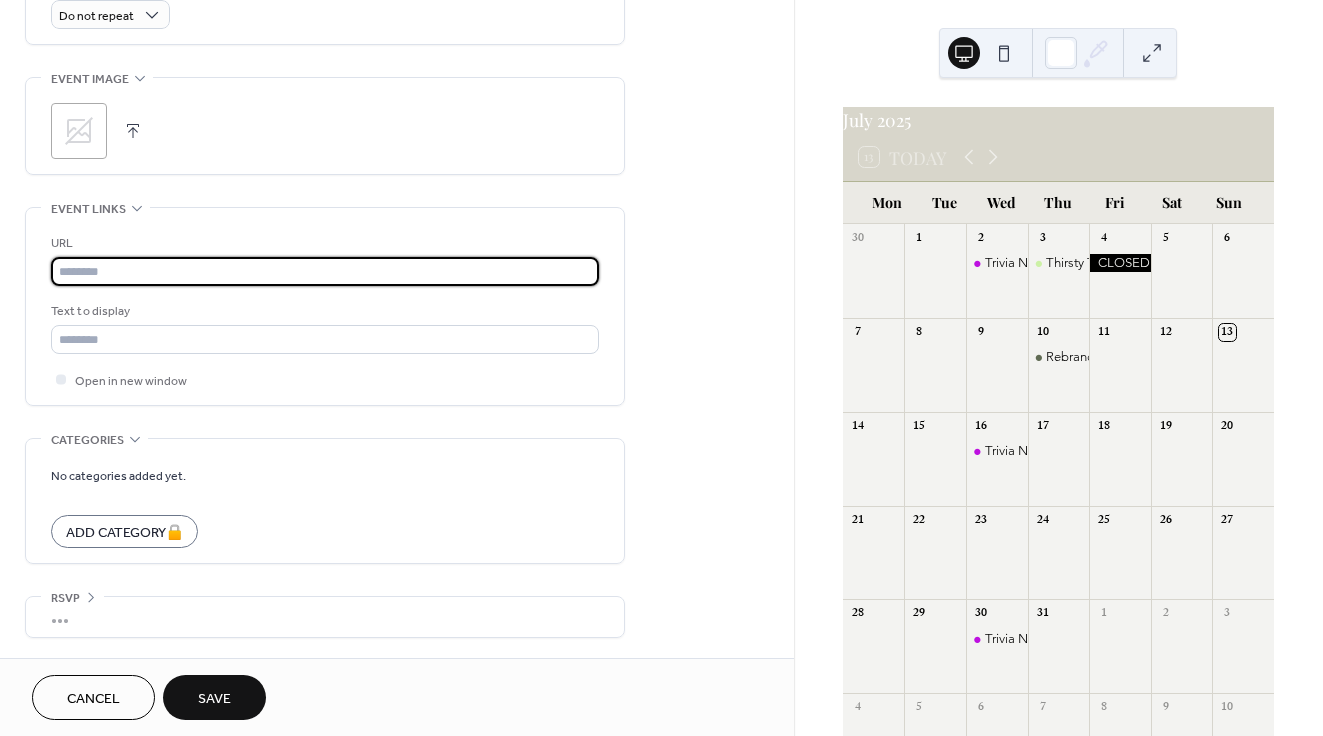 paste on "**********" 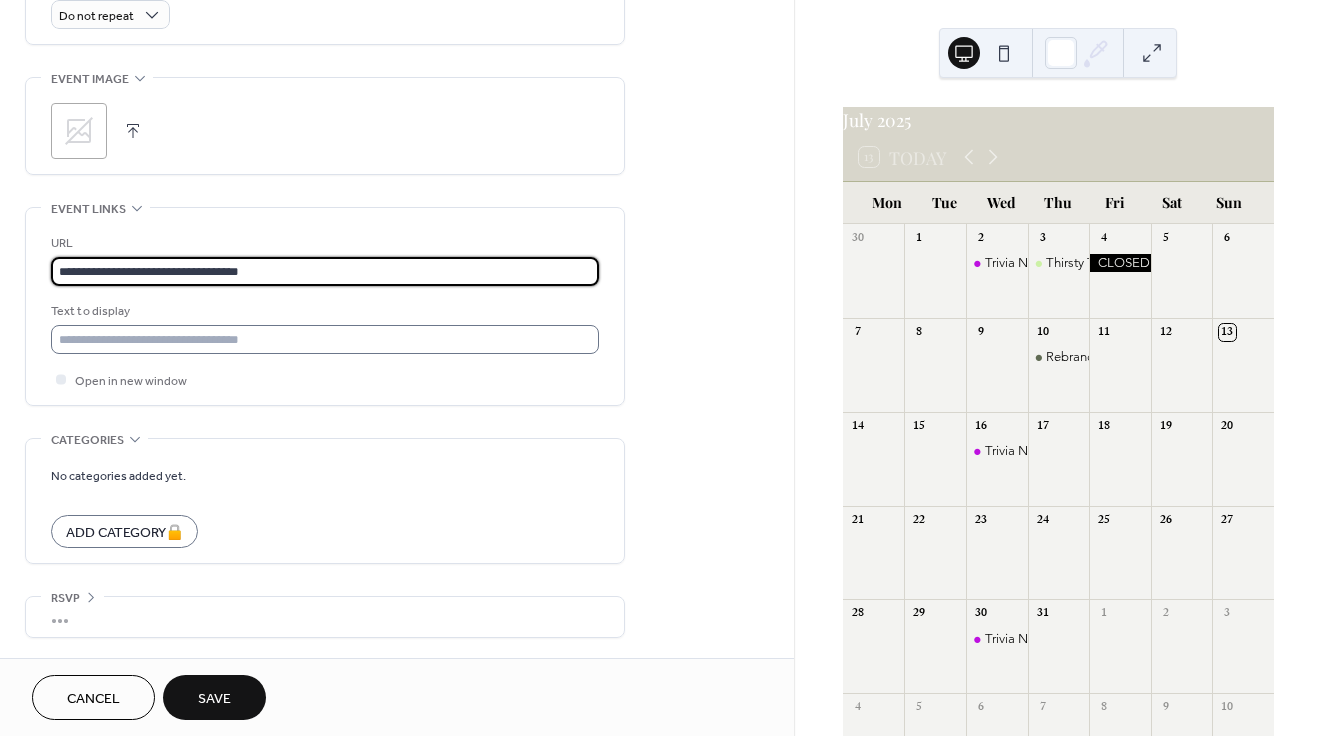 type on "**********" 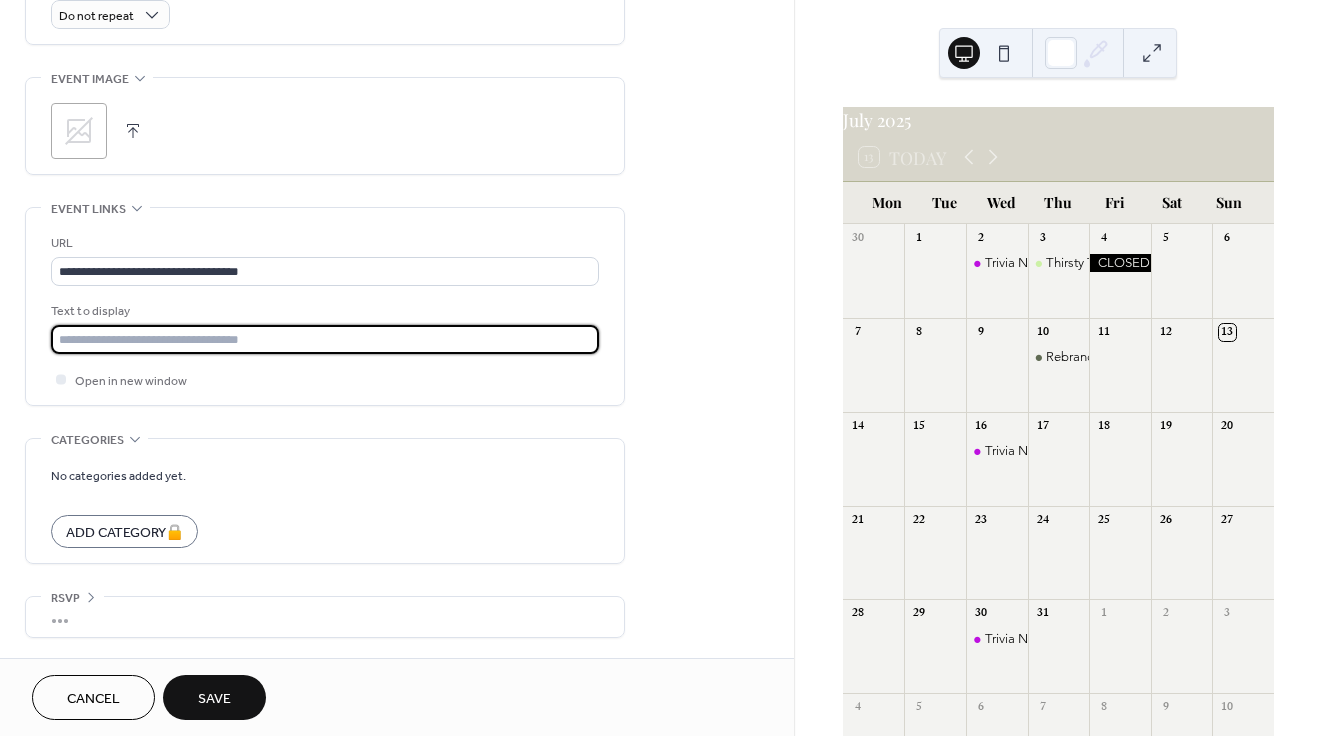 click at bounding box center (325, 339) 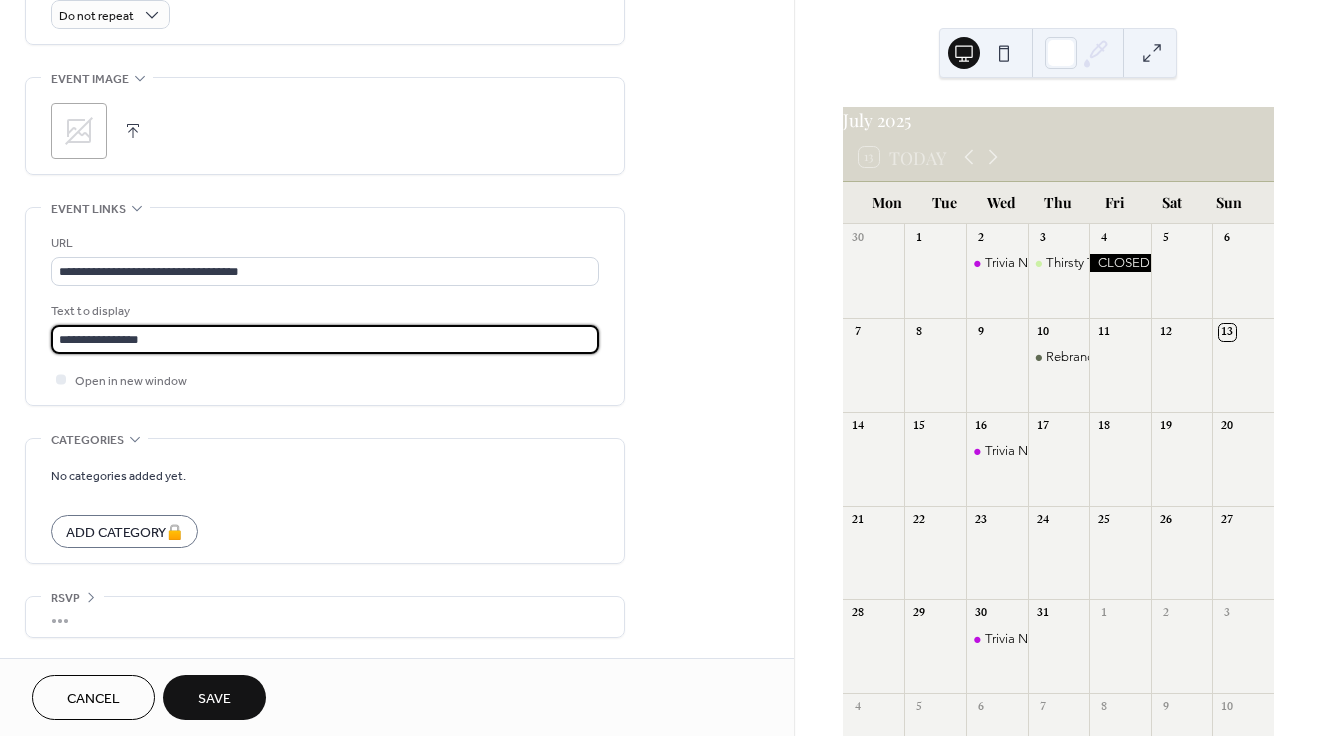type on "**********" 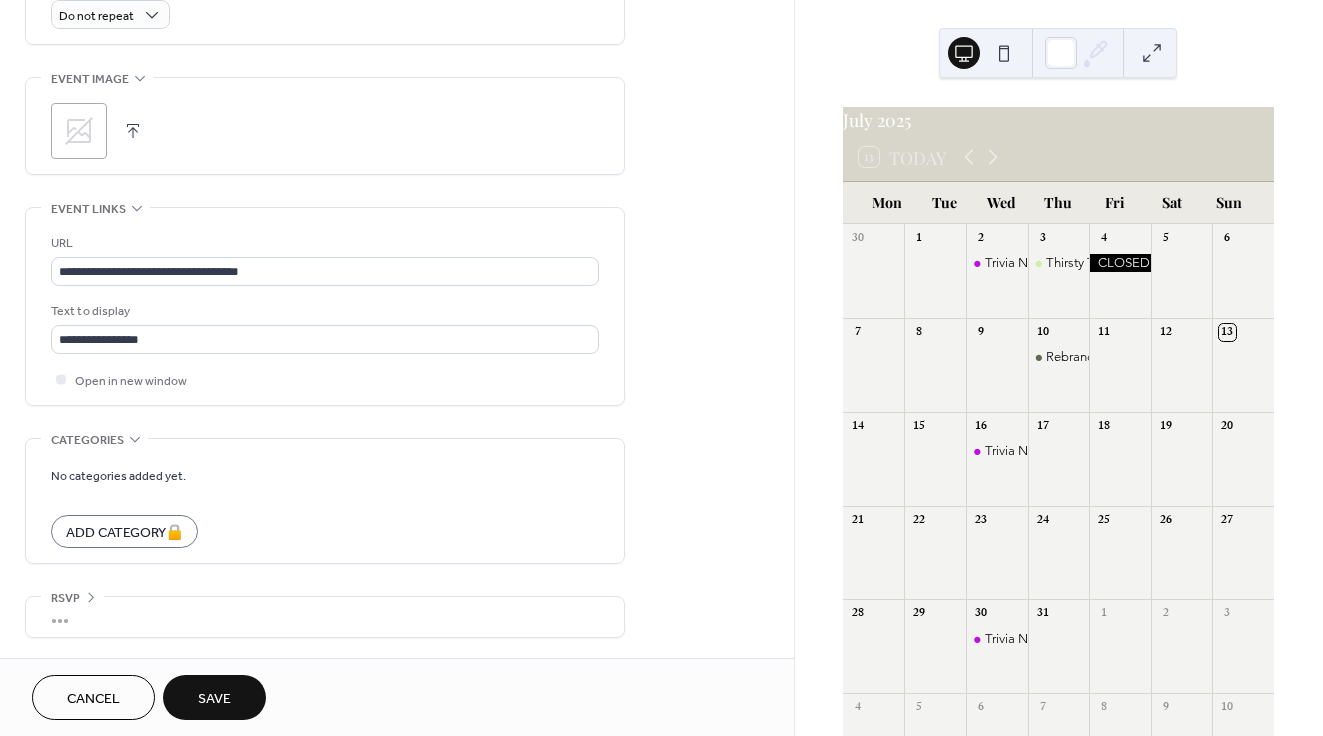 click on "Save" at bounding box center (214, 699) 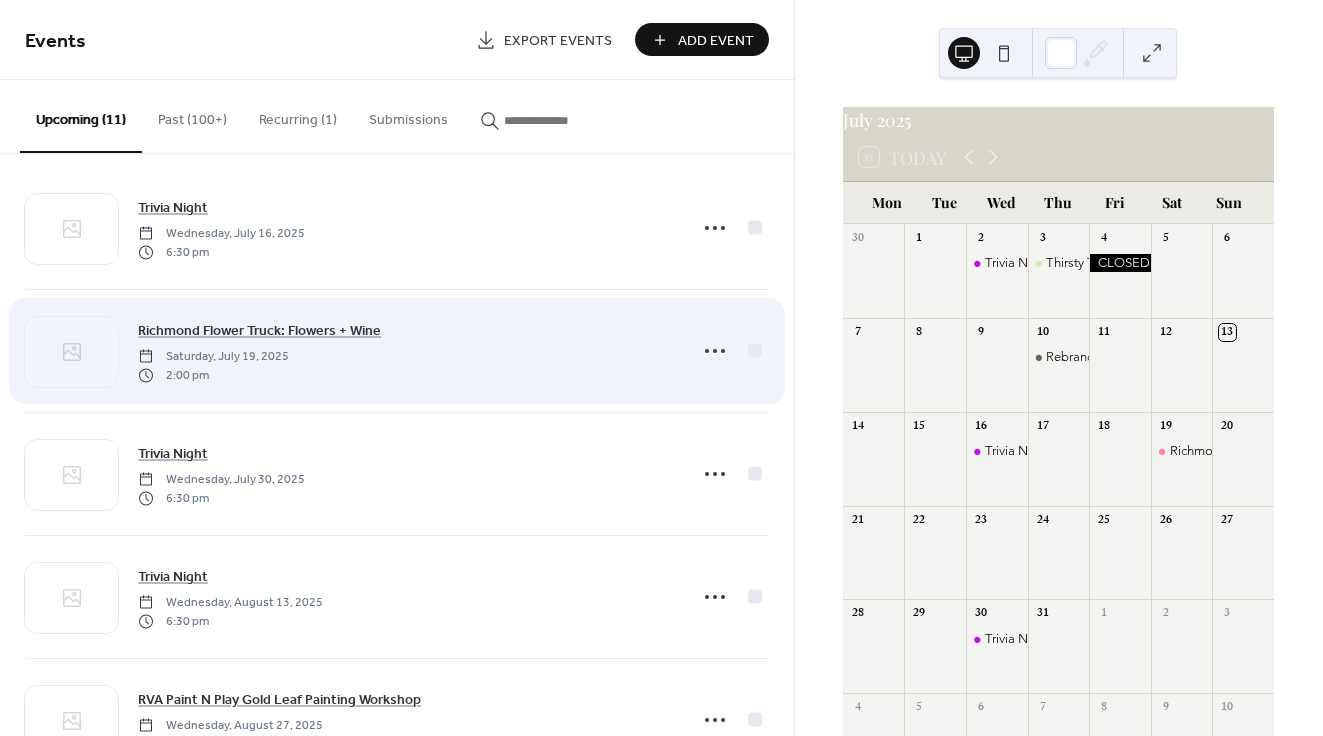 scroll, scrollTop: 0, scrollLeft: 0, axis: both 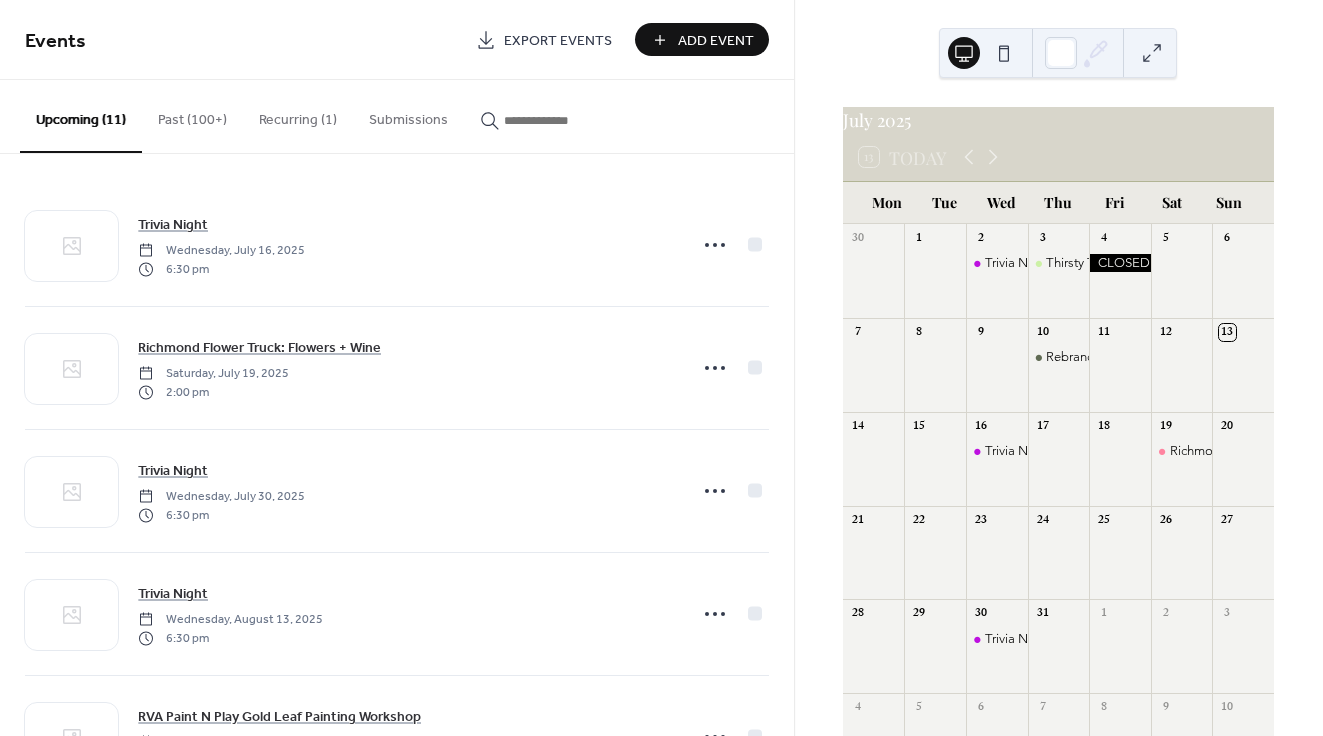click on "Add Event" at bounding box center [716, 41] 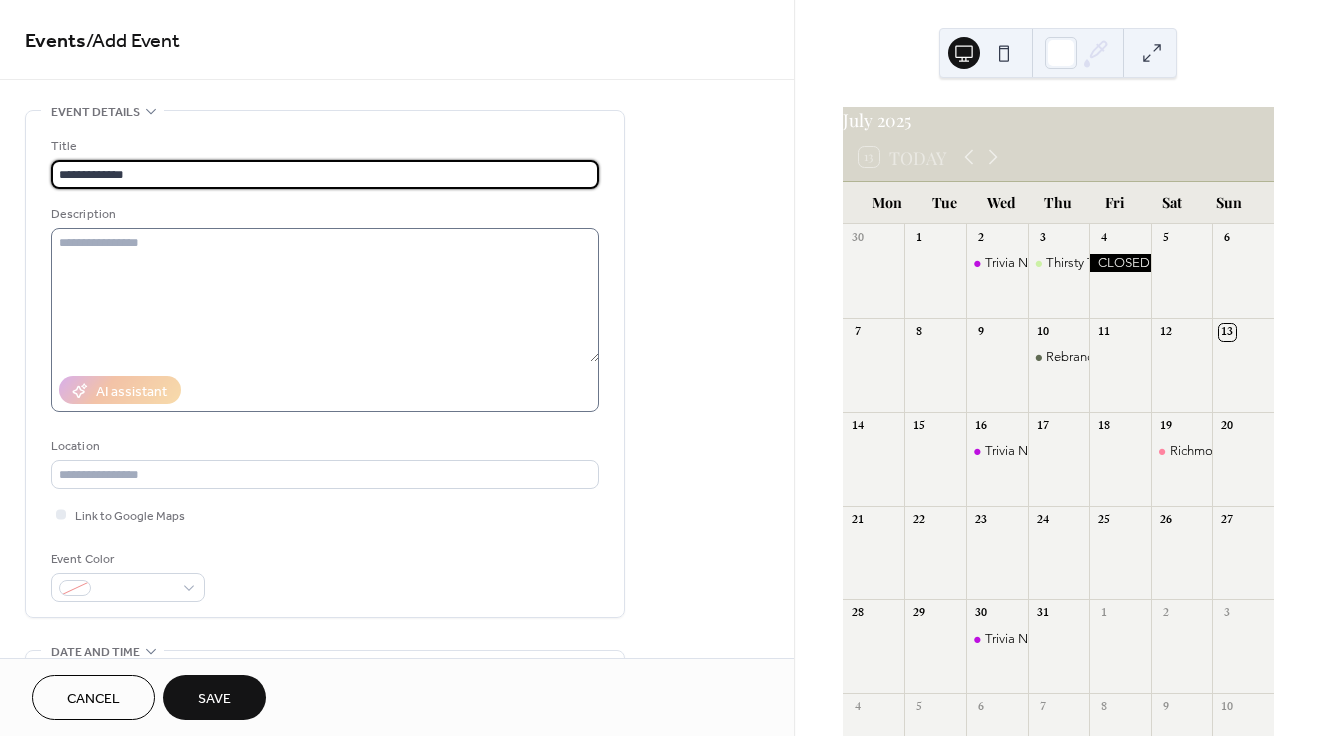 type on "**********" 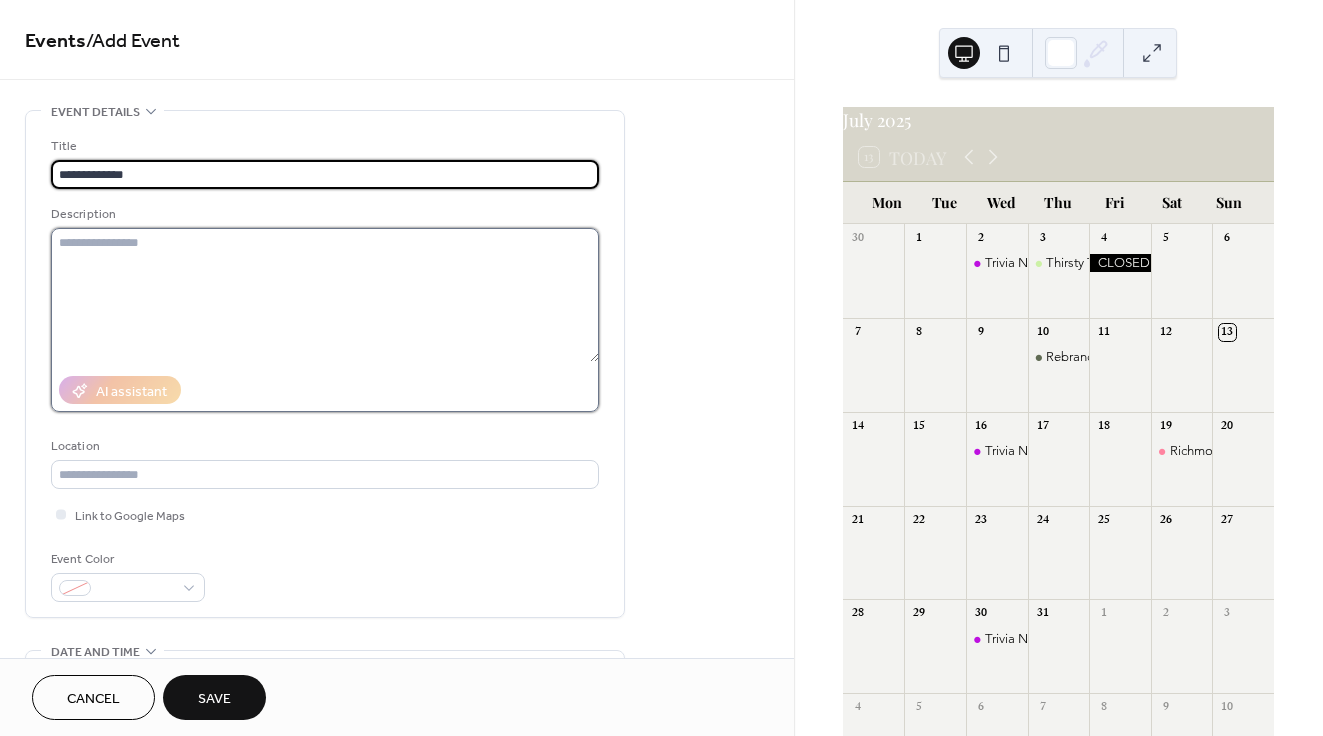 click at bounding box center (325, 295) 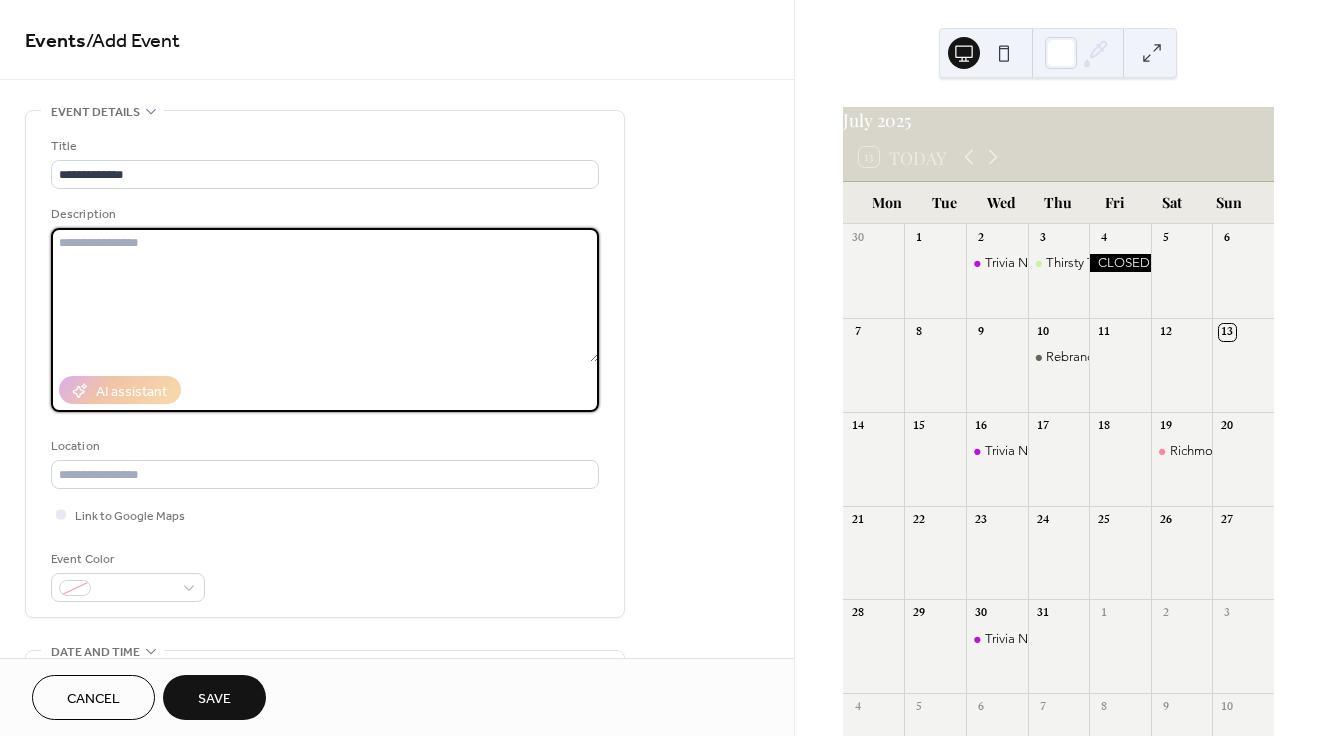 click at bounding box center [325, 295] 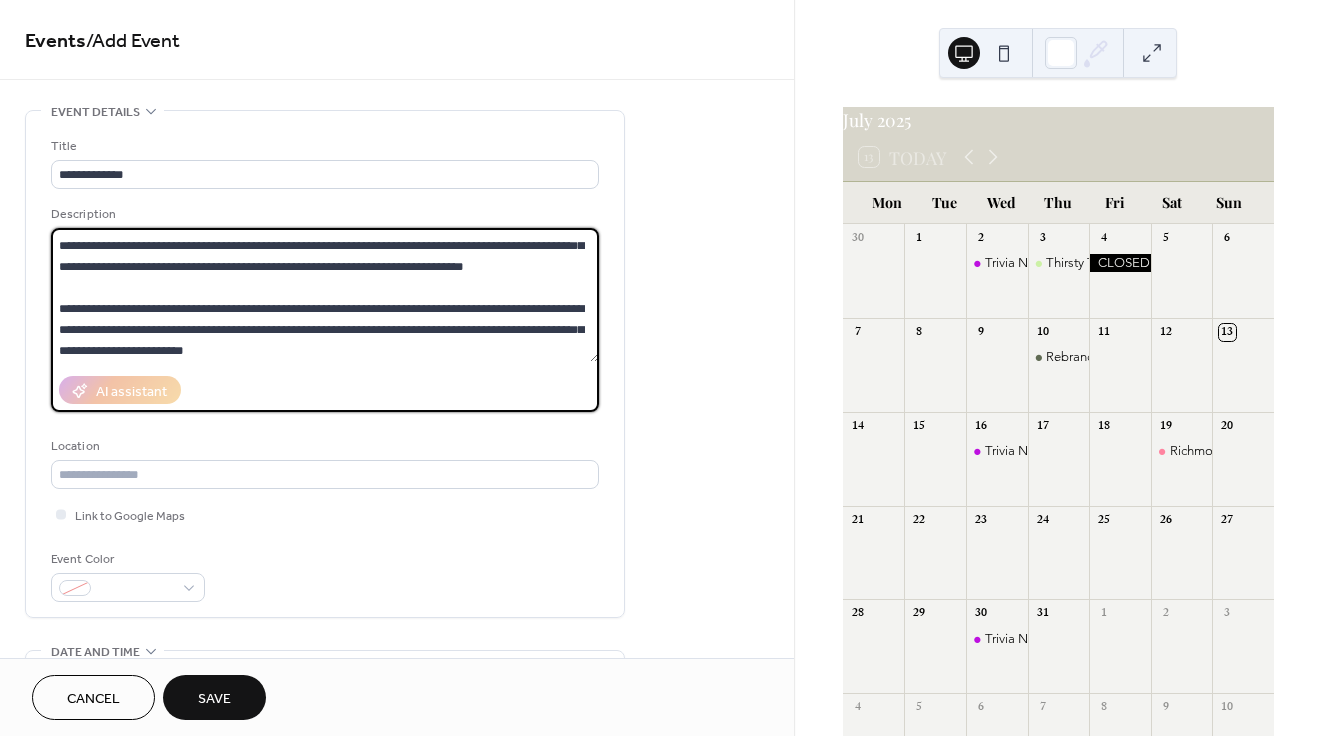 scroll, scrollTop: 0, scrollLeft: 0, axis: both 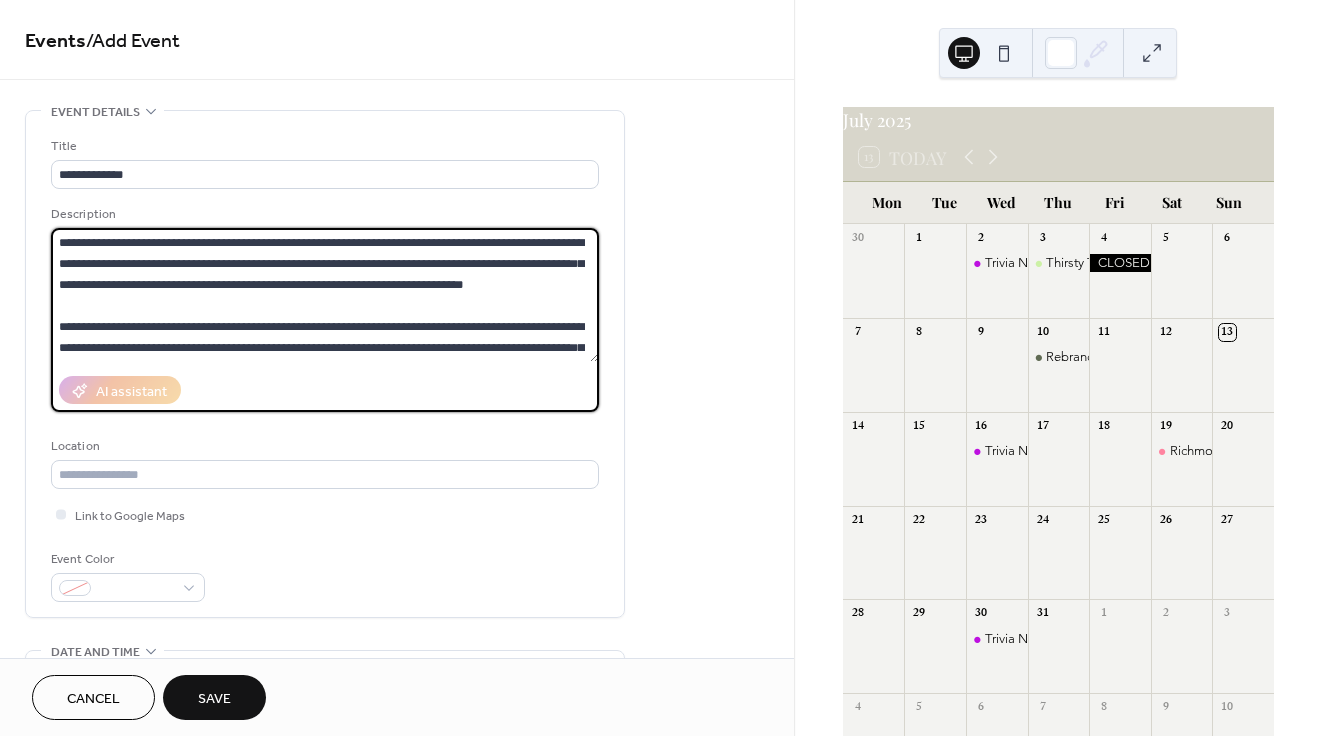 drag, startPoint x: 237, startPoint y: 261, endPoint x: 63, endPoint y: 255, distance: 174.10342 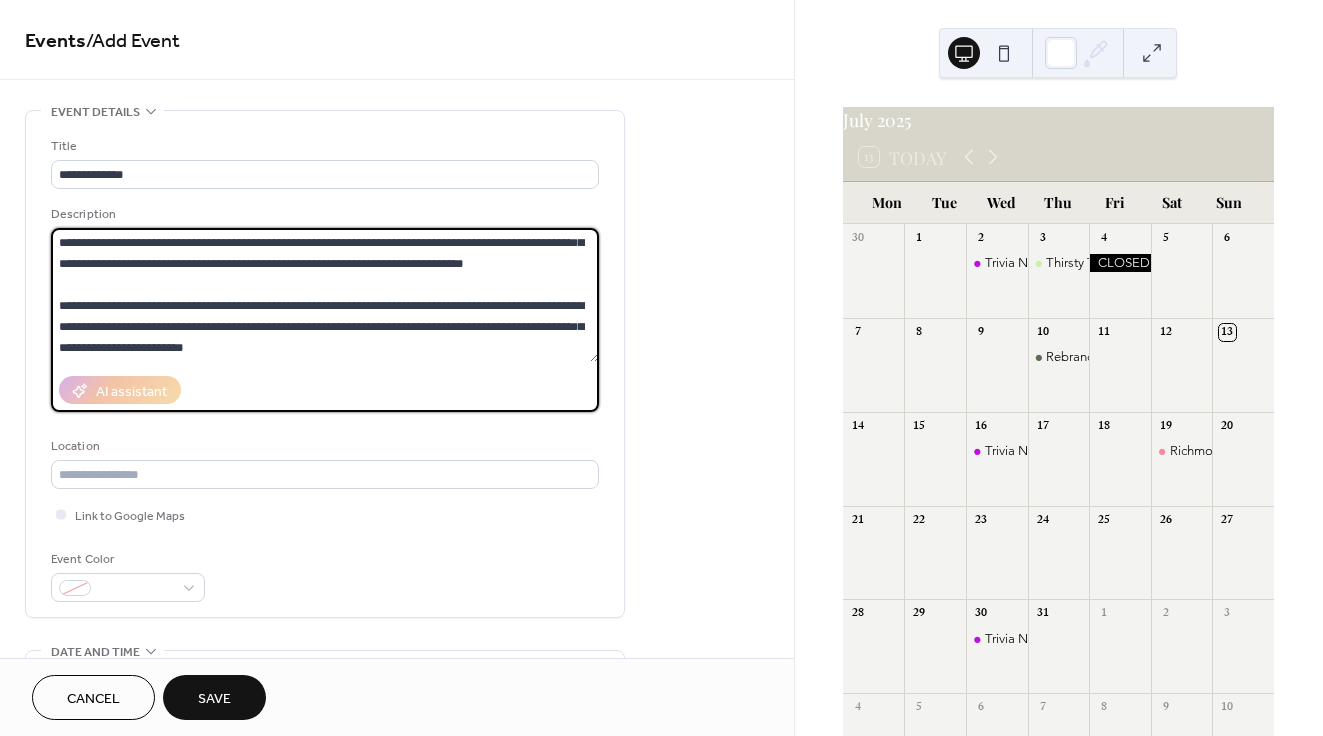 click on "**********" at bounding box center (325, 295) 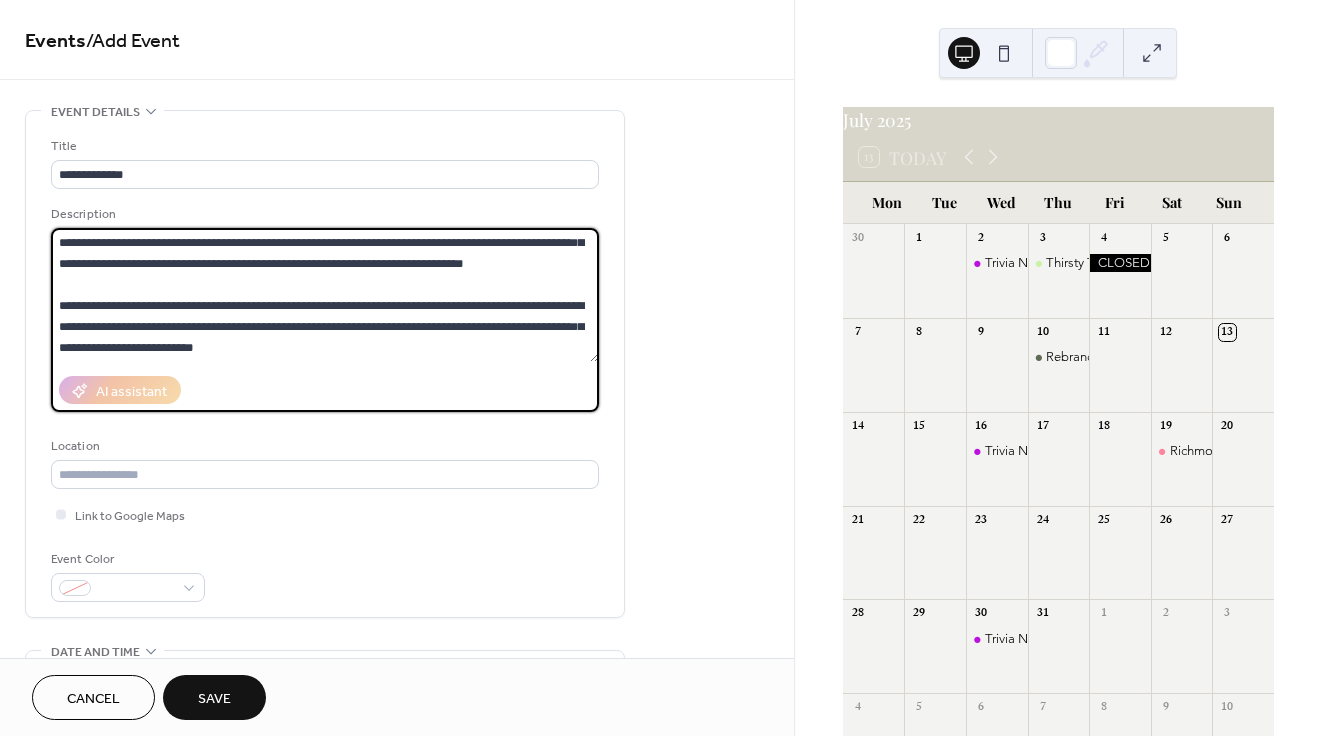 paste on "**********" 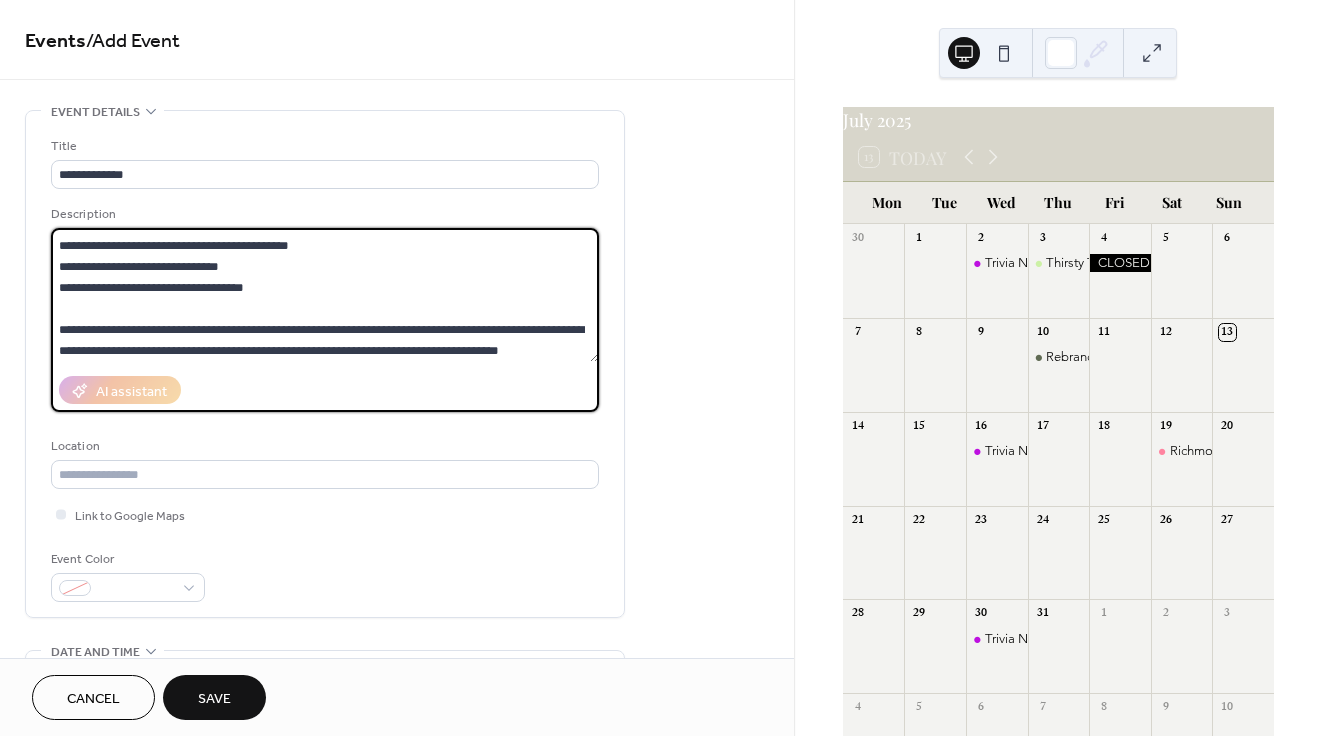scroll, scrollTop: 0, scrollLeft: 0, axis: both 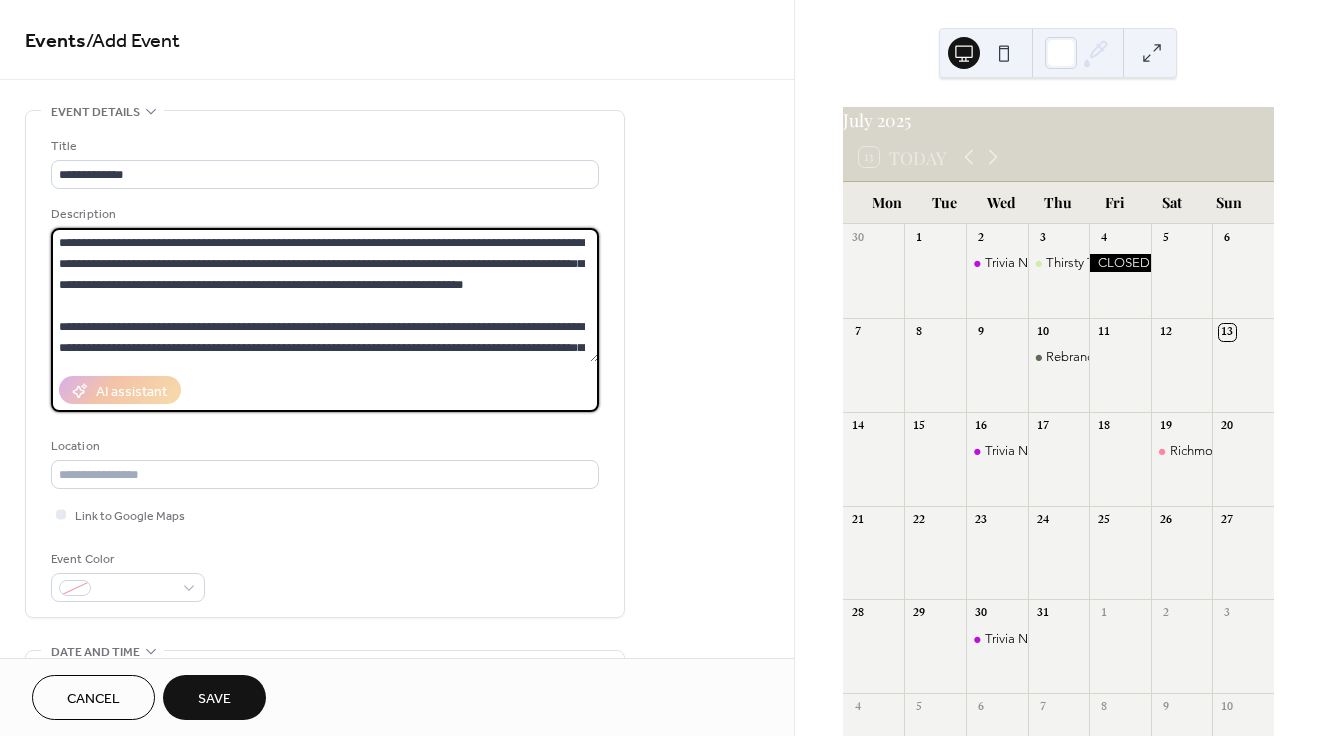 drag, startPoint x: 237, startPoint y: 263, endPoint x: 478, endPoint y: 241, distance: 242.00206 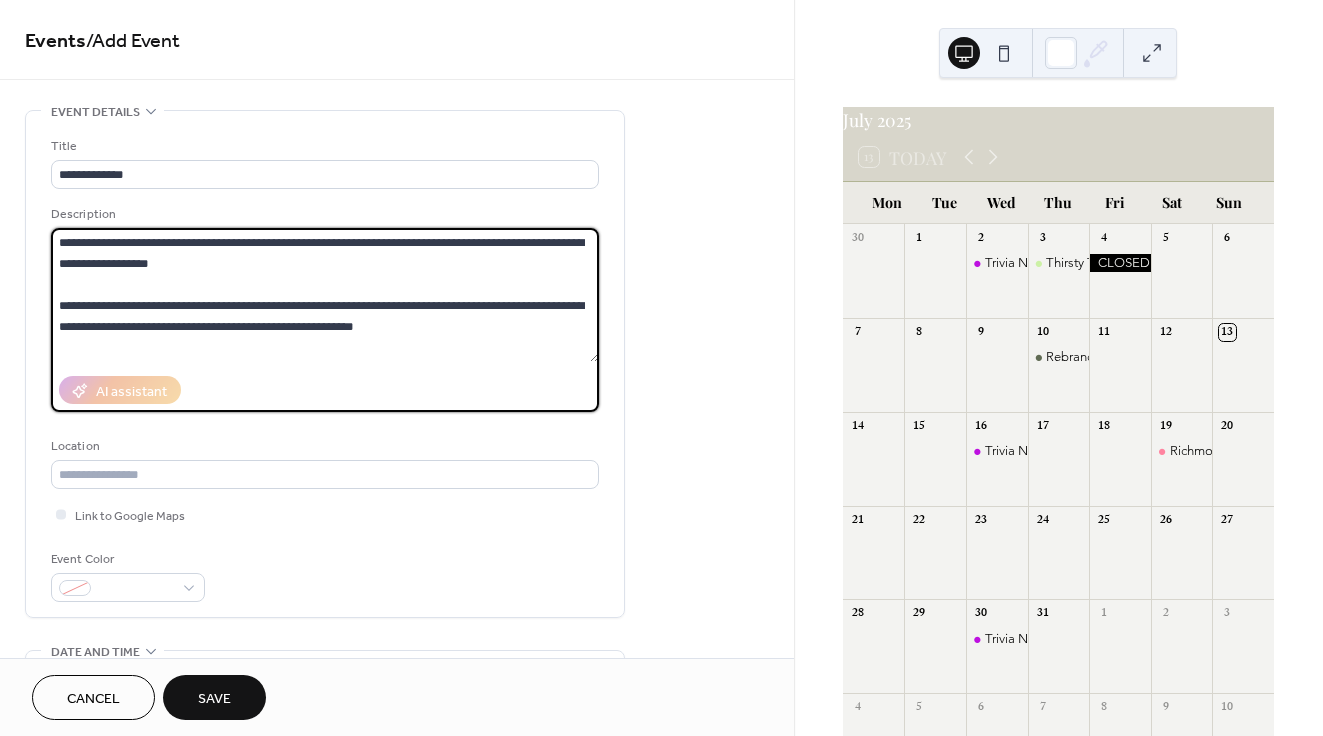 drag, startPoint x: 408, startPoint y: 303, endPoint x: 480, endPoint y: 305, distance: 72.02777 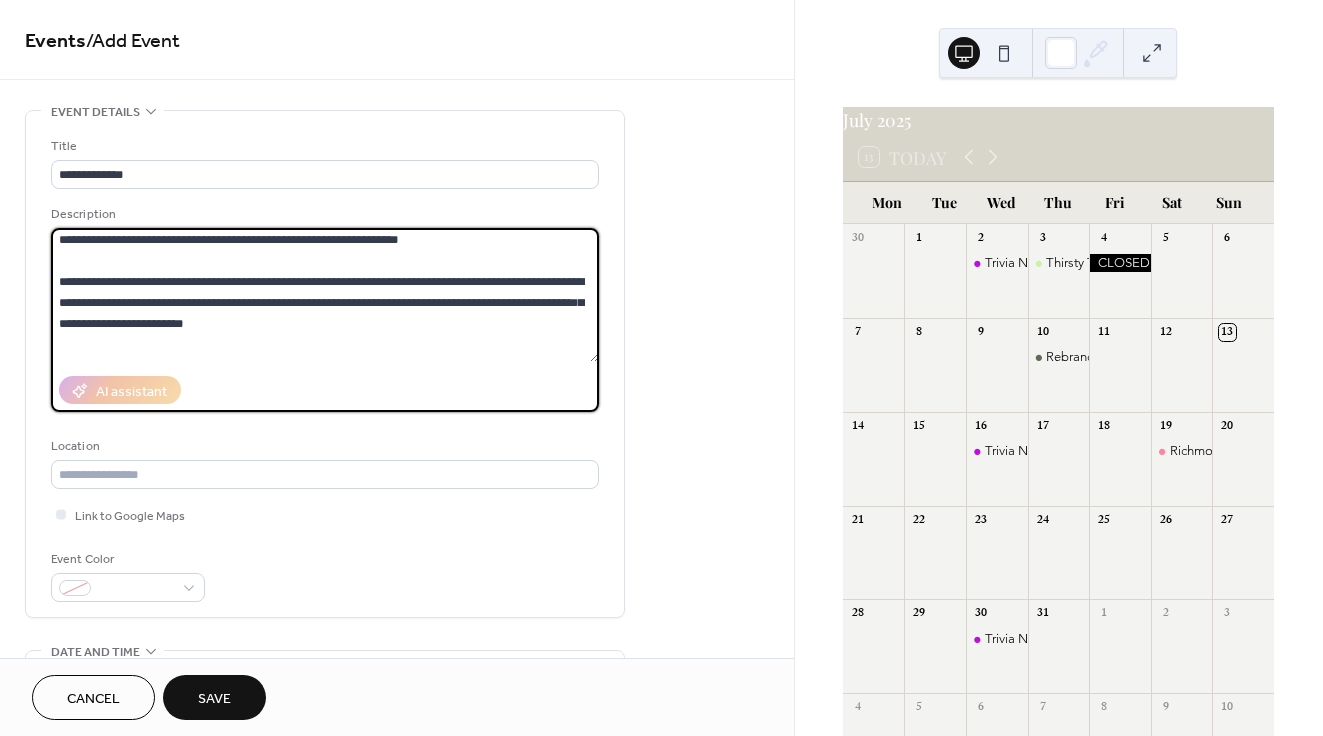 scroll, scrollTop: 0, scrollLeft: 0, axis: both 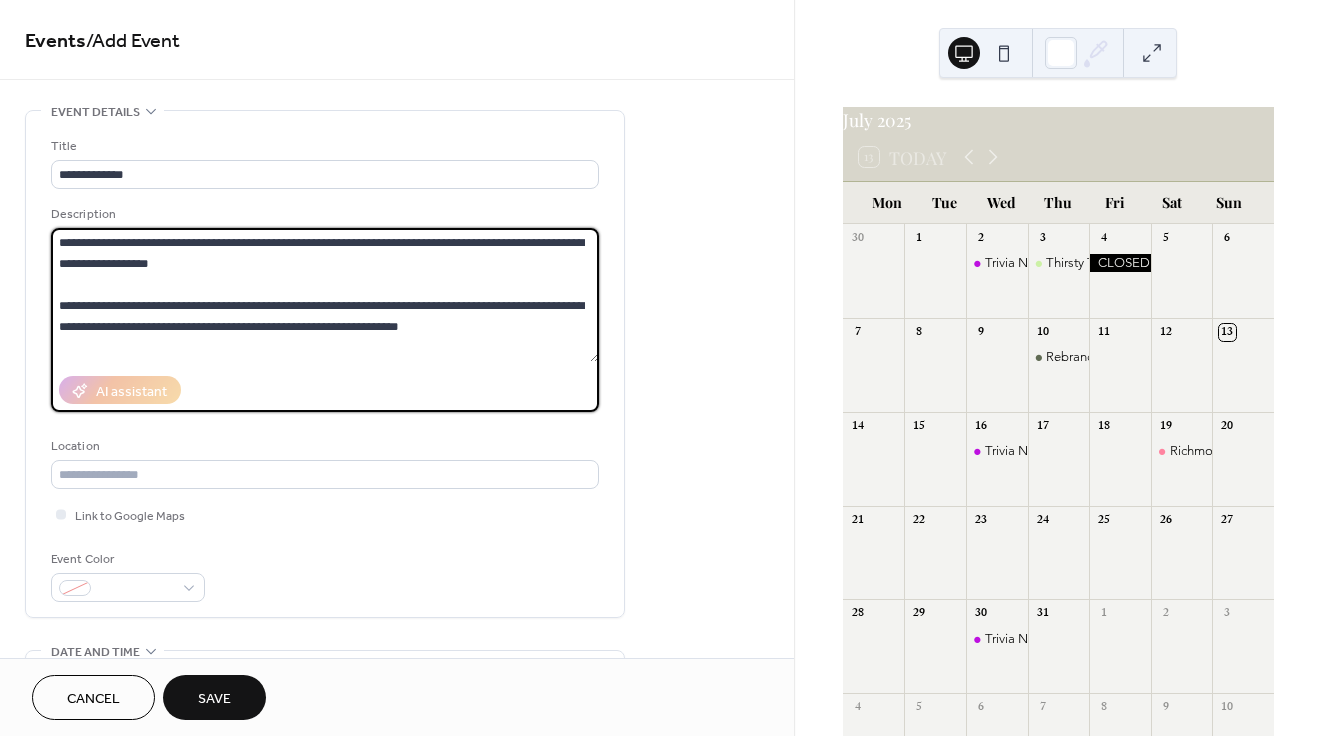 drag, startPoint x: 566, startPoint y: 350, endPoint x: 34, endPoint y: 198, distance: 553.2883 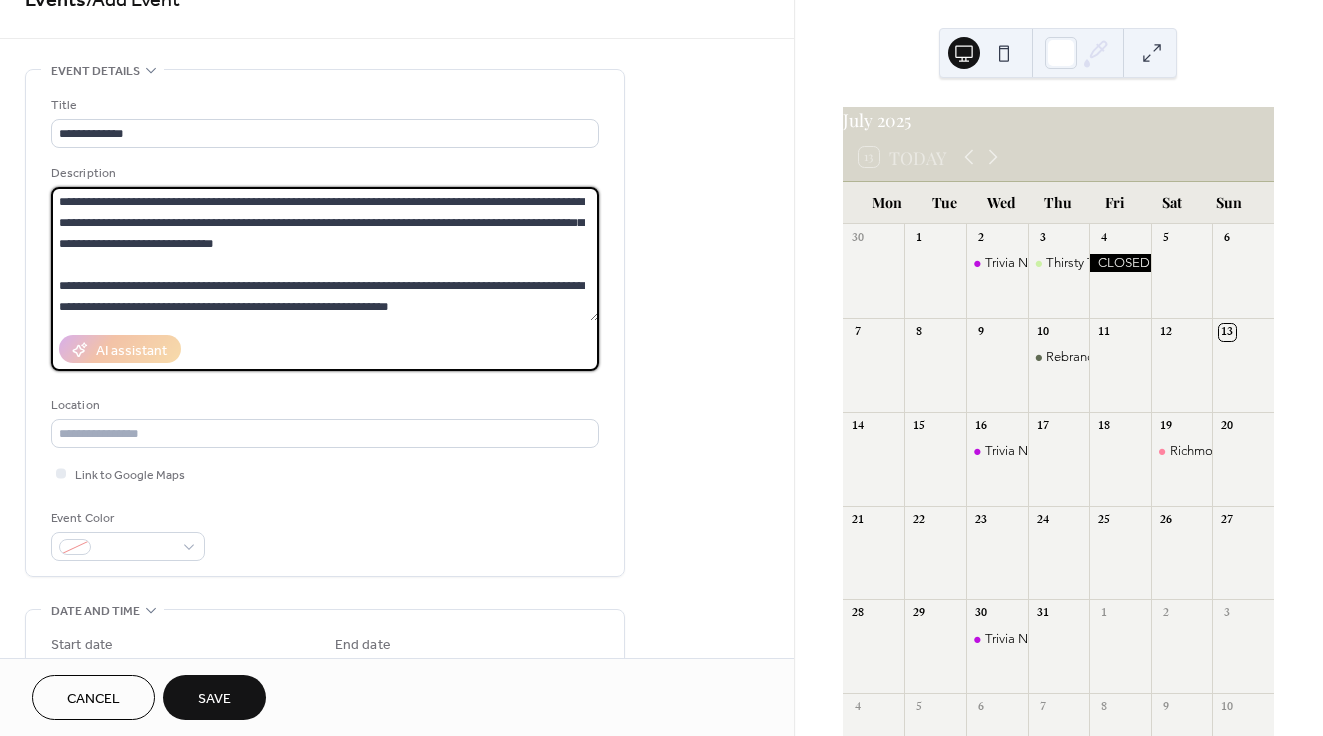scroll, scrollTop: 44, scrollLeft: 0, axis: vertical 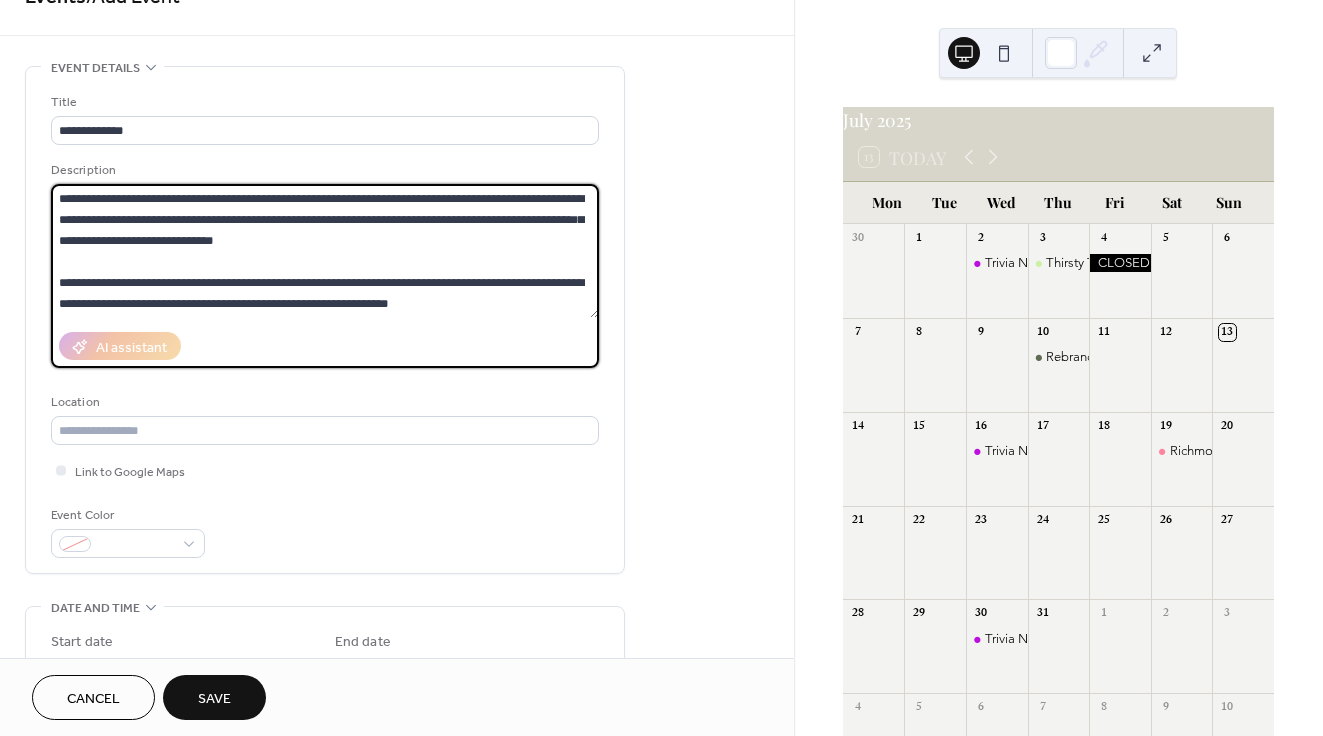 click on "**********" at bounding box center (325, 251) 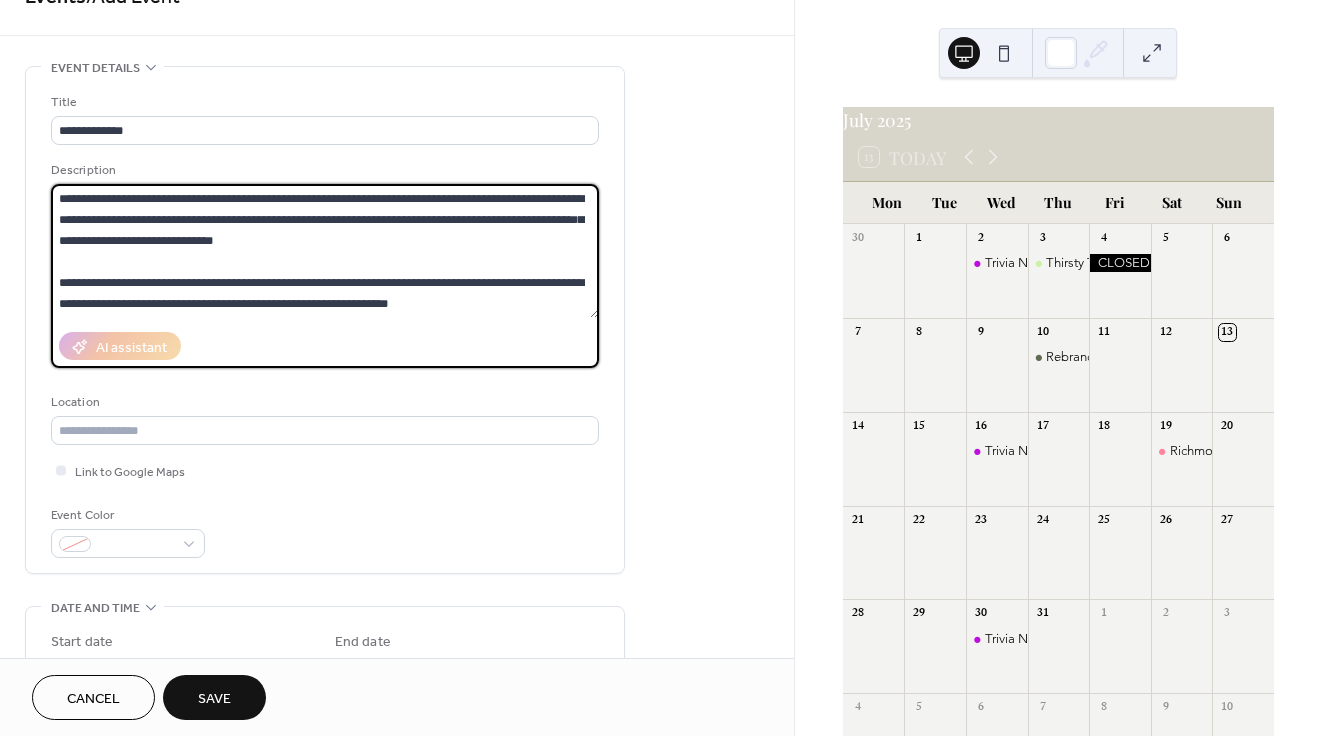drag, startPoint x: 287, startPoint y: 303, endPoint x: 210, endPoint y: 300, distance: 77.05842 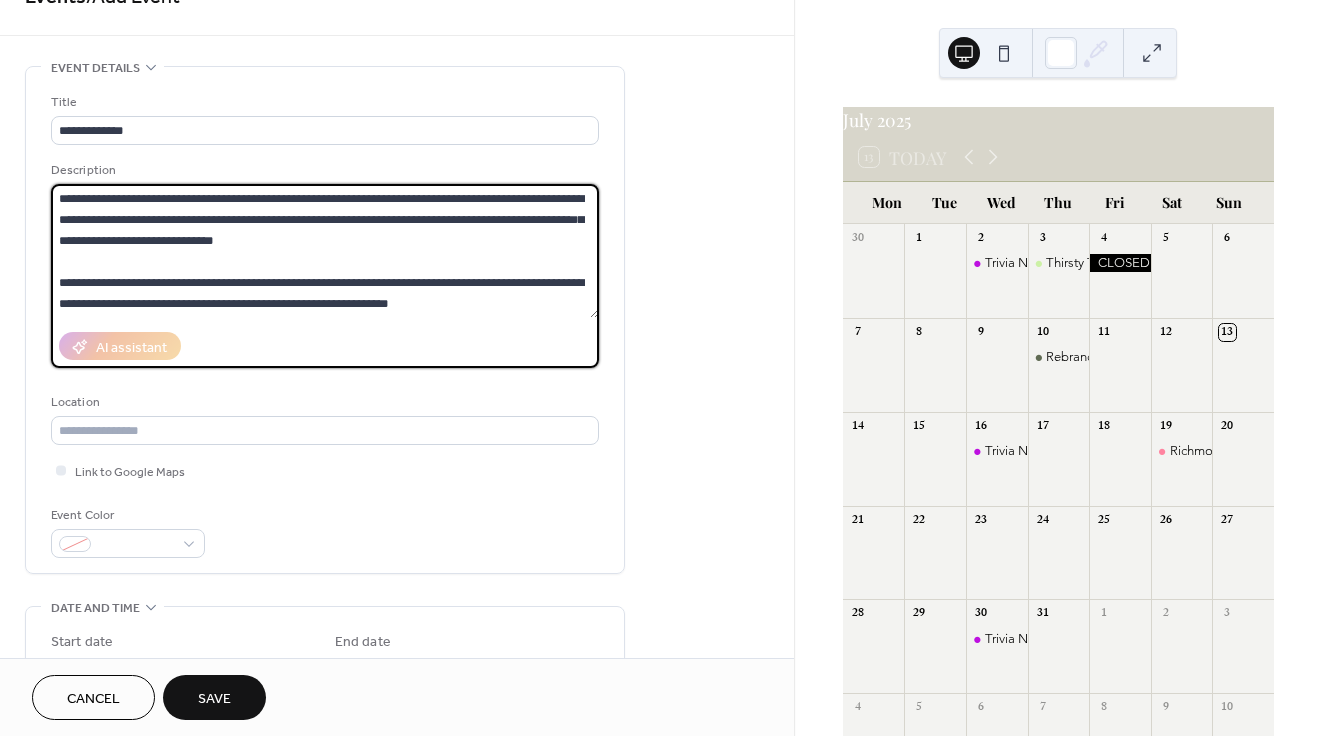 click on "**********" at bounding box center [325, 251] 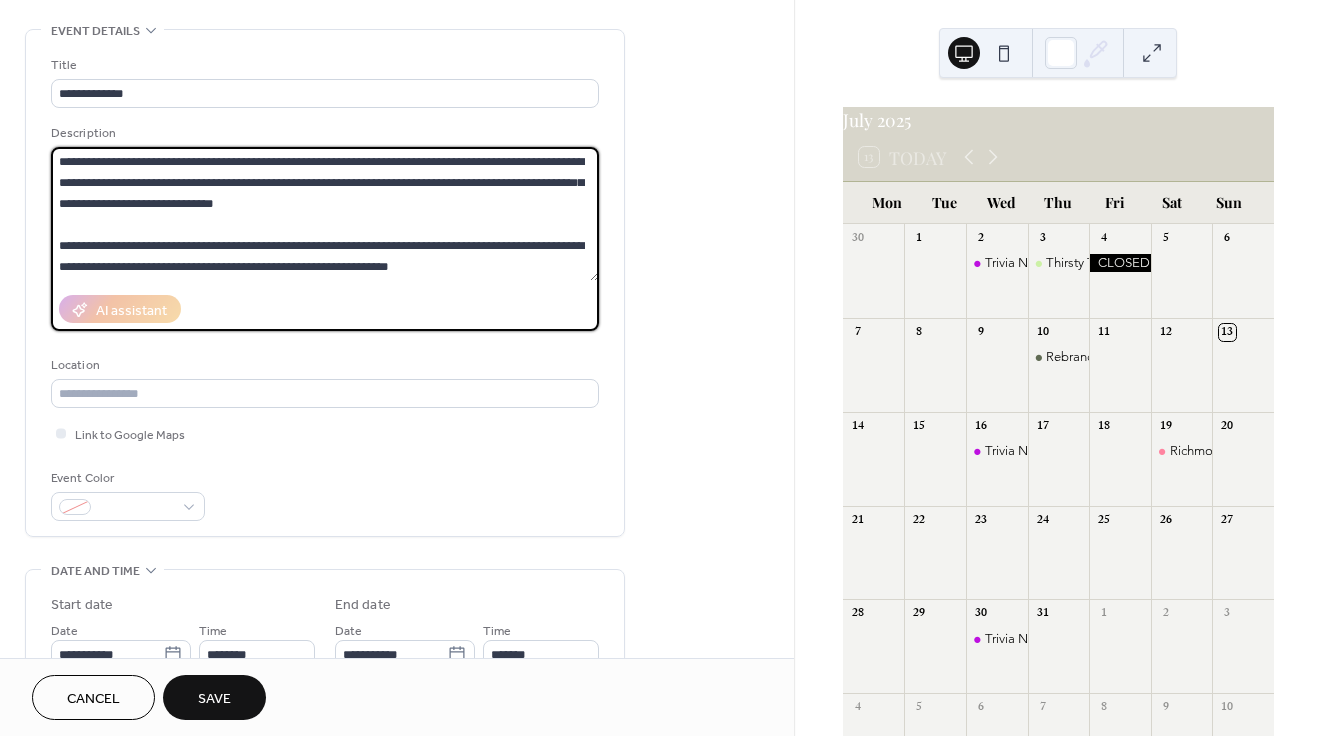 scroll, scrollTop: 83, scrollLeft: 0, axis: vertical 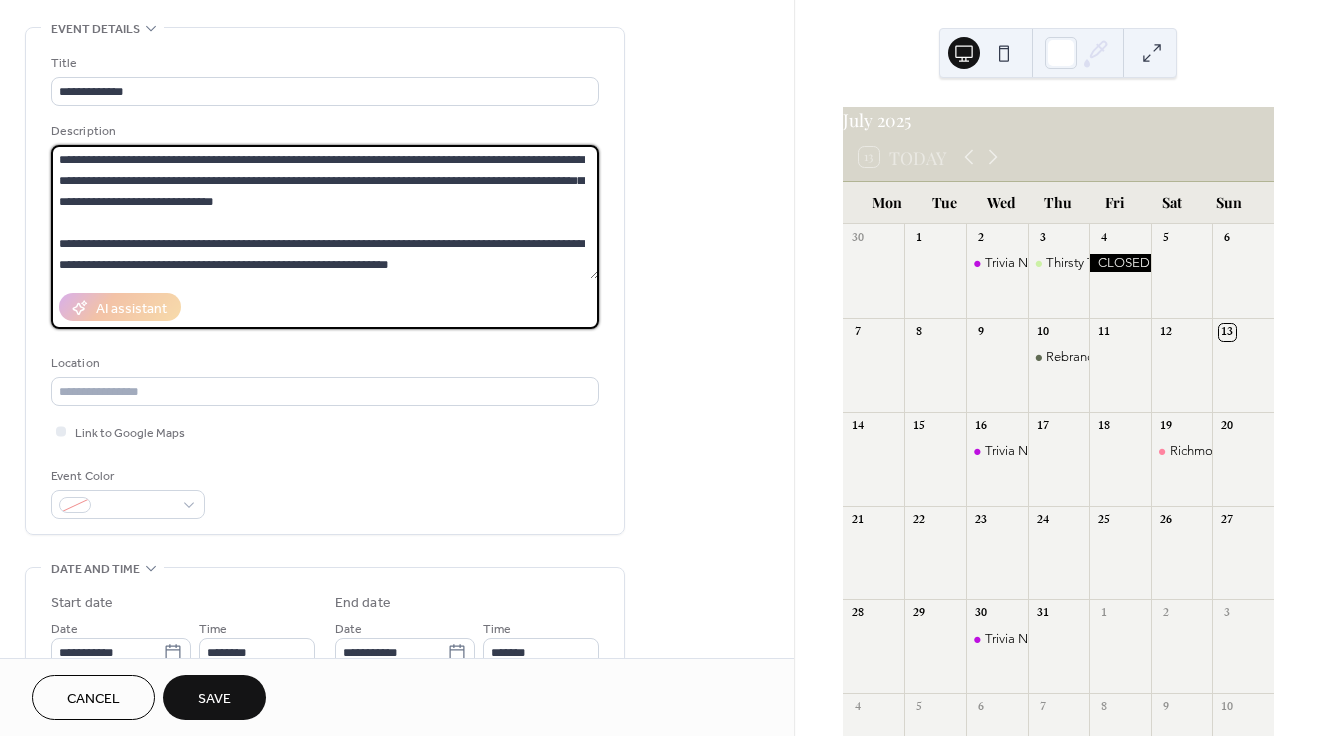 click on "**********" at bounding box center [325, 212] 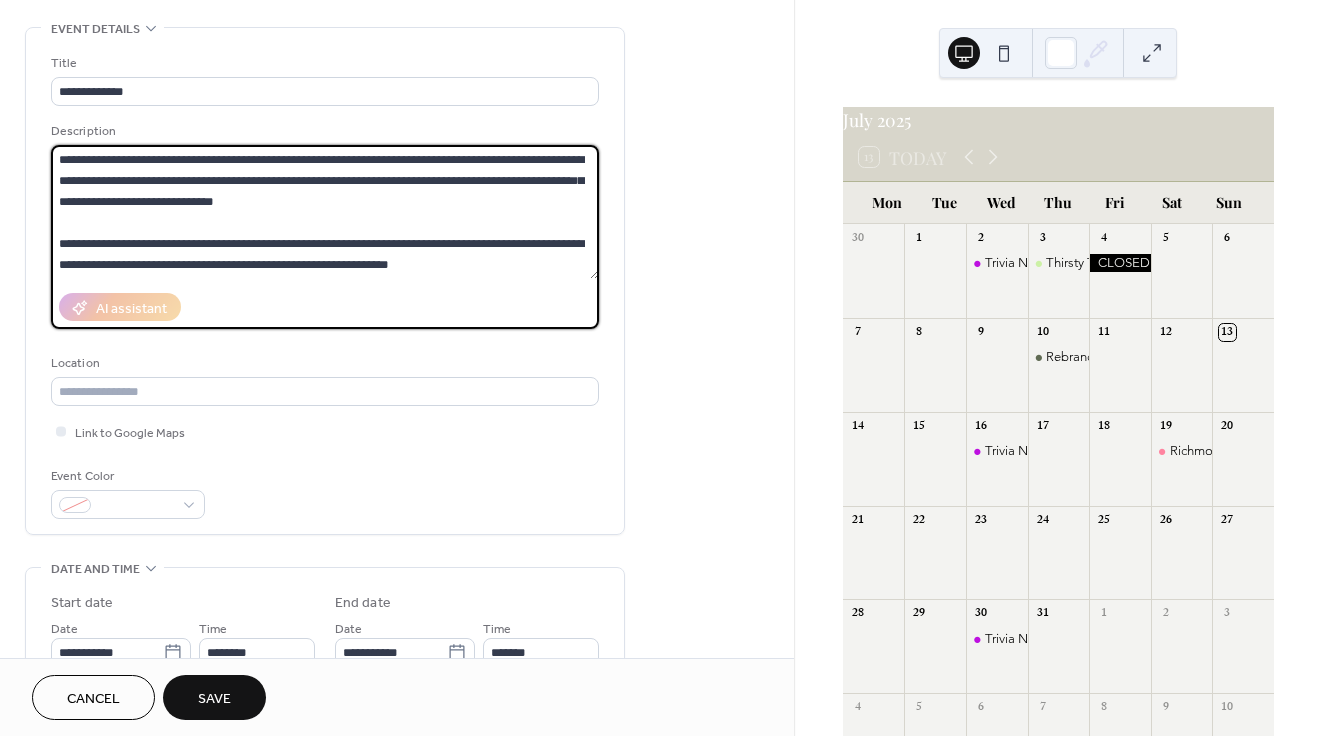 drag, startPoint x: 454, startPoint y: 266, endPoint x: 291, endPoint y: 262, distance: 163.04907 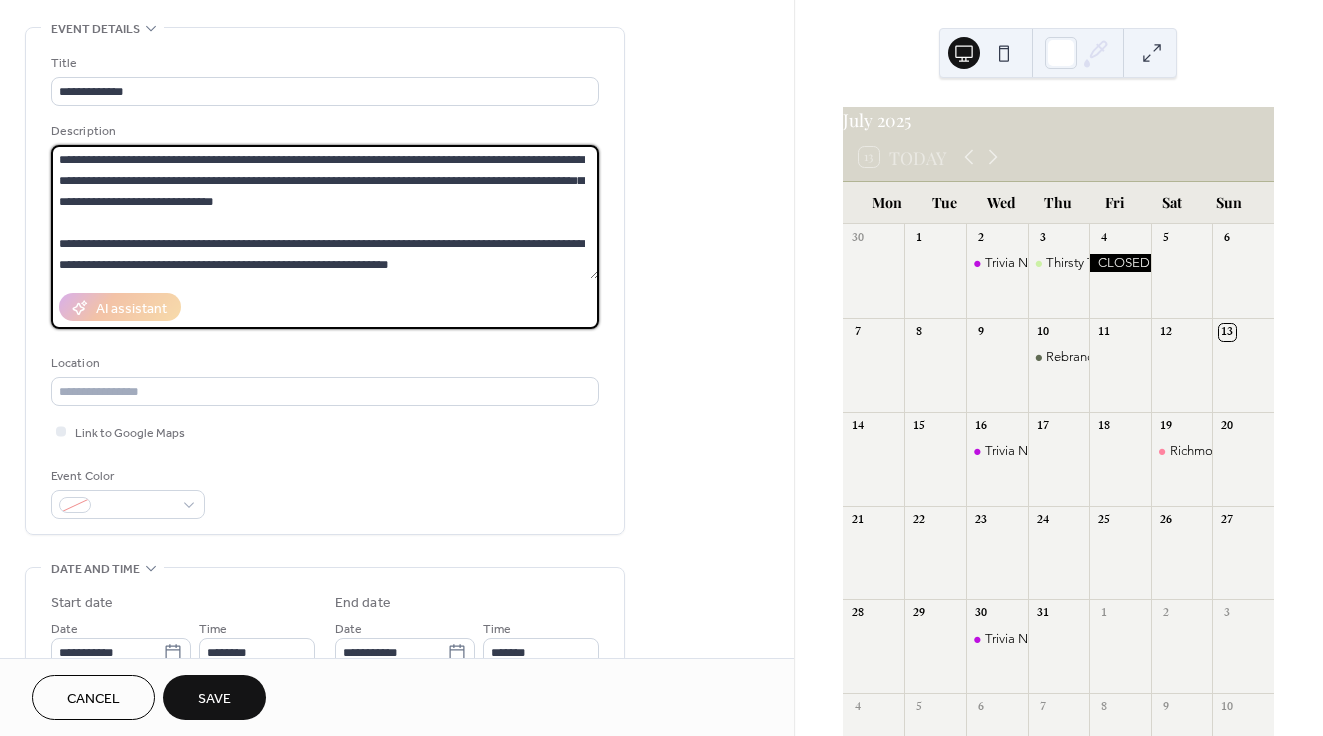 click on "**********" at bounding box center (325, 212) 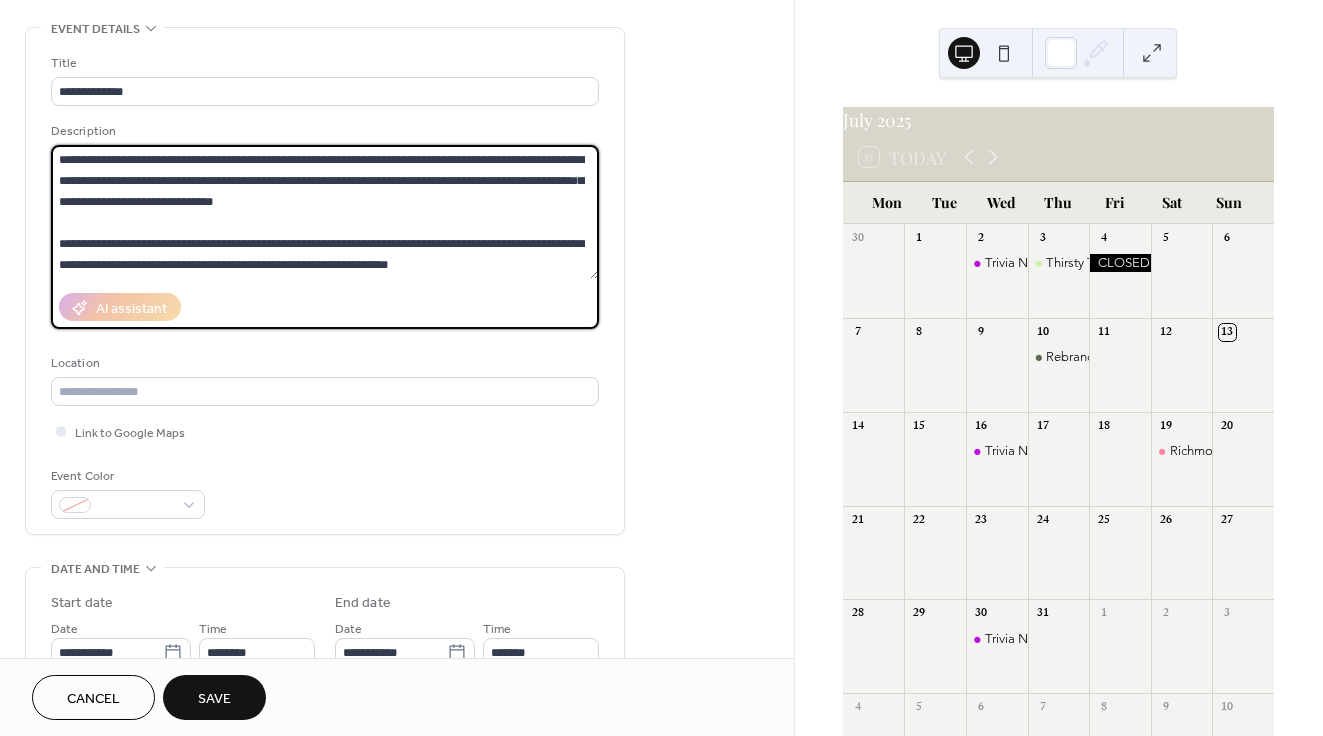 click on "**********" at bounding box center (325, 212) 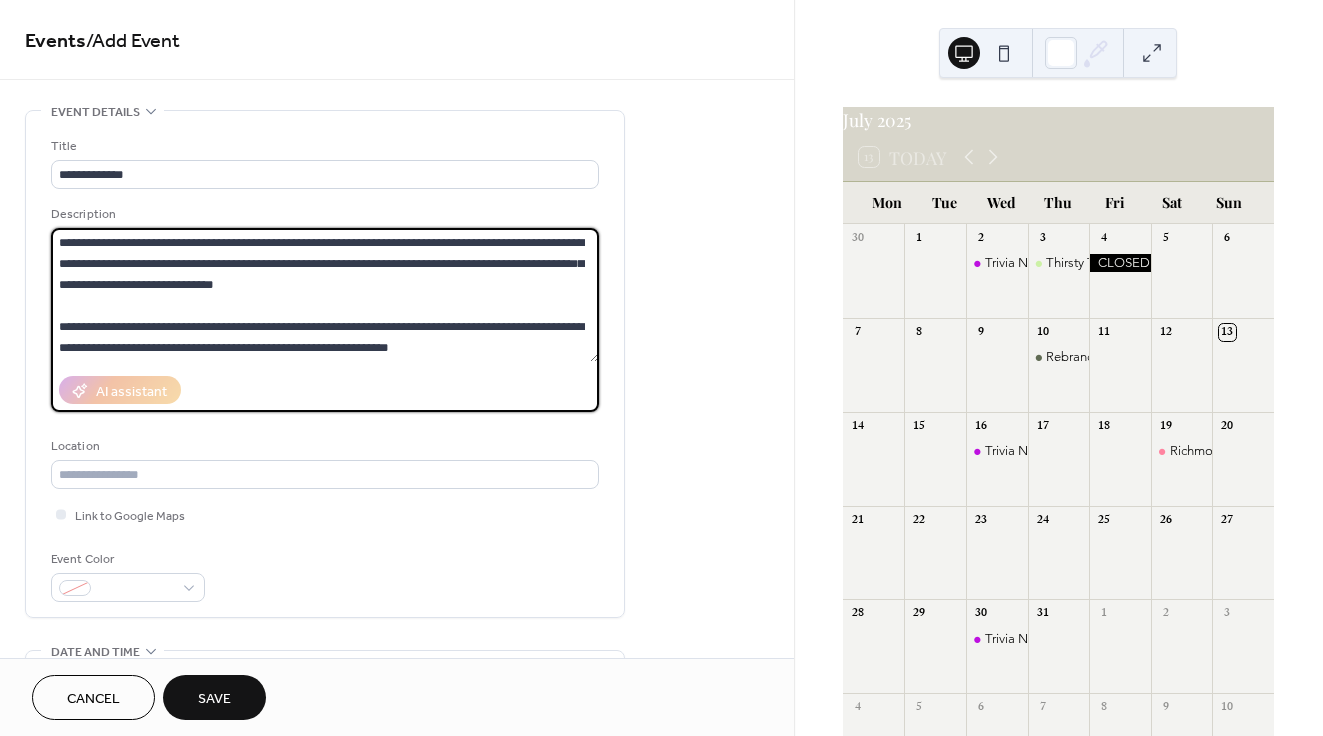 click on "**********" at bounding box center (325, 295) 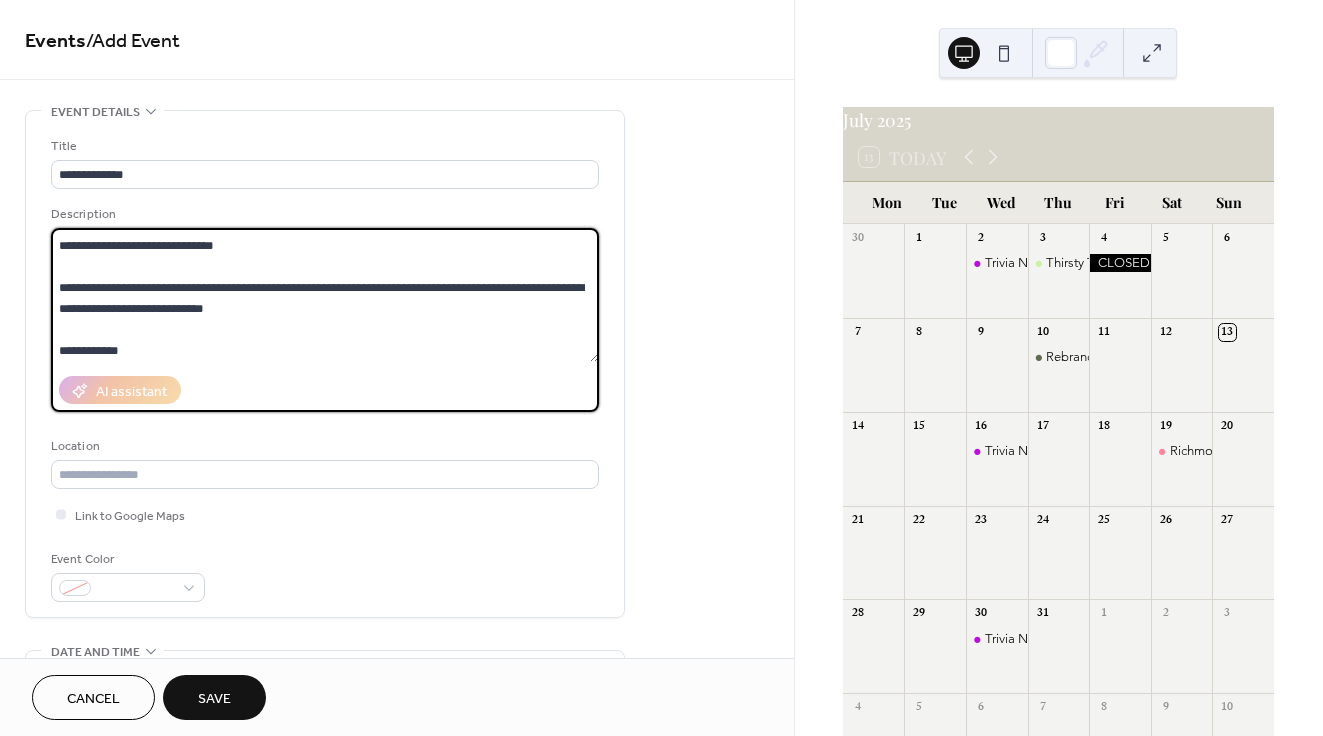 scroll, scrollTop: 42, scrollLeft: 0, axis: vertical 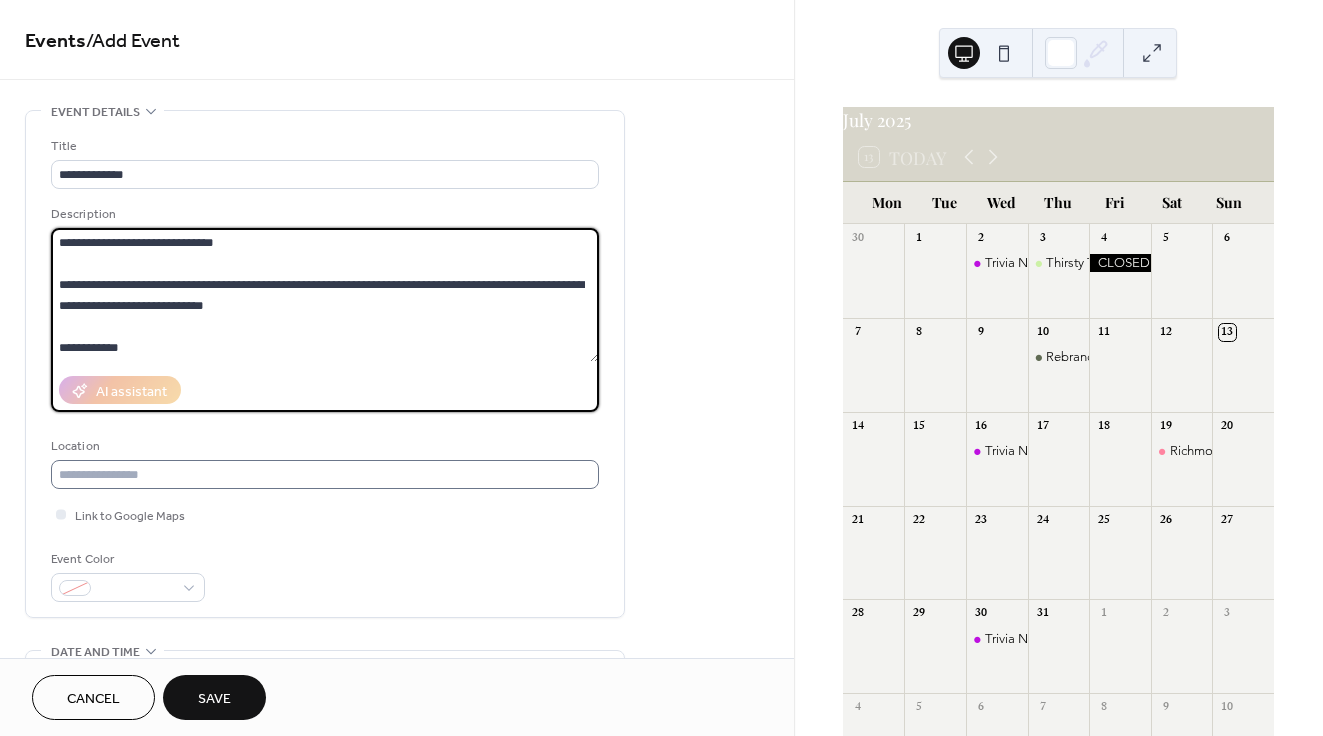 type on "**********" 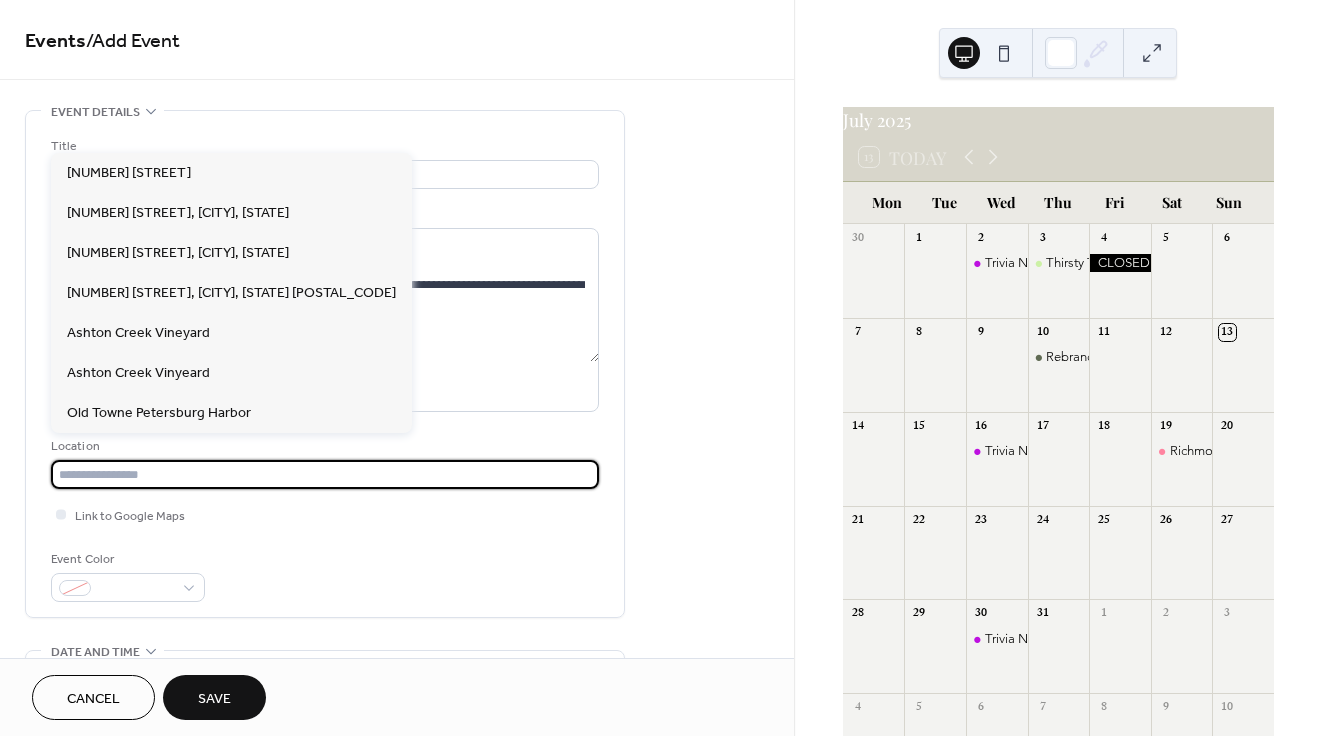 click at bounding box center [325, 474] 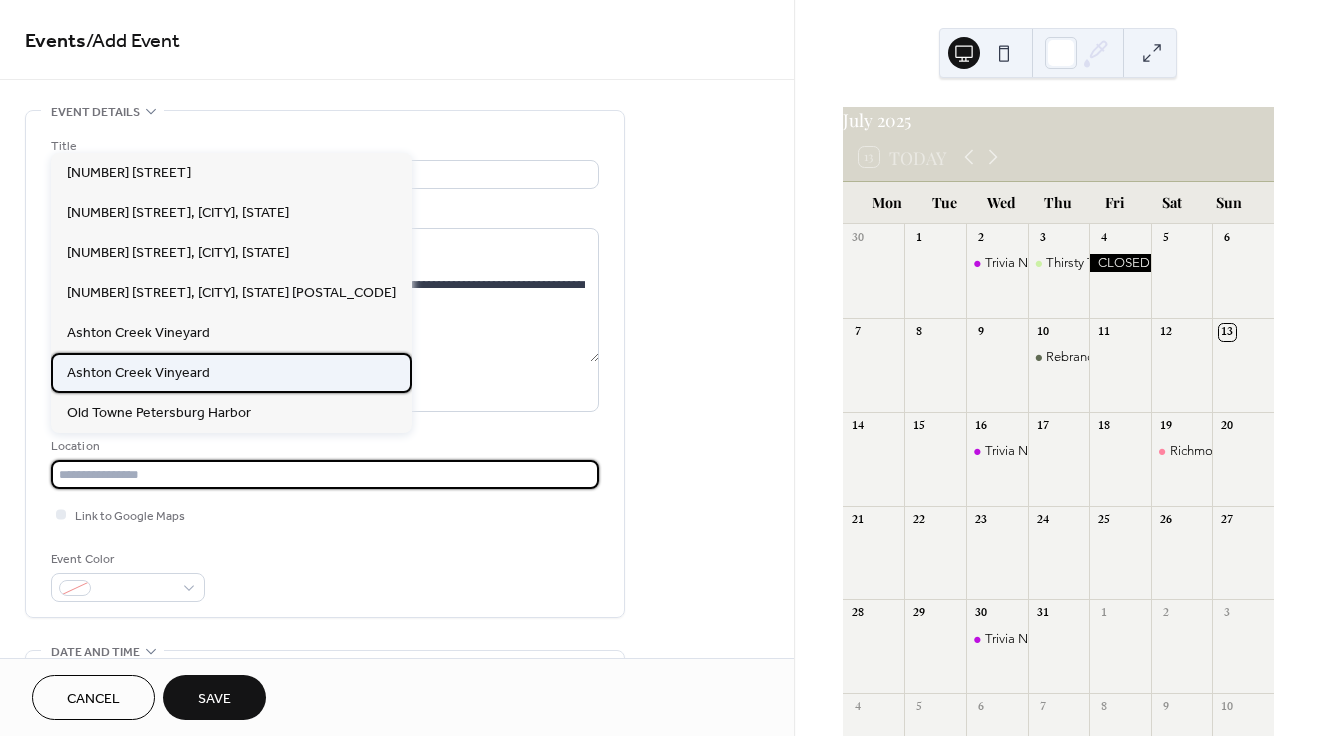 click on "Ashton Creek Vinyeard" at bounding box center (138, 372) 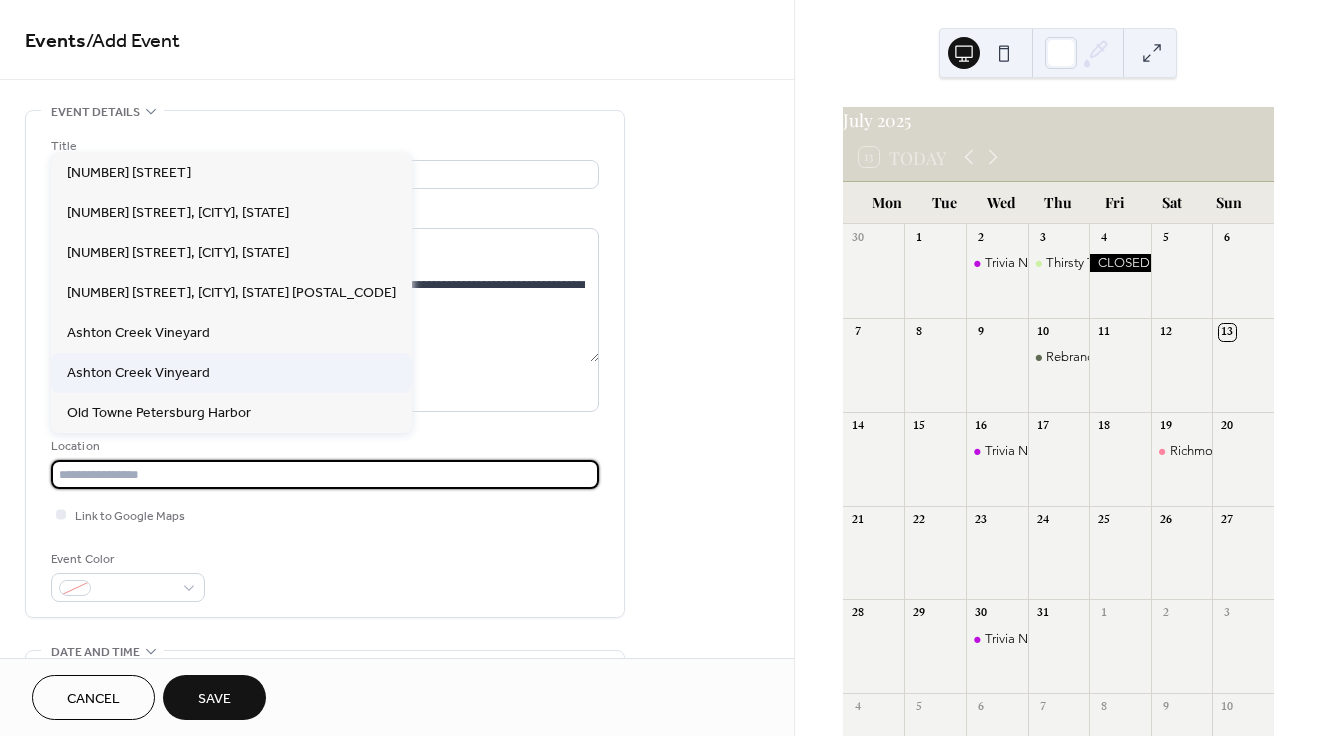type on "**********" 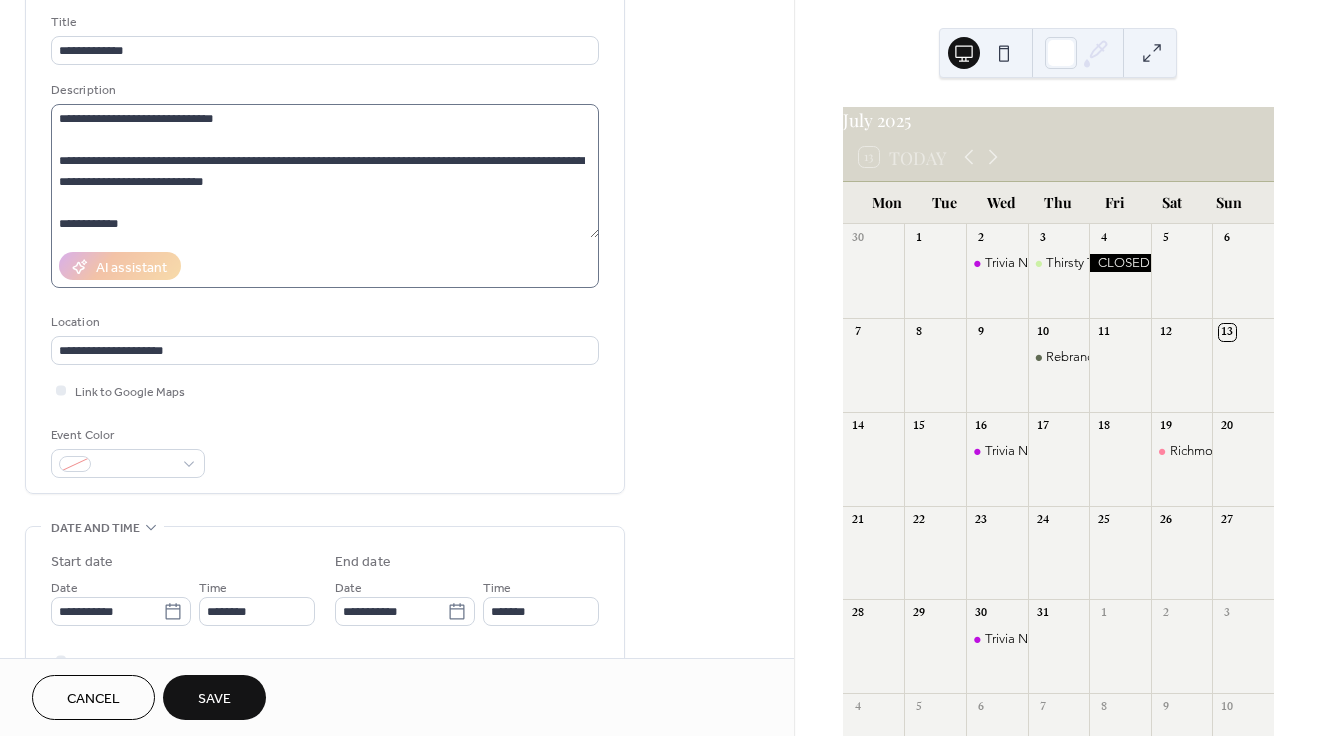 scroll, scrollTop: 126, scrollLeft: 0, axis: vertical 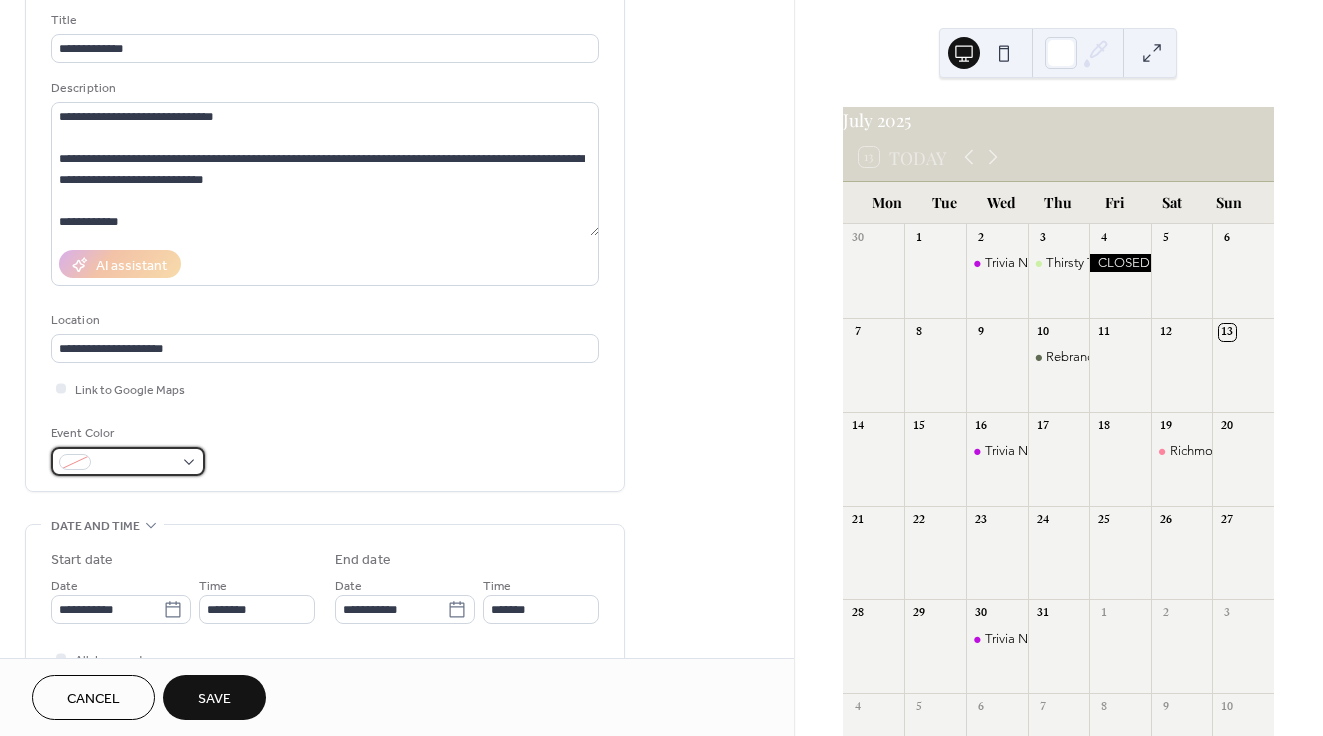 click at bounding box center (136, 463) 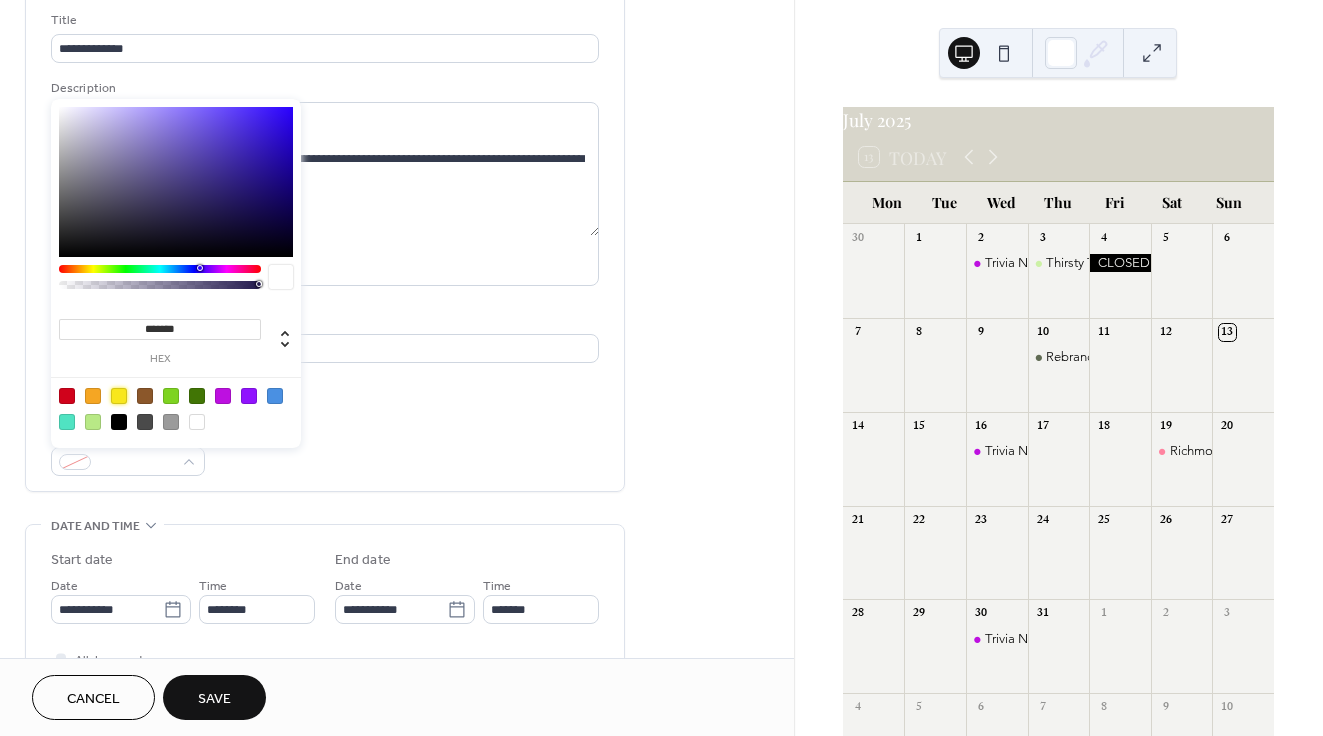 click at bounding box center (119, 396) 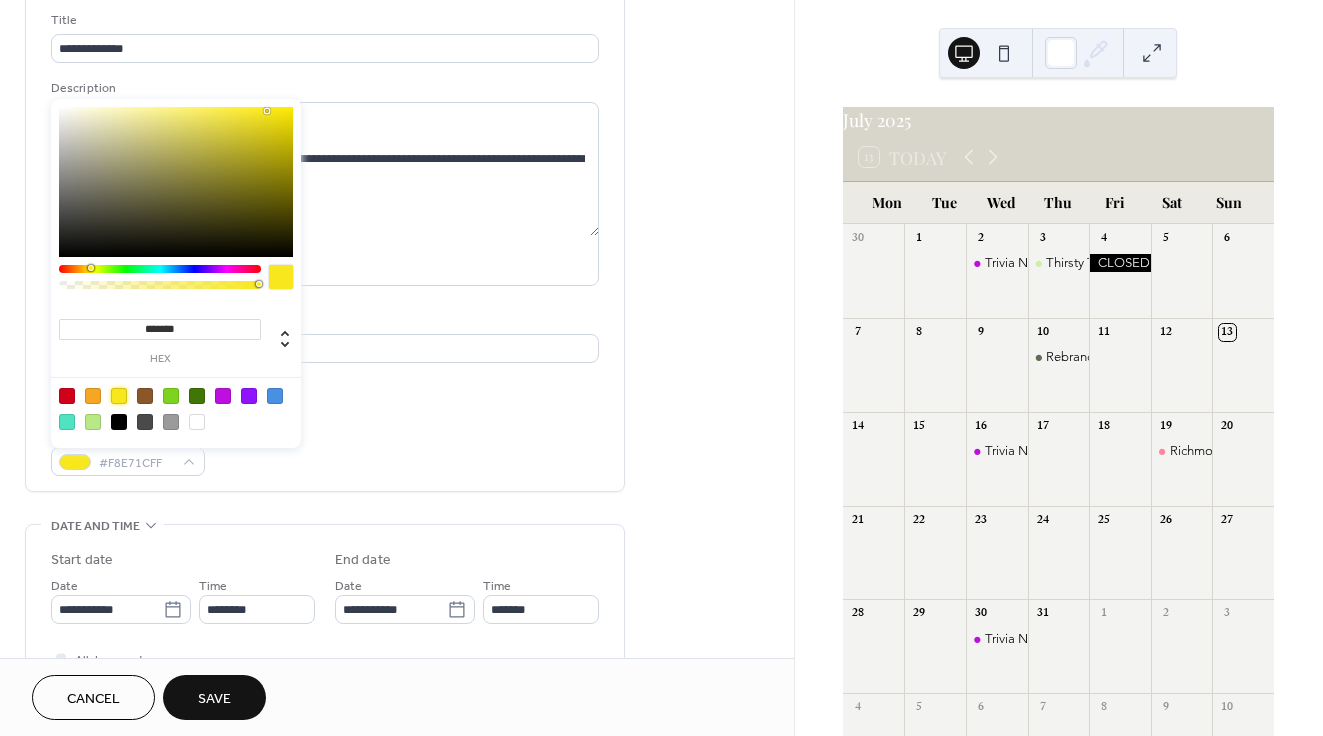 click on "Event Color #F8E71CFF" at bounding box center (325, 449) 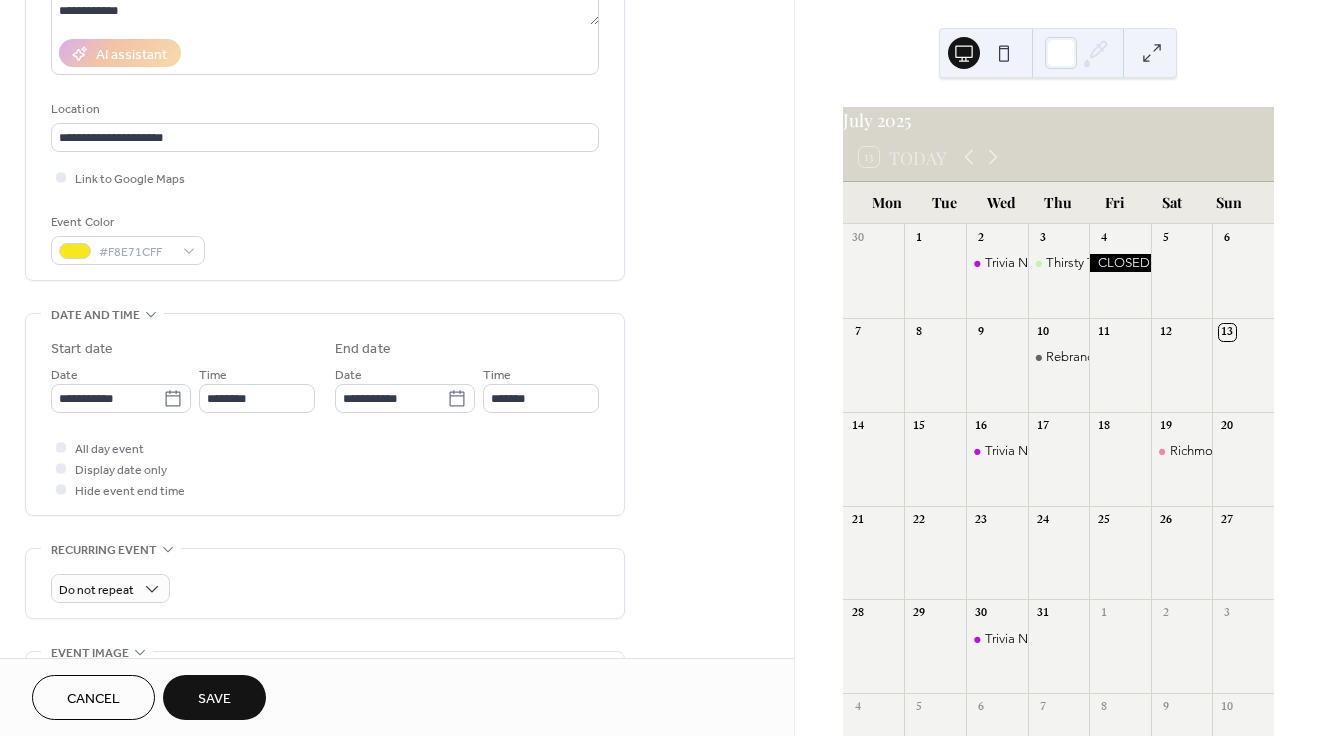 scroll, scrollTop: 358, scrollLeft: 0, axis: vertical 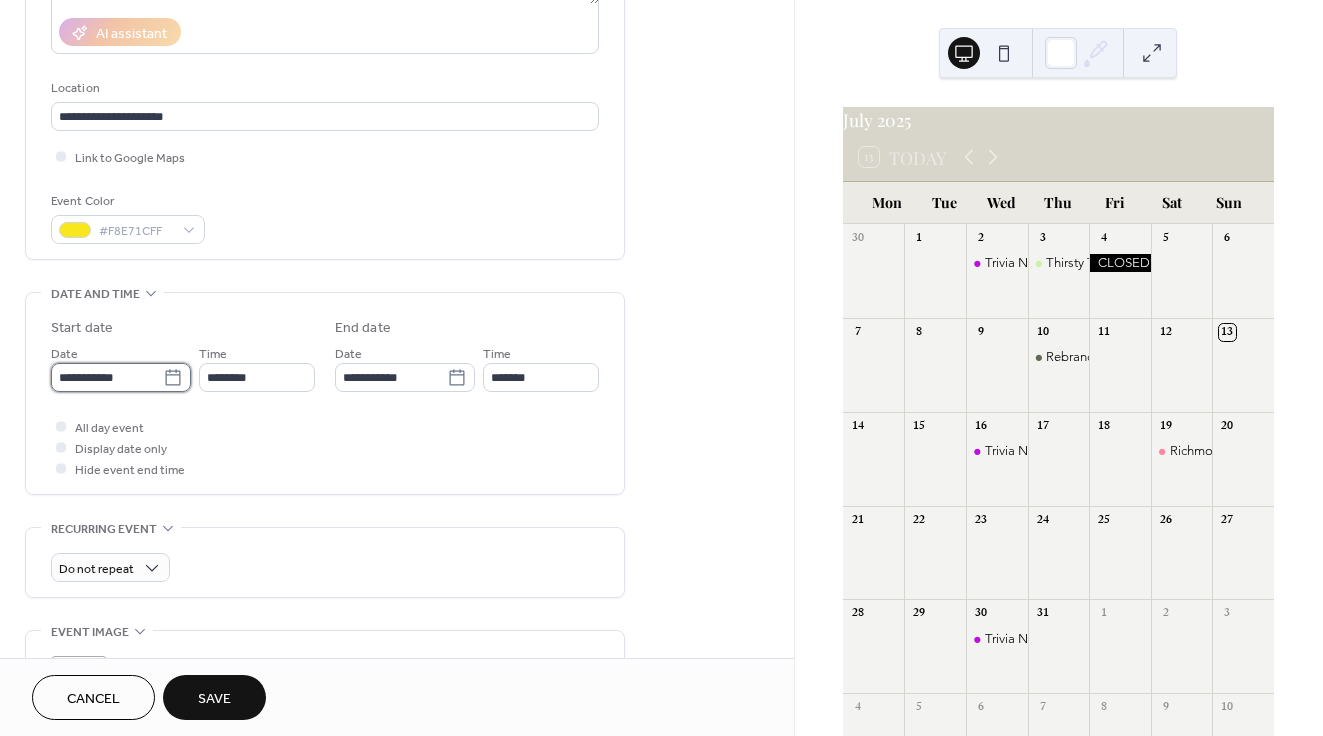 click on "**********" at bounding box center [107, 377] 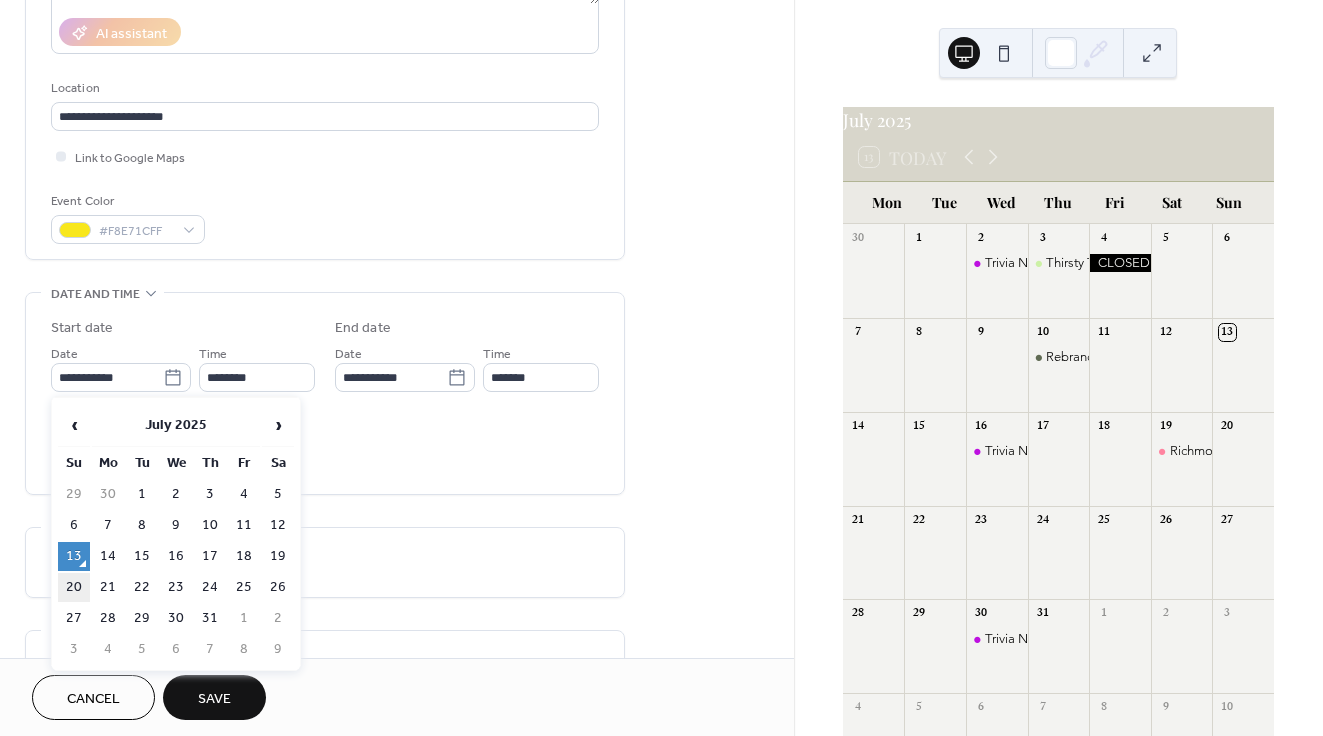 click on "20" at bounding box center (74, 587) 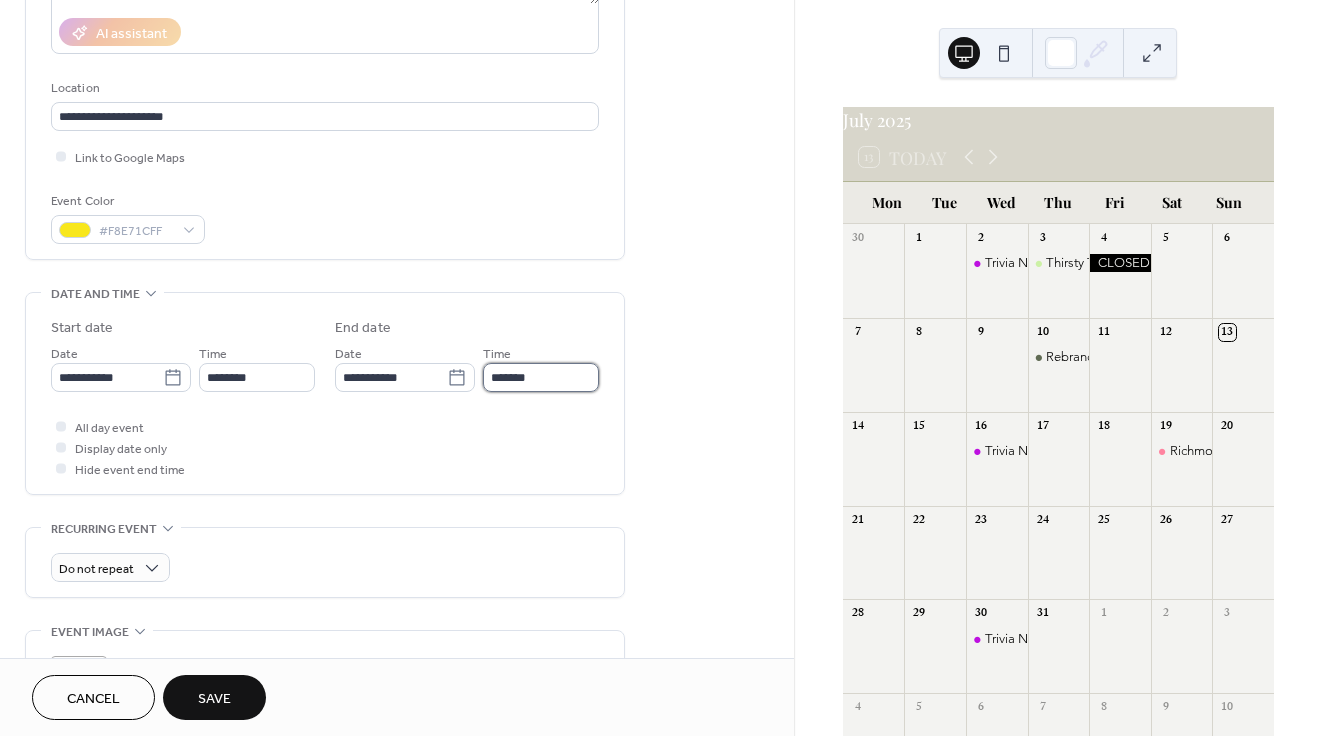 click on "*******" at bounding box center [541, 377] 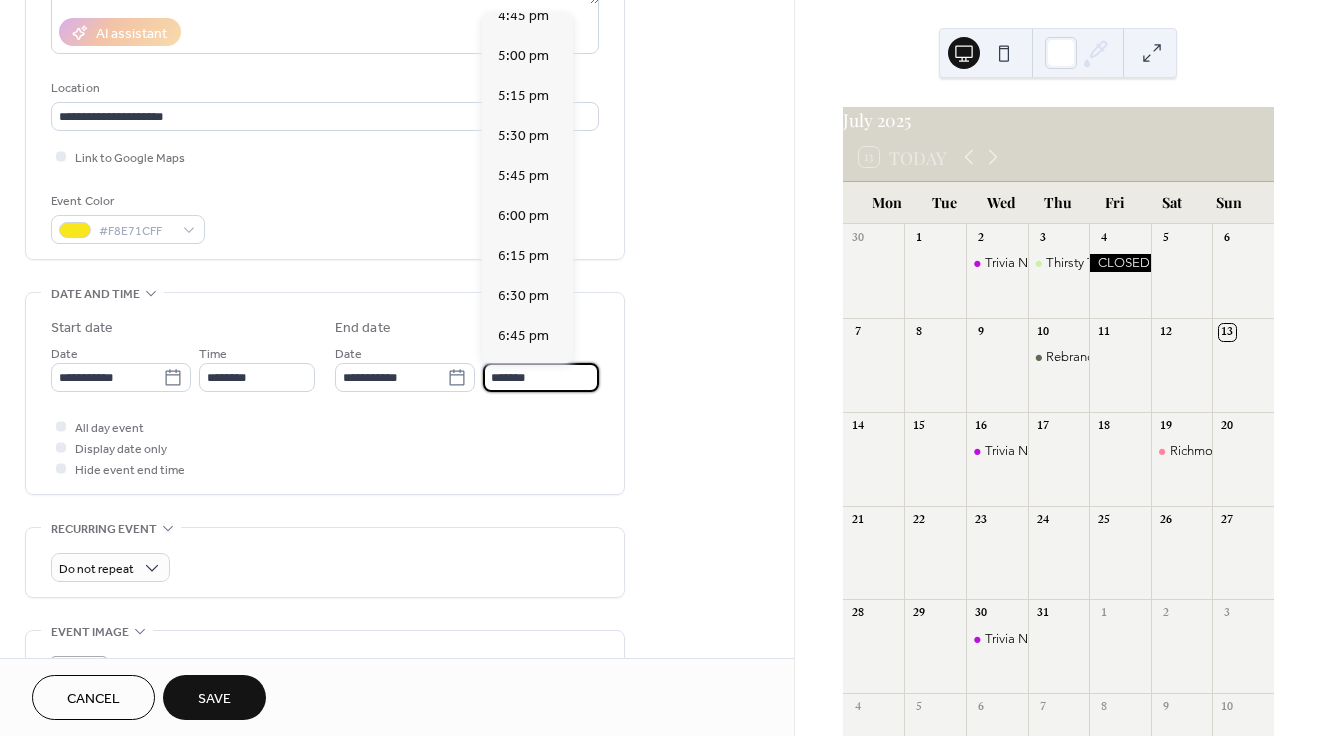 scroll, scrollTop: 734, scrollLeft: 0, axis: vertical 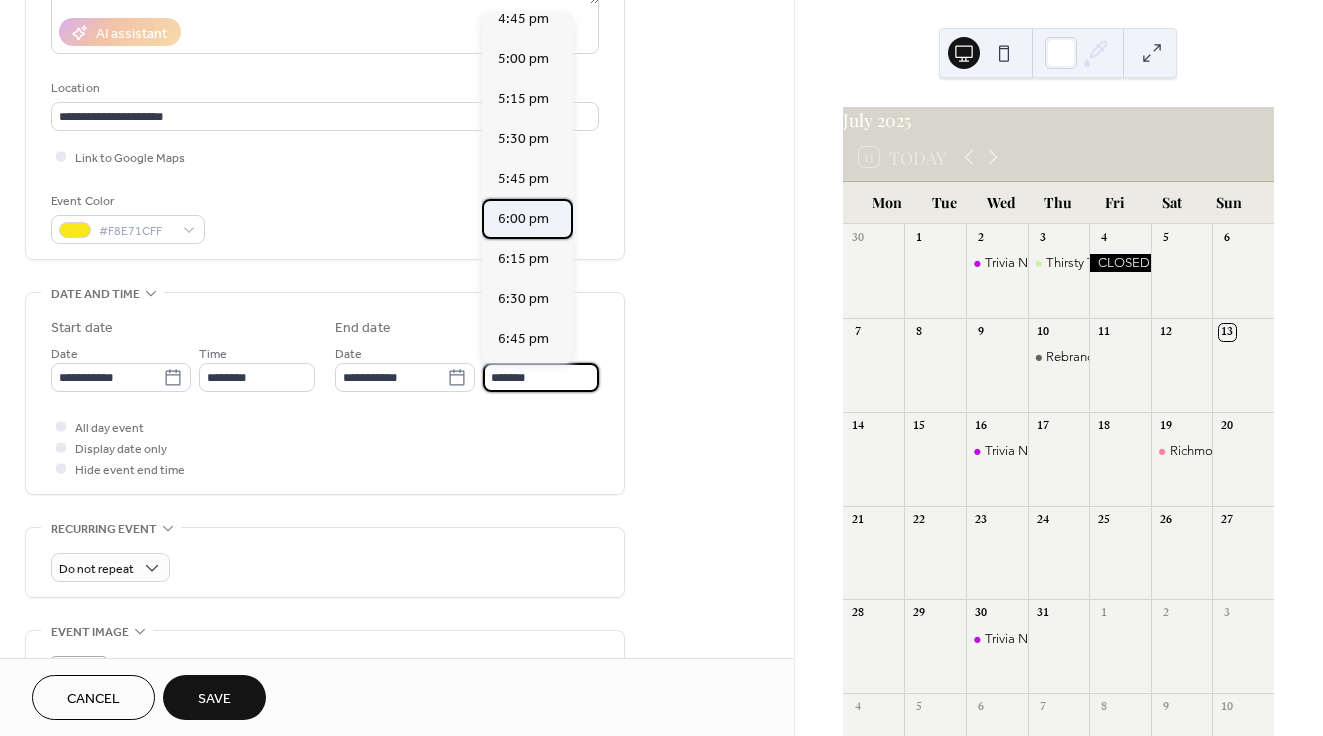 click on "6:00 pm" at bounding box center [523, 219] 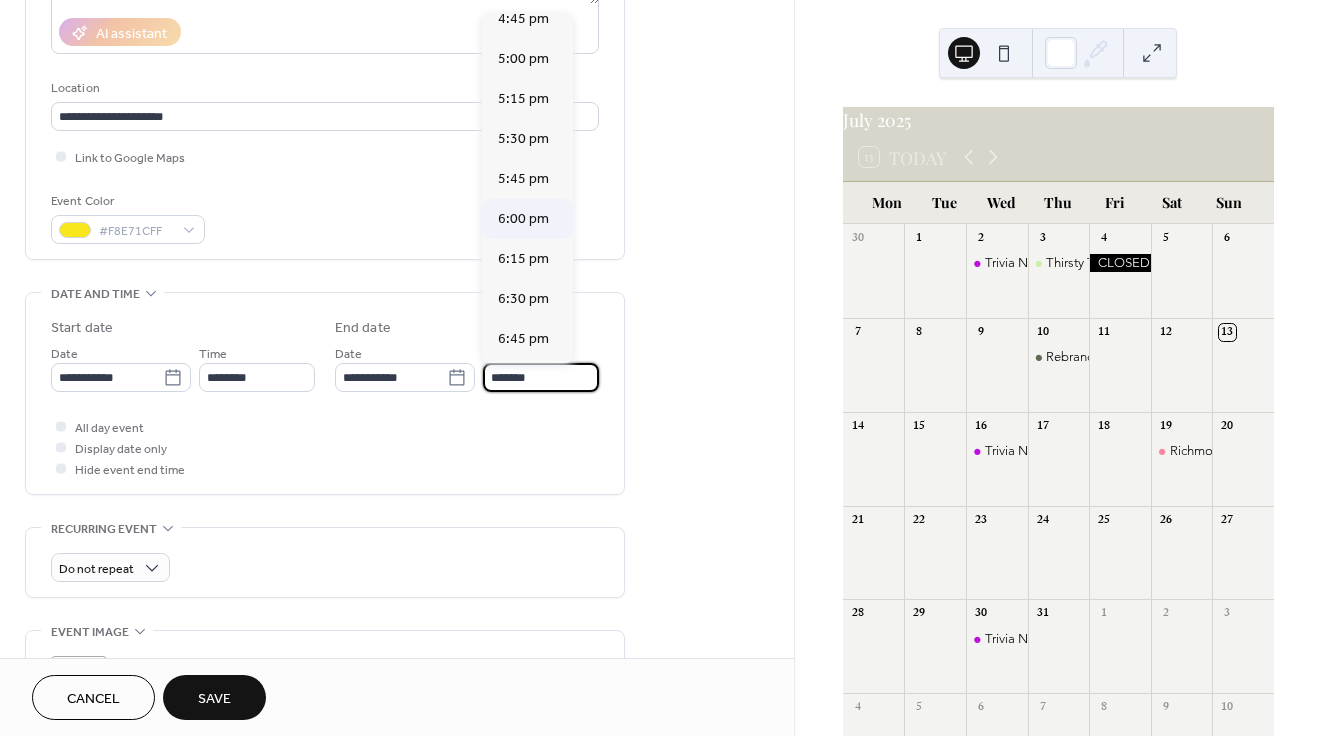 type on "*******" 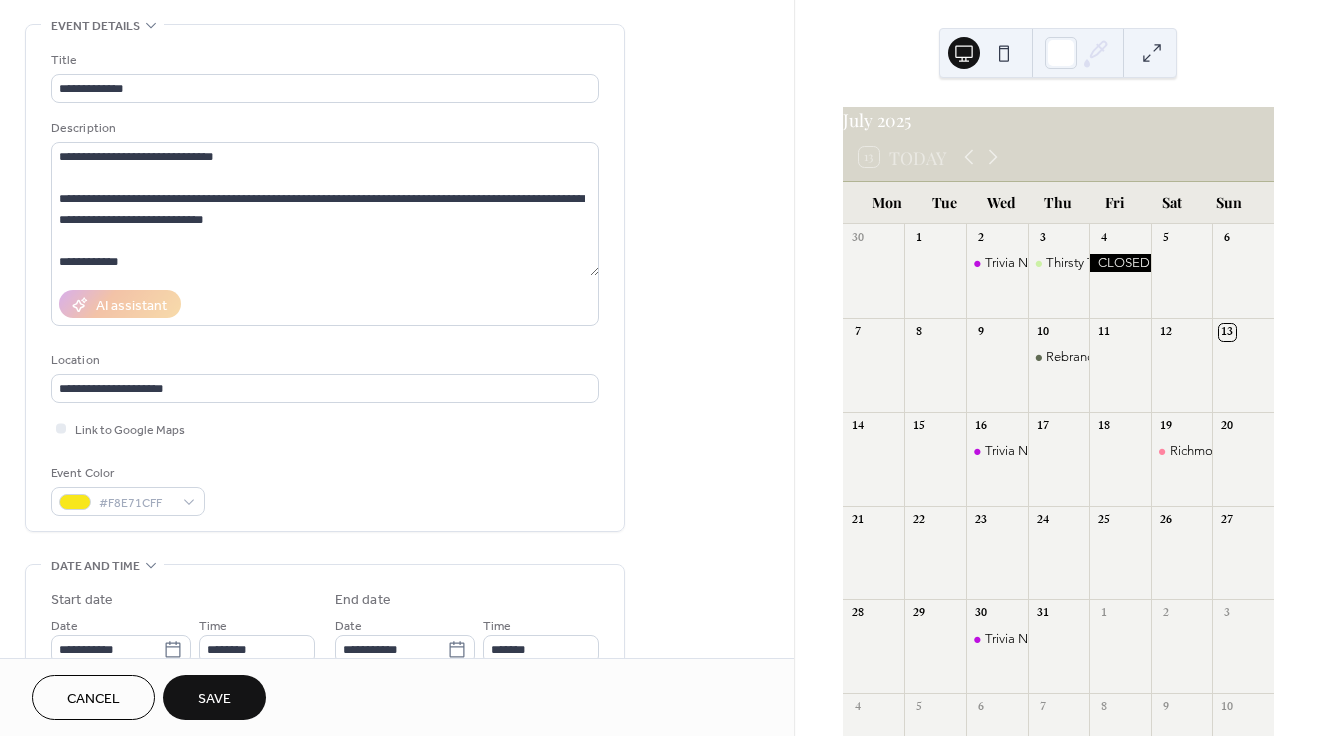 scroll, scrollTop: 0, scrollLeft: 0, axis: both 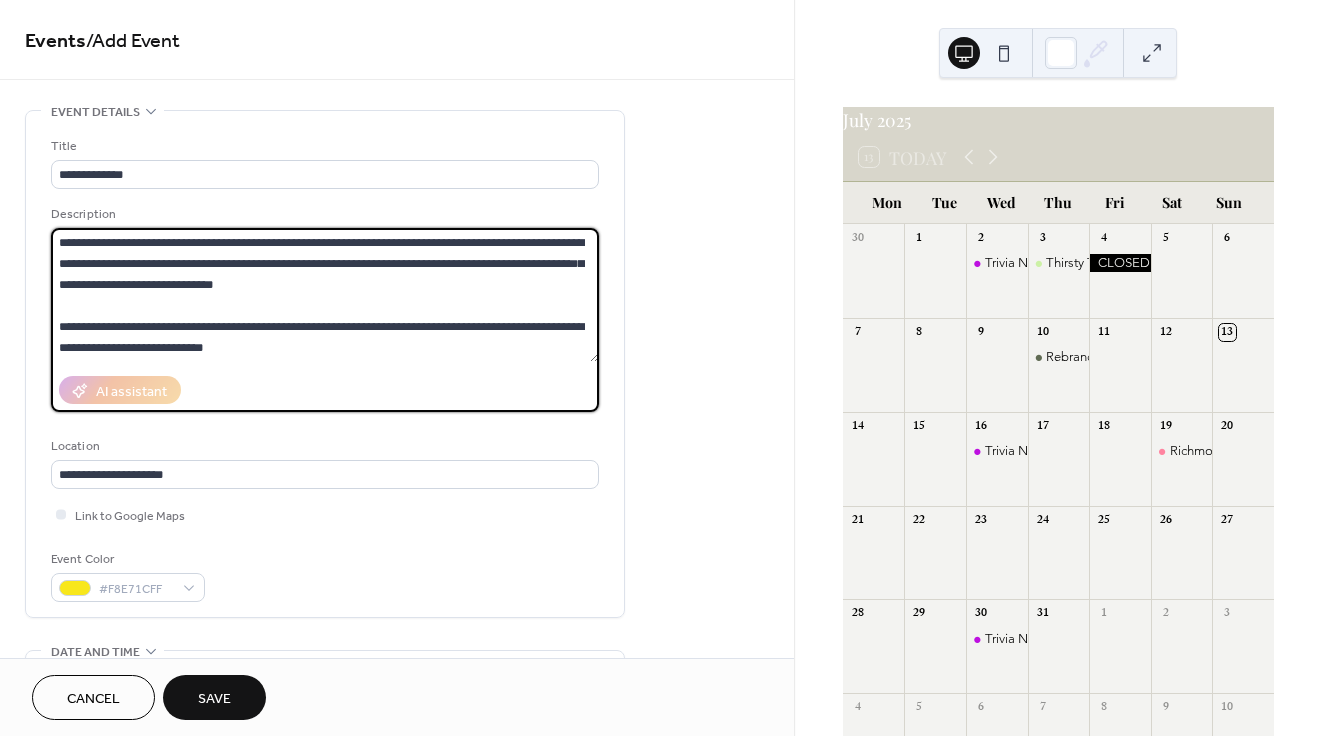 drag, startPoint x: 226, startPoint y: 356, endPoint x: 5, endPoint y: 137, distance: 311.1302 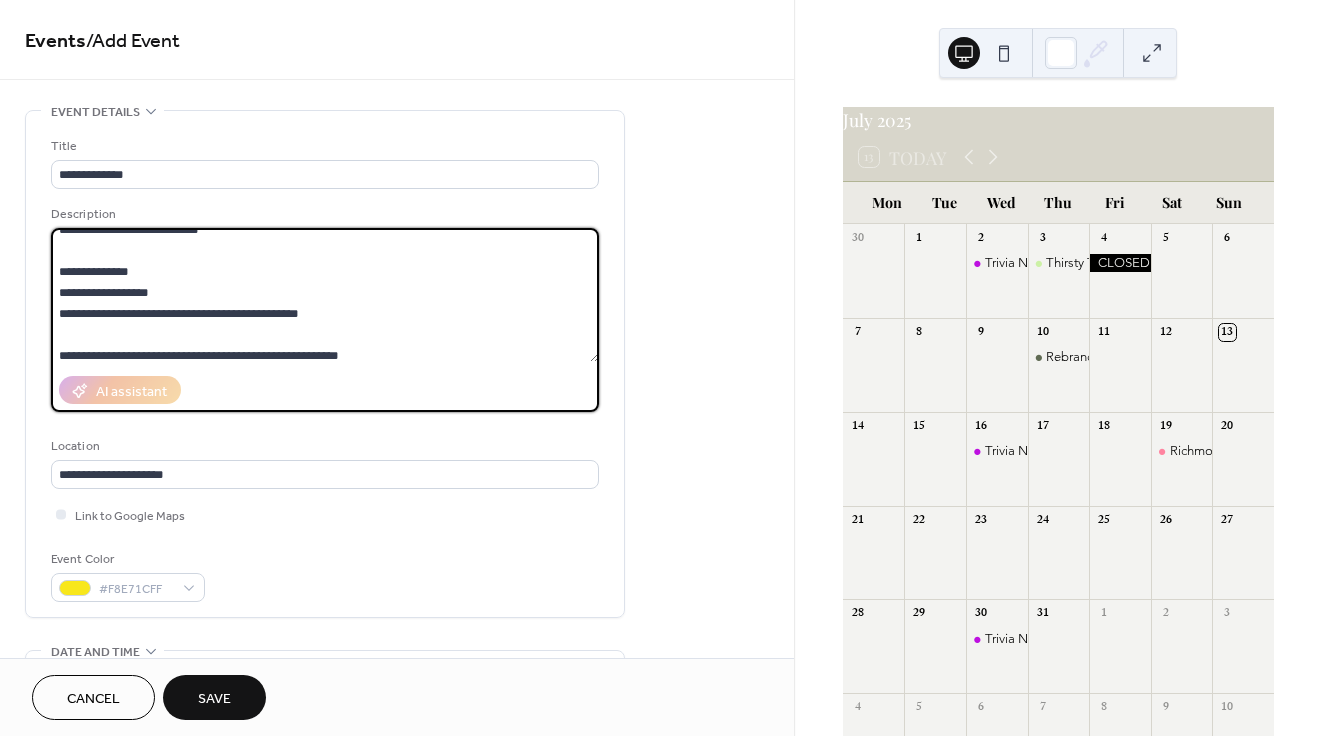 scroll, scrollTop: 182, scrollLeft: 0, axis: vertical 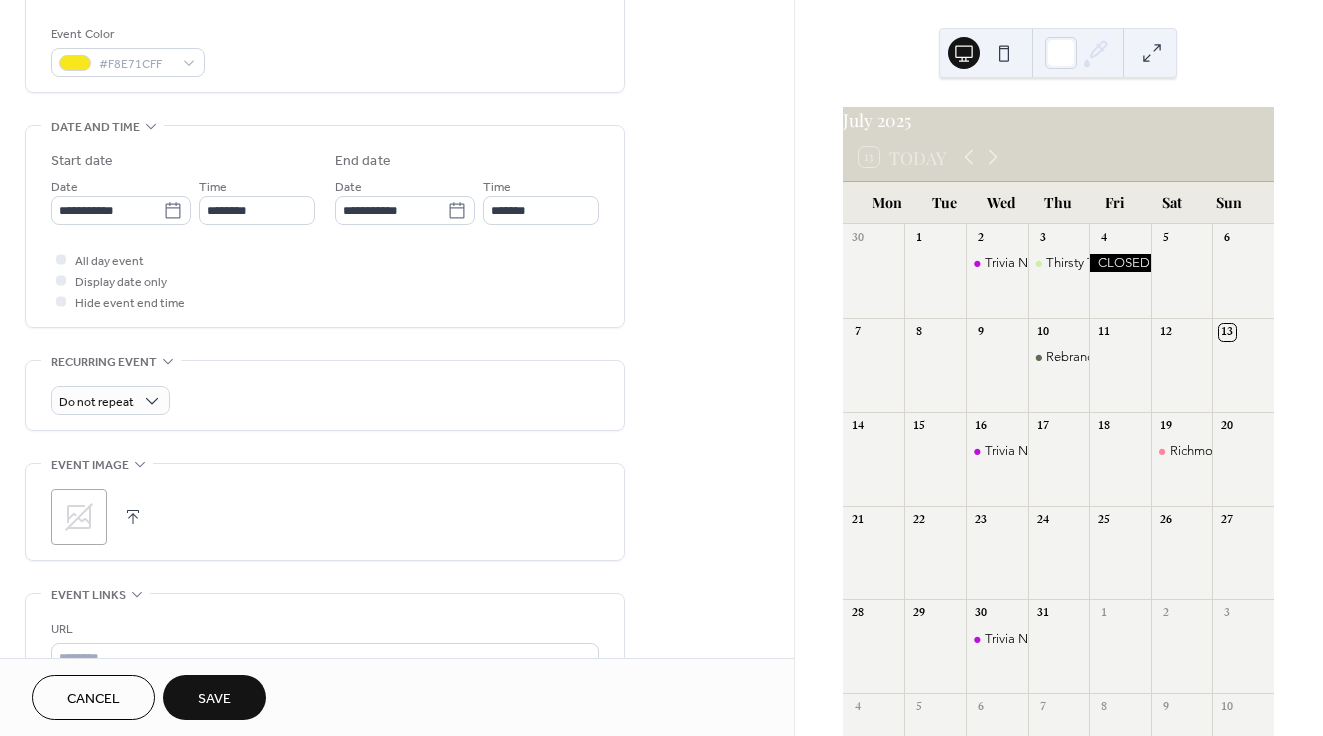 type on "**********" 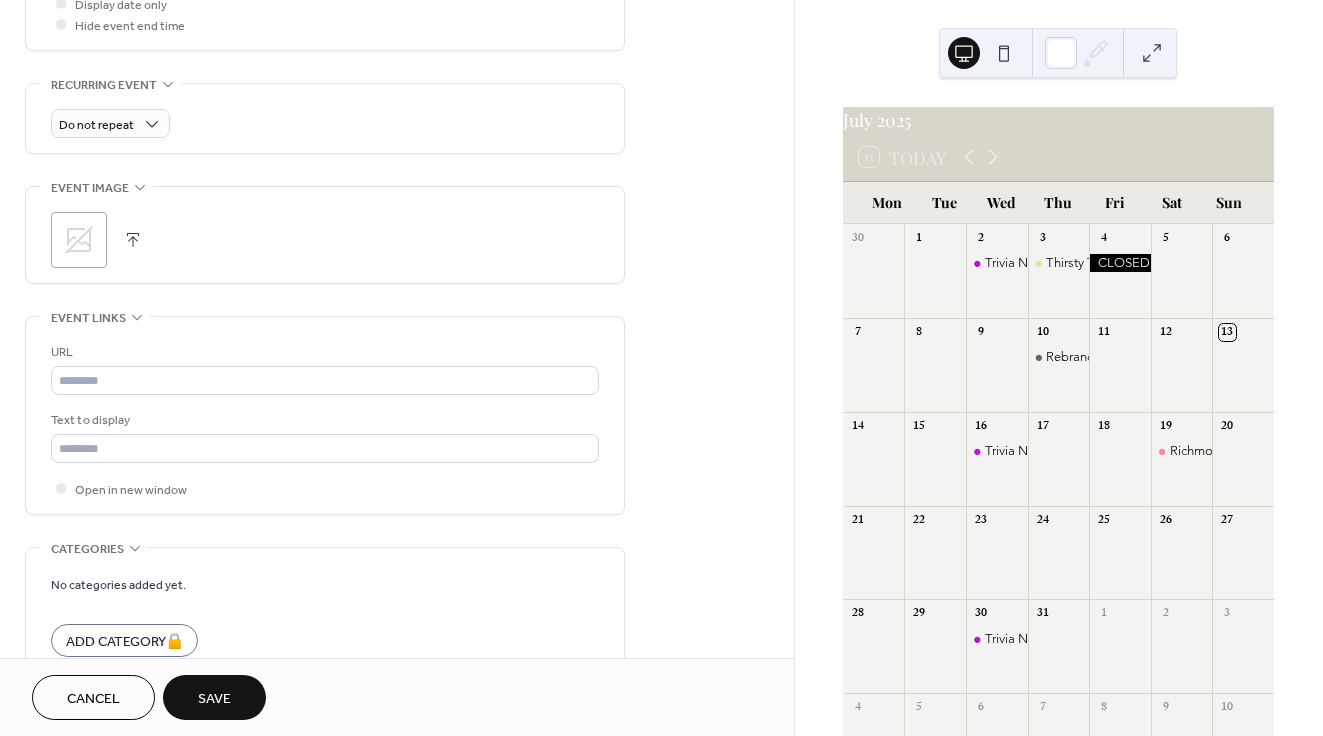 scroll, scrollTop: 845, scrollLeft: 0, axis: vertical 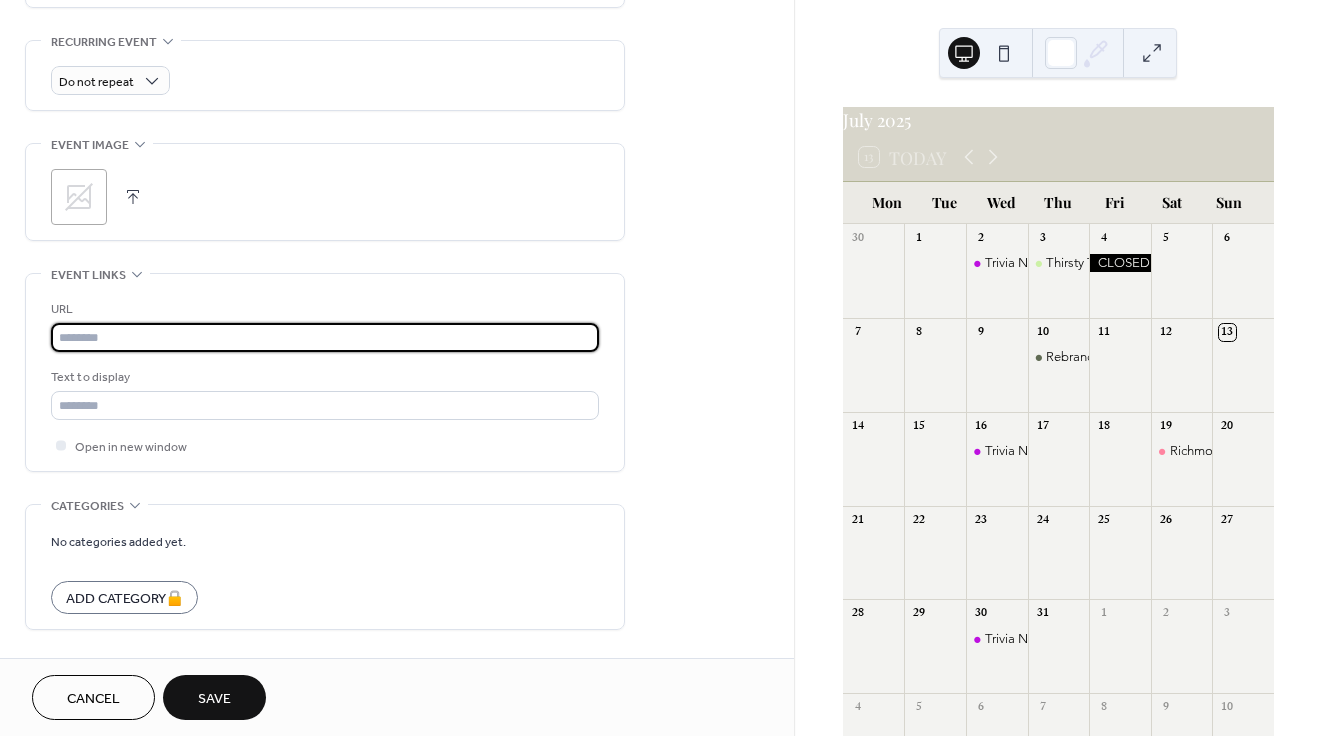click at bounding box center [325, 337] 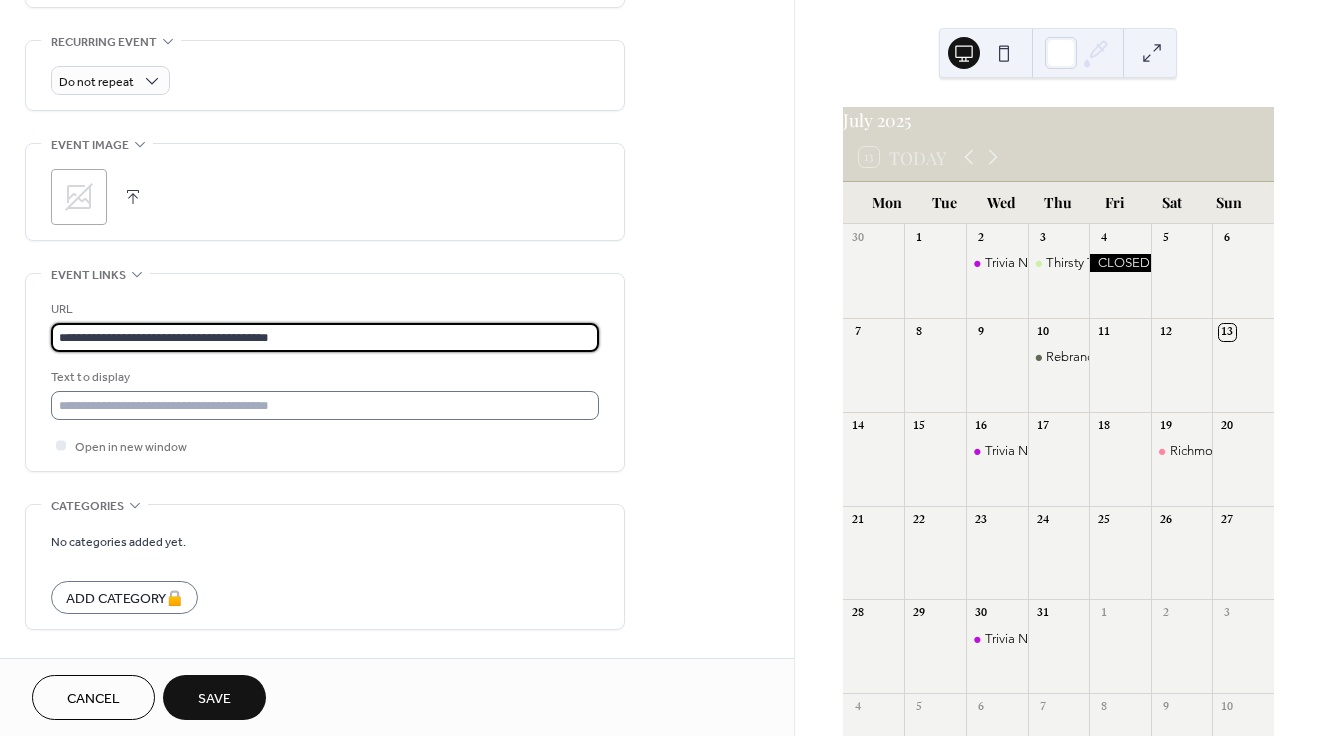 type on "**********" 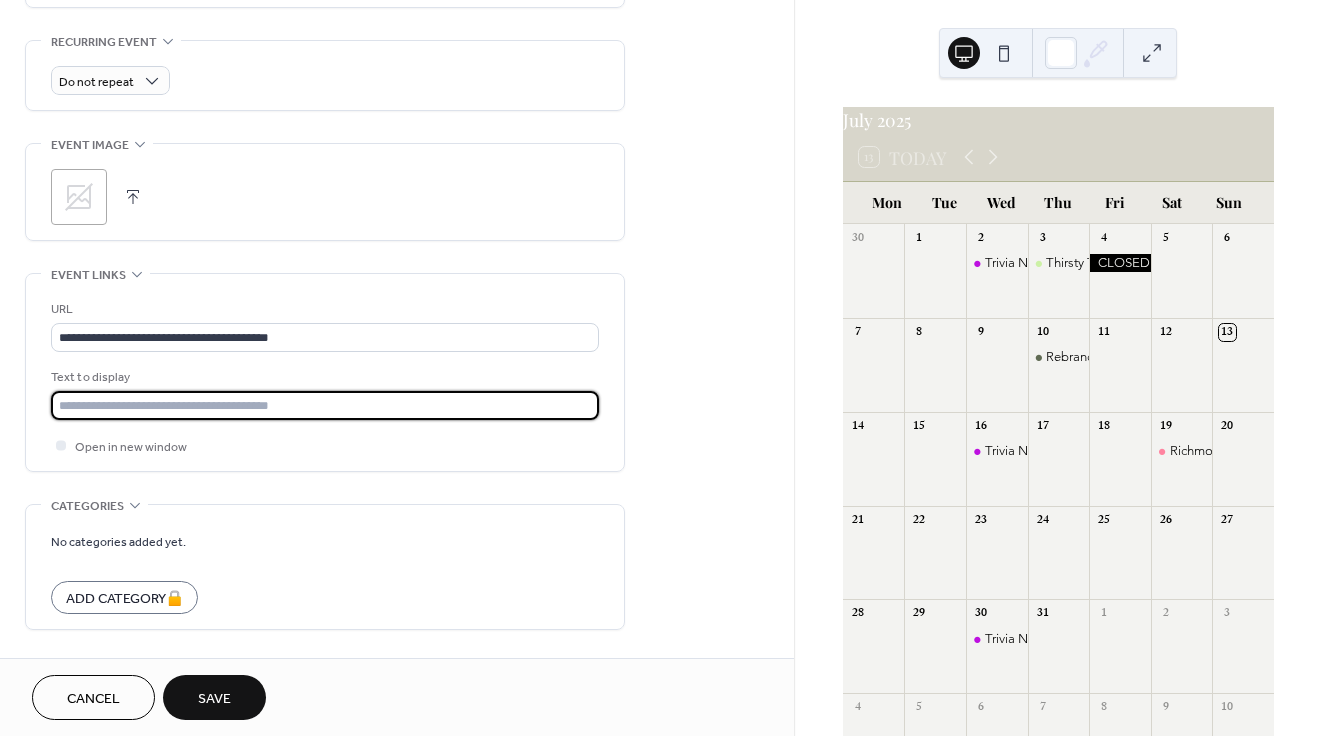 click at bounding box center (325, 405) 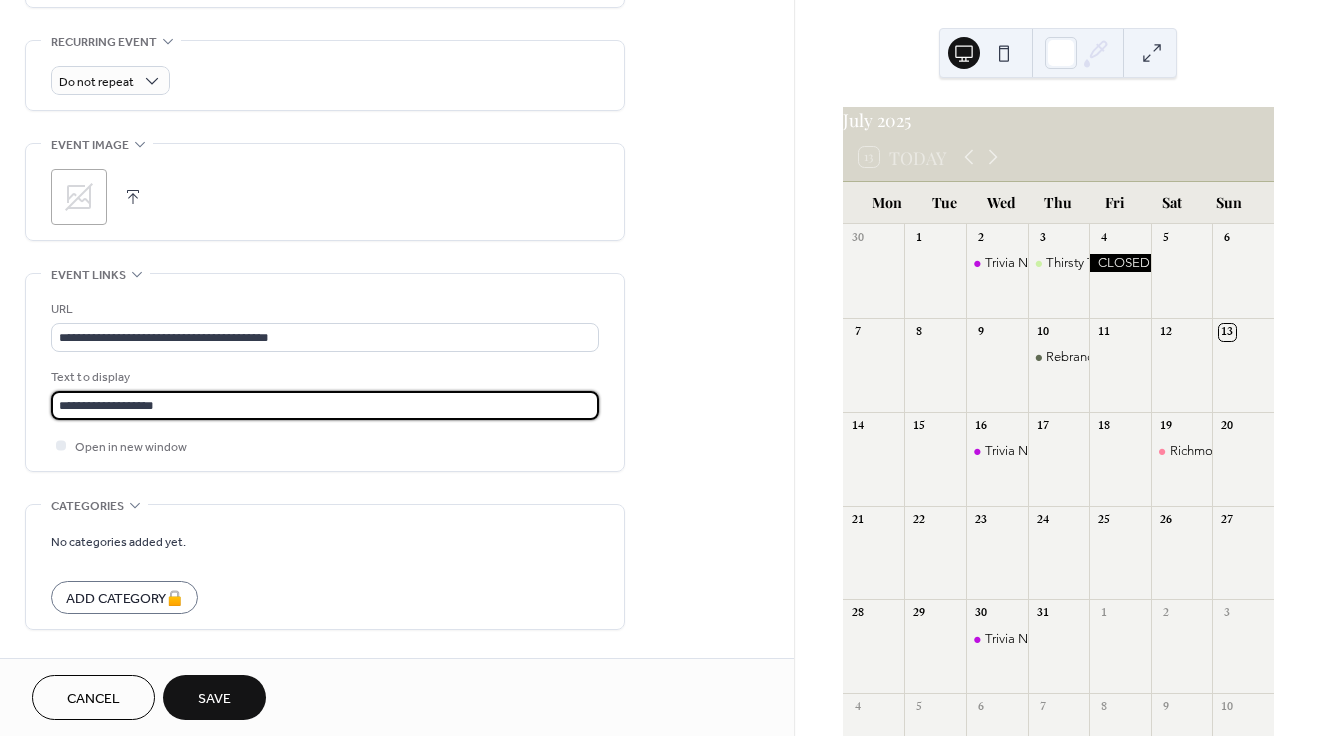 click on "Save" at bounding box center [214, 697] 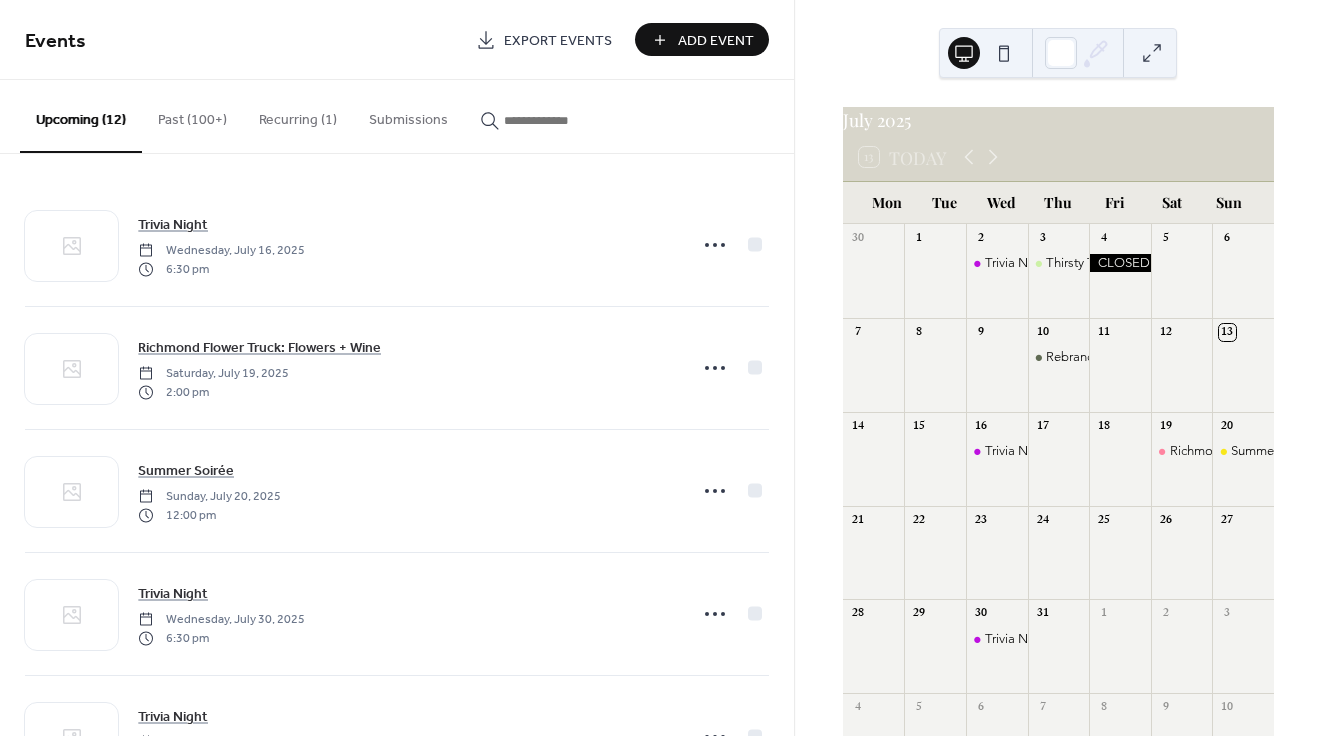 click on "Add Event" at bounding box center (716, 41) 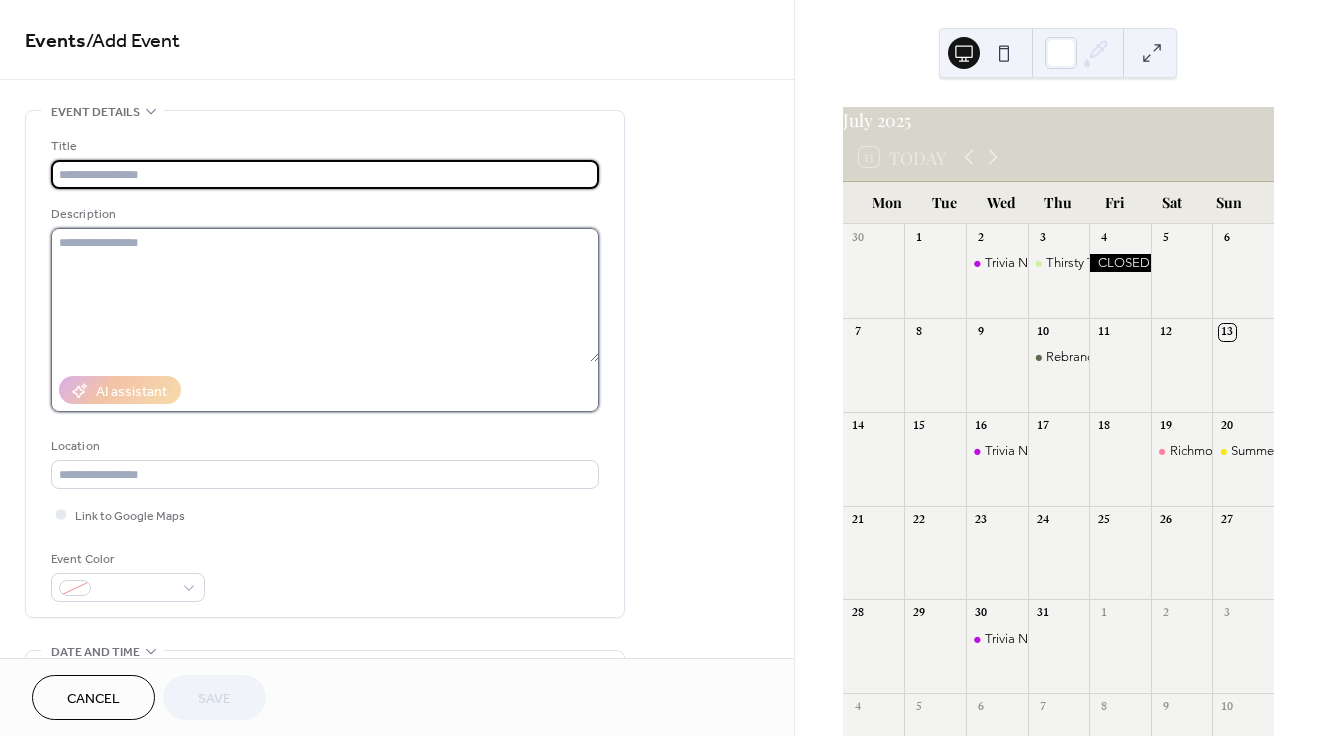 click at bounding box center (325, 295) 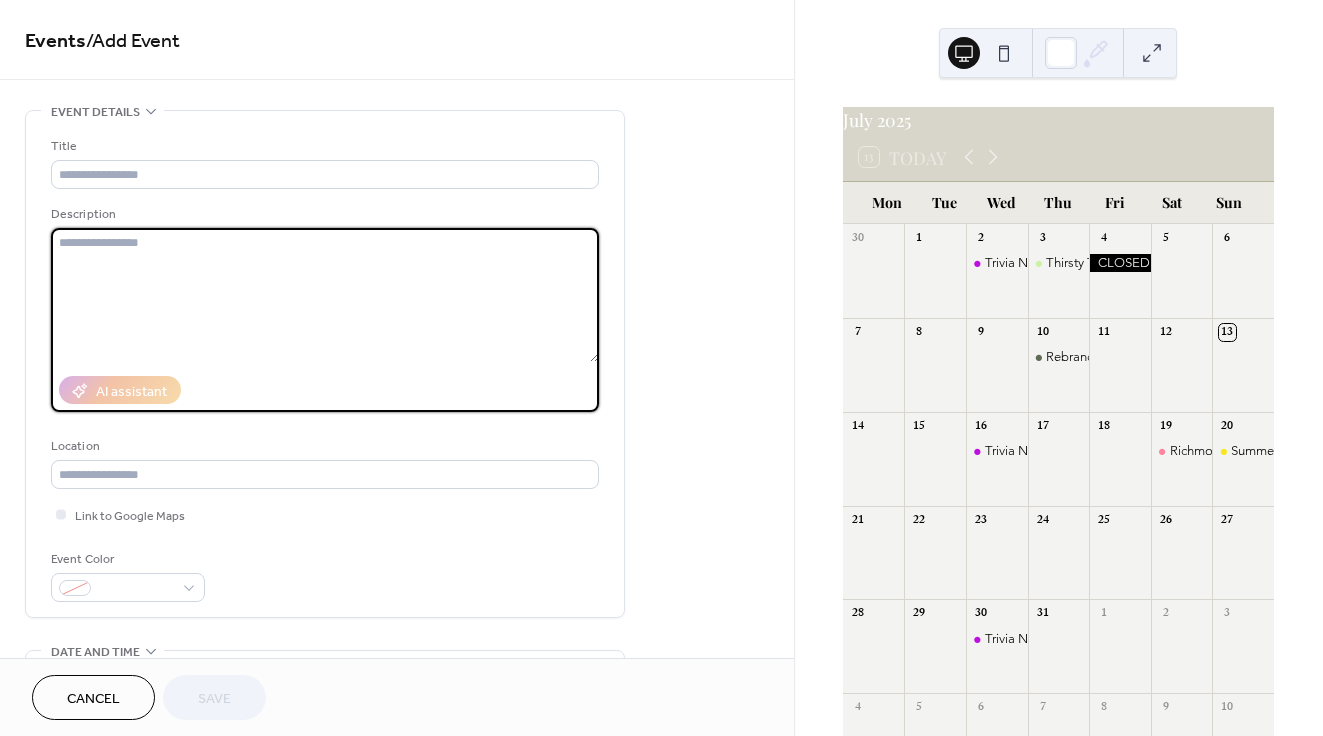 click at bounding box center (325, 295) 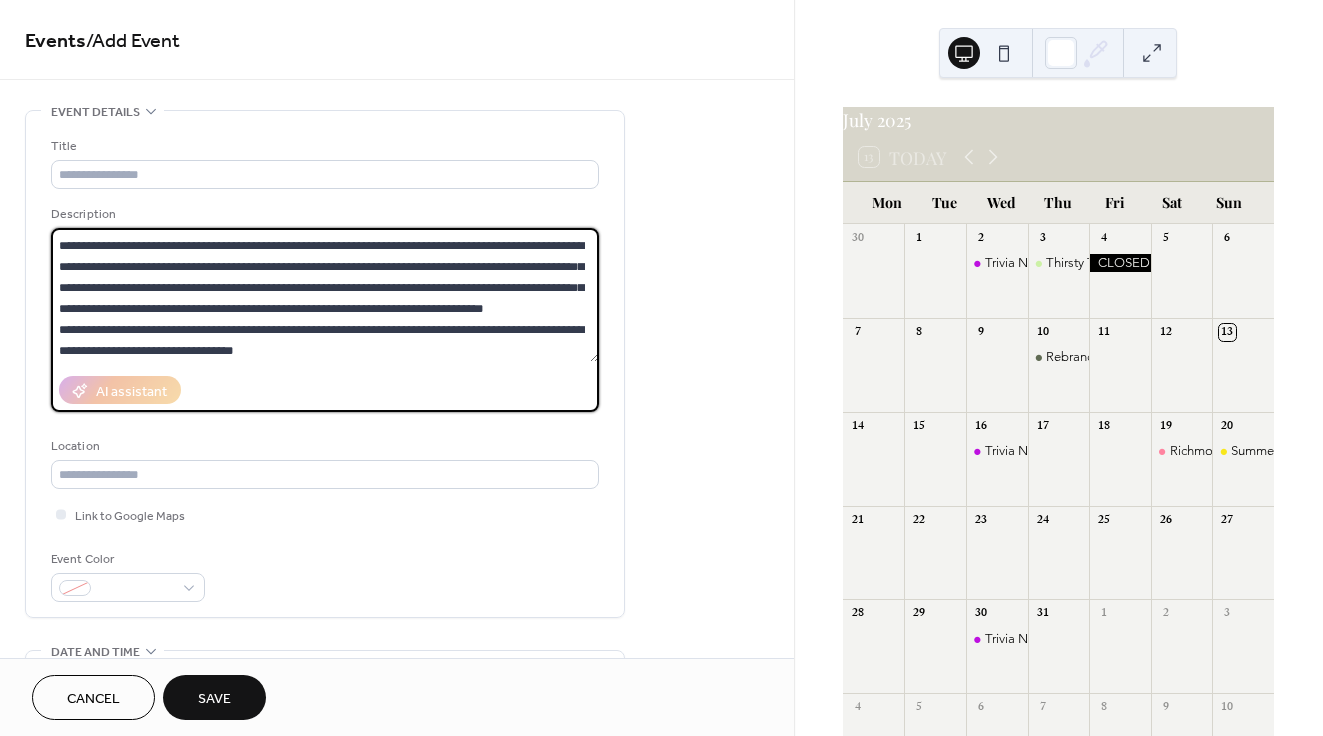 scroll, scrollTop: 21, scrollLeft: 0, axis: vertical 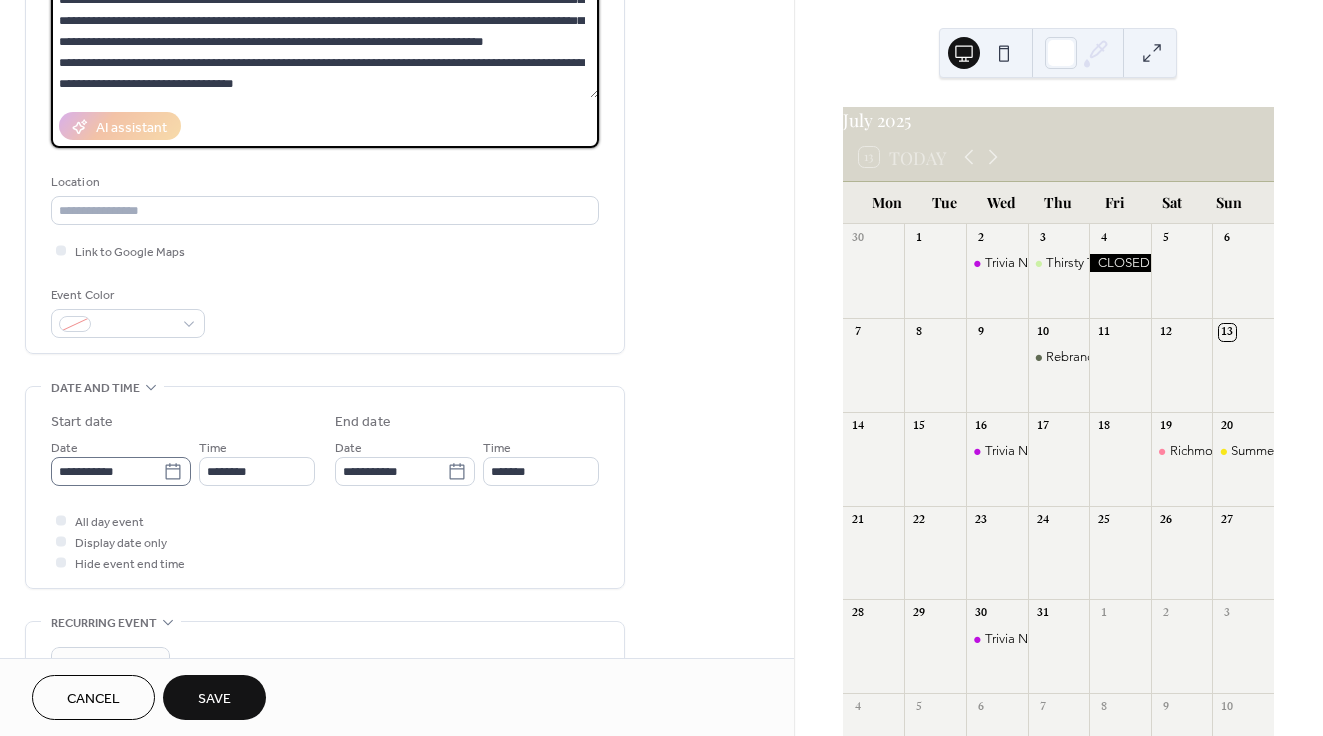 type on "**********" 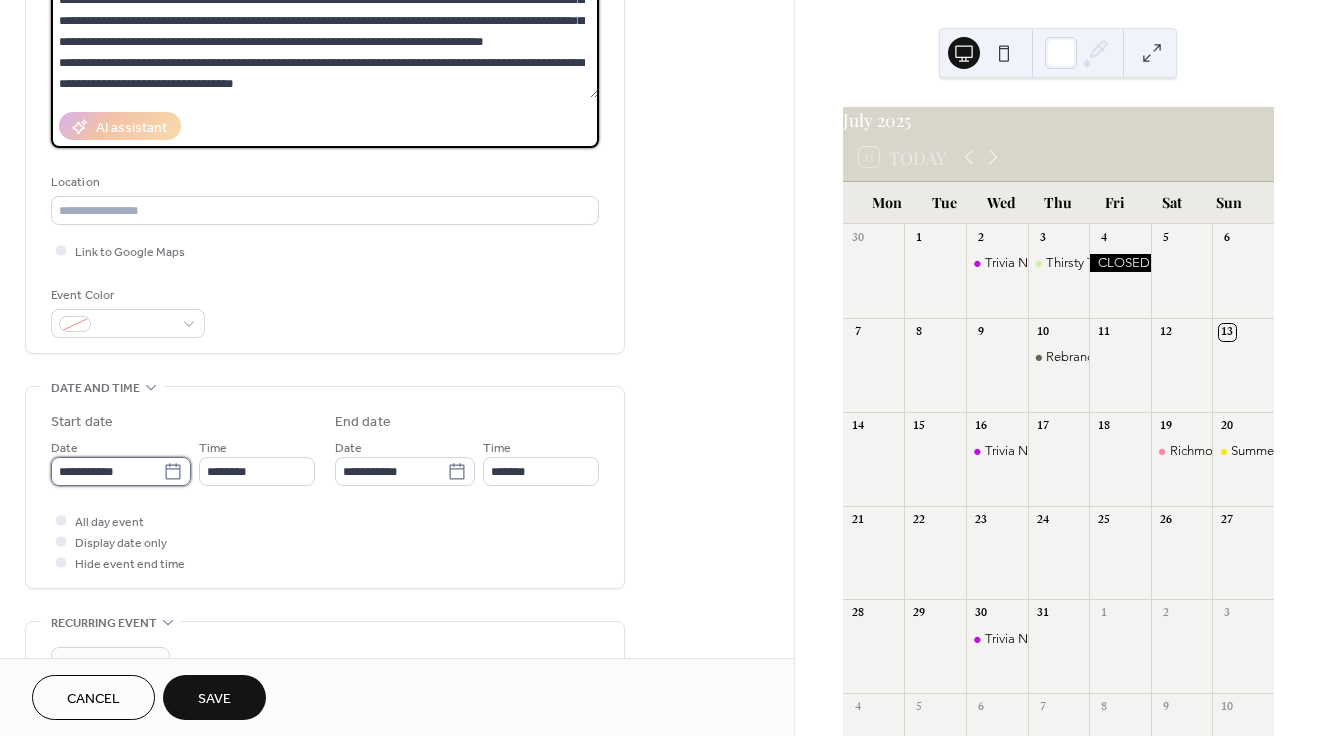 click on "**********" at bounding box center [107, 471] 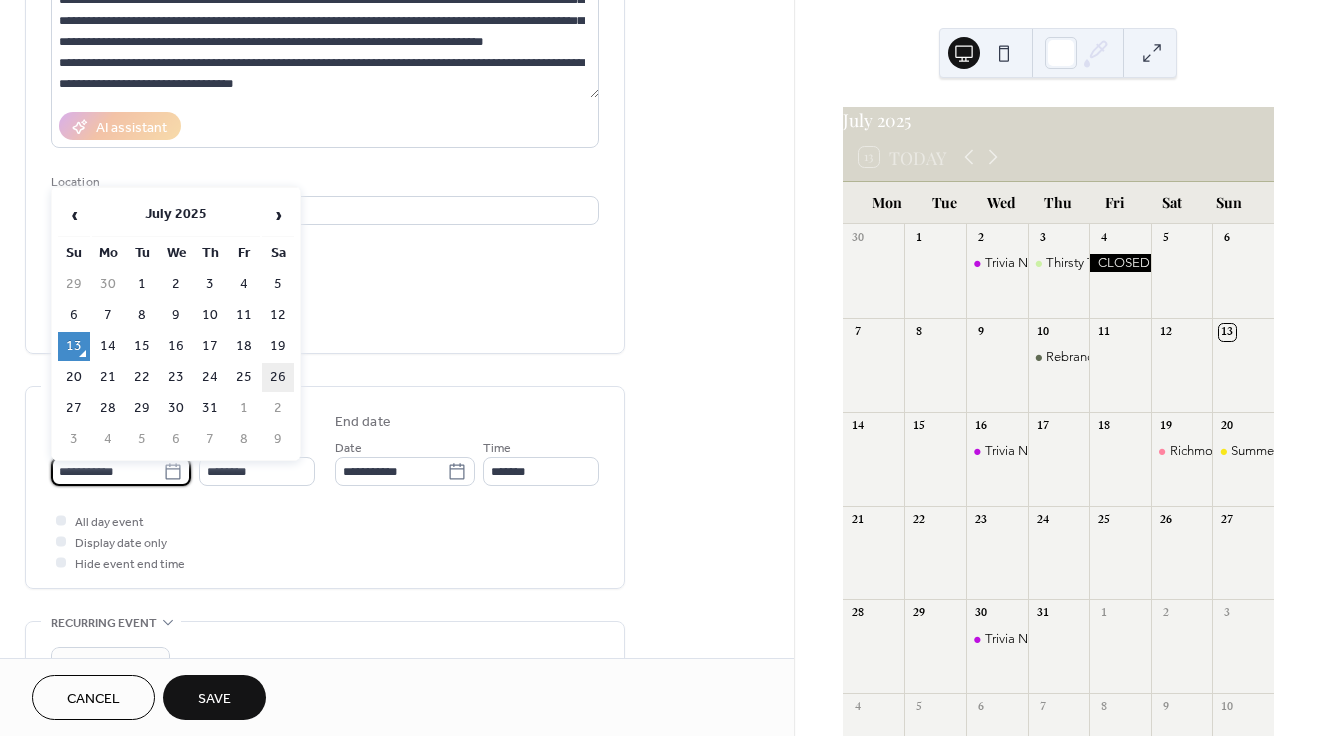 click on "26" at bounding box center (278, 377) 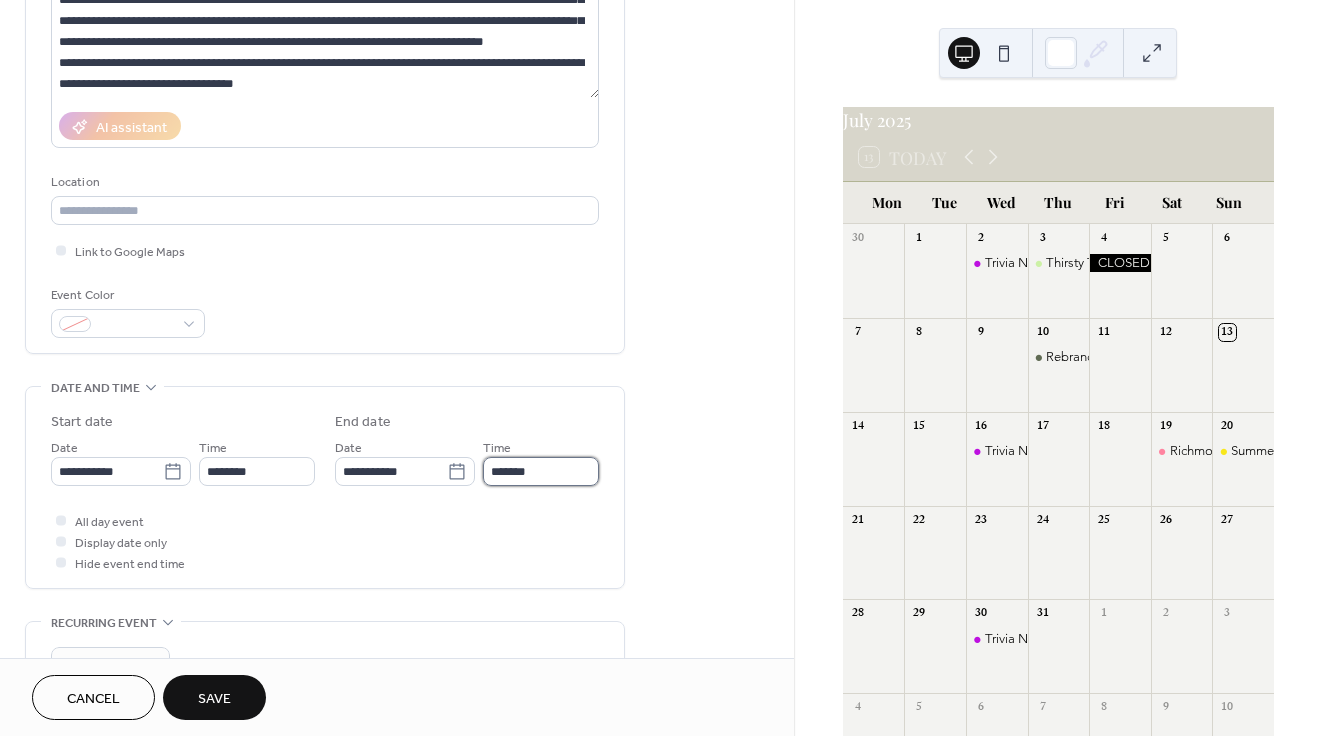 click on "*******" at bounding box center [541, 471] 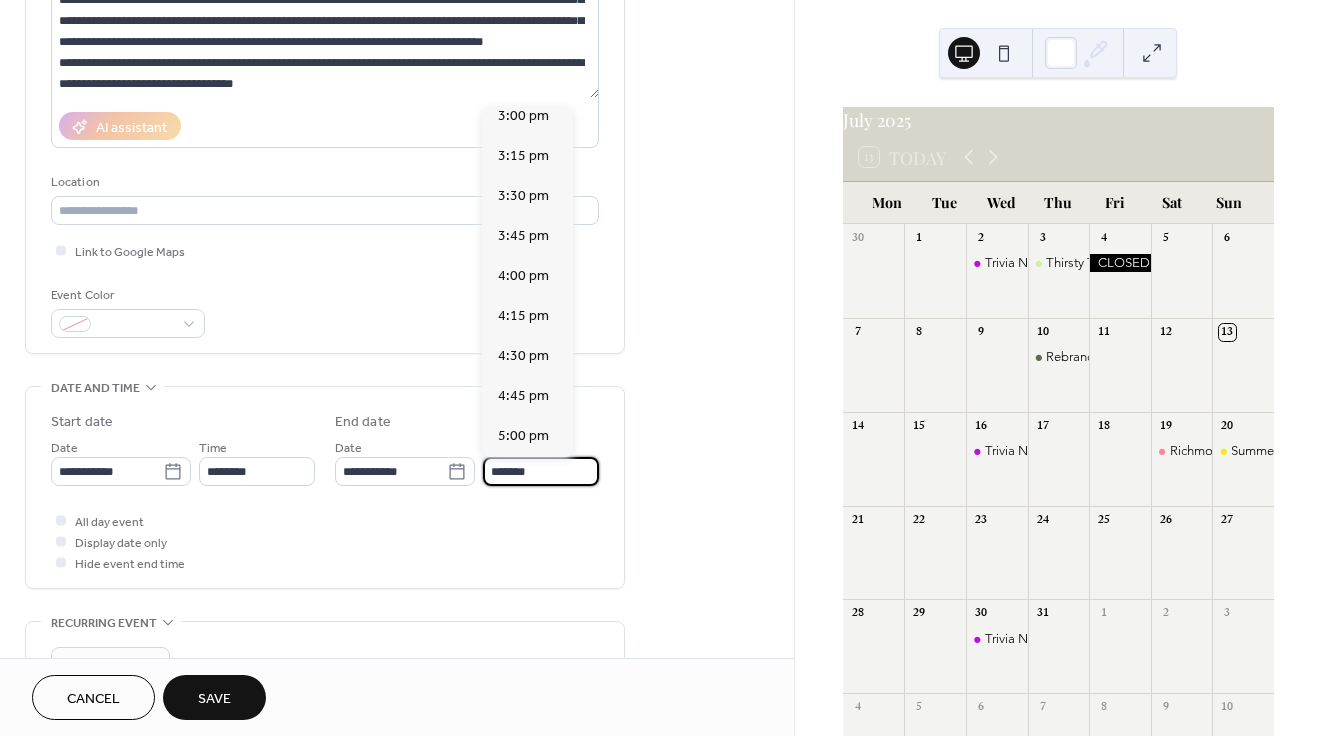scroll, scrollTop: 475, scrollLeft: 0, axis: vertical 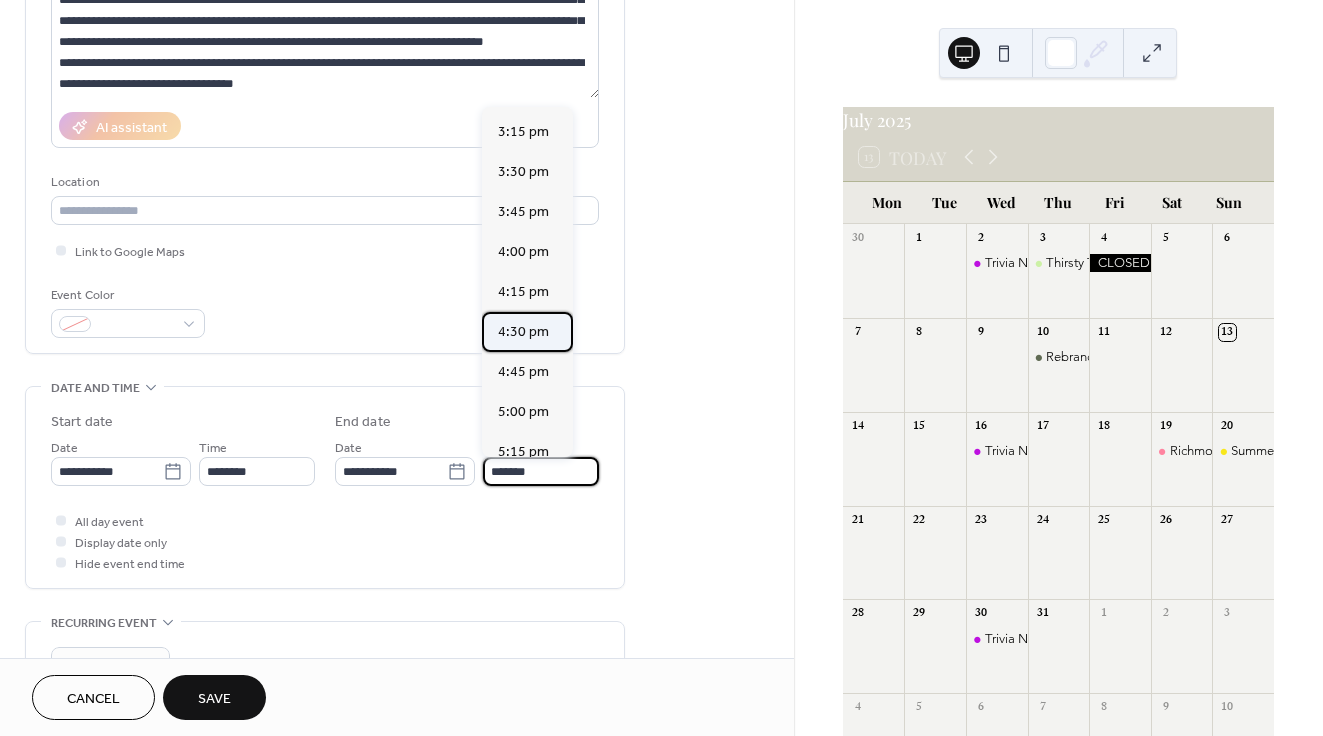 click on "4:30 pm" at bounding box center [523, 332] 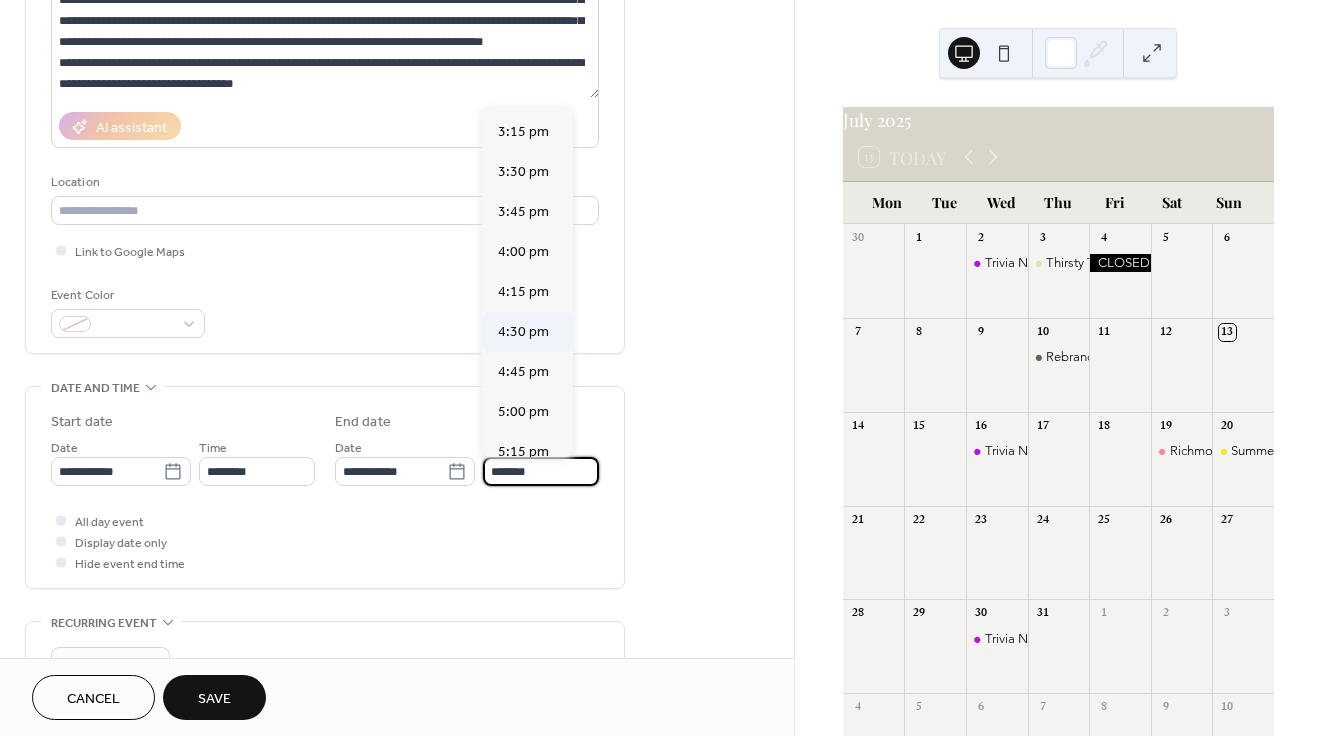 type on "*******" 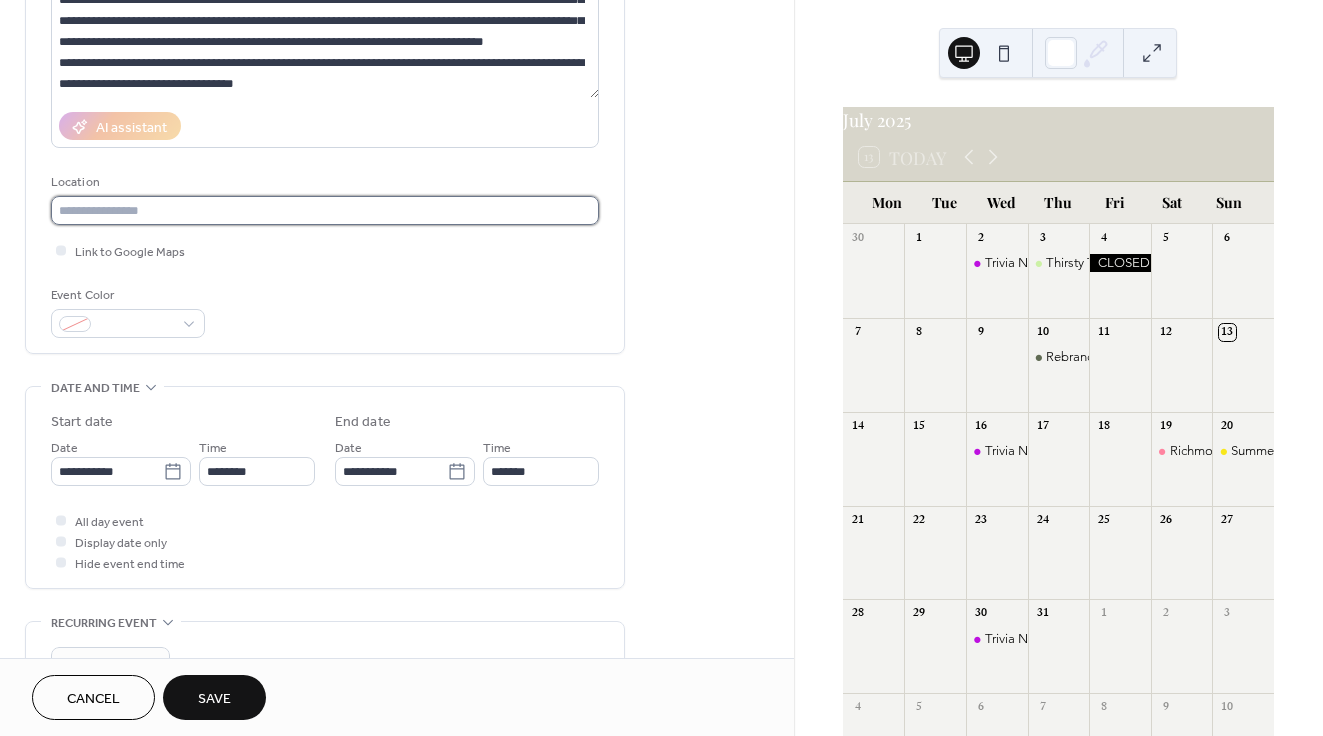 click at bounding box center [325, 210] 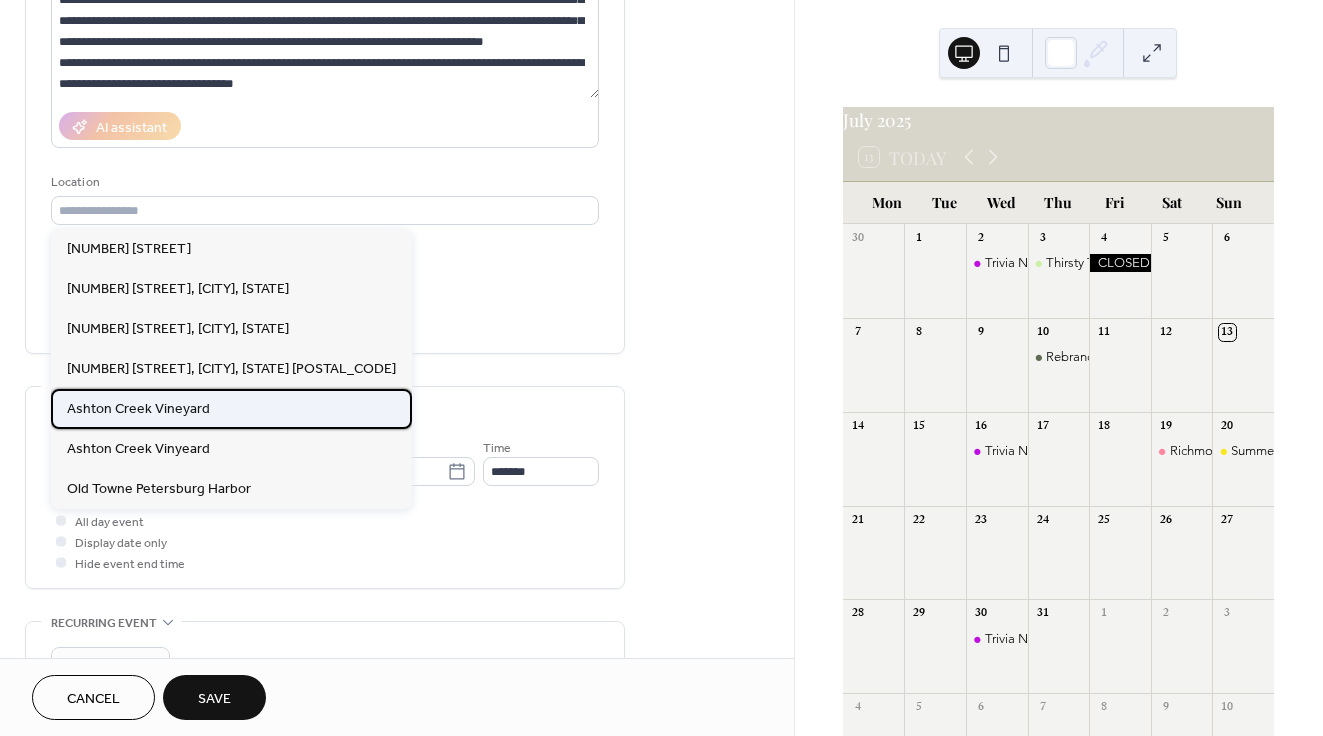 click on "Ashton Creek Vineyard" at bounding box center (138, 409) 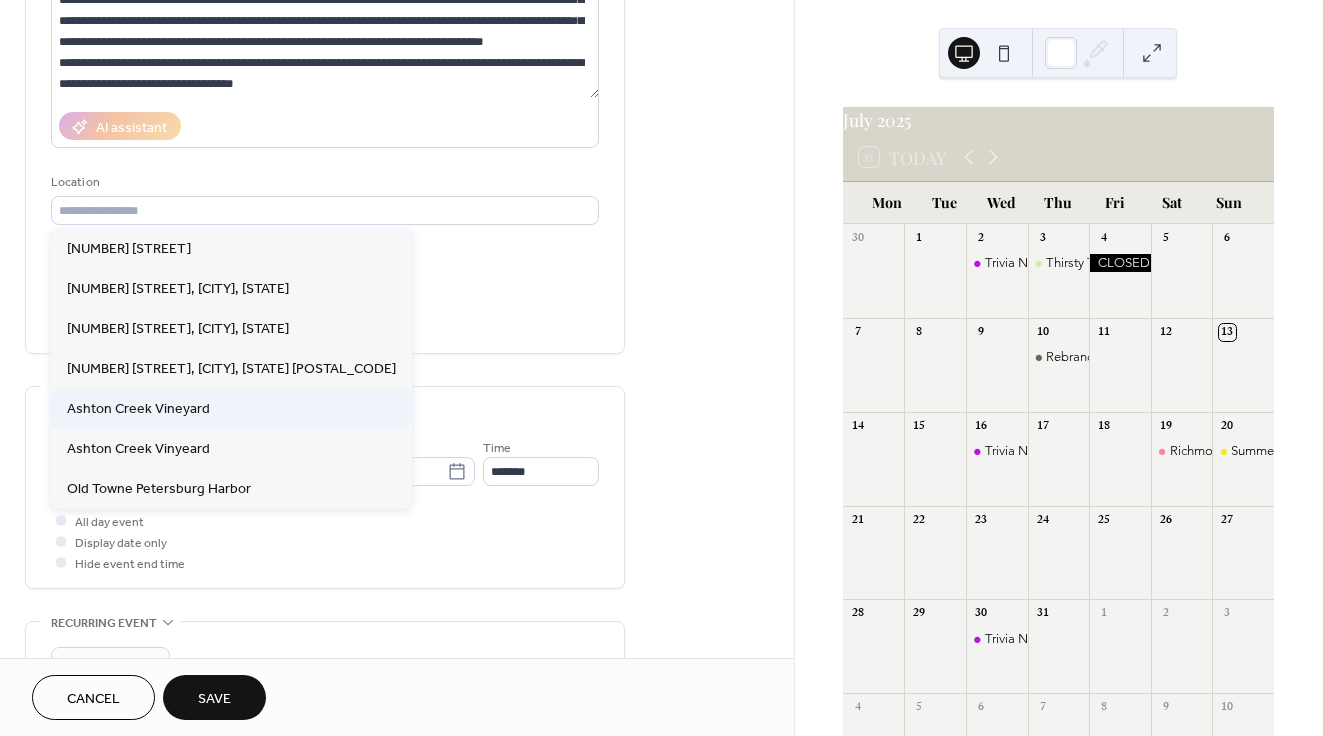 type on "**********" 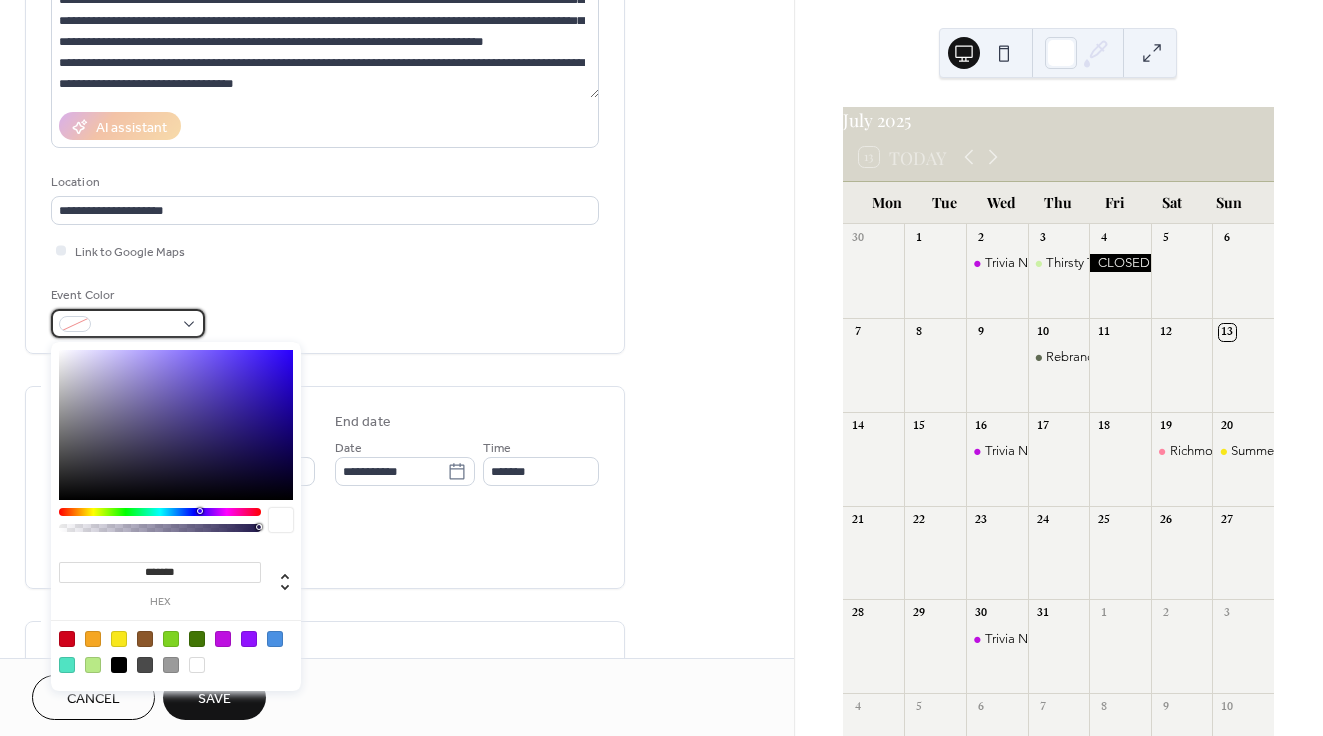 click at bounding box center (136, 325) 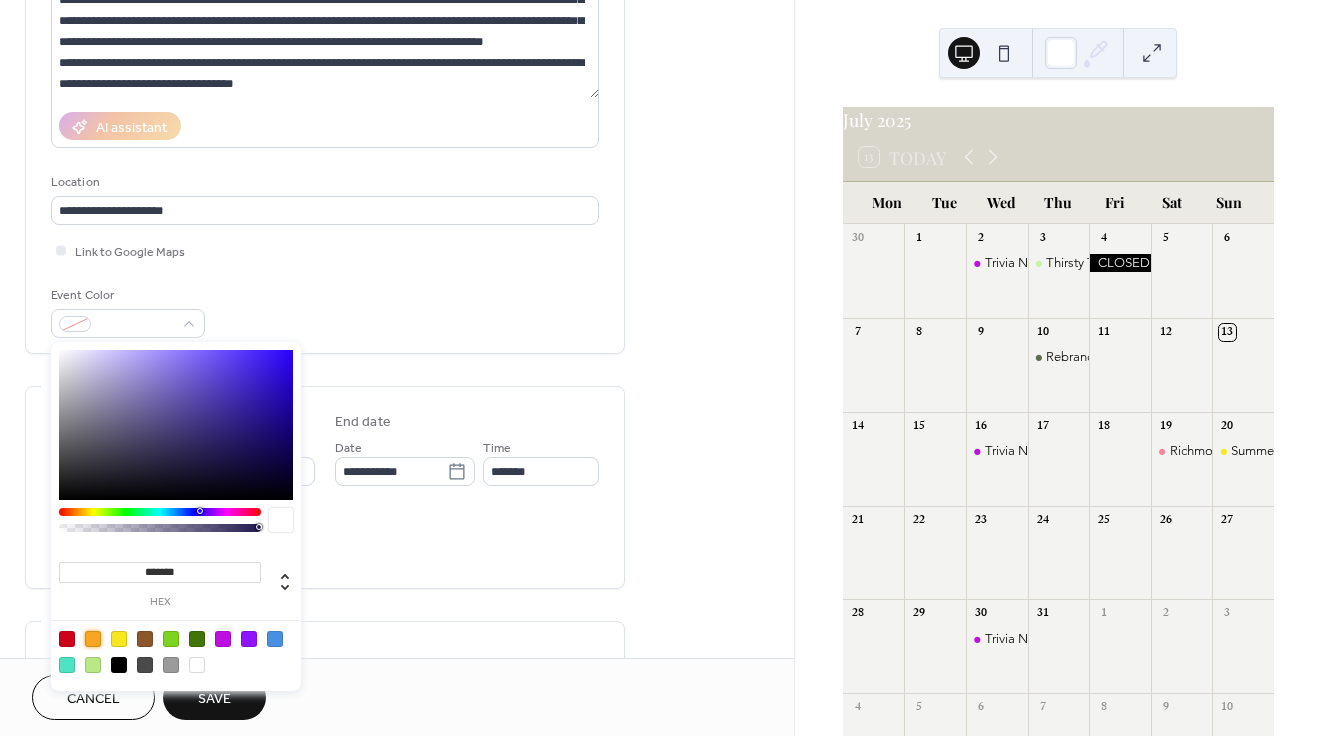 click at bounding box center (93, 639) 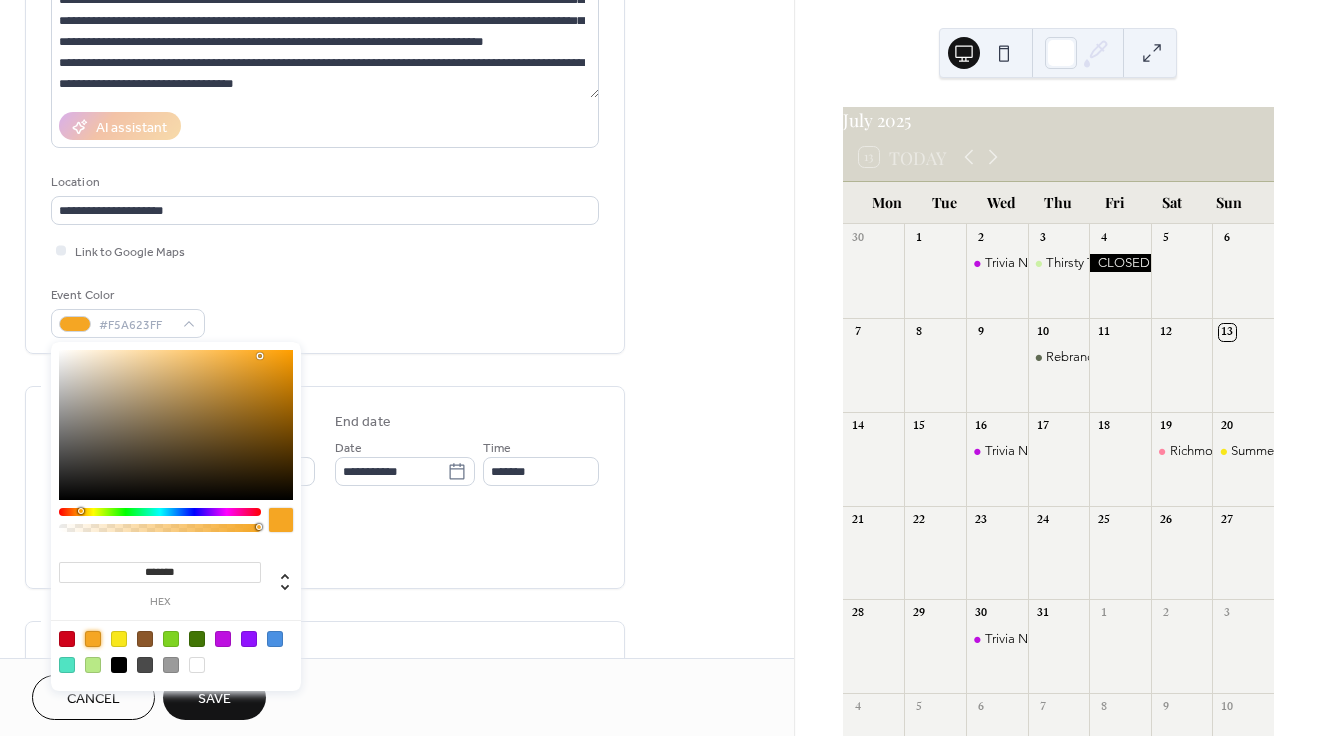 click on "**********" at bounding box center [325, 487] 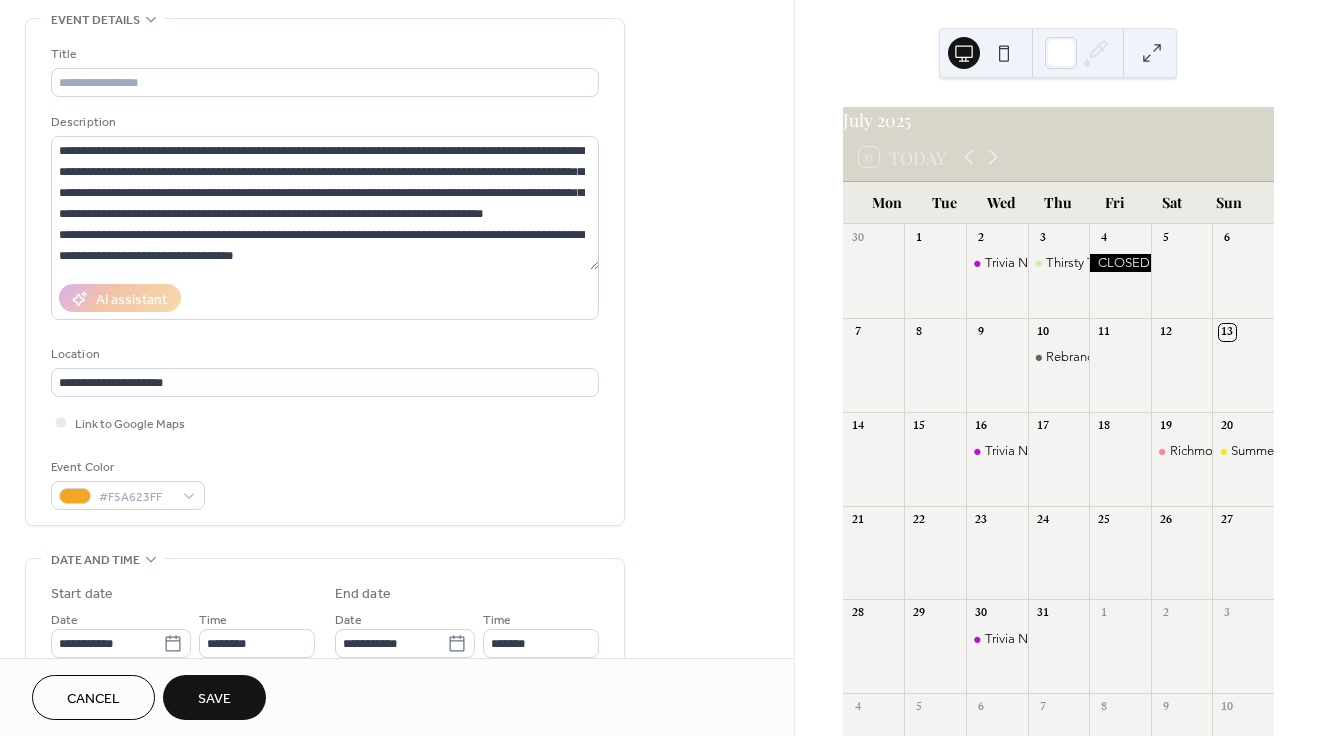 scroll, scrollTop: 90, scrollLeft: 0, axis: vertical 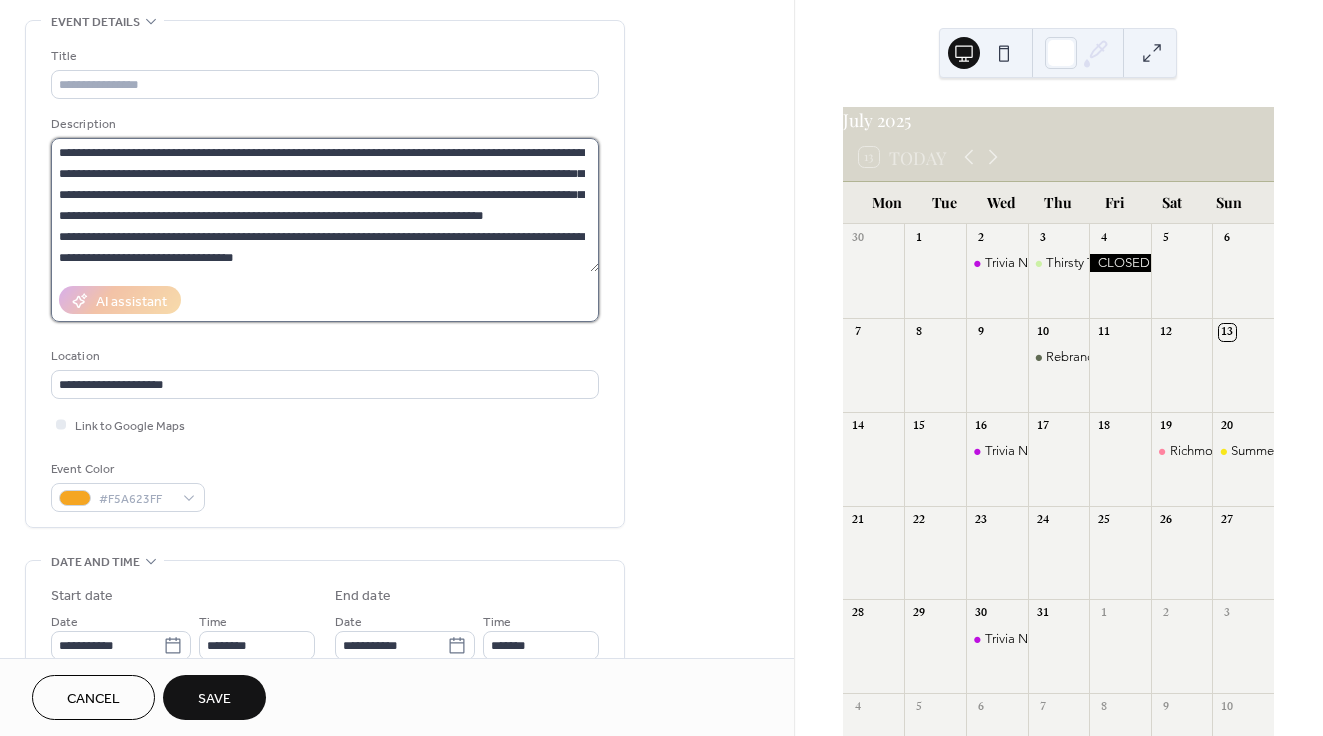 click on "**********" at bounding box center [325, 205] 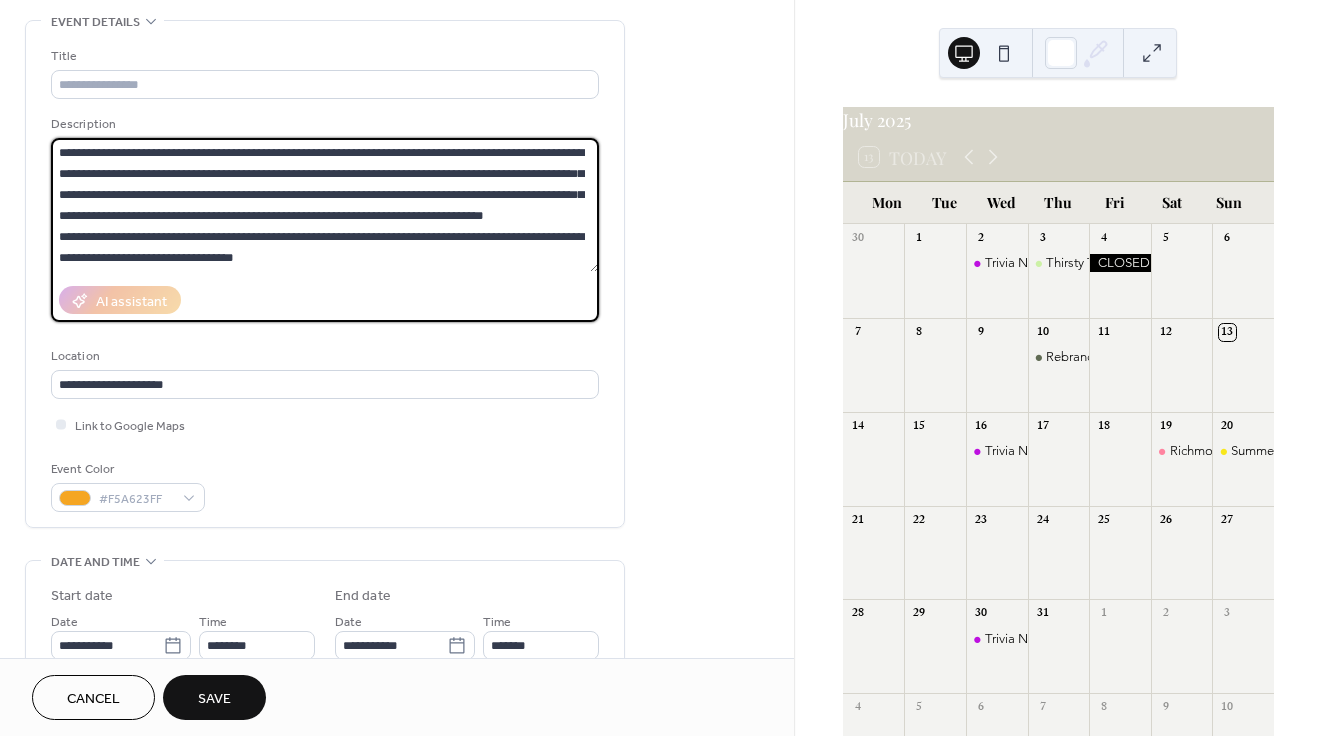 click on "**********" at bounding box center [325, 205] 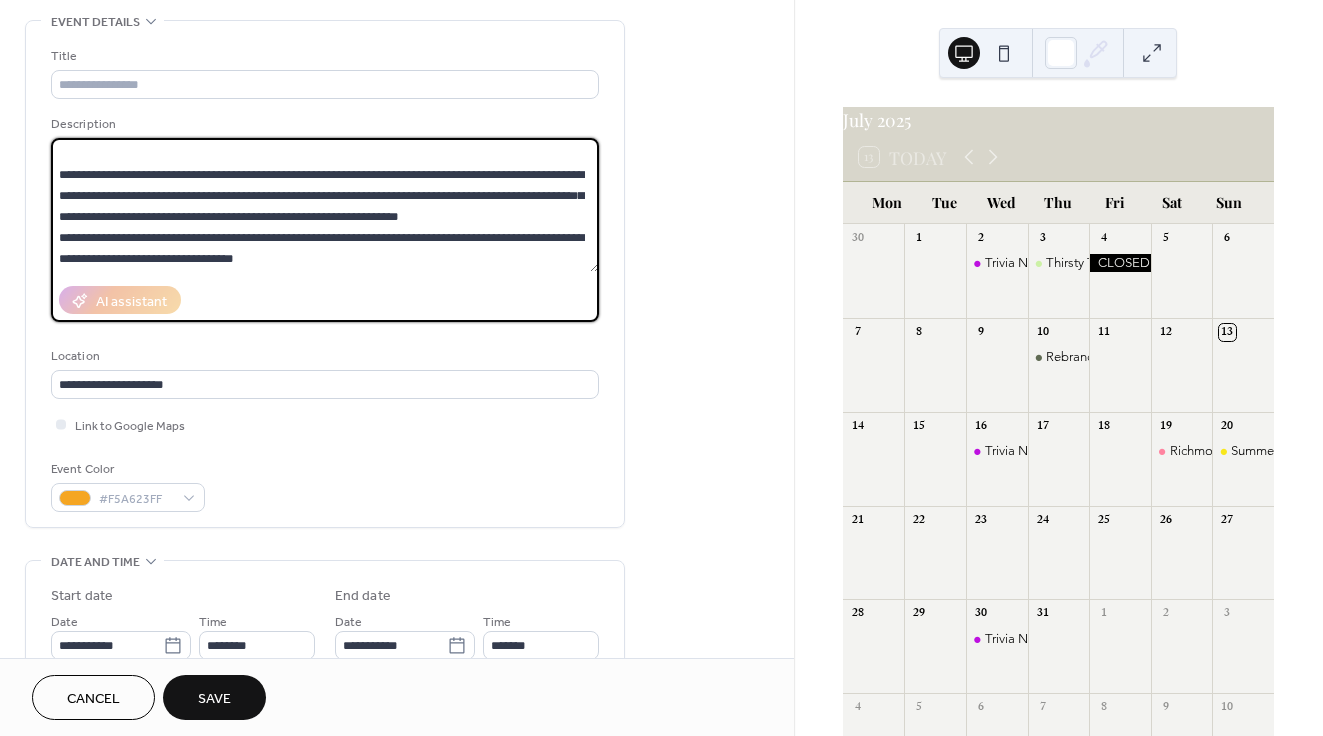 scroll, scrollTop: 63, scrollLeft: 0, axis: vertical 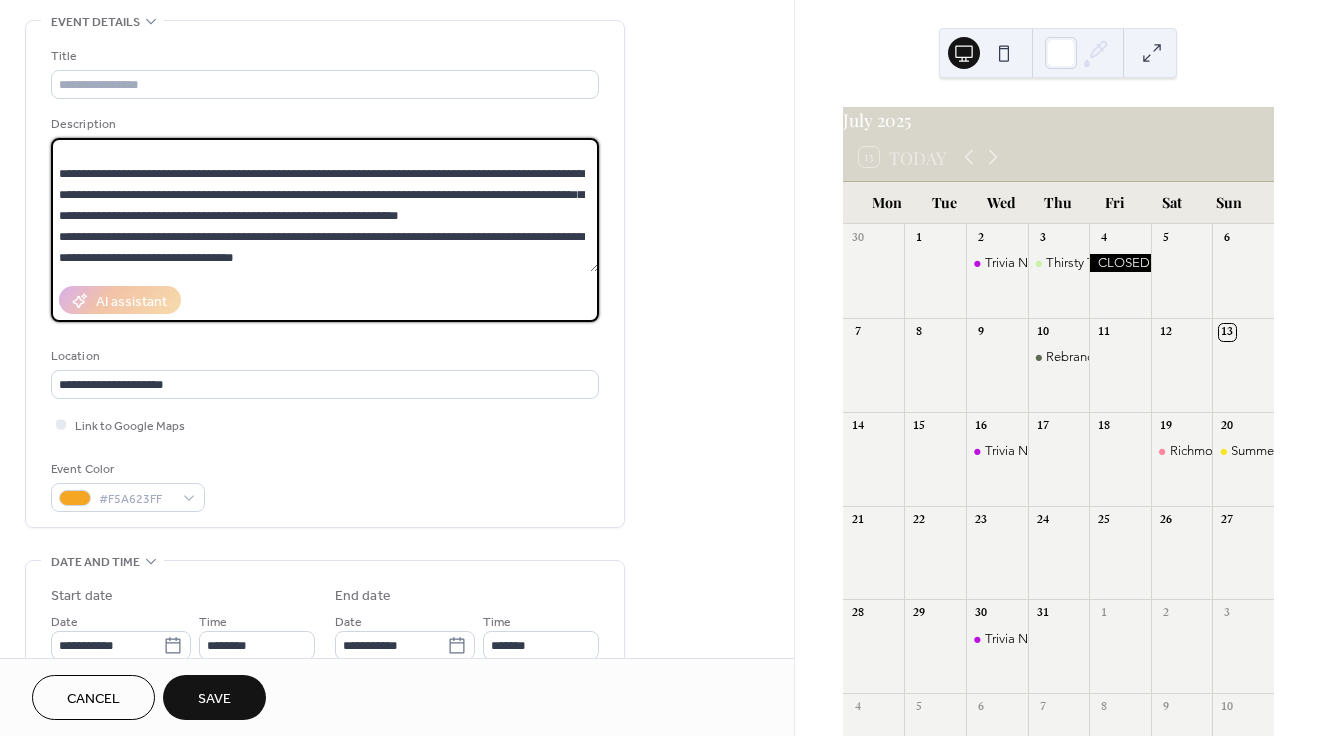 click on "**********" at bounding box center (325, 205) 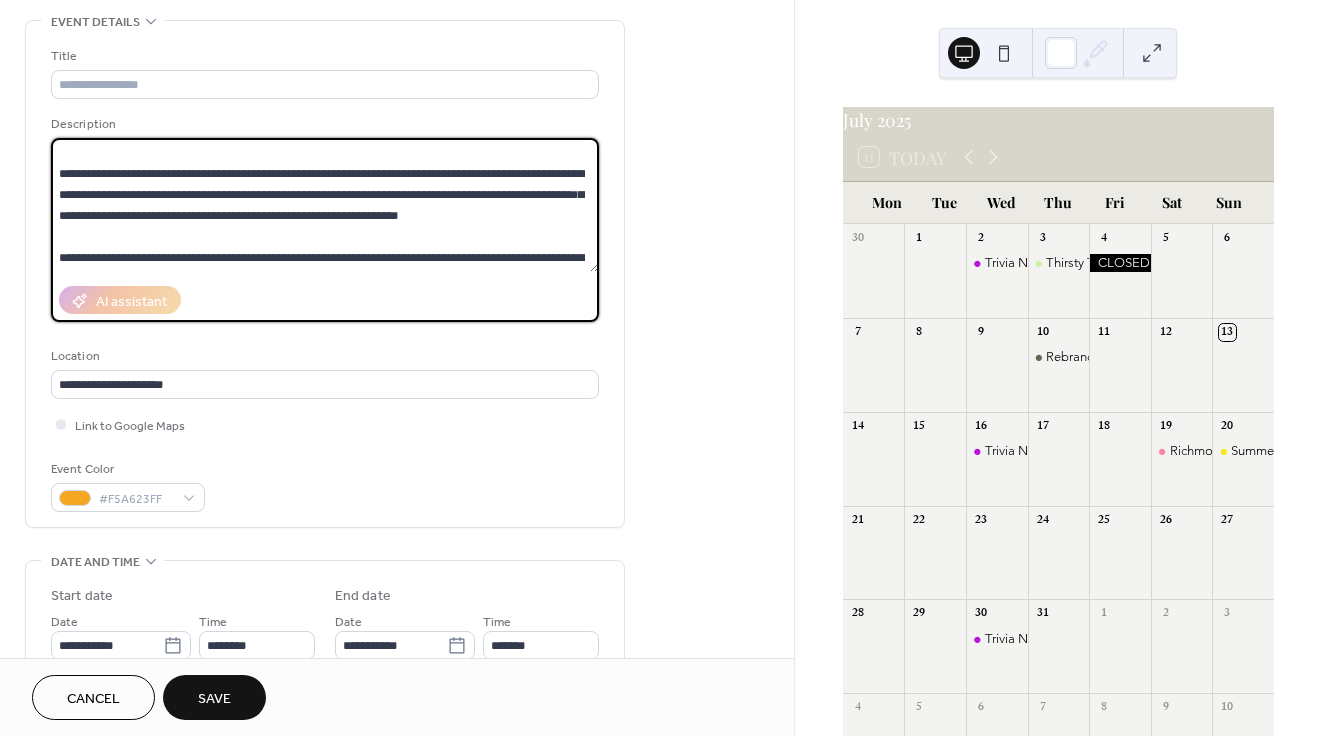 scroll, scrollTop: 84, scrollLeft: 0, axis: vertical 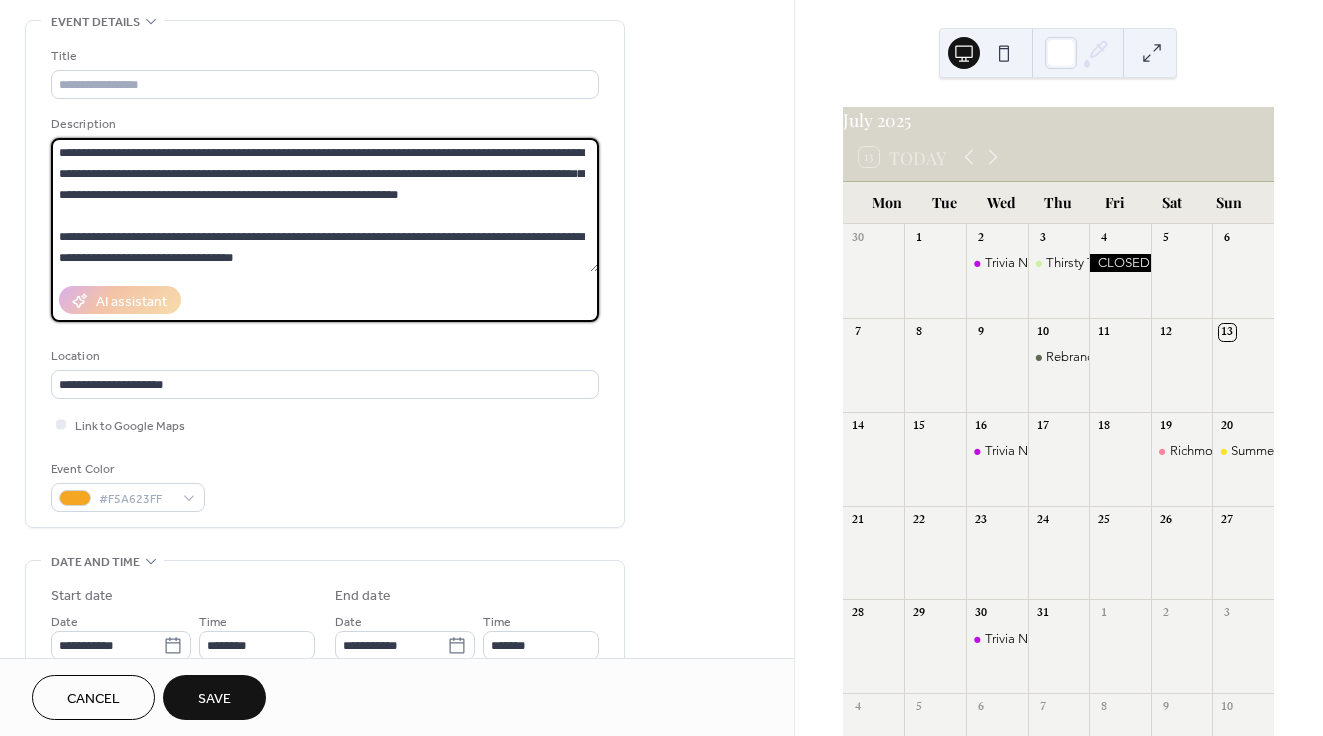 click on "**********" at bounding box center [325, 205] 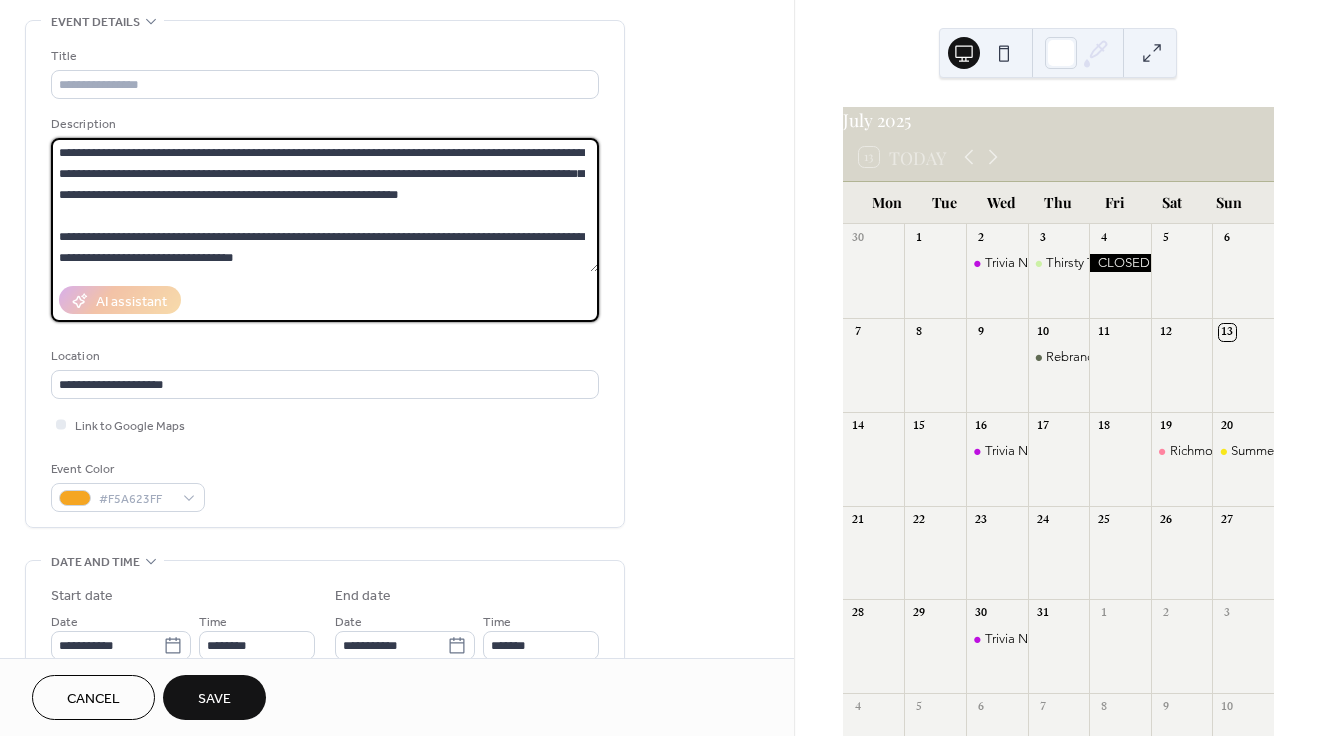 click on "**********" at bounding box center [325, 205] 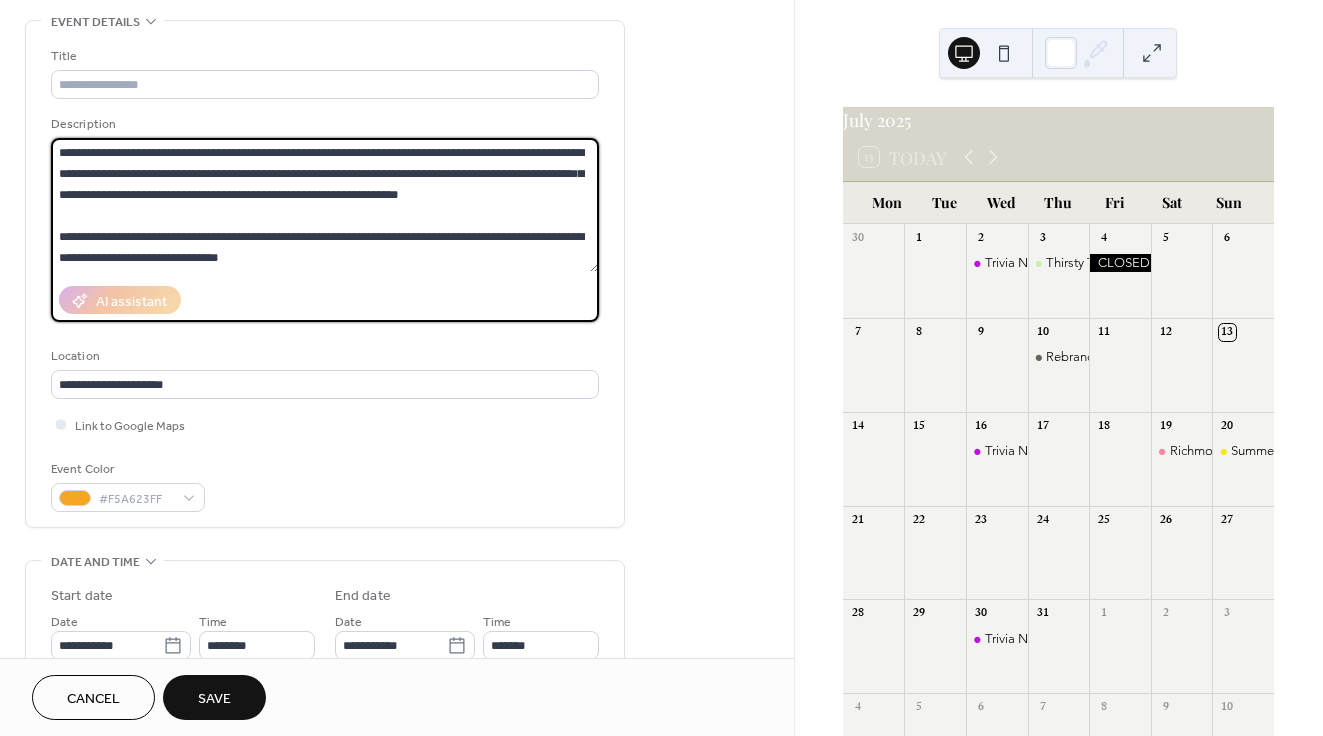 drag, startPoint x: 305, startPoint y: 258, endPoint x: 41, endPoint y: 236, distance: 264.91507 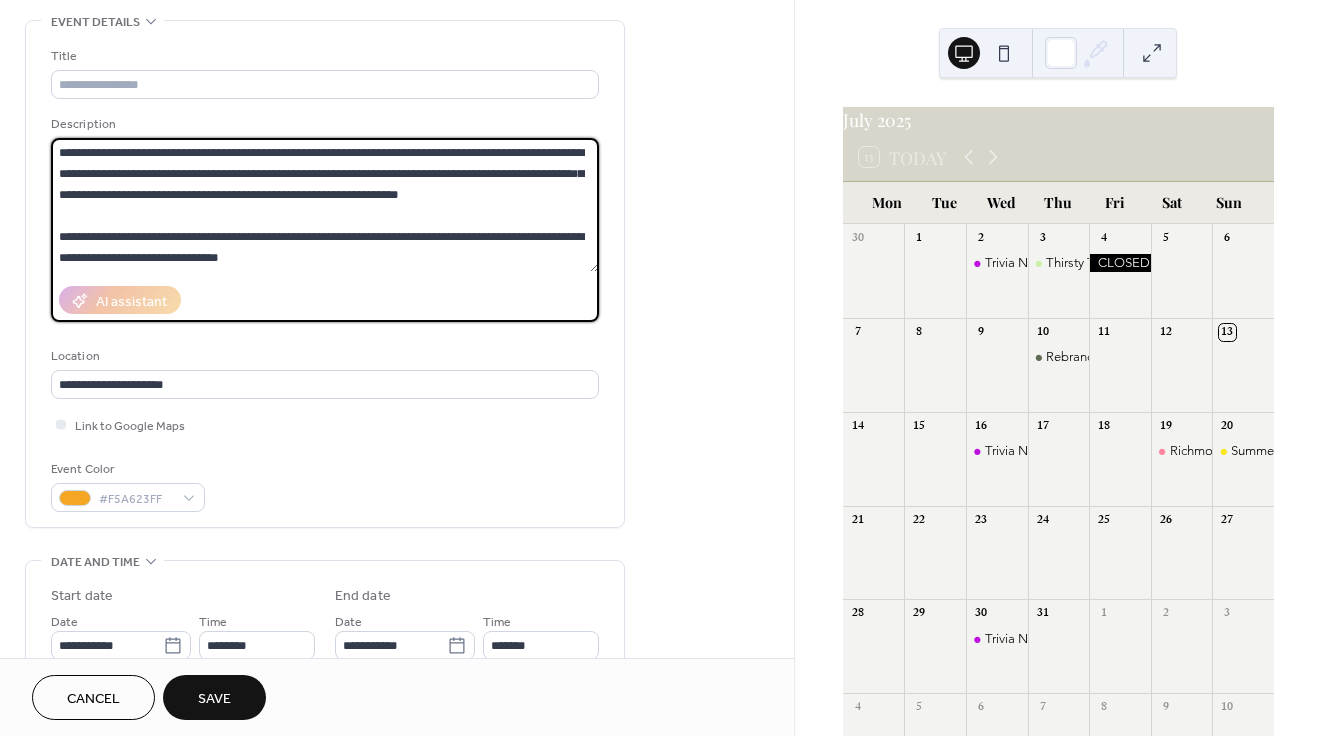 click on "**********" at bounding box center (325, 274) 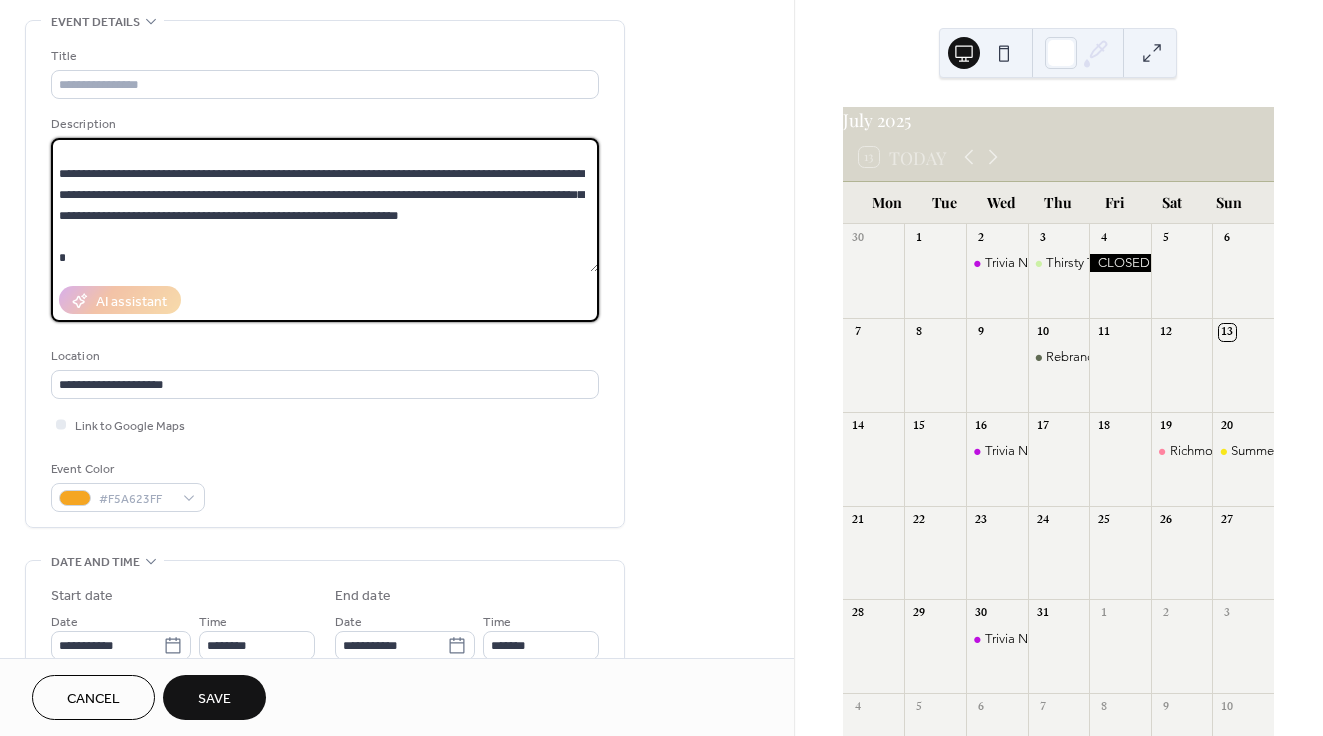 scroll, scrollTop: 63, scrollLeft: 0, axis: vertical 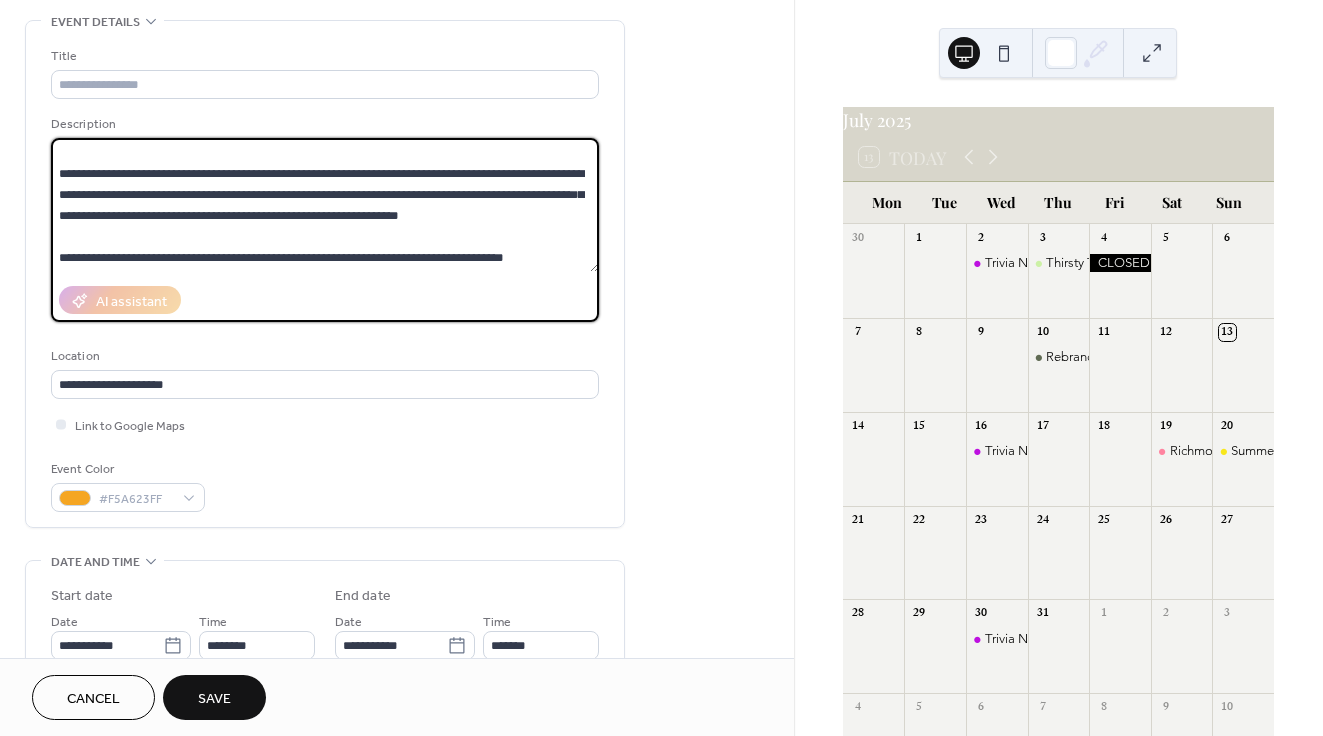 paste on "**********" 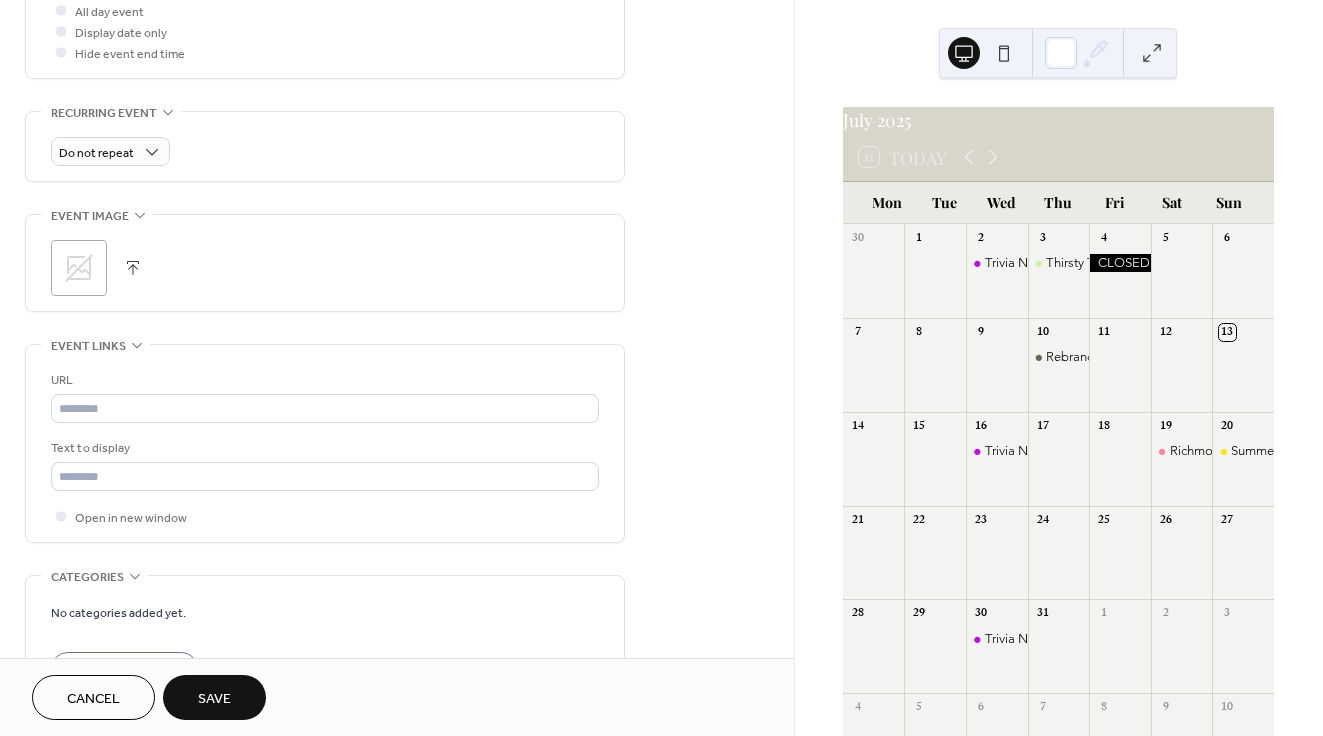 scroll, scrollTop: 789, scrollLeft: 0, axis: vertical 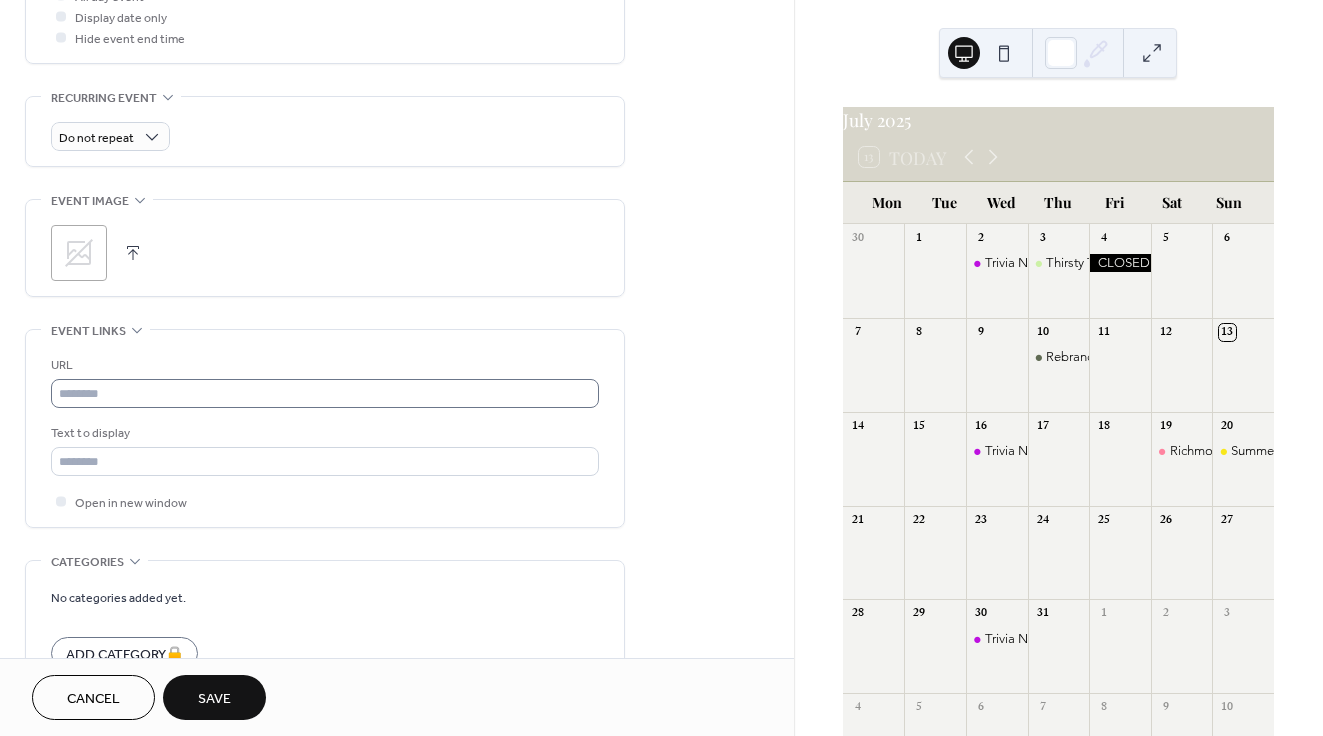type on "**********" 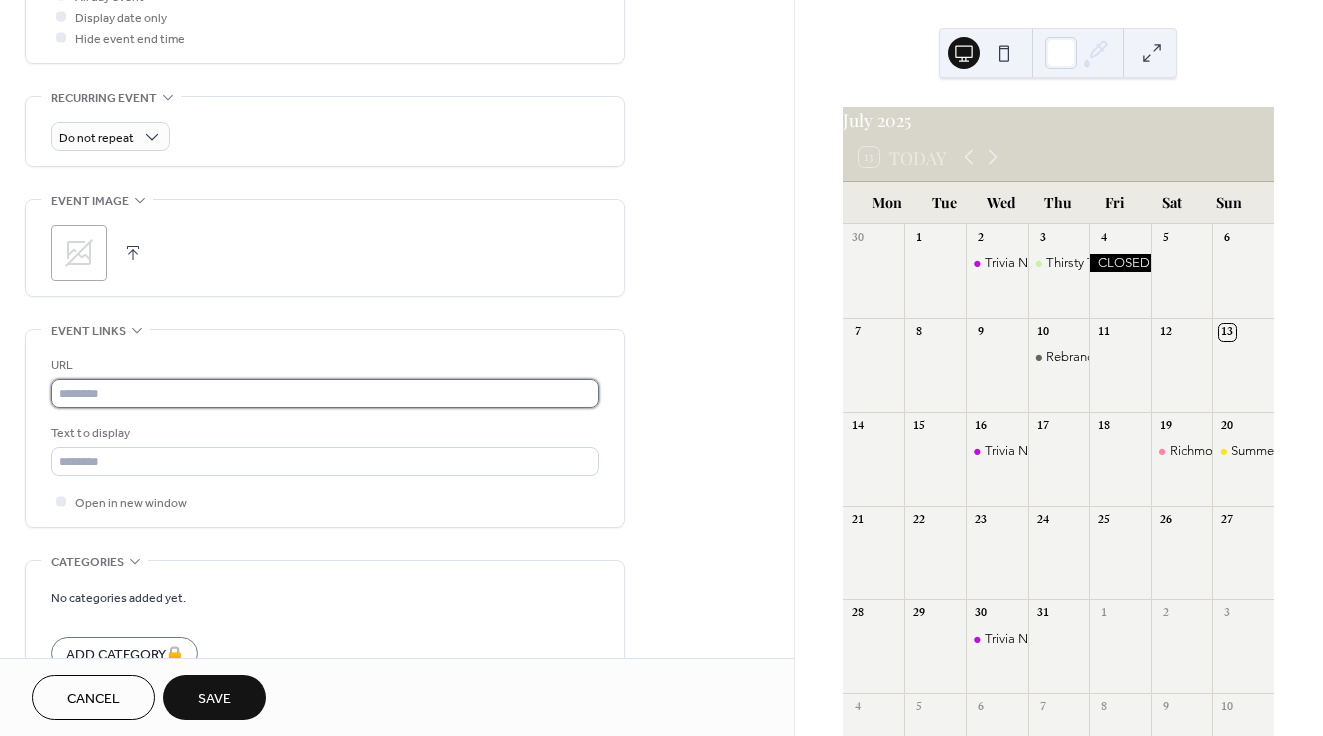 click at bounding box center (325, 393) 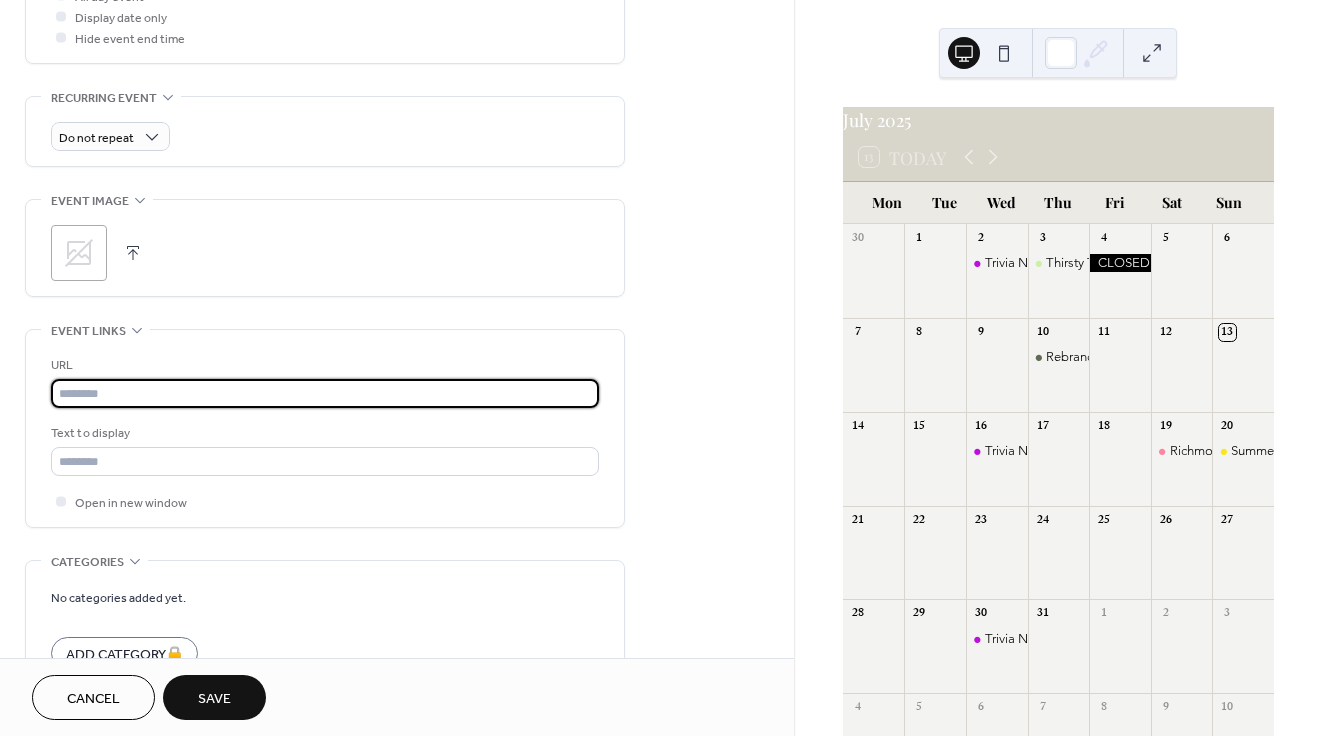 paste on "**********" 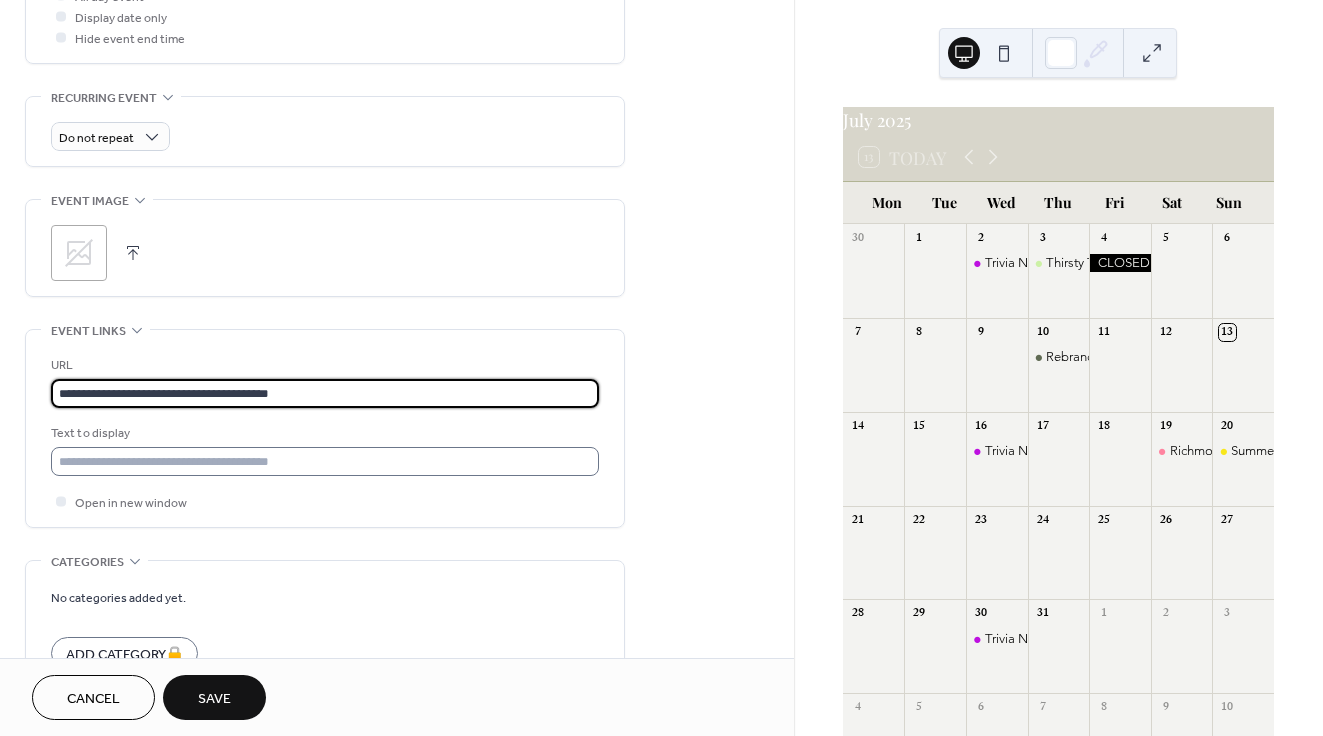 type on "**********" 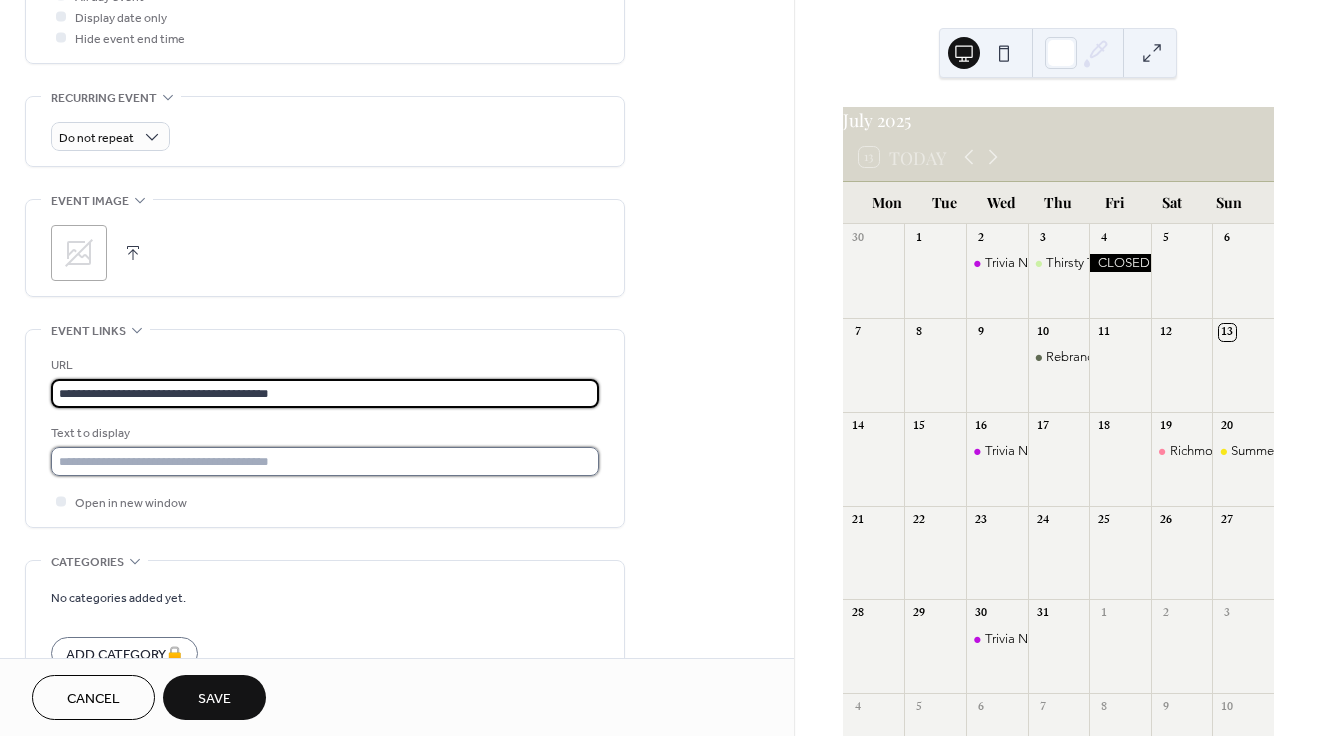 click at bounding box center [325, 461] 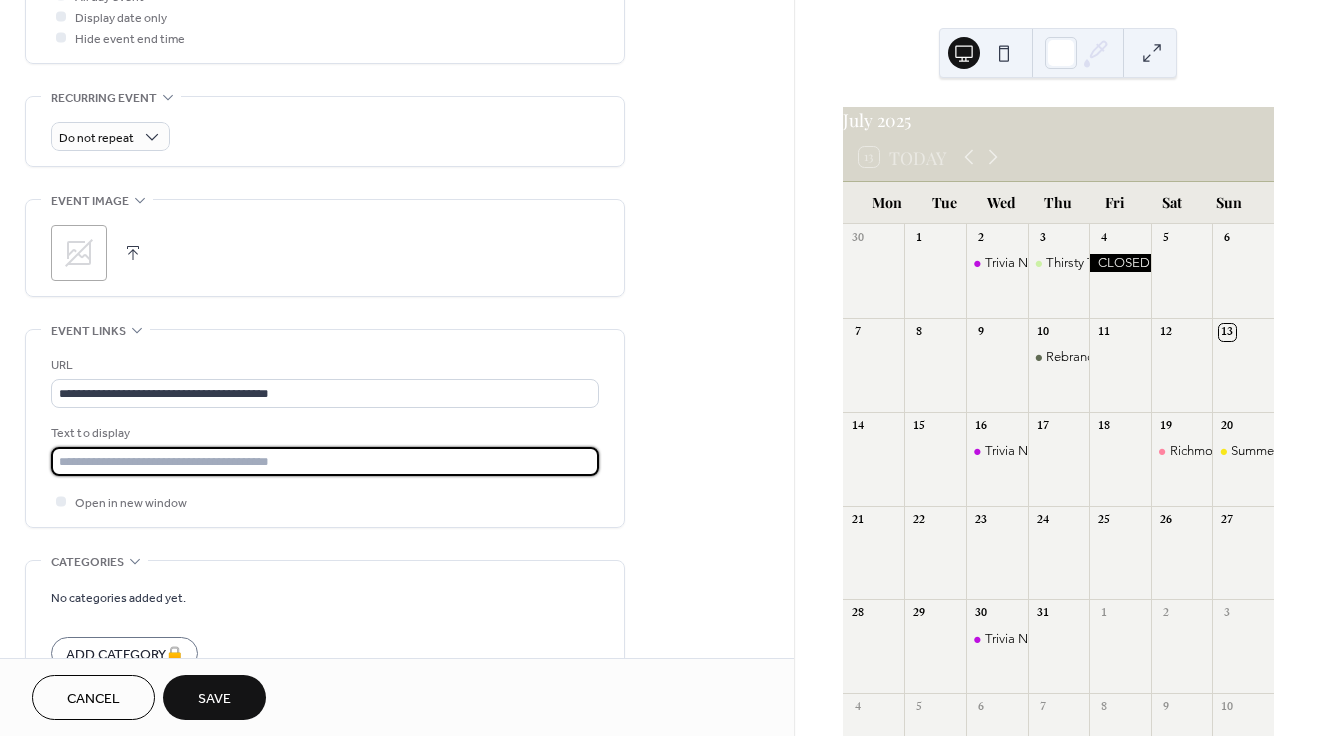 type on "**********" 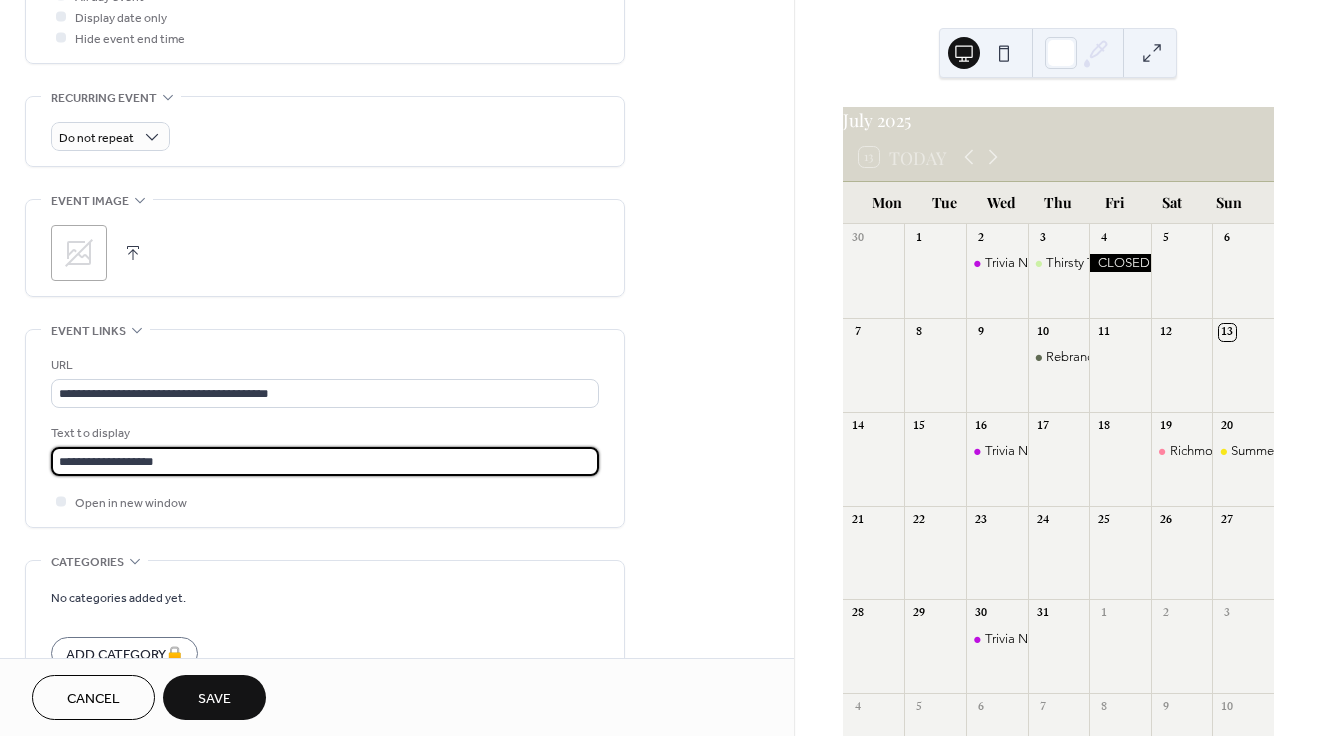 click on "Save" at bounding box center (214, 699) 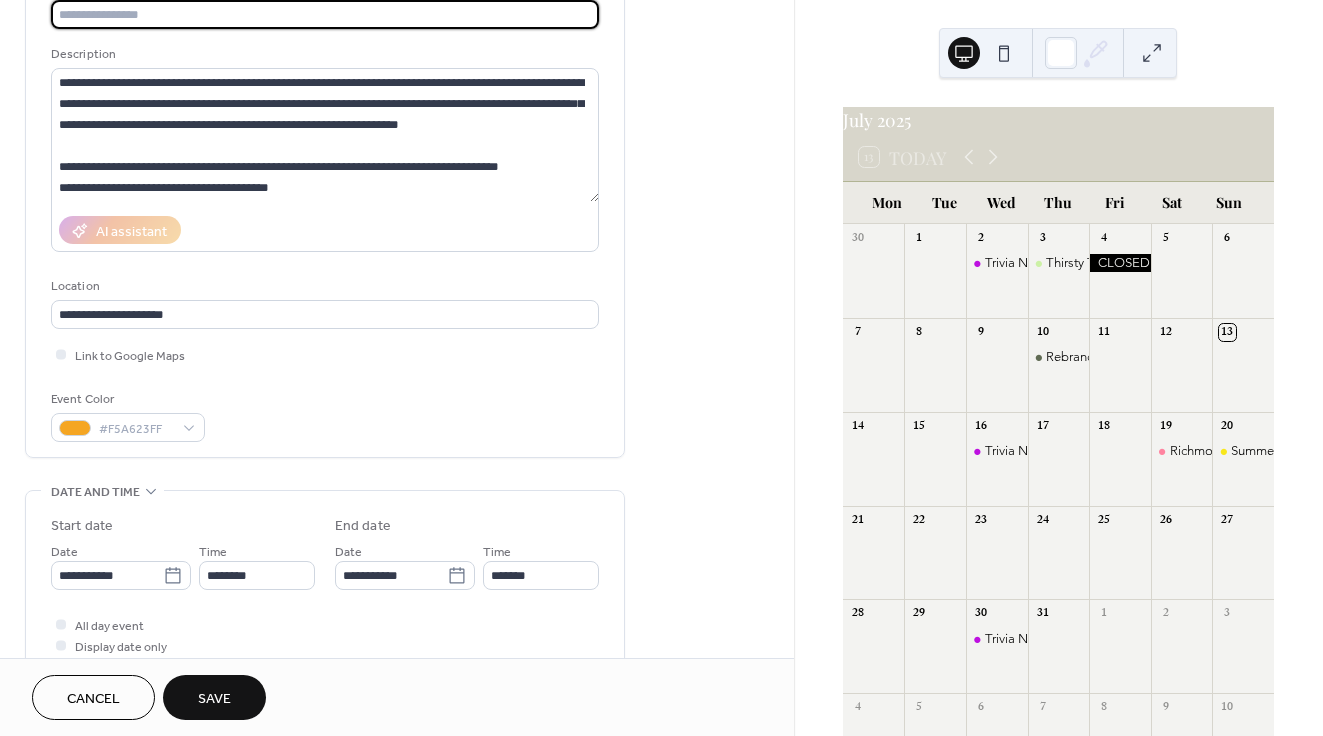 scroll, scrollTop: 0, scrollLeft: 0, axis: both 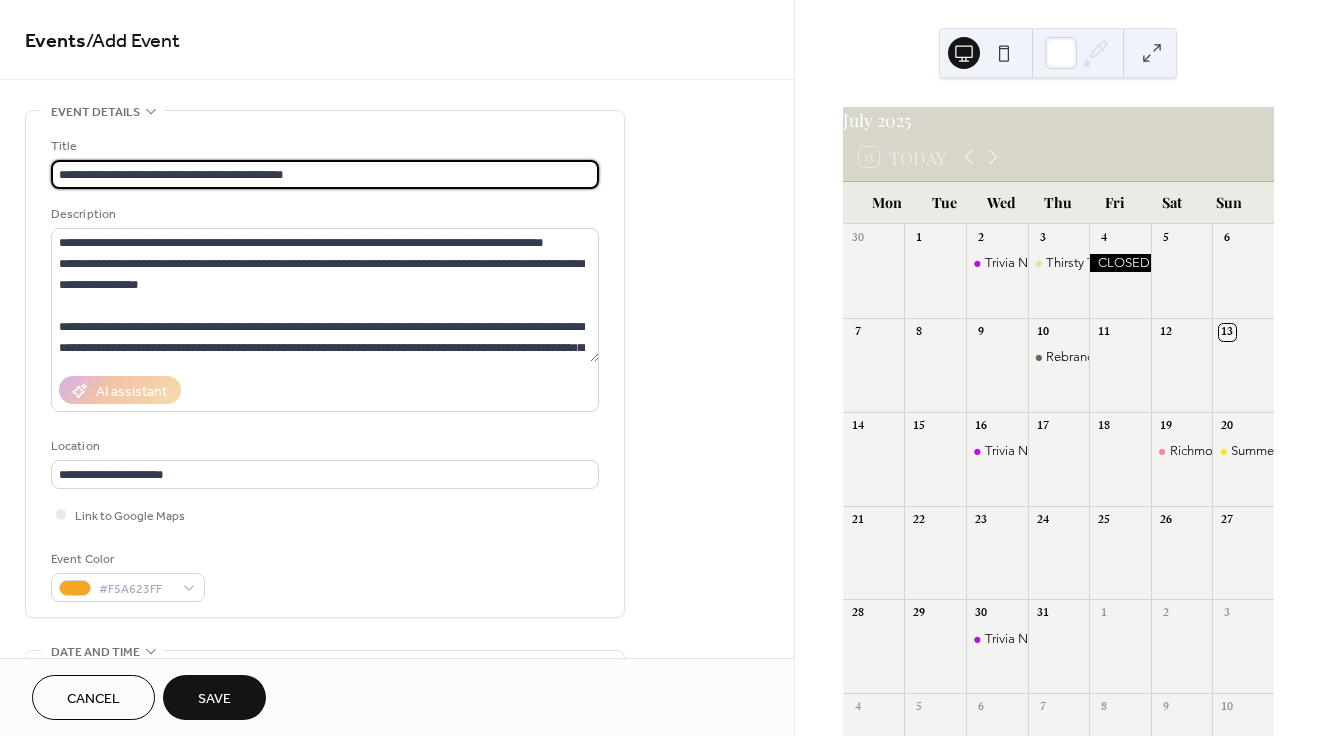 type on "**********" 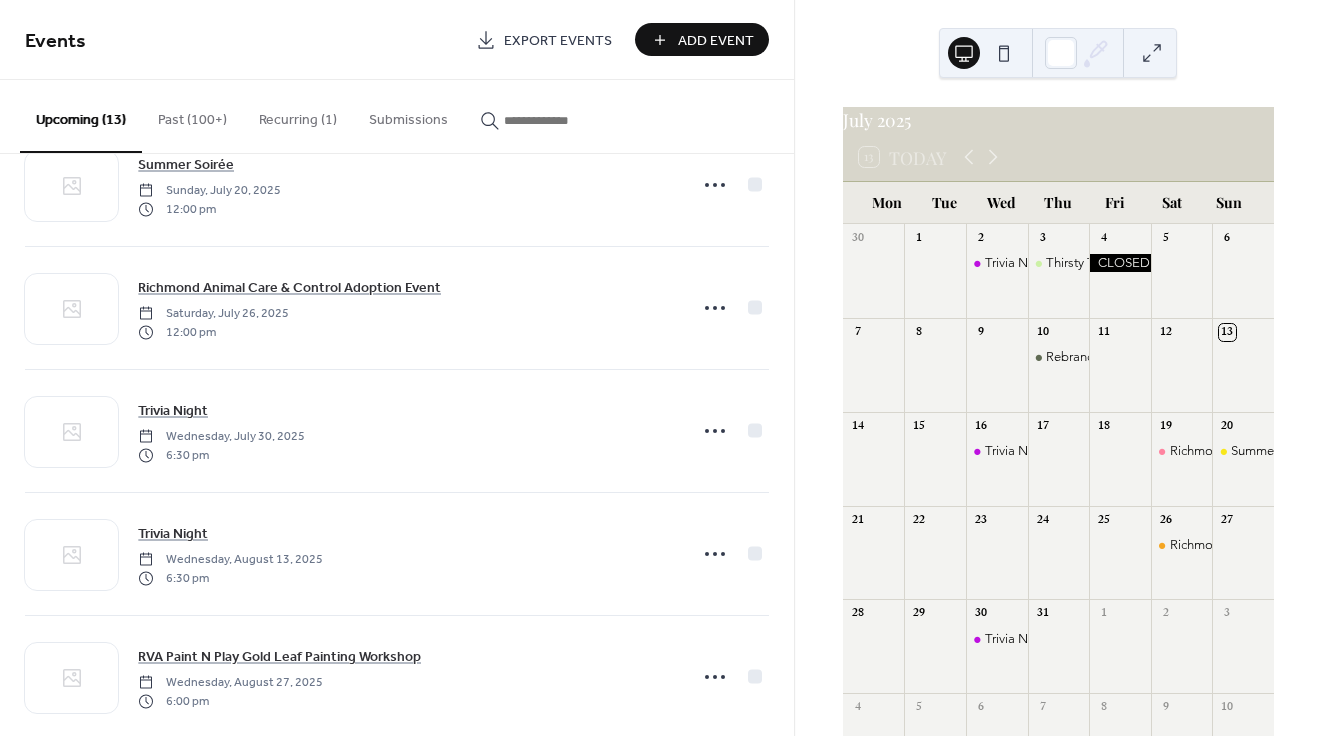 scroll, scrollTop: 312, scrollLeft: 0, axis: vertical 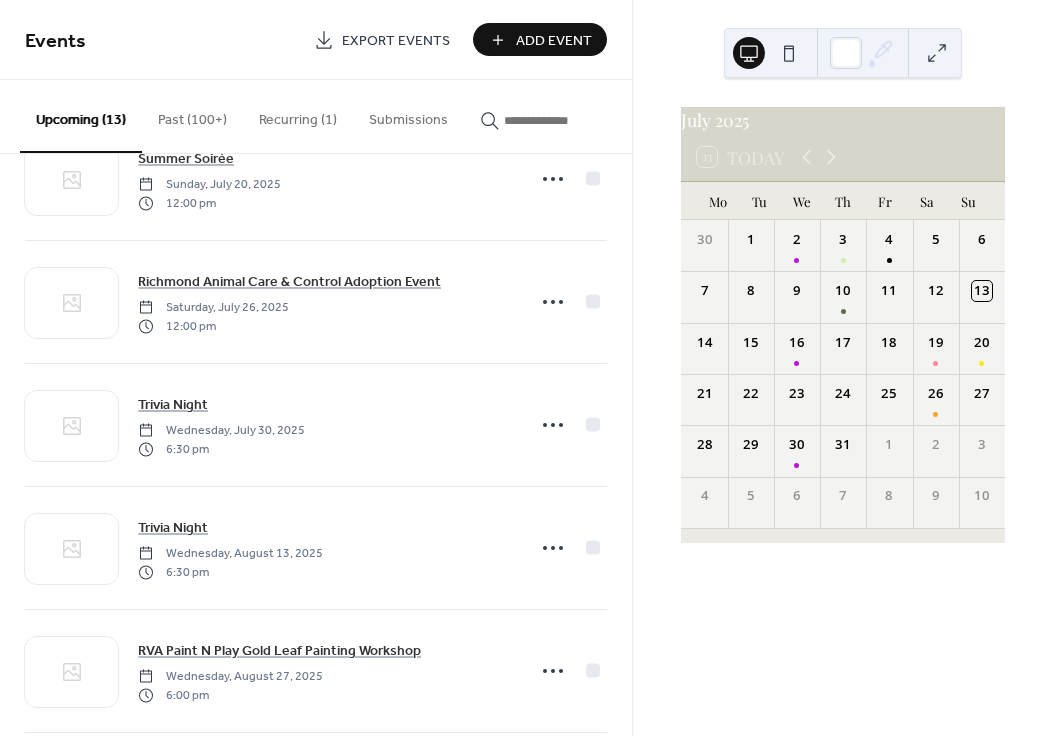 click on "Add Event" at bounding box center (554, 41) 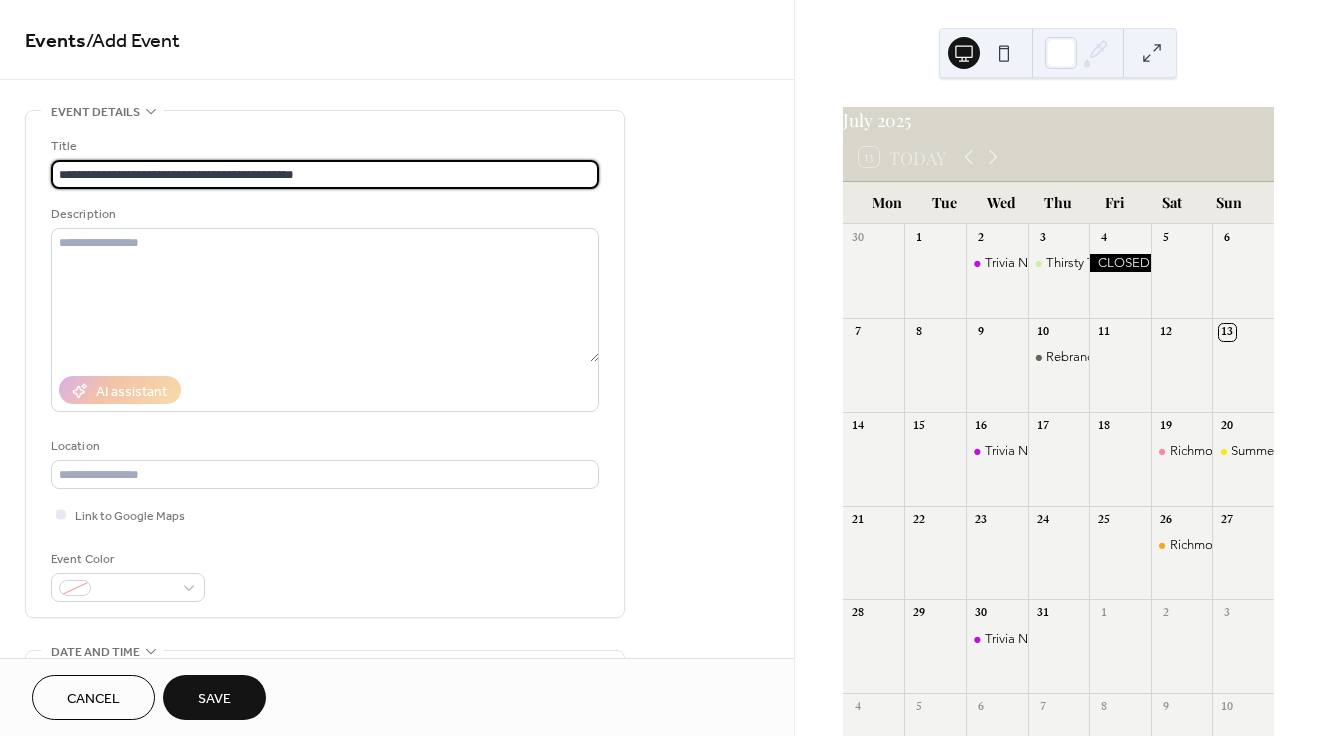 type on "**********" 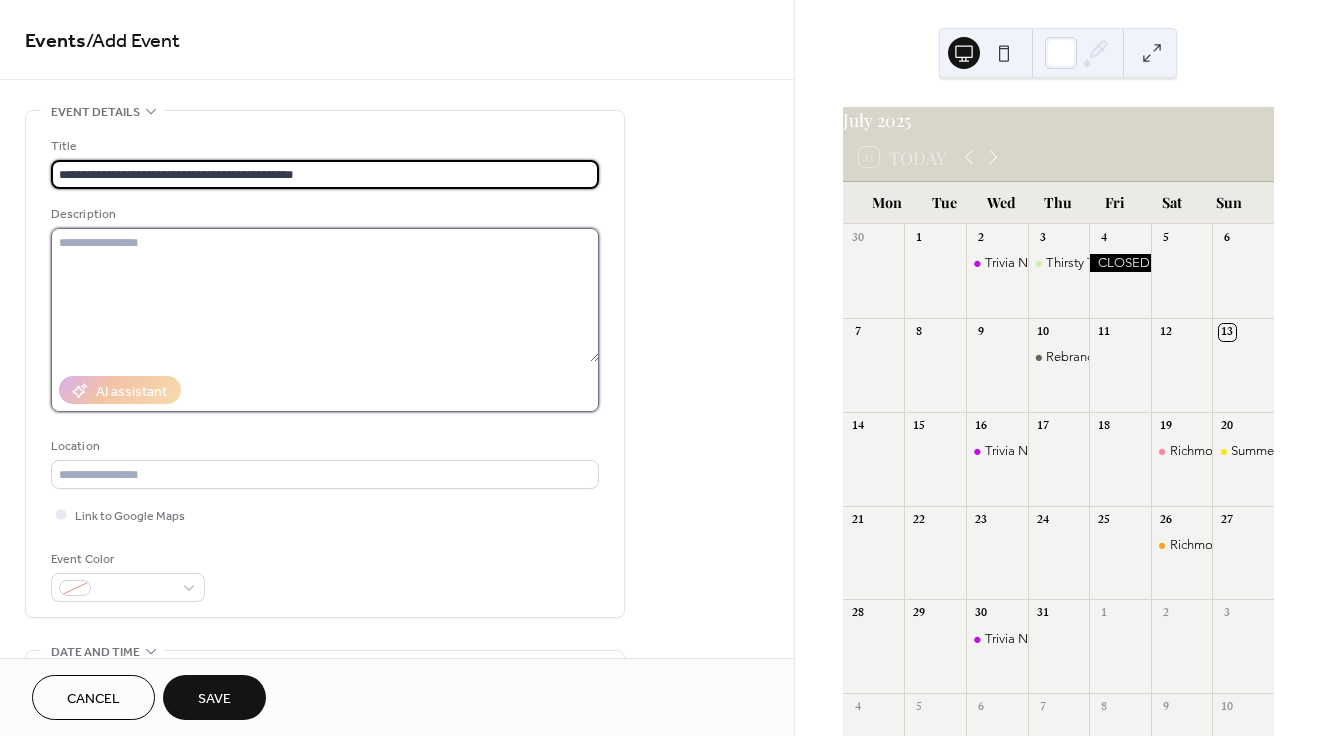 click at bounding box center (325, 295) 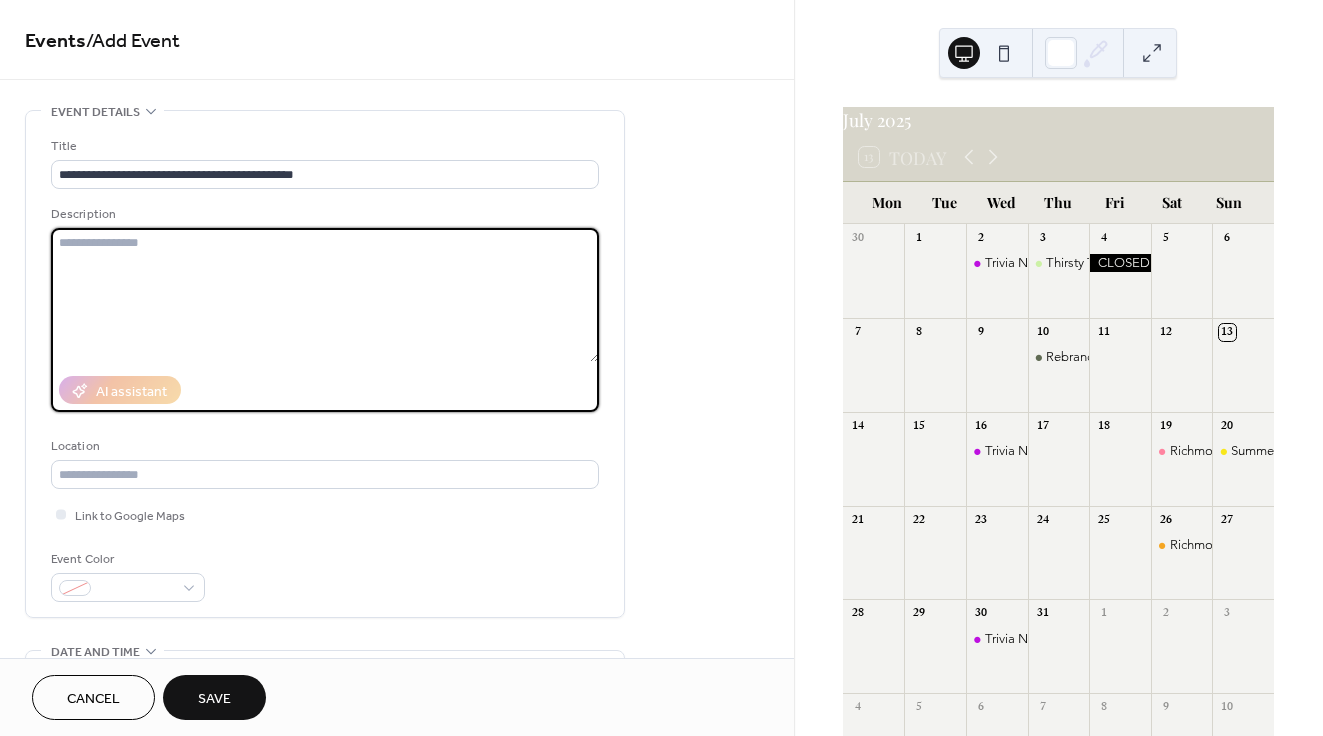 paste on "**********" 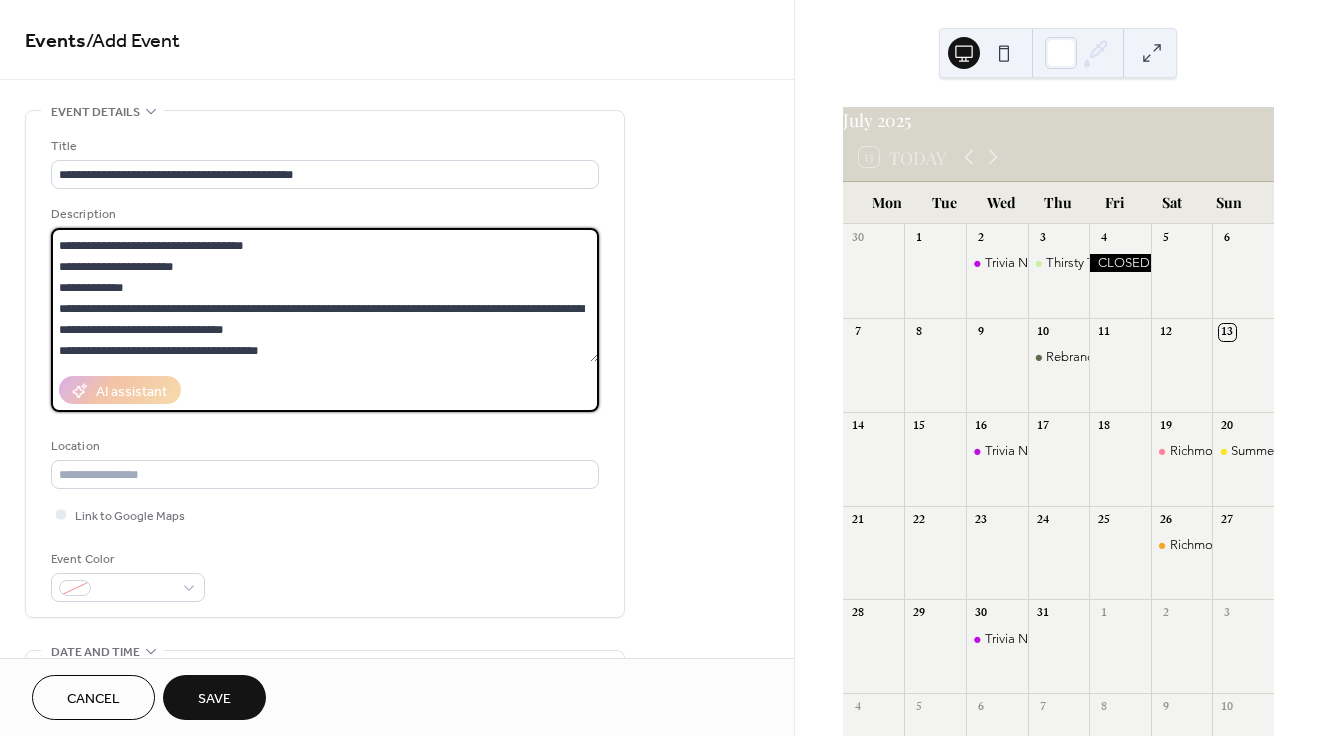 scroll, scrollTop: 0, scrollLeft: 0, axis: both 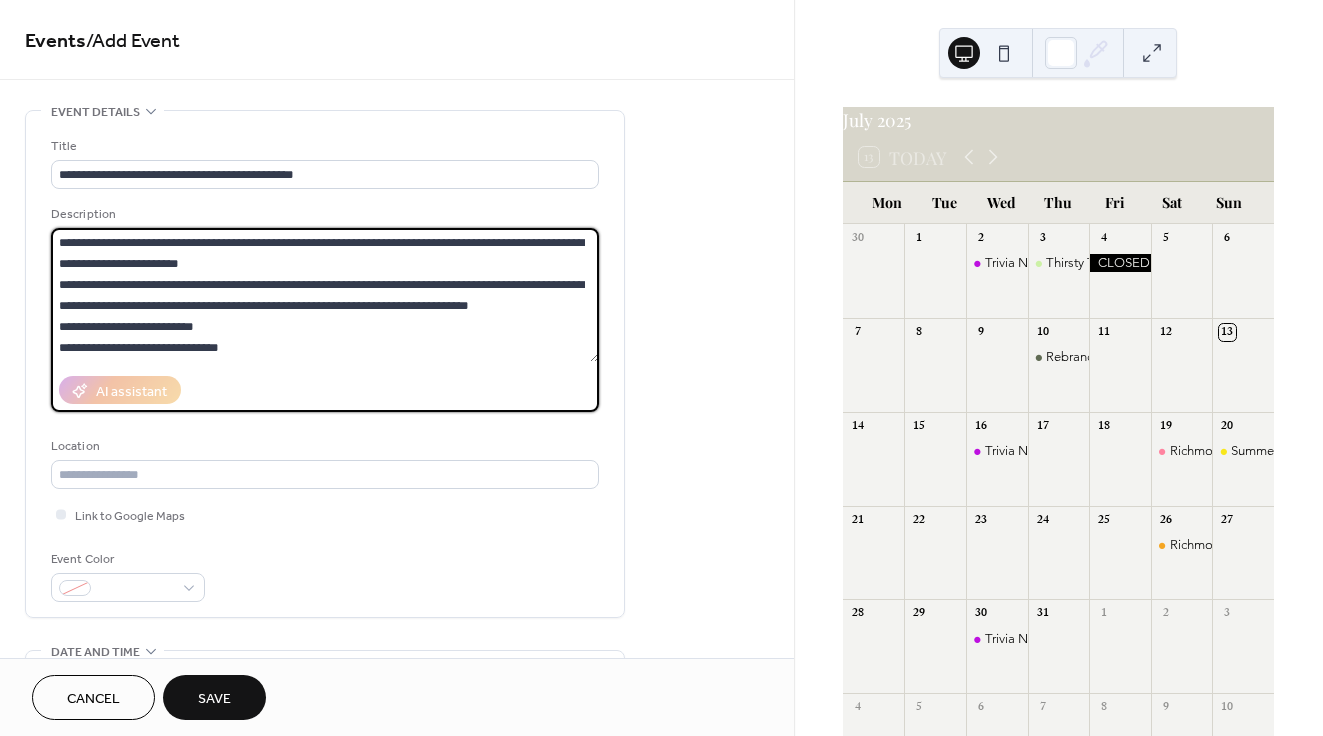click on "**********" at bounding box center [325, 295] 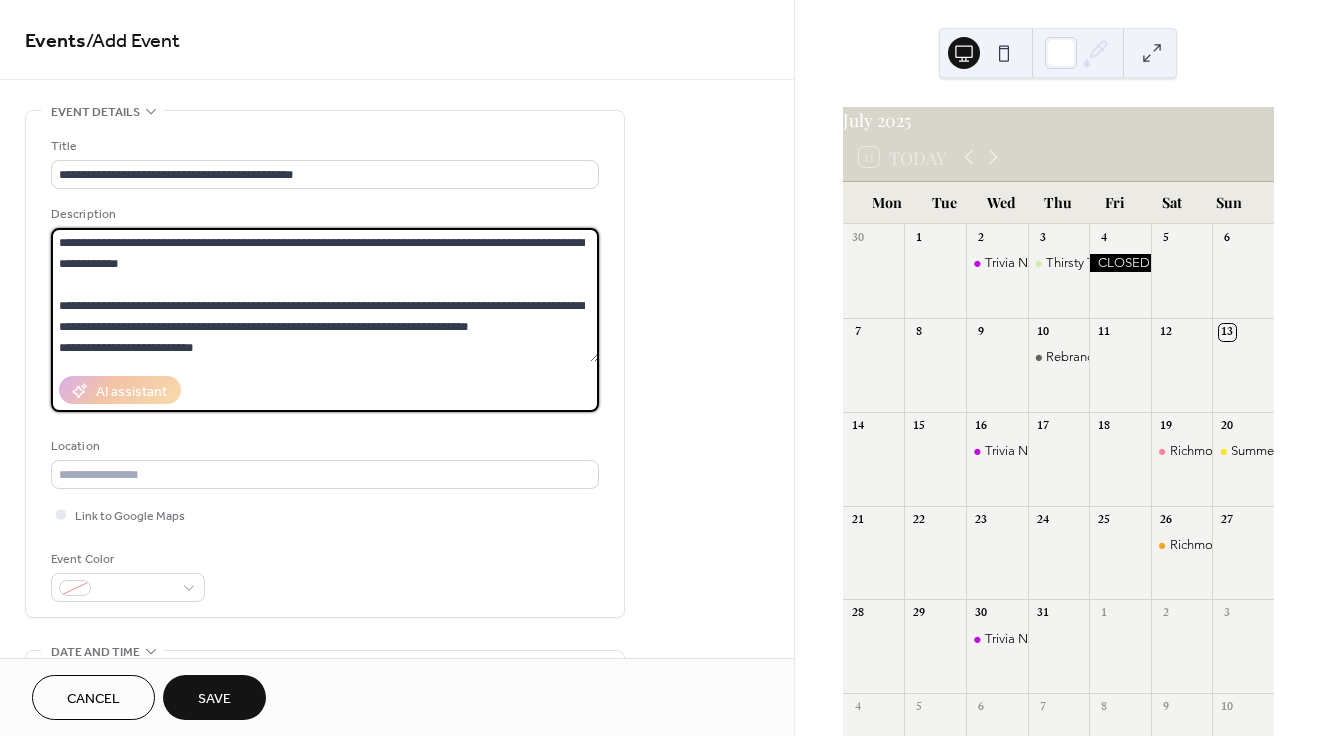 click on "**********" at bounding box center [325, 295] 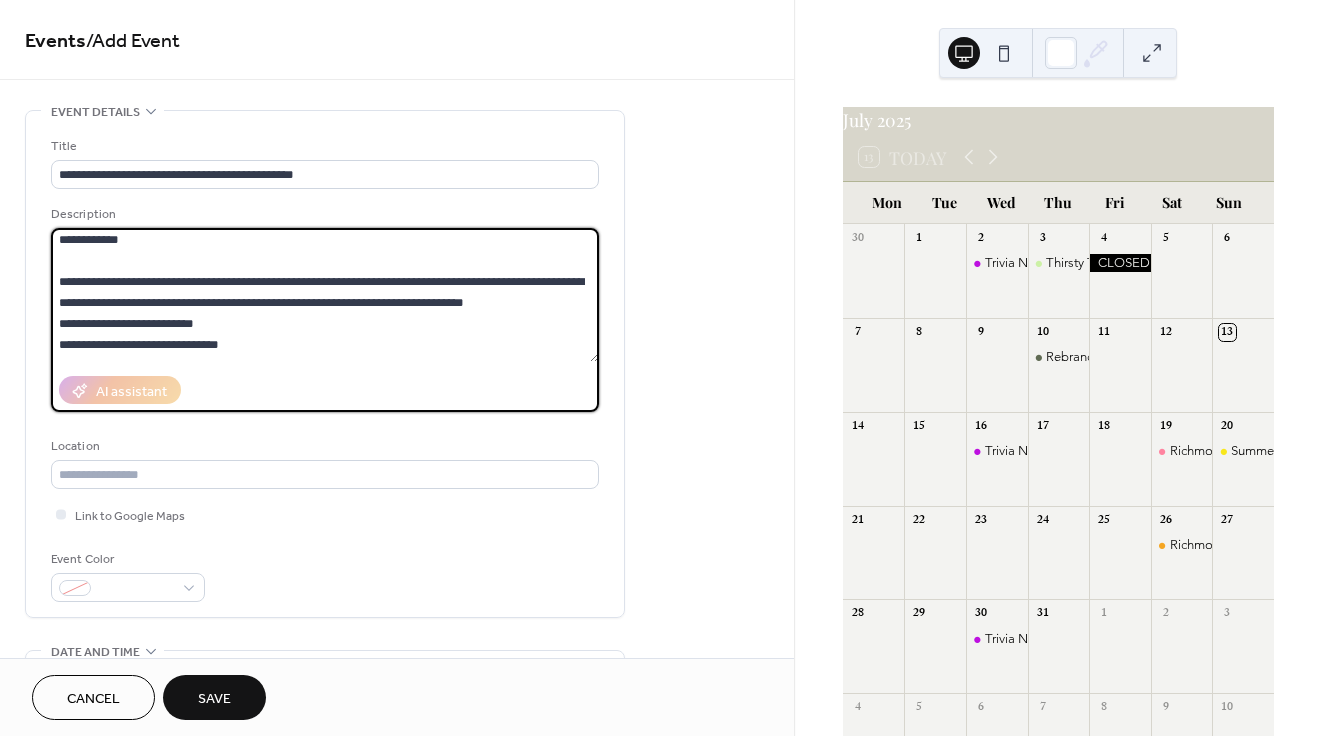 scroll, scrollTop: 27, scrollLeft: 0, axis: vertical 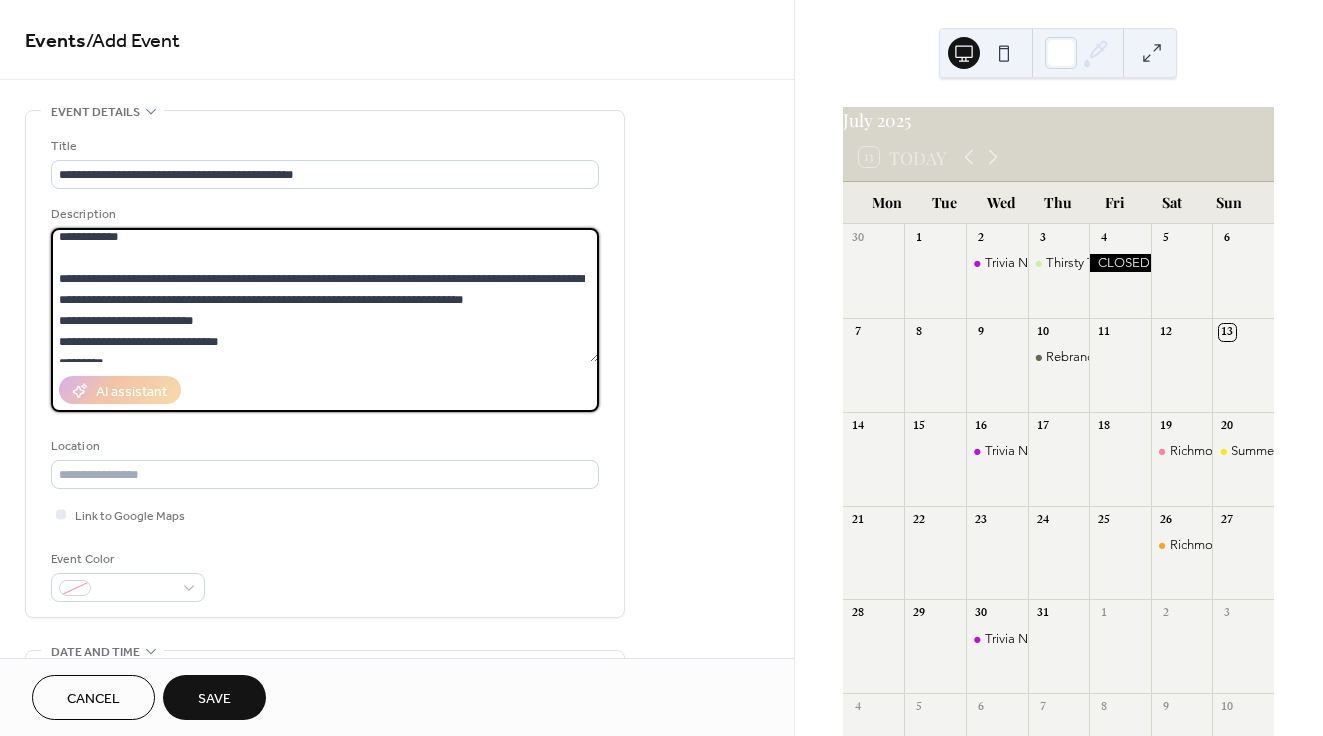 click on "**********" at bounding box center [325, 295] 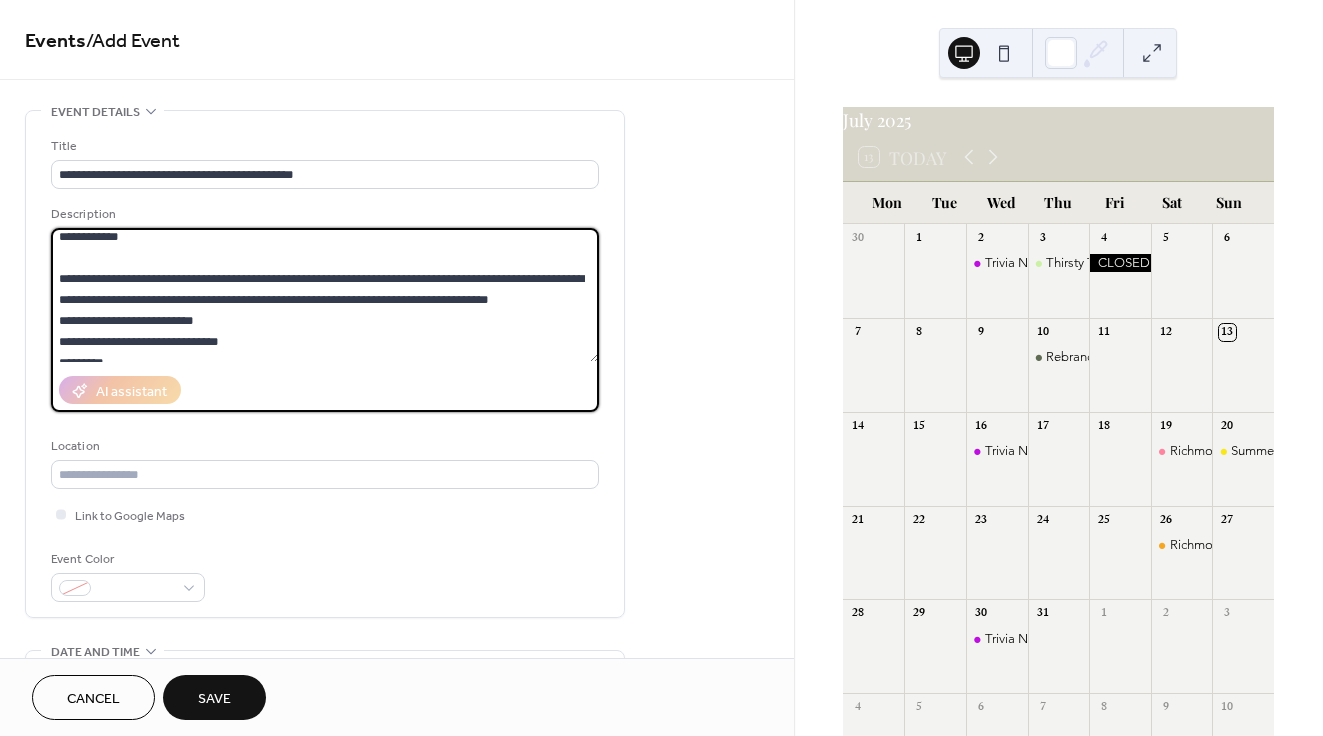 drag, startPoint x: 115, startPoint y: 298, endPoint x: 434, endPoint y: 285, distance: 319.26477 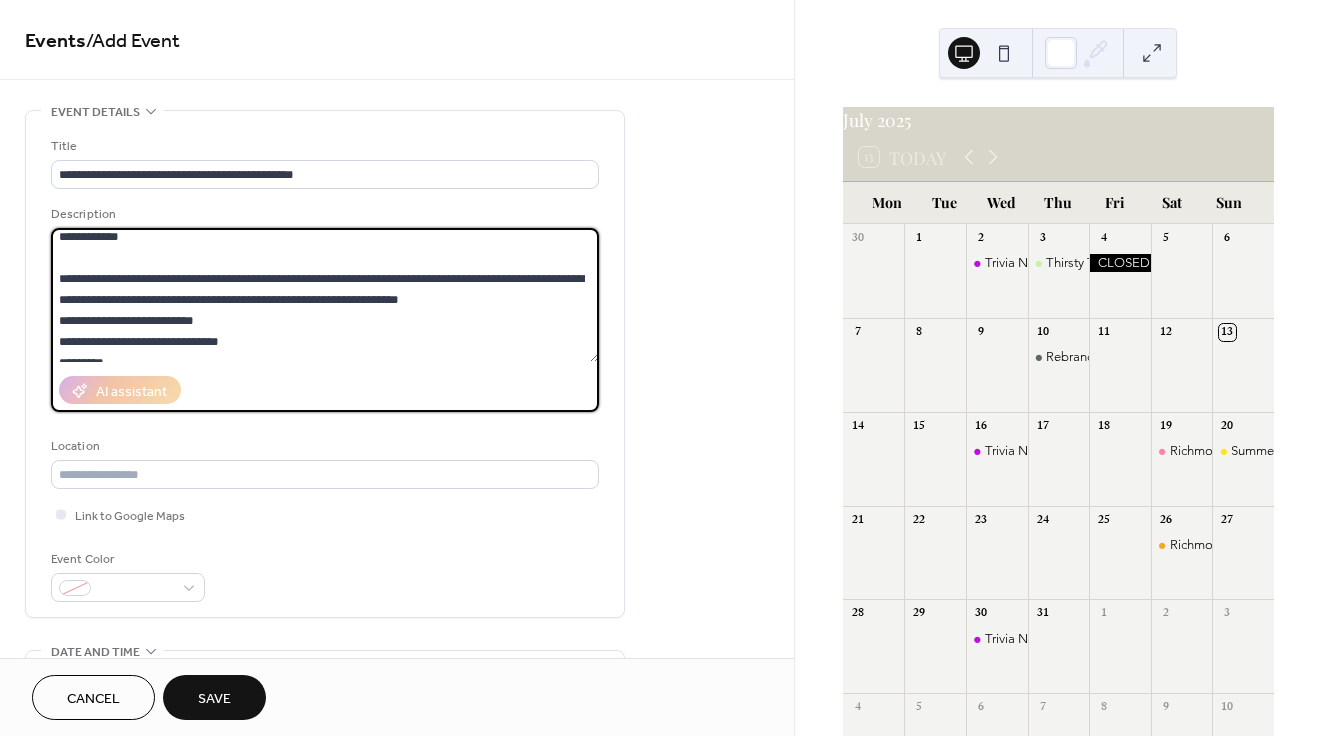 scroll, scrollTop: 53, scrollLeft: 0, axis: vertical 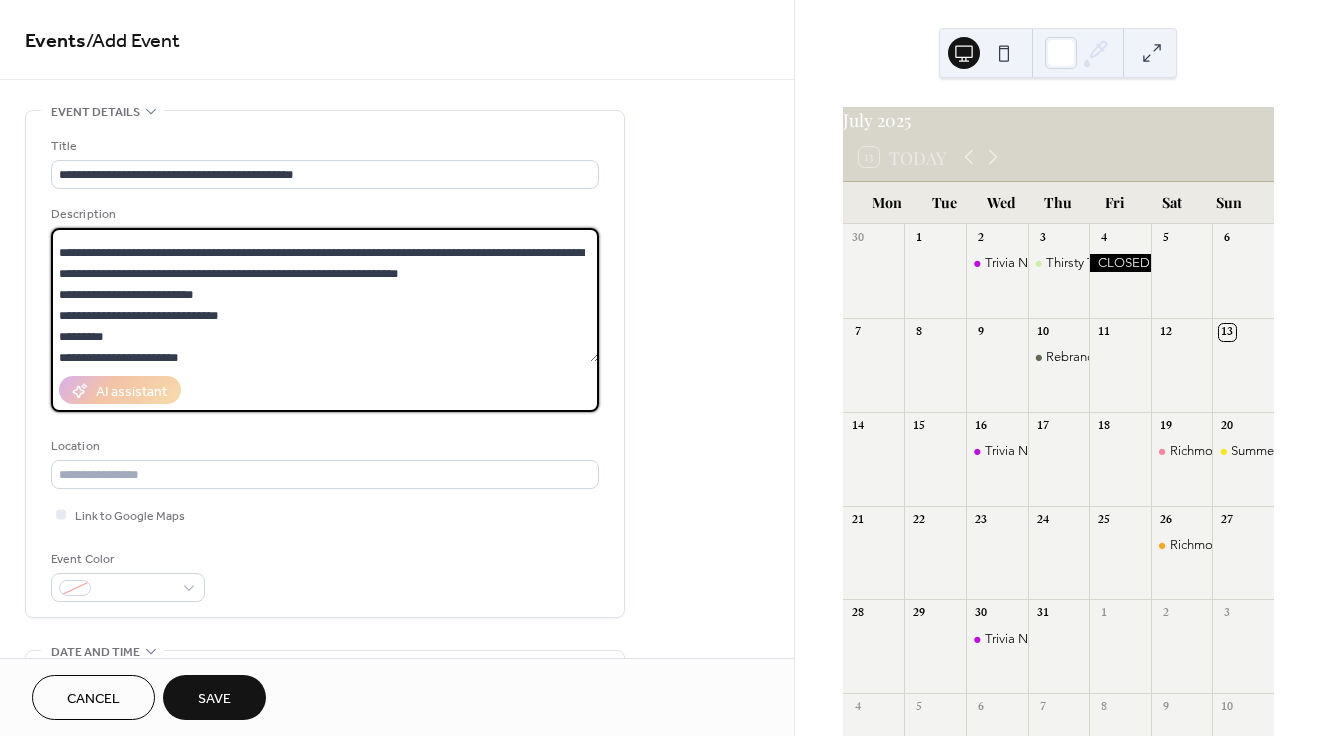 click on "**********" at bounding box center (325, 295) 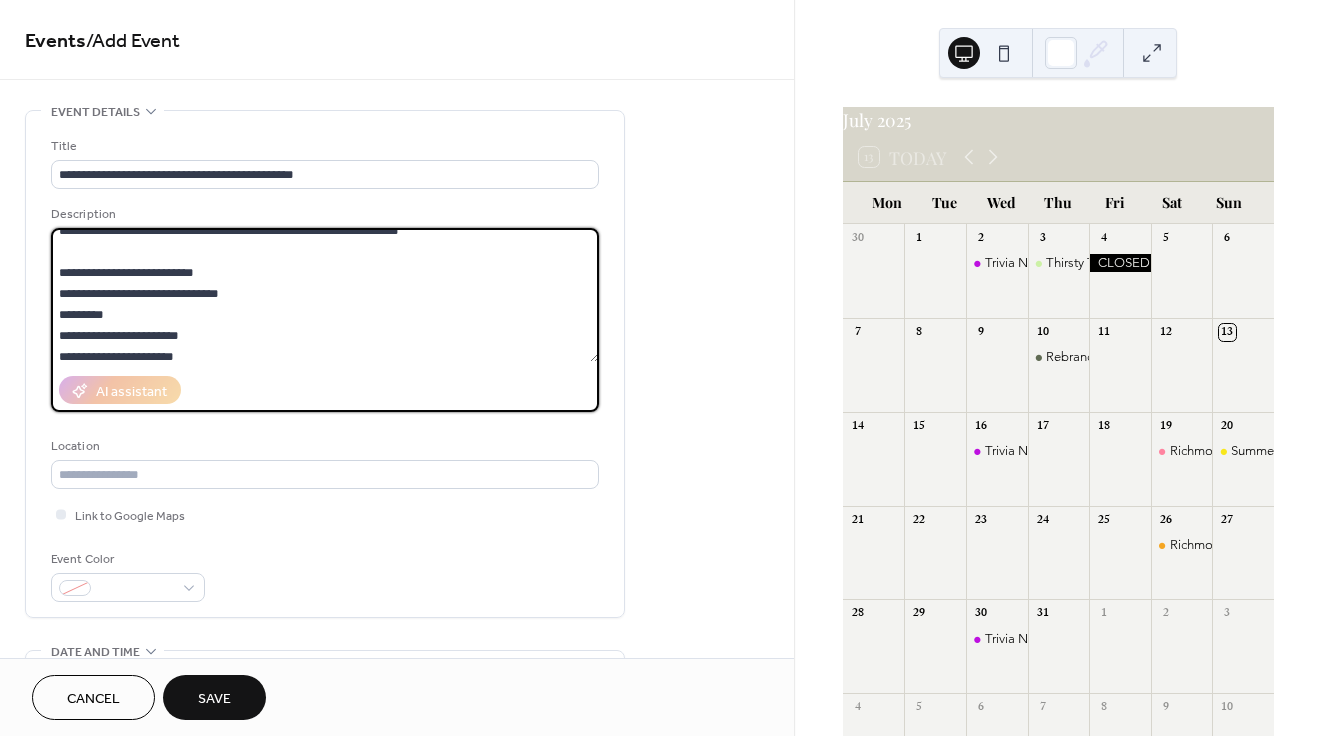 scroll, scrollTop: 0, scrollLeft: 0, axis: both 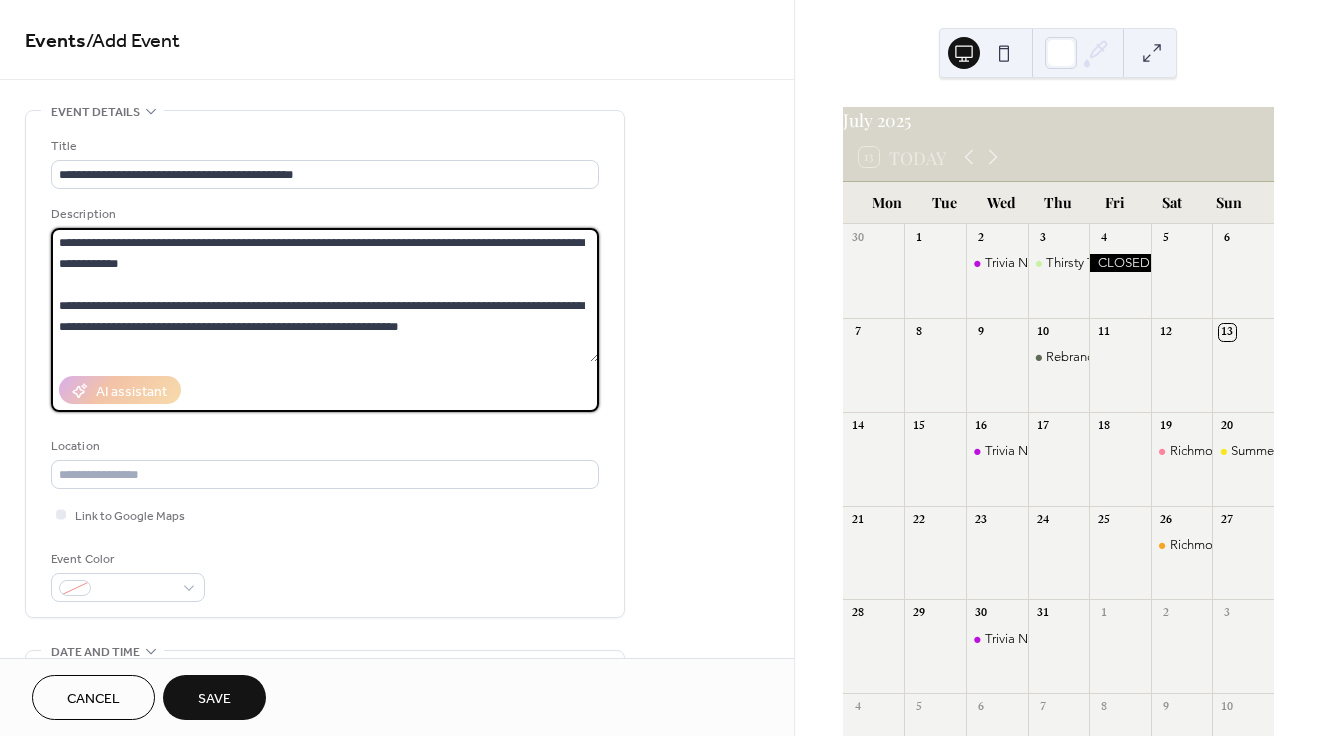 click on "**********" at bounding box center (325, 295) 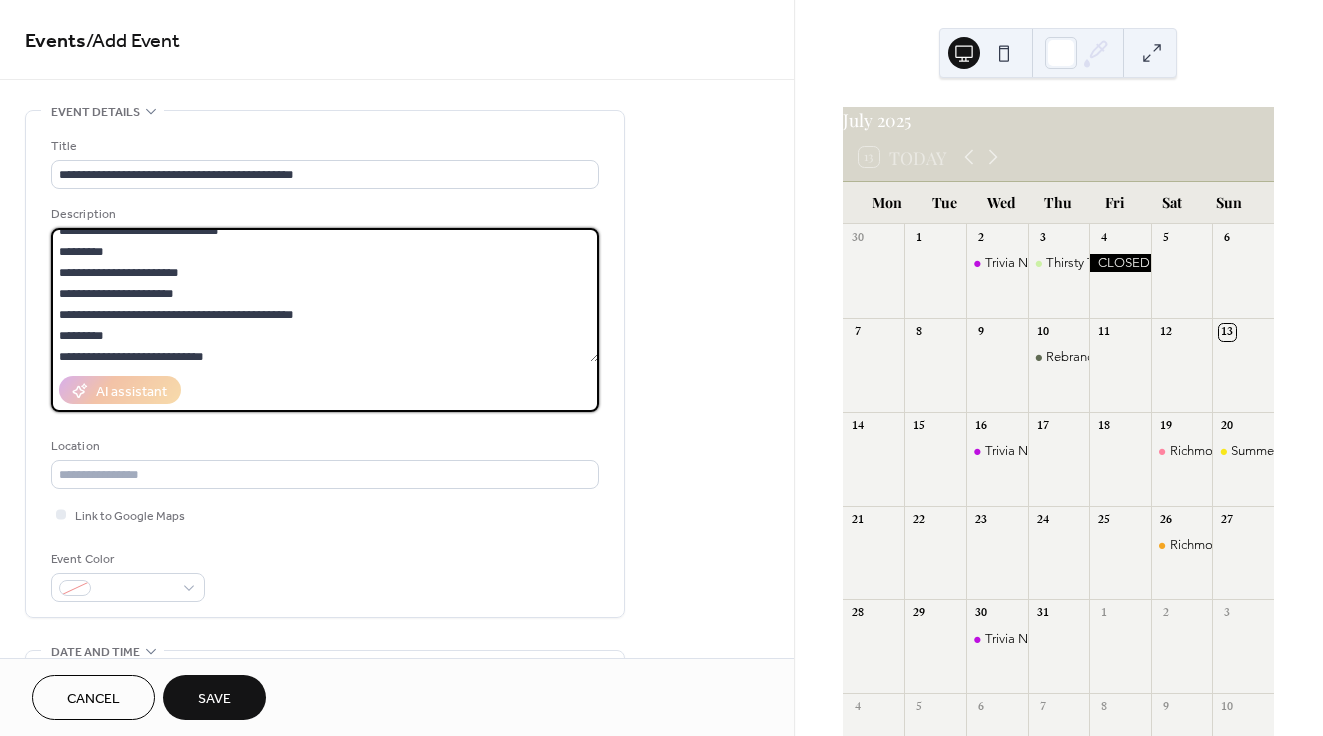 scroll, scrollTop: 149, scrollLeft: 0, axis: vertical 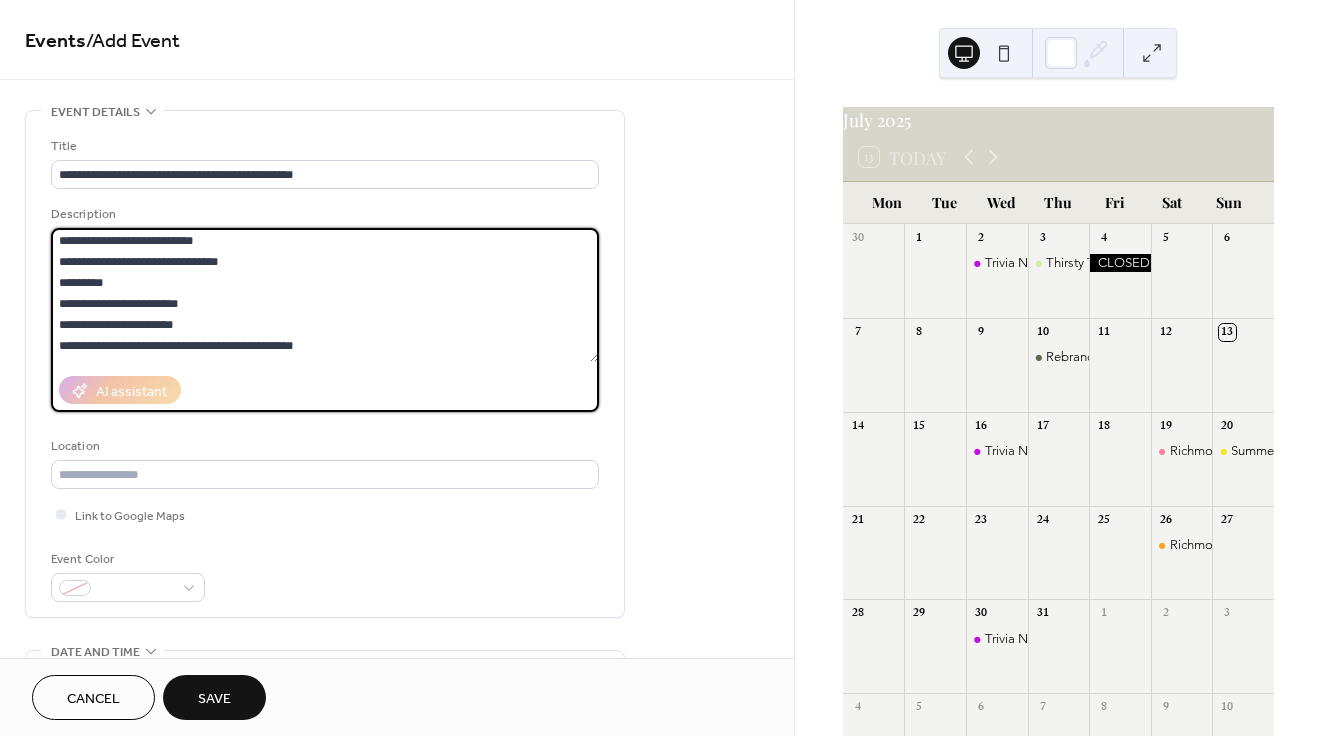 drag, startPoint x: 215, startPoint y: 323, endPoint x: 28, endPoint y: 266, distance: 195.49425 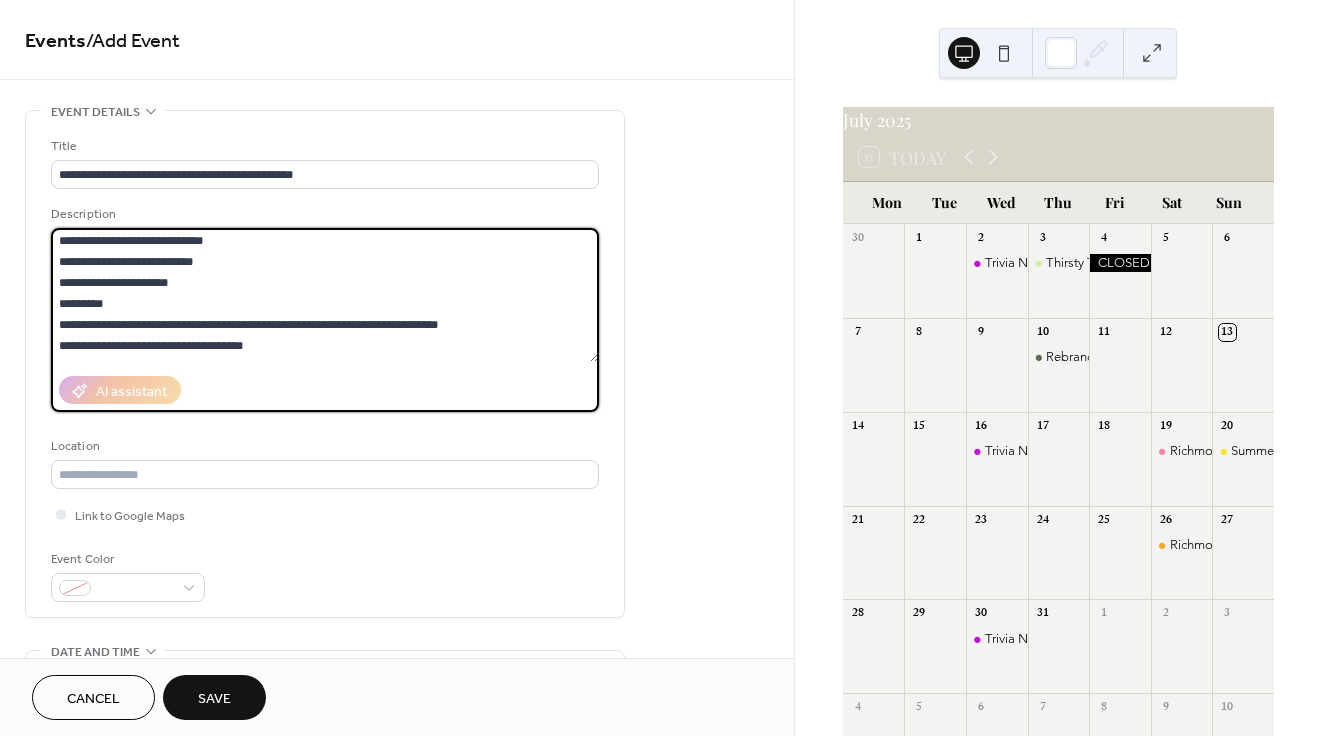 scroll, scrollTop: 235, scrollLeft: 0, axis: vertical 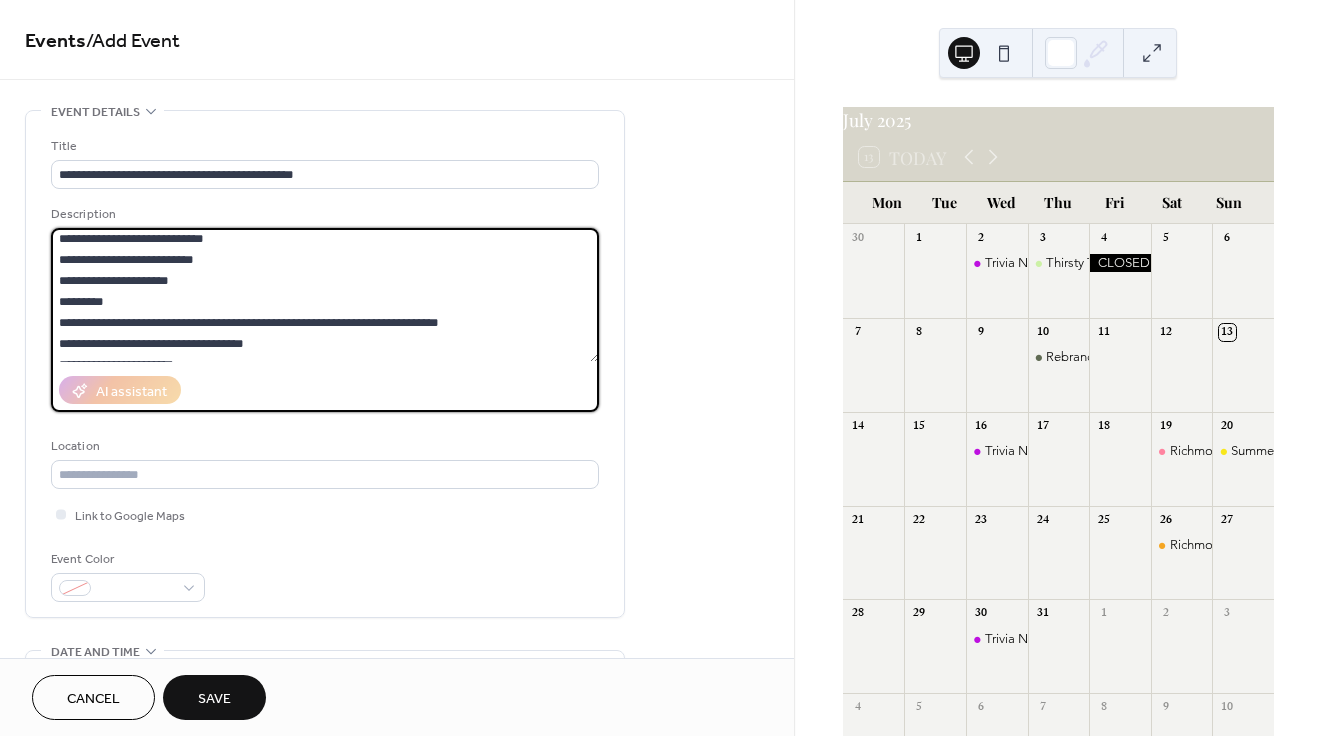 click on "**********" at bounding box center [325, 295] 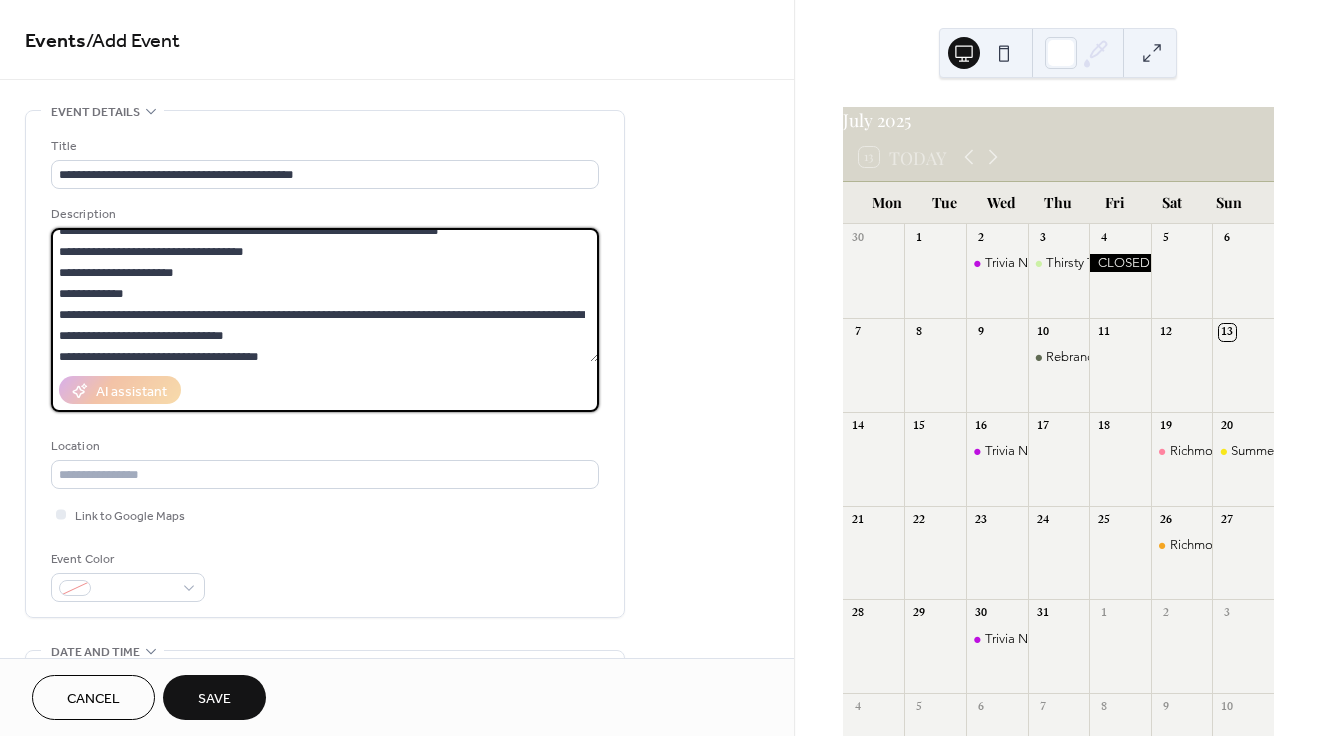 scroll, scrollTop: 357, scrollLeft: 0, axis: vertical 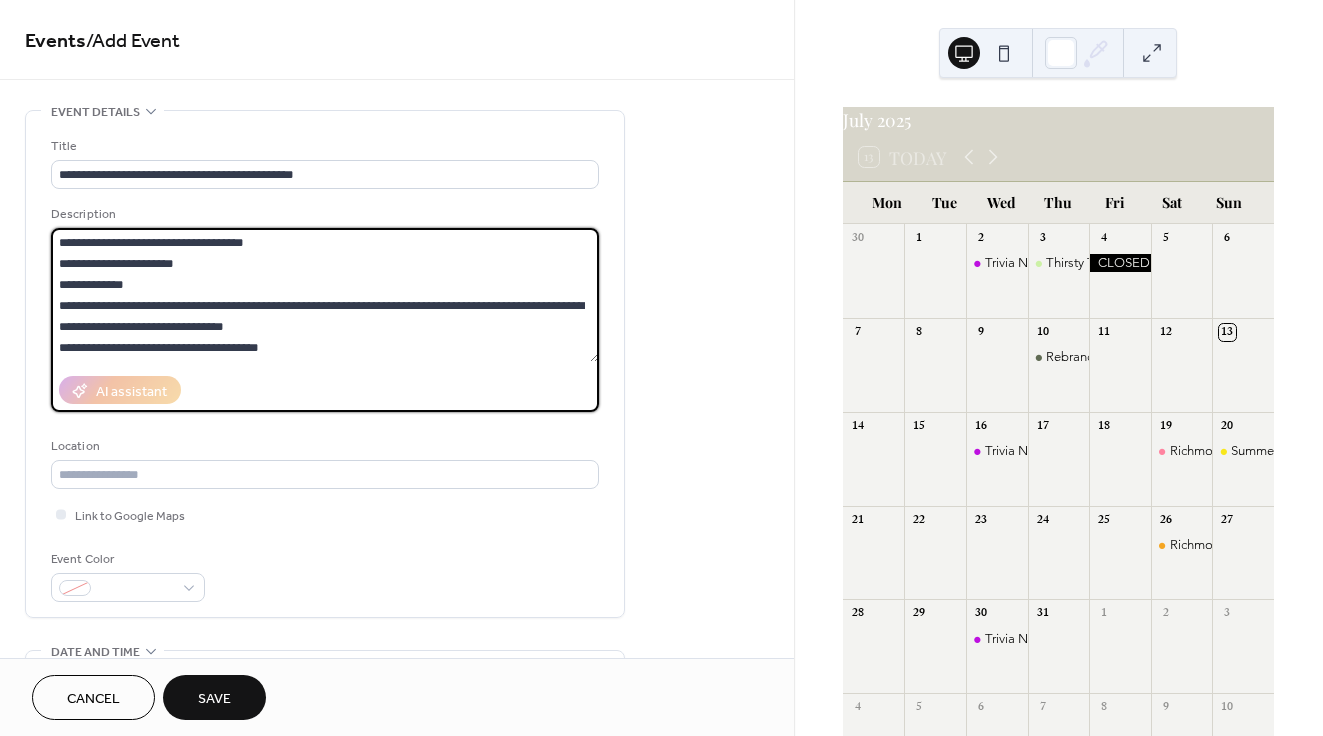 click on "**********" at bounding box center (325, 295) 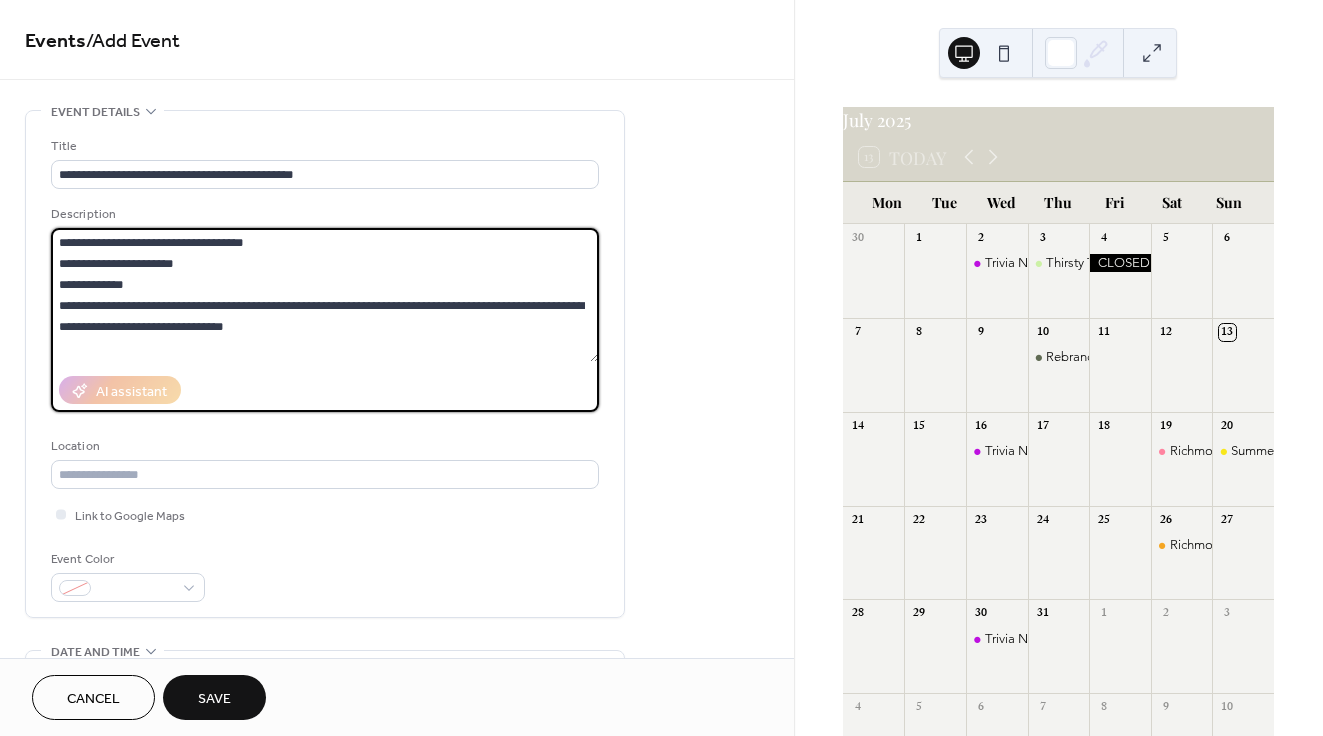 scroll, scrollTop: 378, scrollLeft: 0, axis: vertical 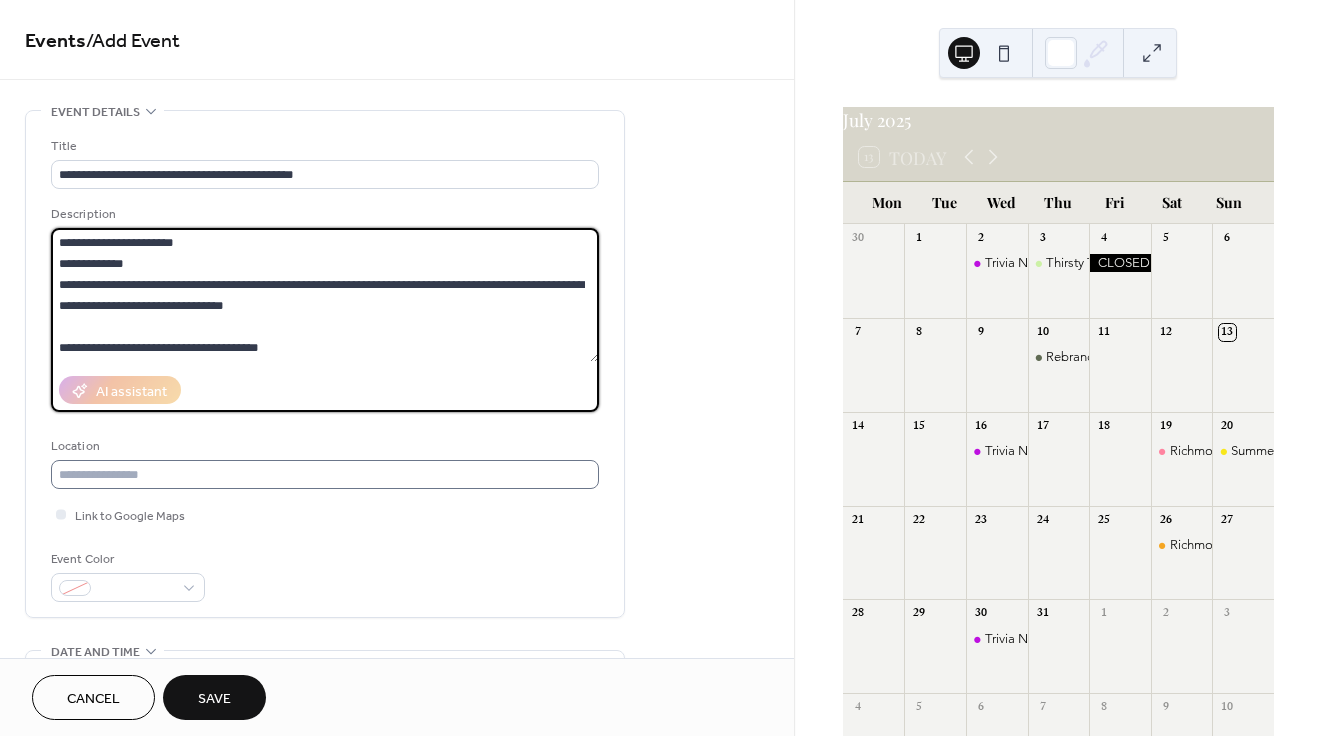 type on "**********" 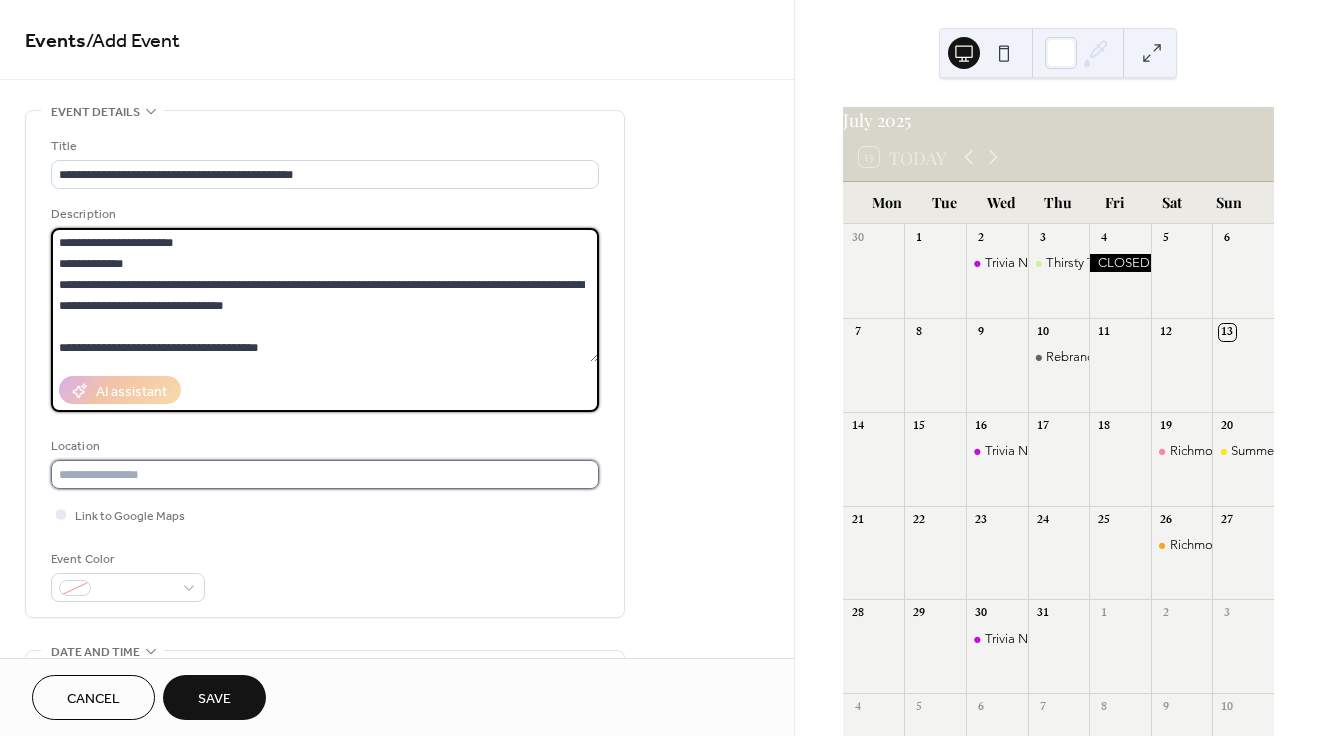 click at bounding box center (325, 474) 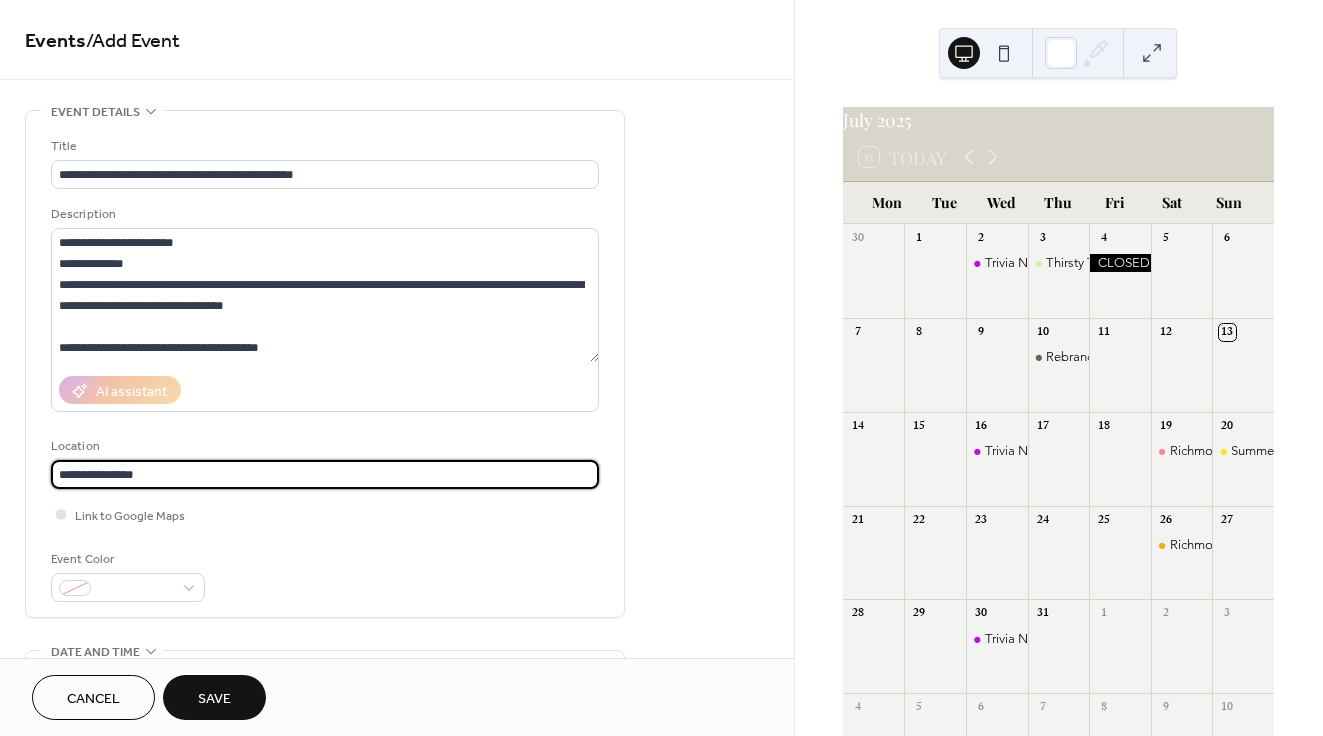 type on "**********" 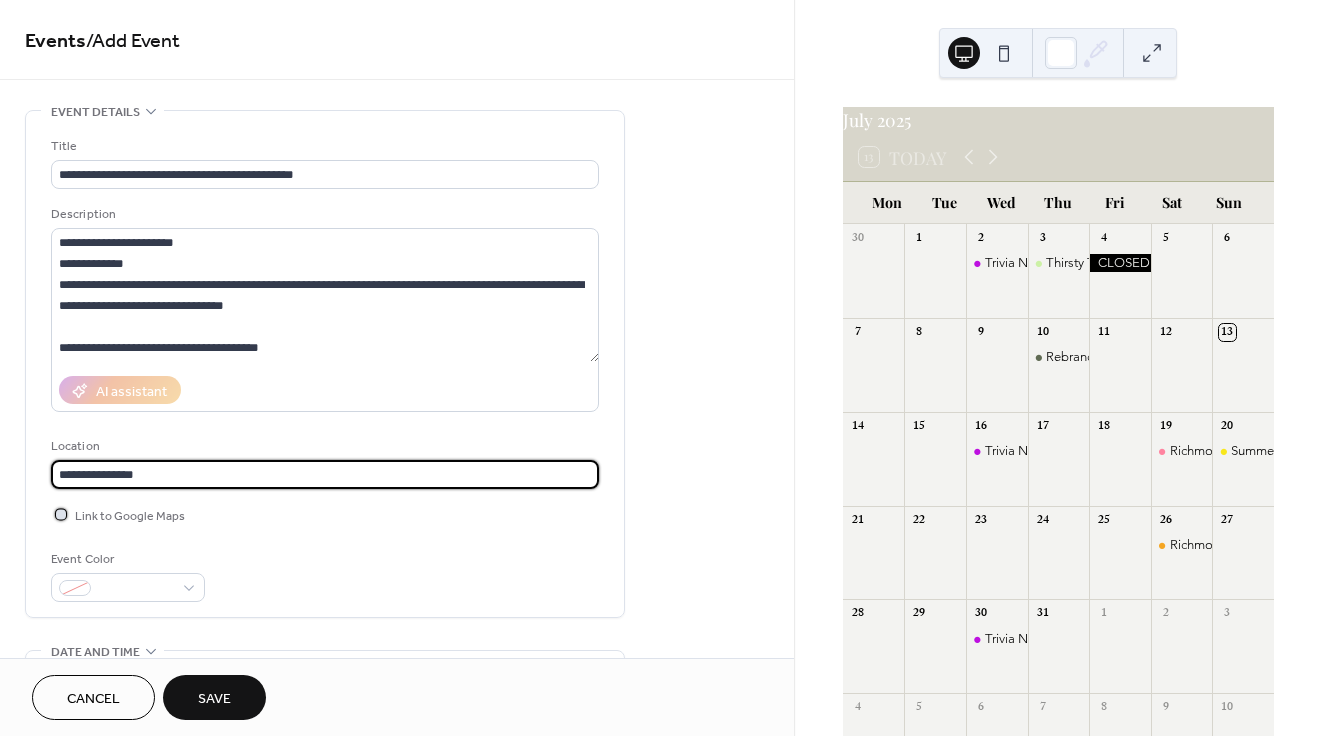 click at bounding box center [61, 514] 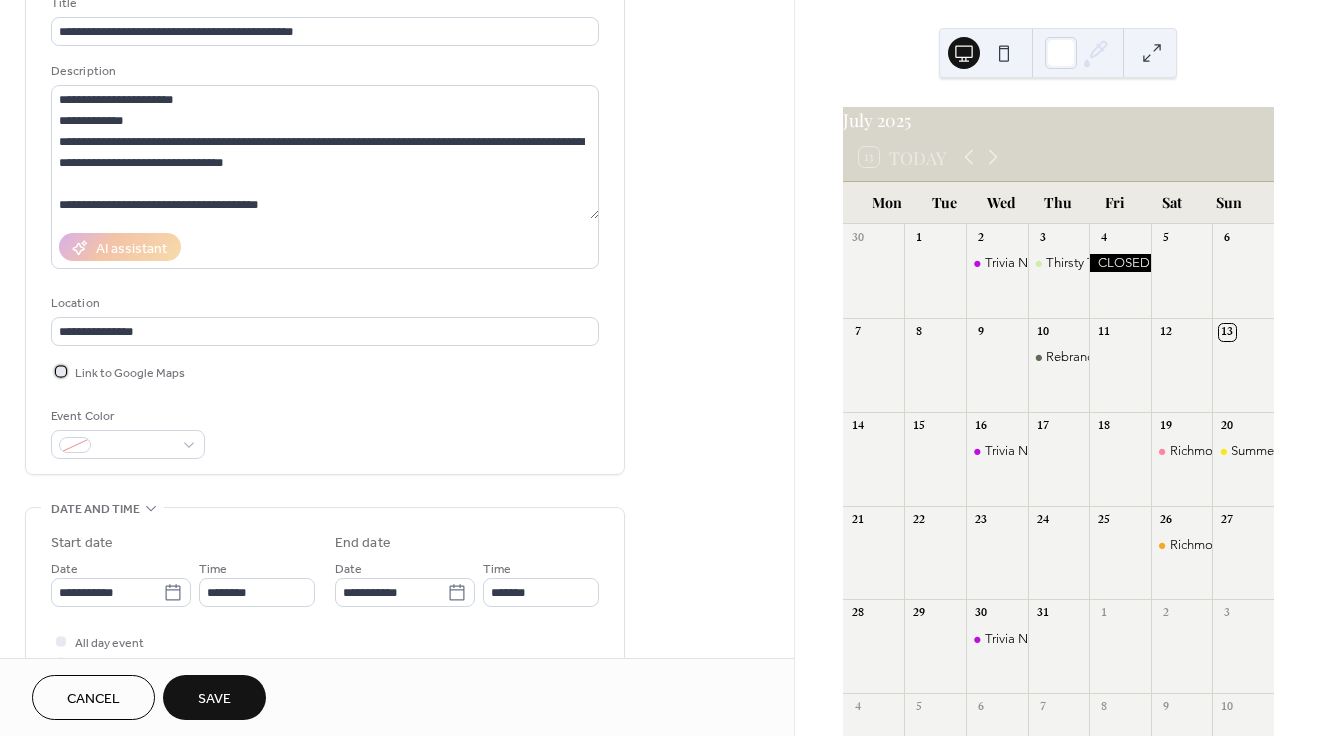 scroll, scrollTop: 164, scrollLeft: 0, axis: vertical 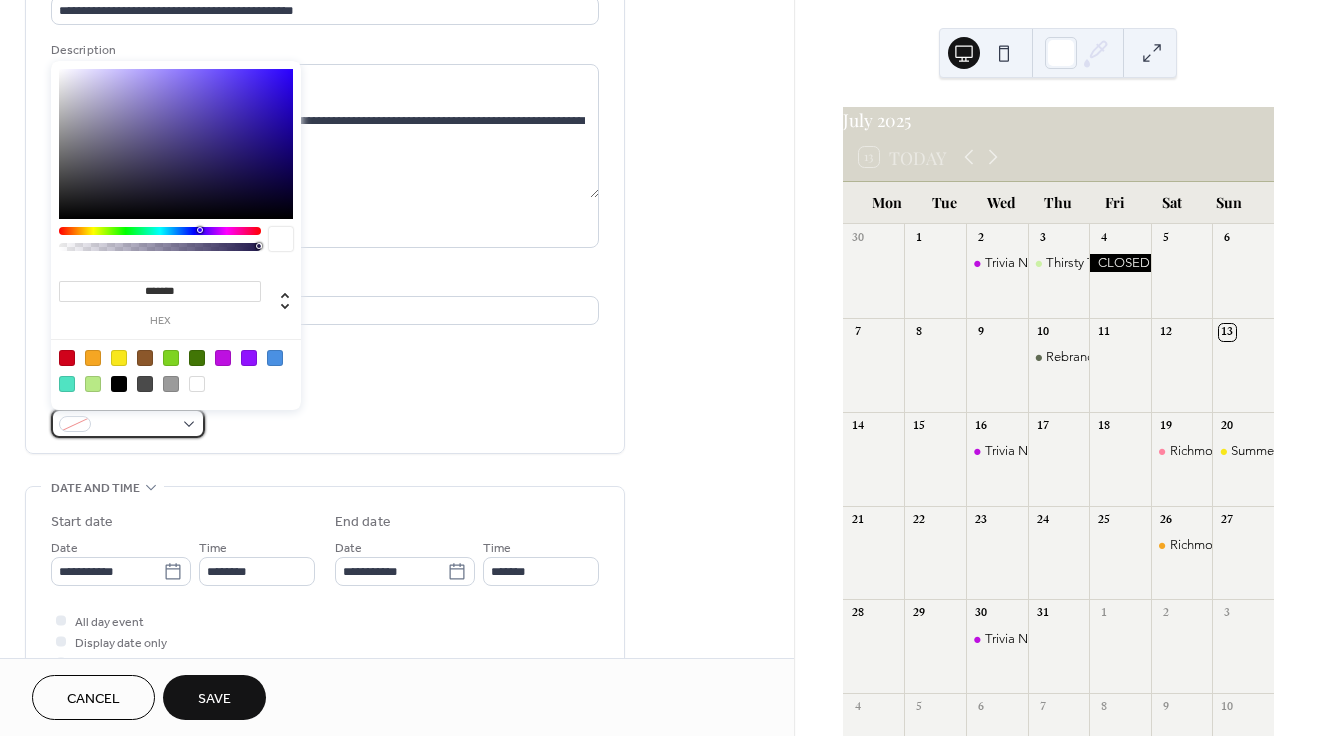 click at bounding box center [136, 425] 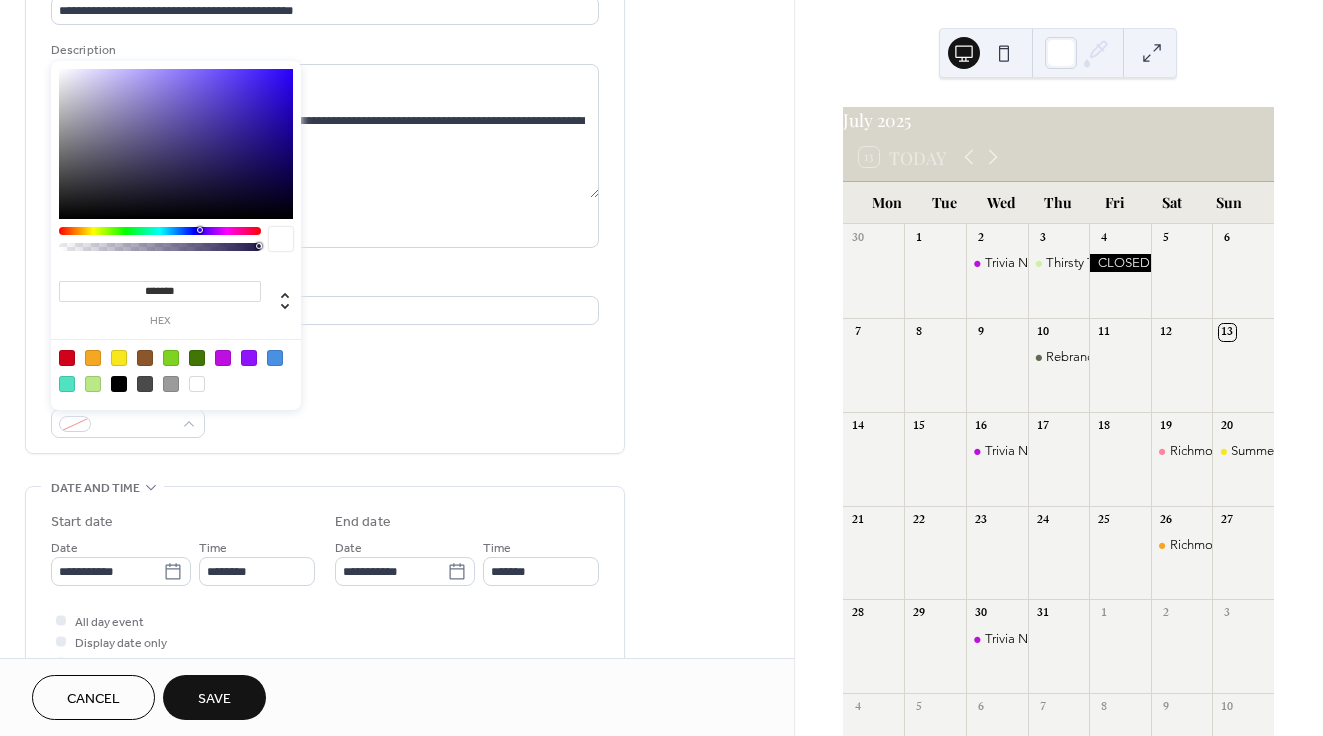 click at bounding box center (171, 358) 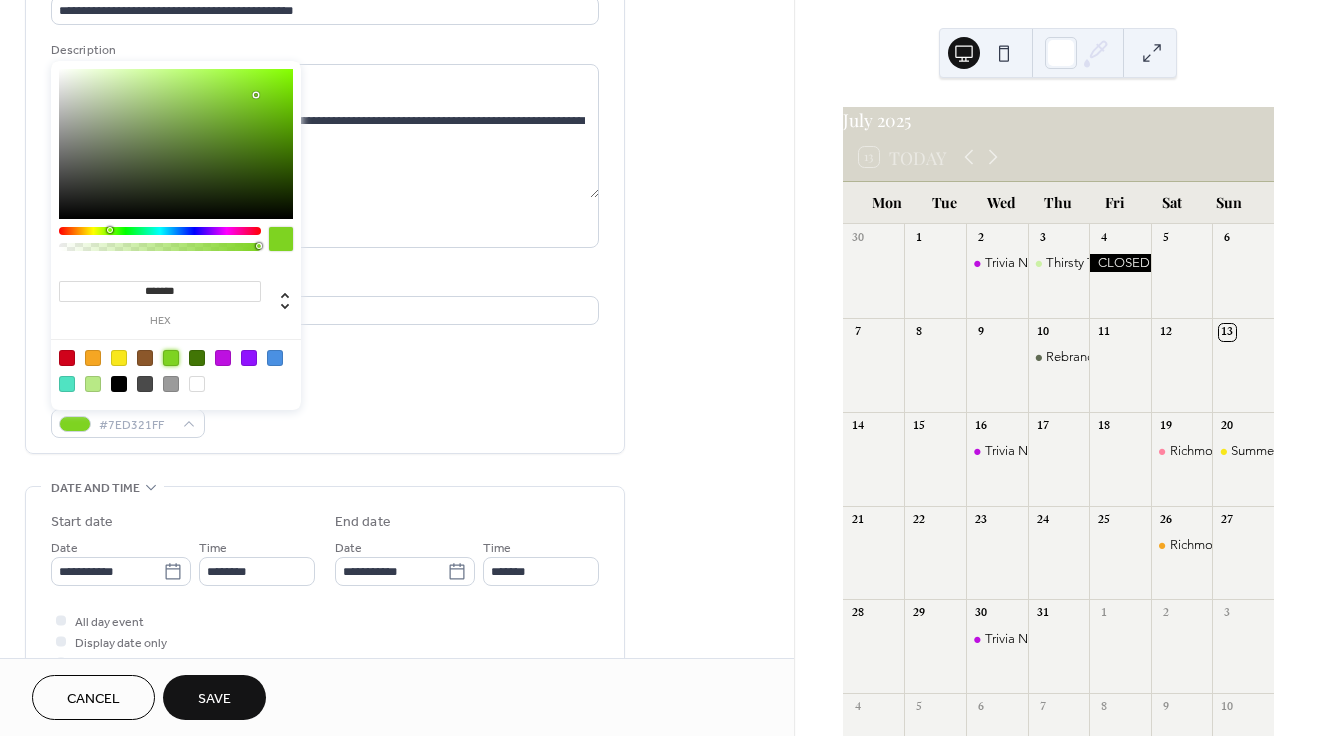 click on "**********" at bounding box center [325, 205] 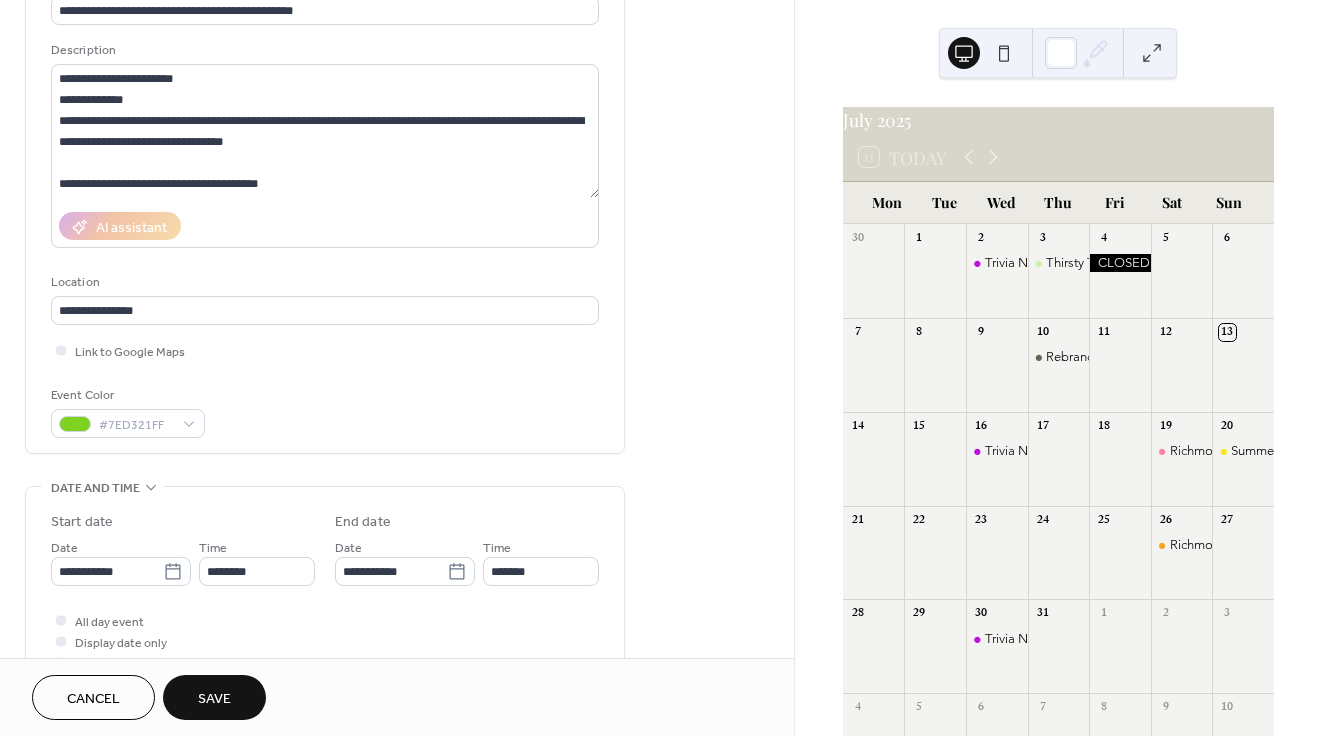 scroll, scrollTop: 325, scrollLeft: 0, axis: vertical 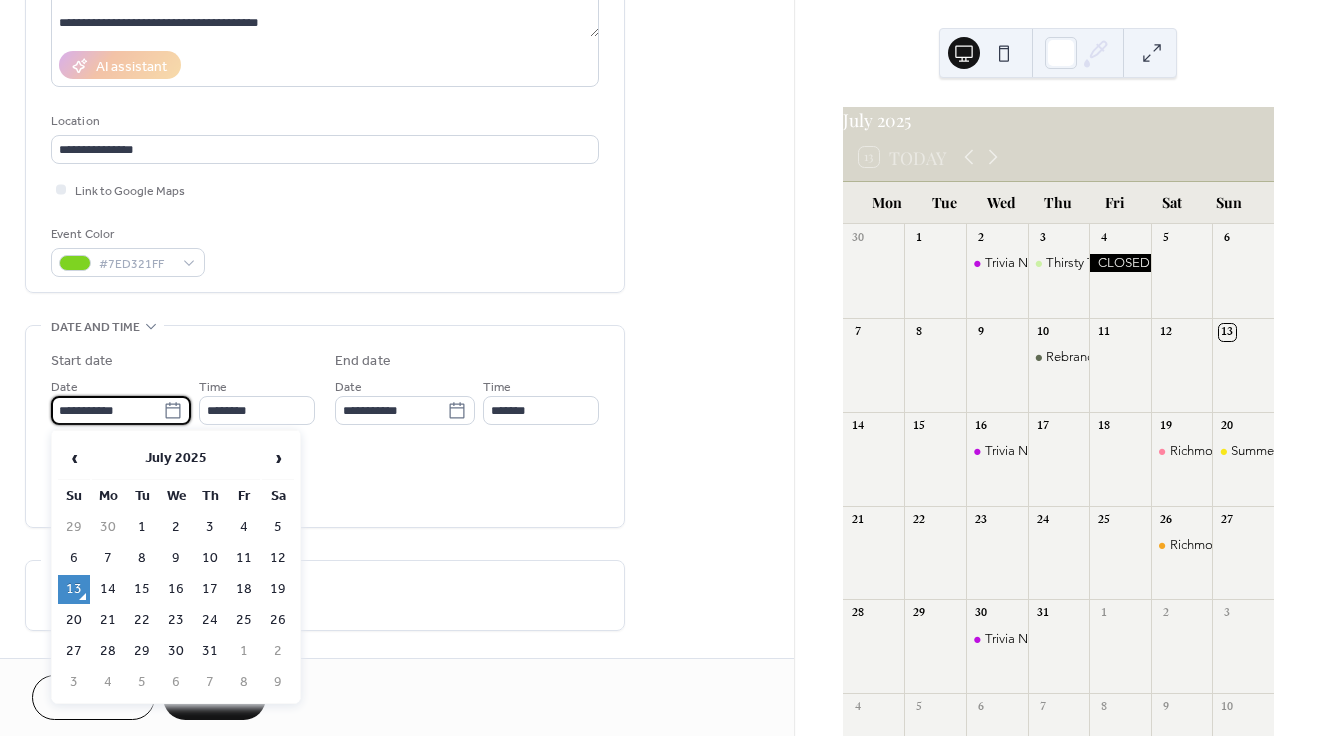 click on "**********" at bounding box center [107, 410] 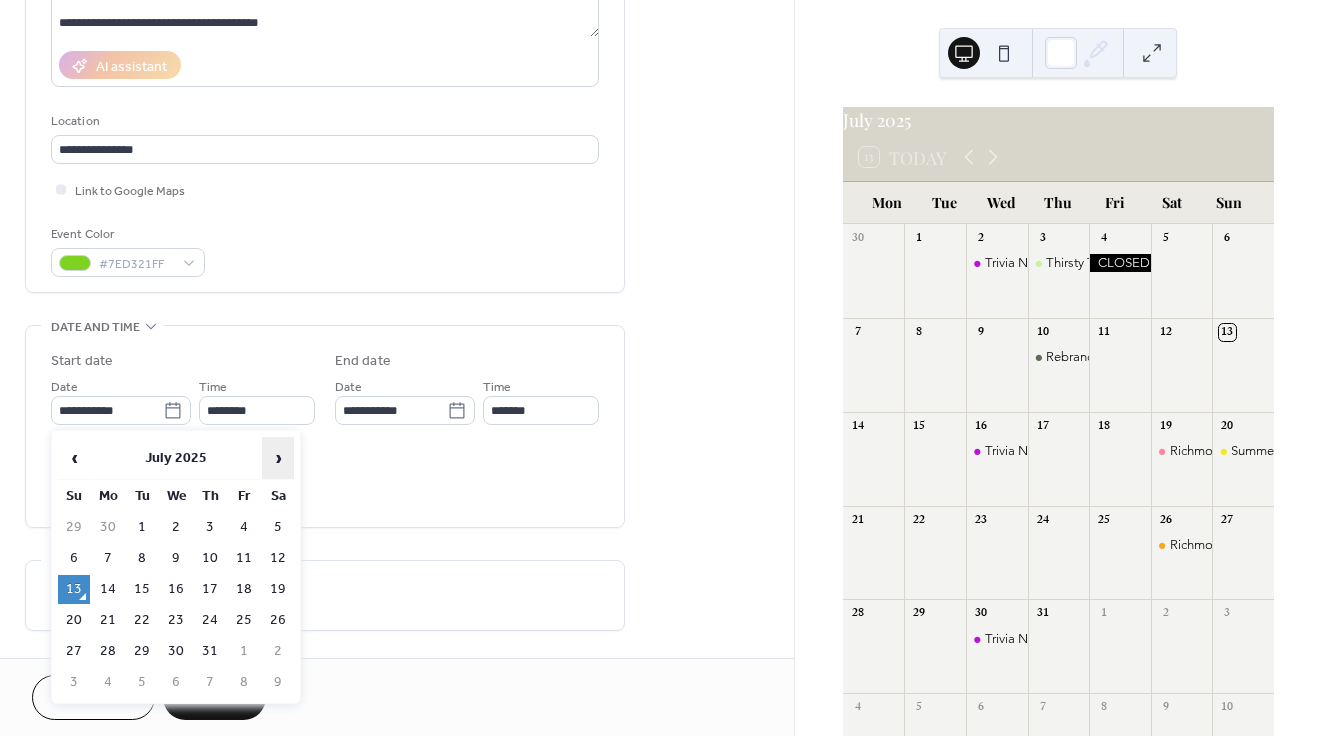click on "›" at bounding box center [278, 458] 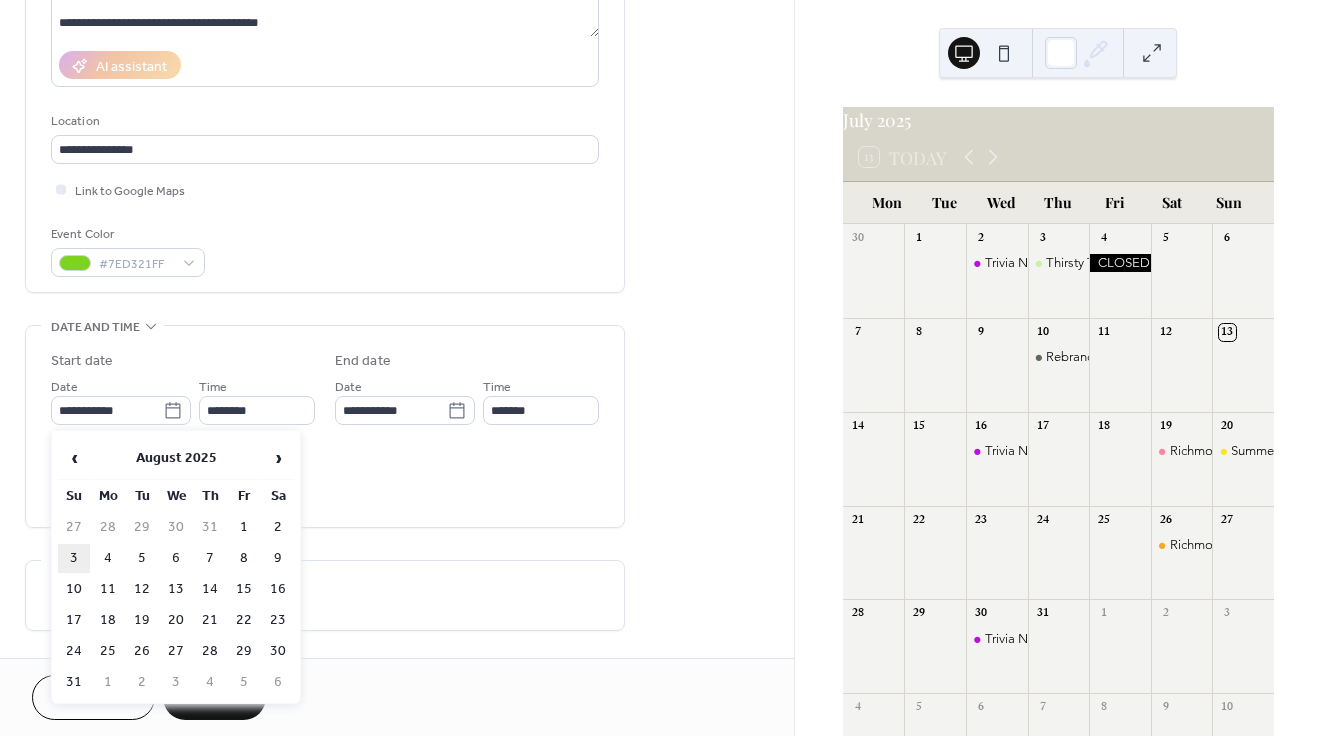 click on "3" at bounding box center [74, 558] 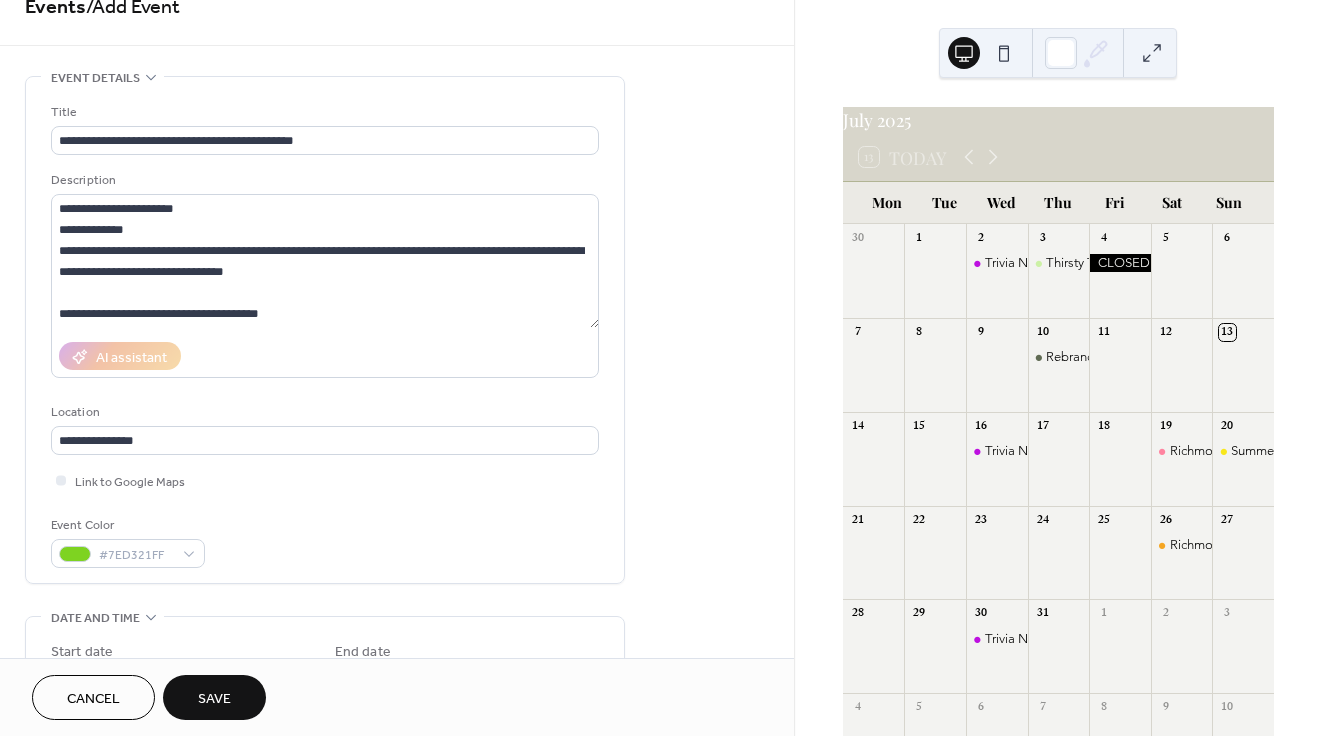 scroll, scrollTop: 0, scrollLeft: 0, axis: both 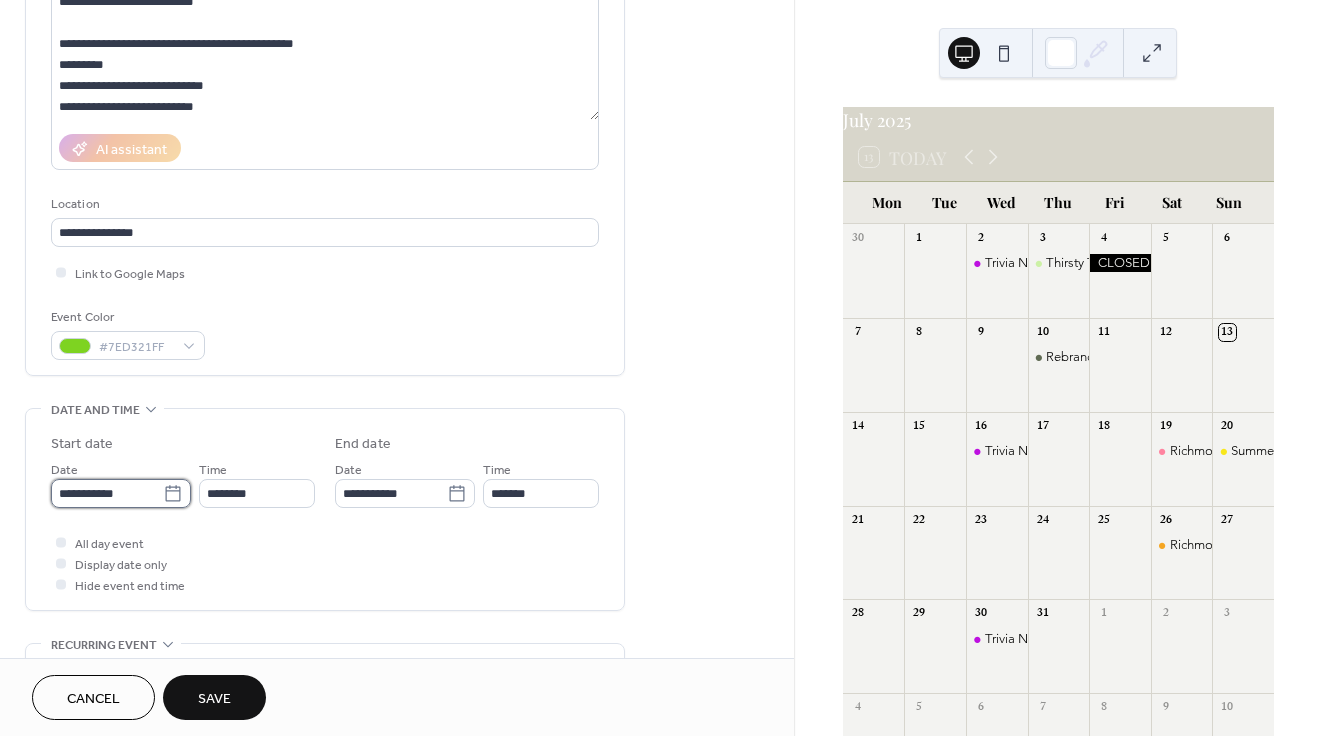 click on "**********" at bounding box center [107, 493] 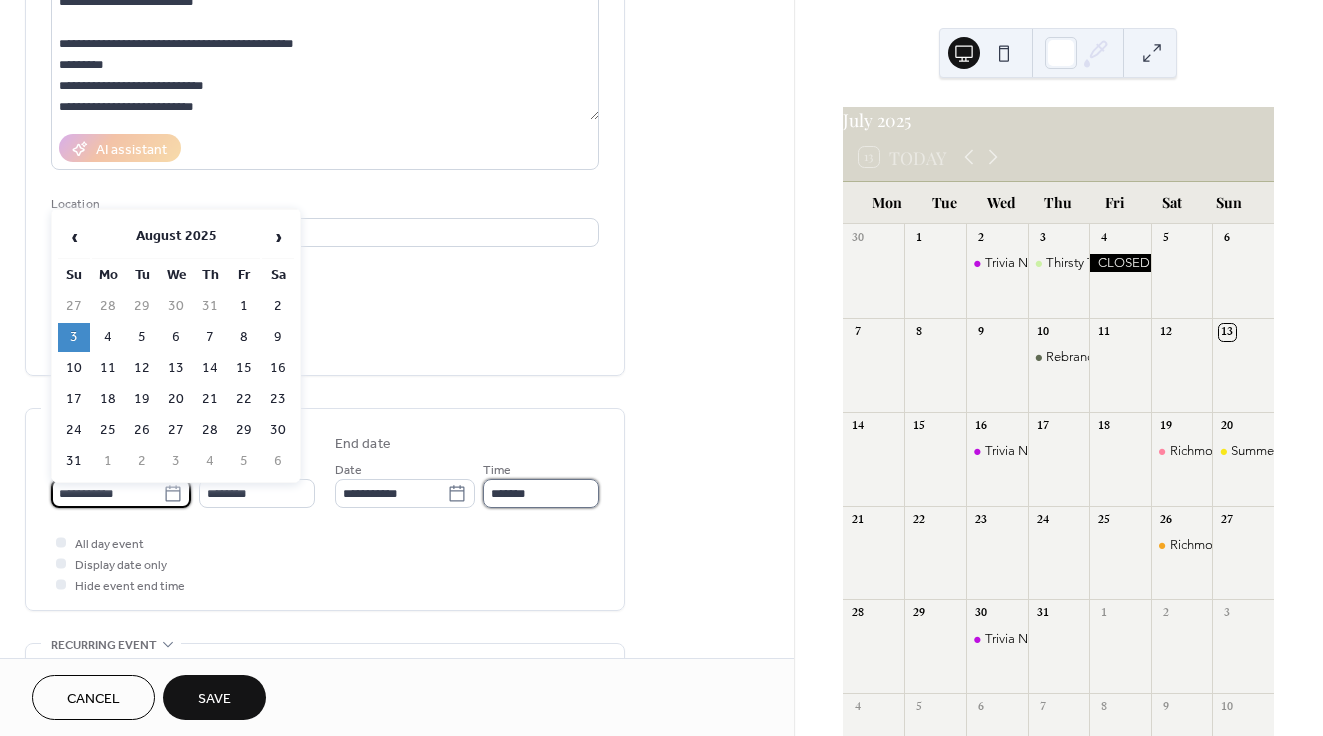 click on "*******" at bounding box center (541, 493) 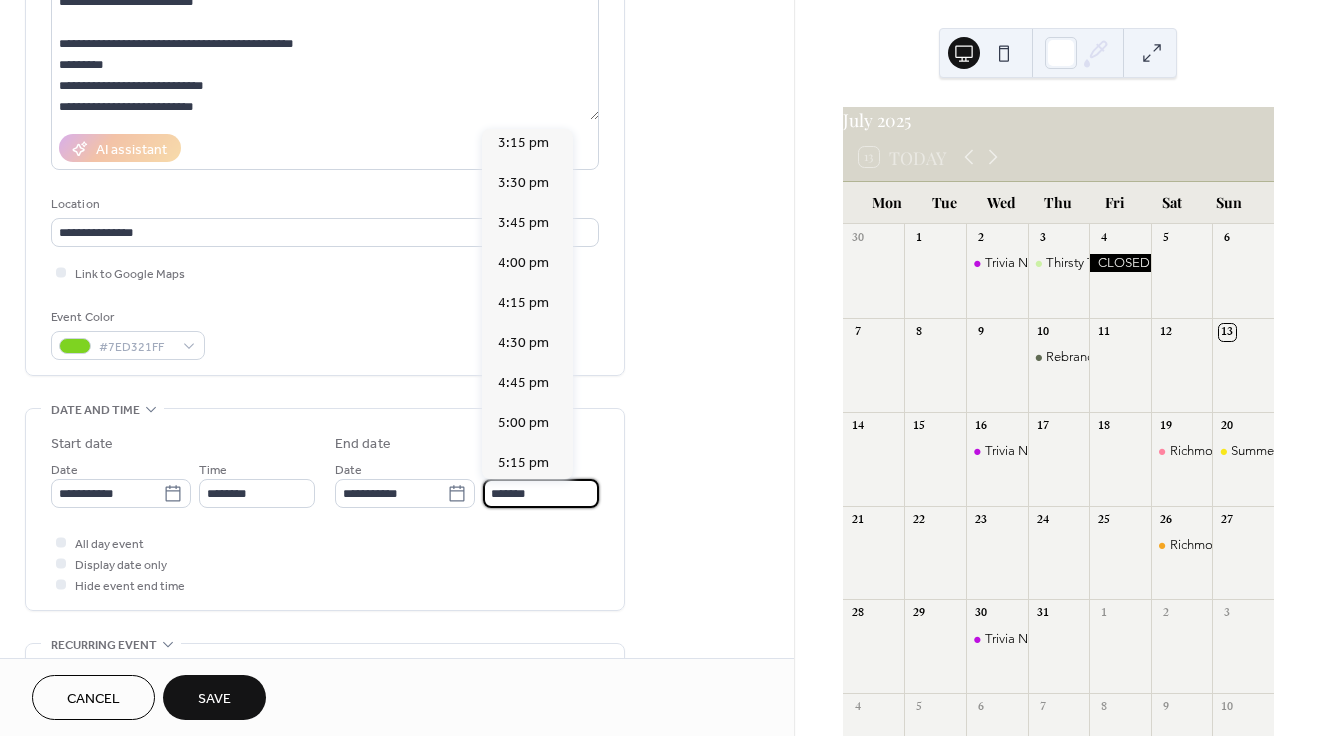 scroll, scrollTop: 651, scrollLeft: 0, axis: vertical 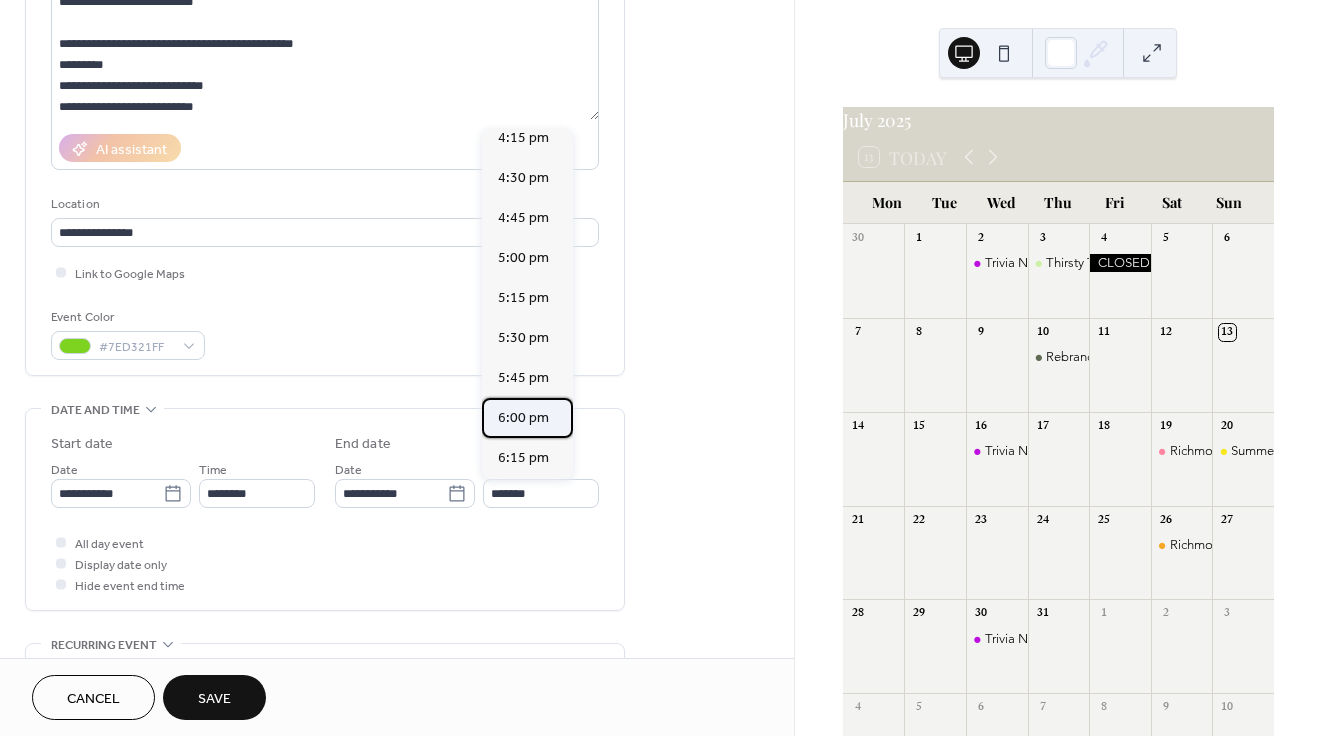 click on "6:00 pm" at bounding box center [523, 418] 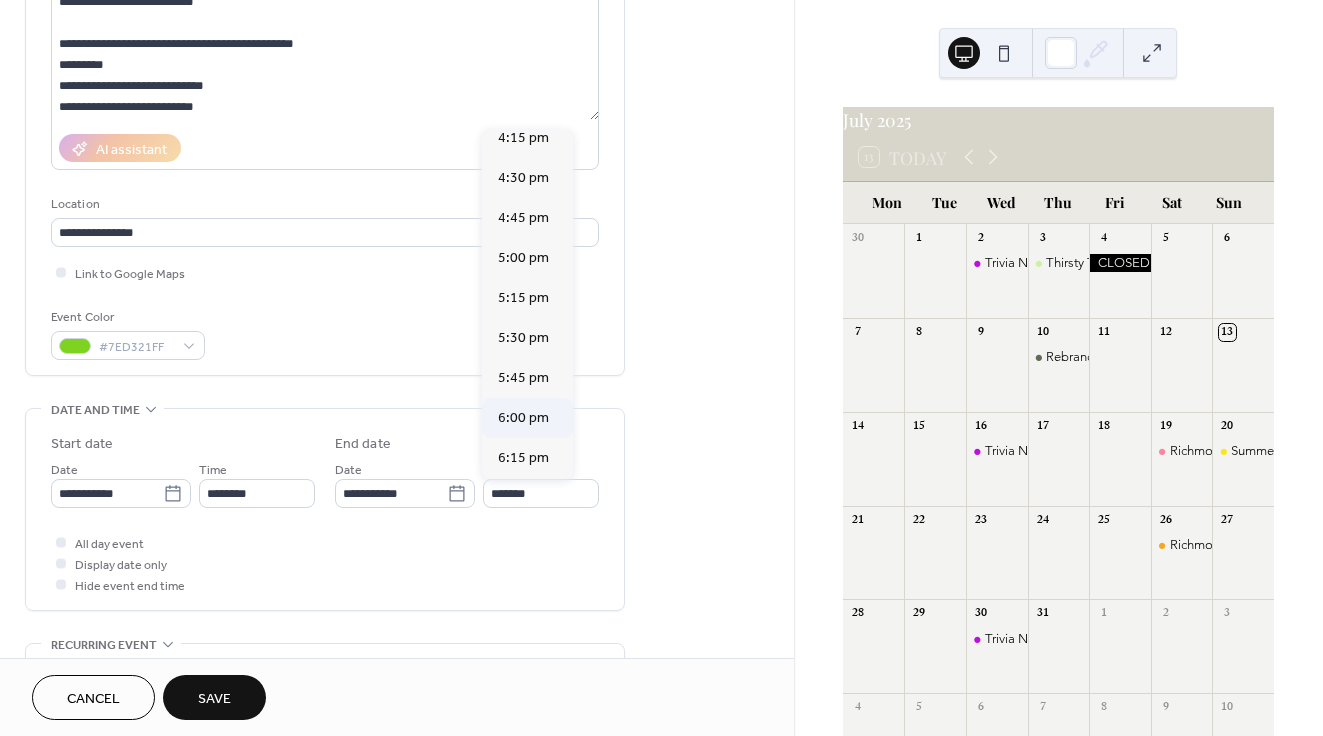 type on "*******" 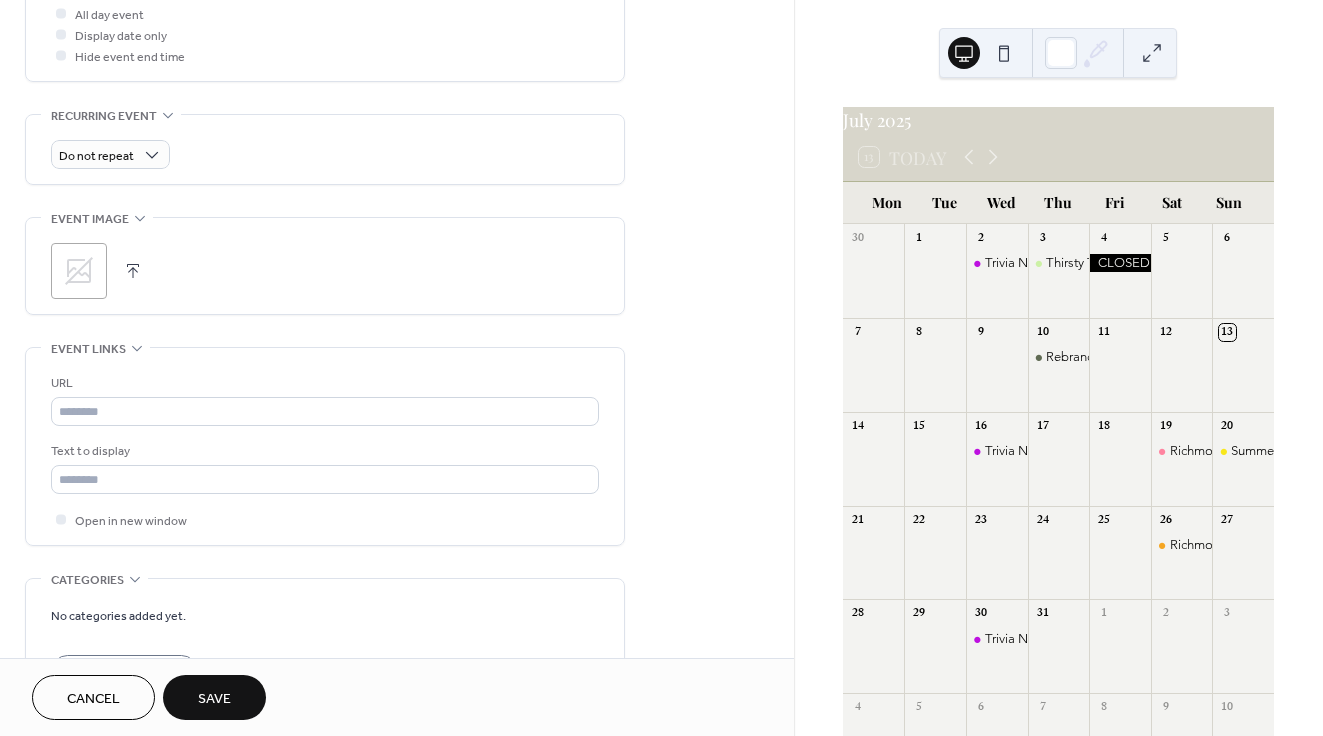 scroll, scrollTop: 785, scrollLeft: 0, axis: vertical 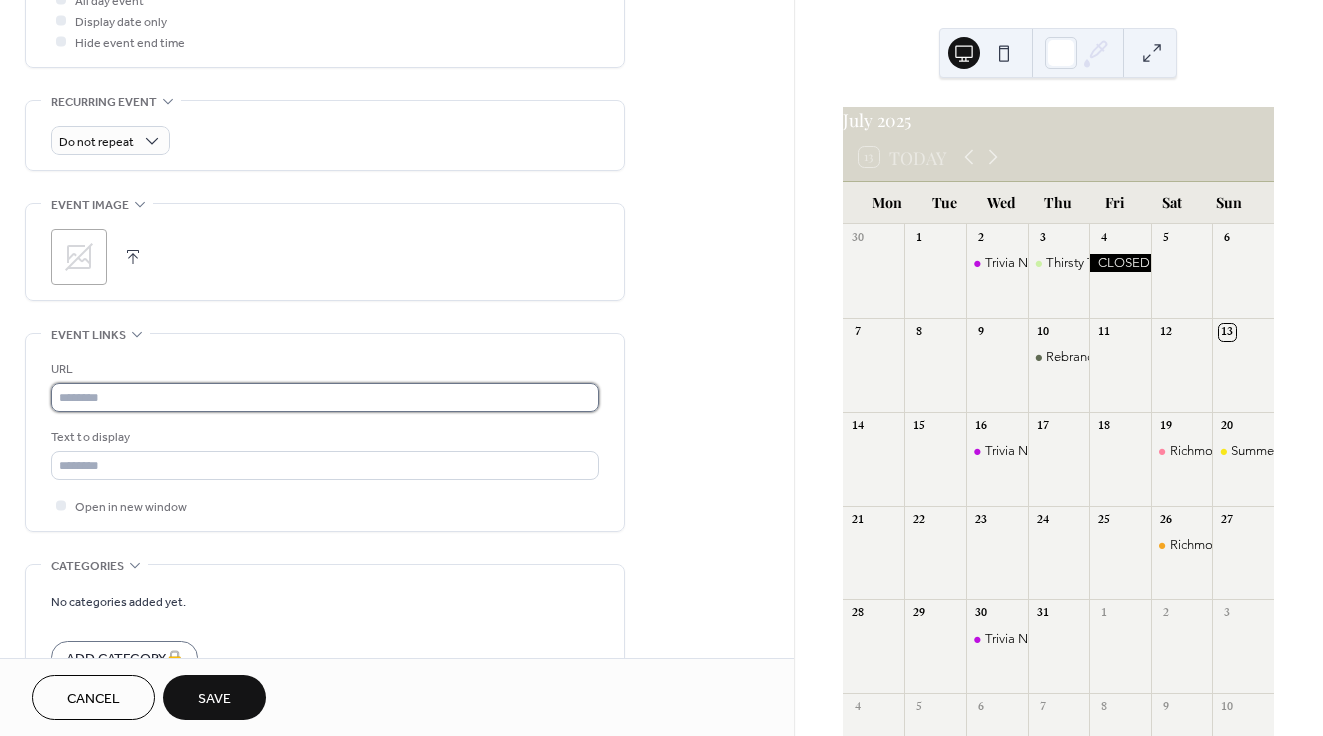 click at bounding box center [325, 397] 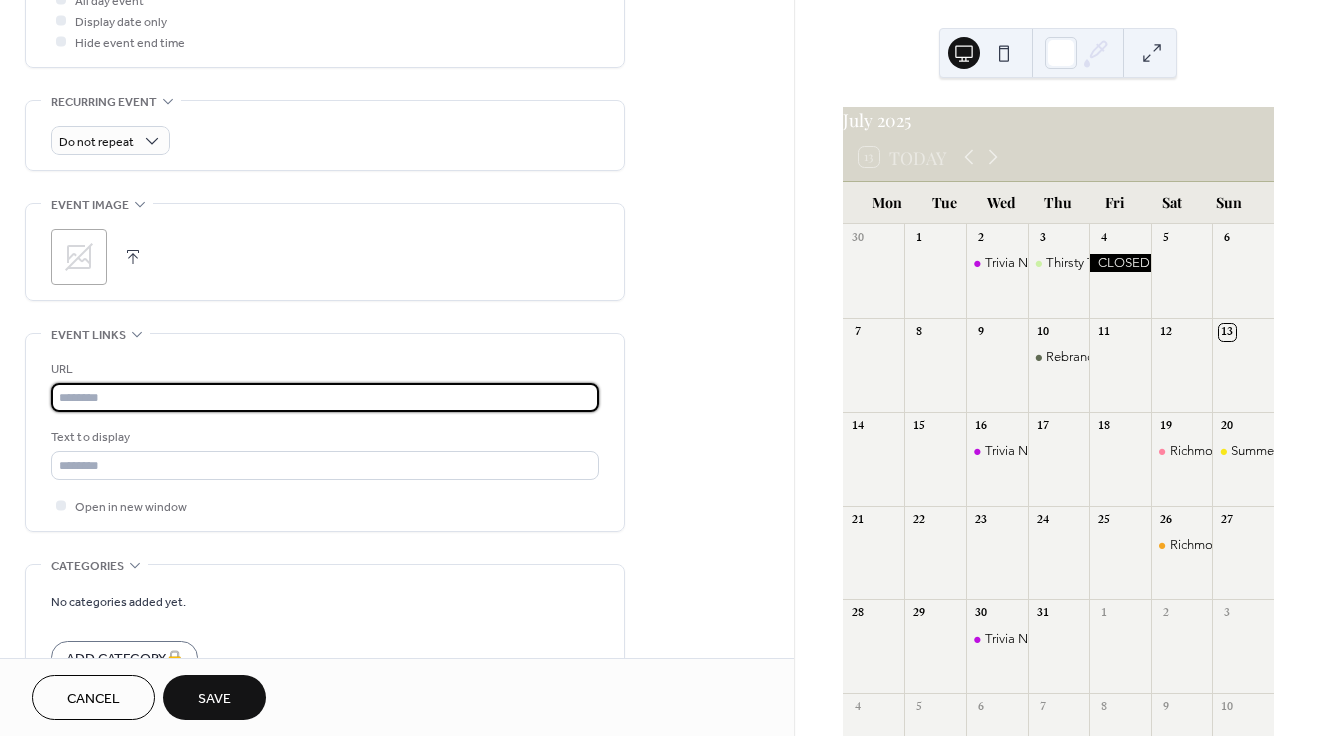paste on "**********" 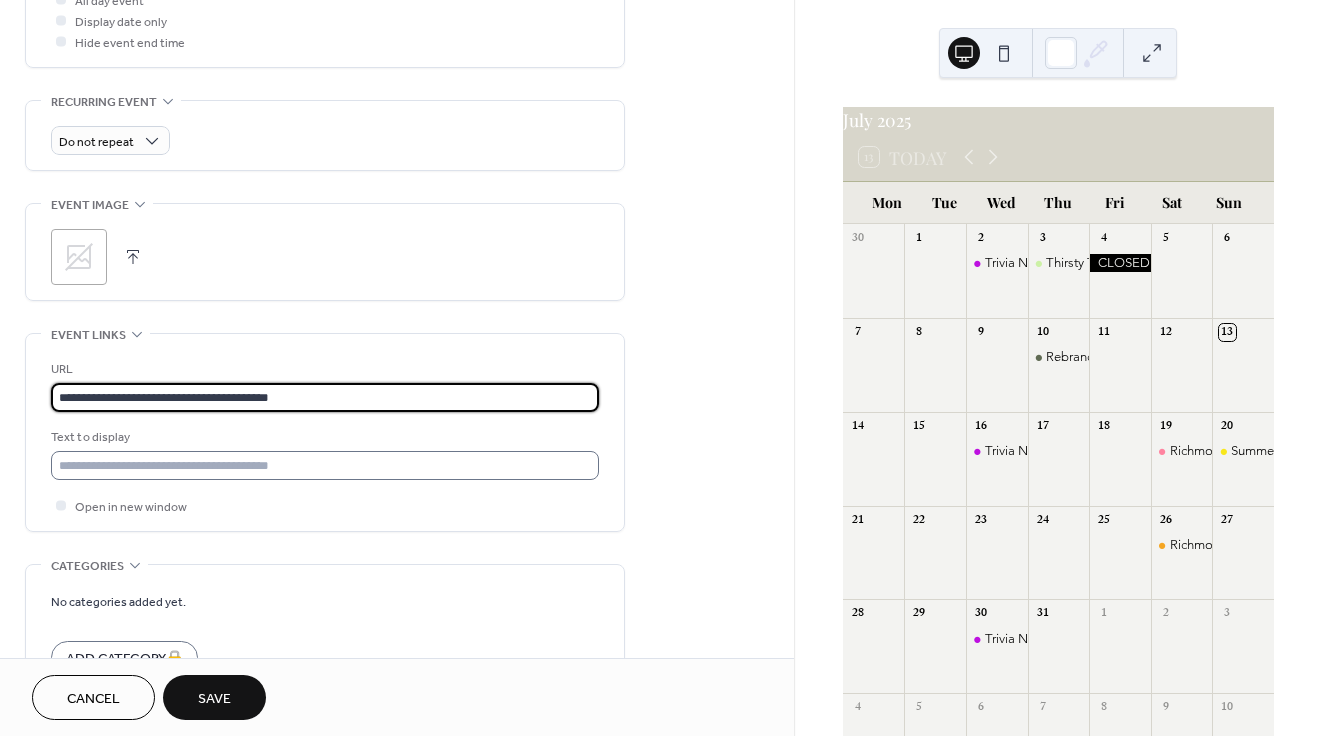 type on "**********" 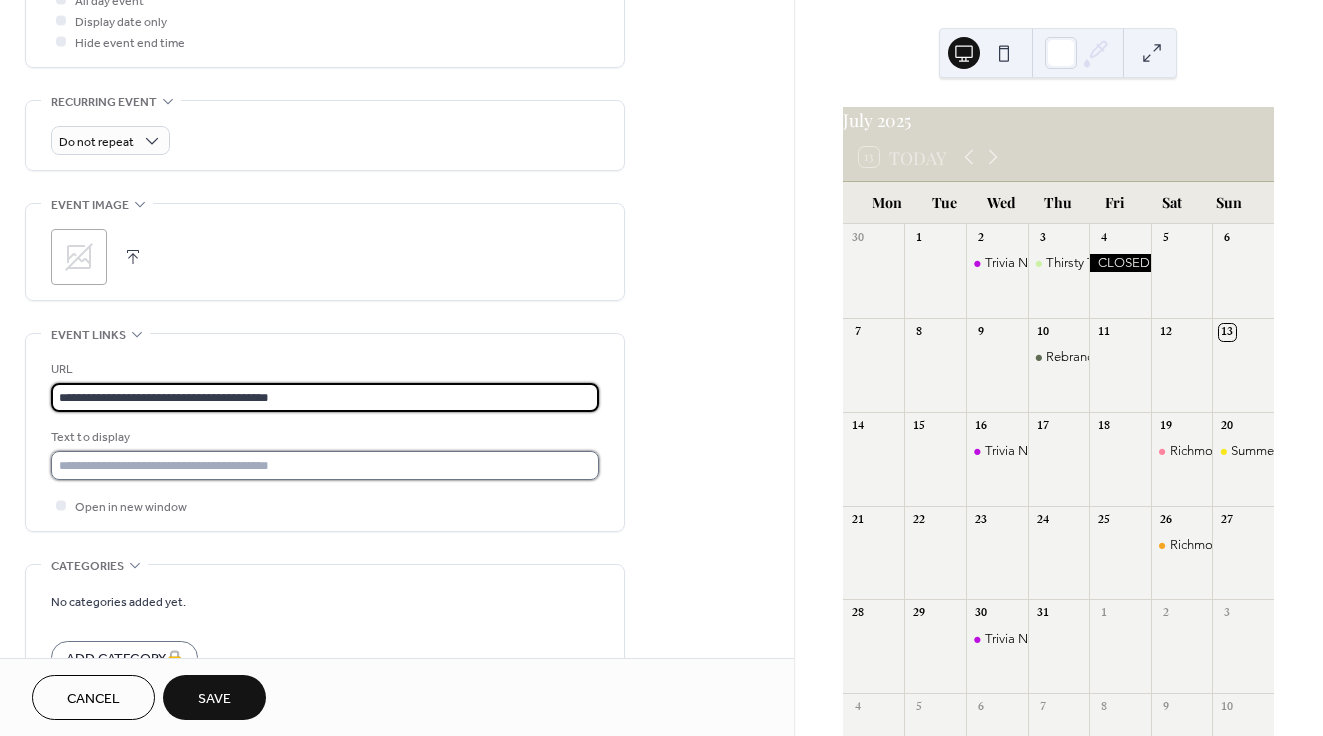 click at bounding box center (325, 465) 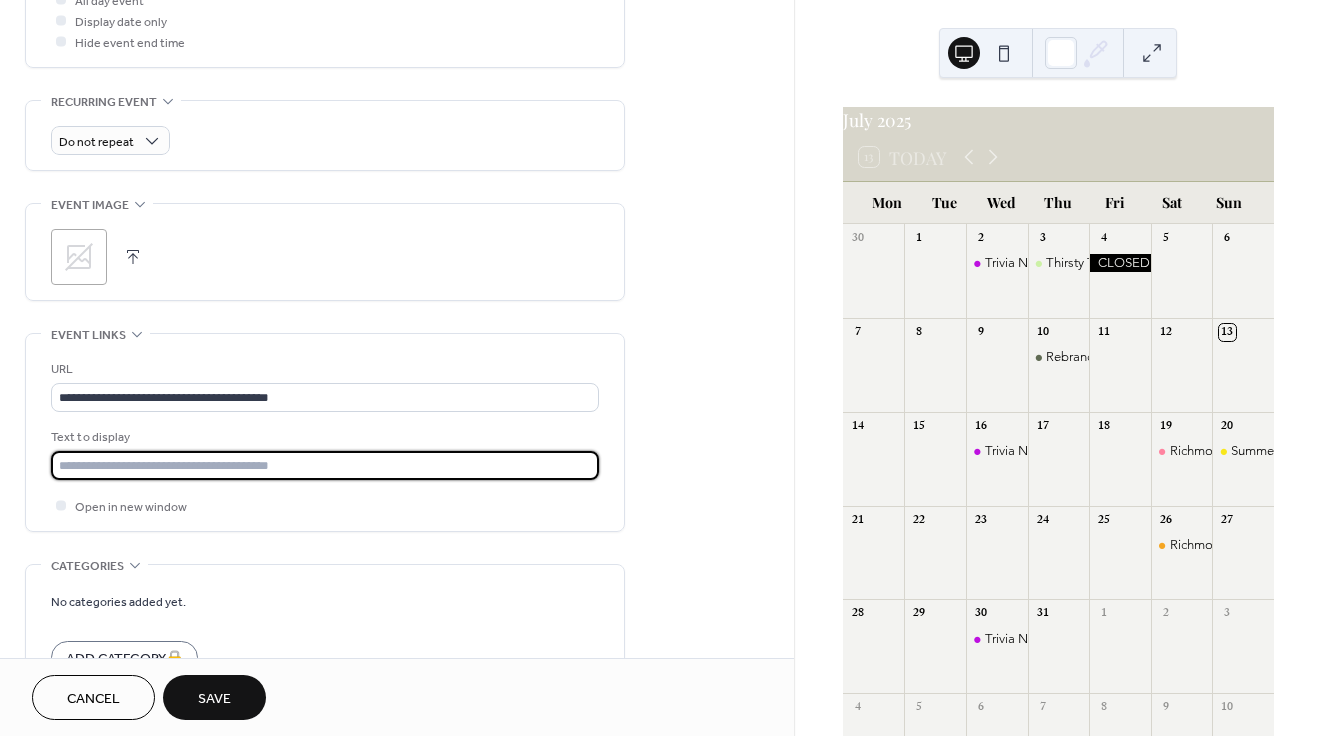 type on "**********" 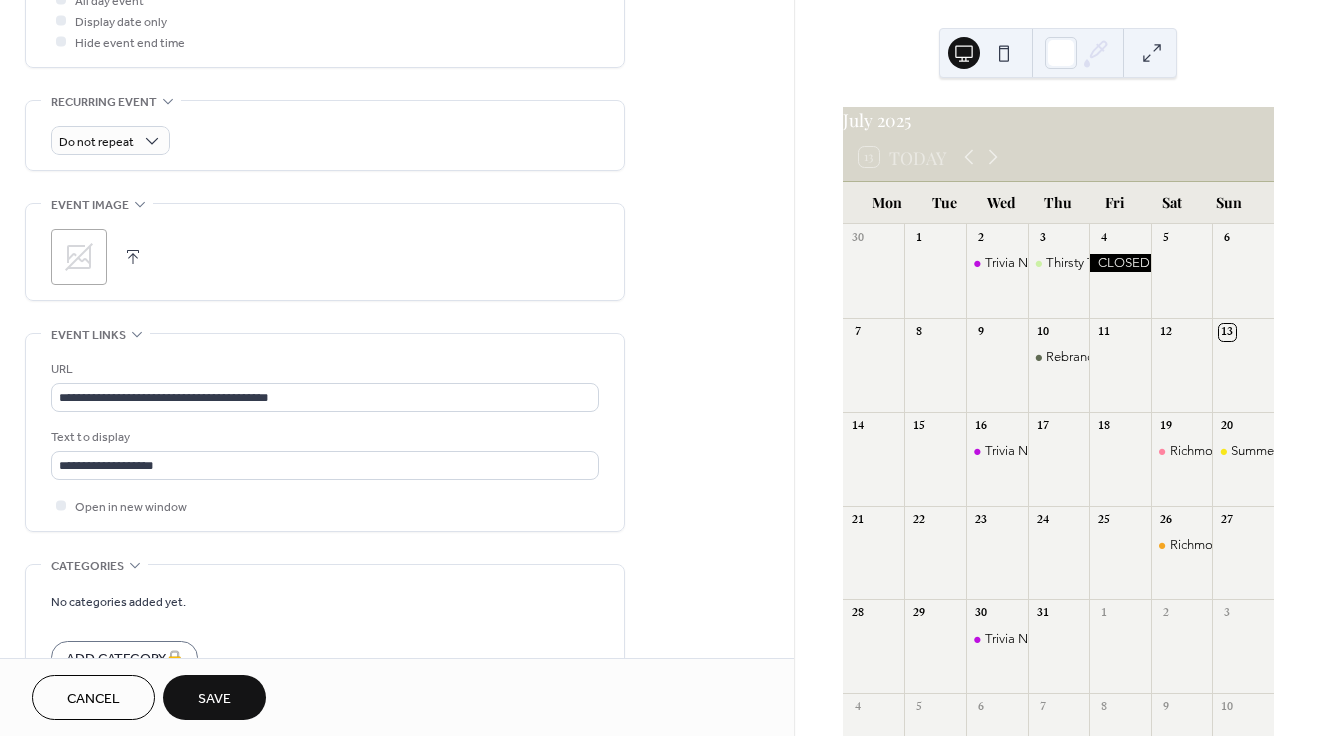 click on "Open in new window" at bounding box center (325, 505) 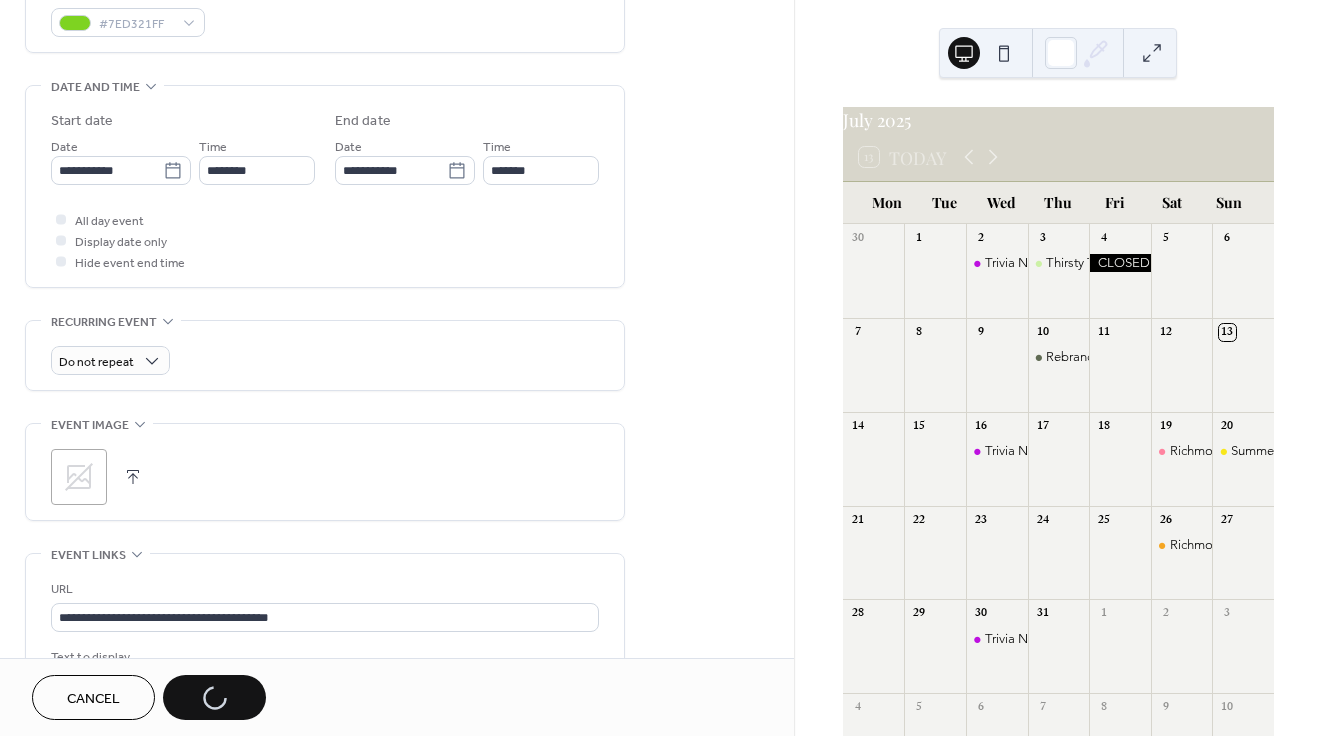 scroll, scrollTop: 122, scrollLeft: 0, axis: vertical 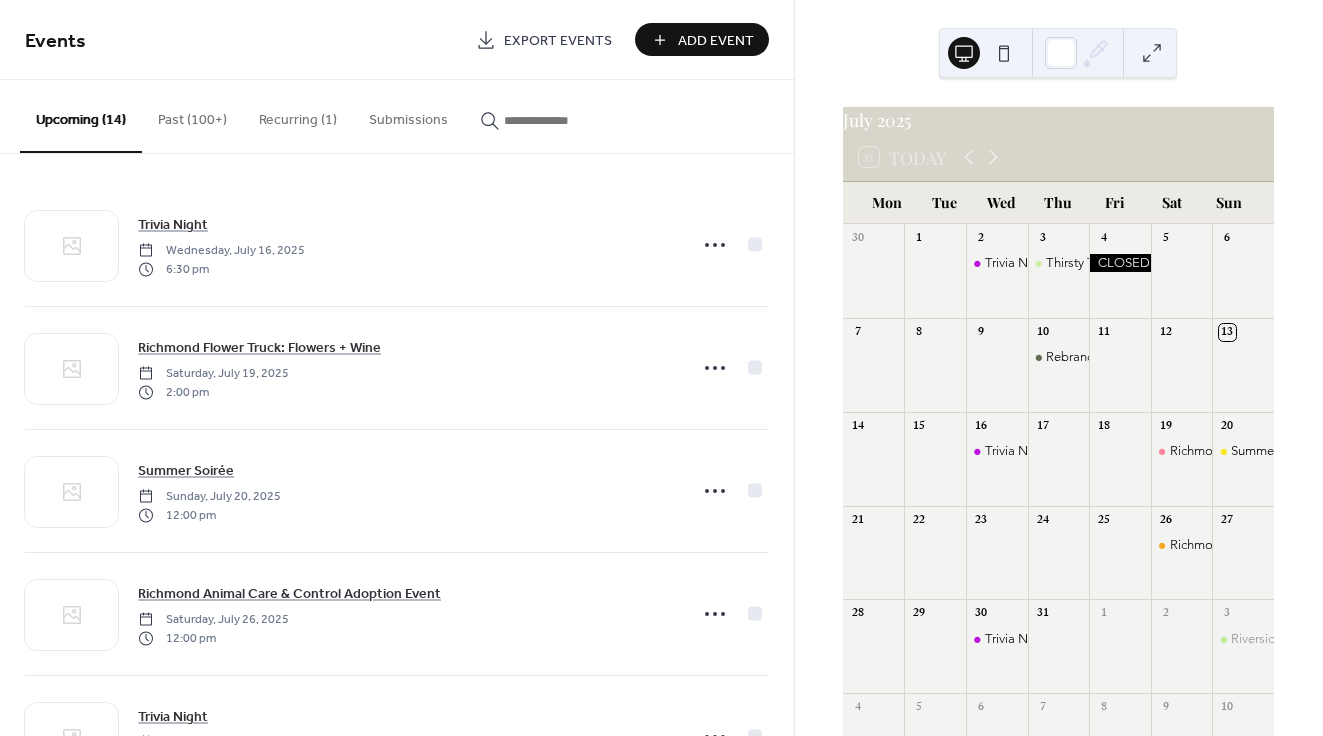 click on "Add Event" at bounding box center (716, 41) 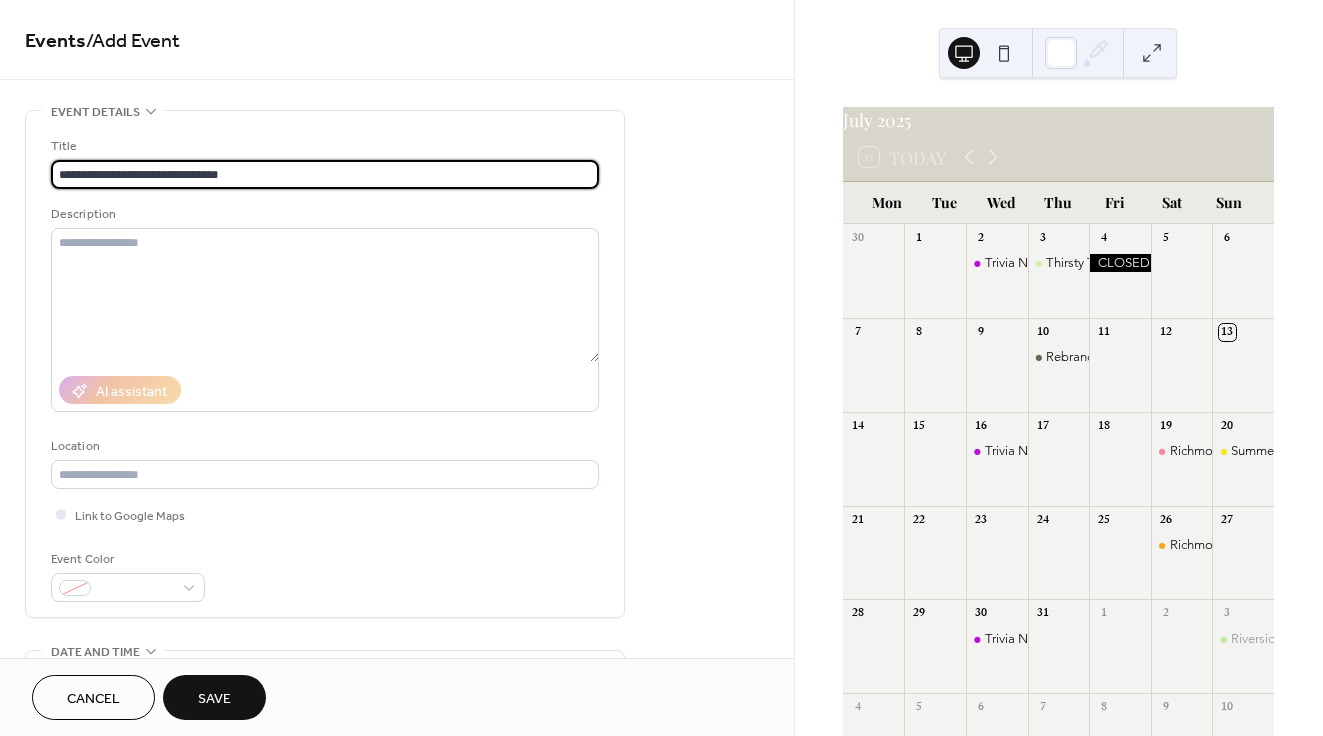 type on "**********" 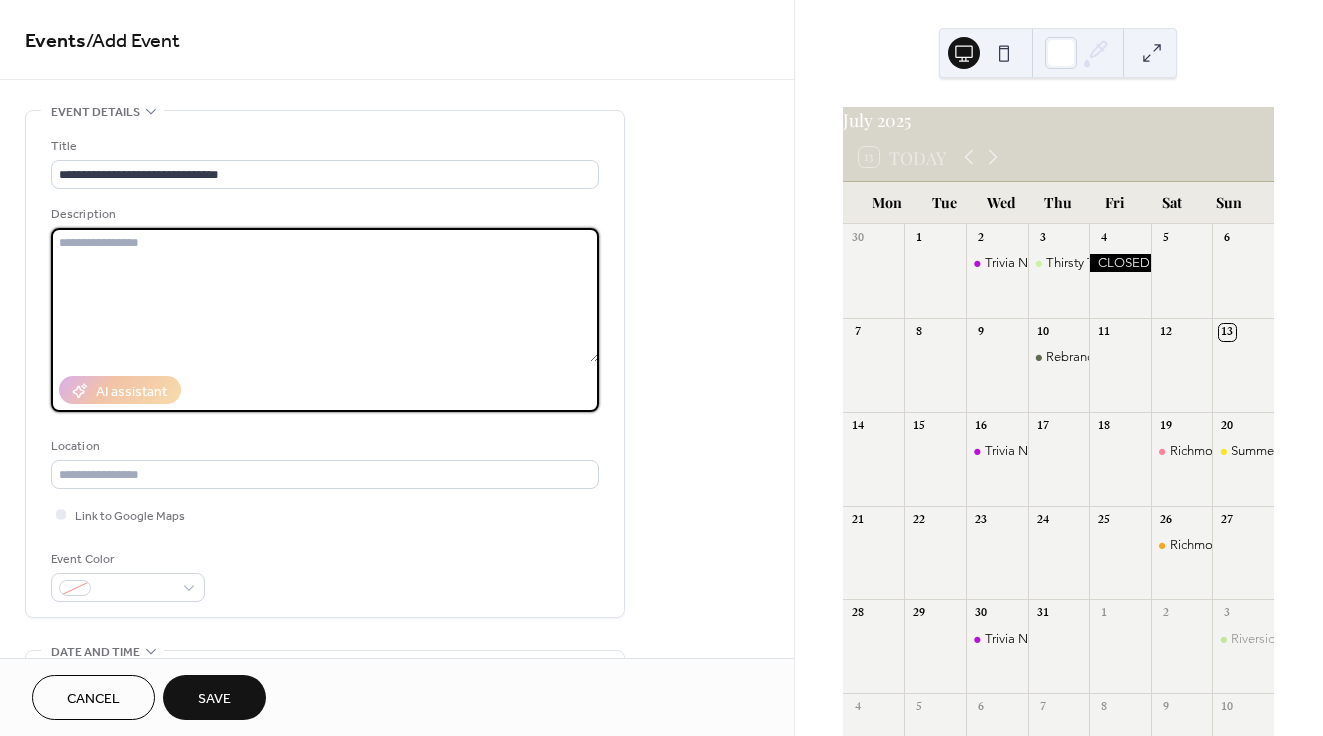 click at bounding box center (325, 295) 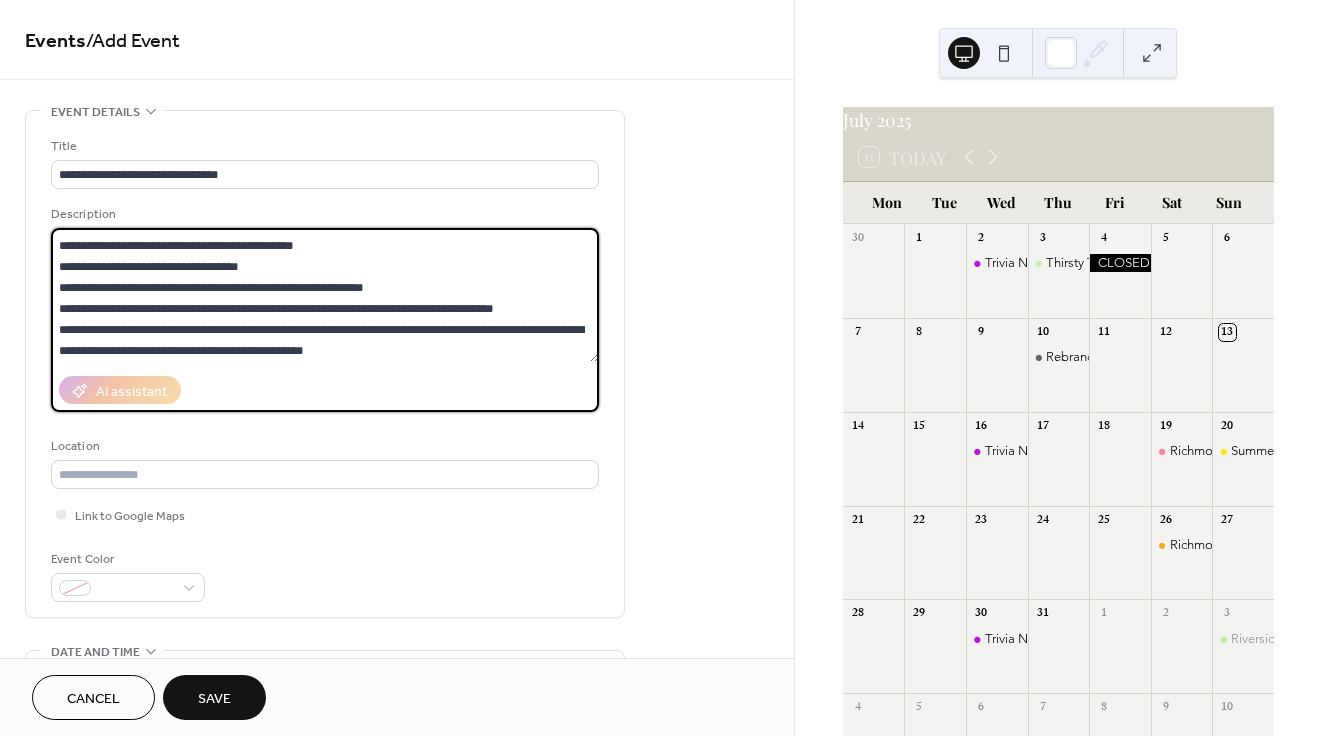 scroll, scrollTop: 0, scrollLeft: 0, axis: both 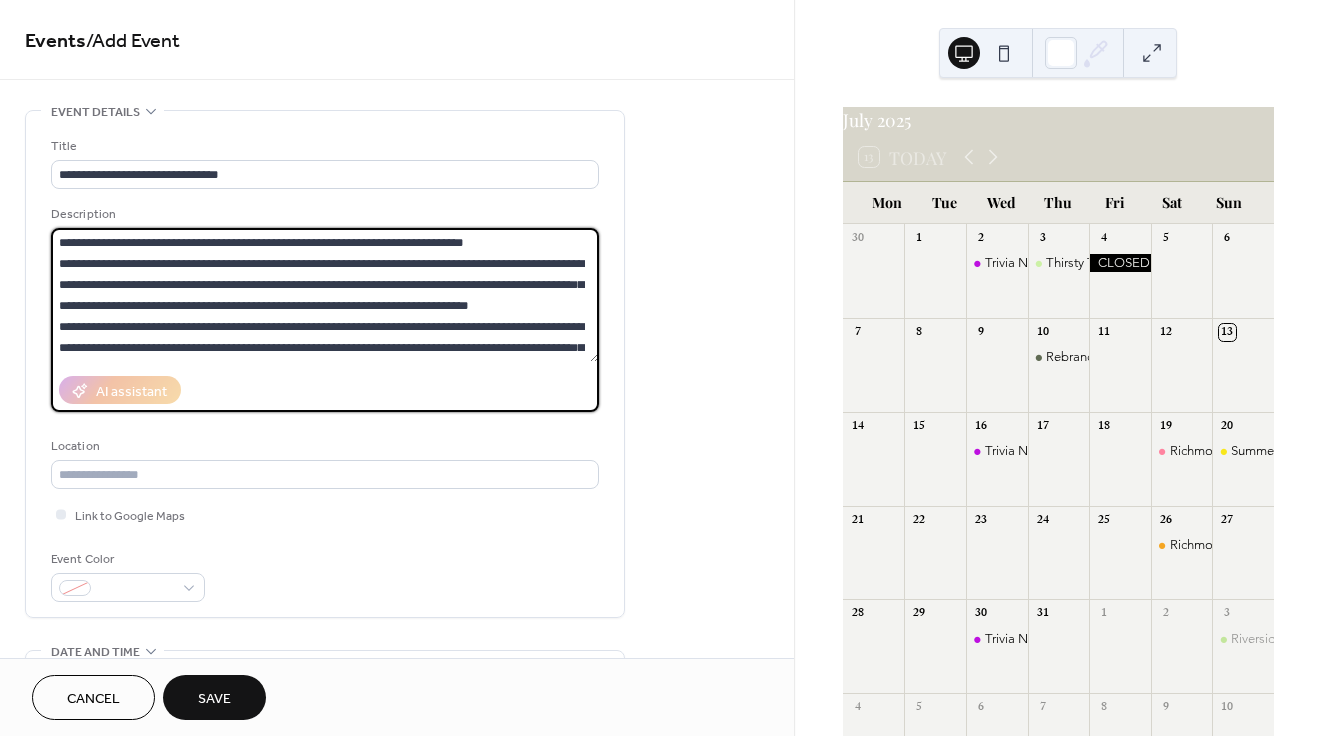 click at bounding box center [325, 295] 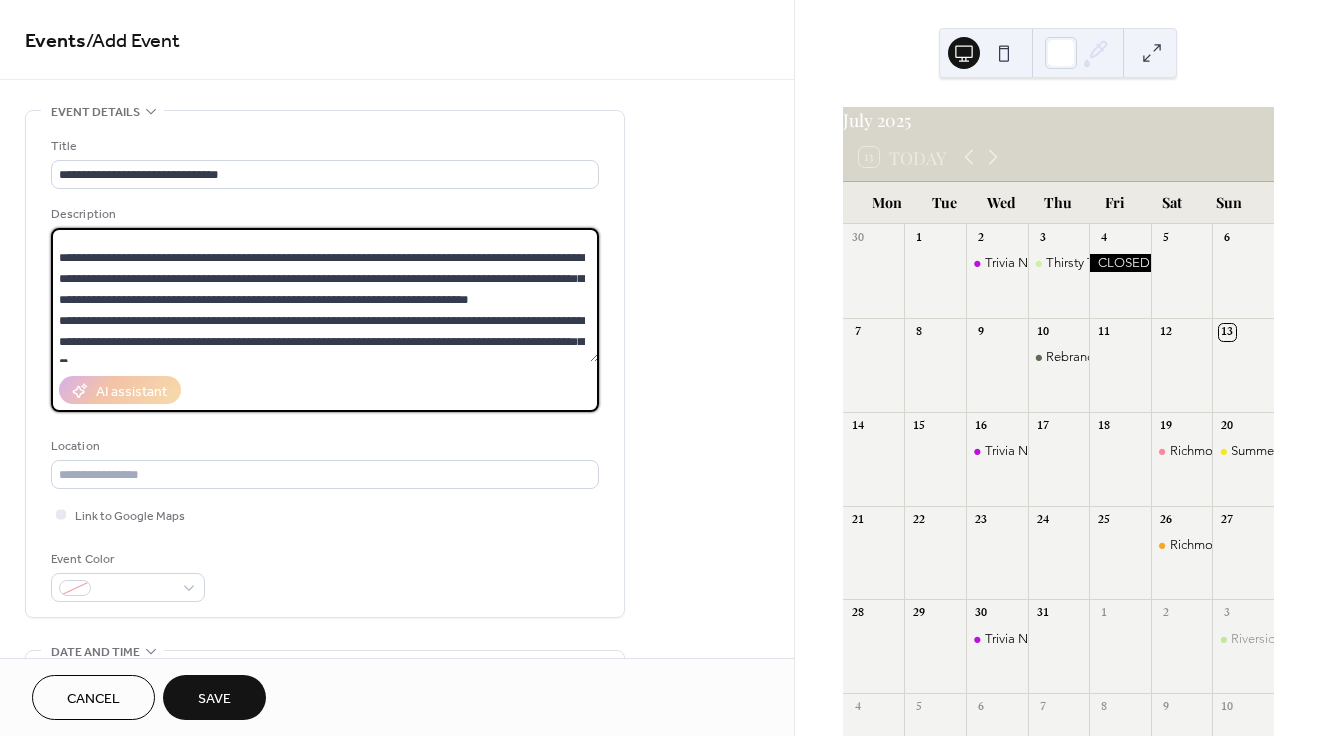 scroll, scrollTop: 32, scrollLeft: 0, axis: vertical 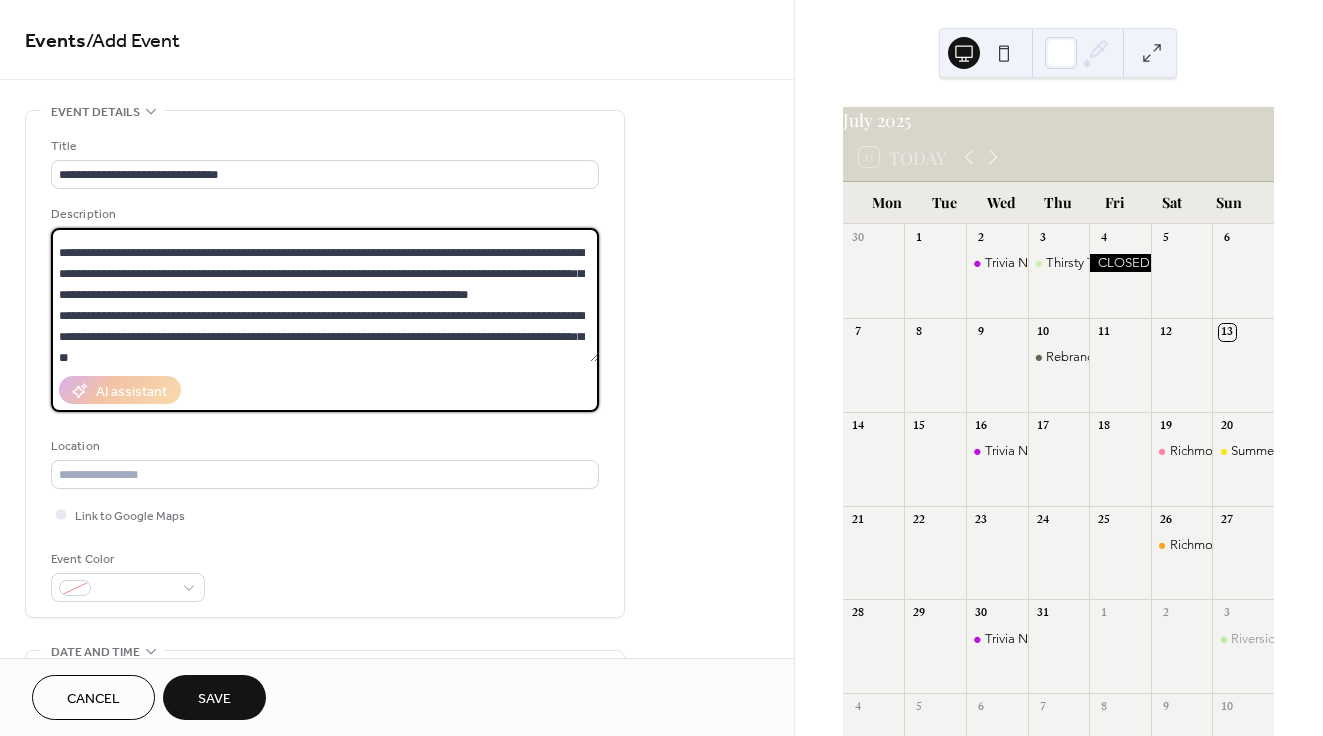click at bounding box center (325, 295) 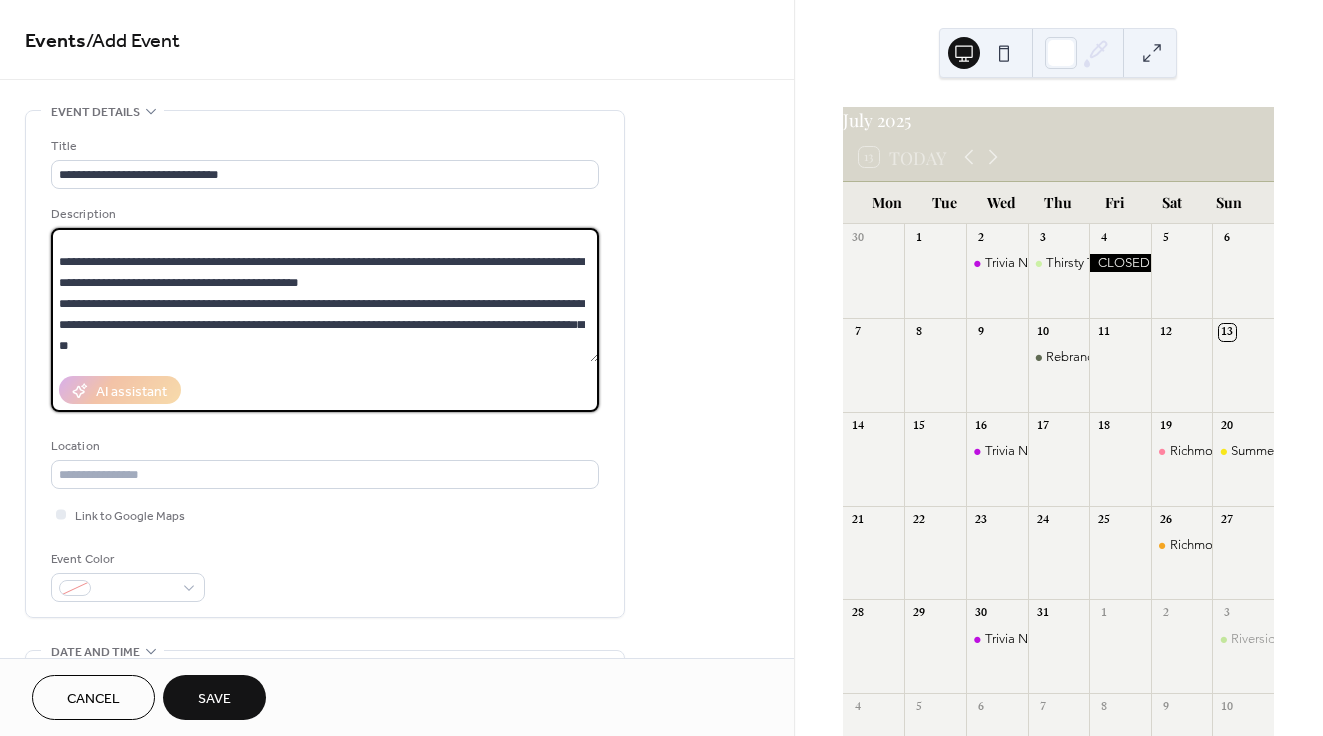 scroll, scrollTop: 83, scrollLeft: 0, axis: vertical 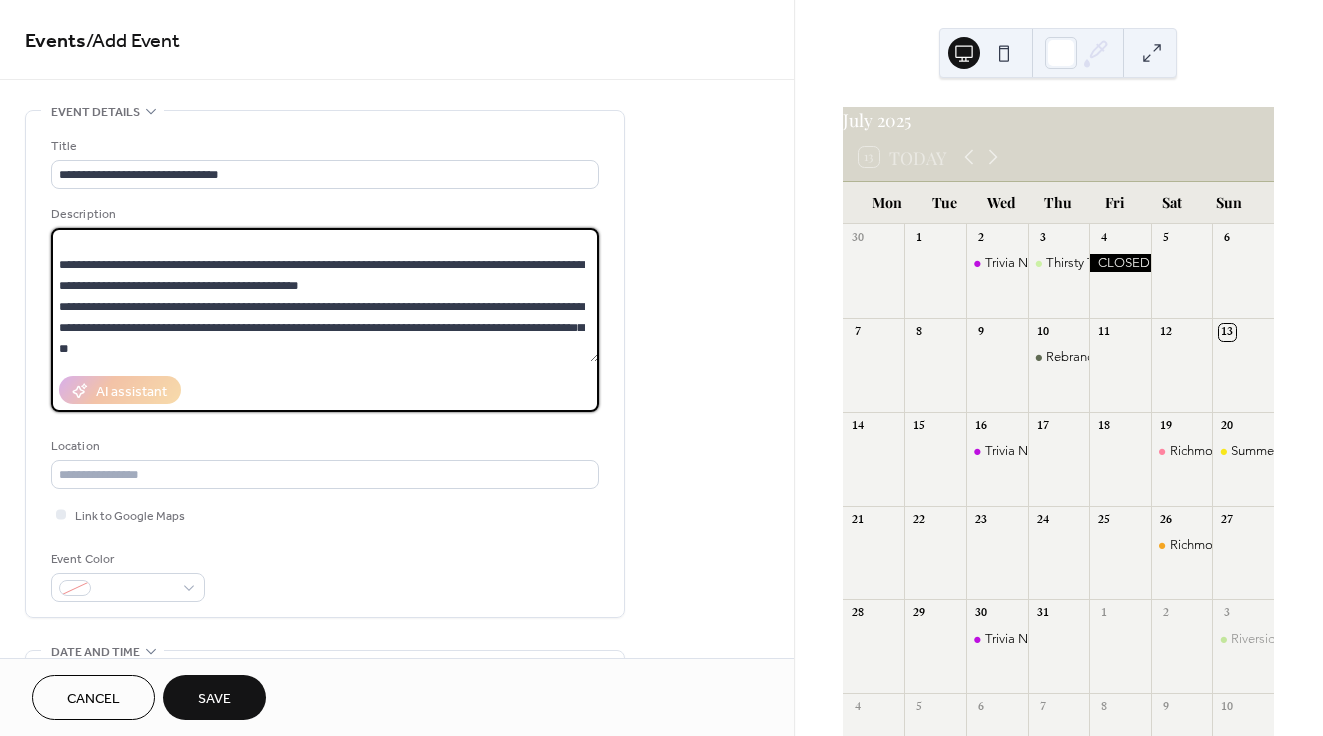 click at bounding box center [325, 295] 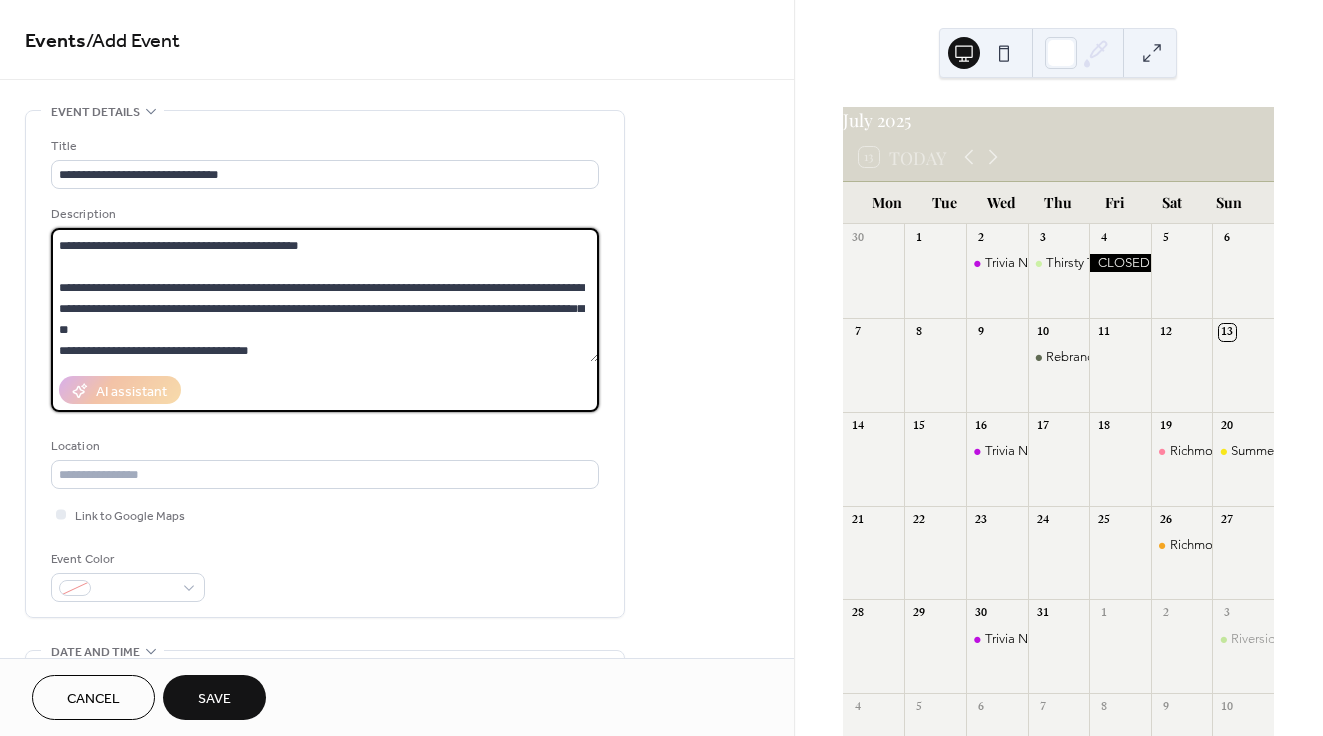 scroll, scrollTop: 147, scrollLeft: 0, axis: vertical 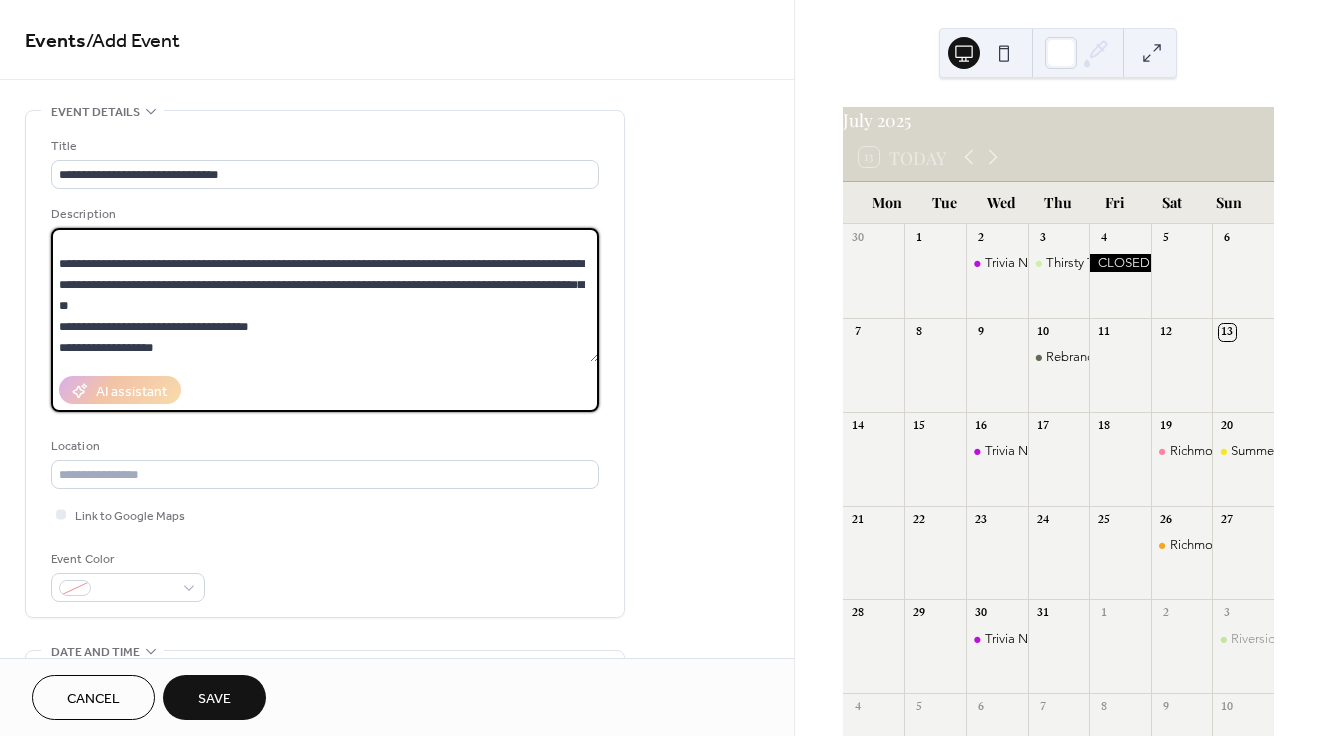 click at bounding box center [325, 295] 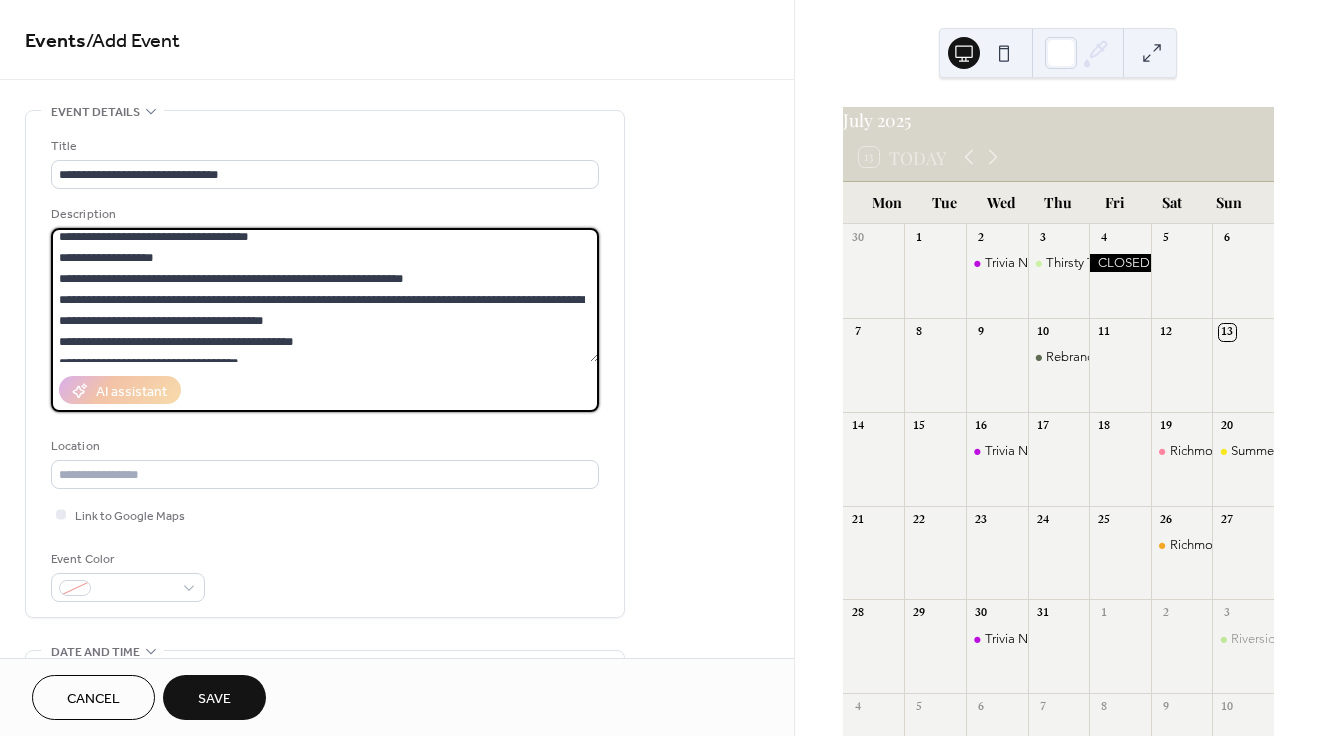 scroll, scrollTop: 277, scrollLeft: 0, axis: vertical 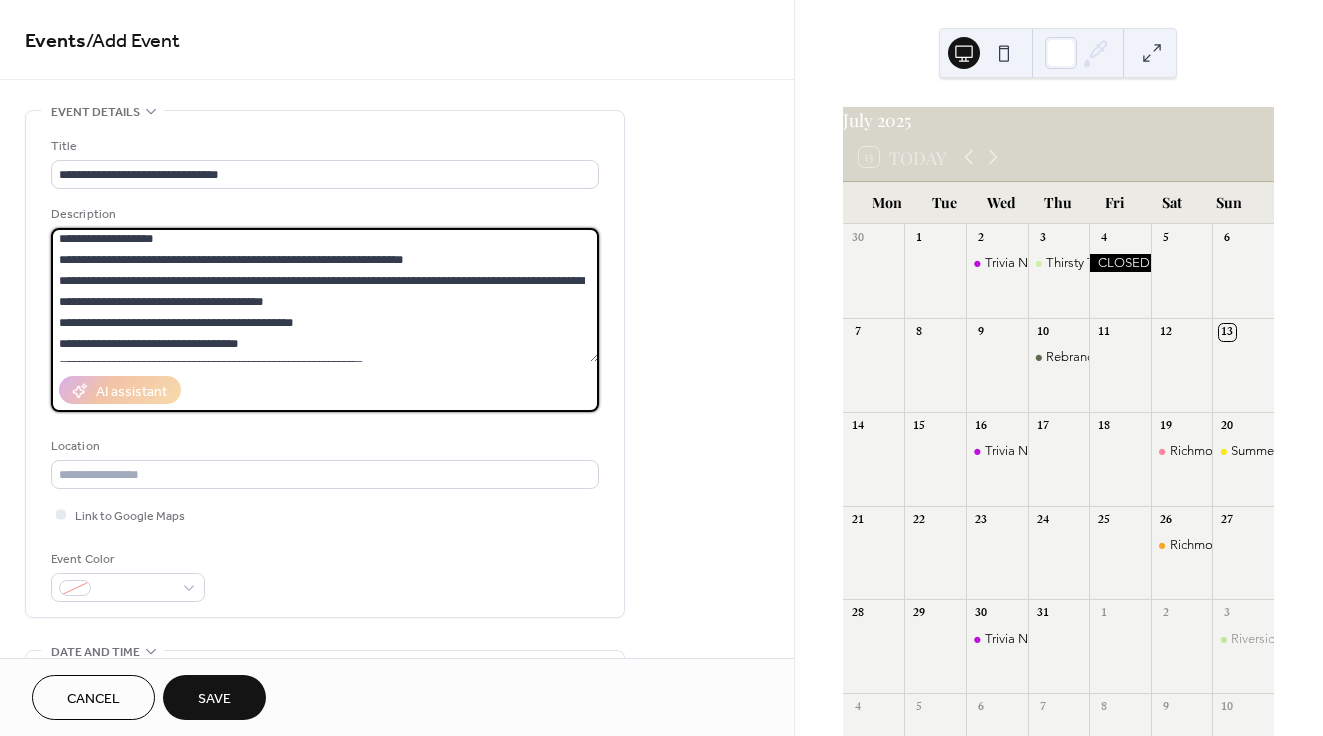 click at bounding box center [325, 295] 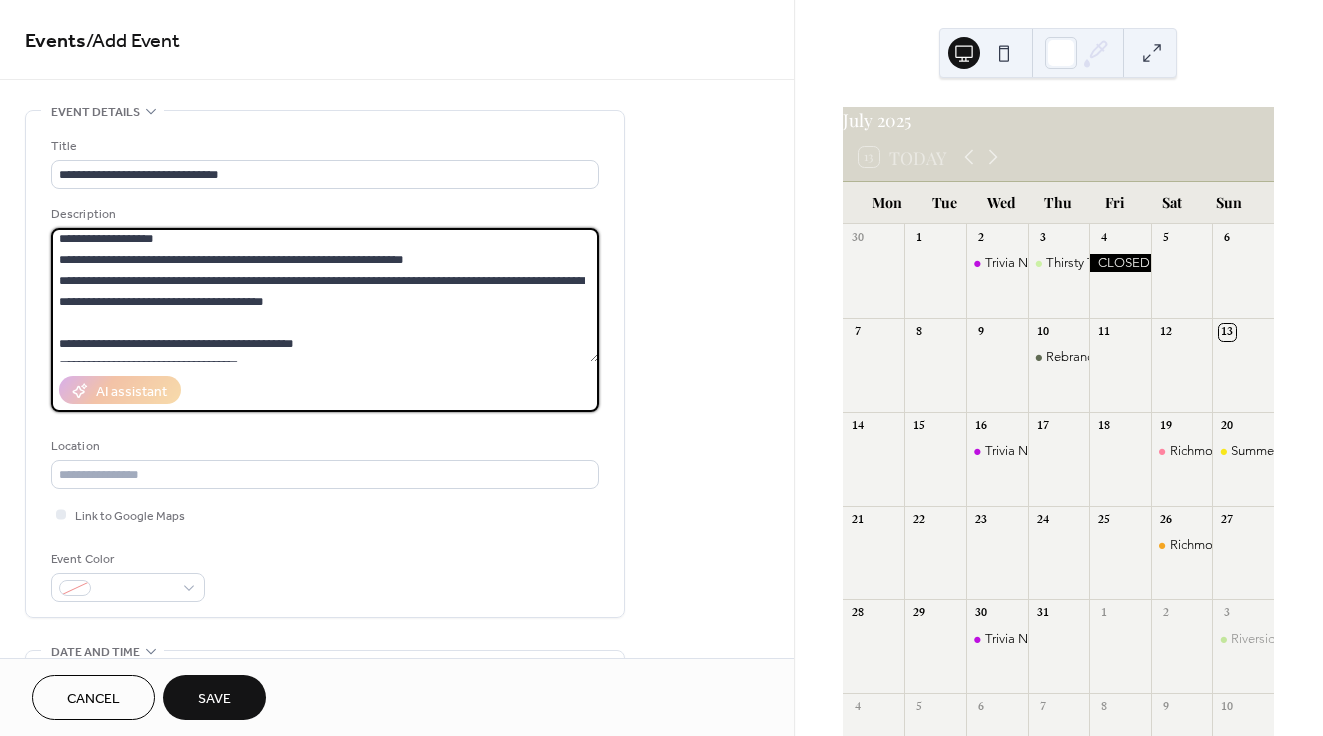 scroll, scrollTop: 339, scrollLeft: 0, axis: vertical 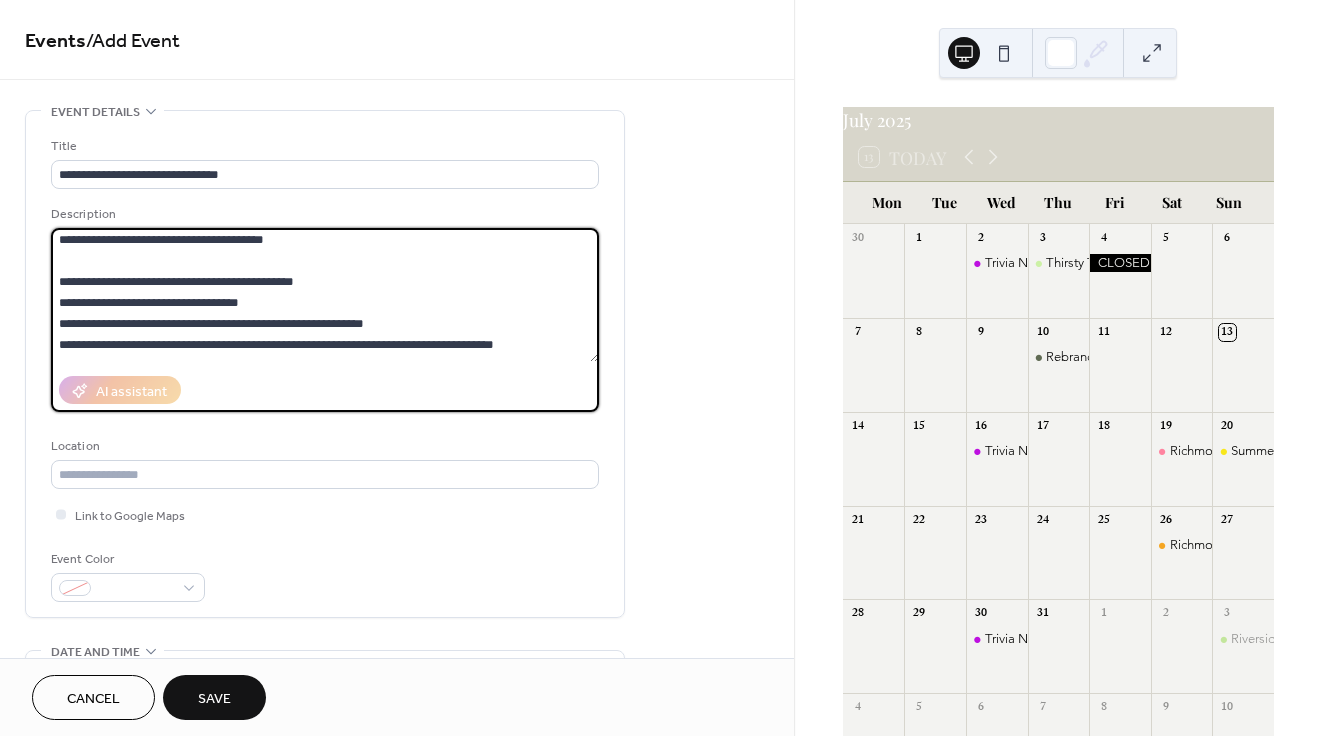 click at bounding box center (325, 295) 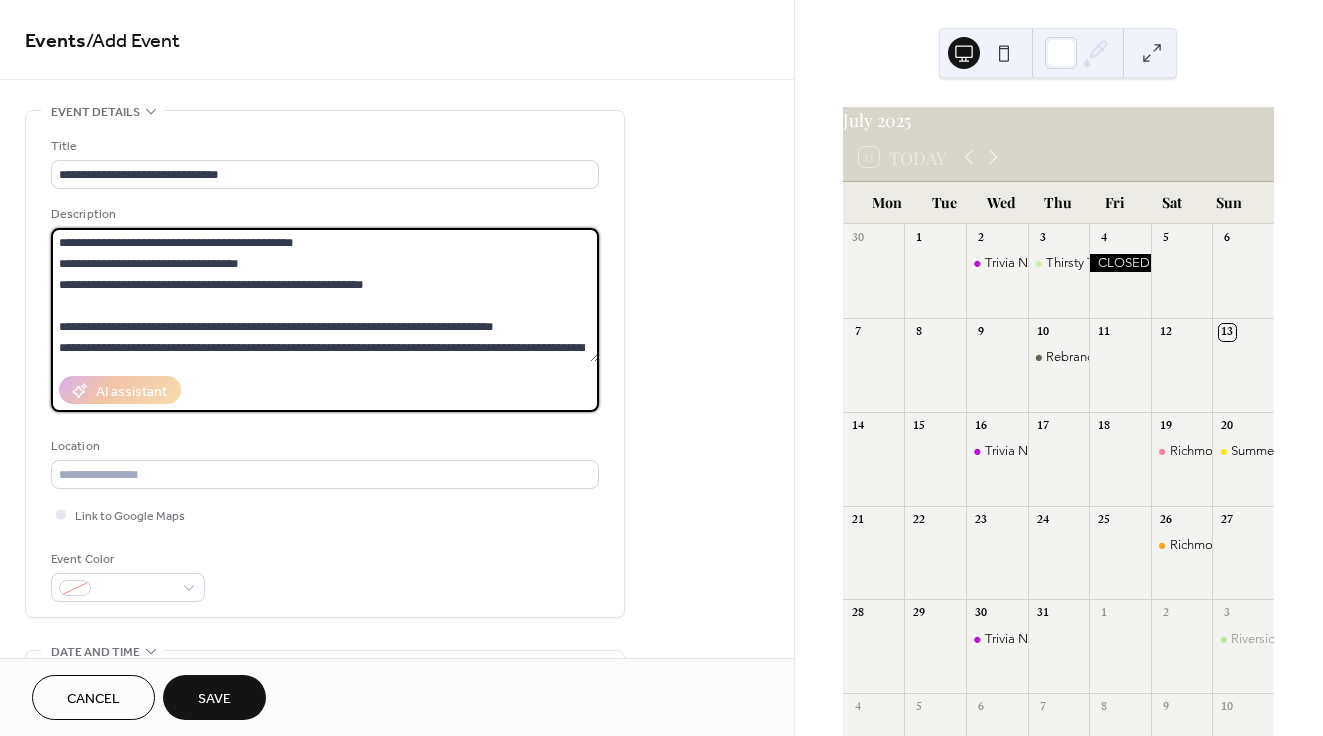 scroll, scrollTop: 399, scrollLeft: 0, axis: vertical 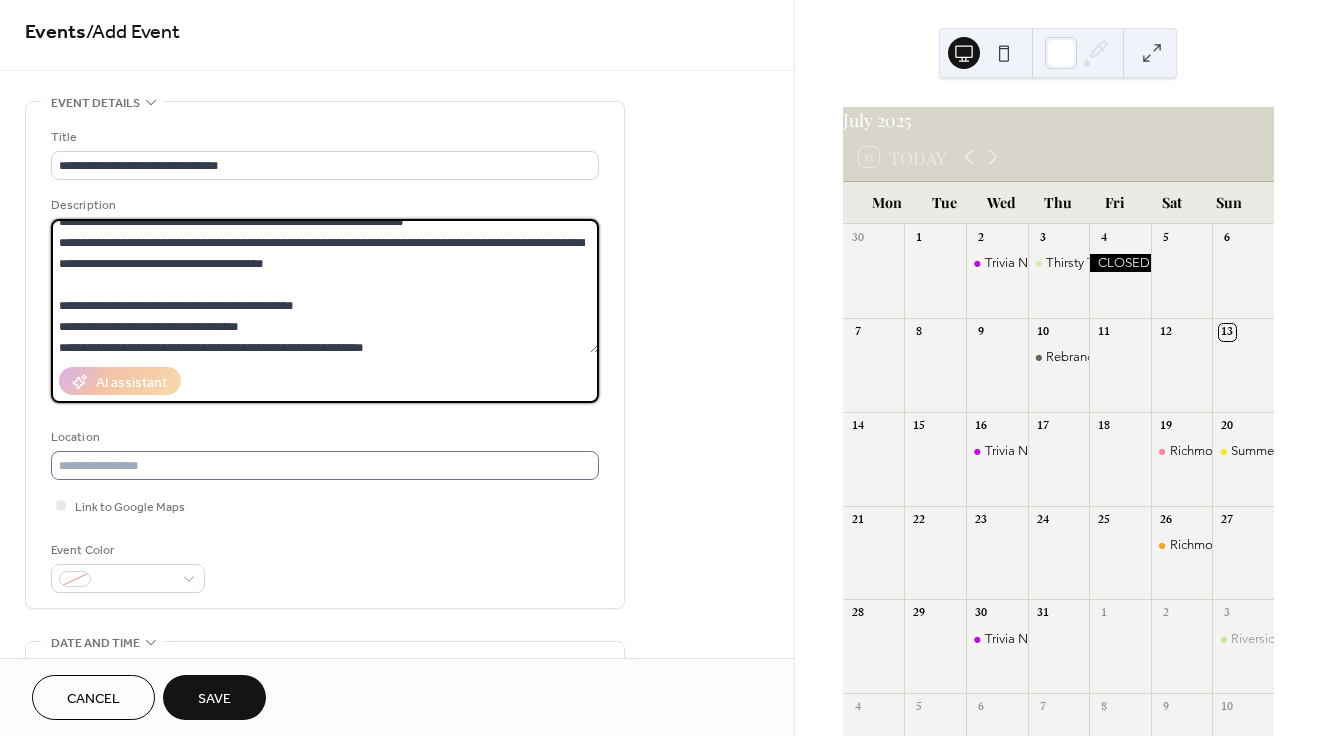 type on "**********" 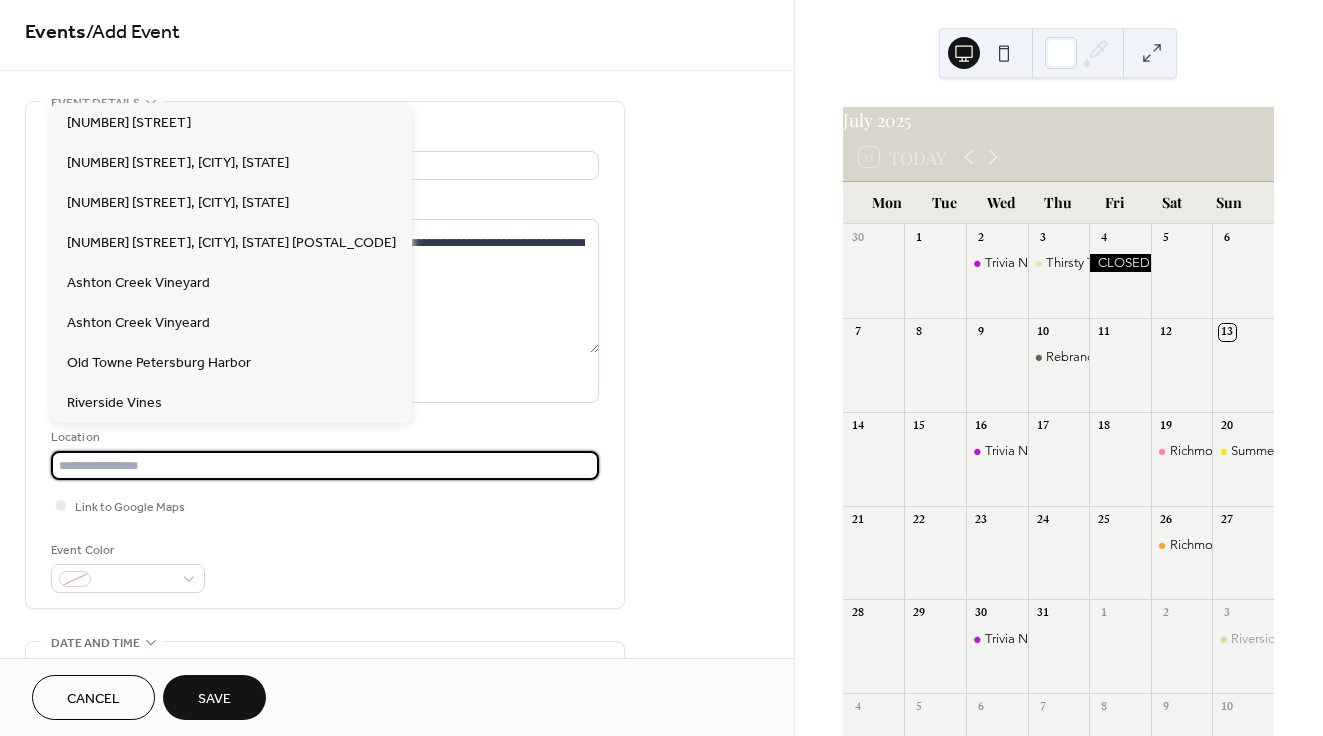 drag, startPoint x: 220, startPoint y: 471, endPoint x: 233, endPoint y: 468, distance: 13.341664 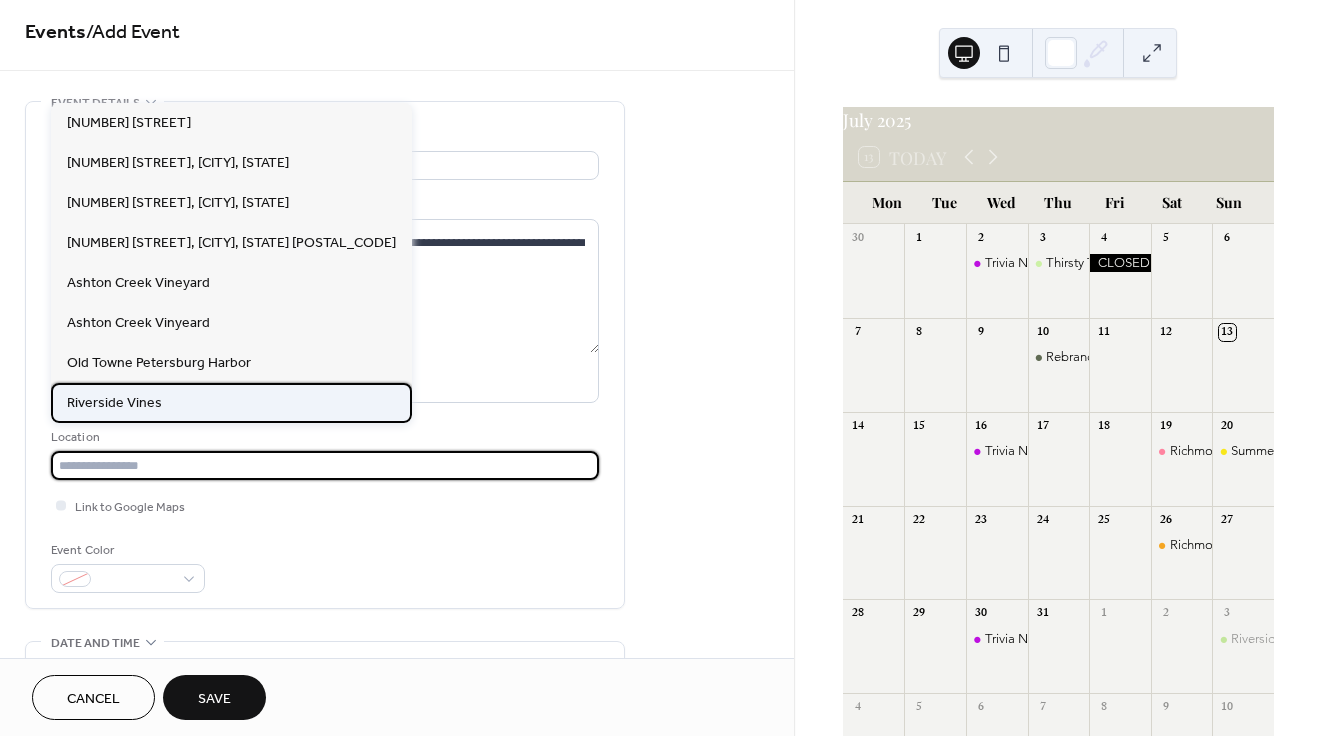 click on "Riverside Vines" at bounding box center [231, 403] 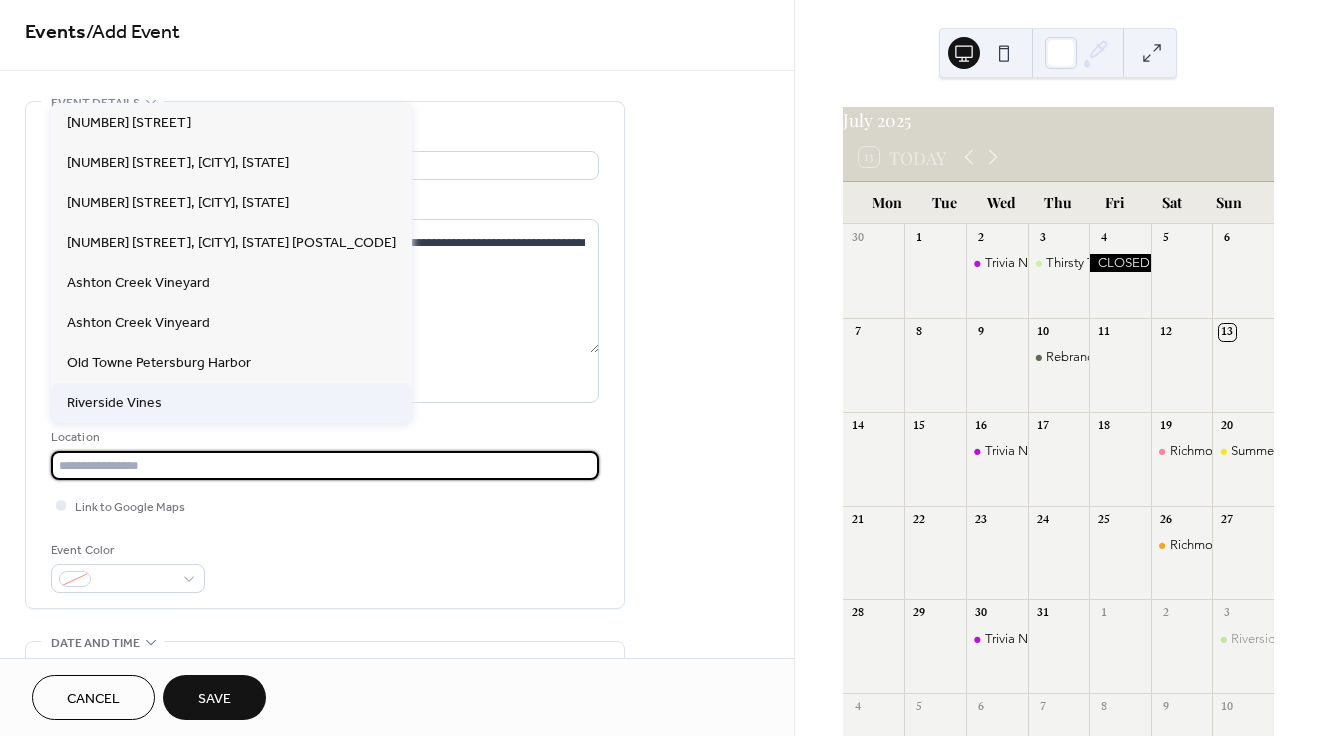 type on "**********" 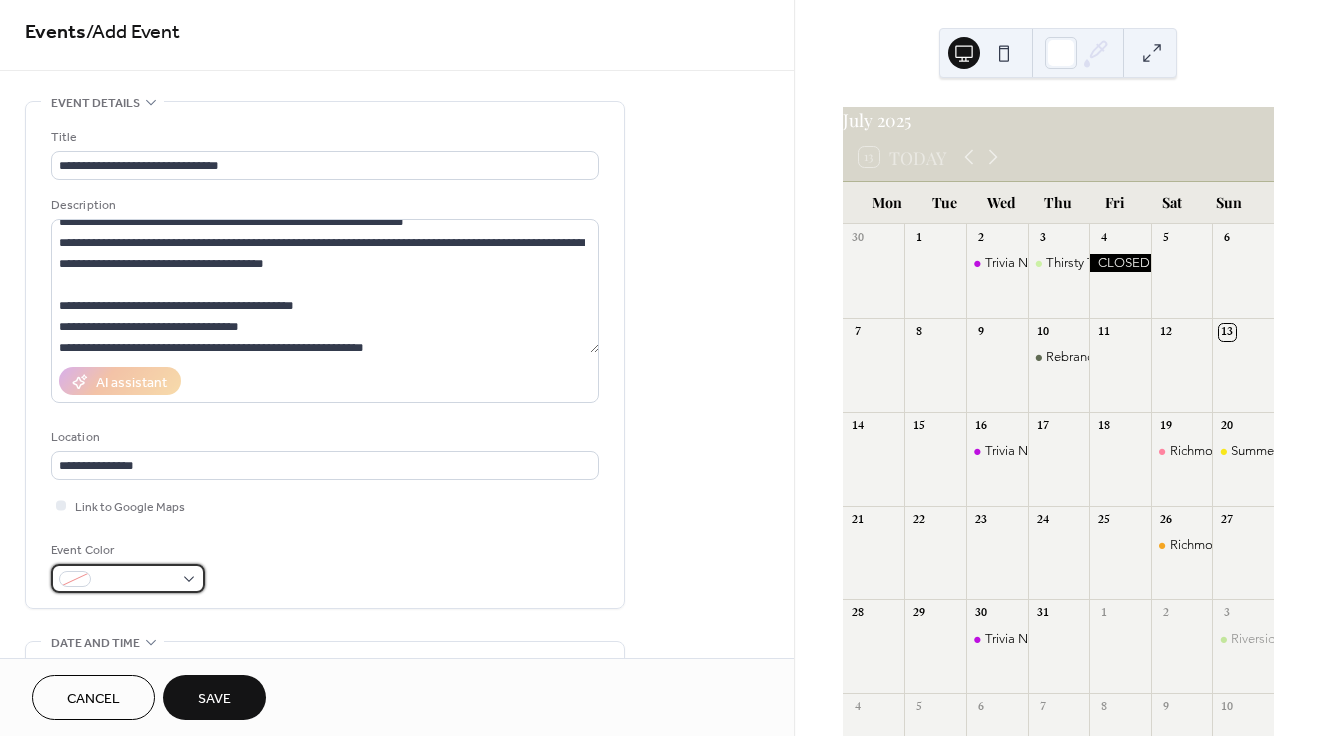 click at bounding box center (128, 578) 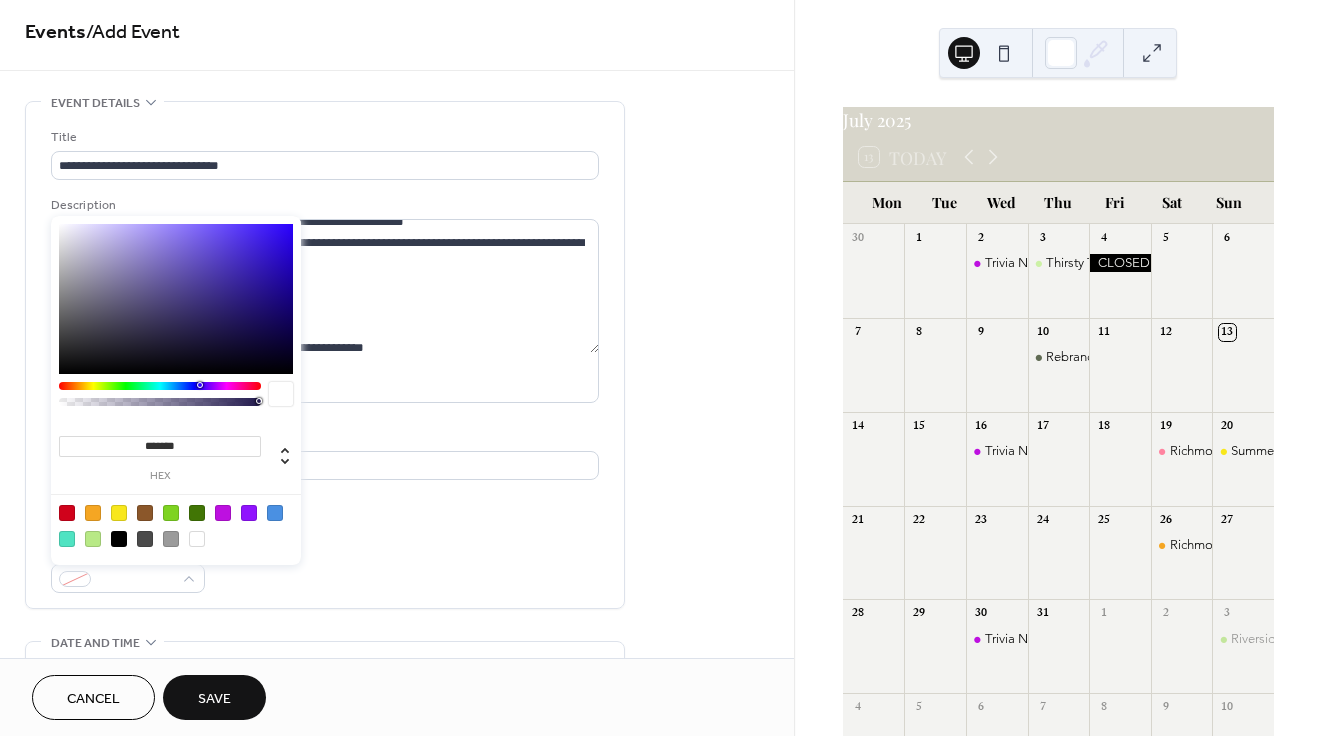 click on "Event Color" at bounding box center (325, 566) 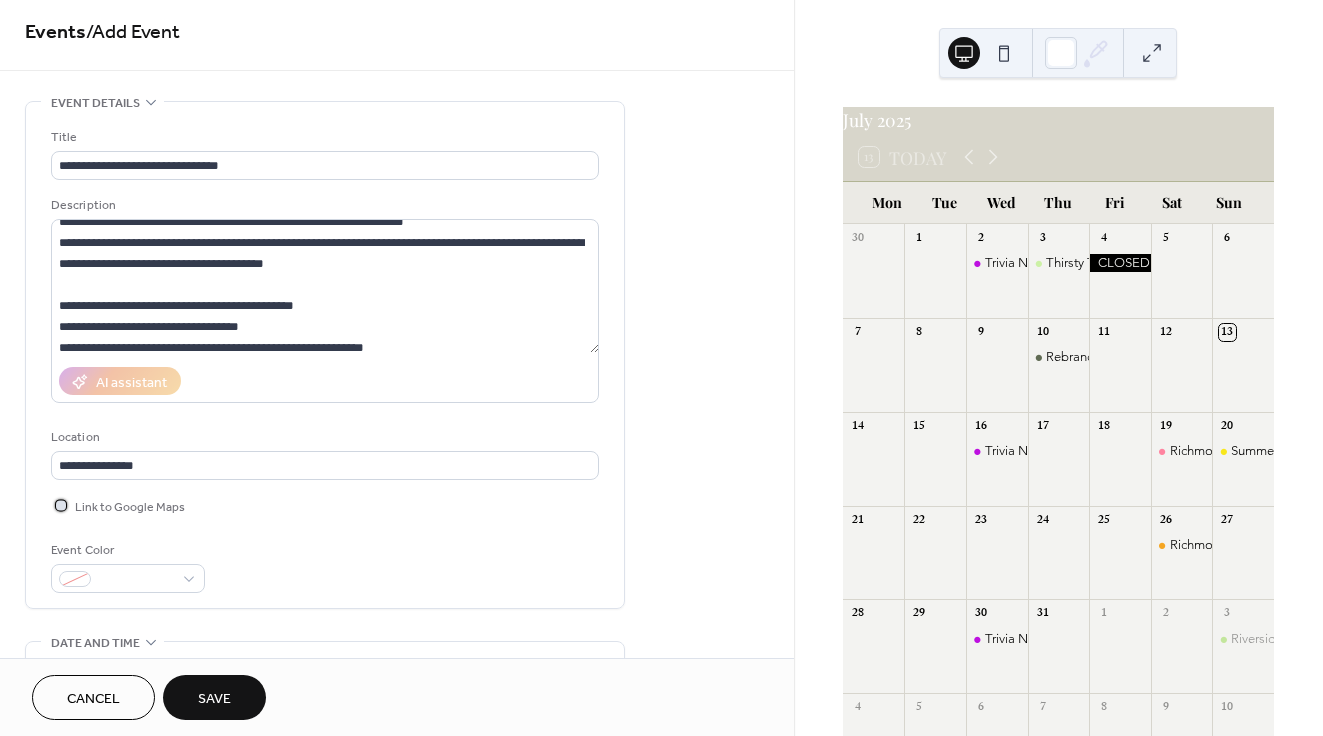 click at bounding box center [61, 505] 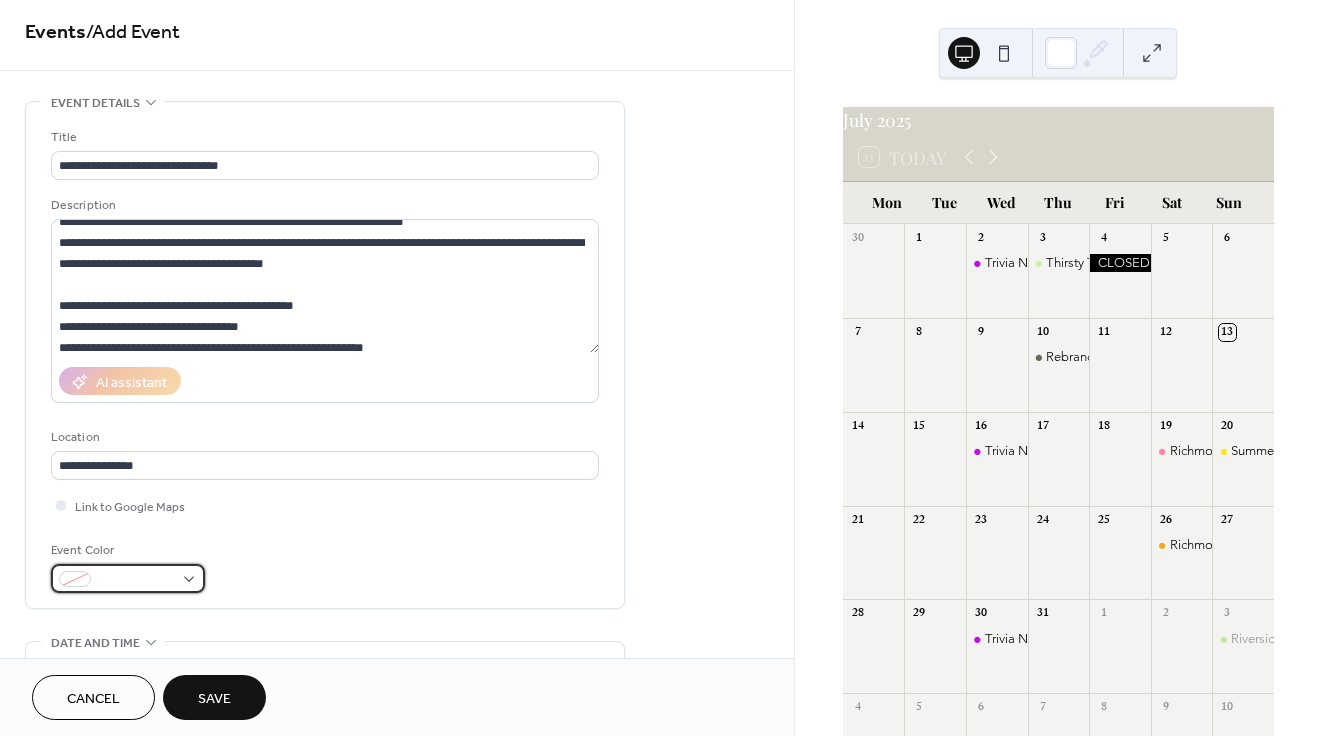 click at bounding box center [136, 580] 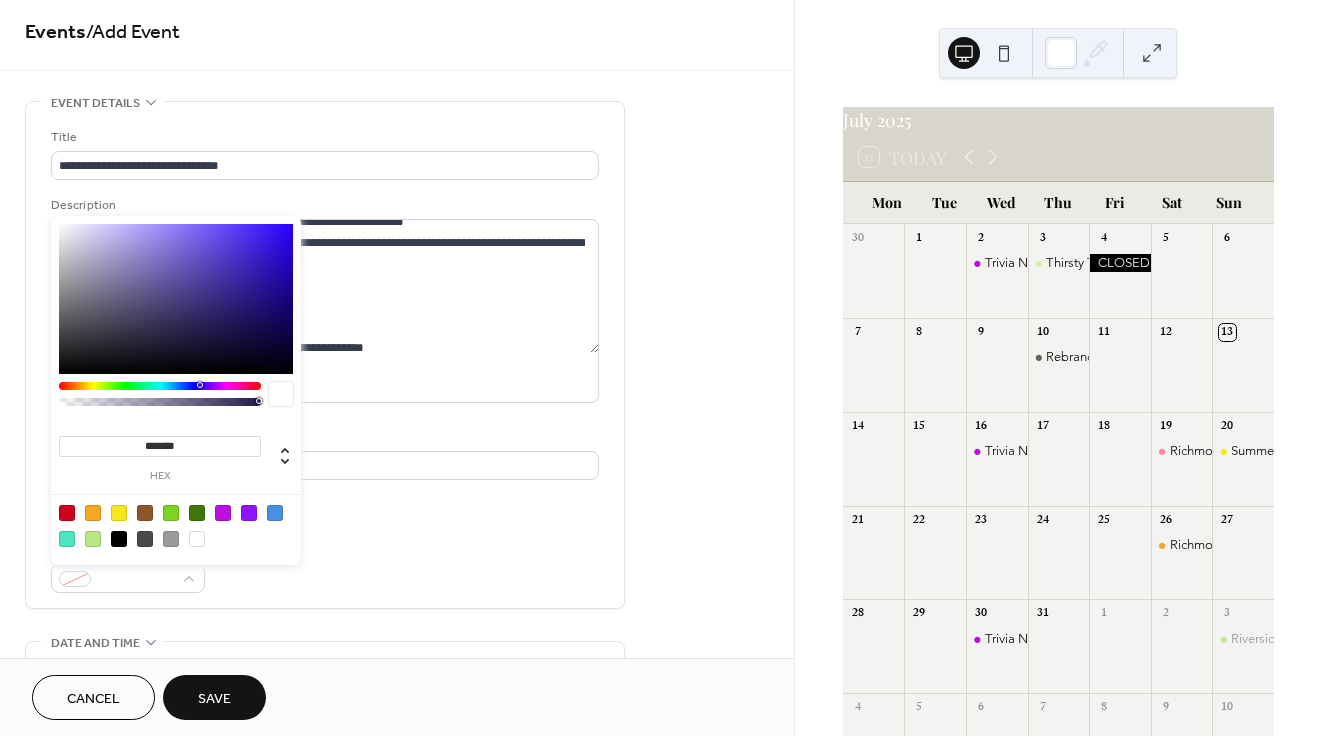 click at bounding box center (223, 513) 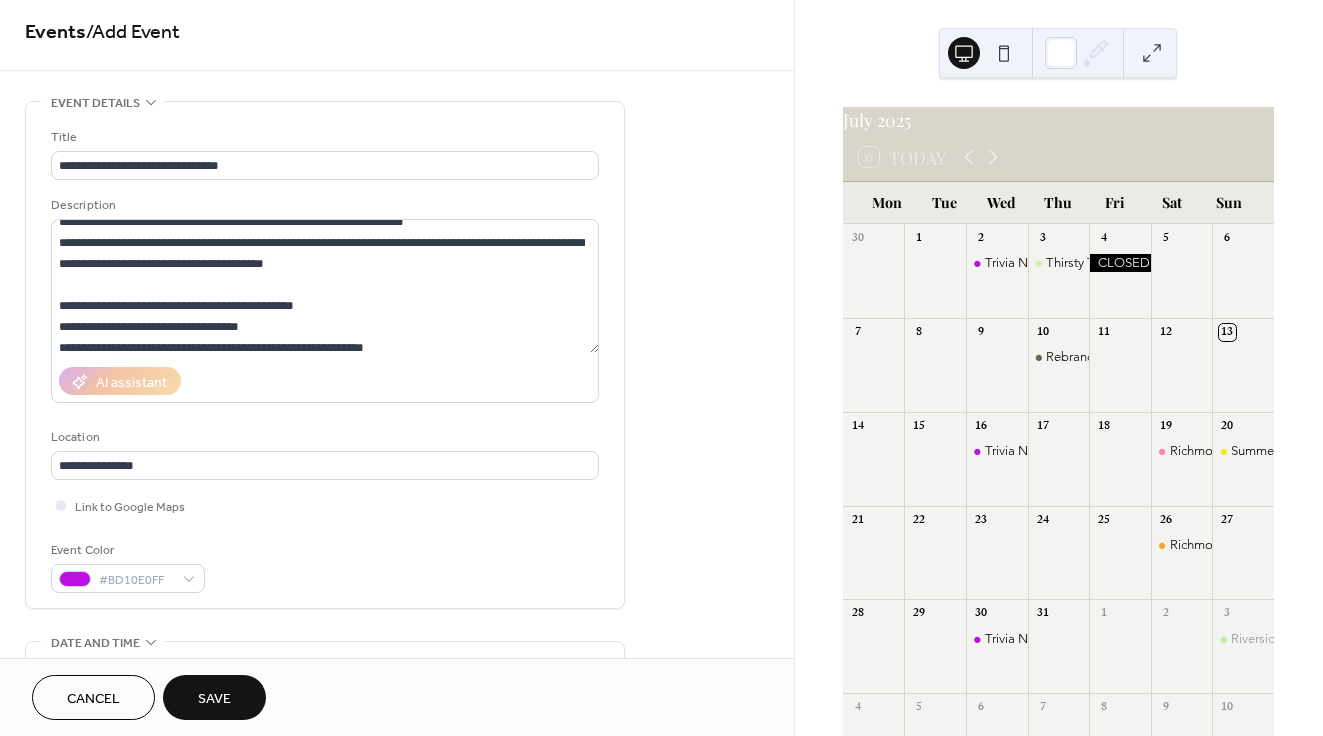 click on "Event Color #BD10E0FF" at bounding box center [325, 566] 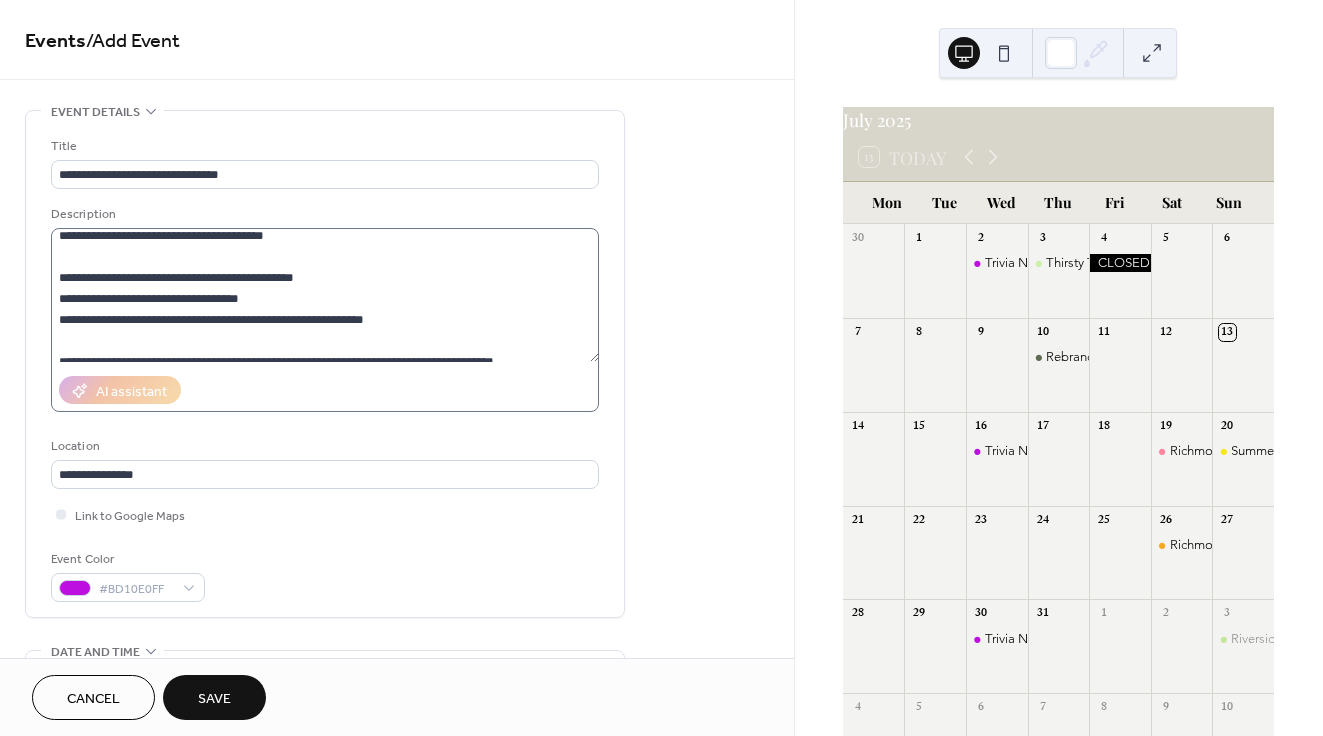 scroll, scrollTop: 348, scrollLeft: 0, axis: vertical 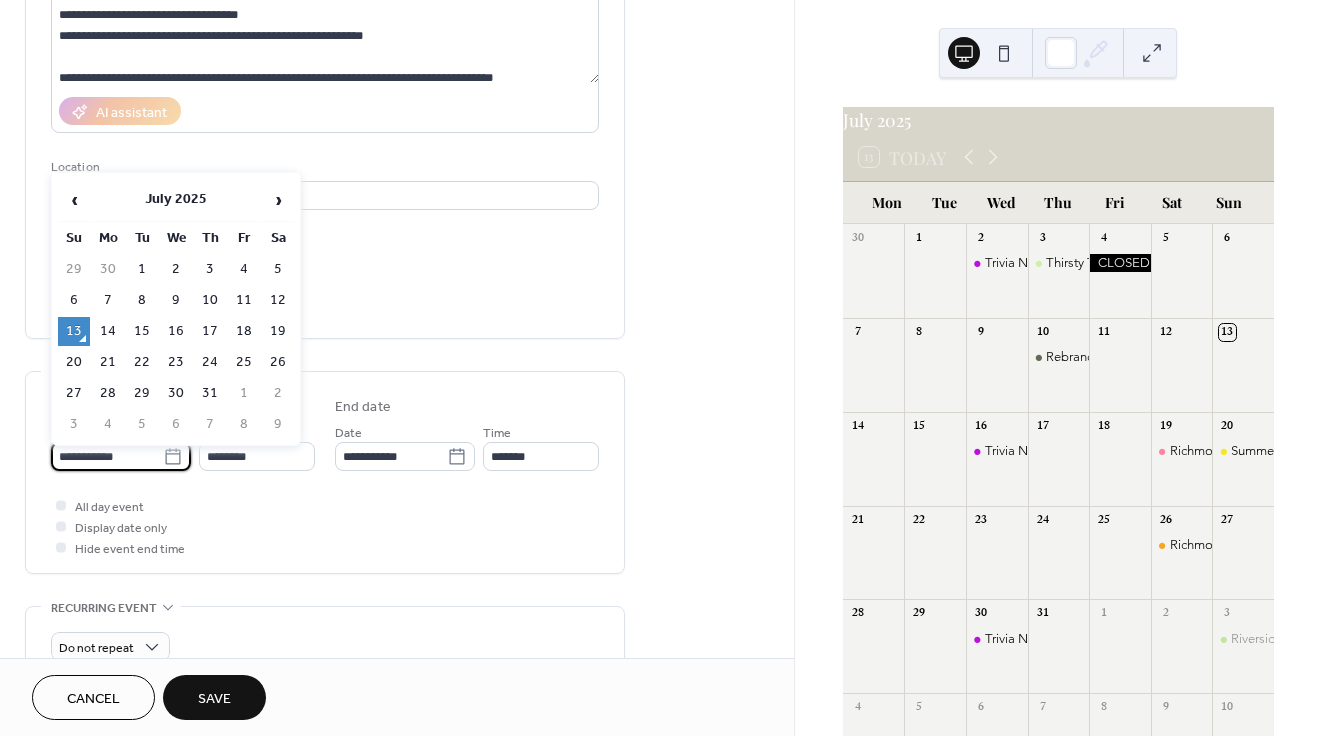 click on "**********" at bounding box center [107, 456] 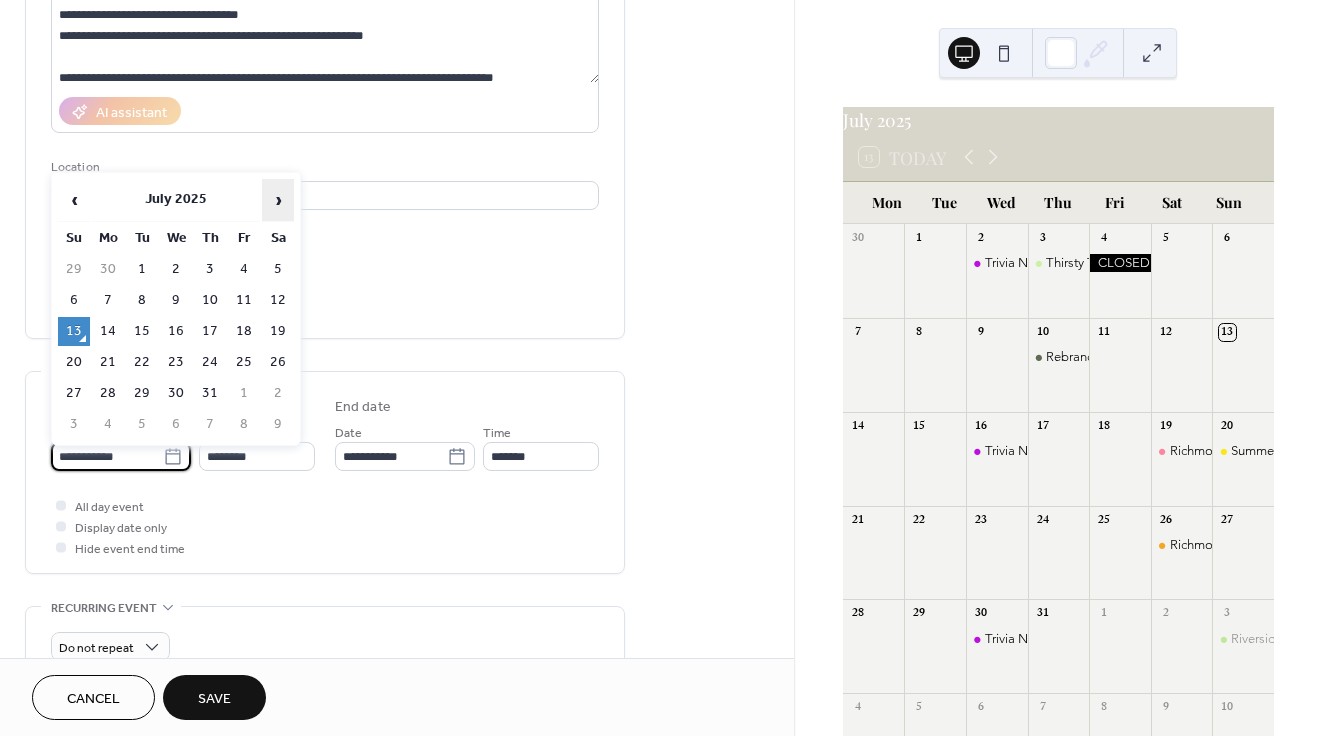 click on "›" at bounding box center (278, 200) 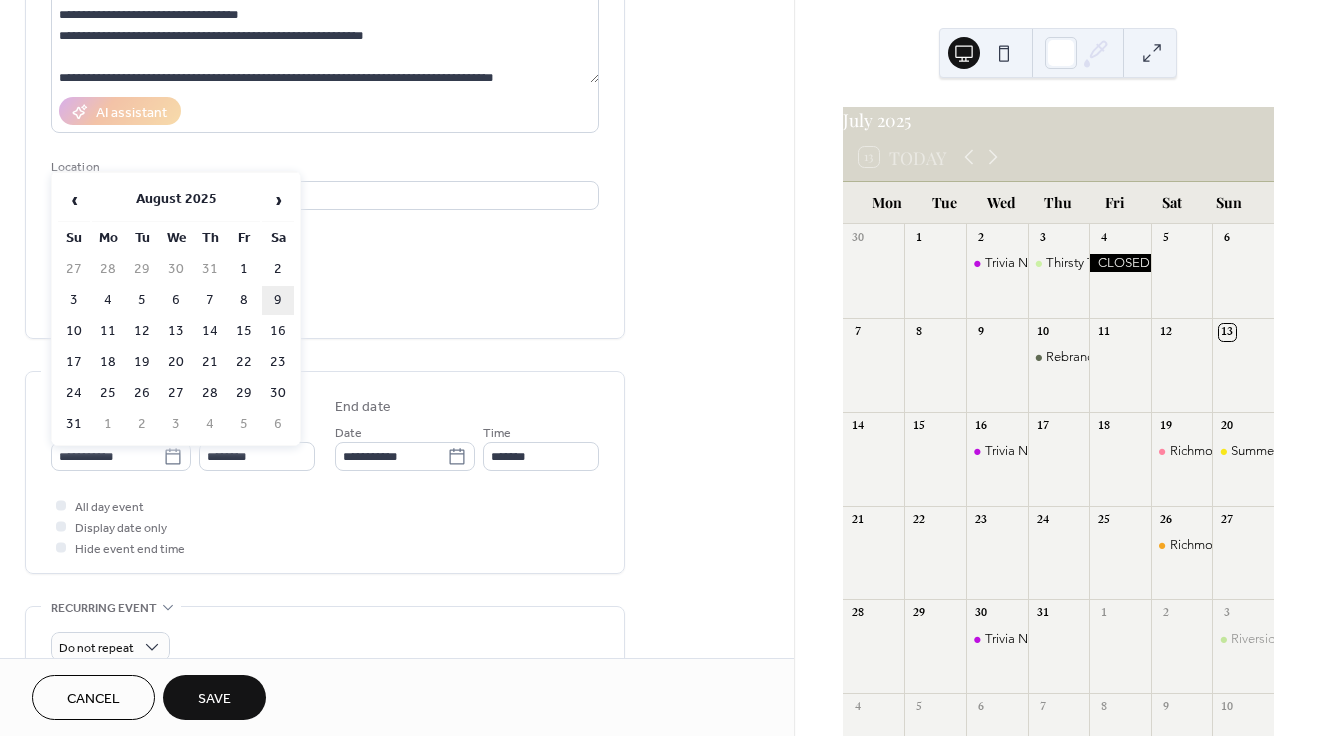 click on "9" at bounding box center (278, 300) 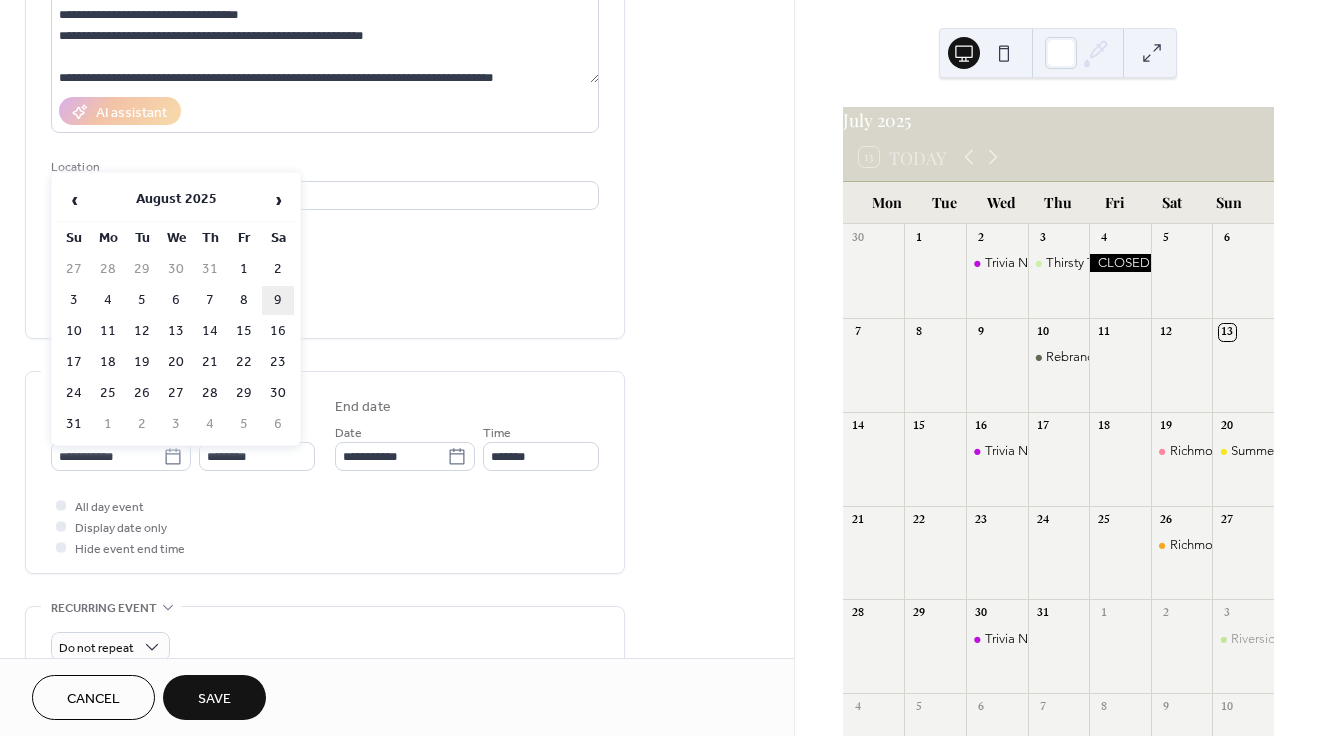 type on "**********" 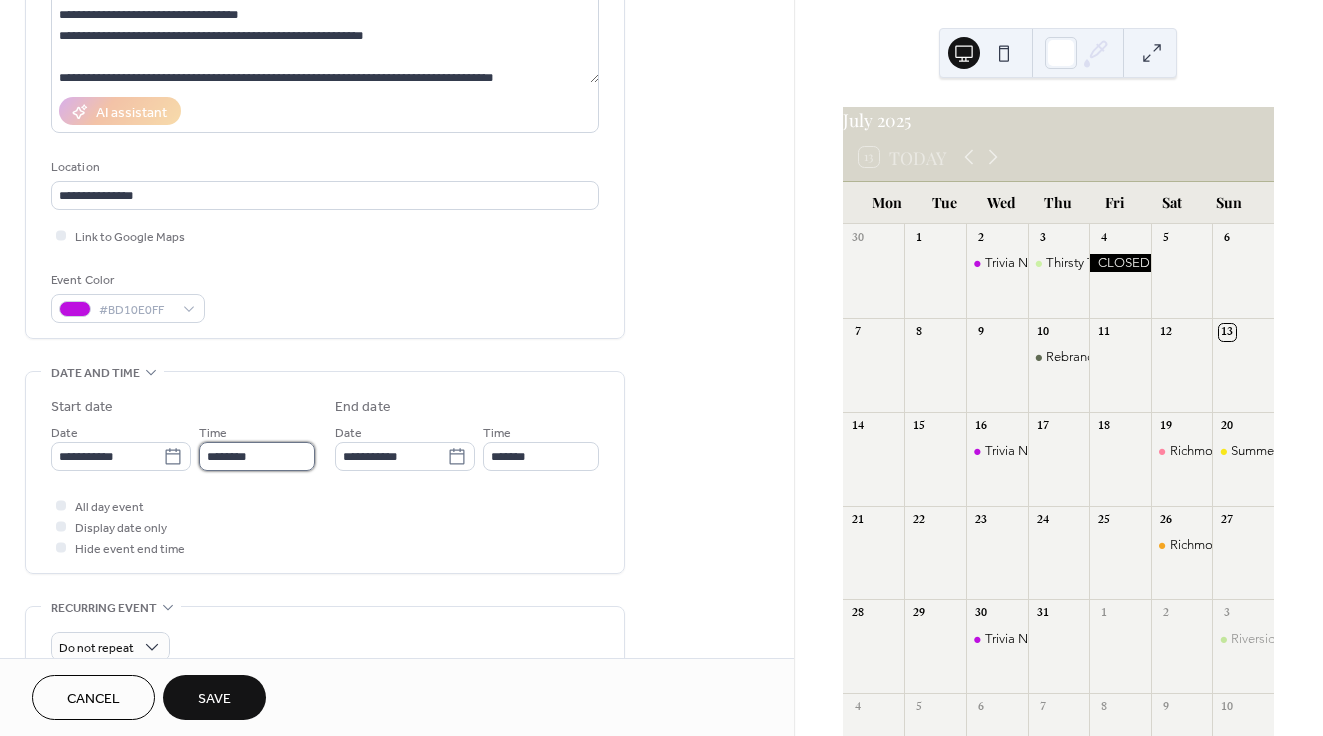click on "********" at bounding box center [257, 456] 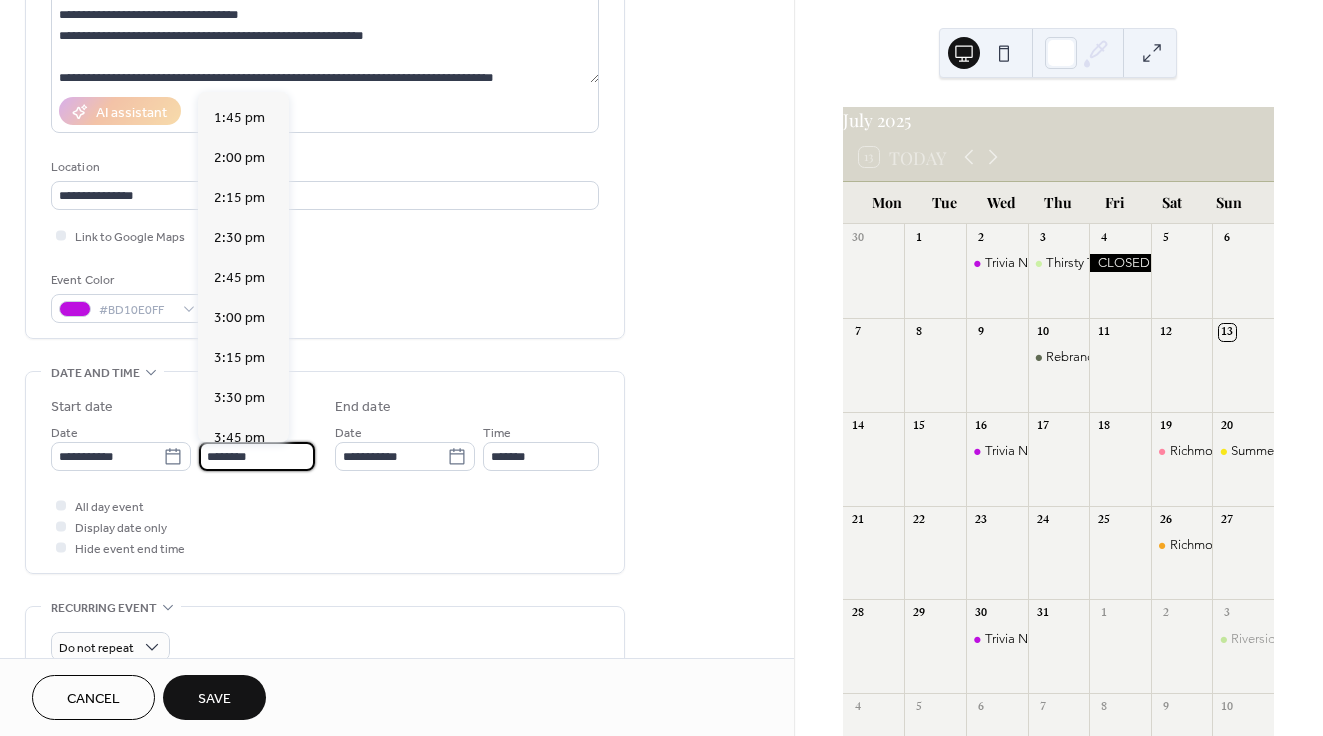 scroll, scrollTop: 2228, scrollLeft: 0, axis: vertical 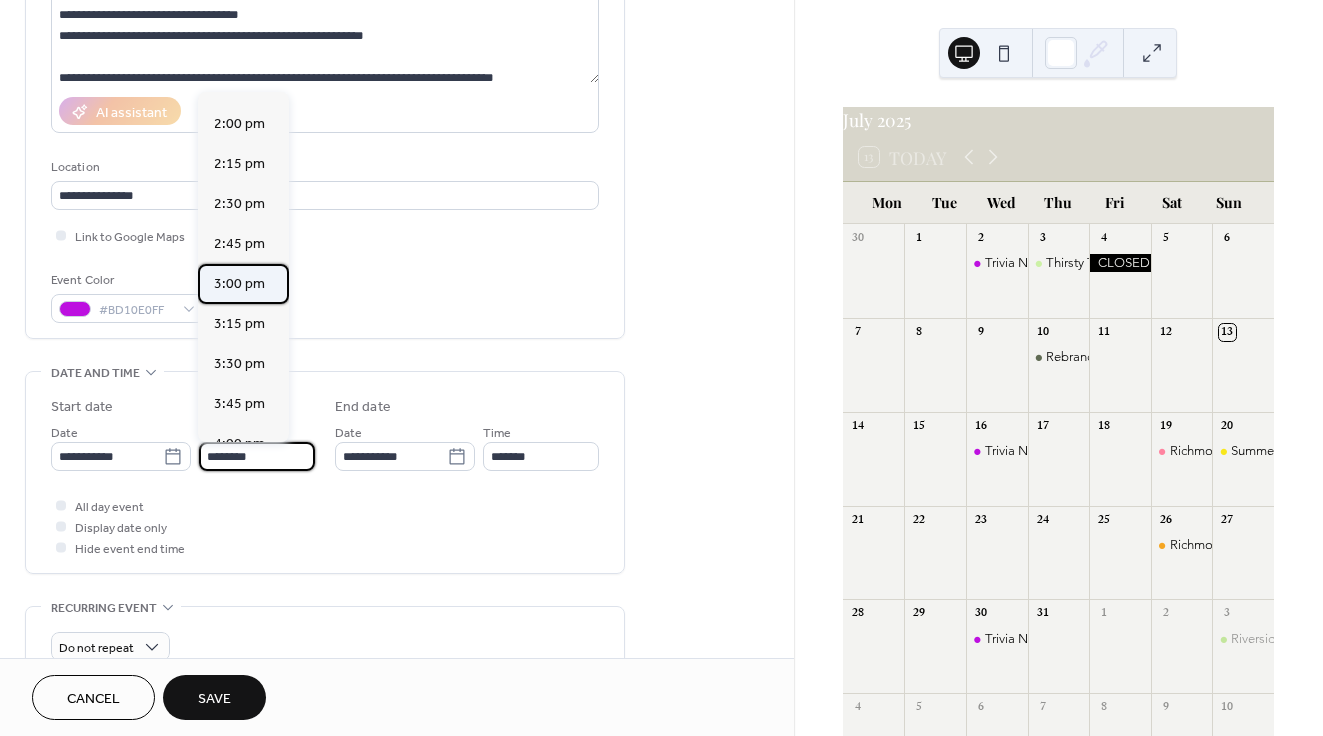 click on "3:00 pm" at bounding box center (239, 284) 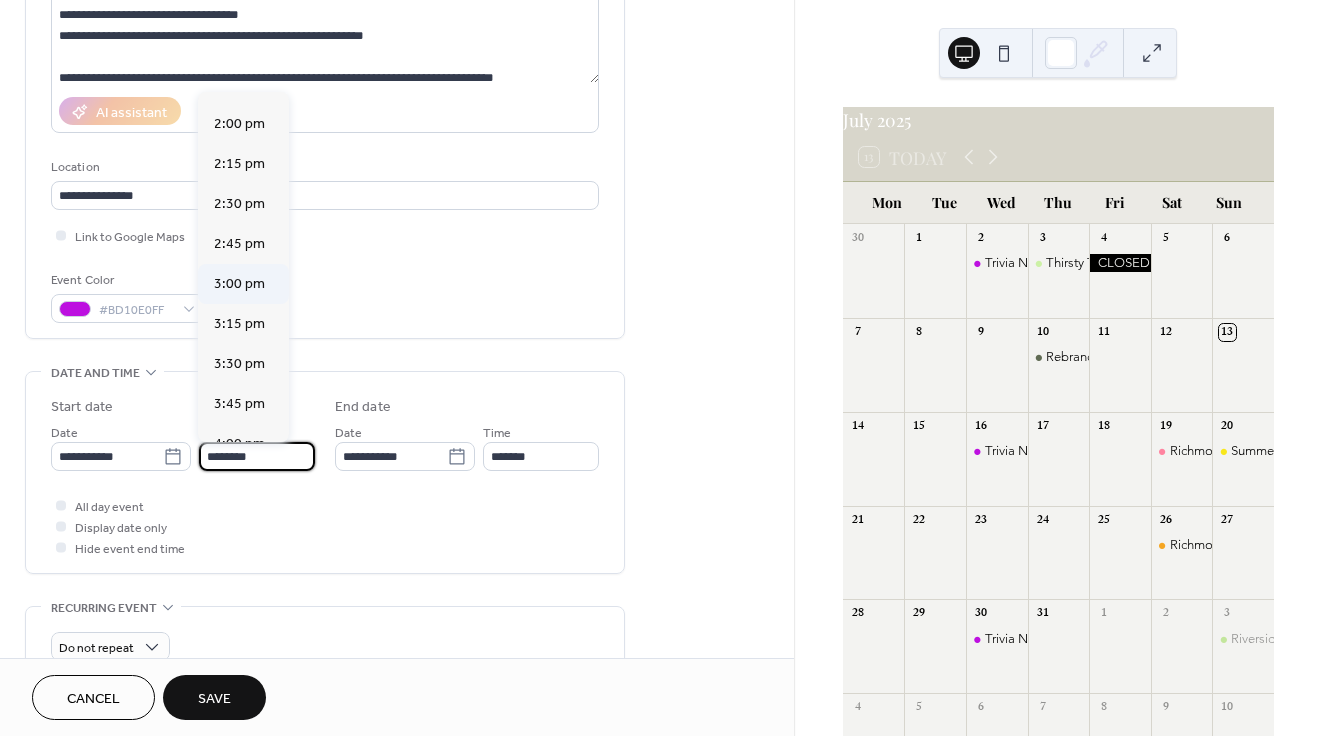 type on "*******" 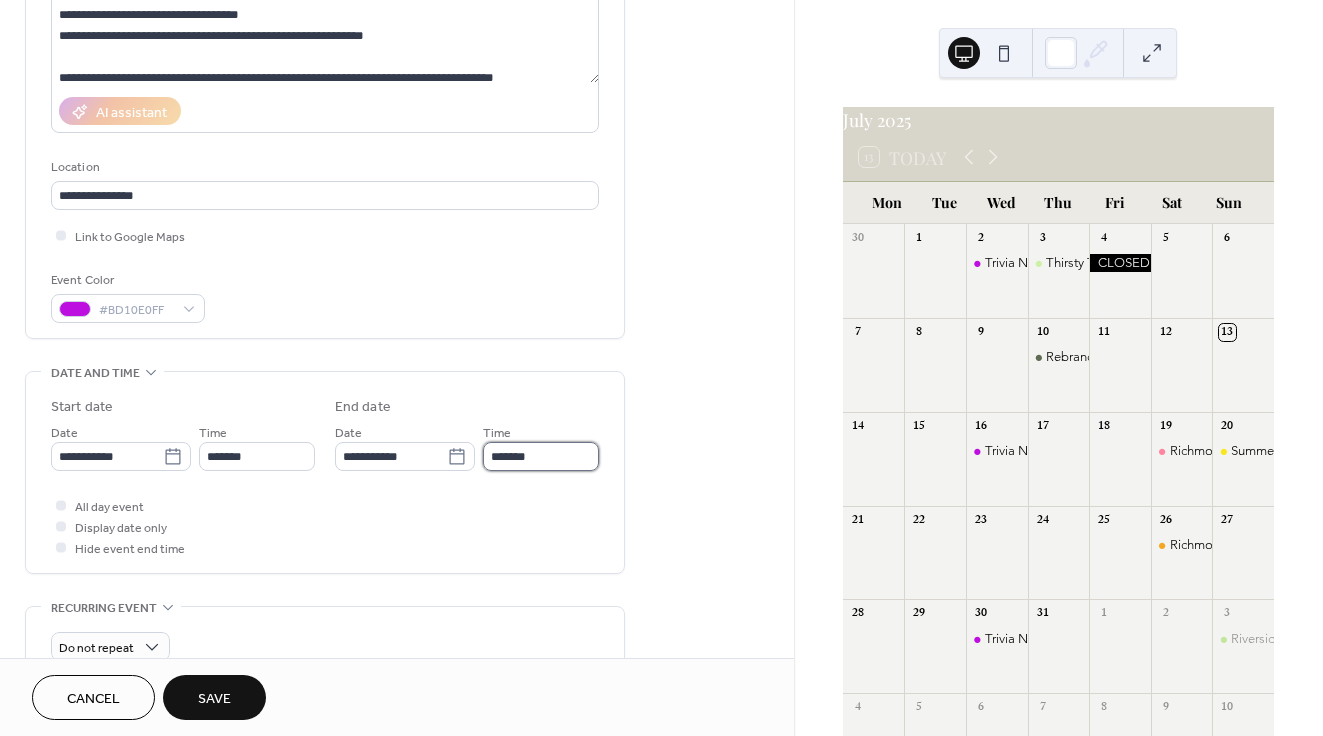 click on "*******" at bounding box center [541, 456] 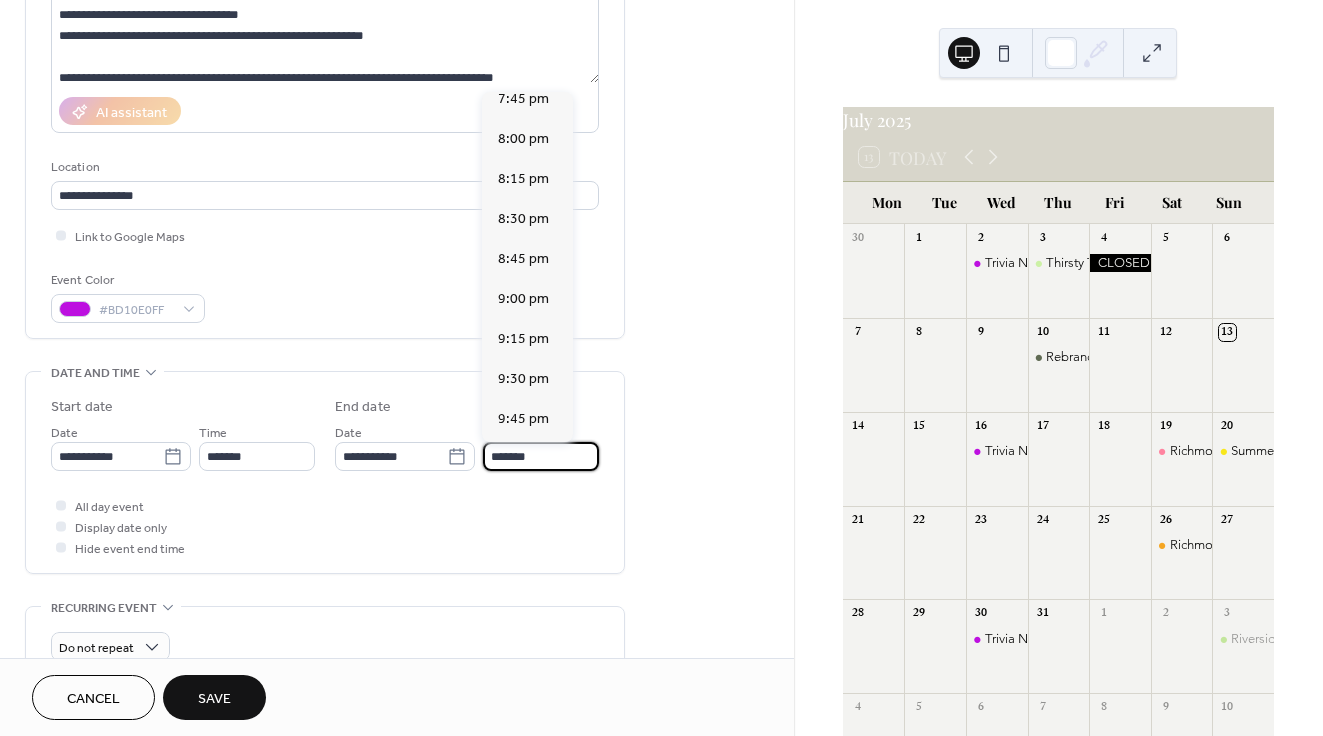 scroll, scrollTop: 798, scrollLeft: 0, axis: vertical 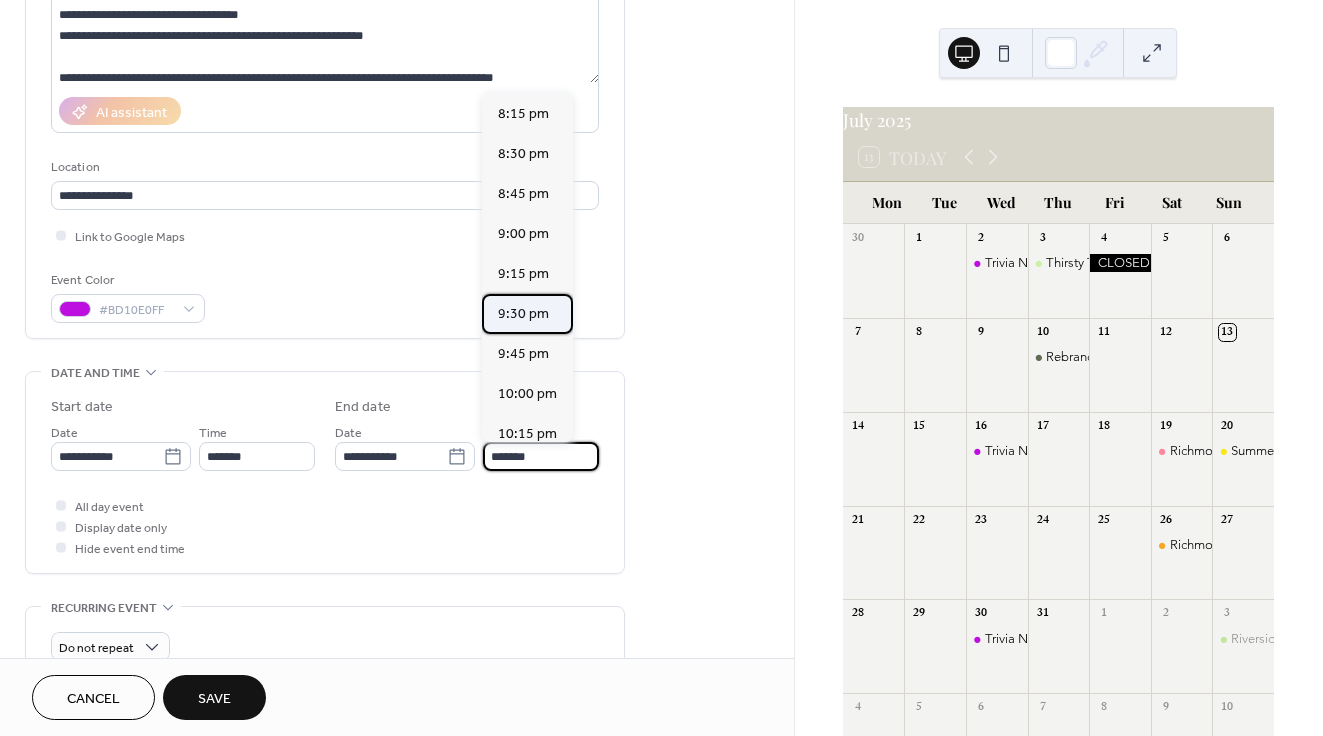click on "9:30 pm" at bounding box center [523, 314] 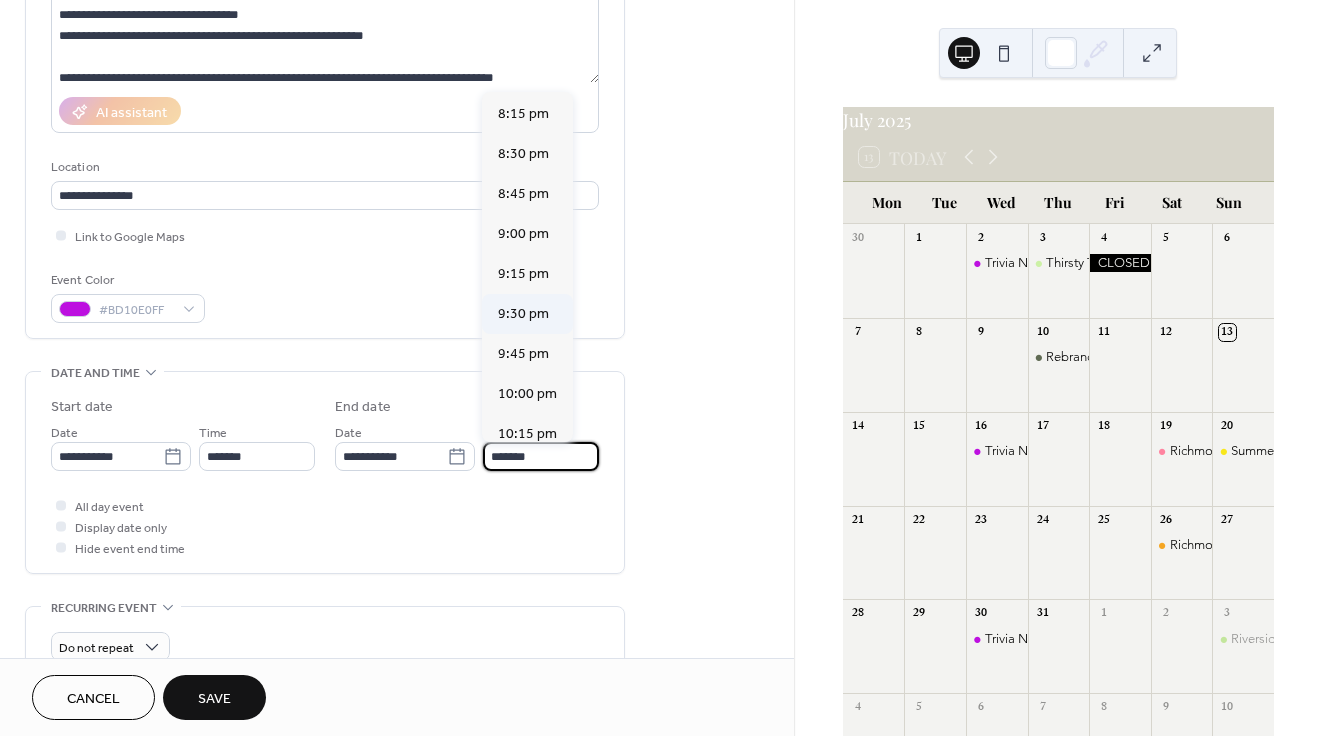 type on "*******" 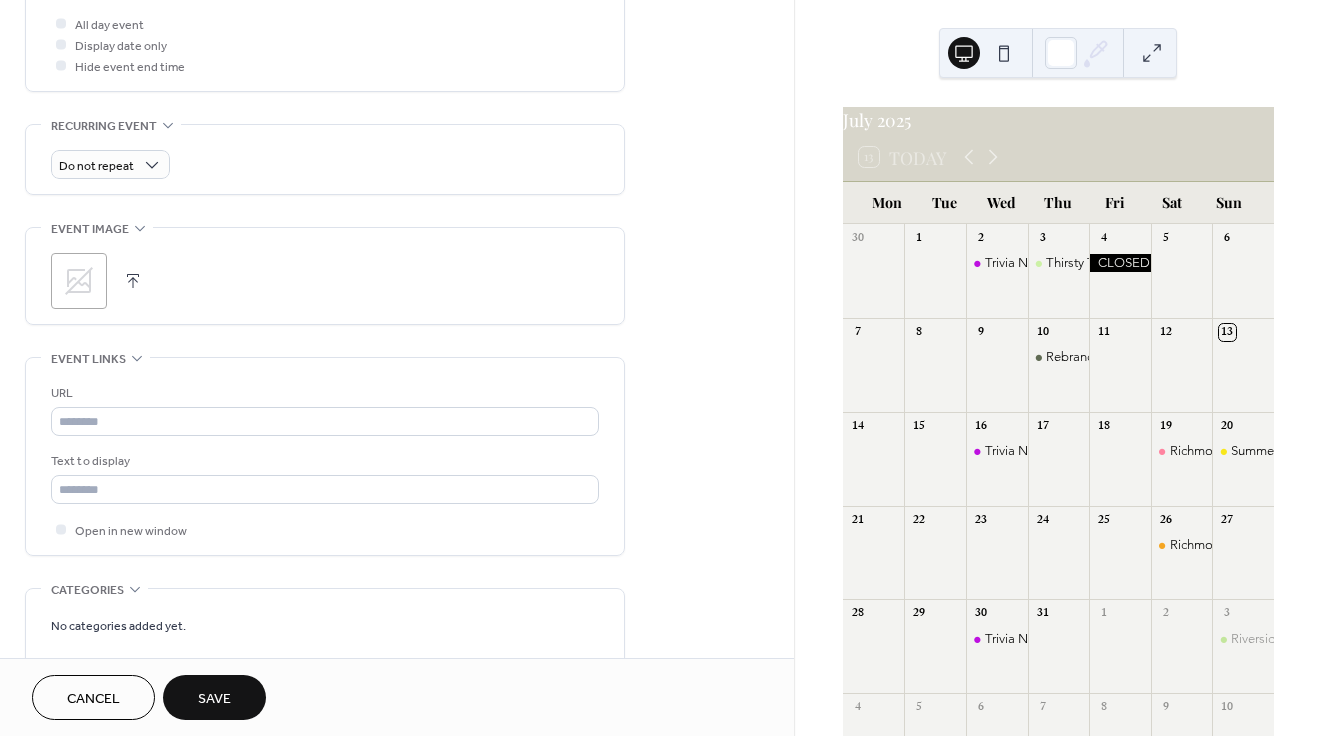 scroll, scrollTop: 769, scrollLeft: 0, axis: vertical 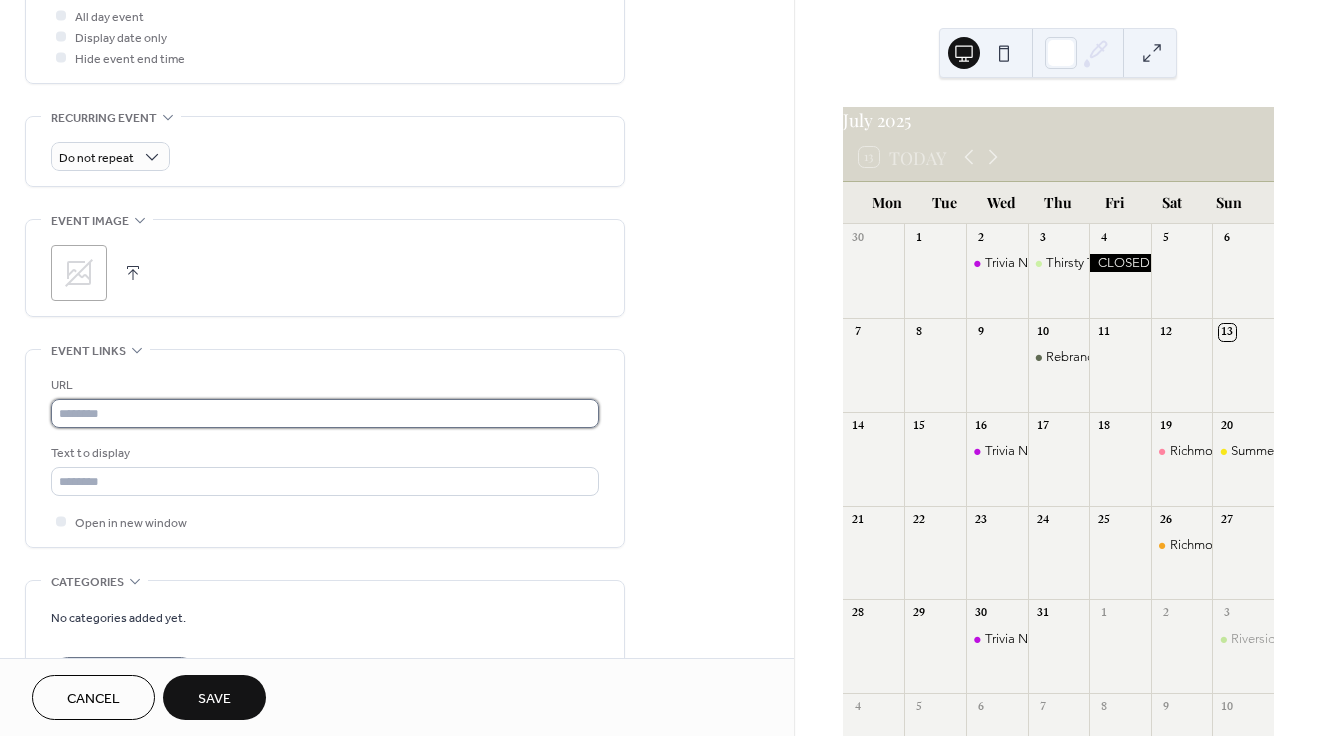 click at bounding box center (325, 413) 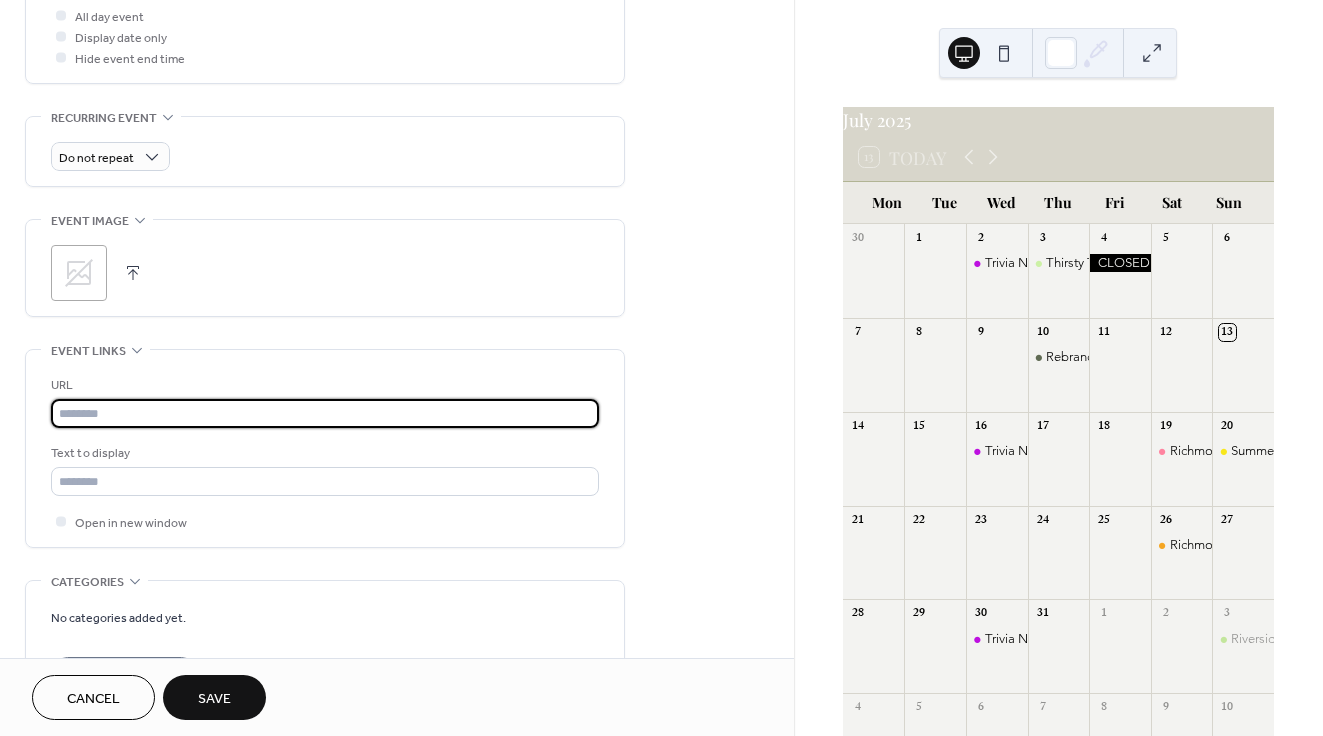 paste on "**********" 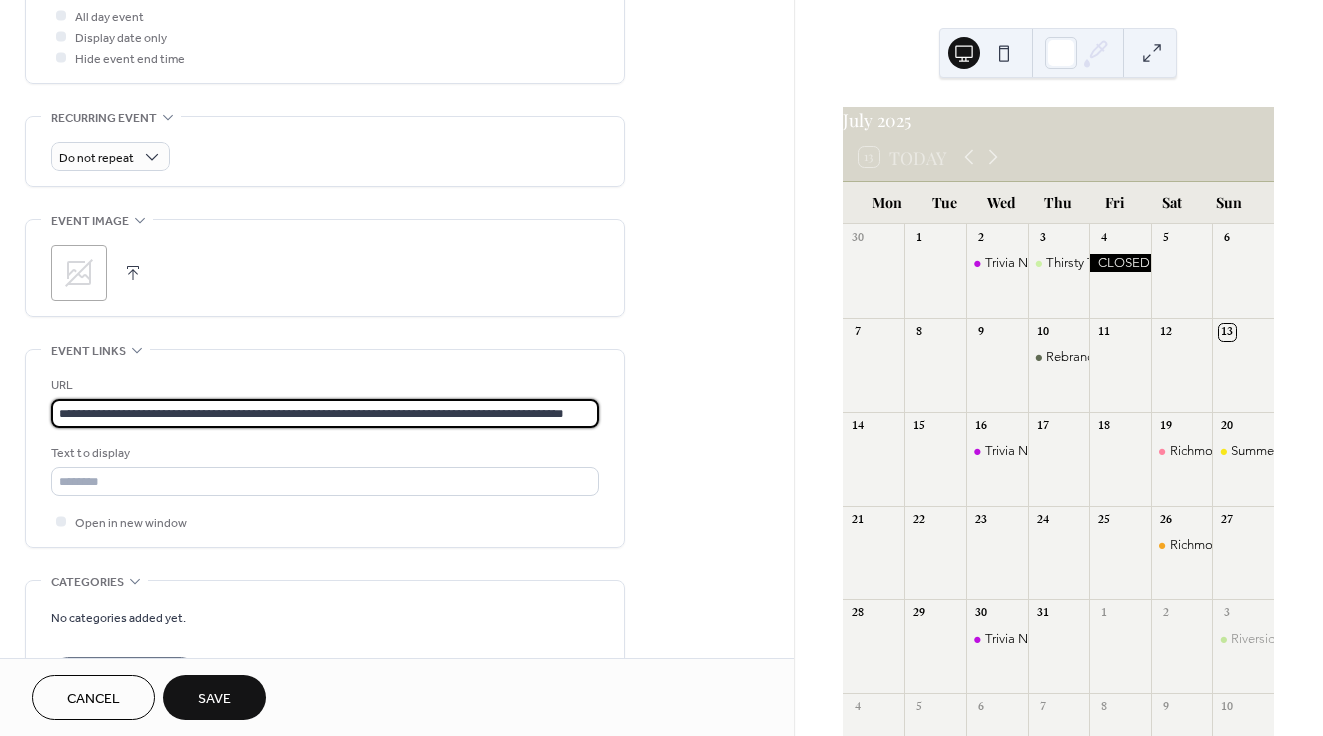 scroll, scrollTop: 0, scrollLeft: 41, axis: horizontal 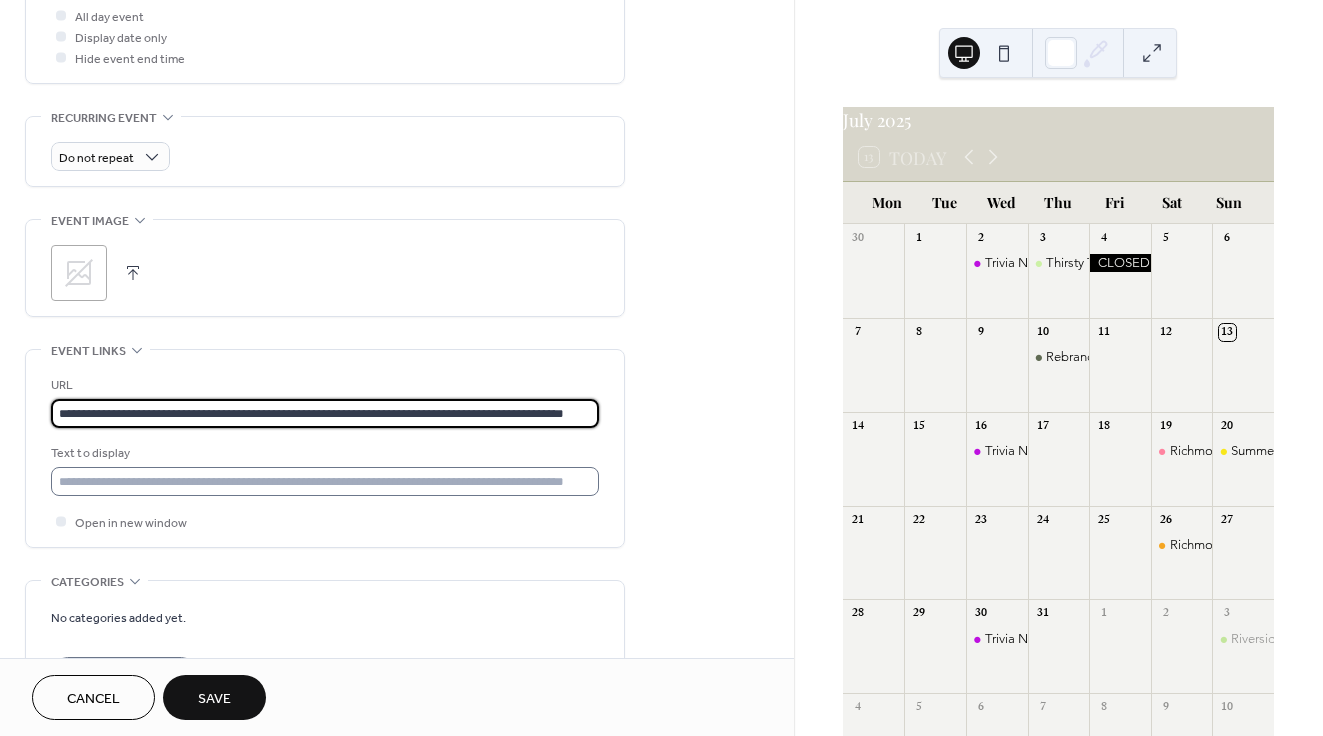 type on "**********" 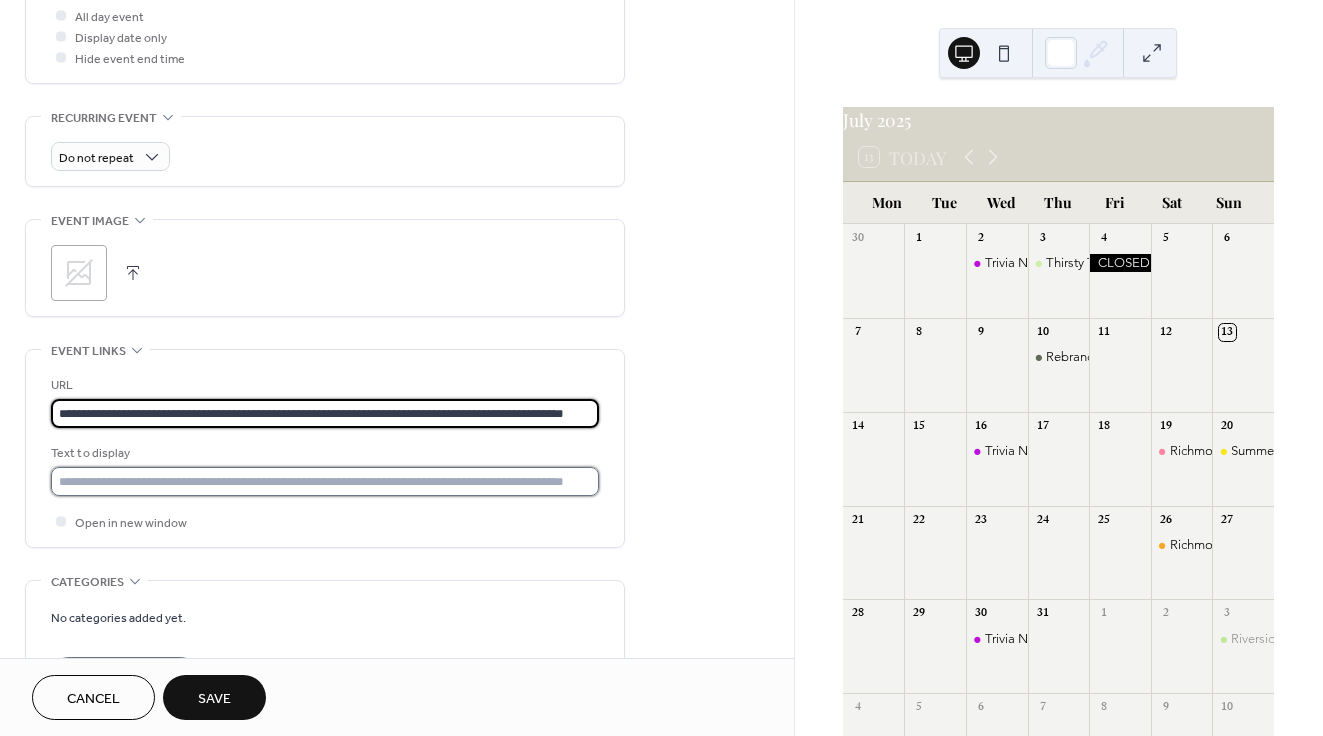 click at bounding box center [325, 481] 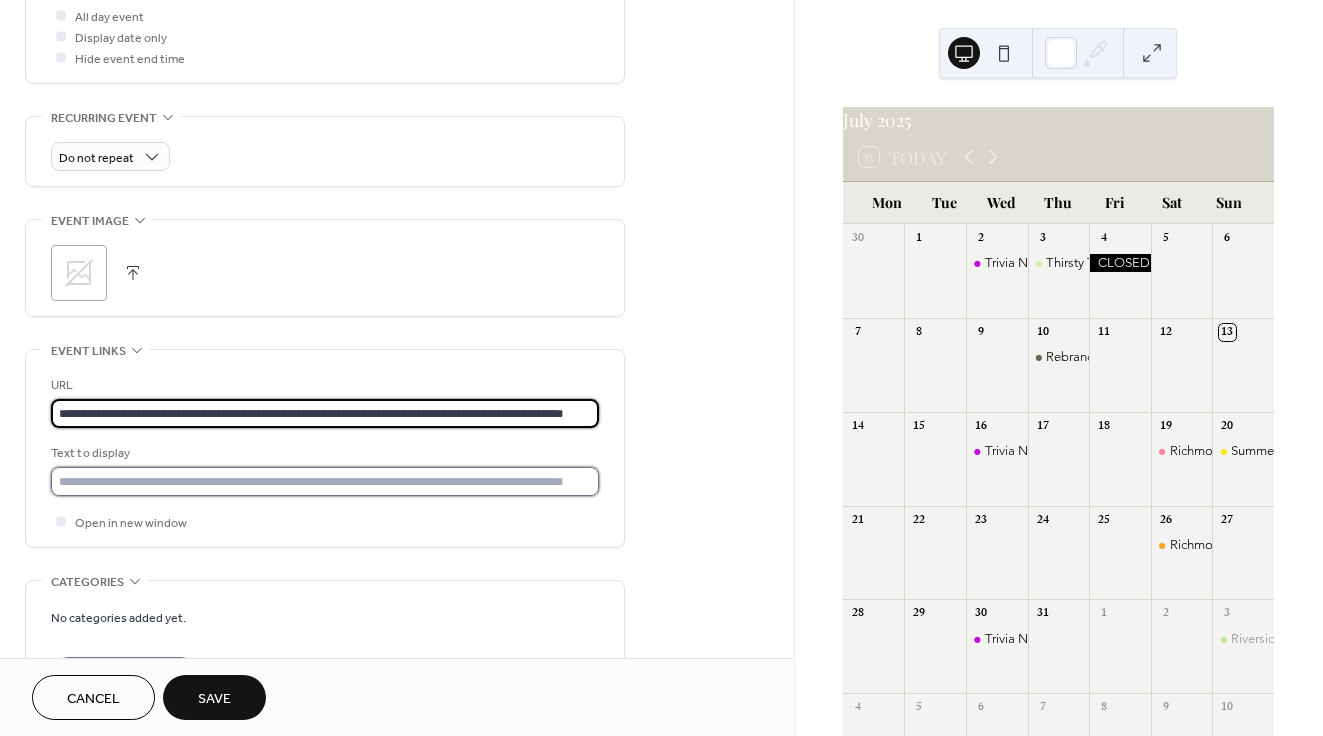 scroll, scrollTop: 0, scrollLeft: 0, axis: both 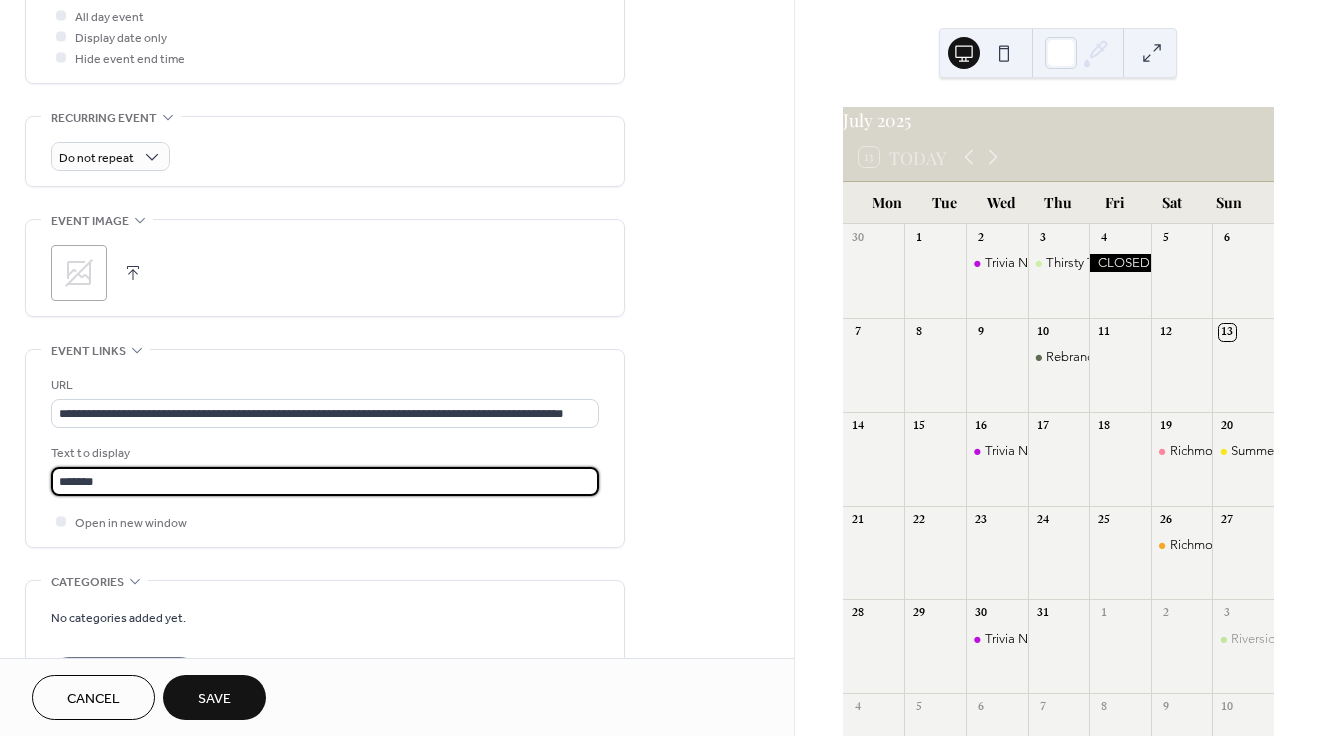 type on "*******" 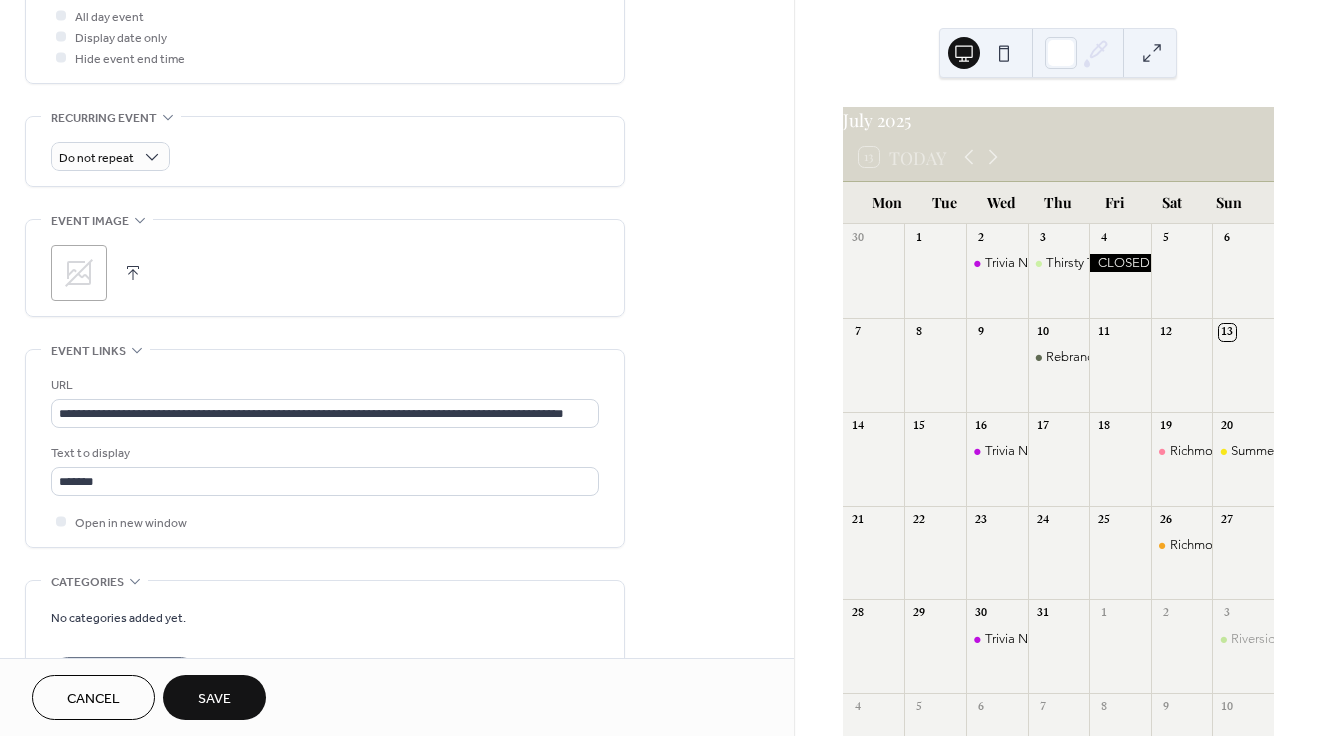 click on "**********" at bounding box center [397, 70] 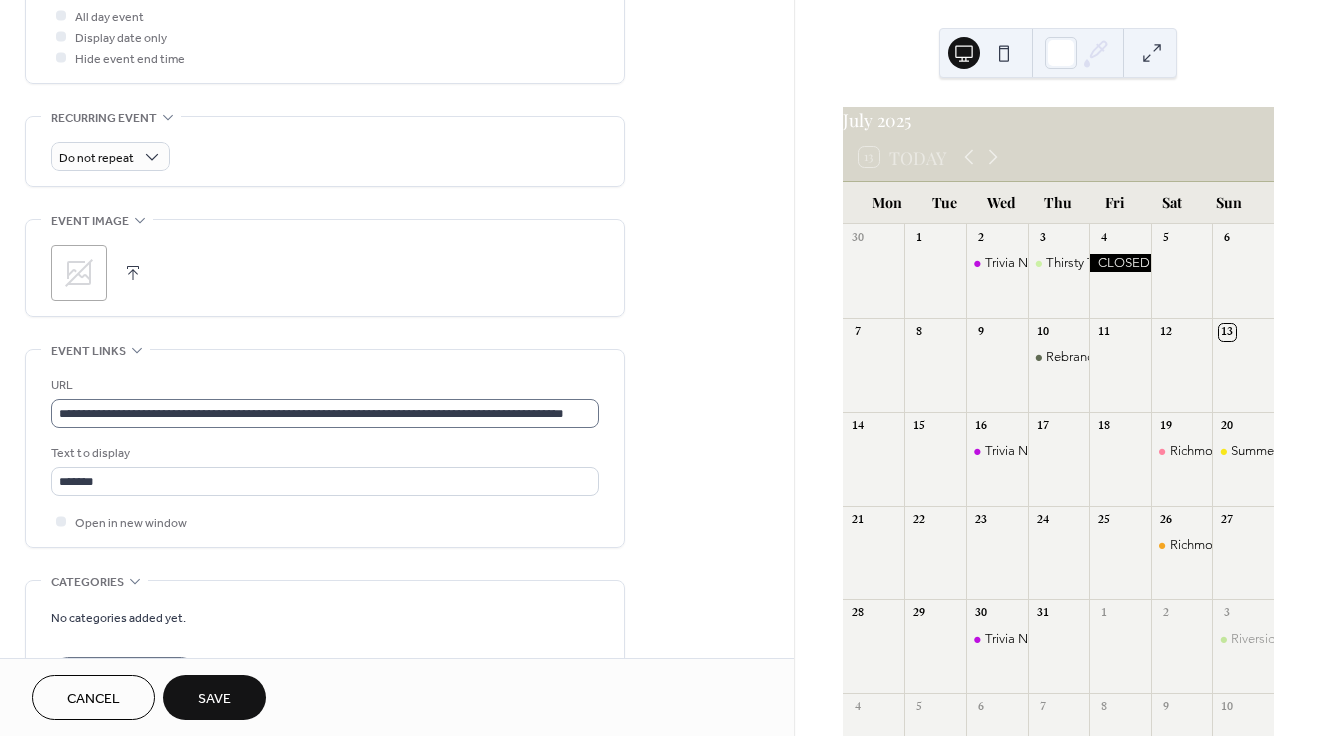 scroll, scrollTop: 1, scrollLeft: 0, axis: vertical 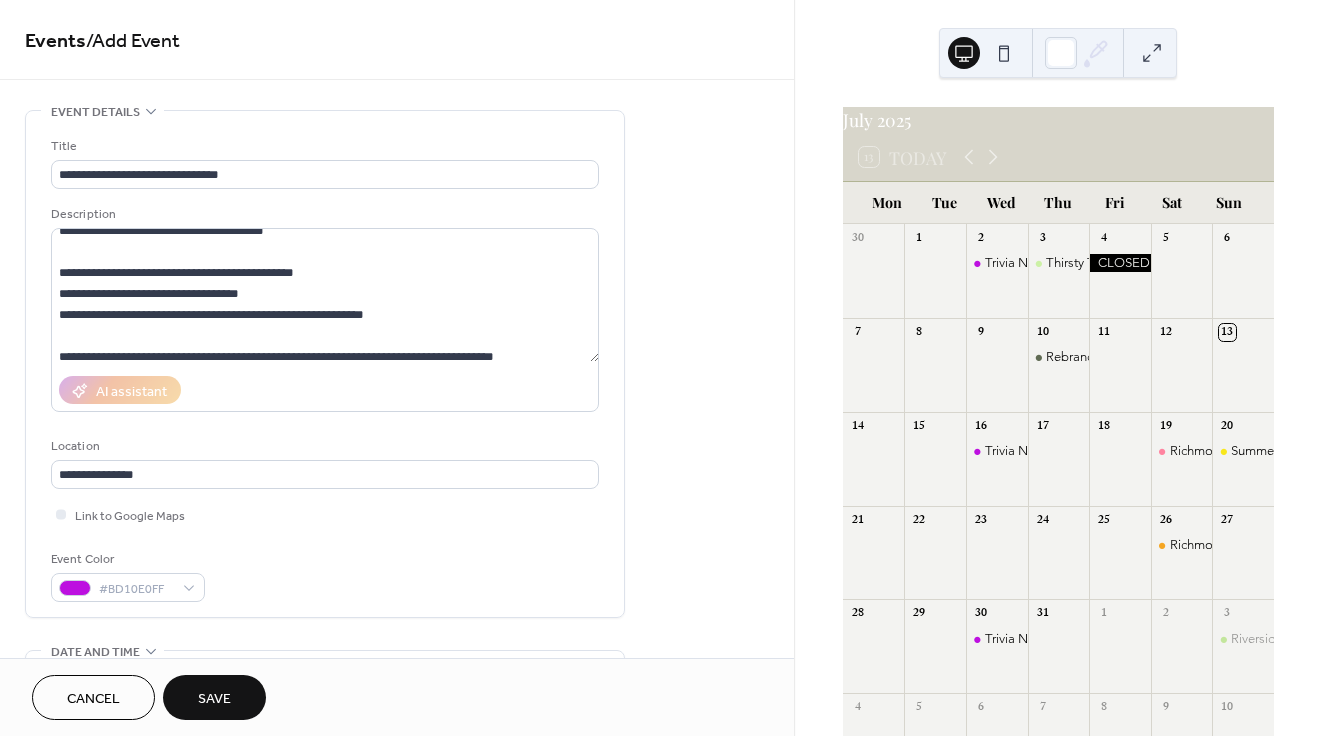 click on "Save" at bounding box center (214, 699) 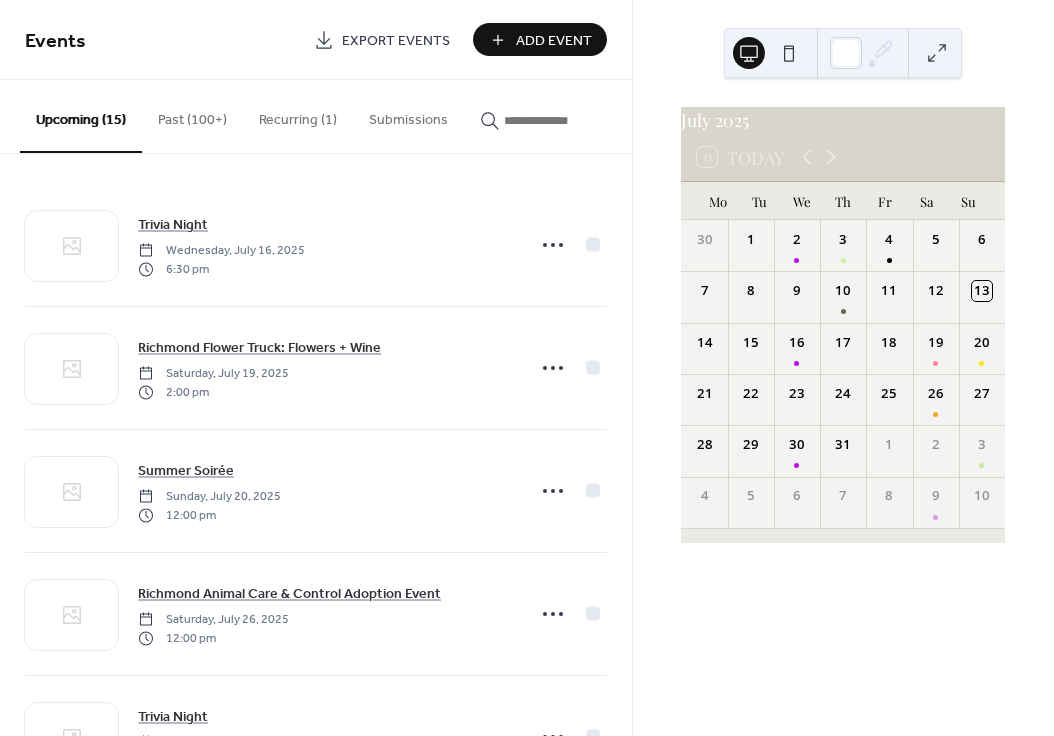 click on "Add Event" at bounding box center (554, 41) 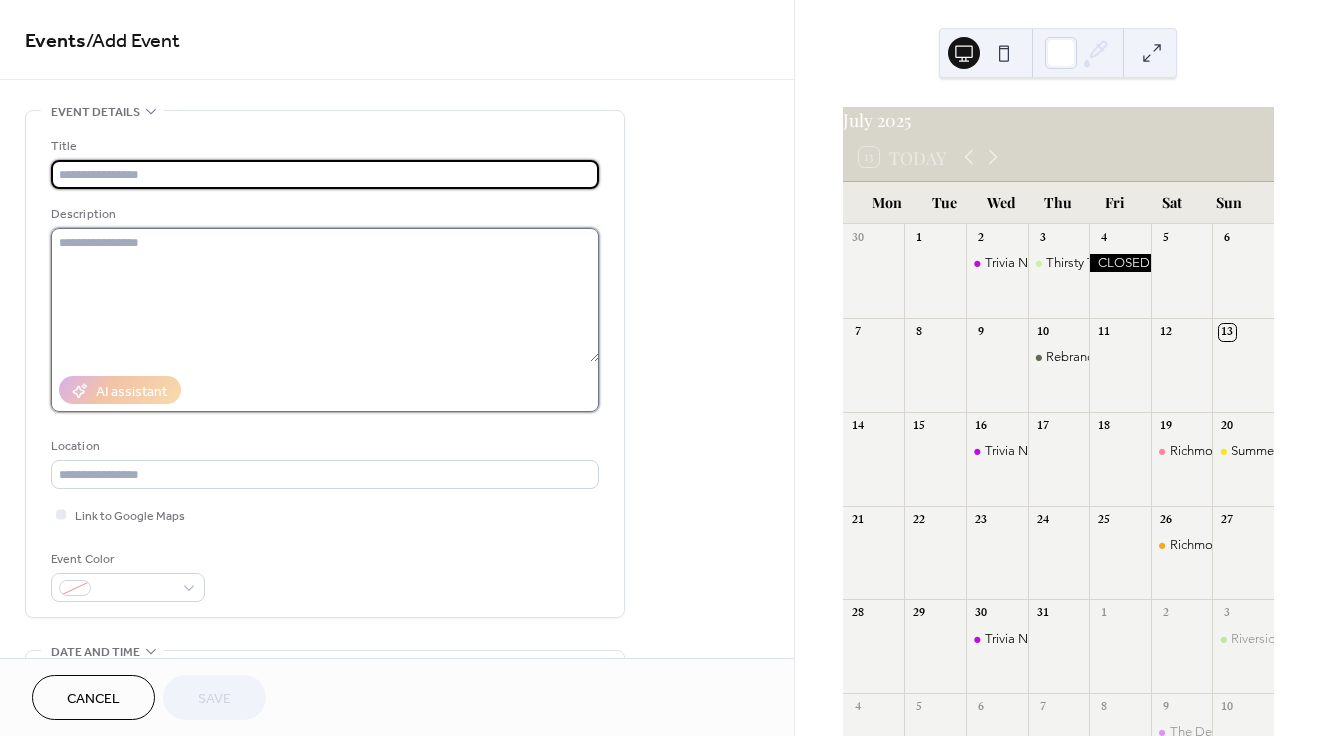 click at bounding box center [325, 295] 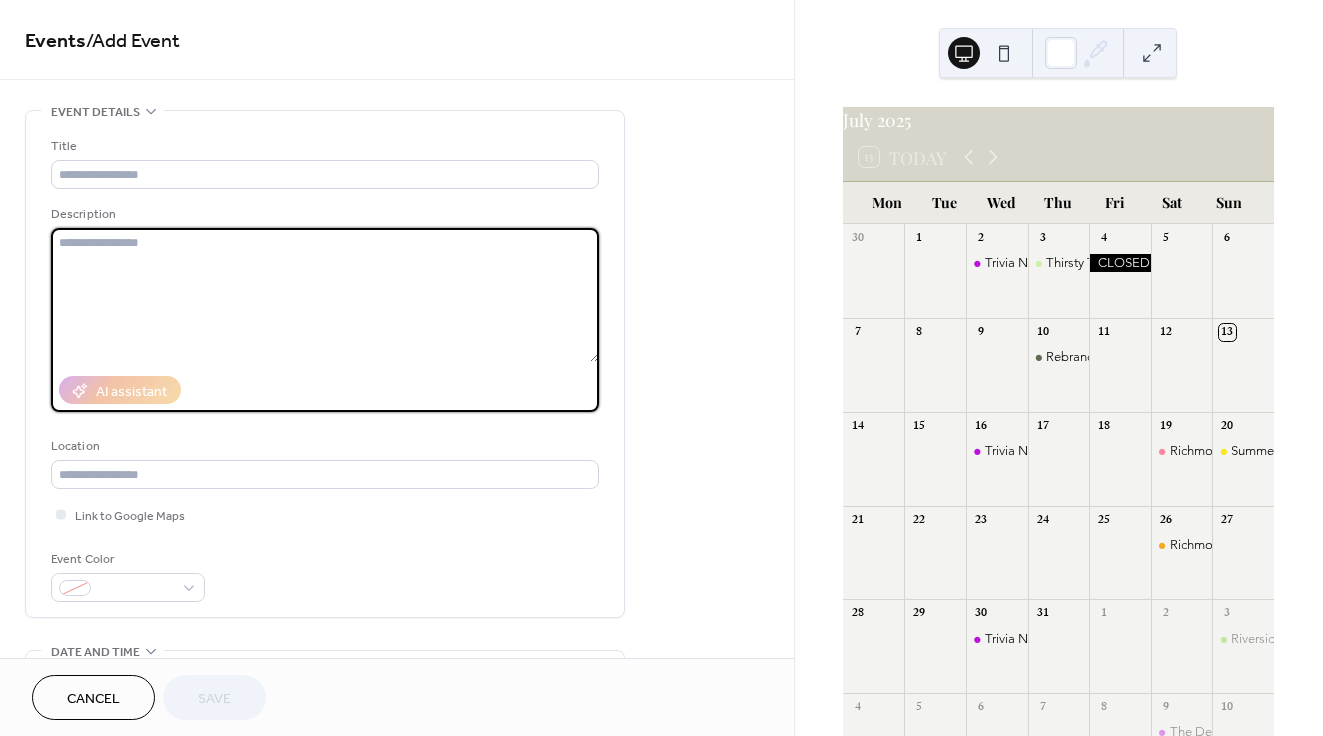 paste on "**********" 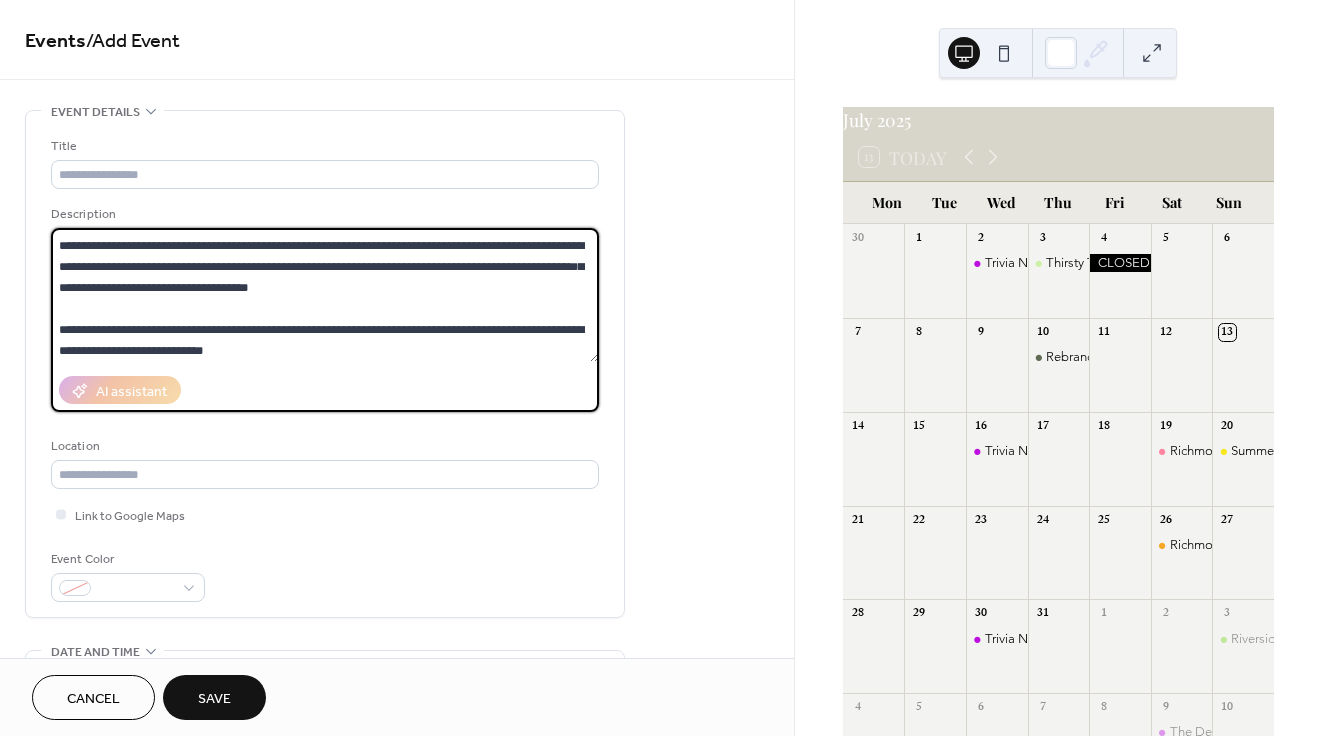 scroll, scrollTop: 0, scrollLeft: 0, axis: both 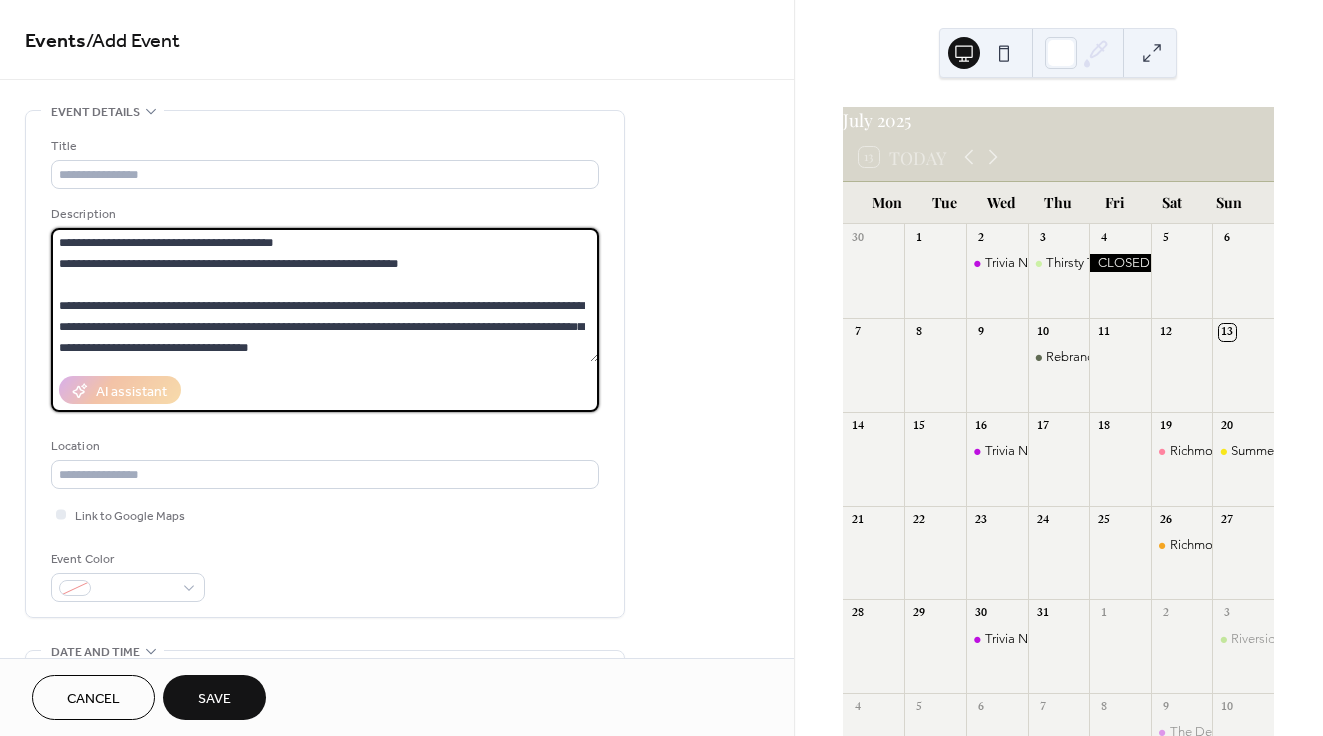 drag, startPoint x: 331, startPoint y: 236, endPoint x: 68, endPoint y: 248, distance: 263.27362 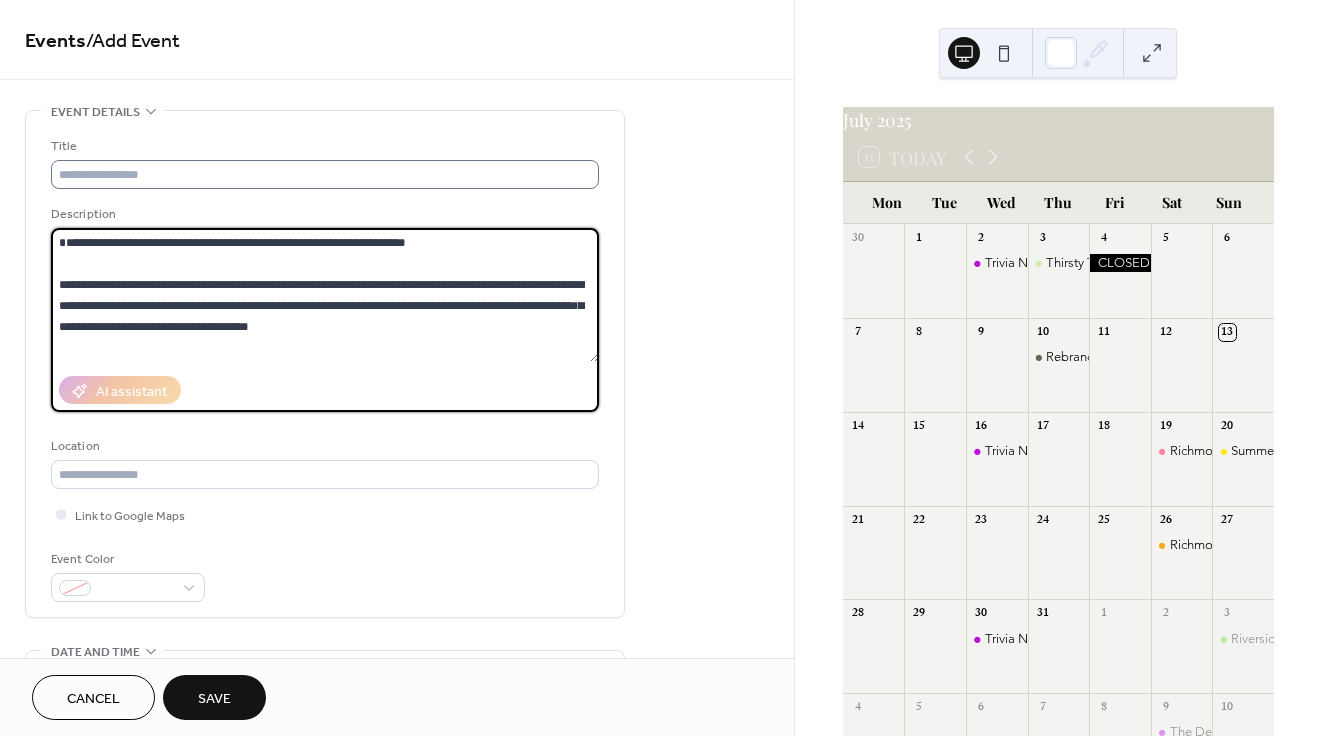 type on "**********" 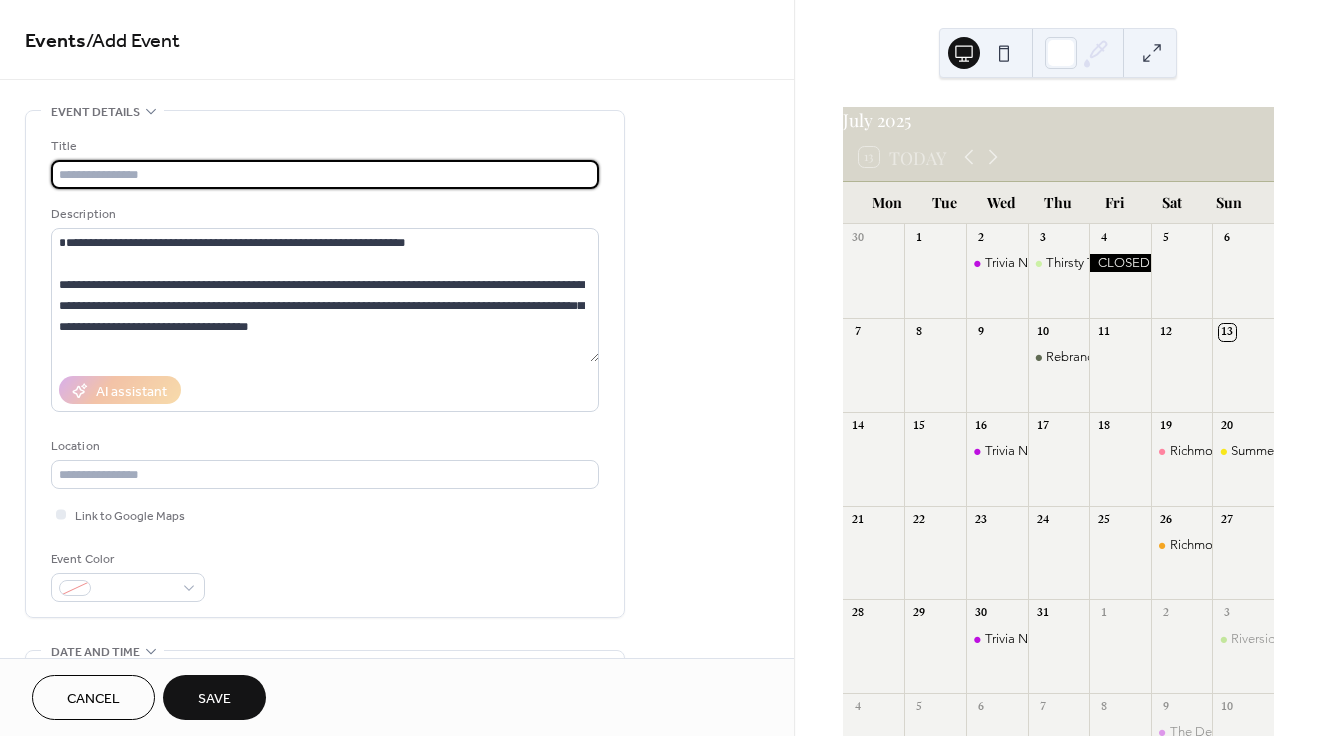 click at bounding box center (325, 174) 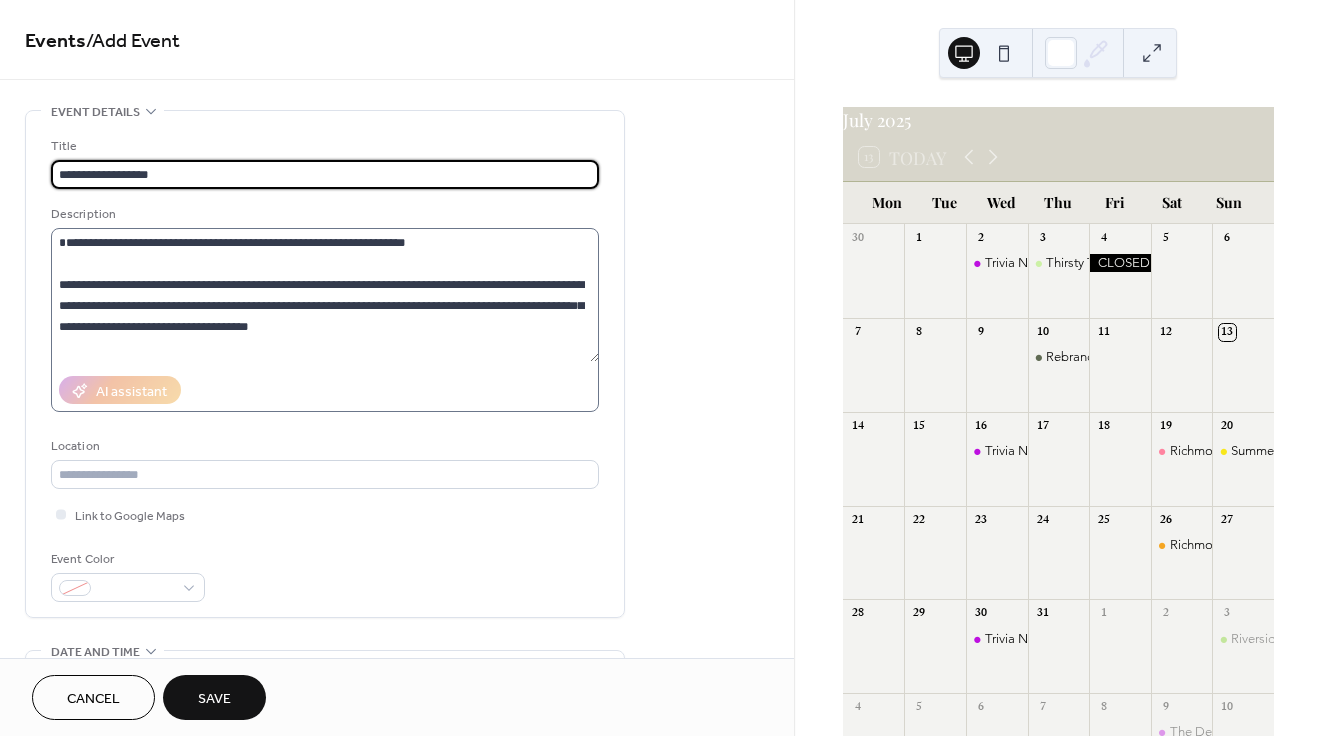 type on "**********" 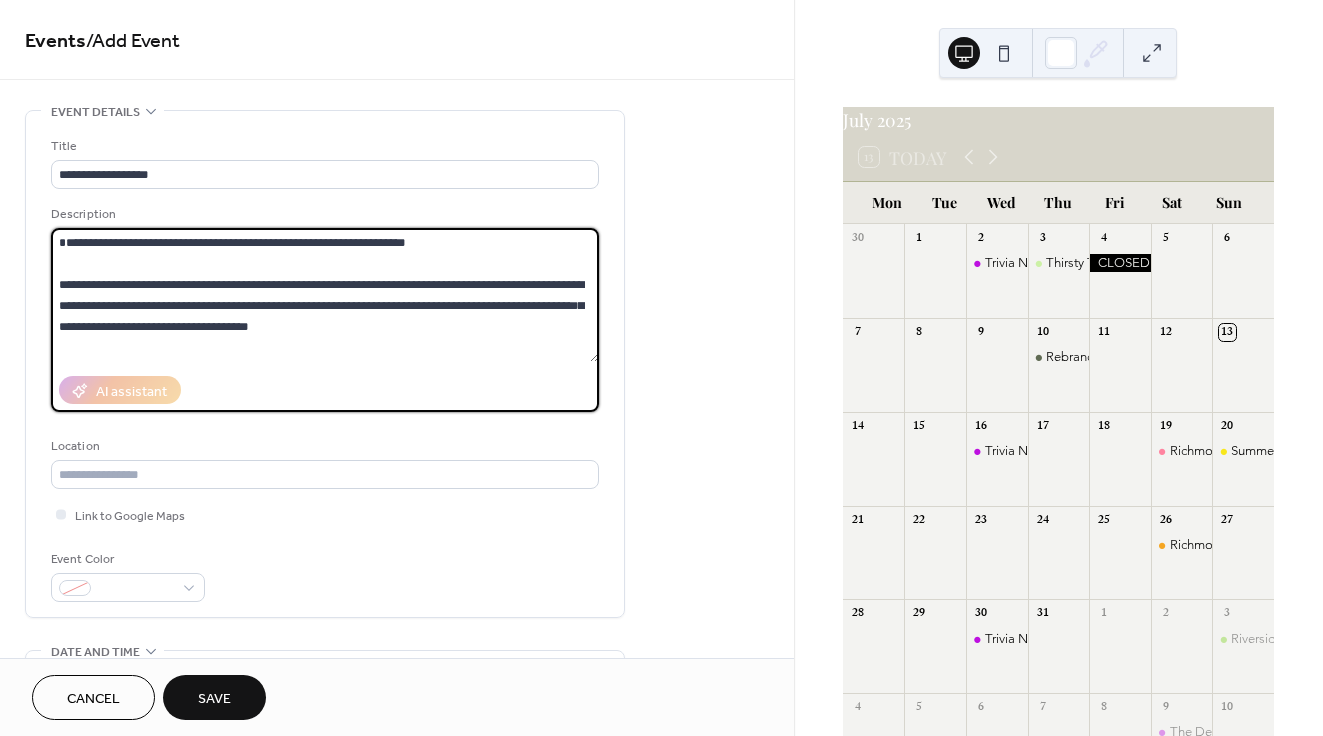 click on "**********" at bounding box center [325, 295] 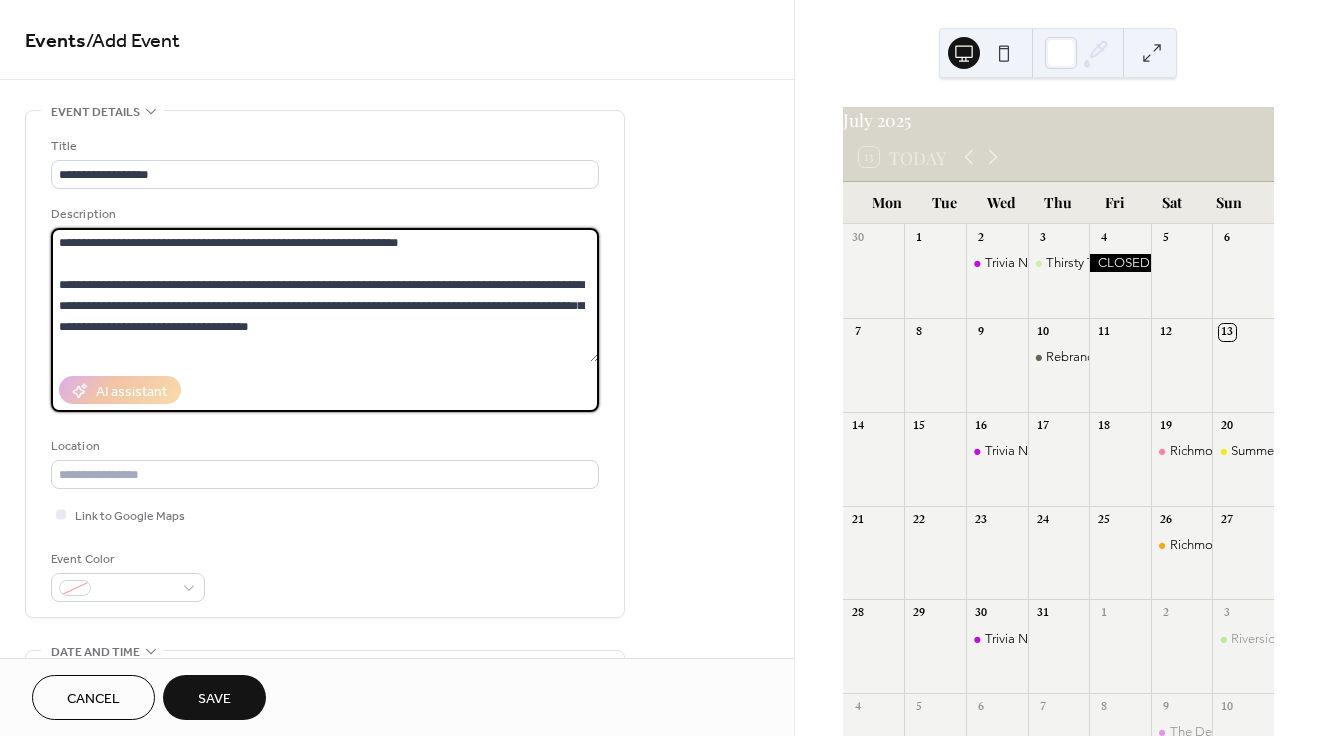 click on "**********" at bounding box center [325, 295] 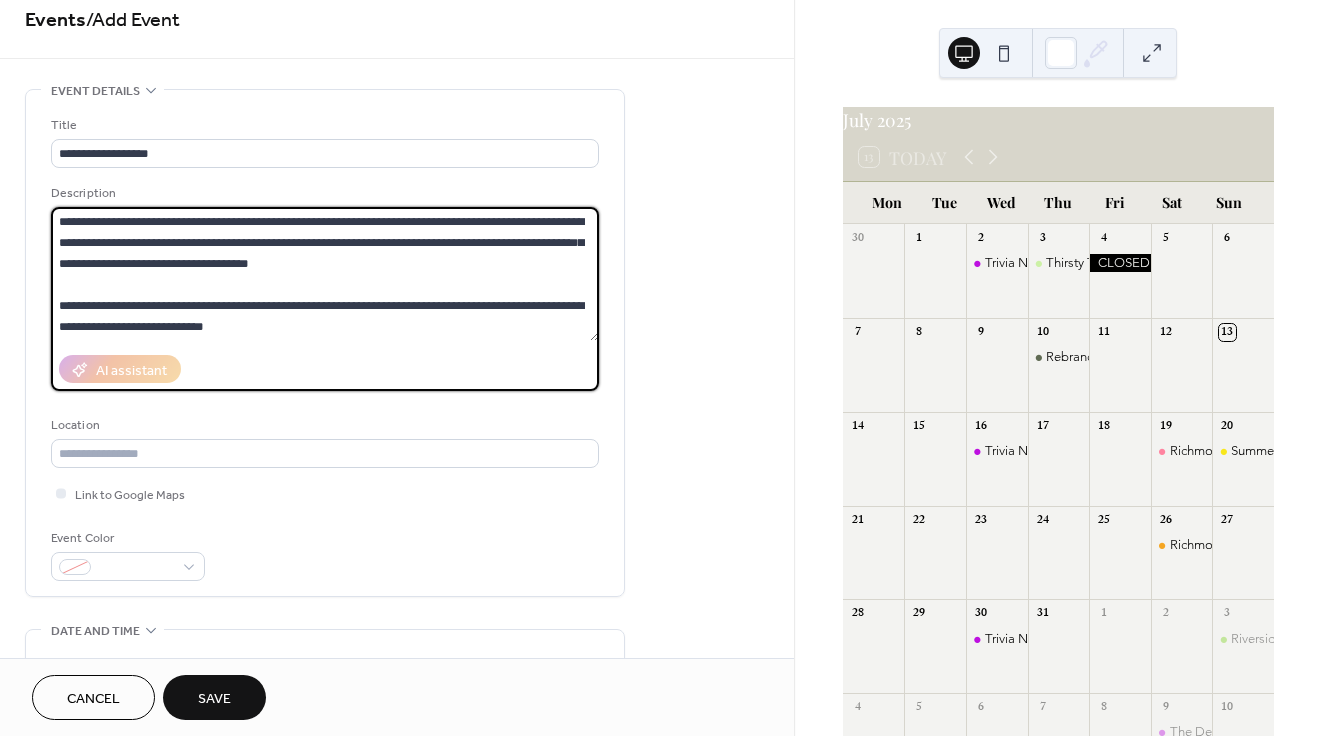 scroll, scrollTop: 19, scrollLeft: 0, axis: vertical 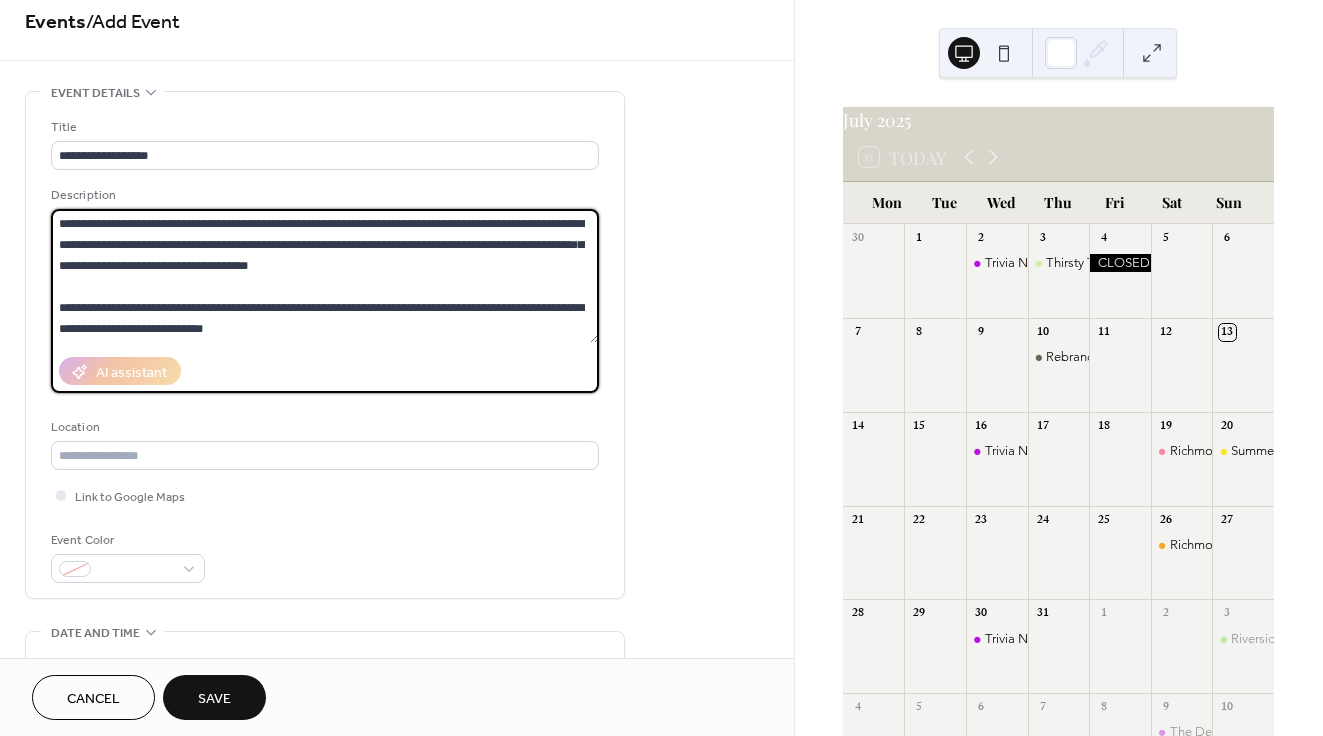 click on "**********" at bounding box center [325, 276] 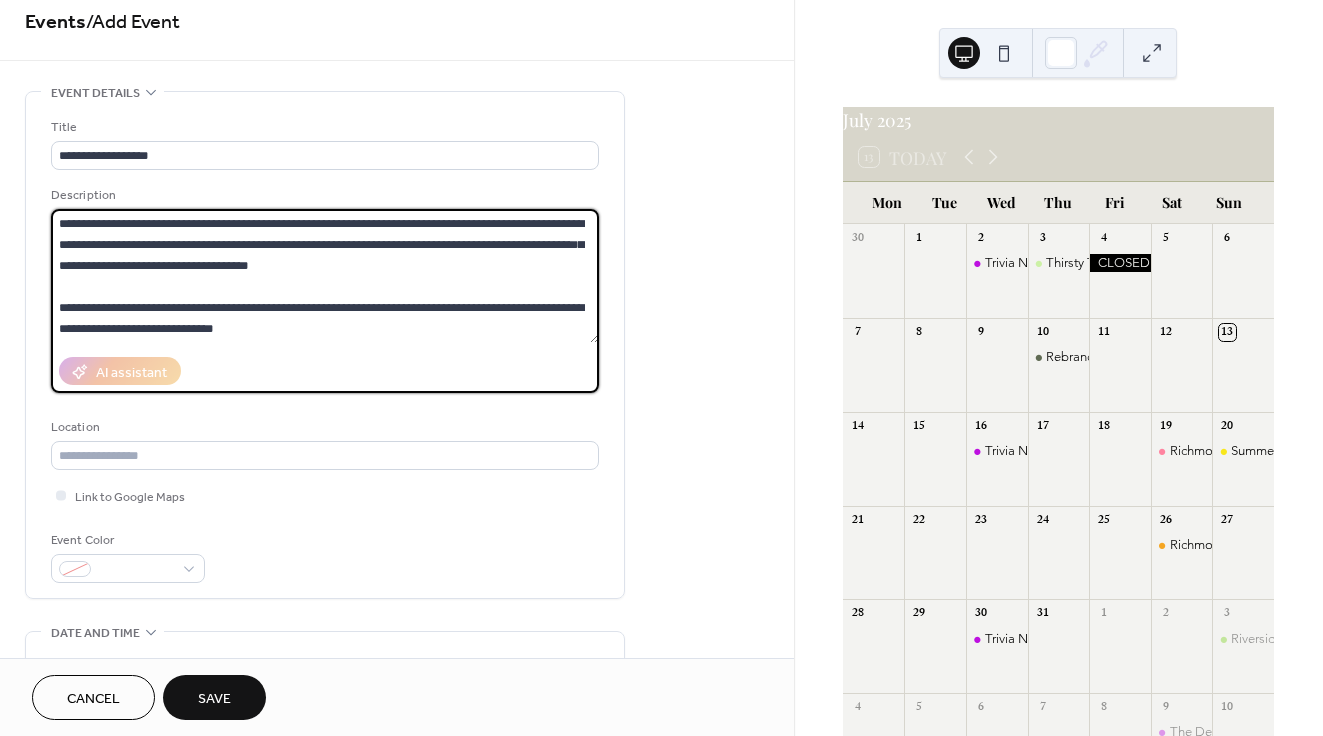 scroll, scrollTop: 81, scrollLeft: 0, axis: vertical 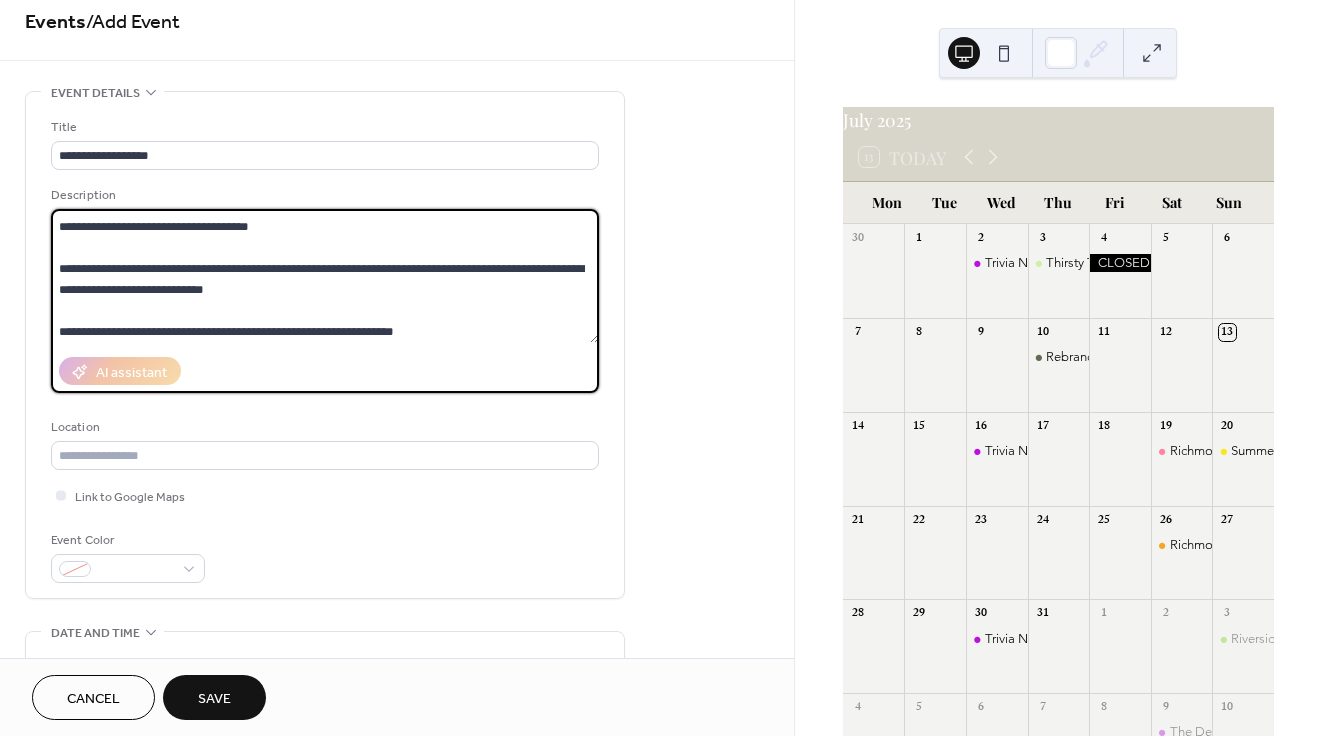type on "**********" 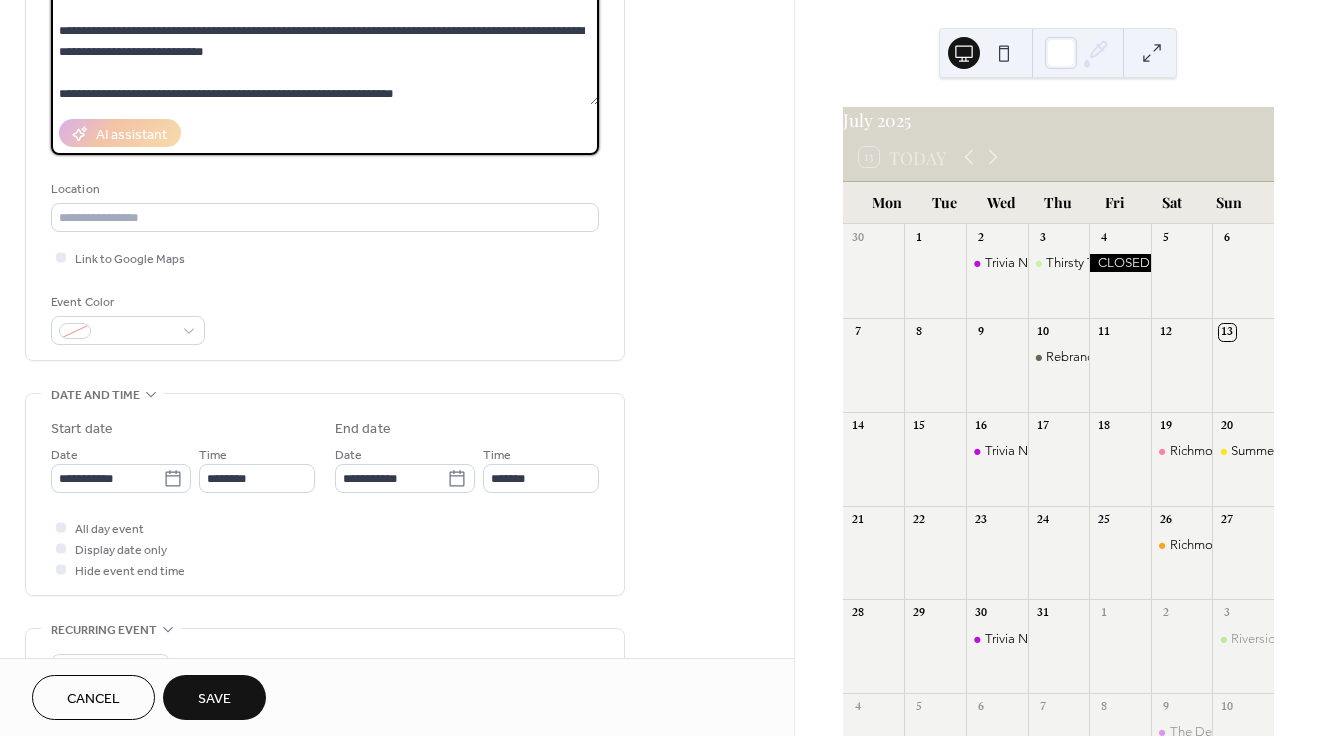 scroll, scrollTop: 291, scrollLeft: 0, axis: vertical 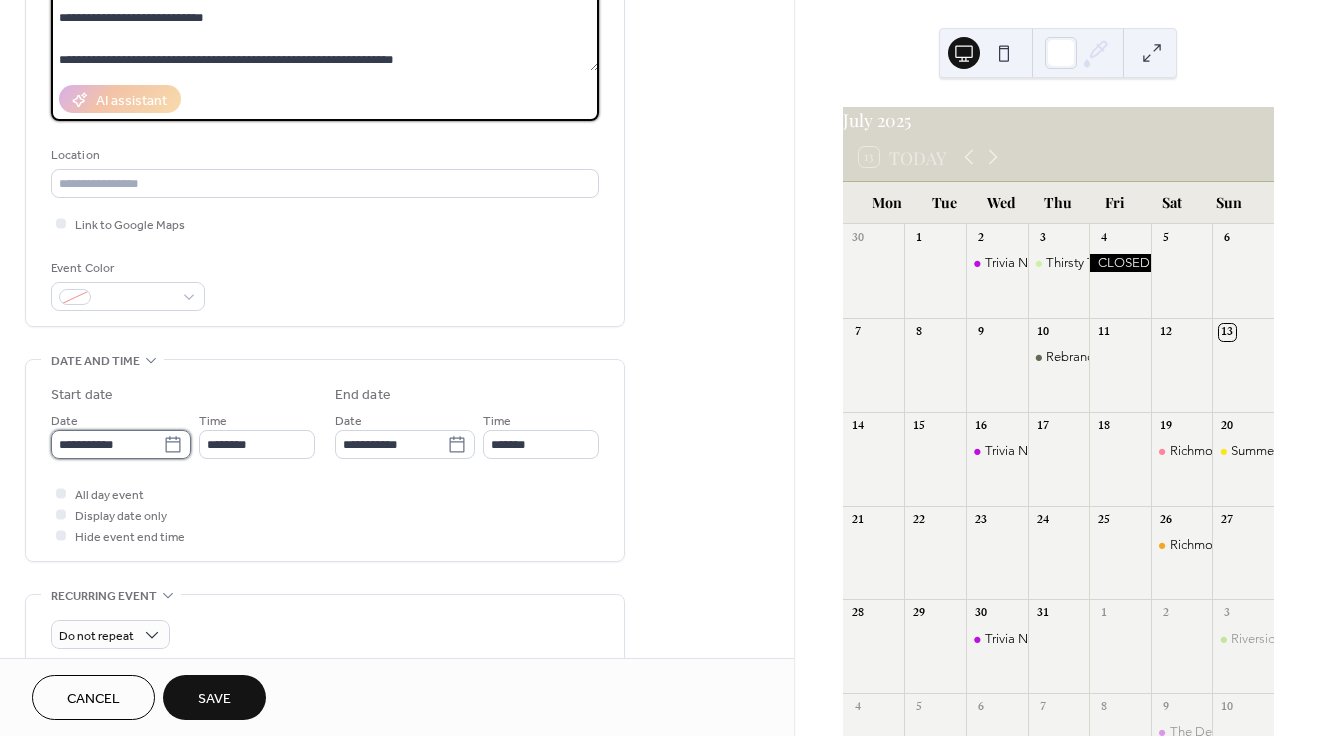click on "**********" at bounding box center (107, 444) 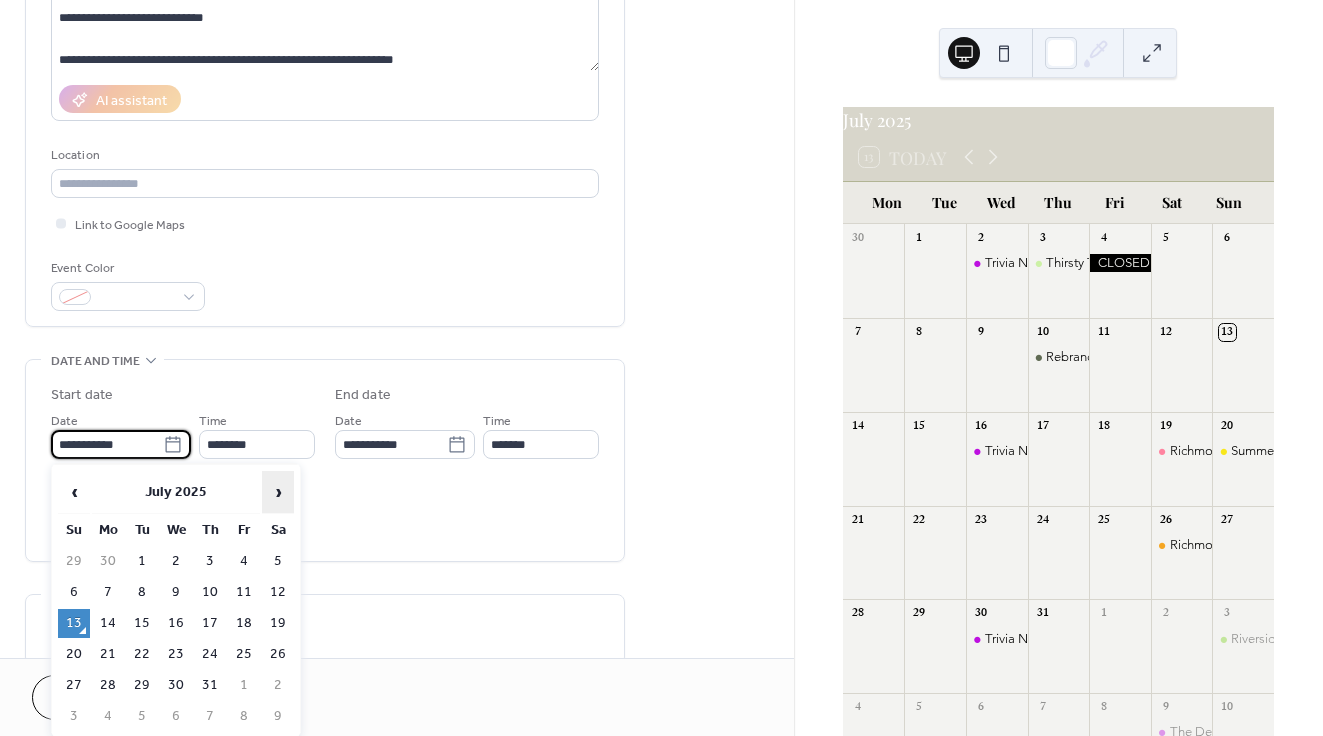 click on "›" at bounding box center (278, 492) 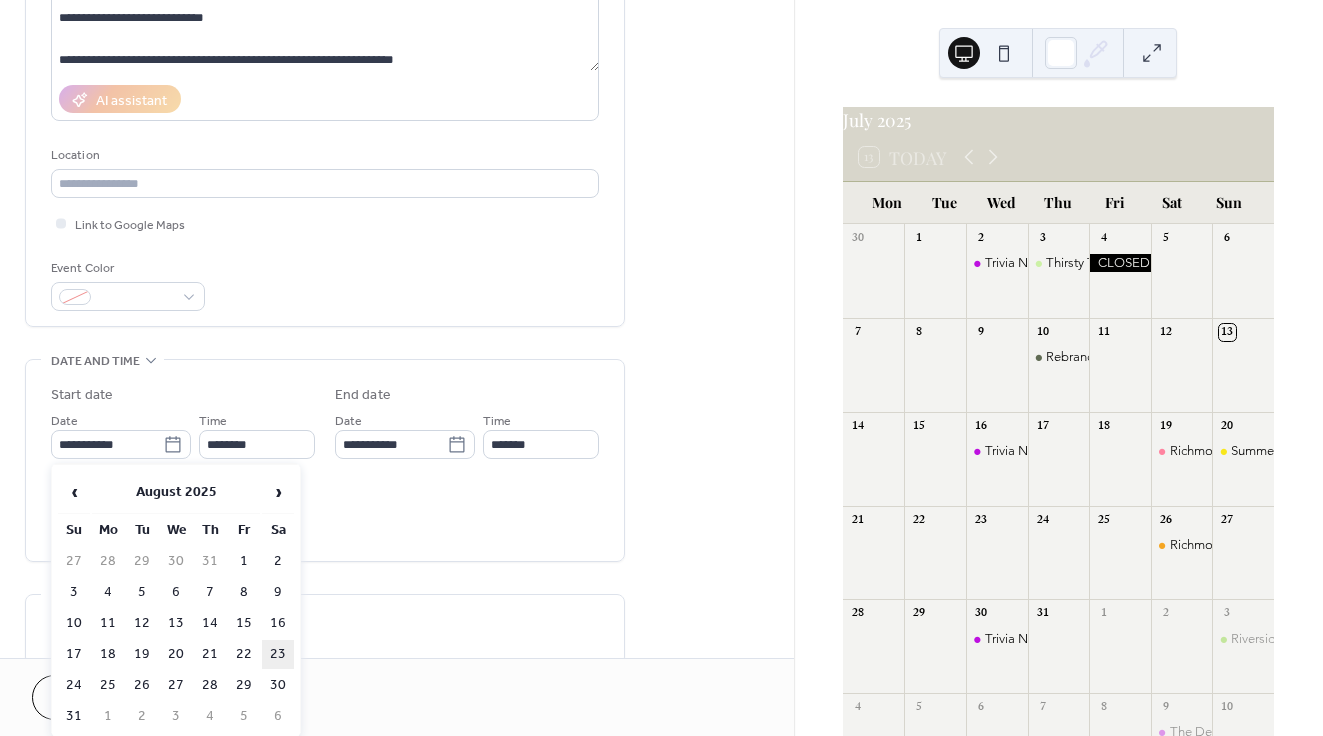 click on "23" at bounding box center (278, 654) 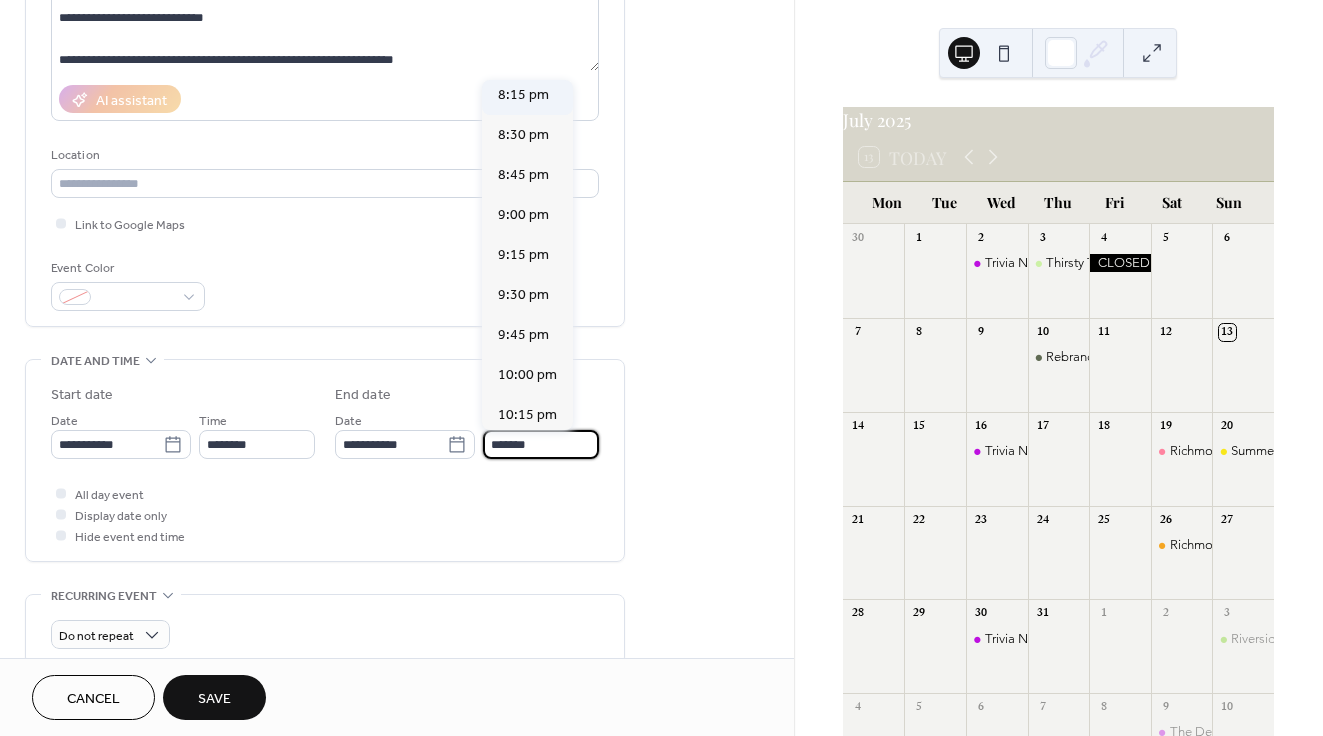 scroll, scrollTop: 1231, scrollLeft: 0, axis: vertical 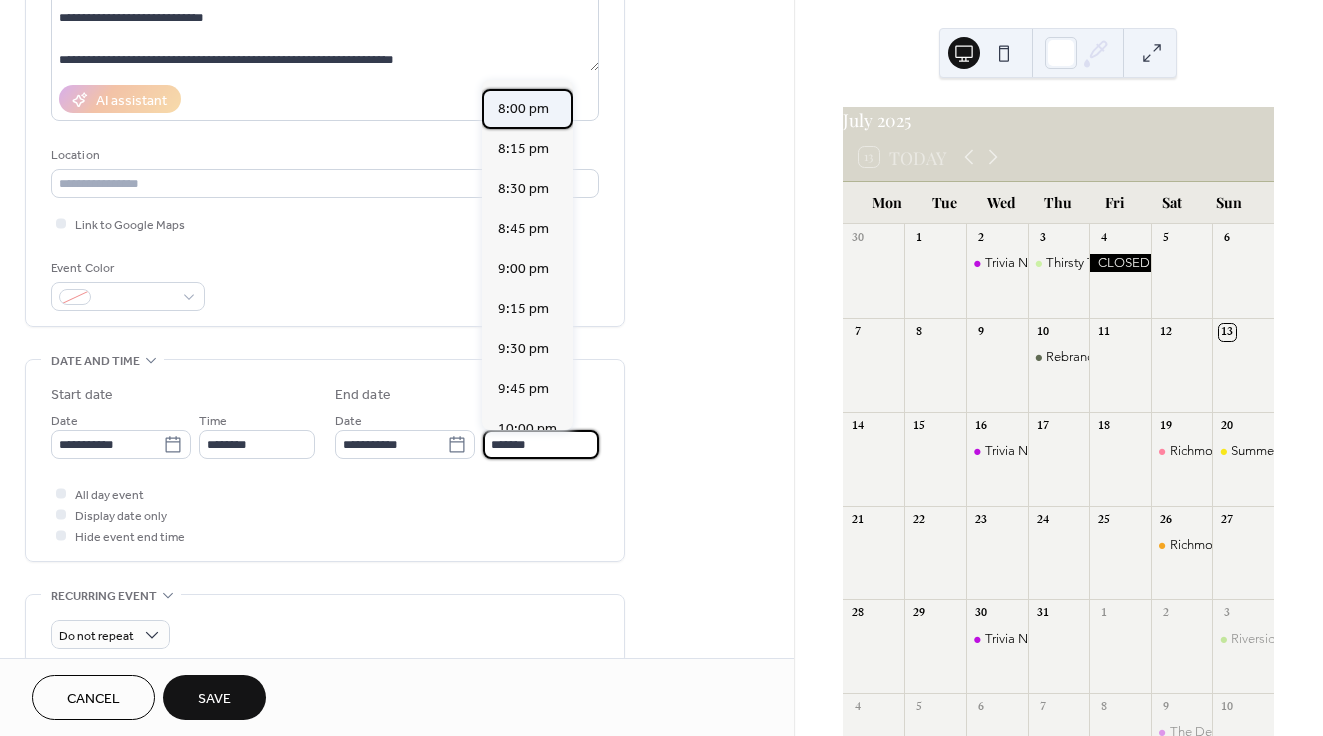 click on "8:00 pm" at bounding box center (523, 109) 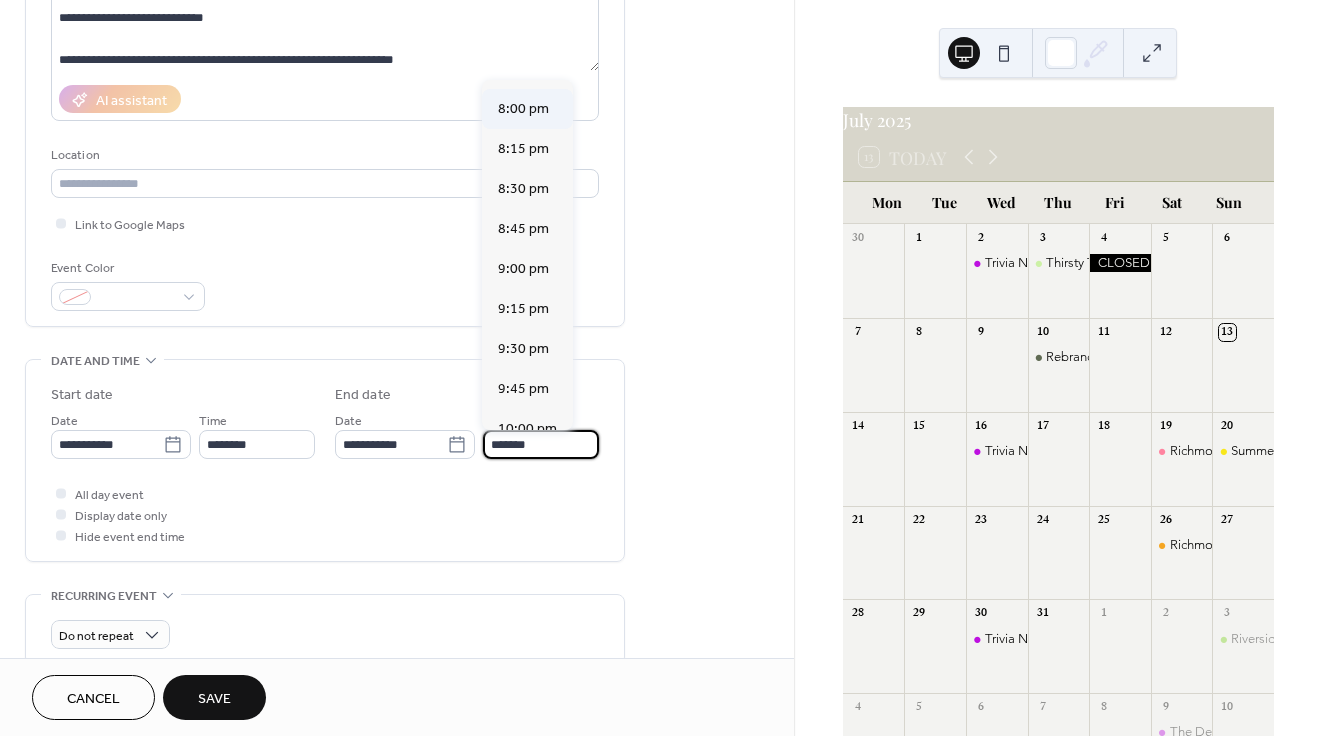 type on "*******" 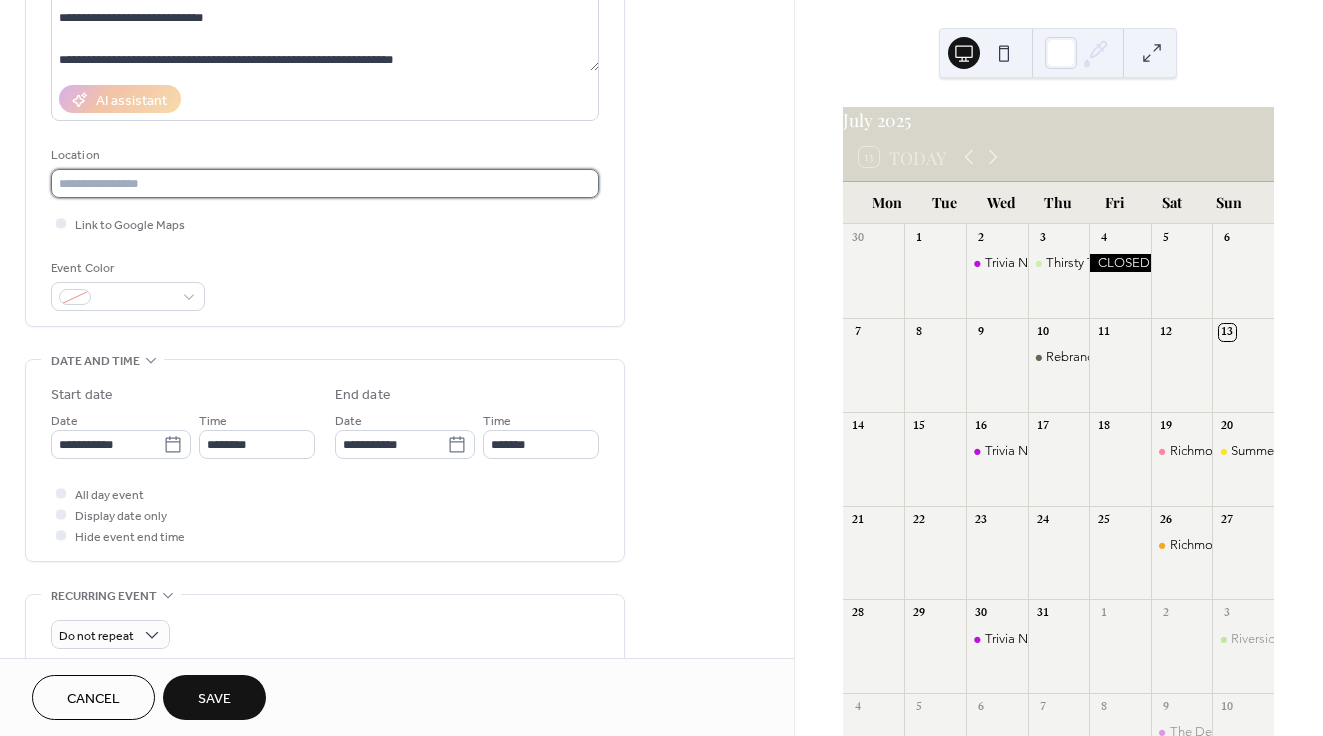 click at bounding box center [325, 183] 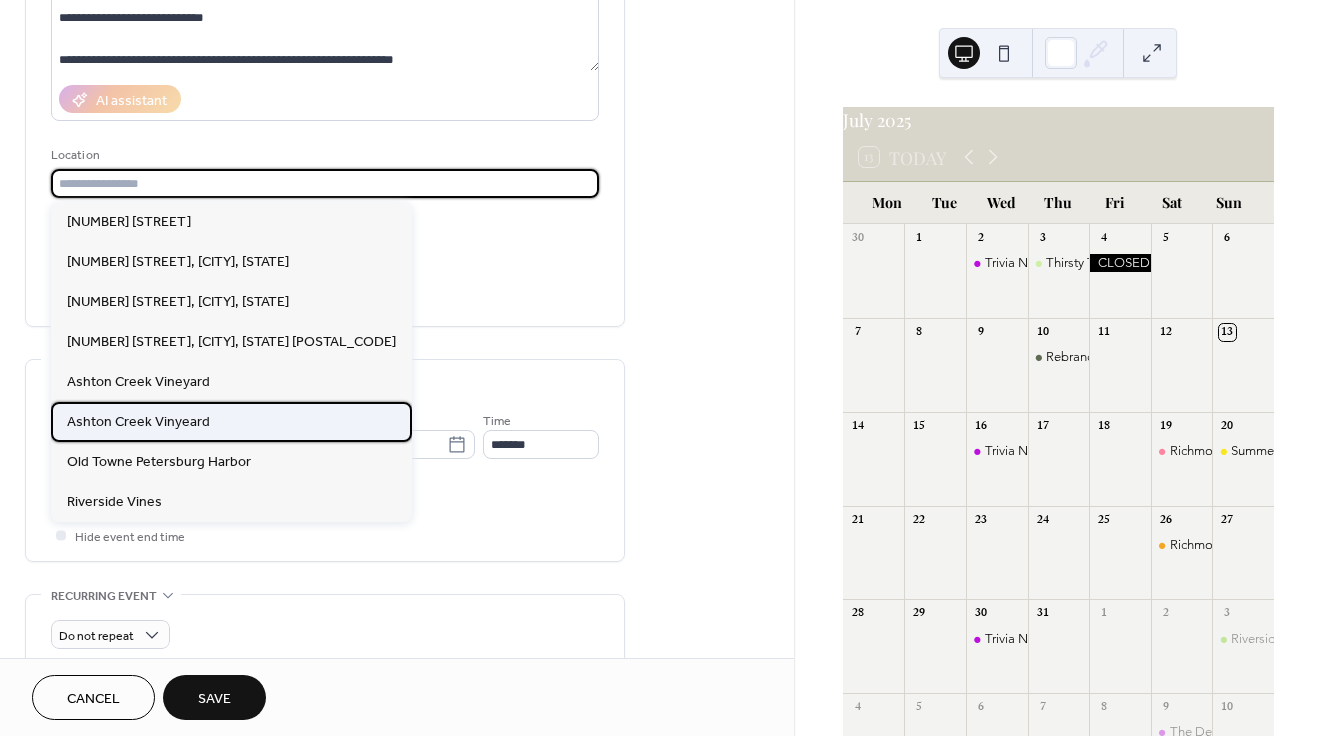 click on "Ashton Creek Vinyeard" at bounding box center [138, 422] 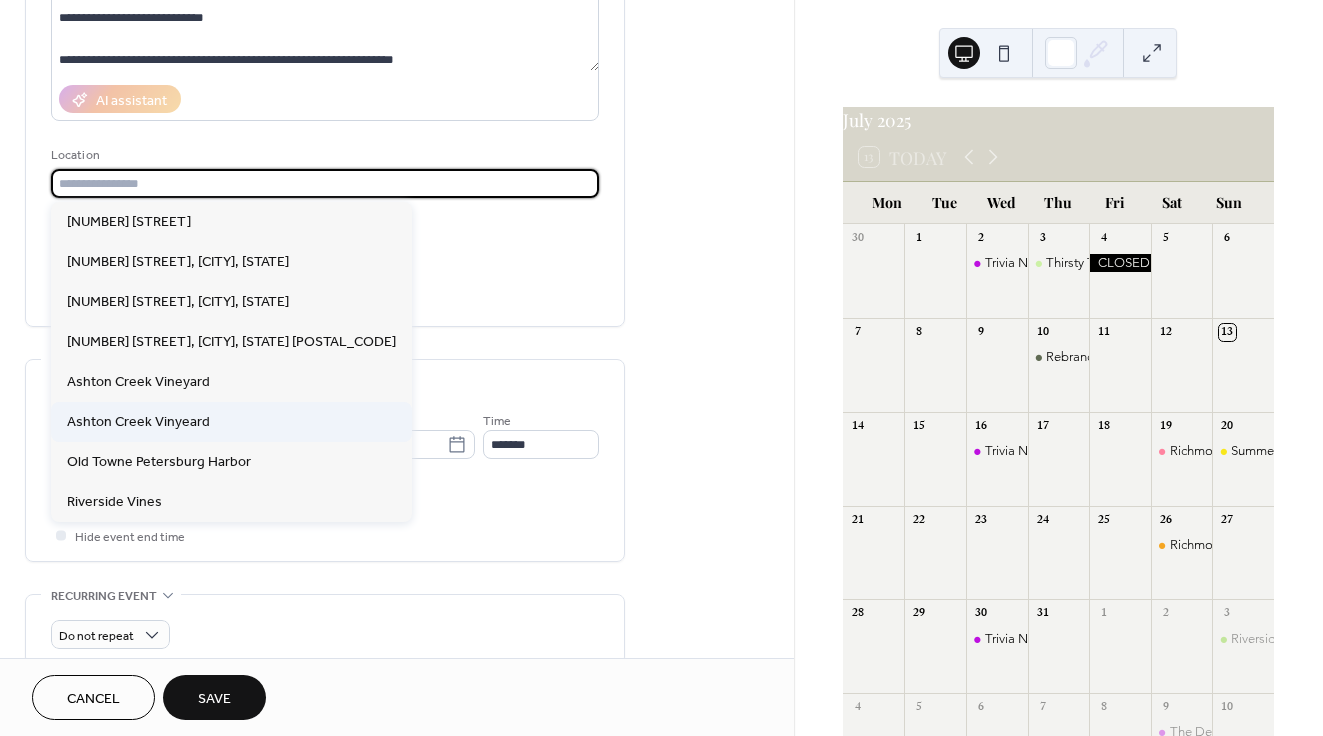 type on "**********" 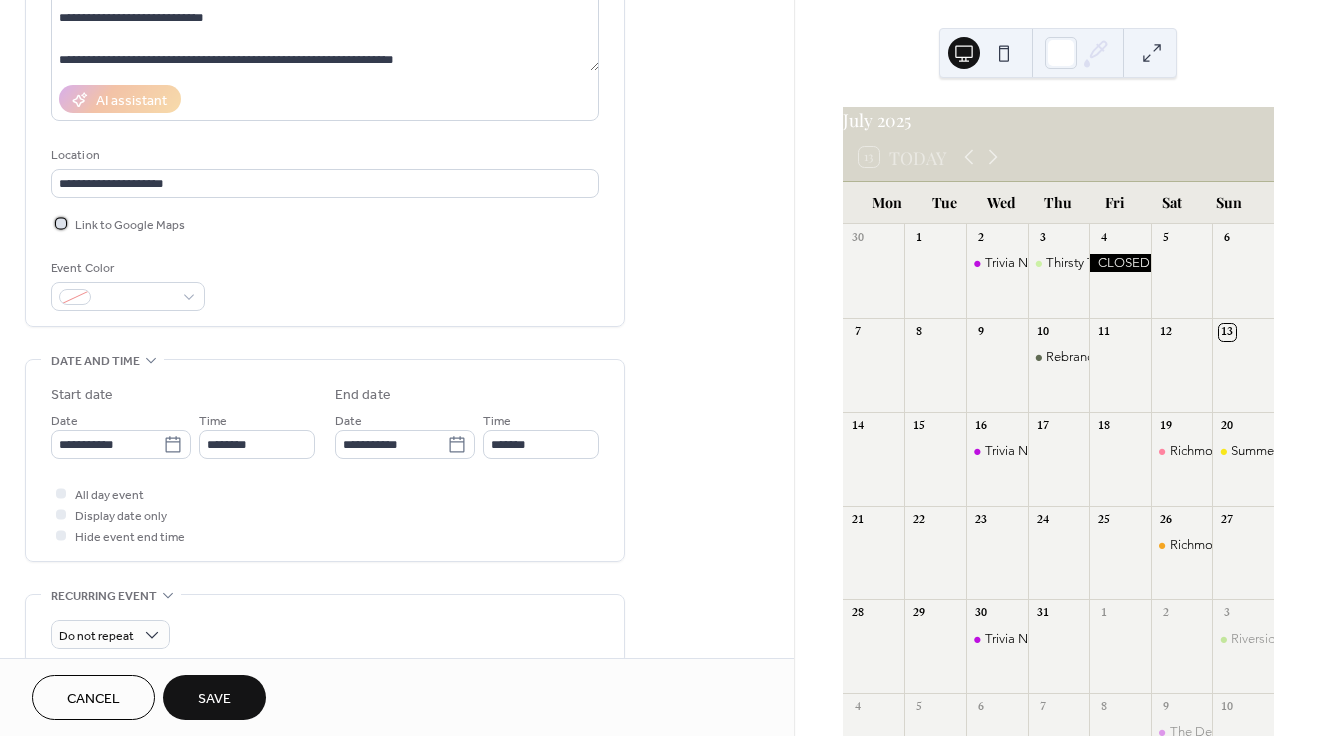 click at bounding box center (61, 223) 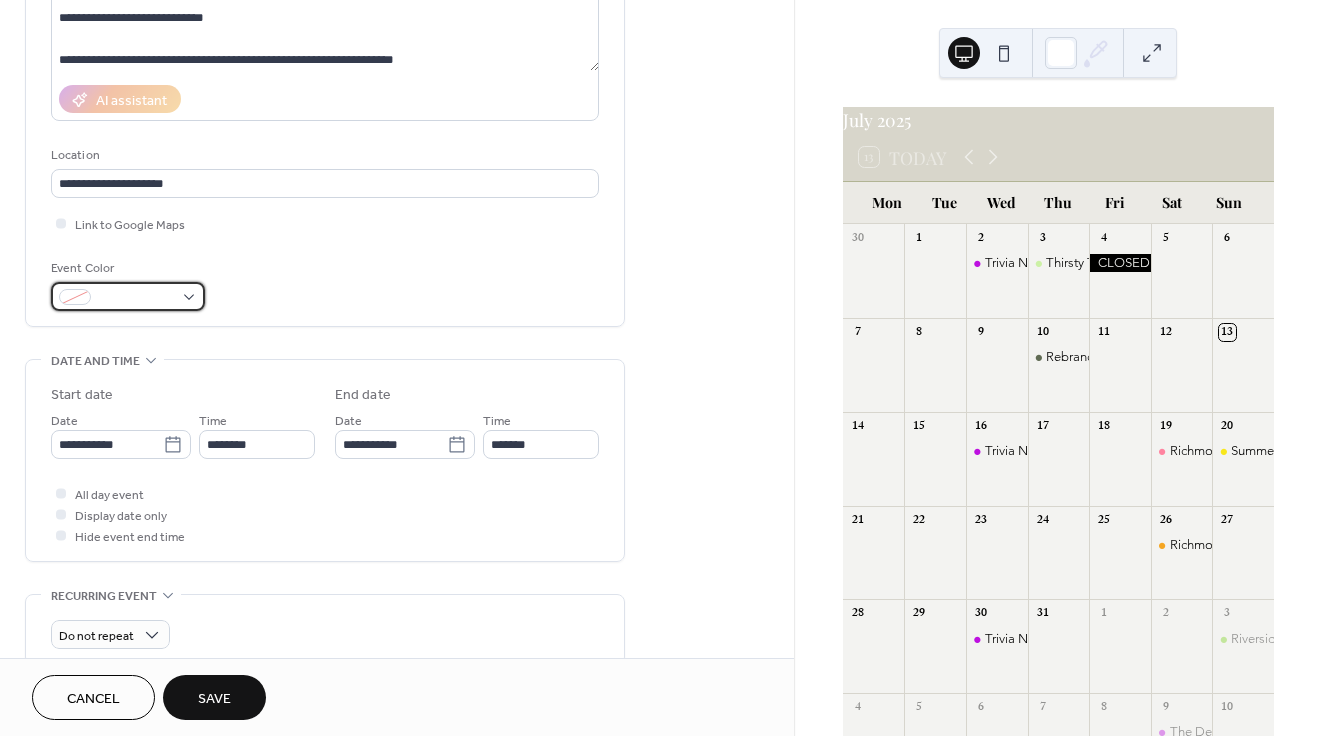 click at bounding box center (136, 298) 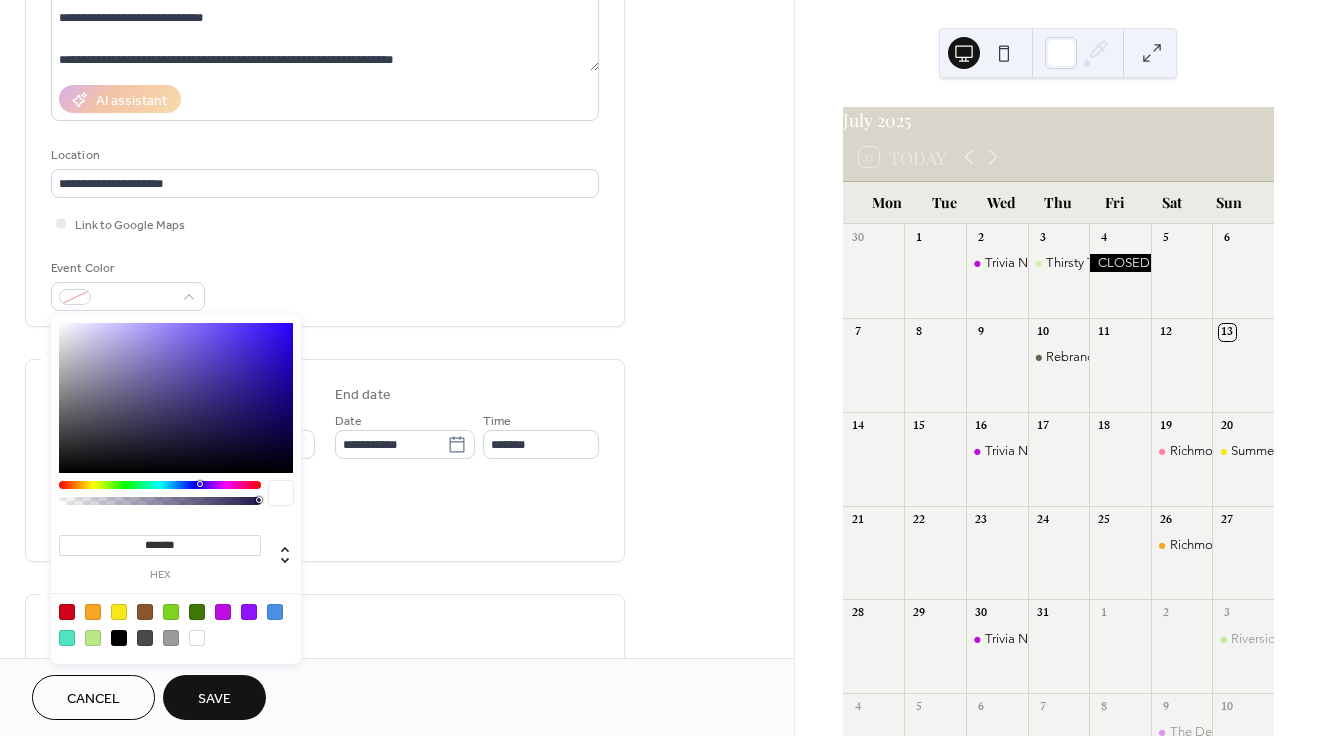 click at bounding box center (93, 612) 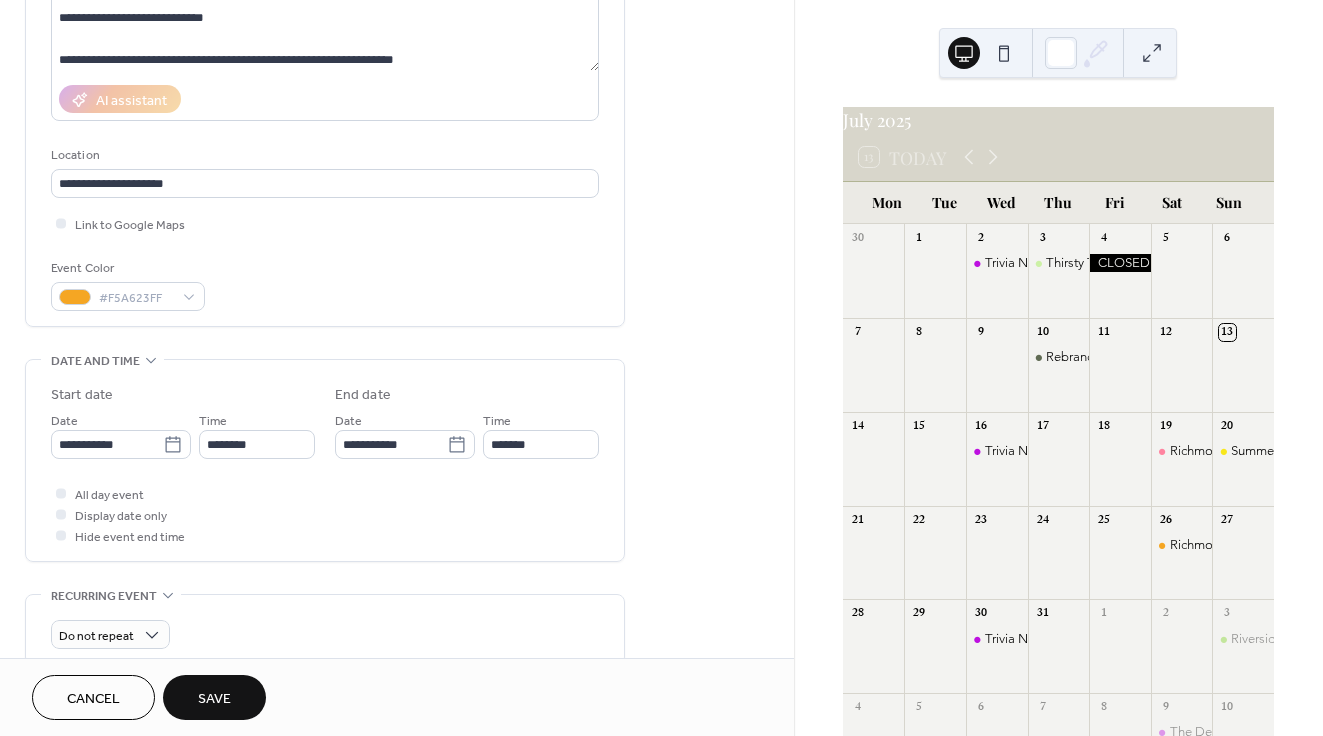 click on "Event Color #F5A623FF" at bounding box center [325, 284] 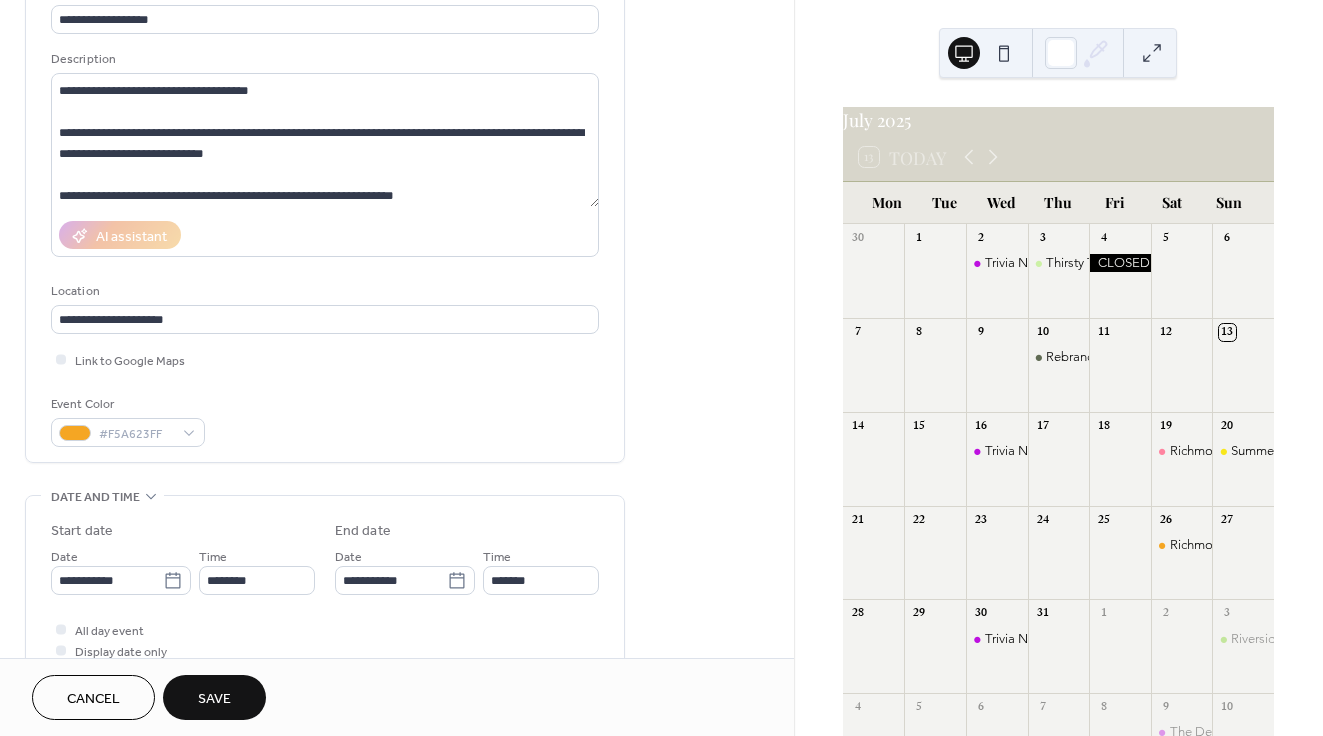 scroll, scrollTop: 0, scrollLeft: 0, axis: both 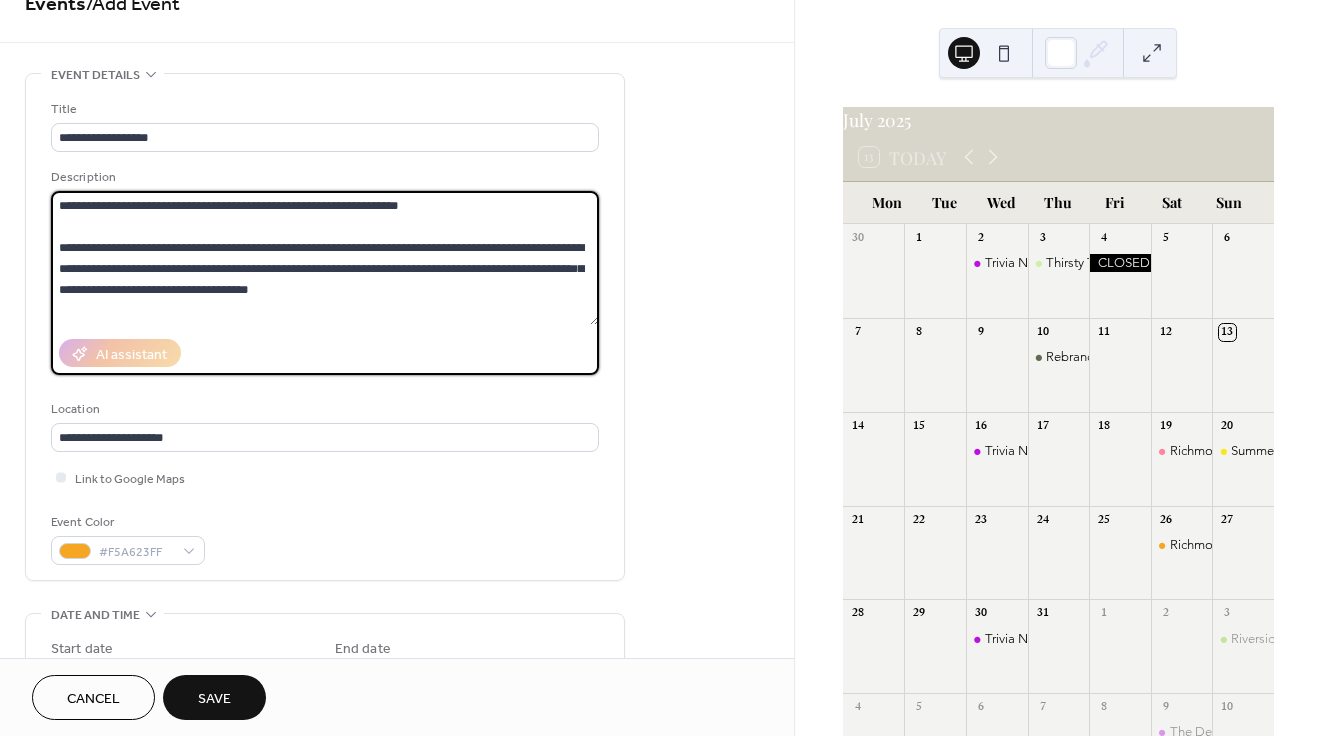 drag, startPoint x: 294, startPoint y: 275, endPoint x: 38, endPoint y: 131, distance: 293.72095 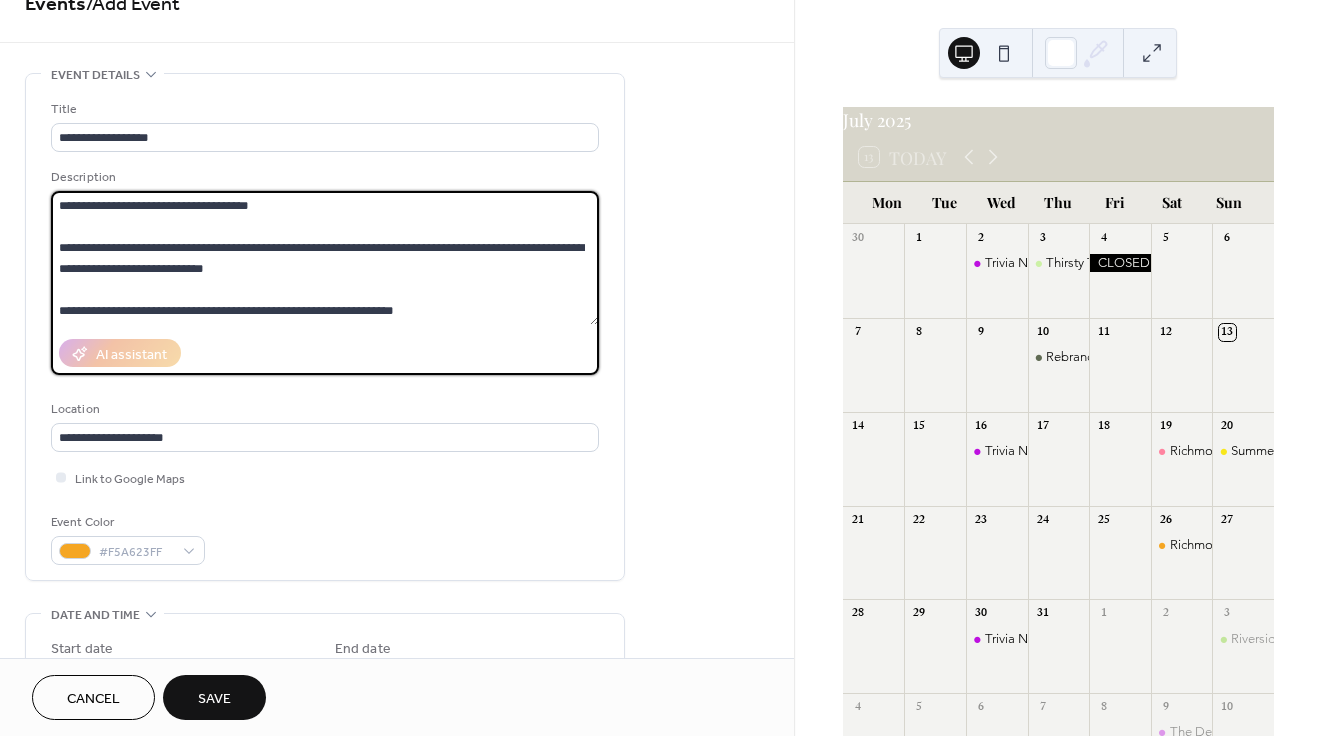 paste on "**********" 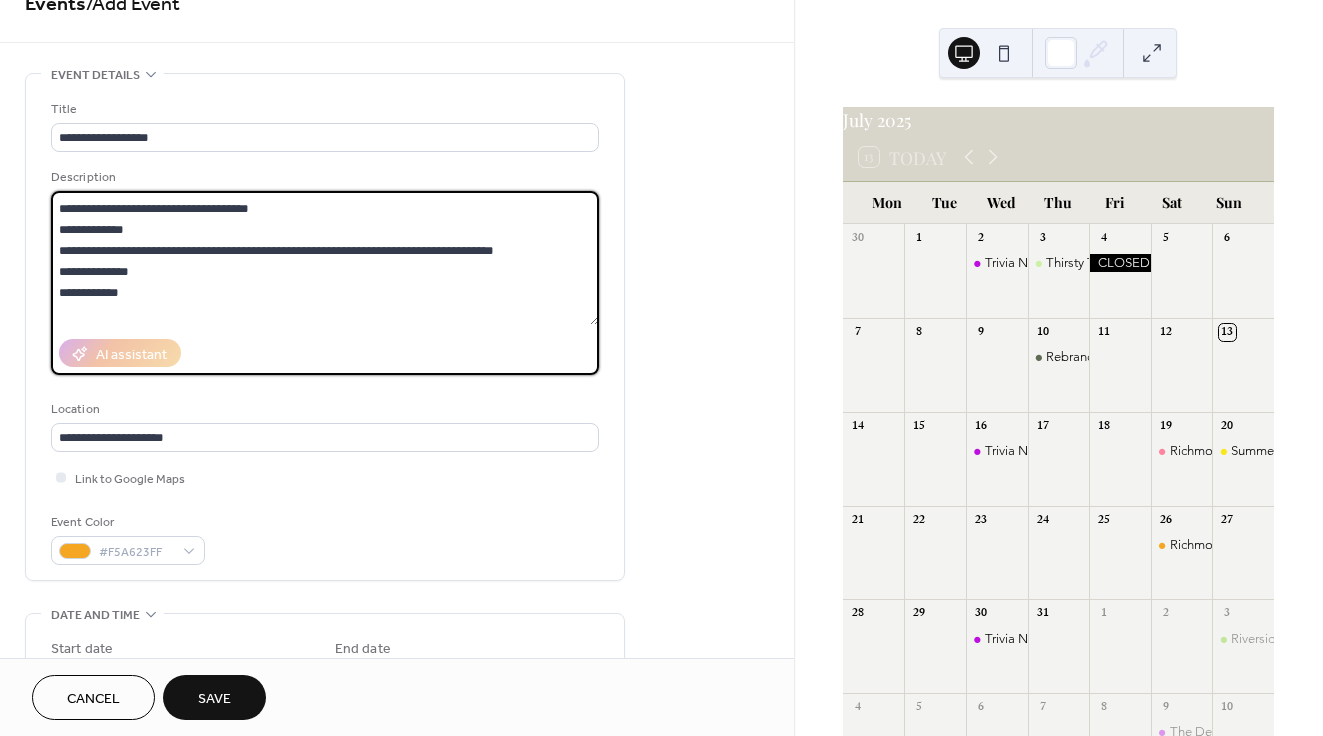 scroll, scrollTop: 168, scrollLeft: 0, axis: vertical 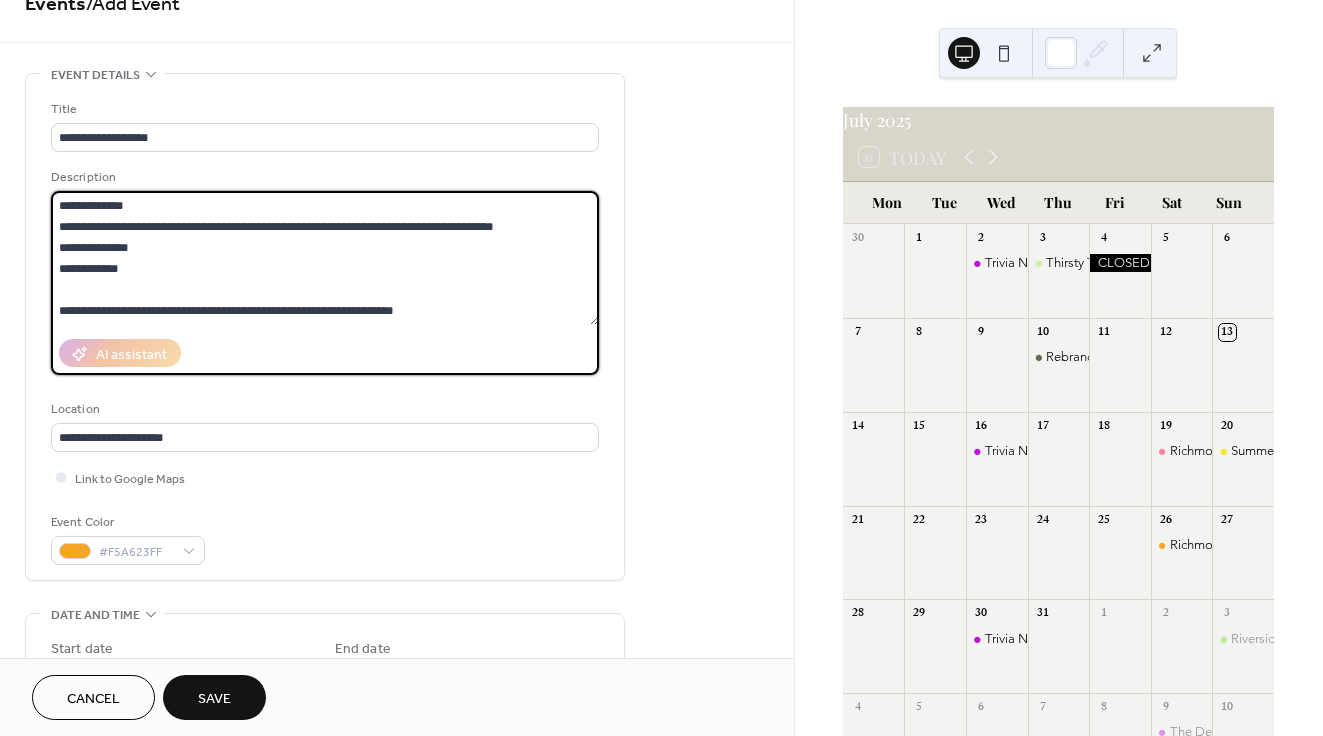 drag, startPoint x: 161, startPoint y: 267, endPoint x: 54, endPoint y: 254, distance: 107.78683 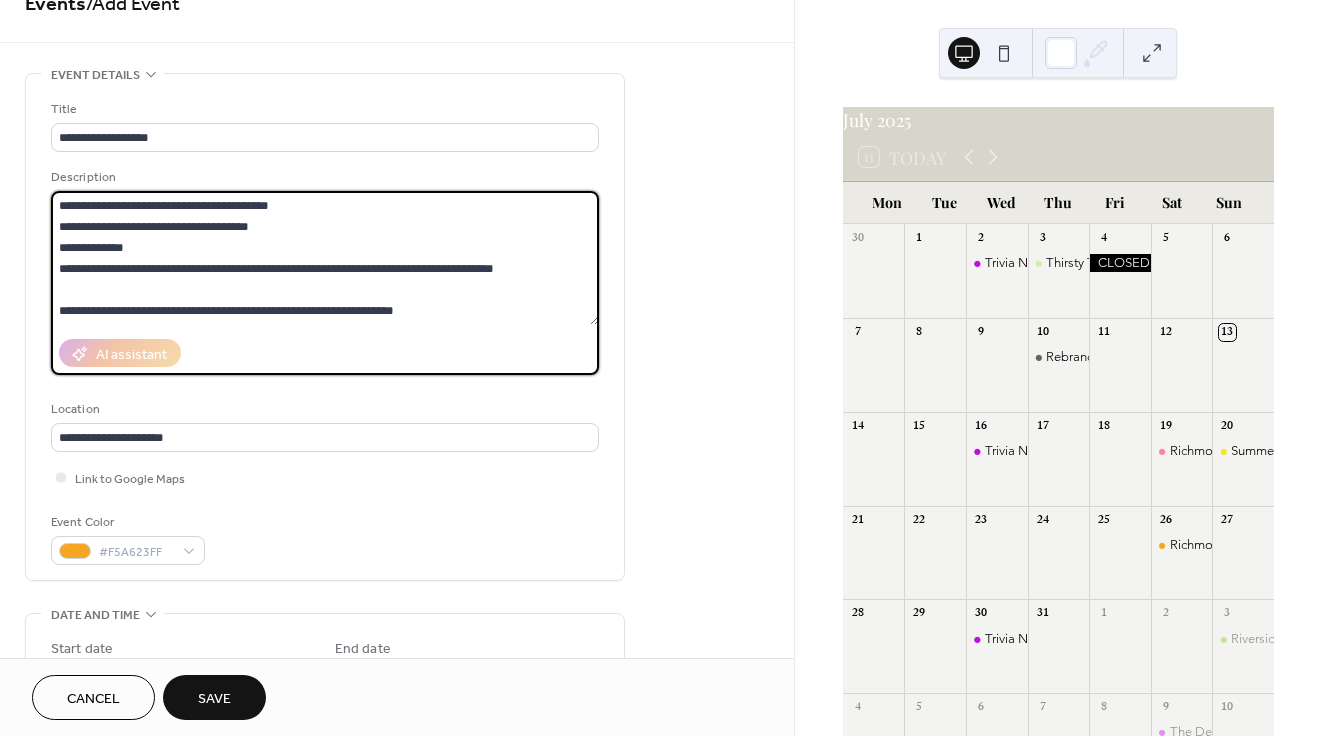 scroll, scrollTop: 126, scrollLeft: 0, axis: vertical 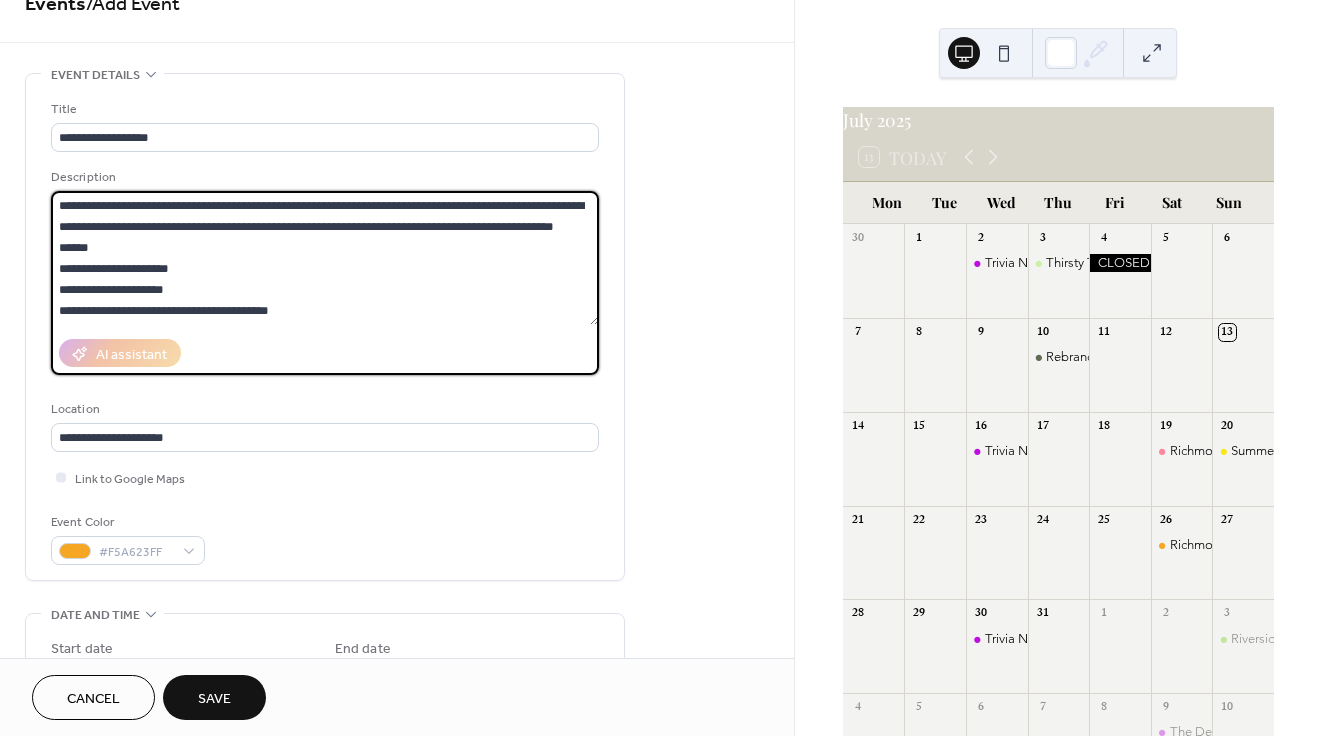 click on "**********" at bounding box center (325, 258) 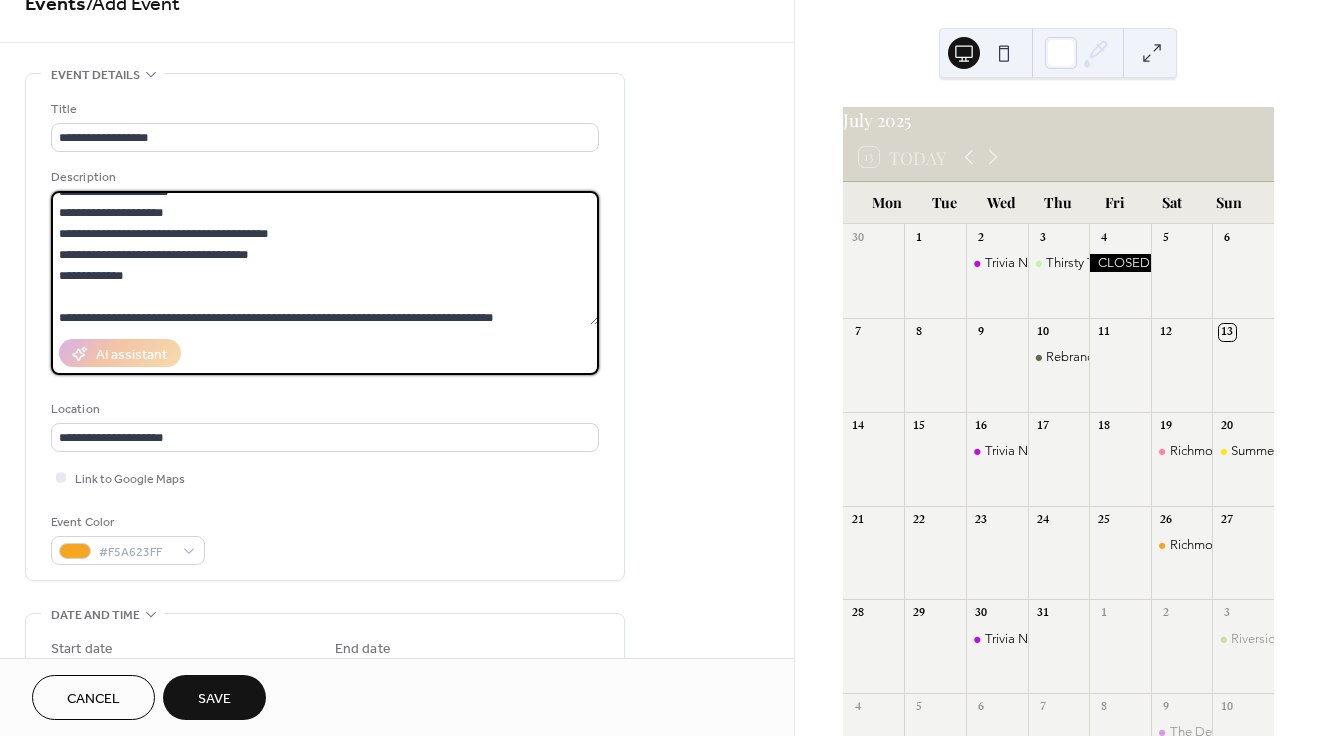 scroll, scrollTop: 147, scrollLeft: 0, axis: vertical 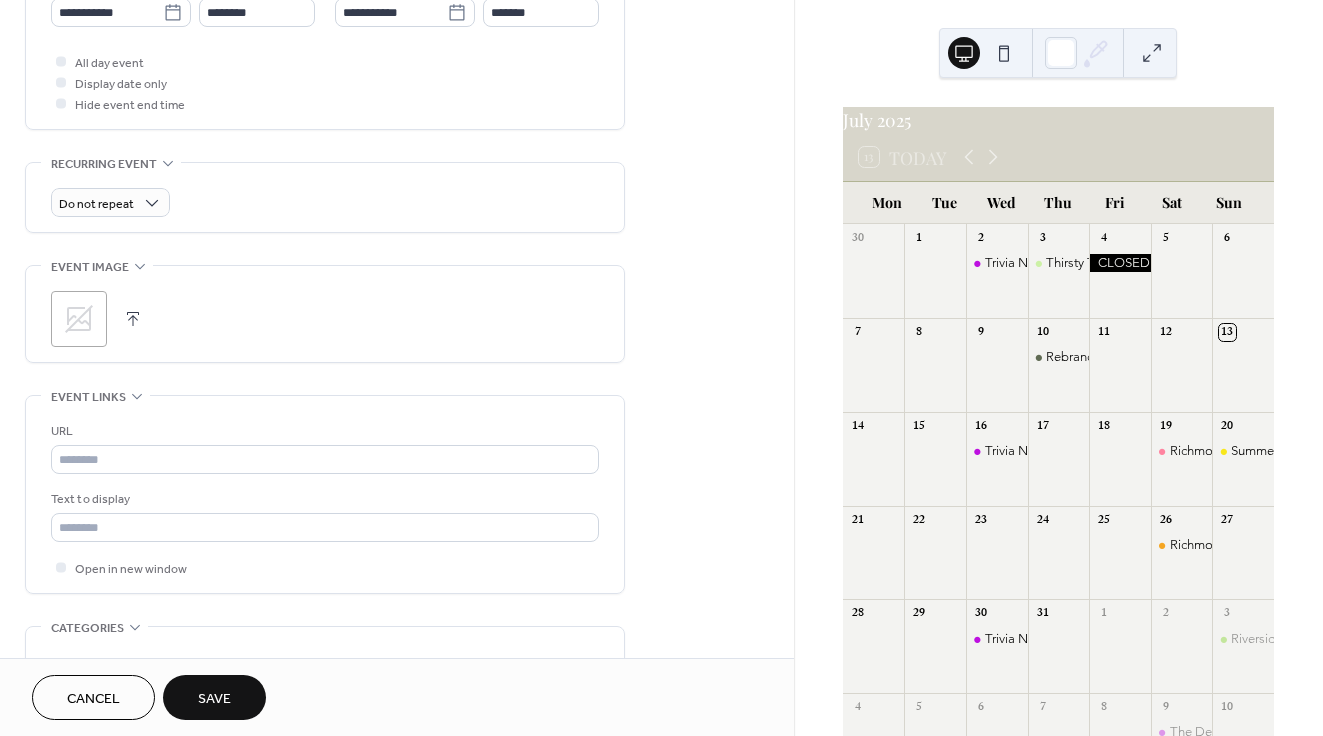 type on "**********" 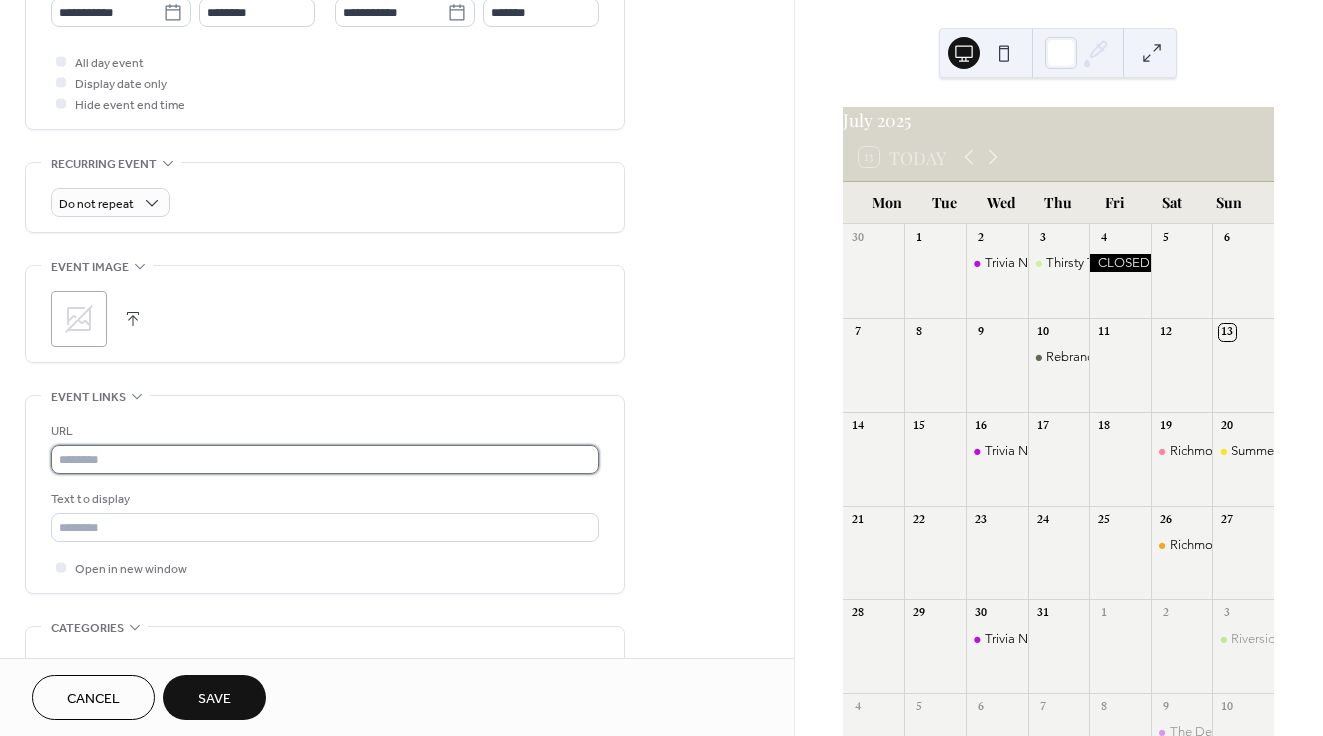 click at bounding box center [325, 459] 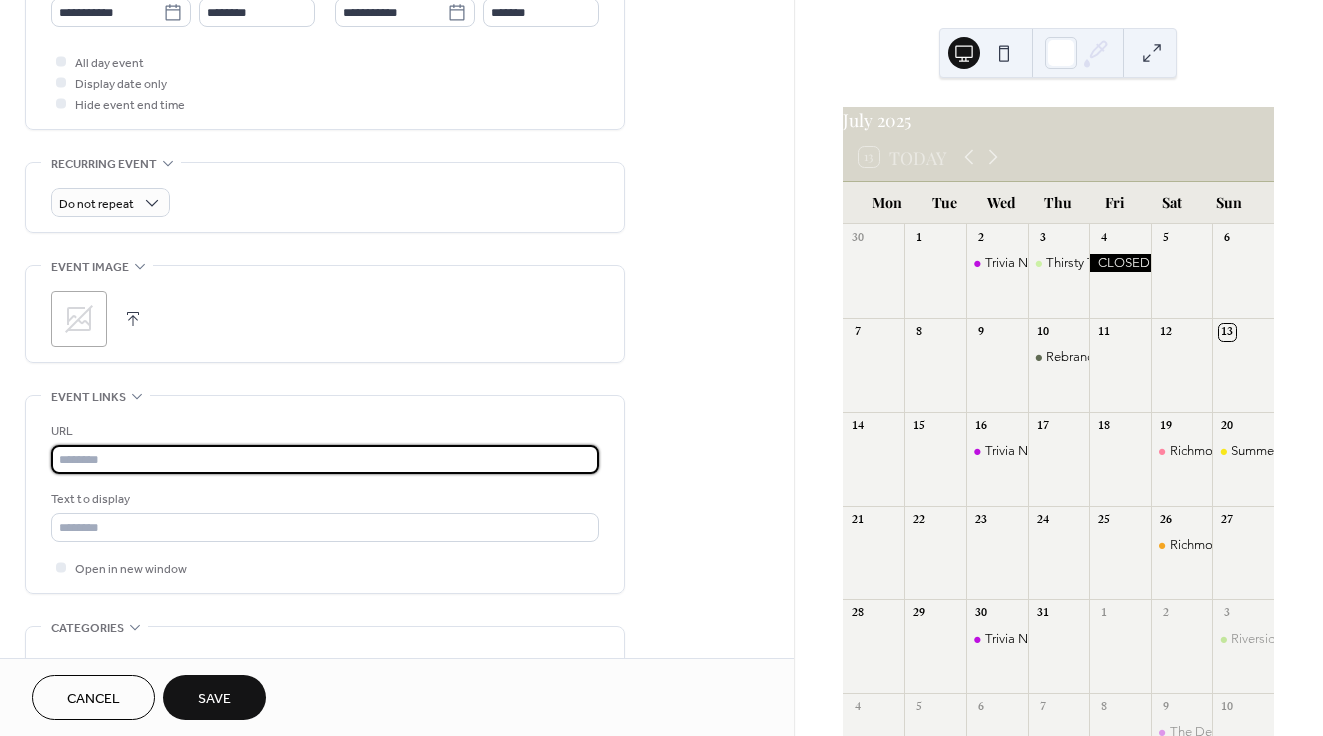 paste on "**********" 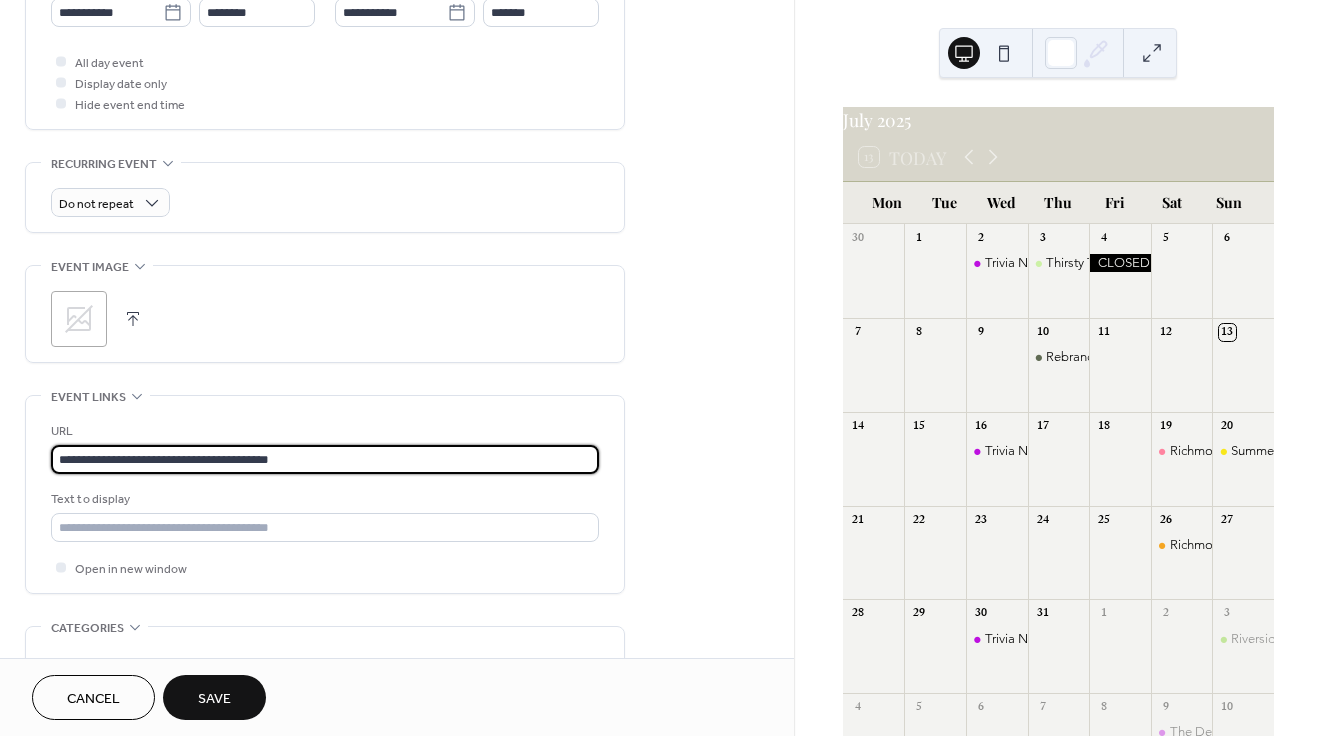 type on "**********" 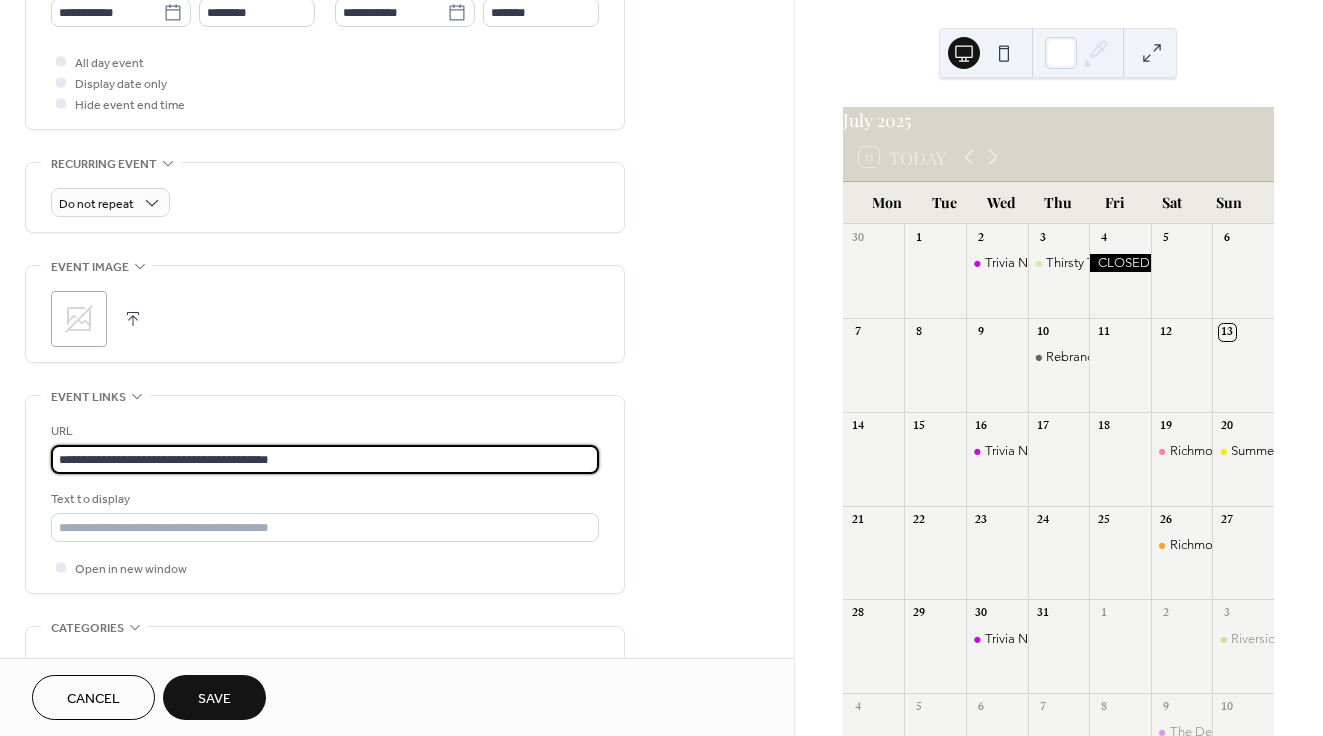 drag, startPoint x: 432, startPoint y: 449, endPoint x: 9, endPoint y: 459, distance: 423.1182 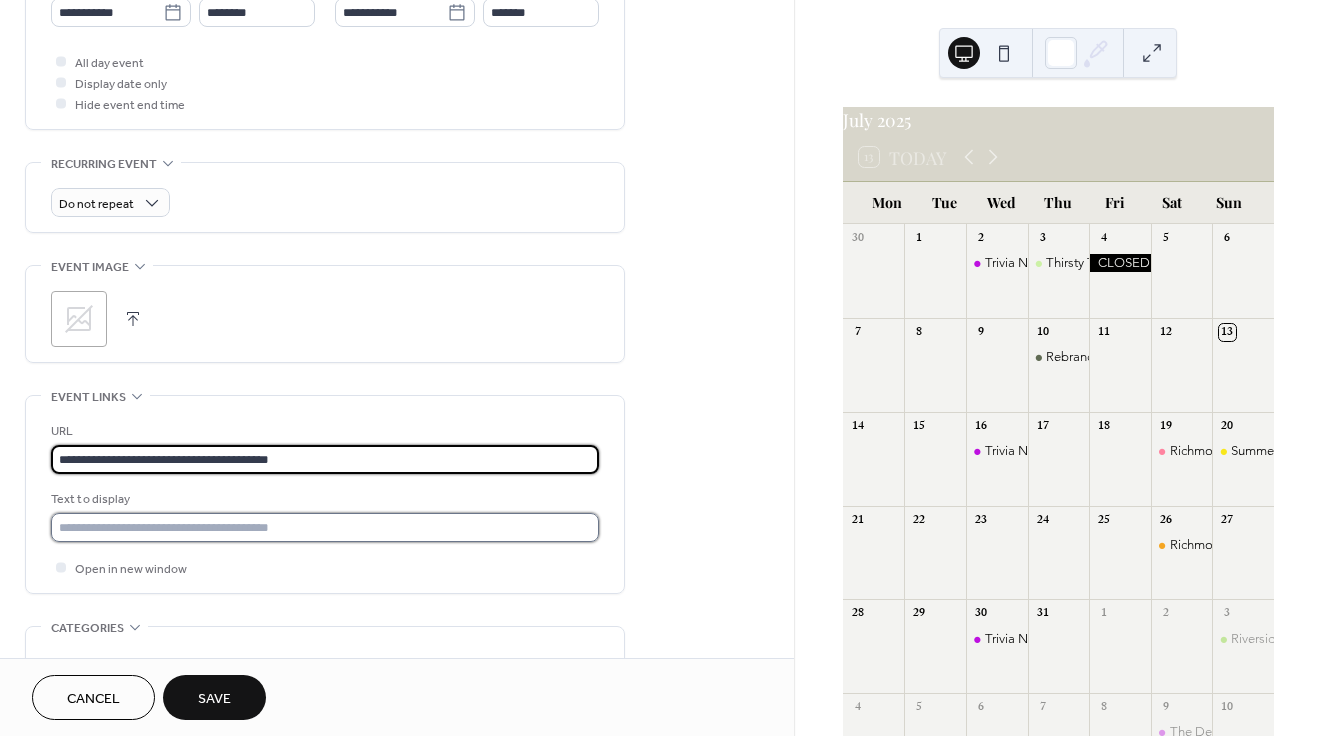 click at bounding box center (325, 527) 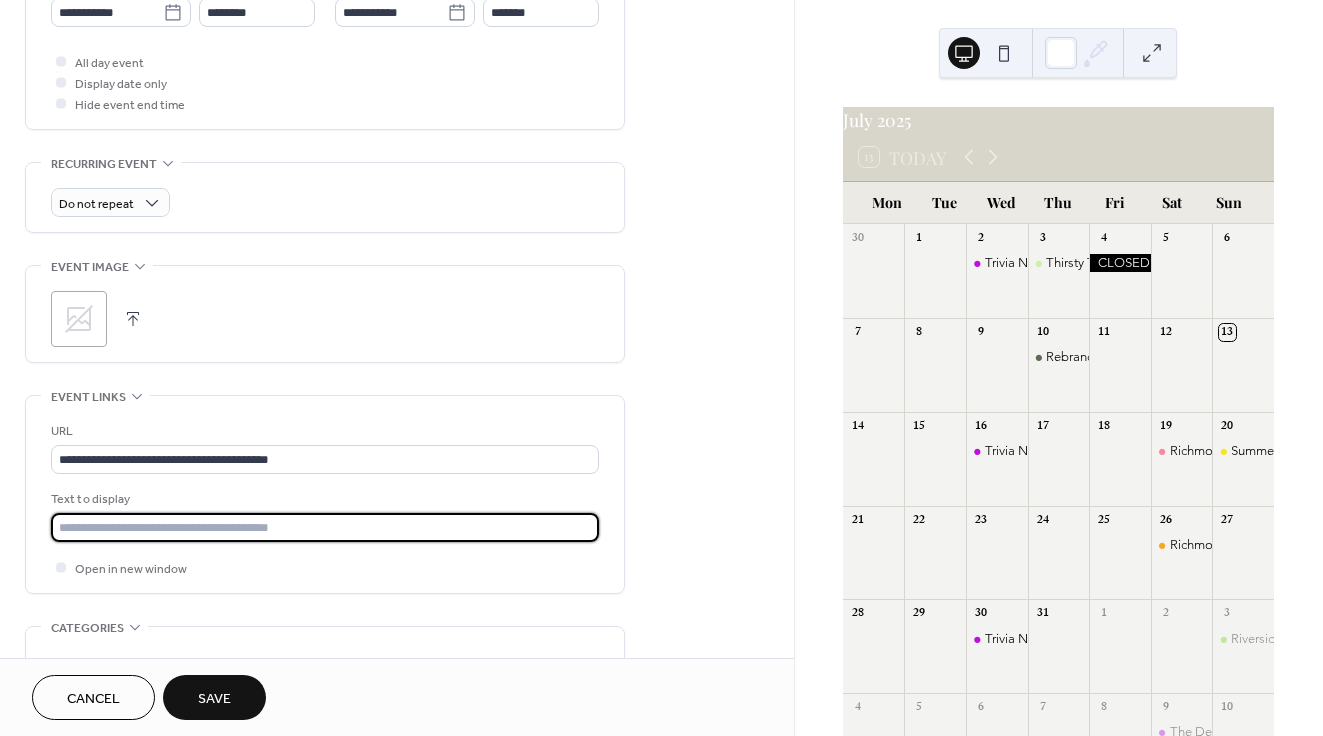 type on "**********" 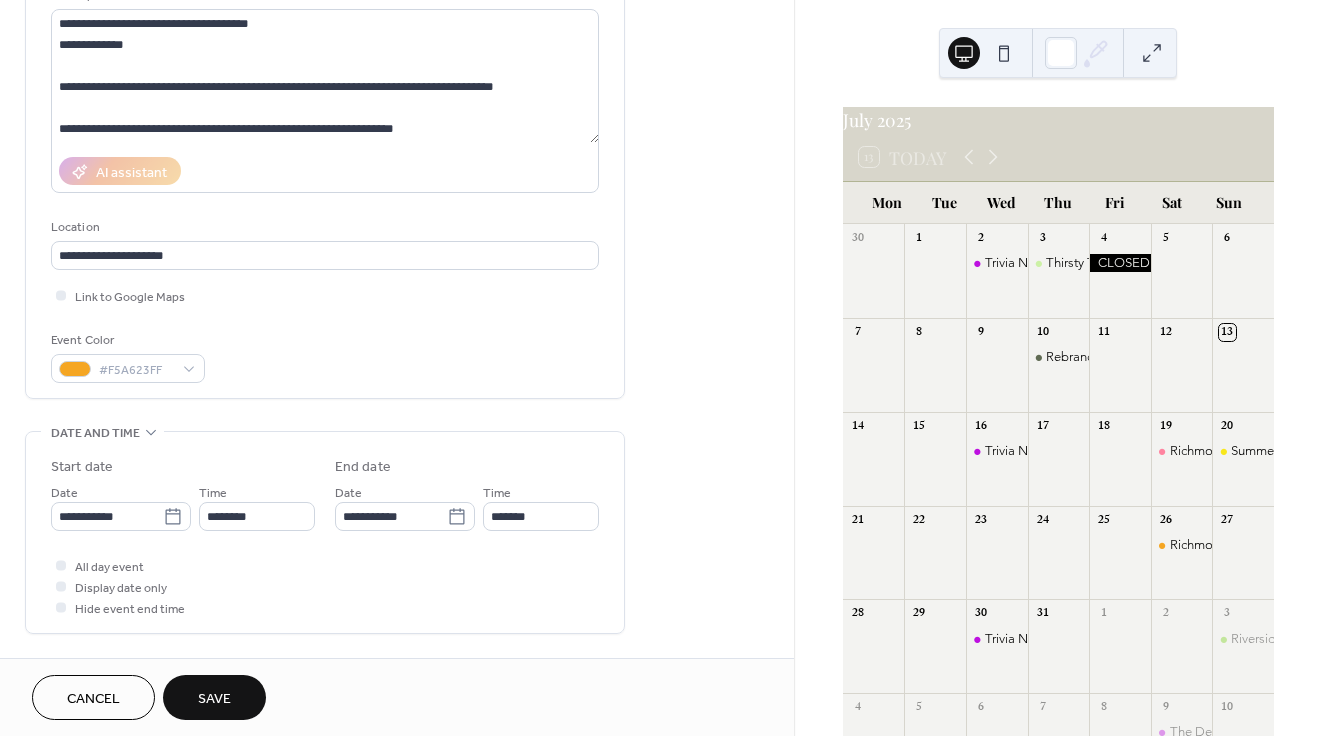 scroll, scrollTop: 161, scrollLeft: 0, axis: vertical 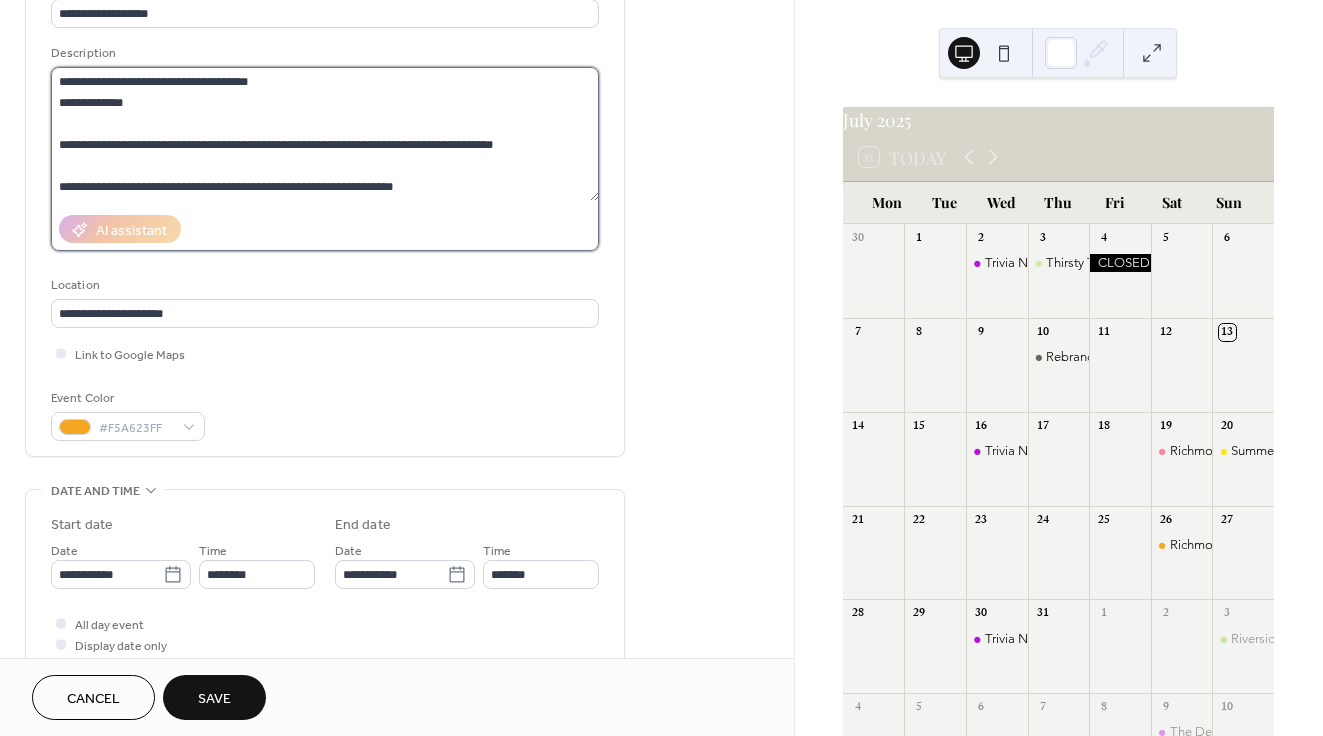 click on "**********" at bounding box center (325, 134) 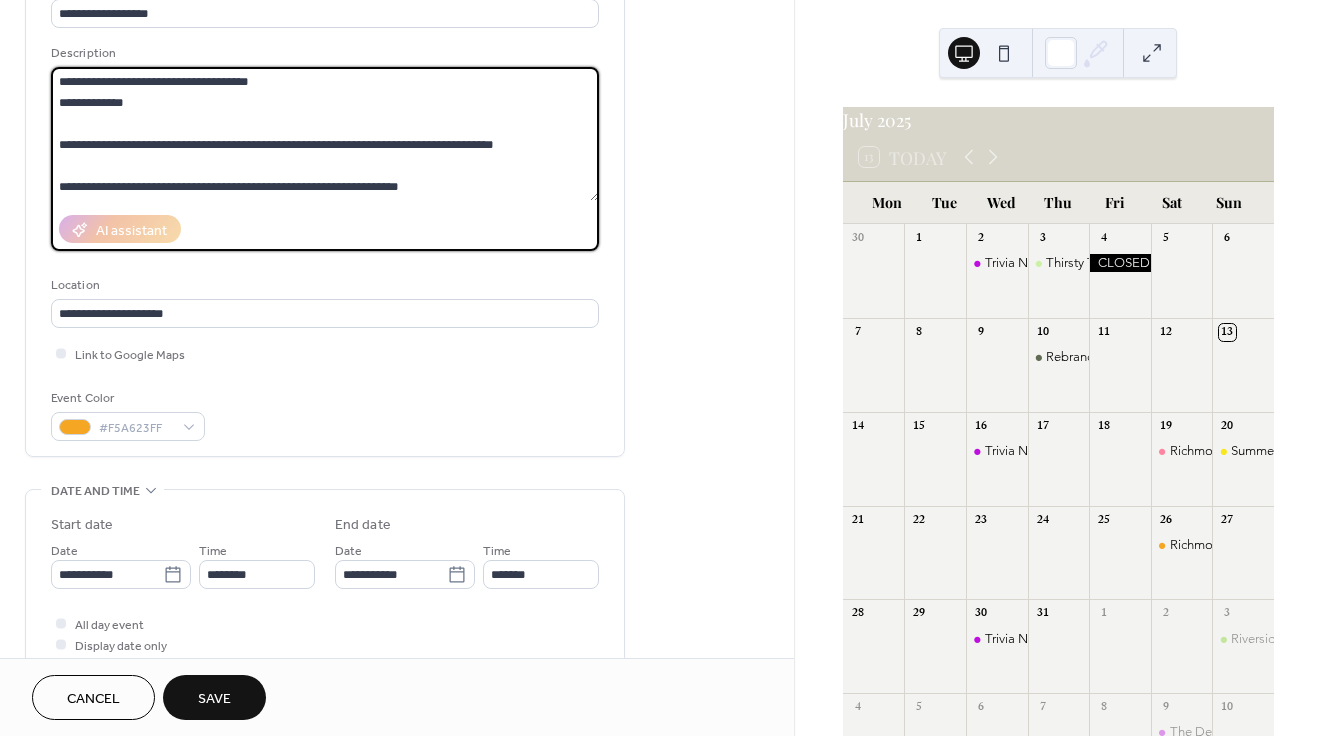 scroll, scrollTop: 165, scrollLeft: 0, axis: vertical 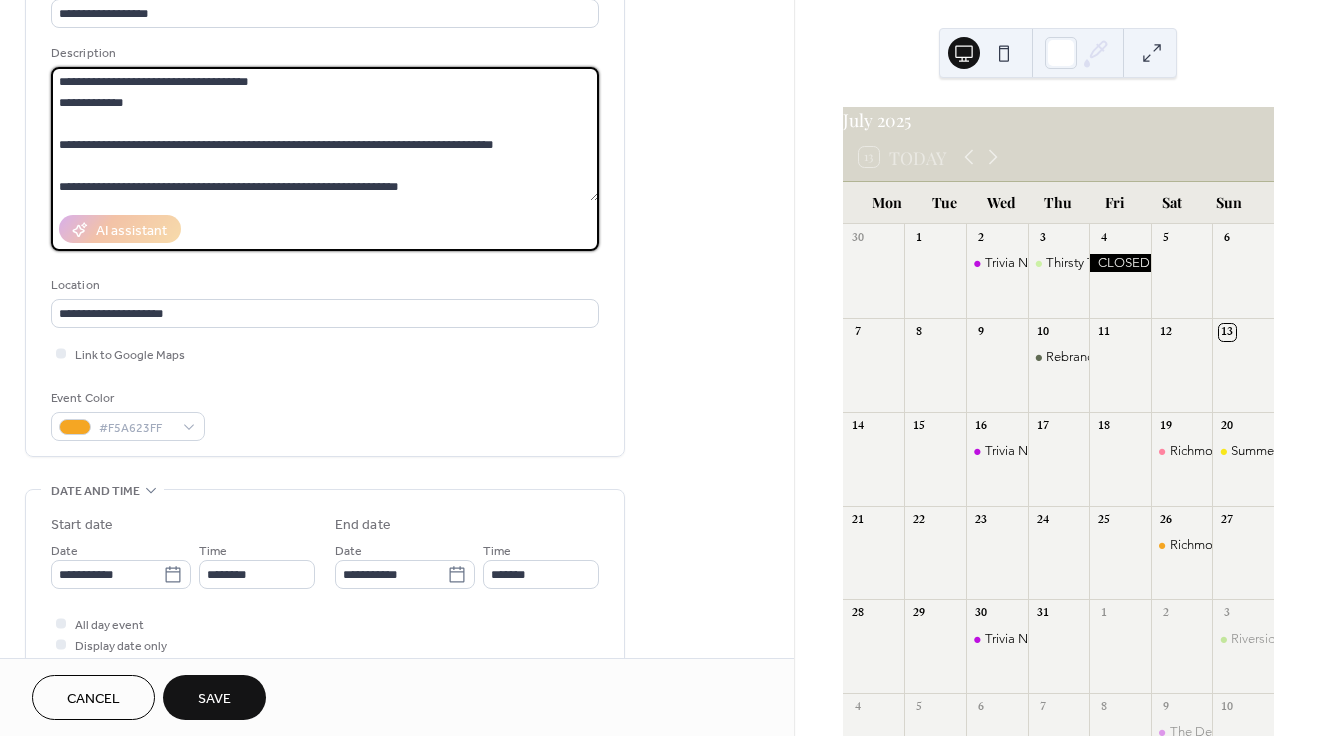 paste on "**********" 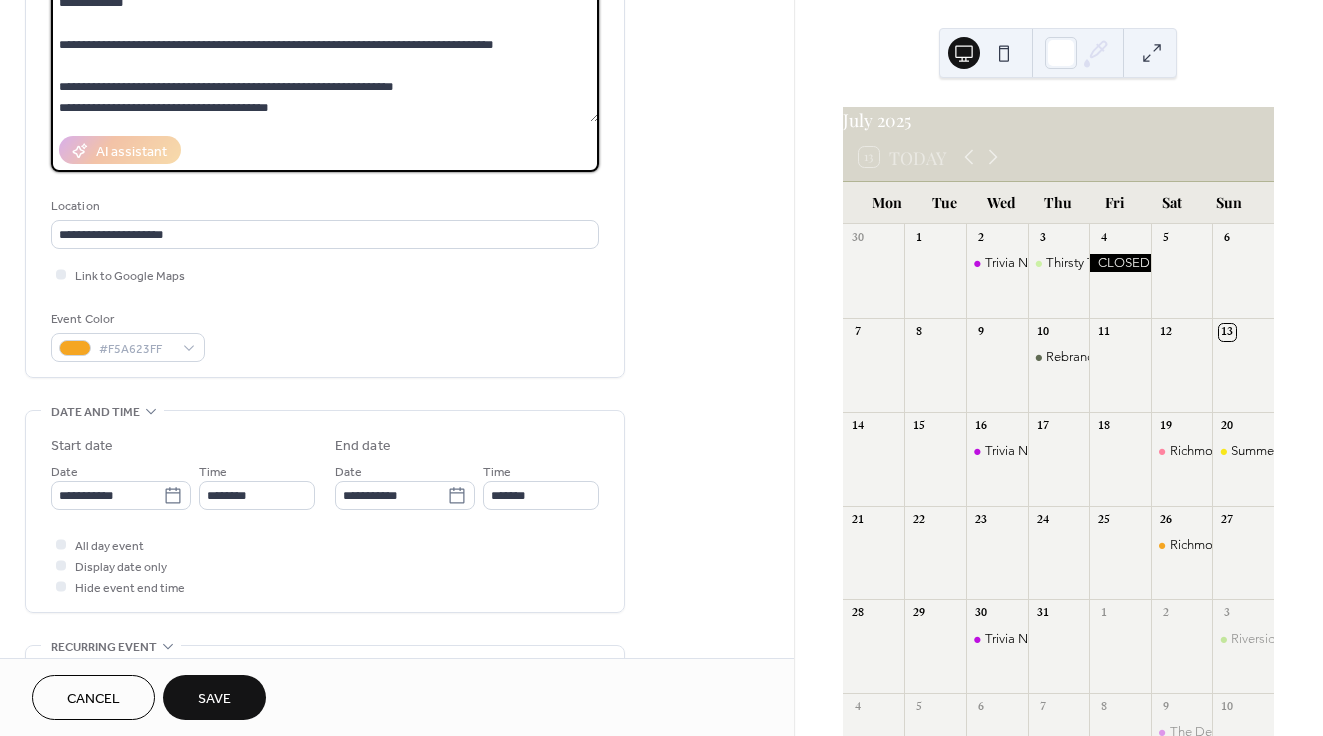 scroll, scrollTop: 0, scrollLeft: 0, axis: both 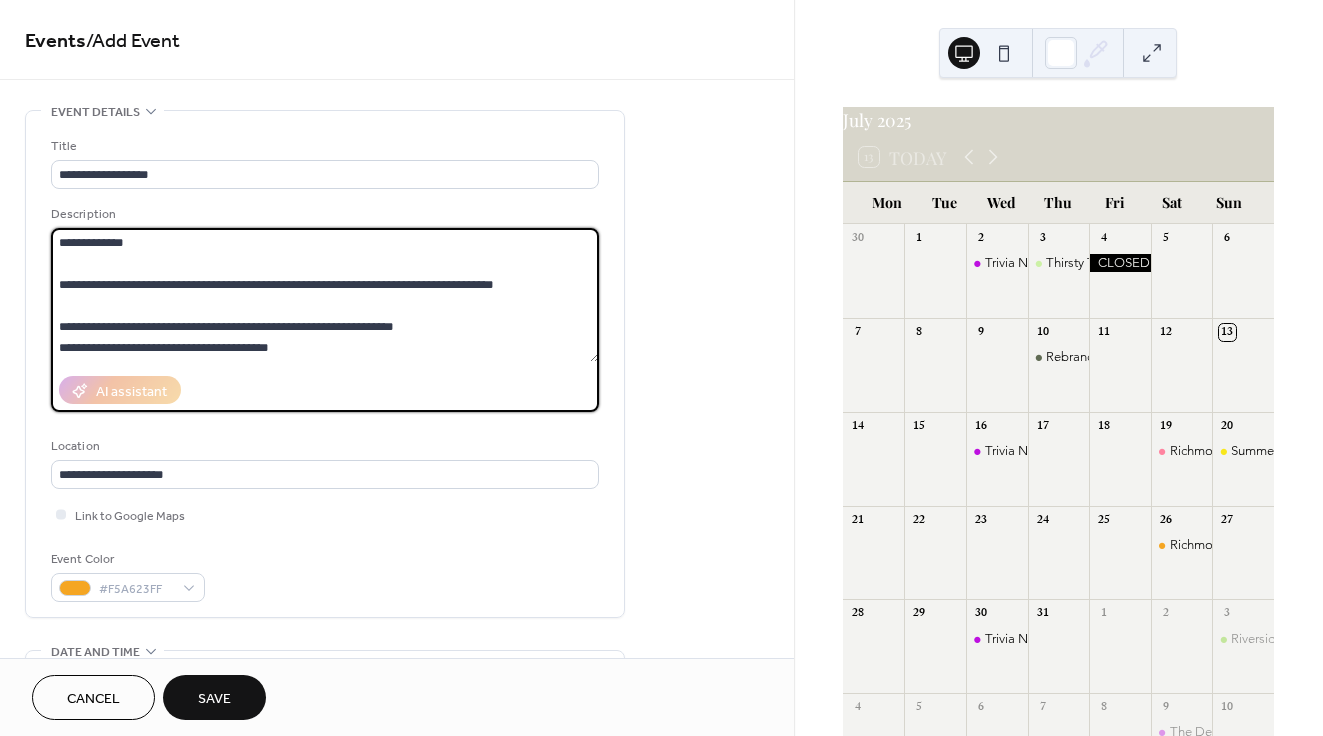type on "**********" 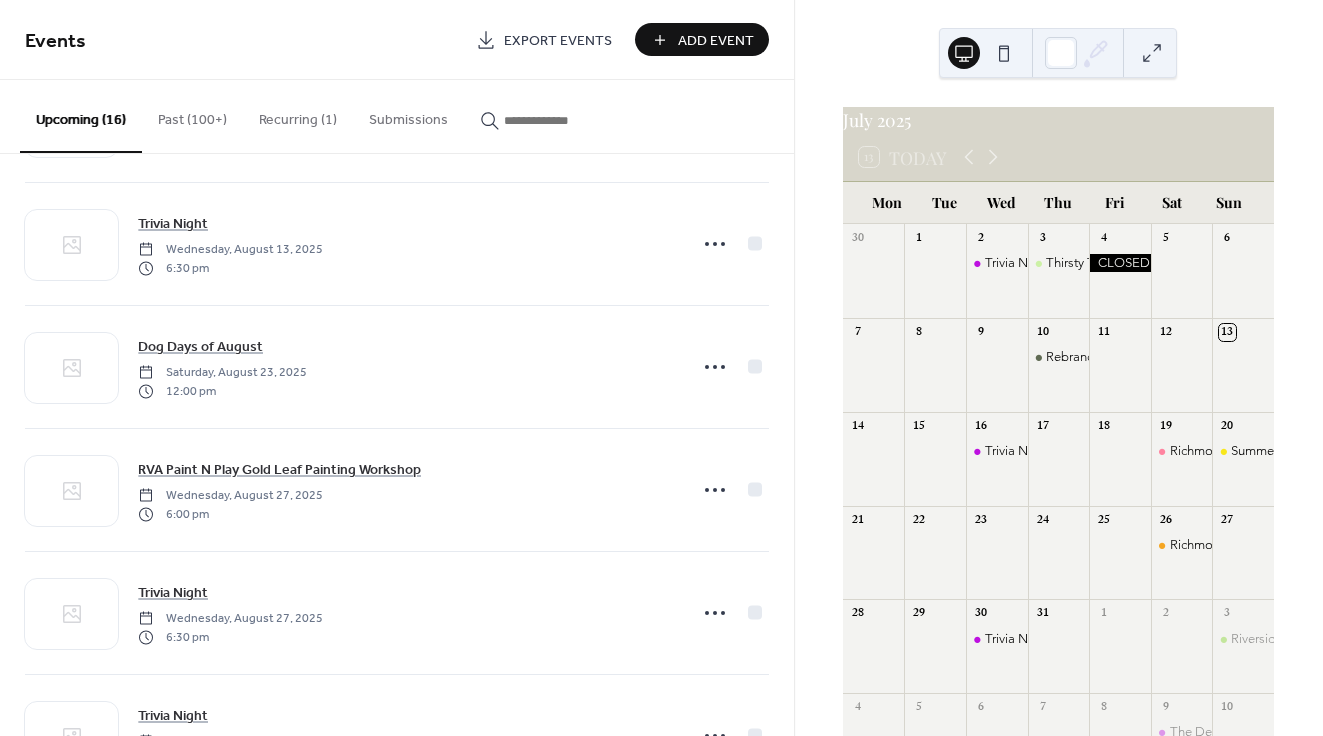 scroll, scrollTop: 0, scrollLeft: 0, axis: both 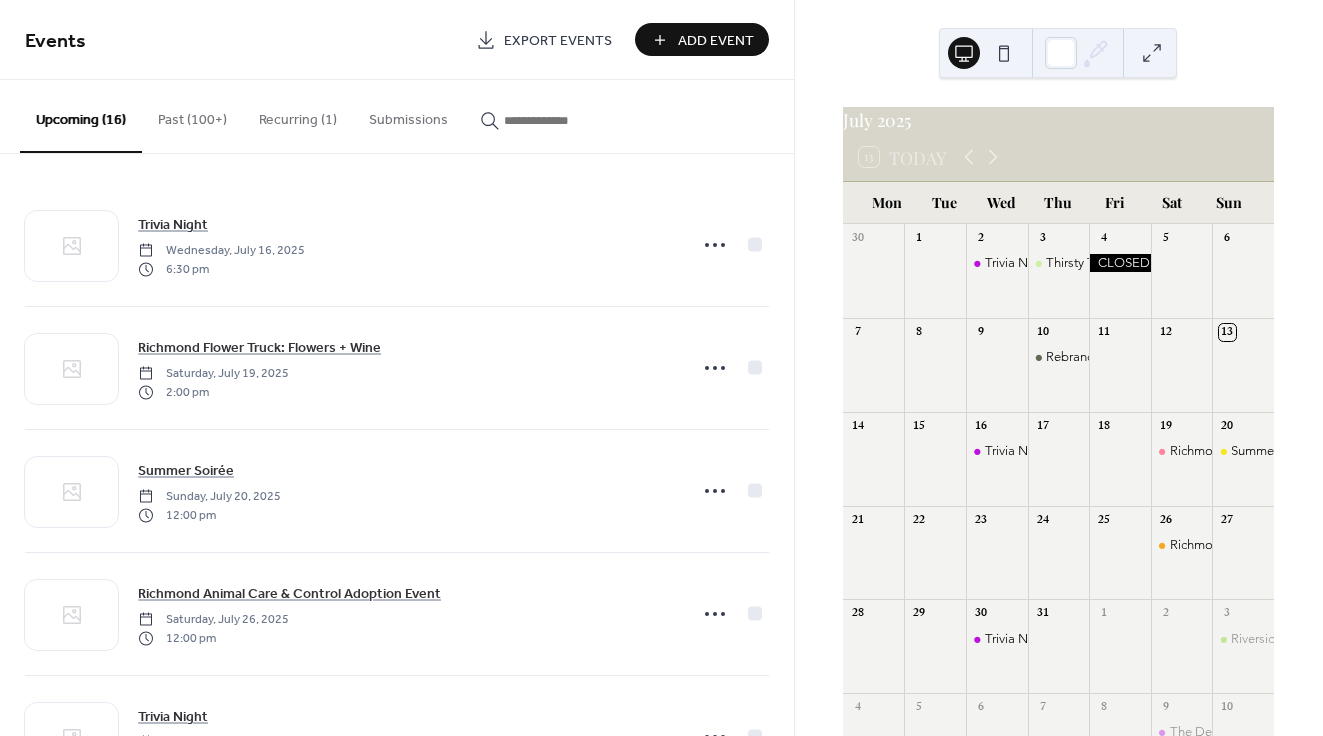 drag, startPoint x: 420, startPoint y: 283, endPoint x: 701, endPoint y: 45, distance: 368.24585 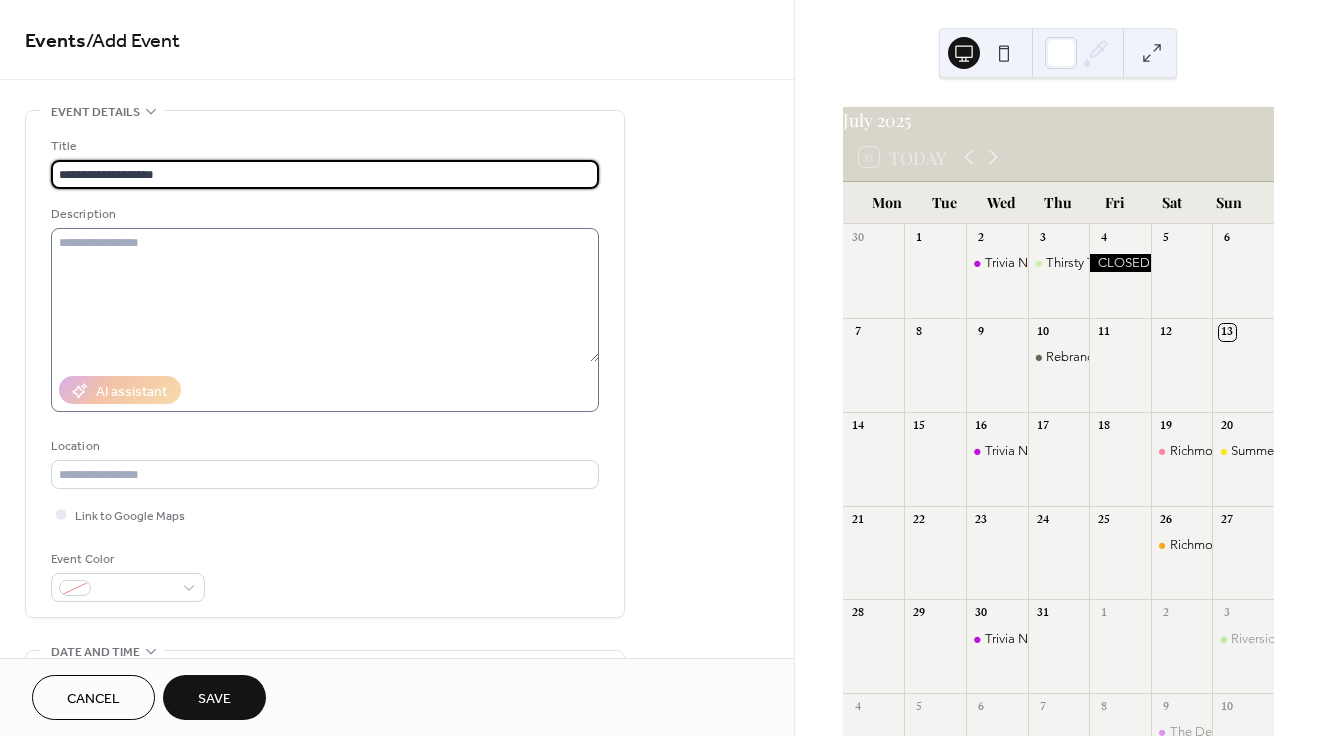 type on "**********" 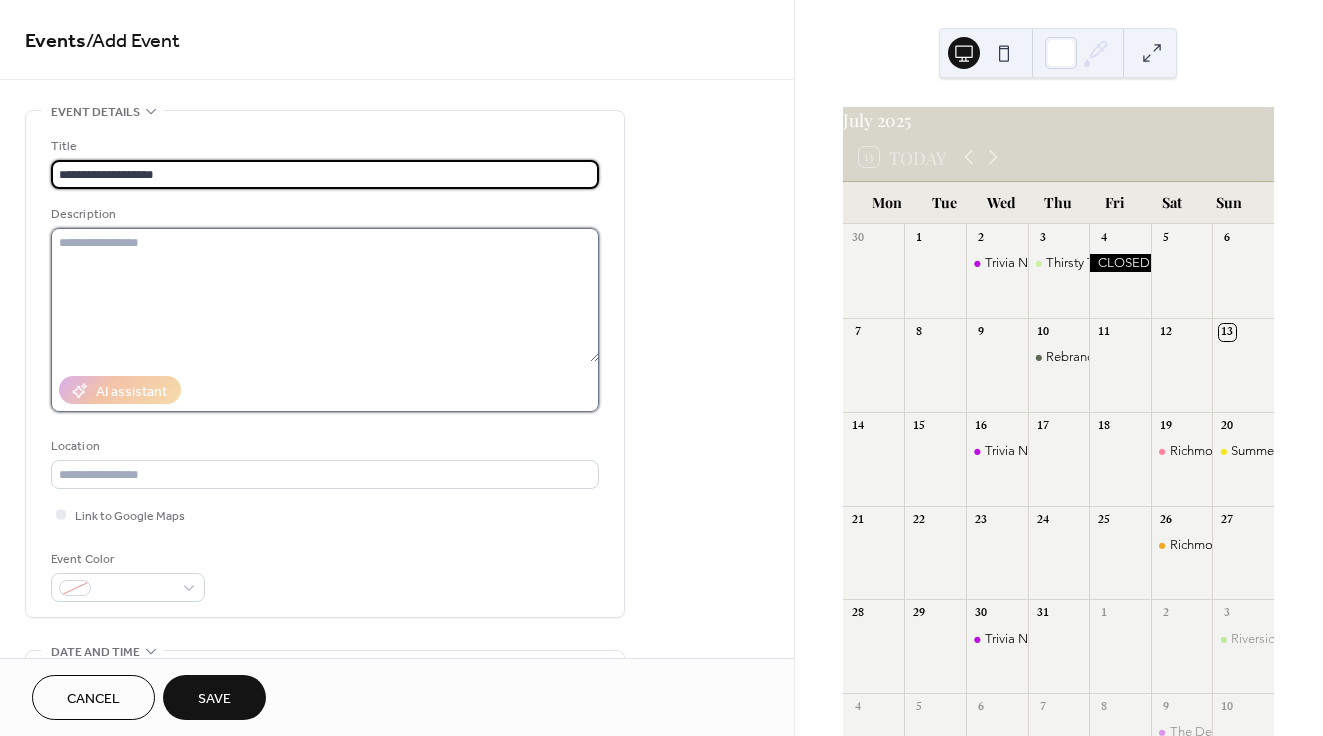 click at bounding box center (325, 295) 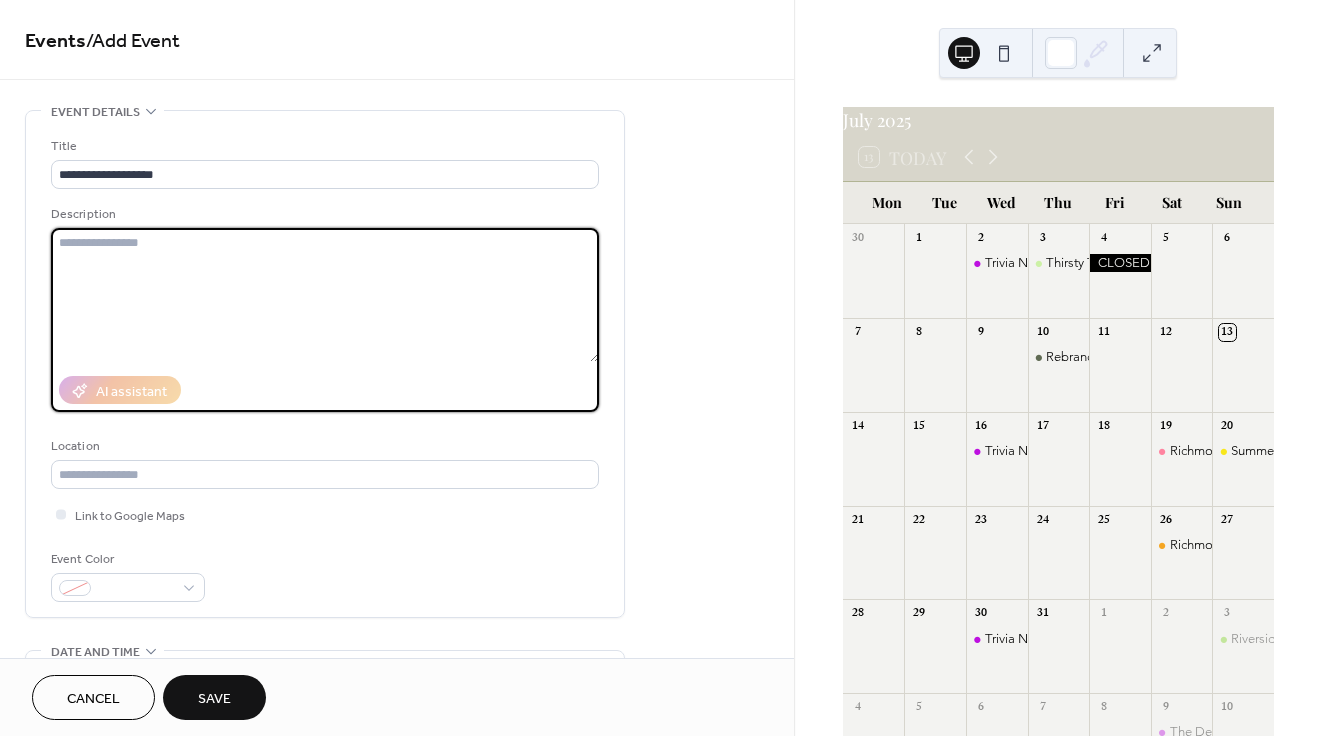 paste on "**********" 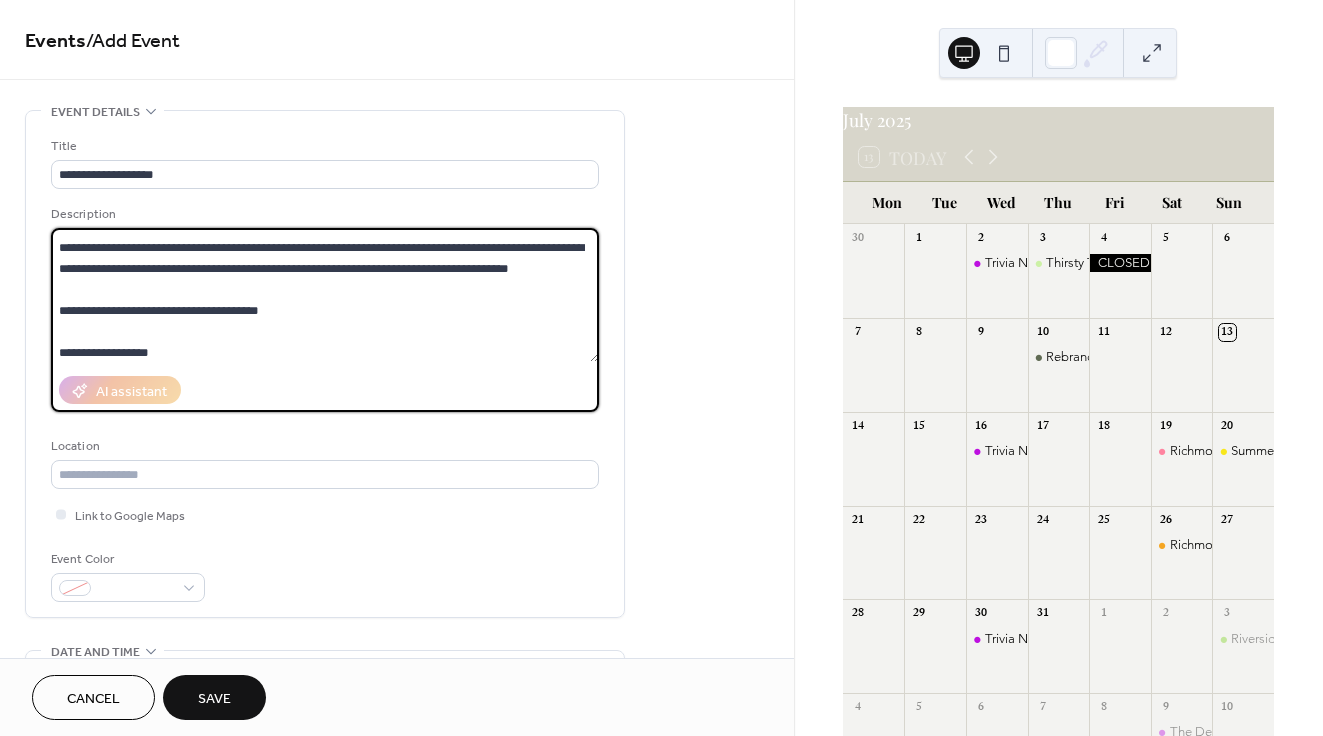 scroll, scrollTop: 84, scrollLeft: 0, axis: vertical 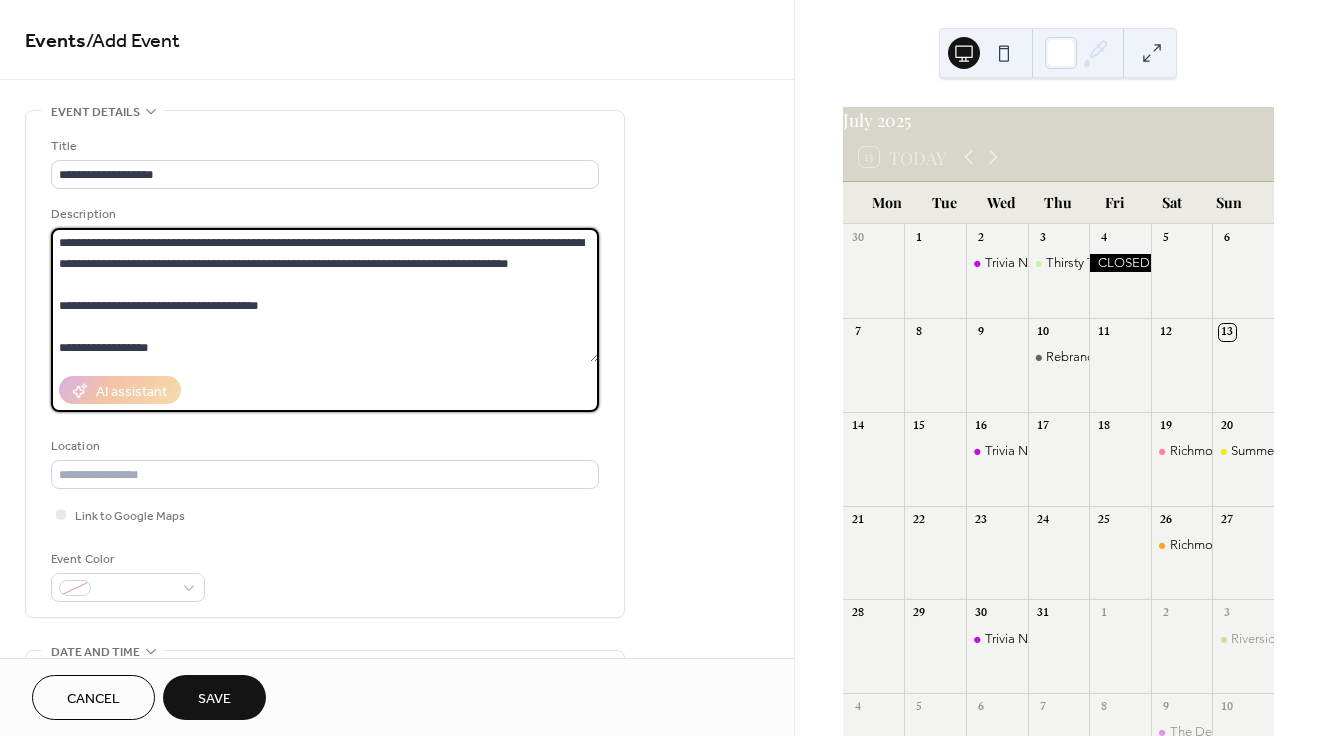 click on "**********" at bounding box center [325, 295] 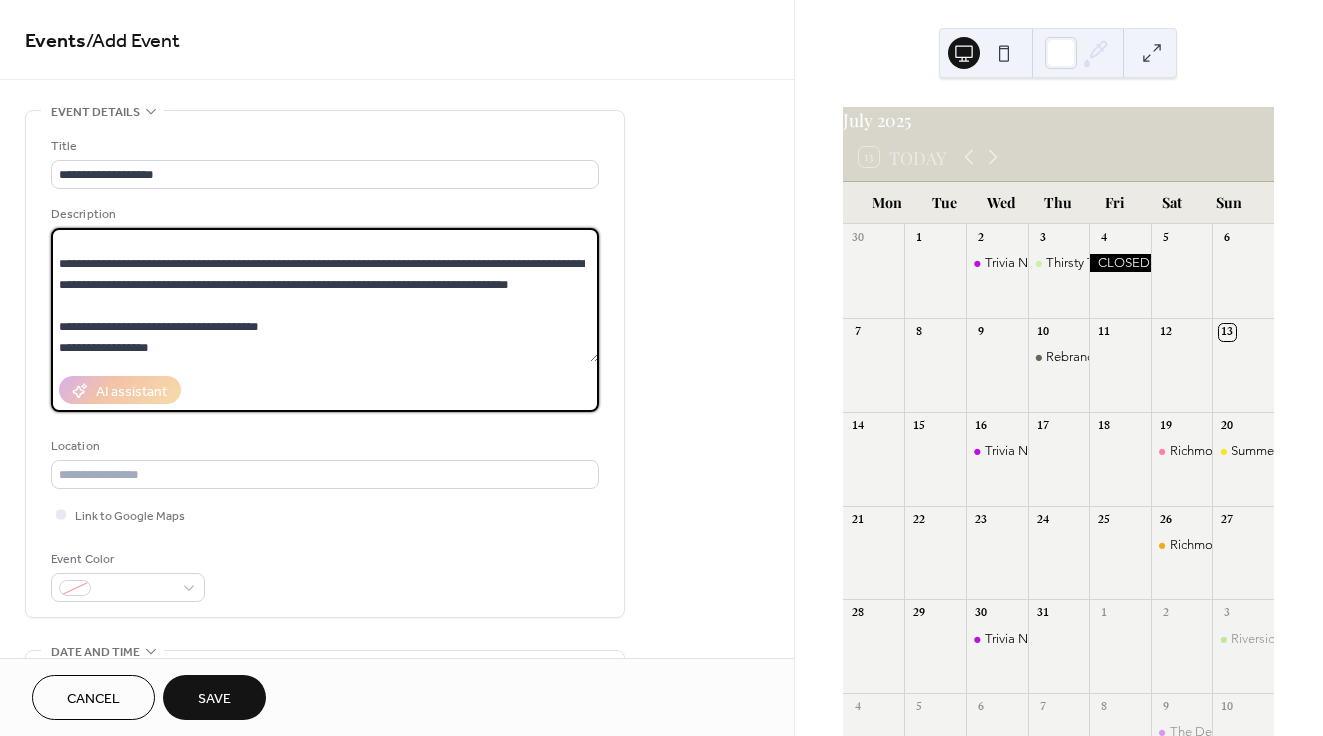 scroll, scrollTop: 63, scrollLeft: 0, axis: vertical 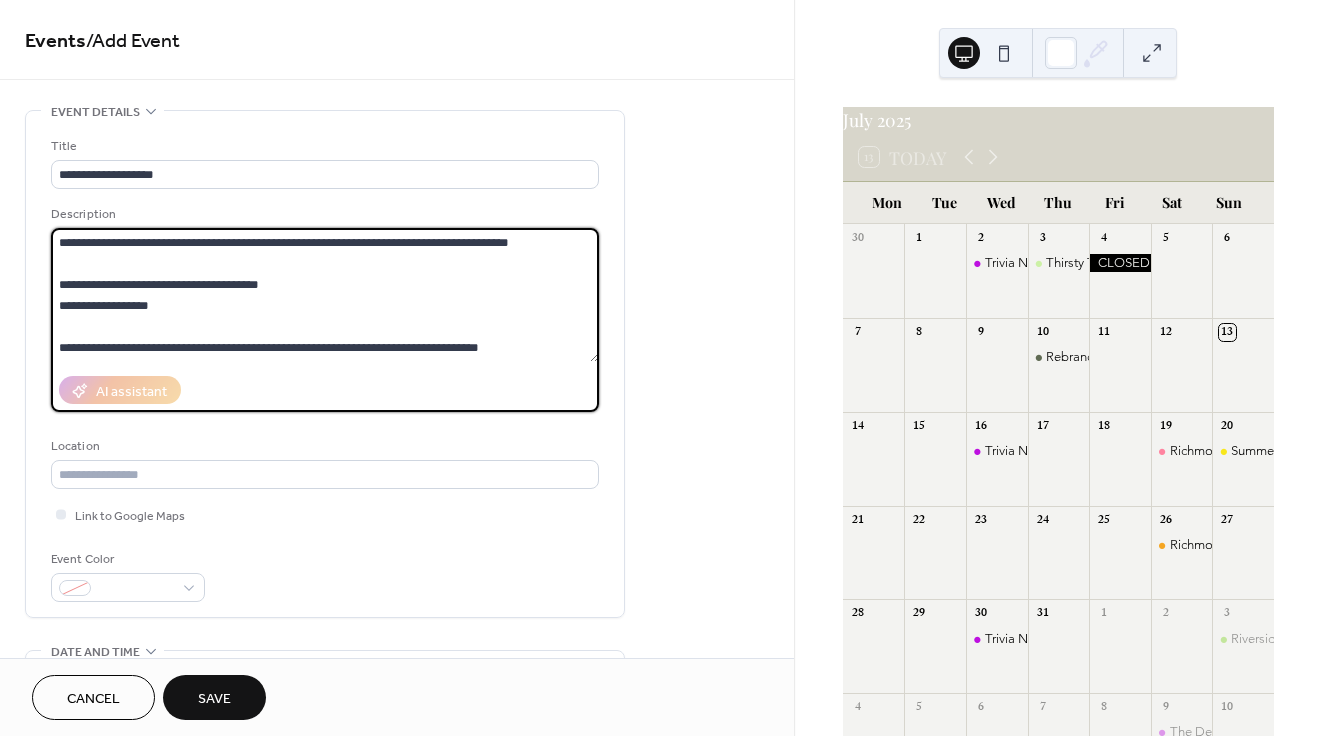 paste on "**********" 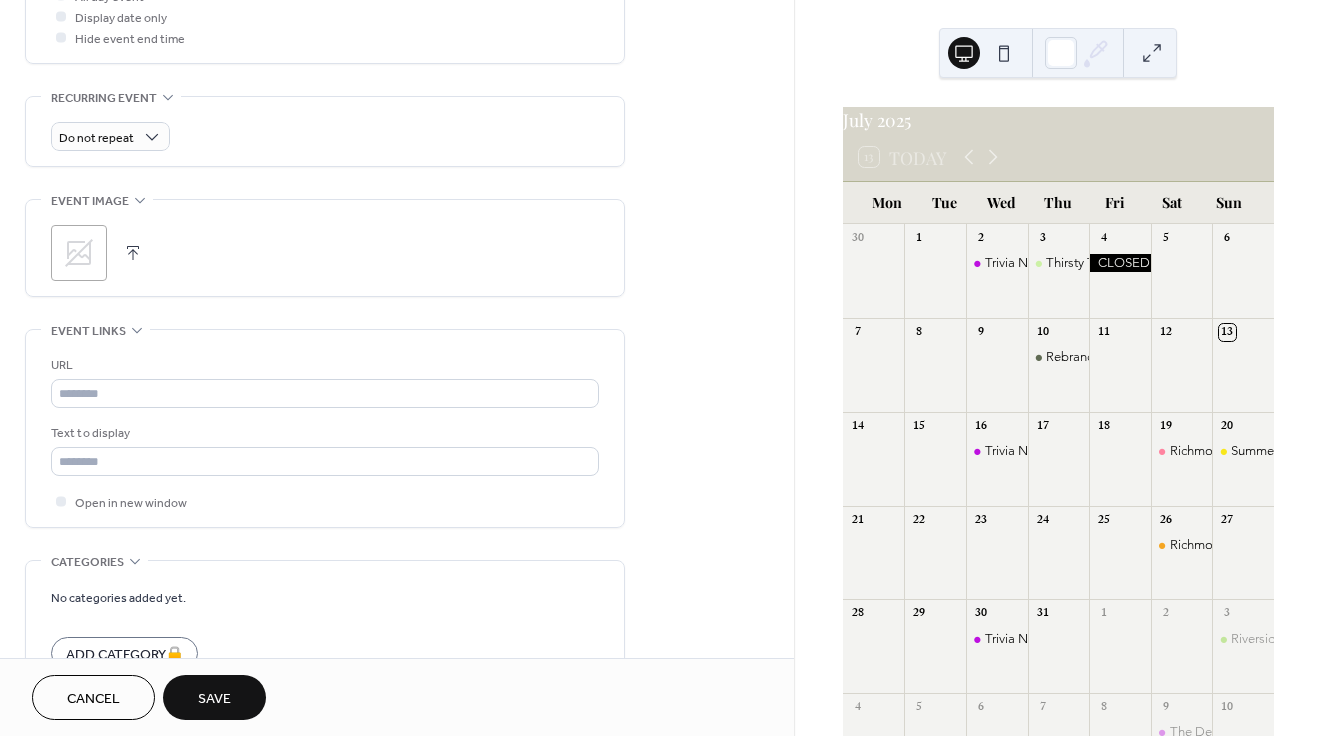 scroll, scrollTop: 823, scrollLeft: 0, axis: vertical 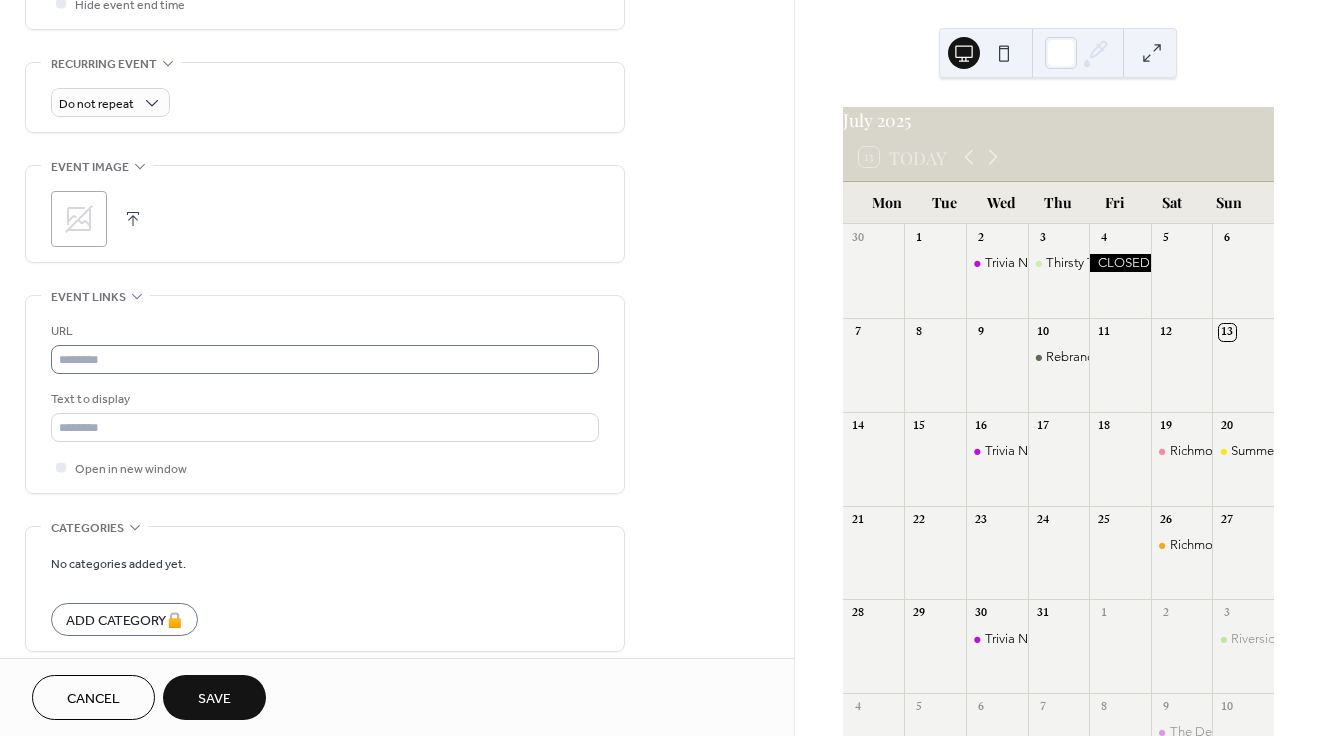 type on "**********" 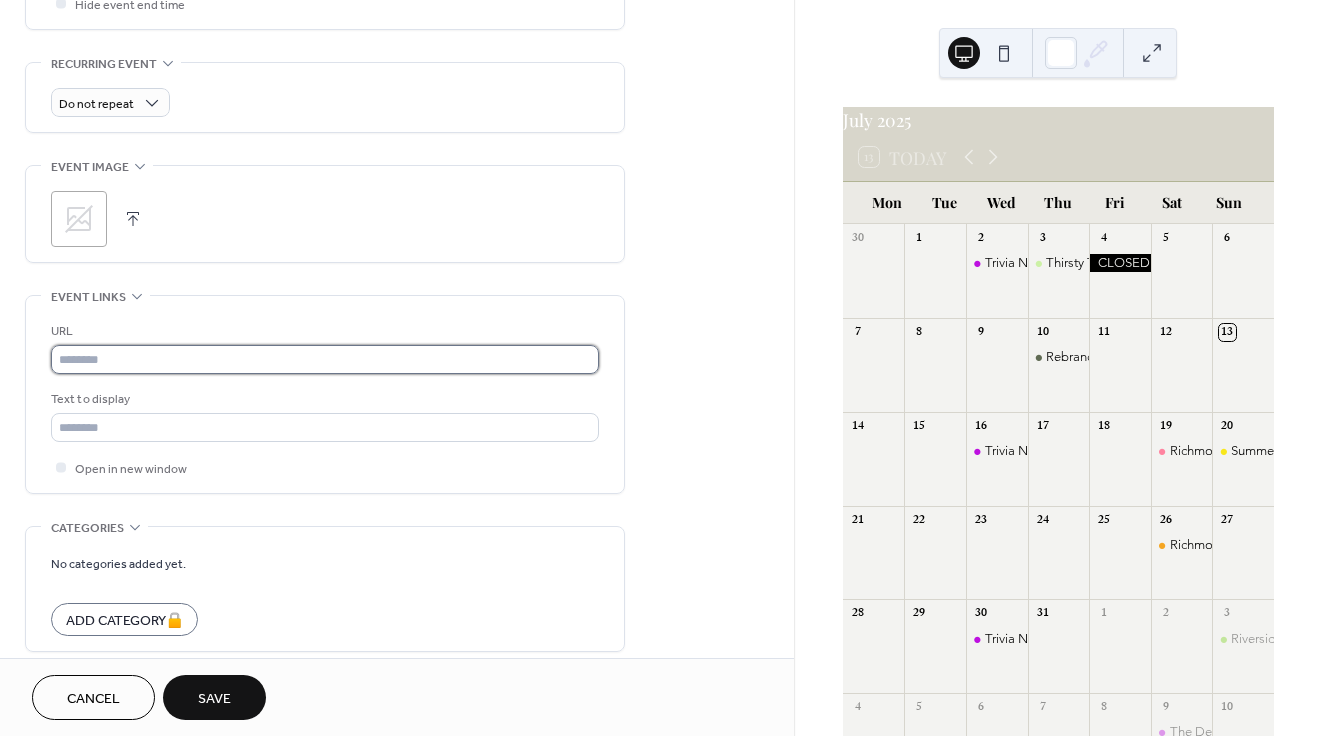 click at bounding box center [325, 359] 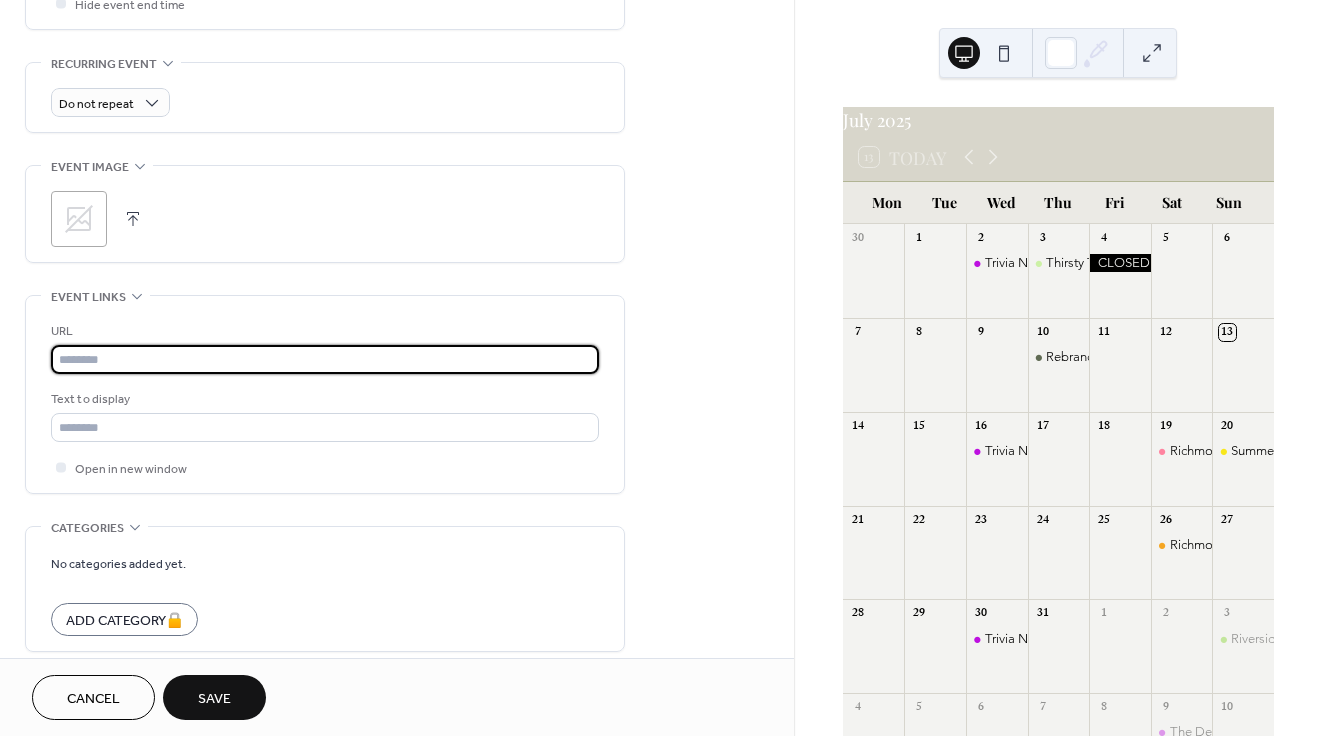 paste on "**********" 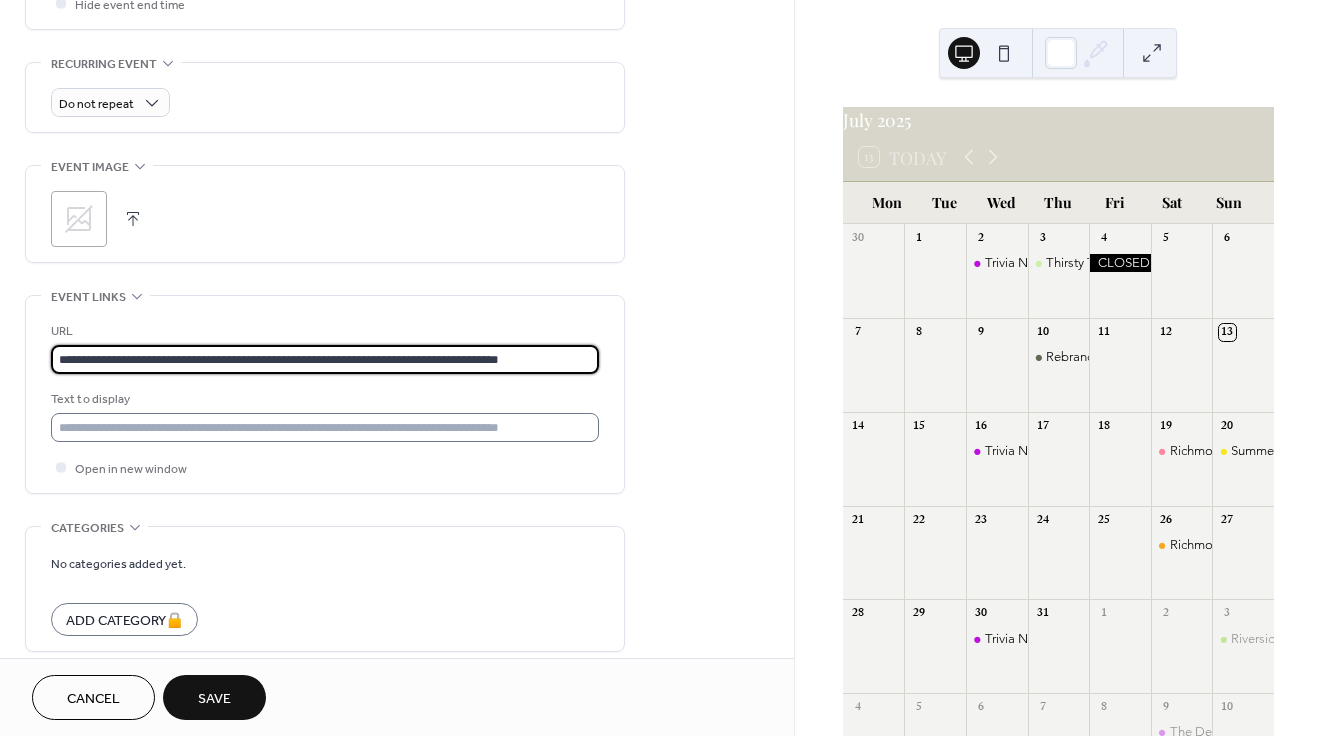 type on "**********" 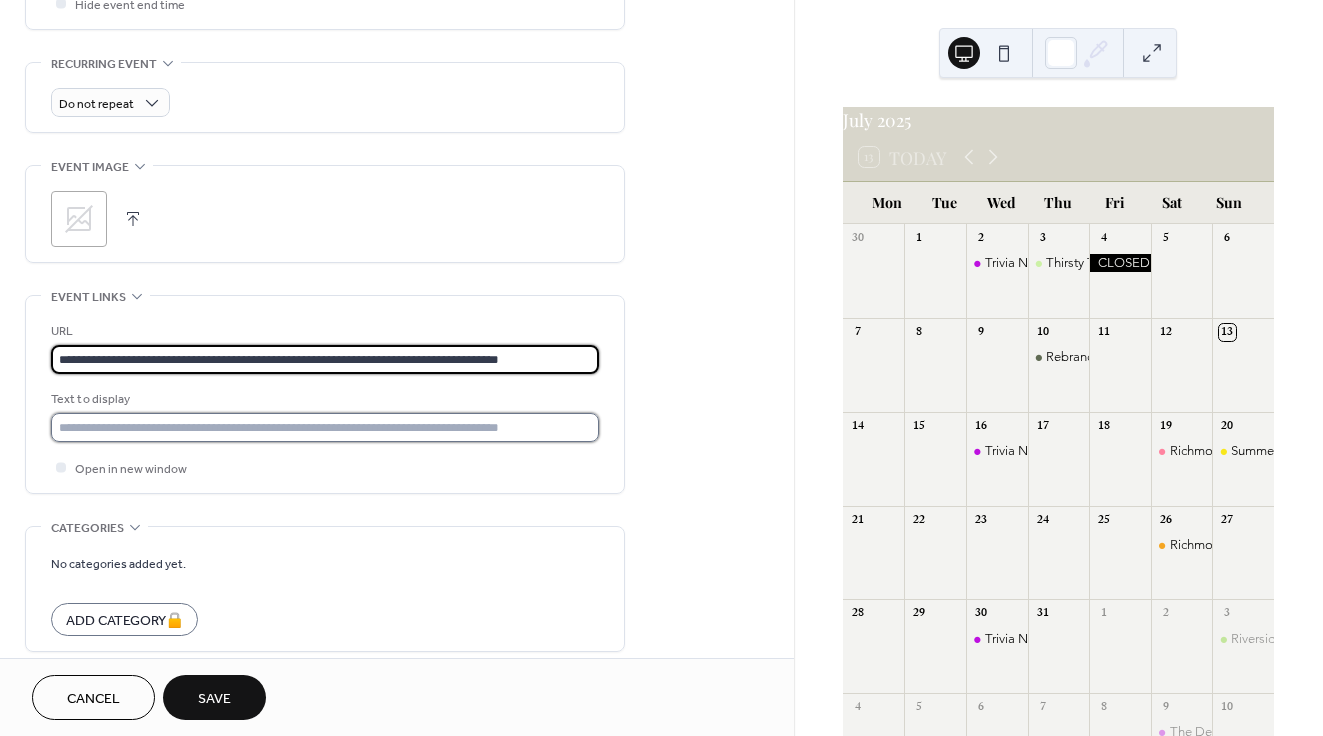 click at bounding box center [325, 427] 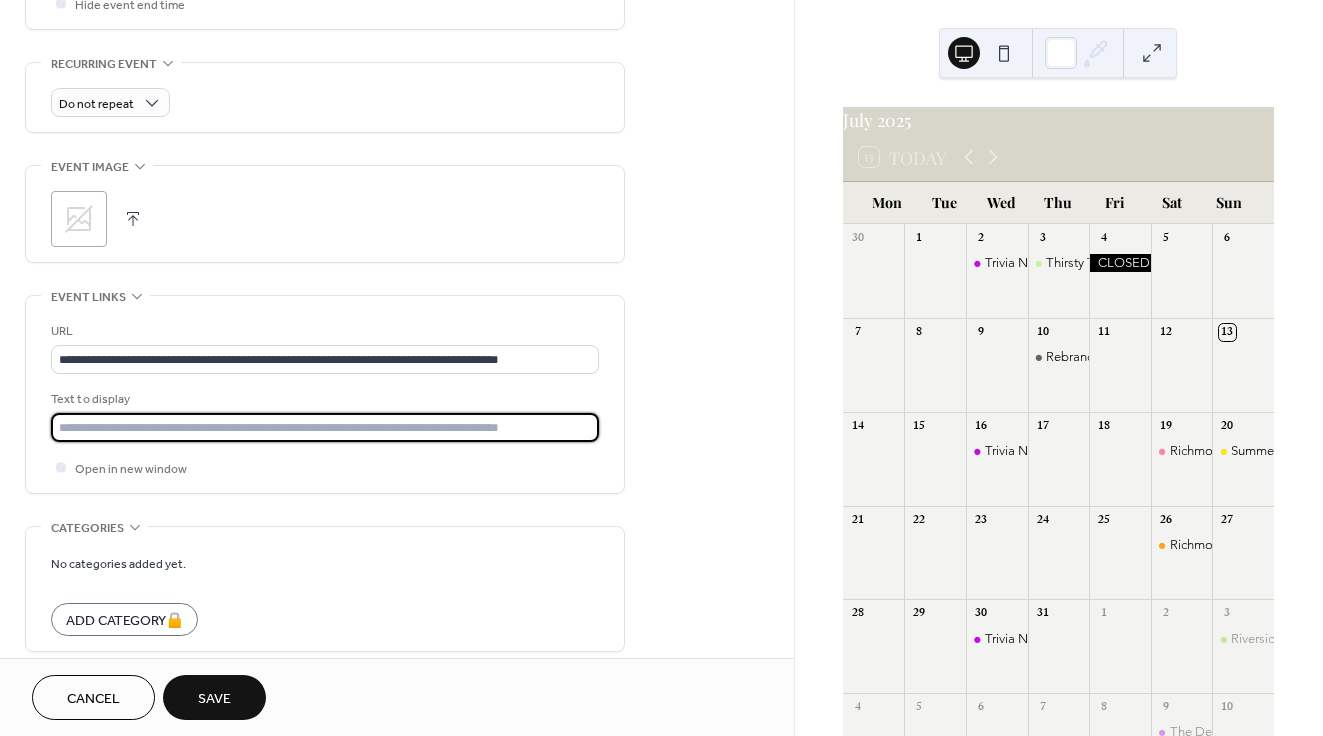 type on "*******" 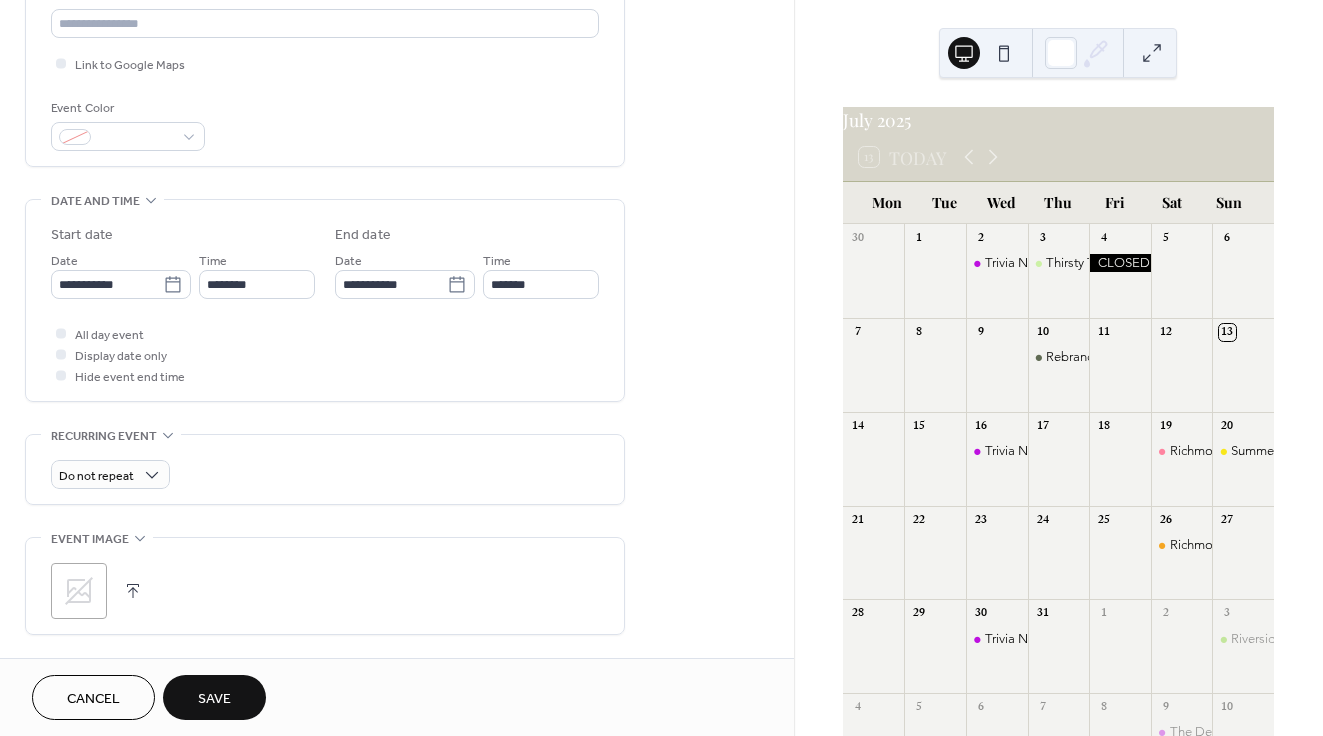 scroll, scrollTop: 416, scrollLeft: 0, axis: vertical 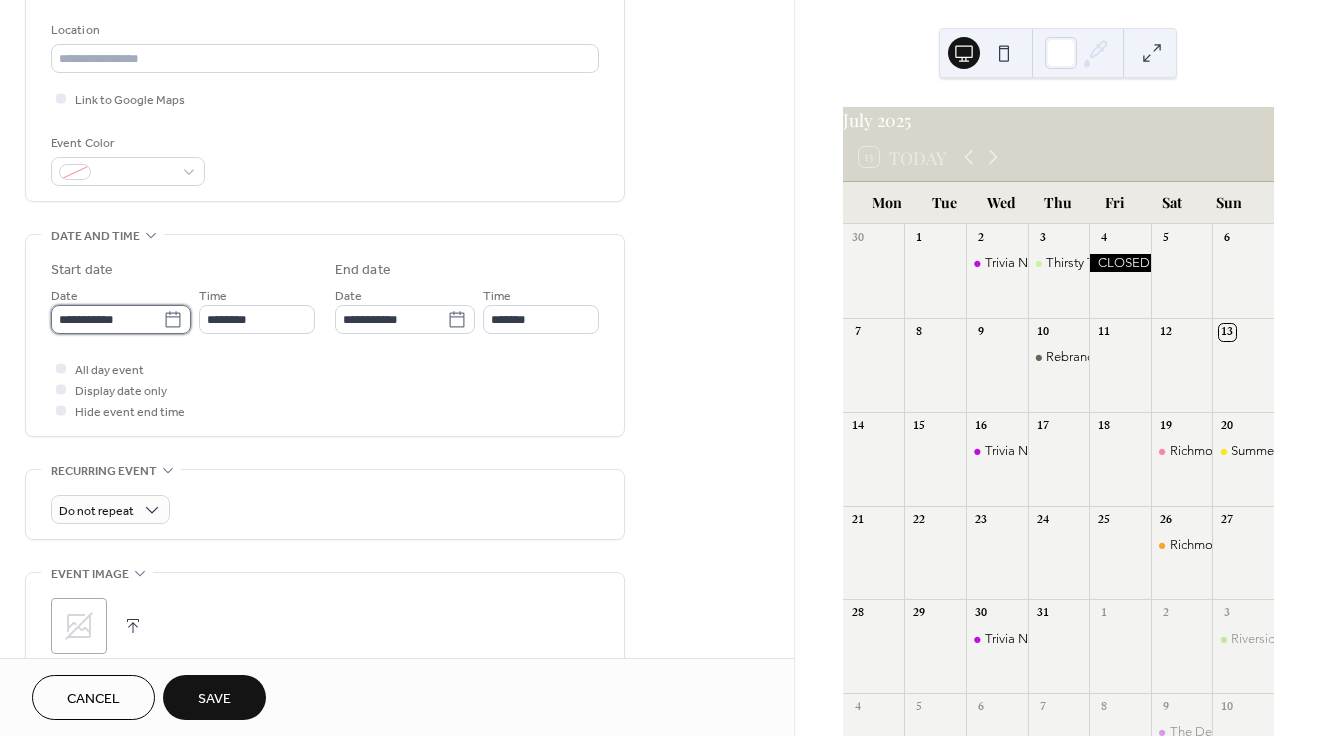 click on "**********" at bounding box center [107, 319] 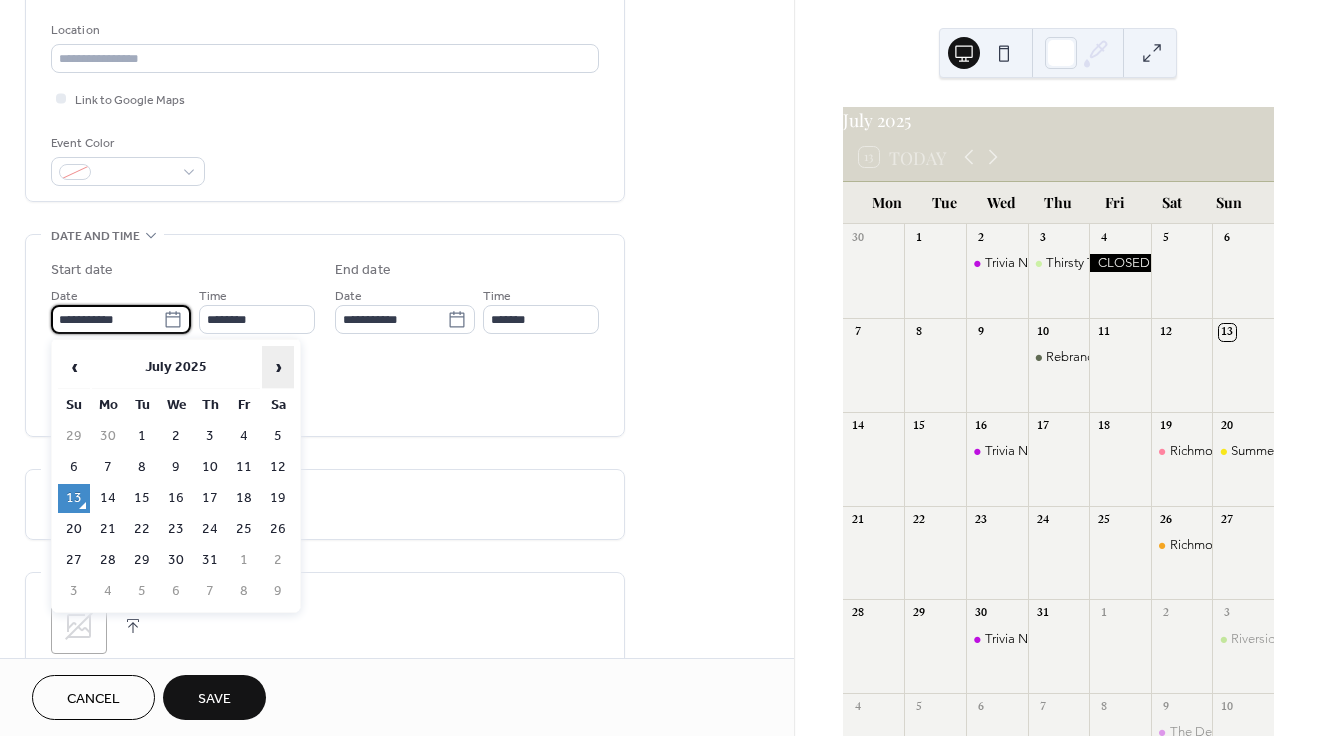 click on "›" at bounding box center (278, 367) 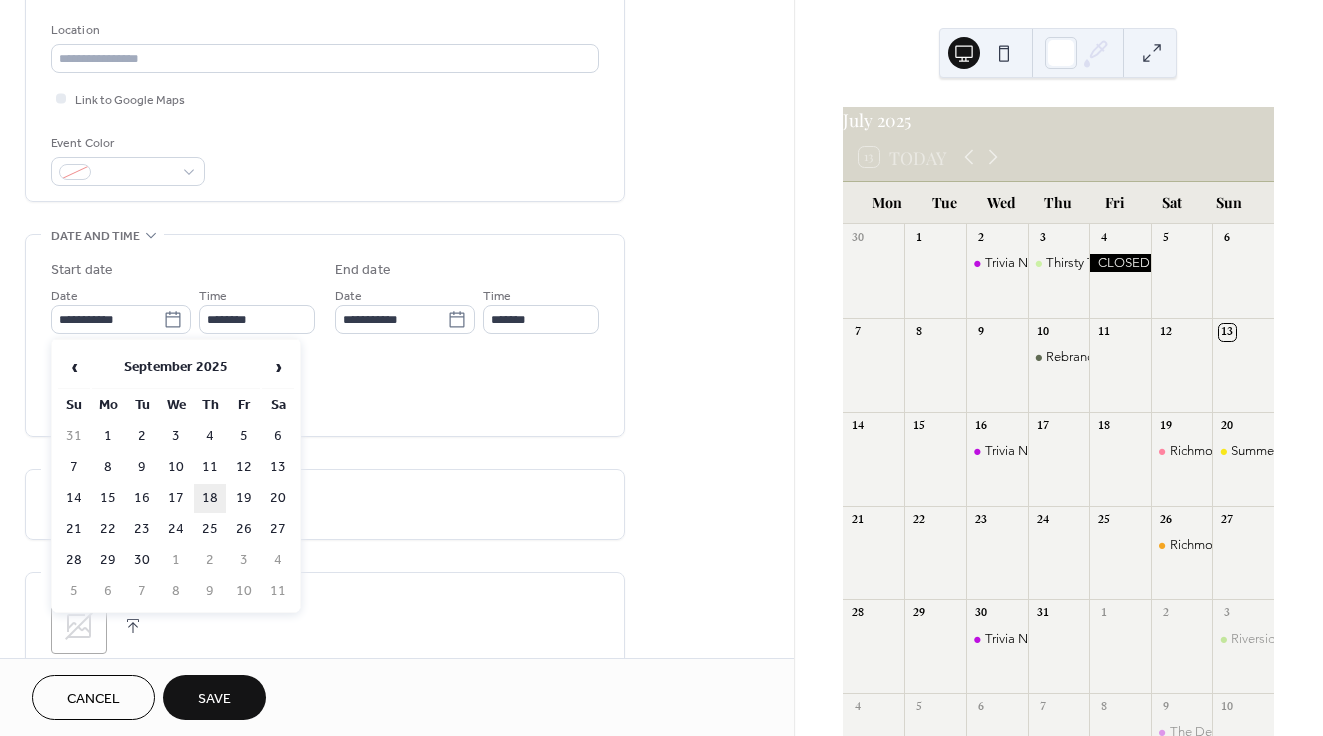 click on "18" at bounding box center [210, 498] 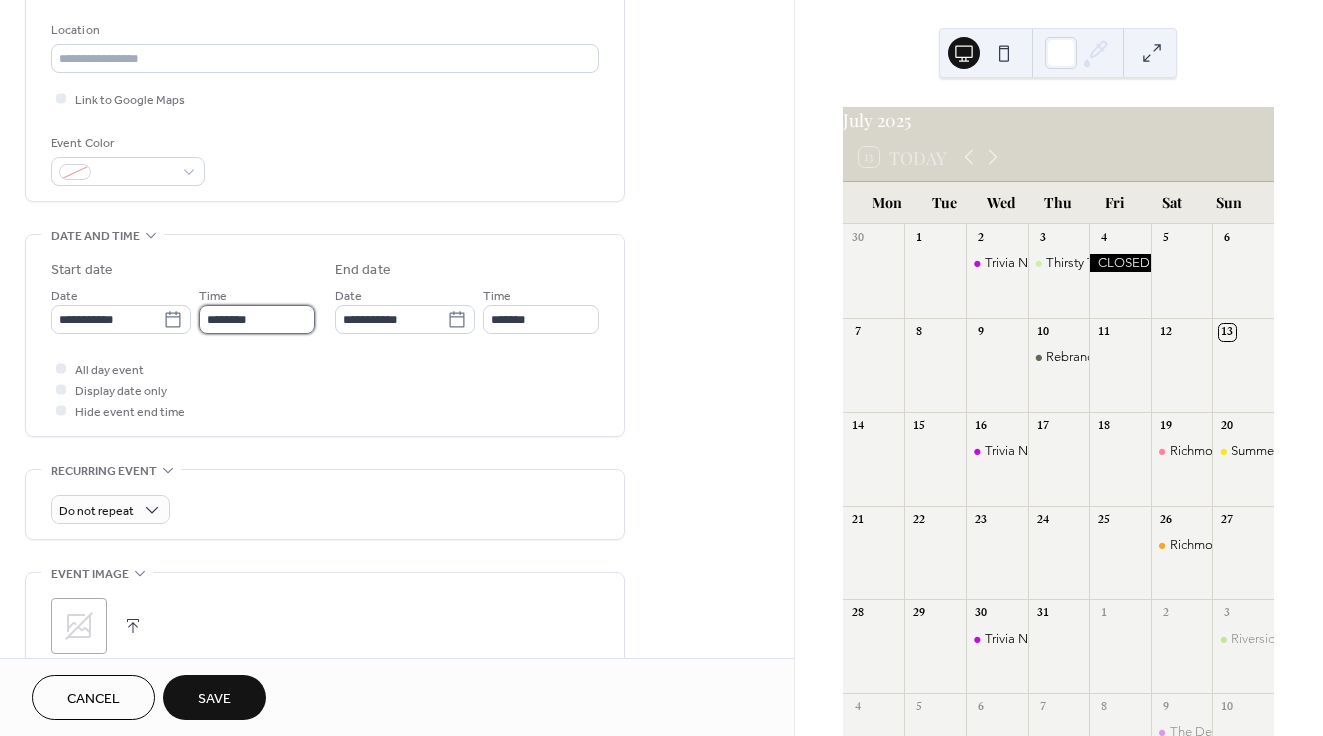 click on "********" at bounding box center [257, 319] 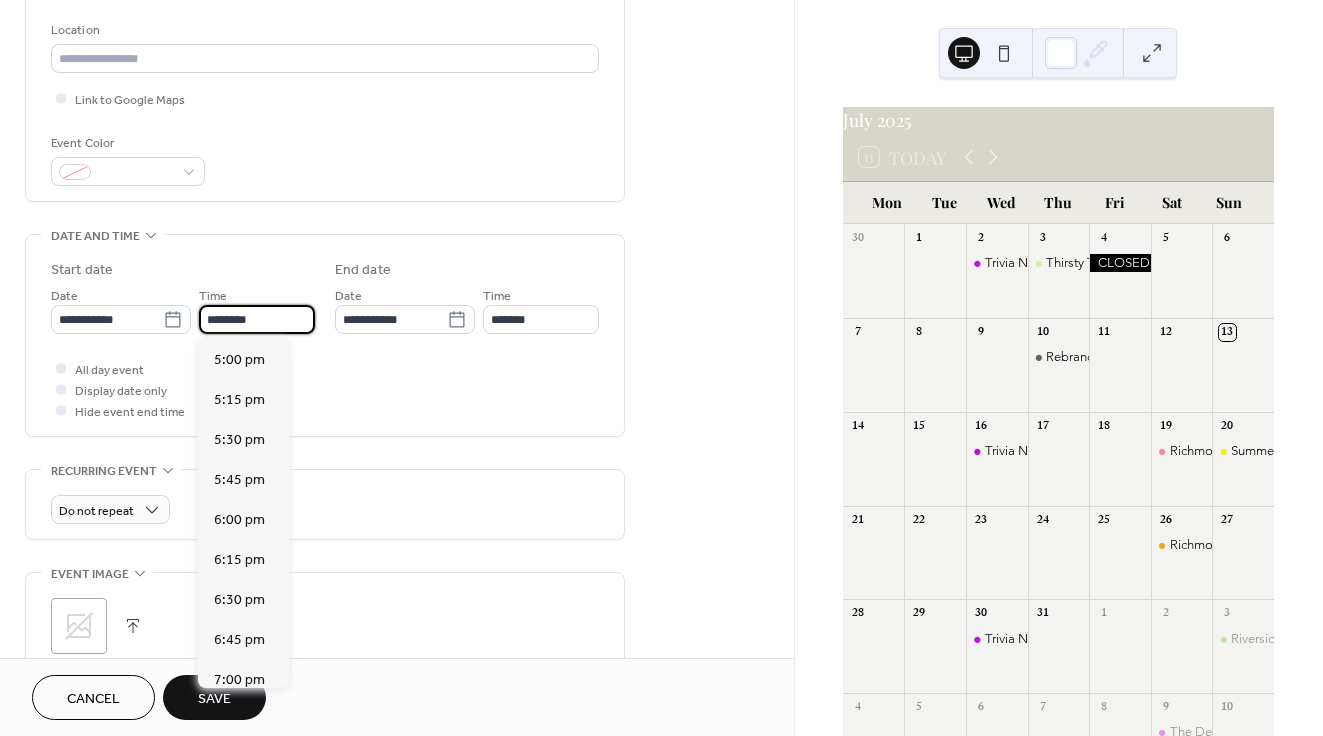 scroll, scrollTop: 2717, scrollLeft: 0, axis: vertical 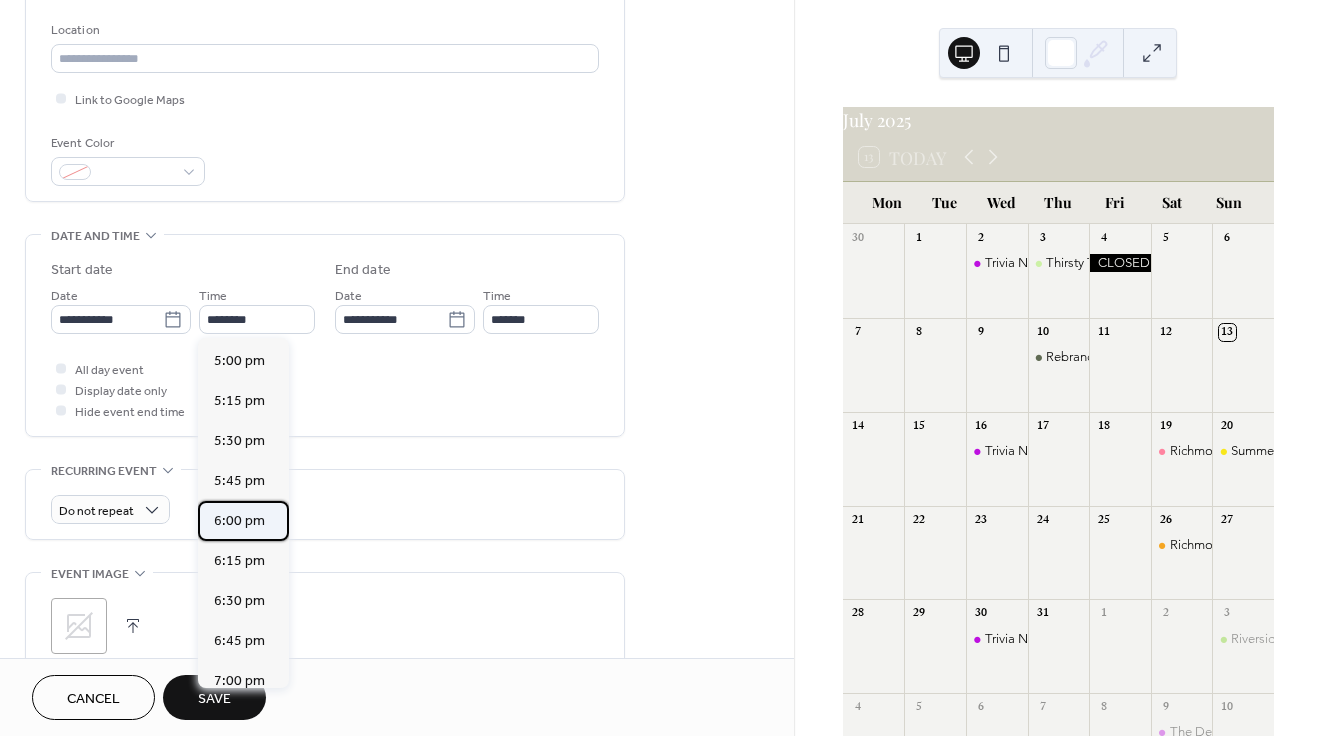 click on "6:00 pm" at bounding box center [239, 521] 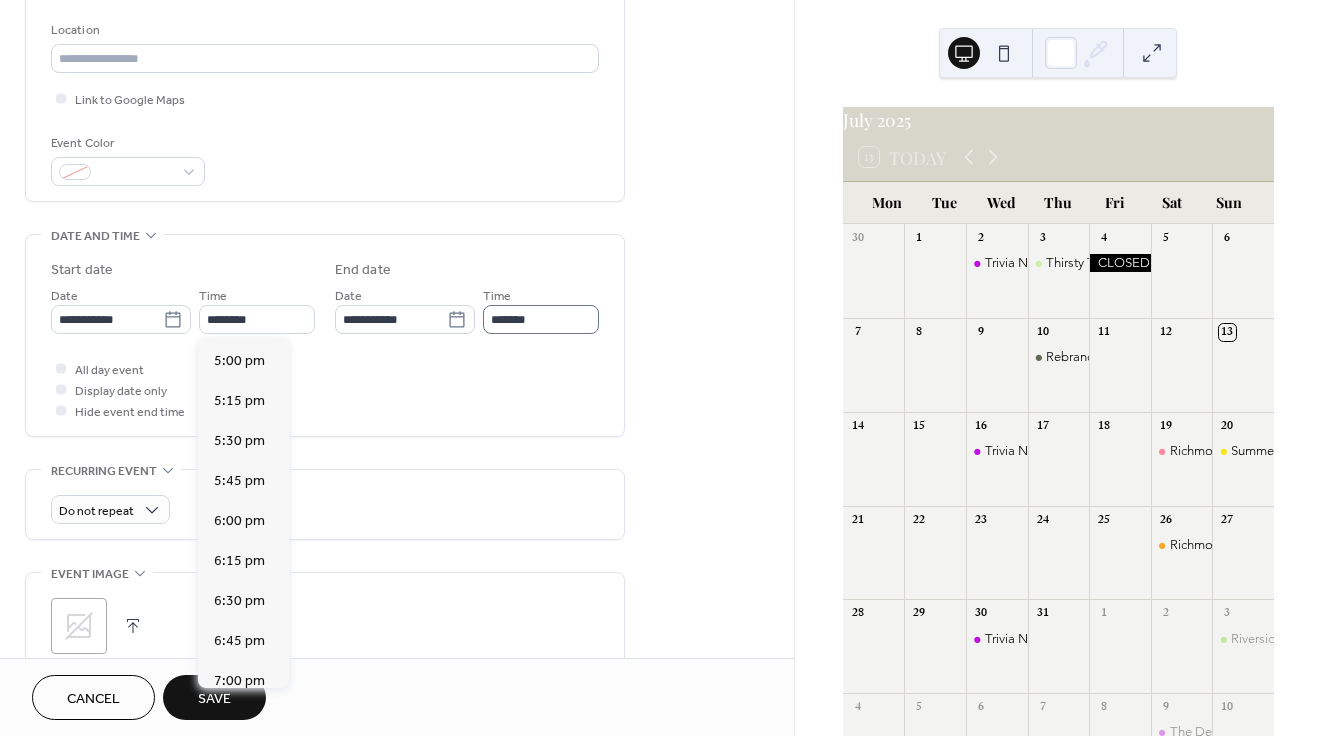 type on "*******" 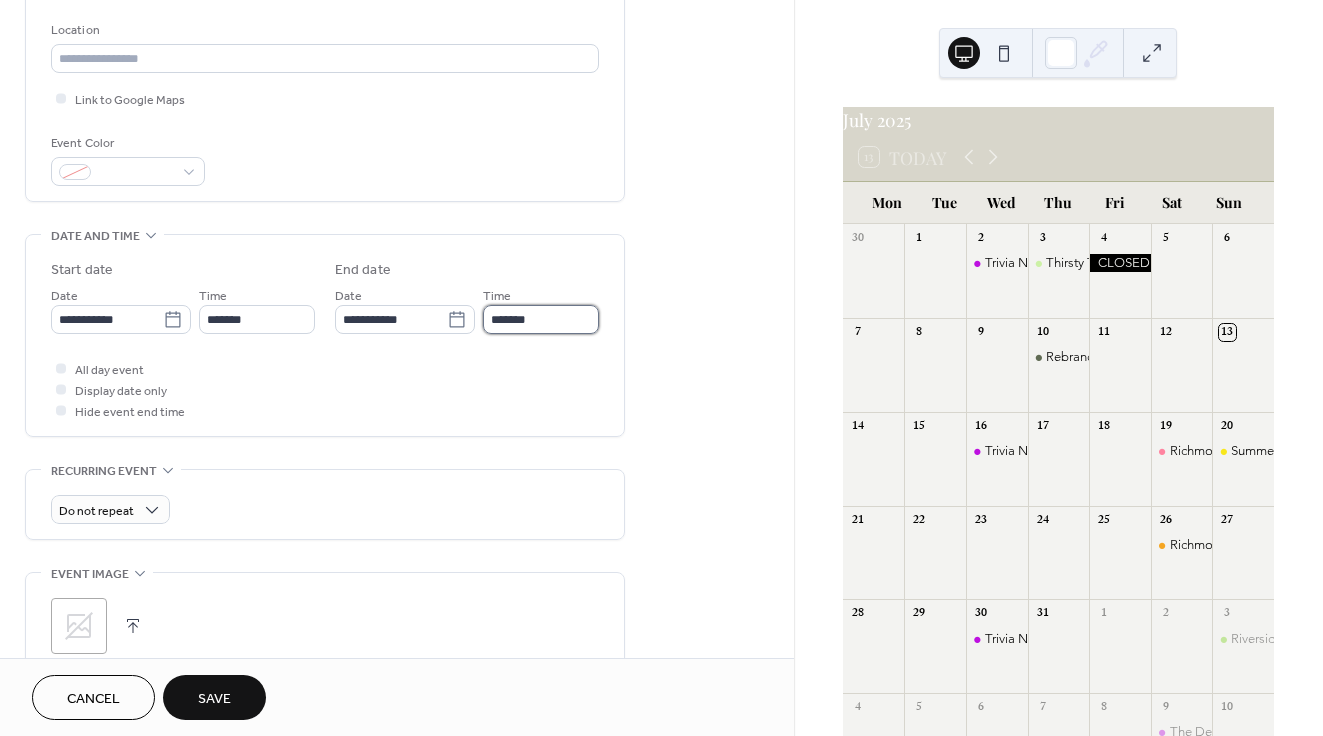 click on "*******" at bounding box center [541, 319] 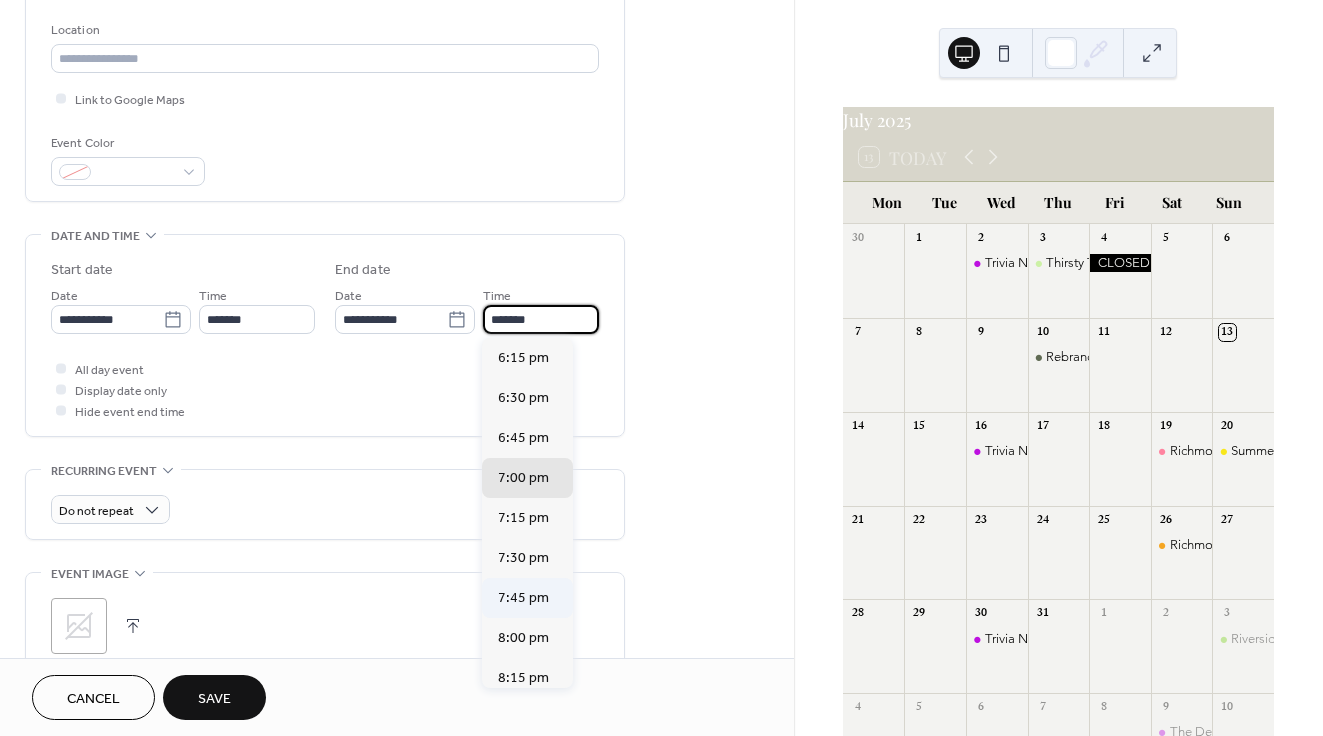 scroll, scrollTop: 9, scrollLeft: 0, axis: vertical 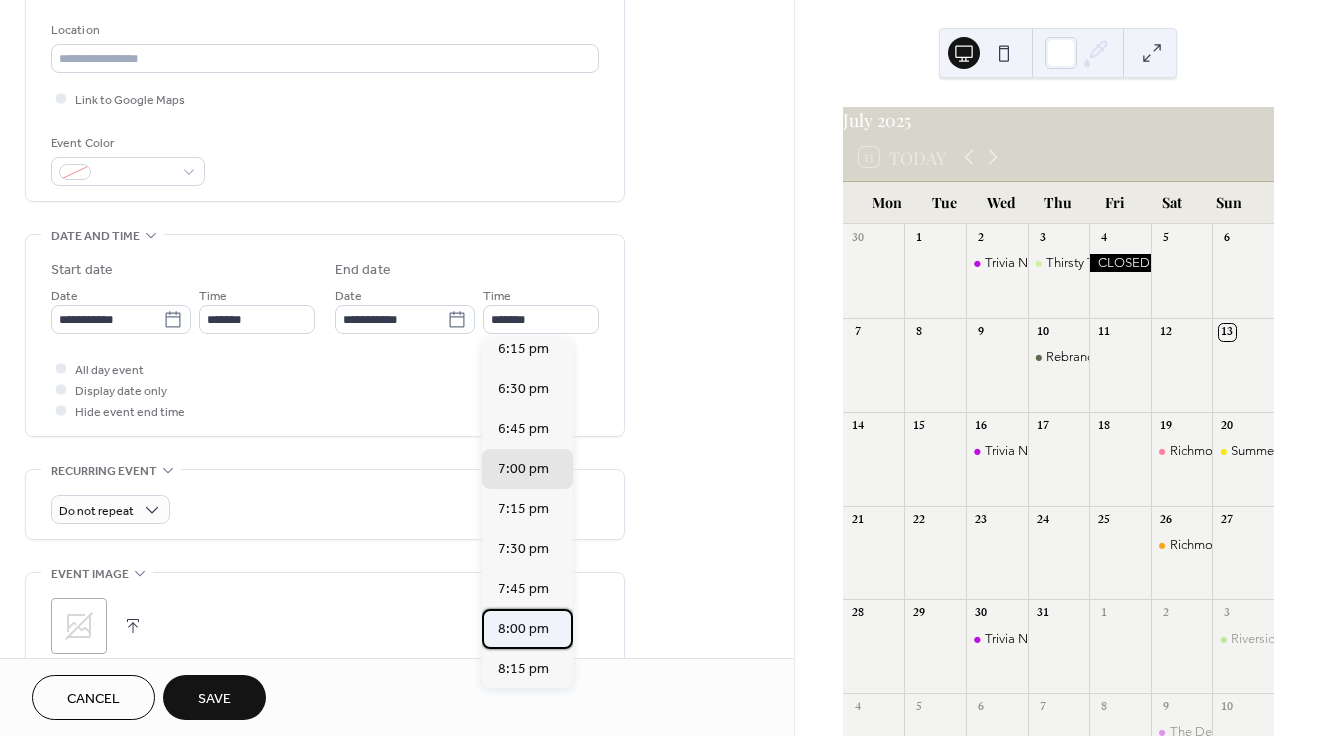 click on "8:00 pm" at bounding box center (523, 629) 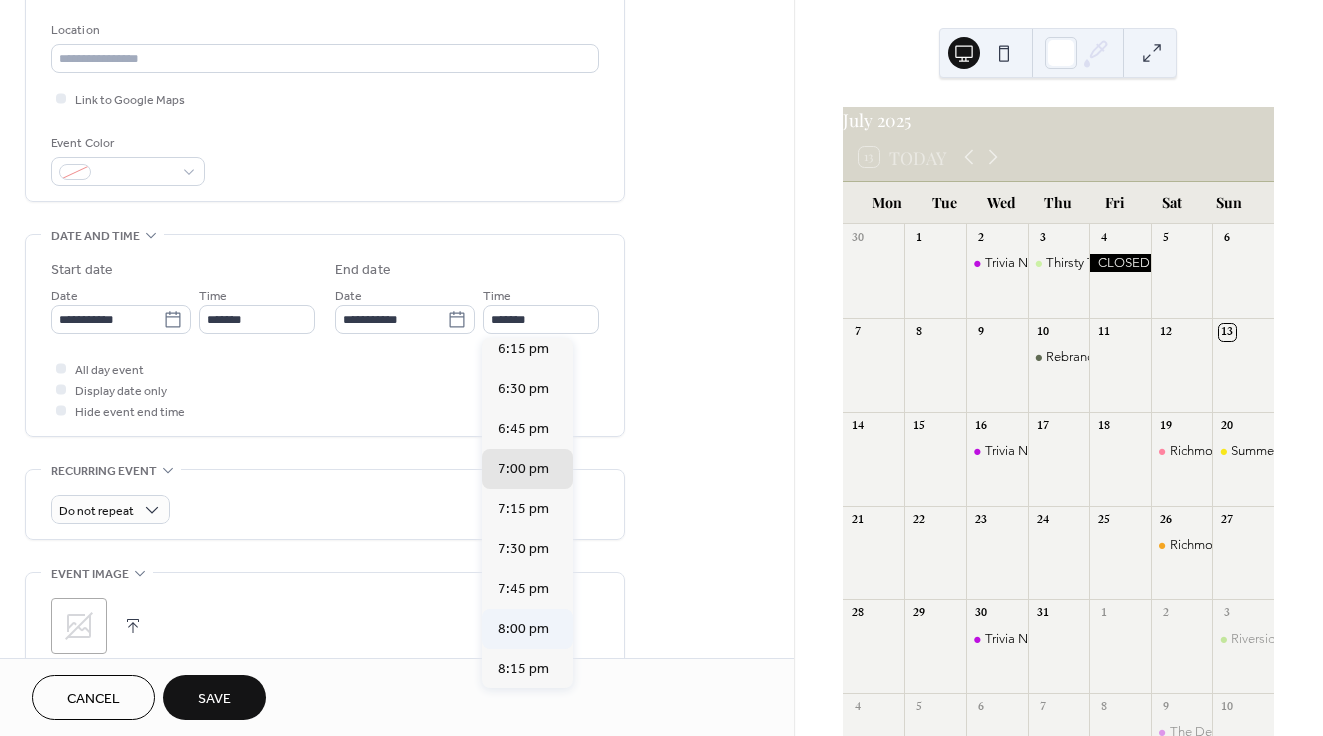 type on "*******" 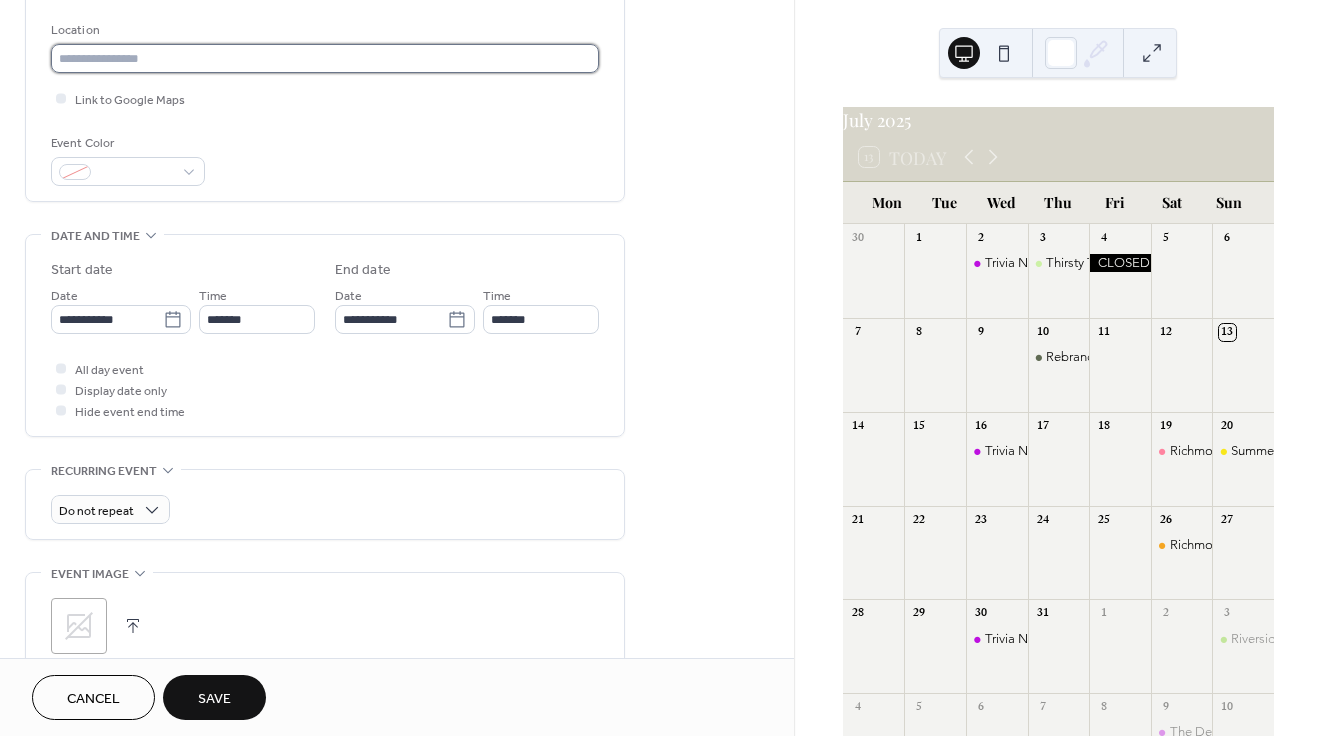 click at bounding box center (325, 58) 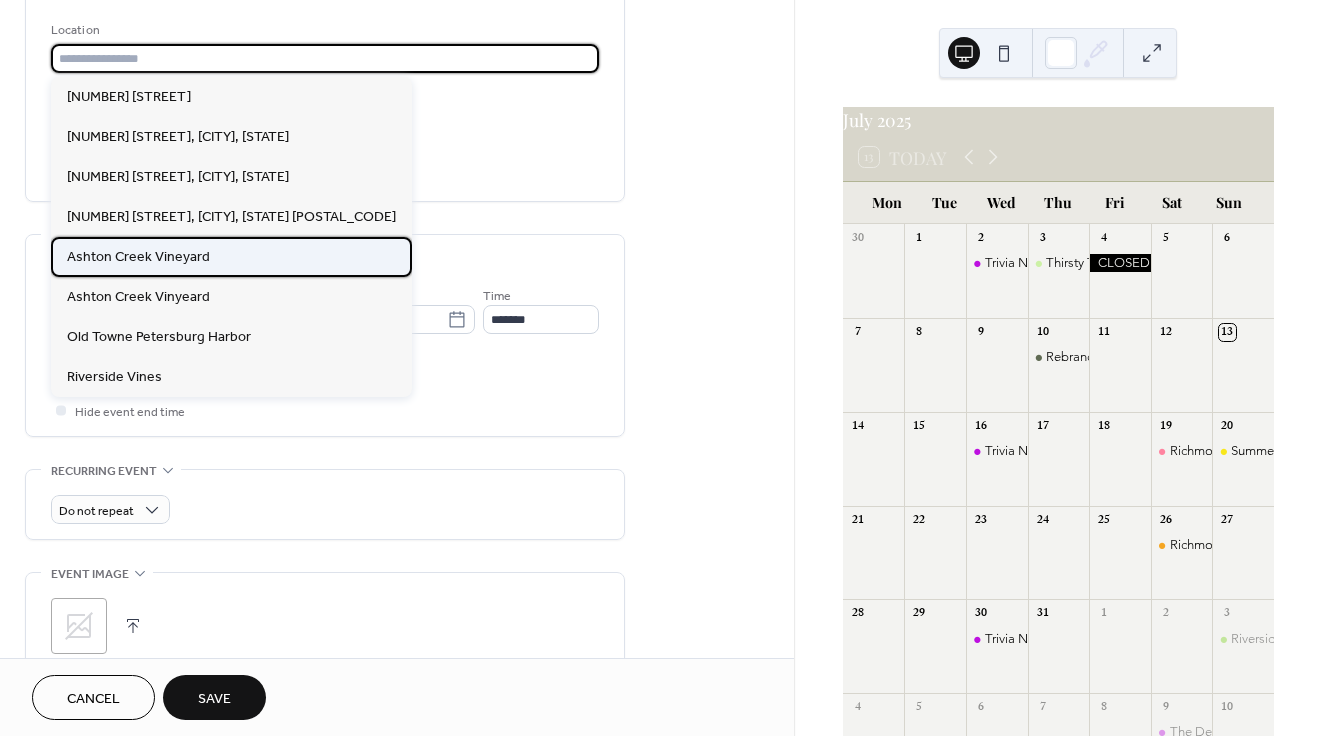 click on "Ashton Creek Vineyard" at bounding box center [231, 257] 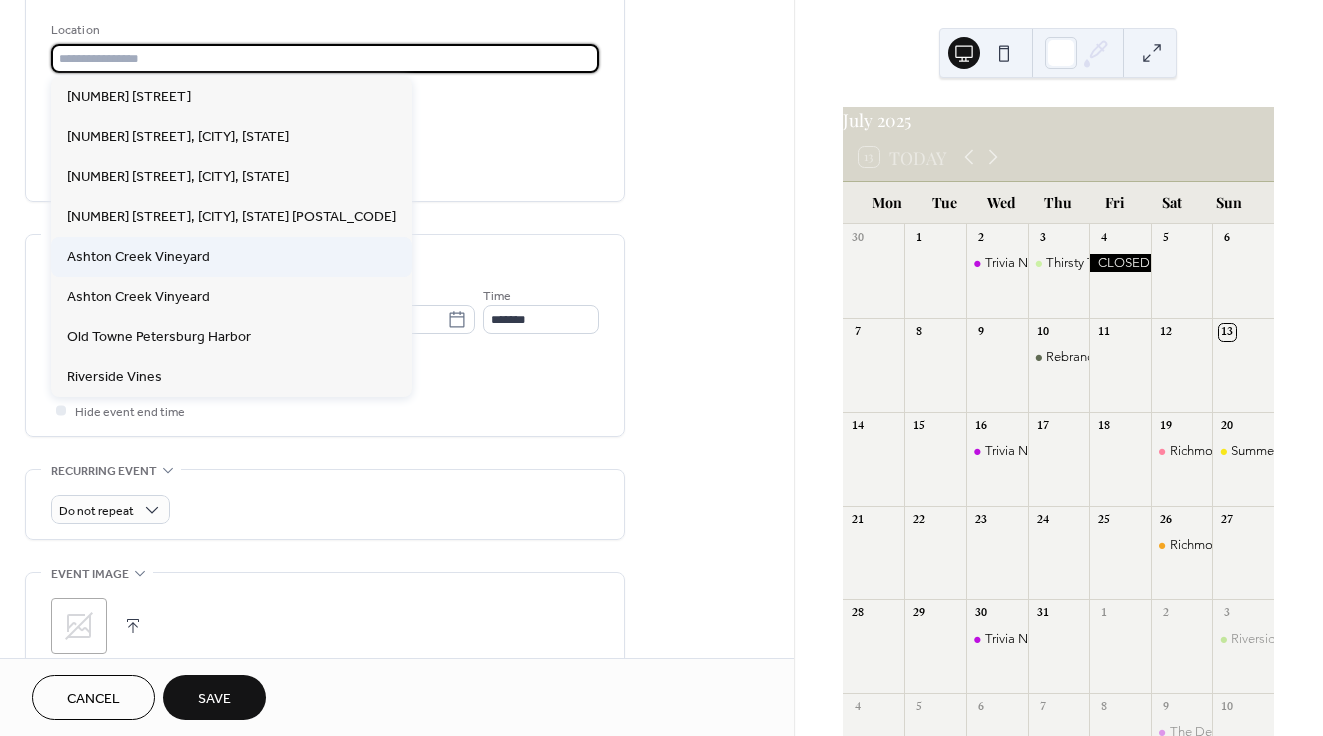 type on "**********" 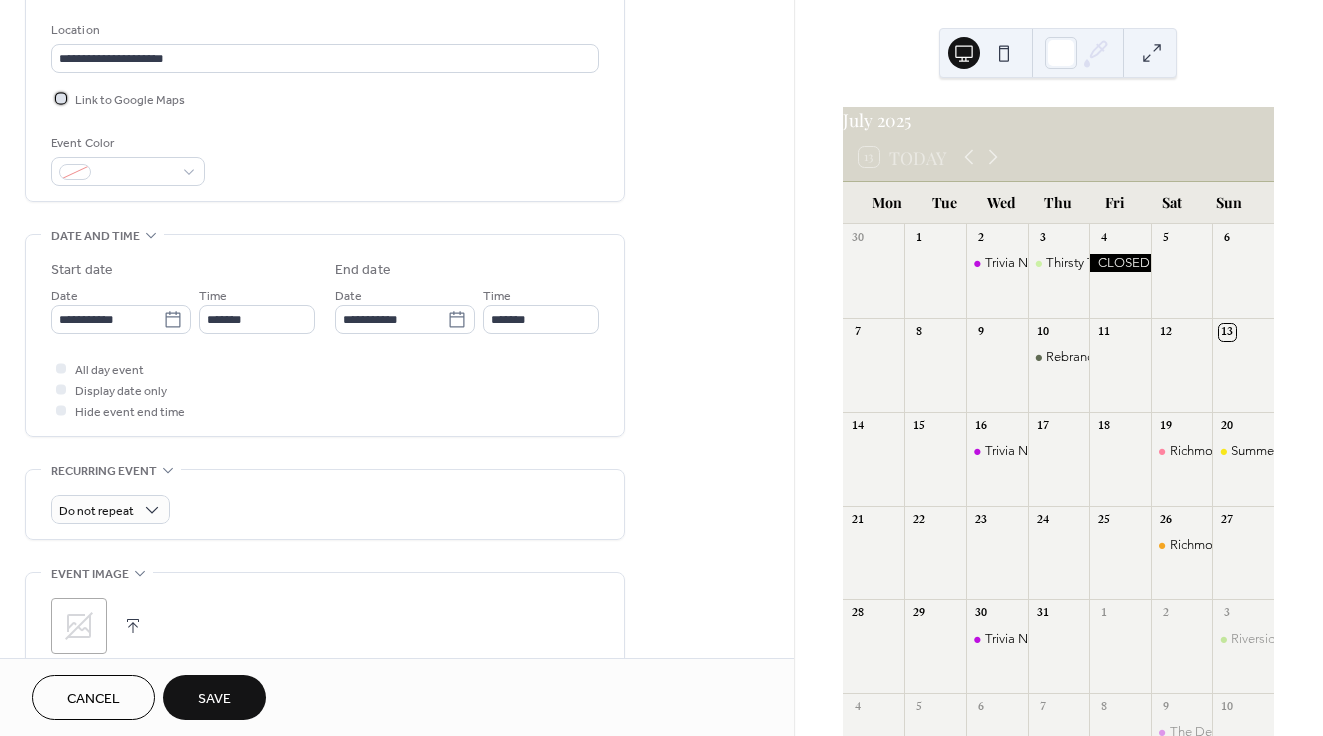 click at bounding box center [61, 98] 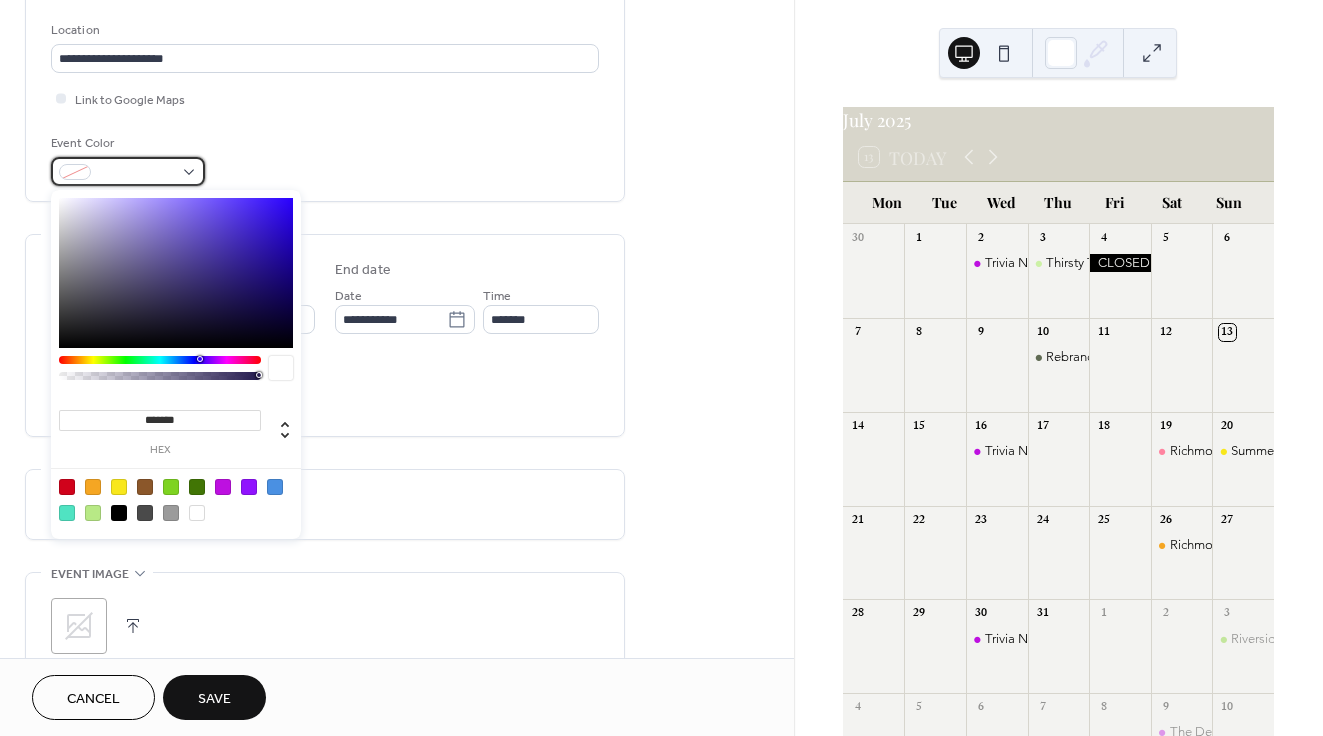 click at bounding box center (136, 173) 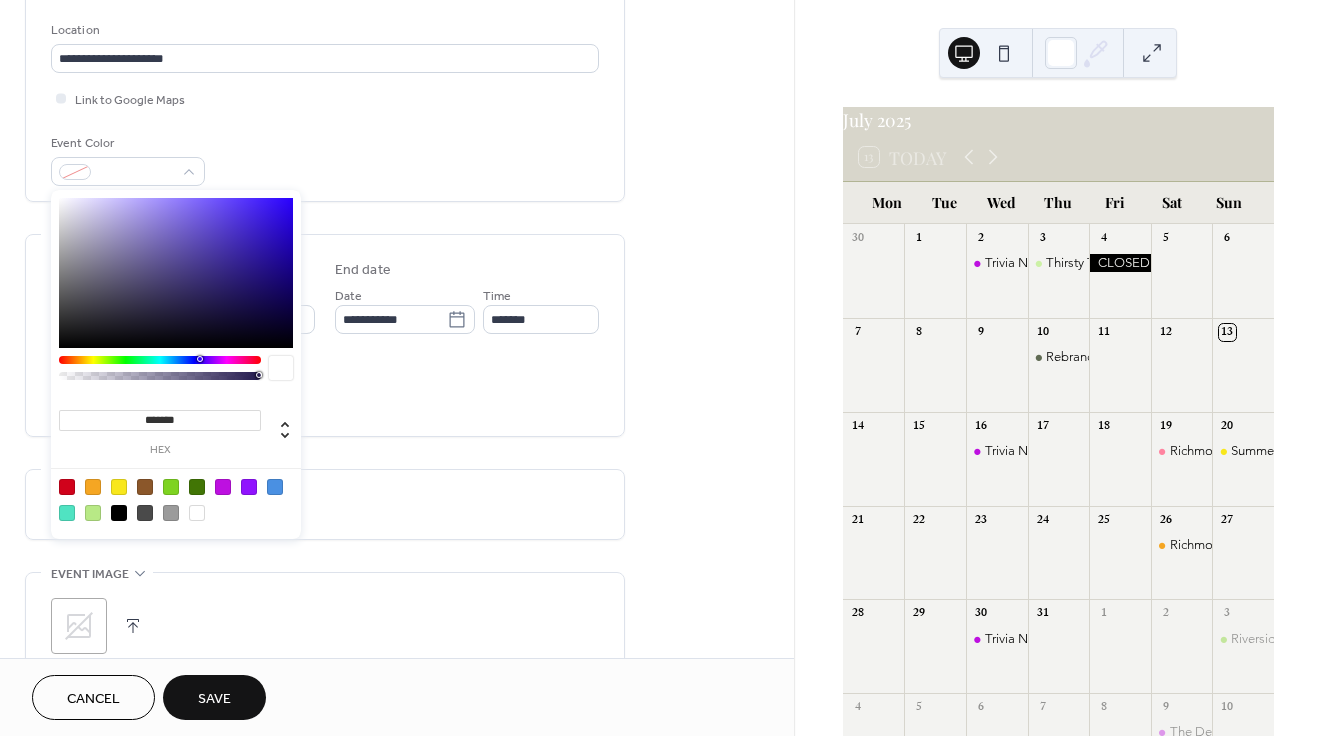 click at bounding box center [93, 513] 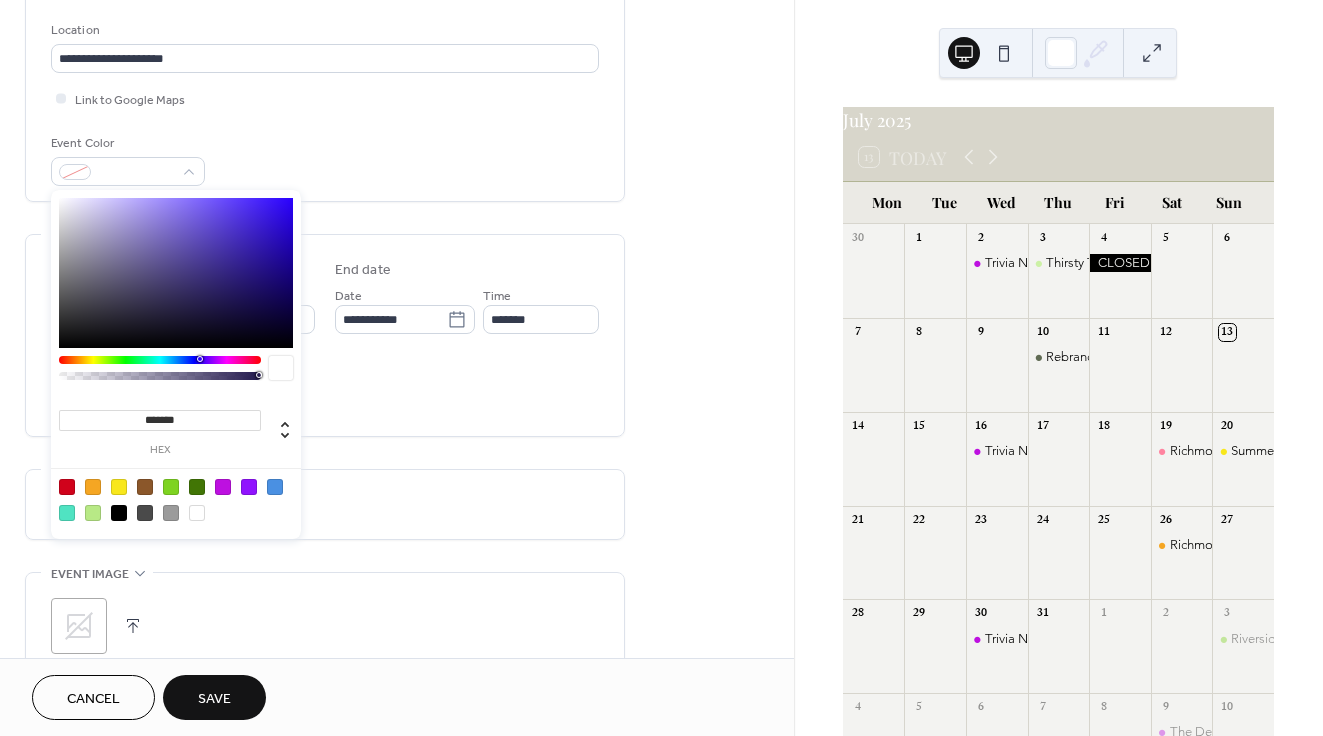 type on "*******" 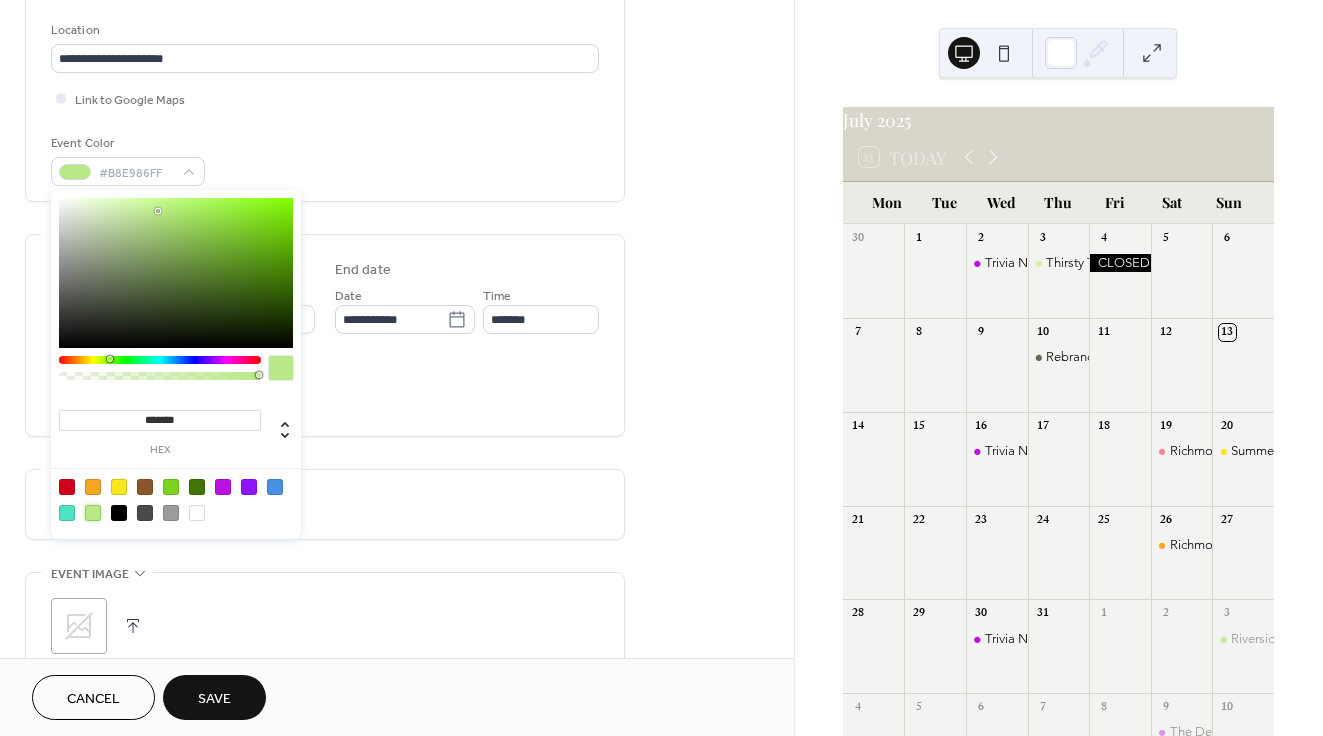 click on "**********" at bounding box center [325, 335] 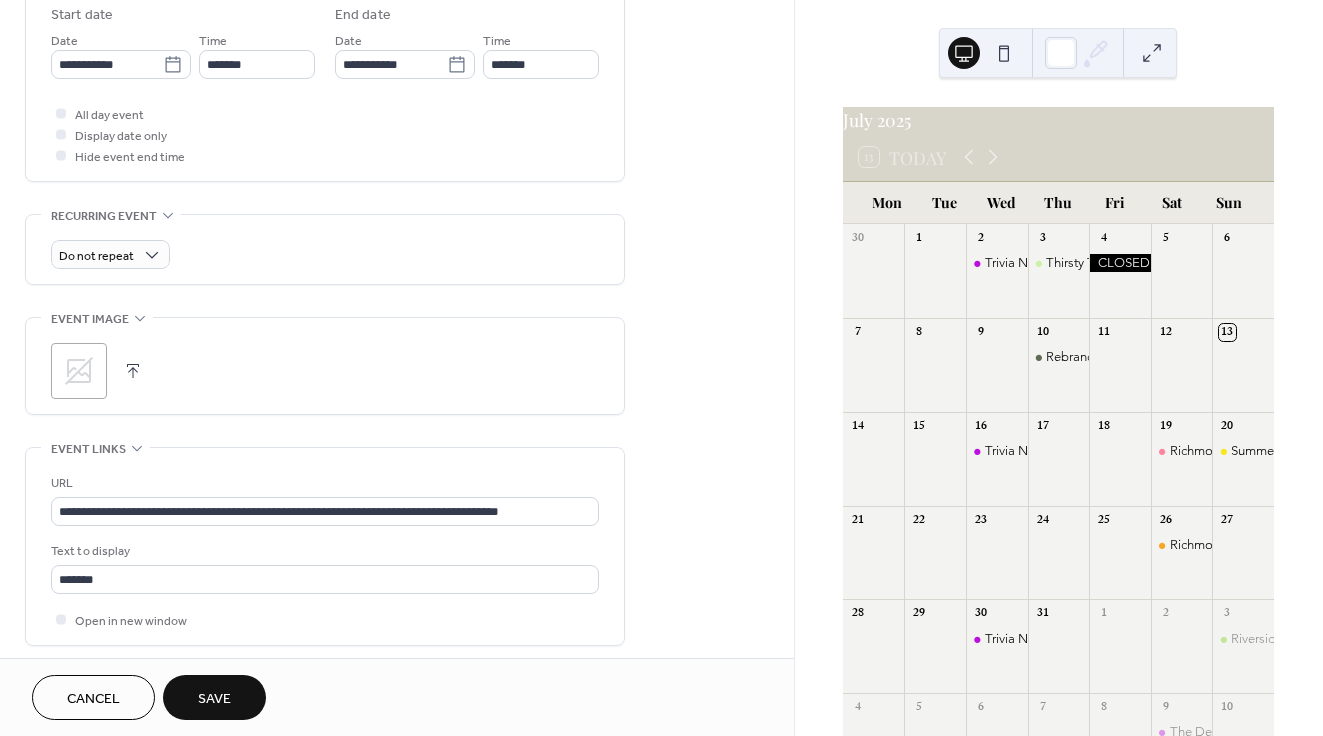scroll, scrollTop: 0, scrollLeft: 0, axis: both 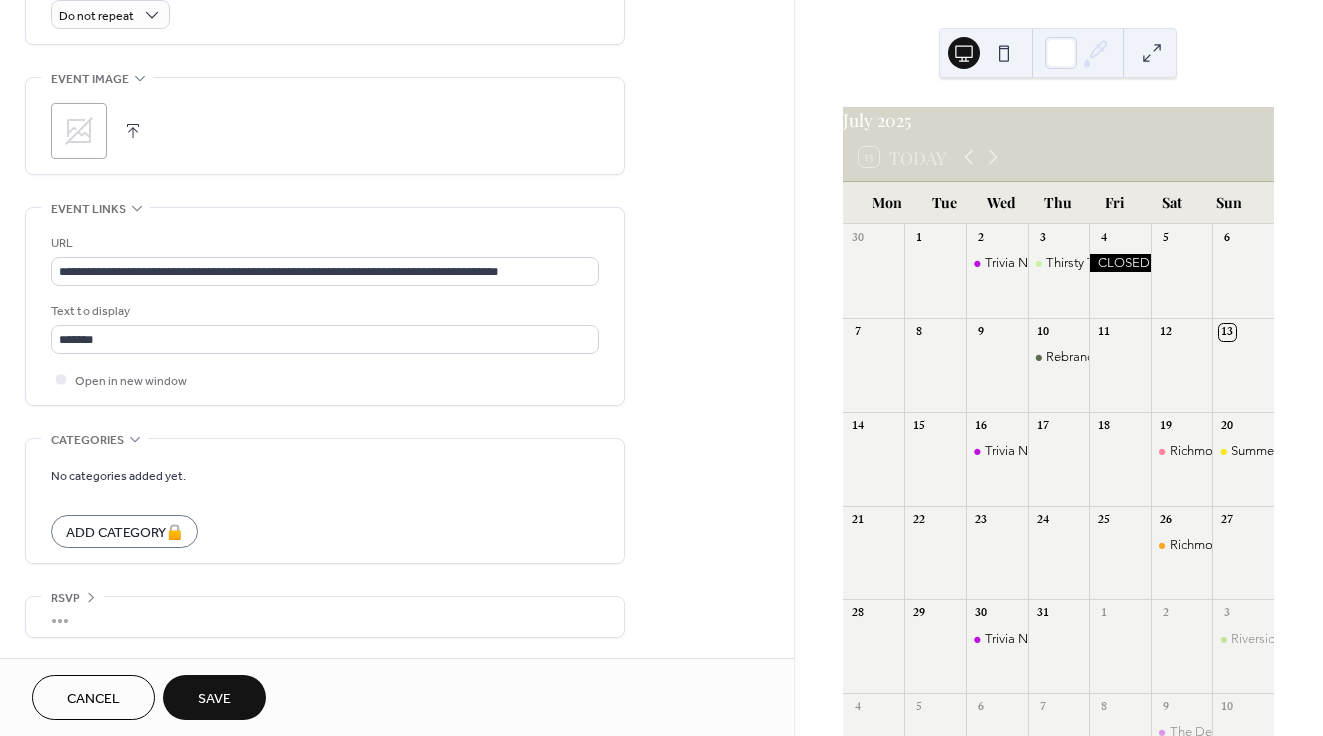 click on "Save" at bounding box center (214, 699) 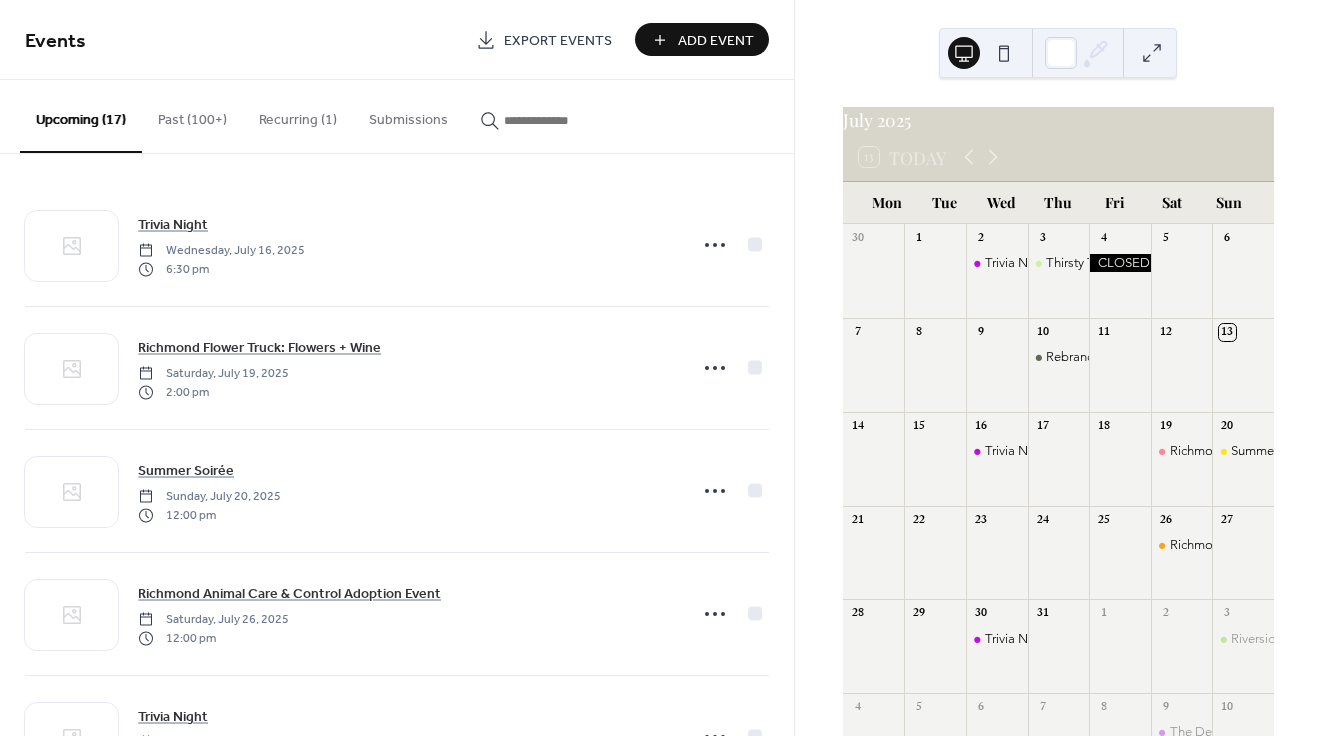 click on "Add Event" at bounding box center (716, 41) 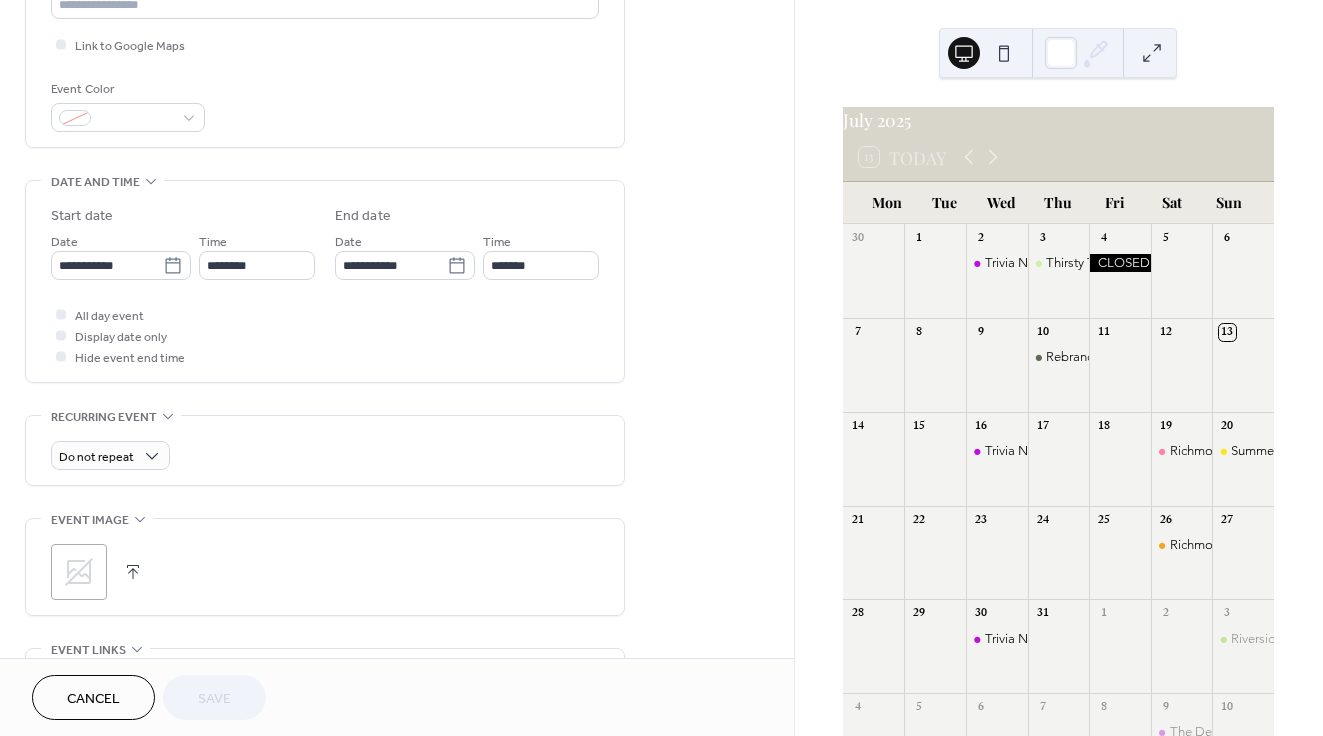 scroll, scrollTop: 501, scrollLeft: 0, axis: vertical 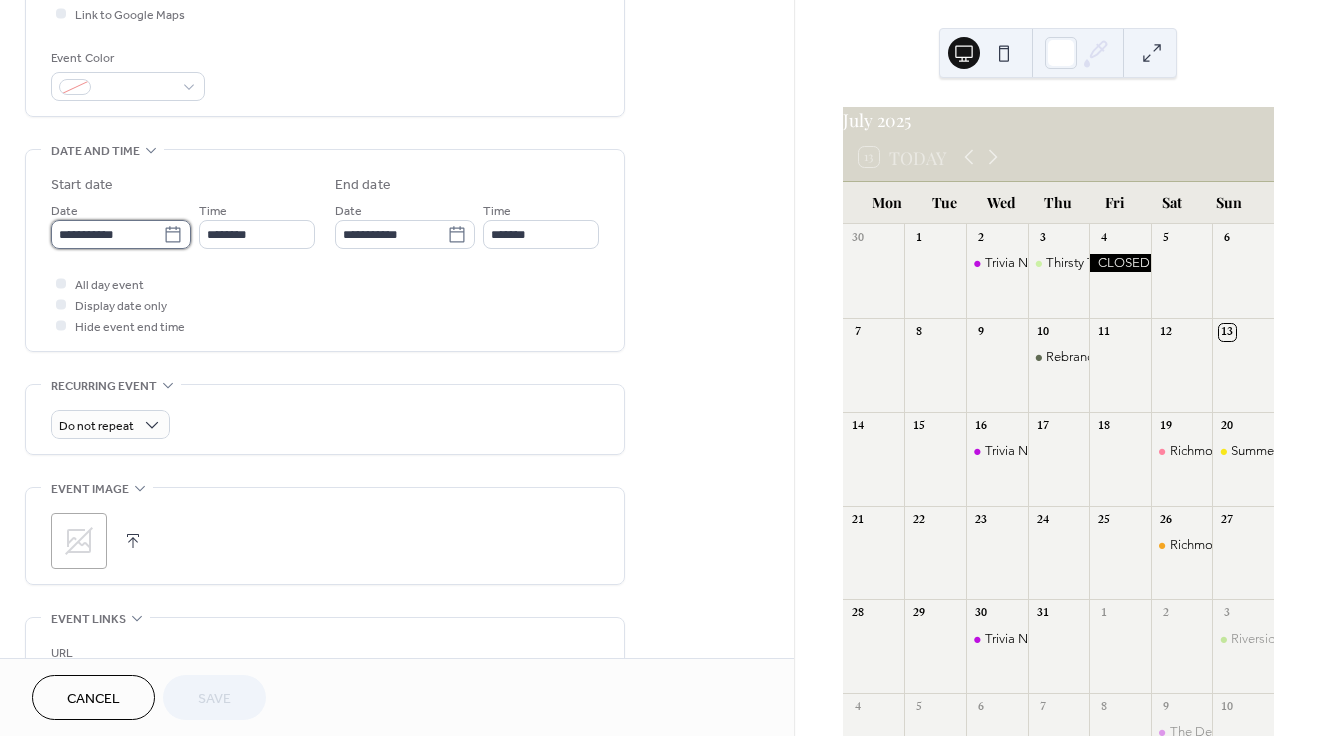 click on "**********" at bounding box center (107, 234) 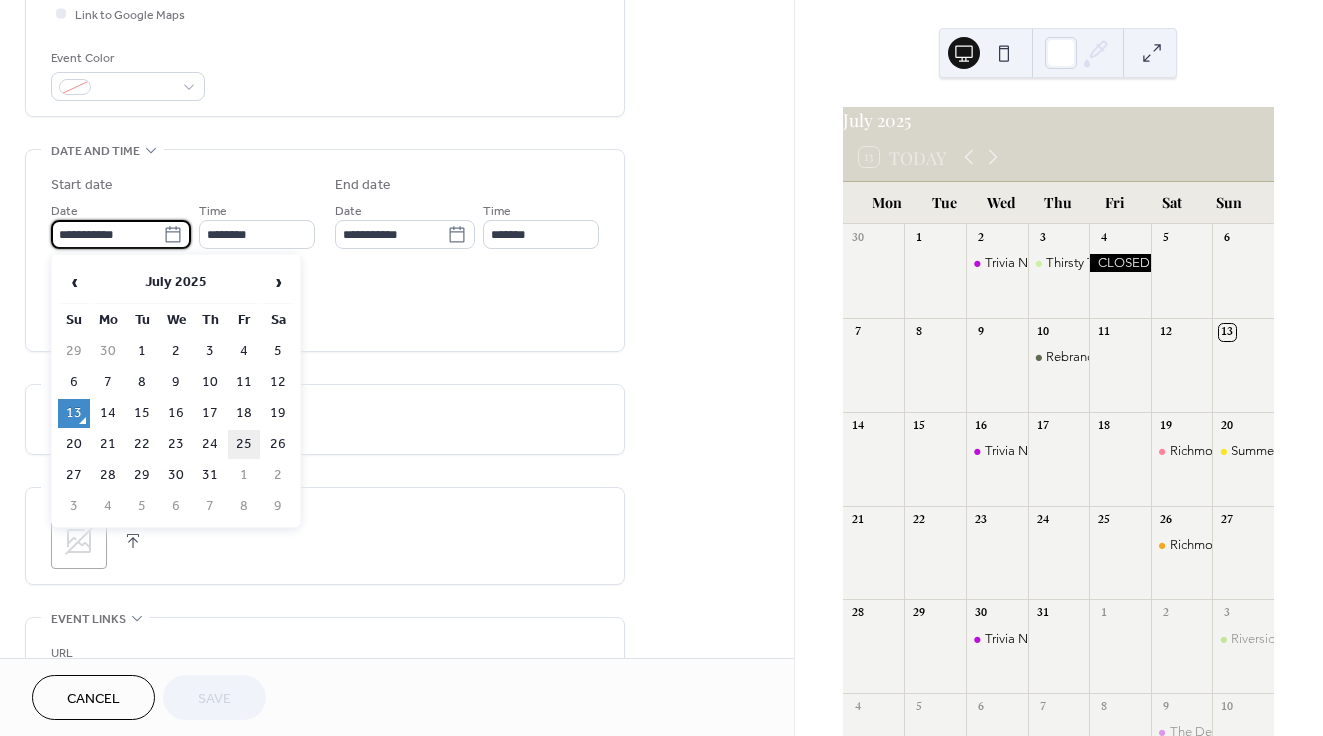 click on "25" at bounding box center [244, 444] 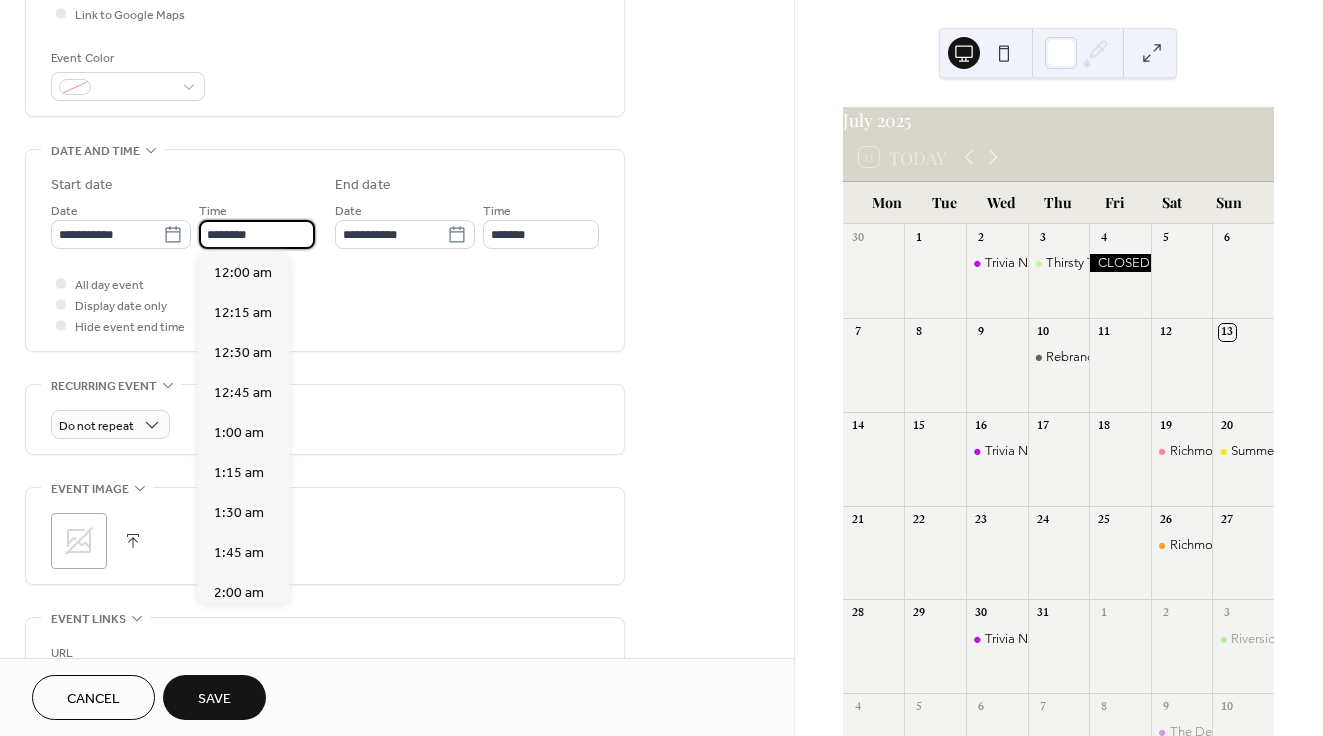click on "********" at bounding box center [257, 234] 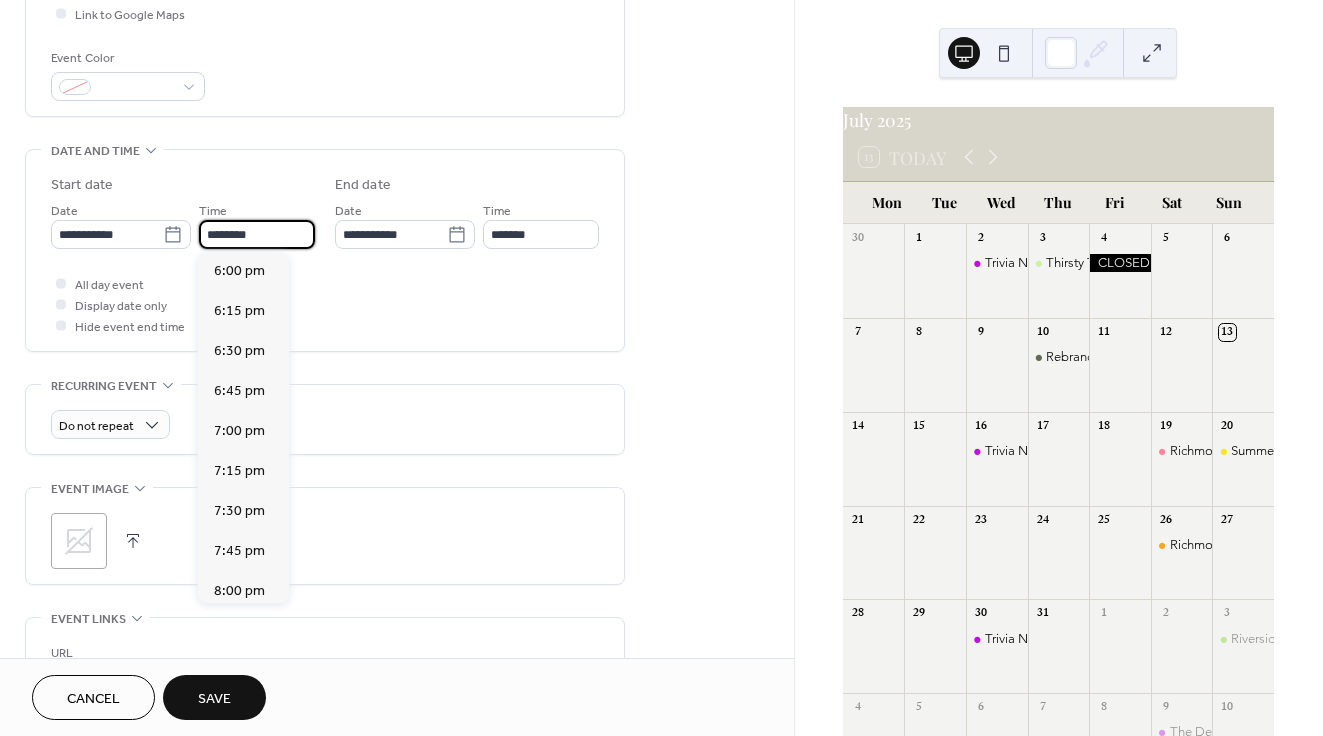 scroll, scrollTop: 2883, scrollLeft: 0, axis: vertical 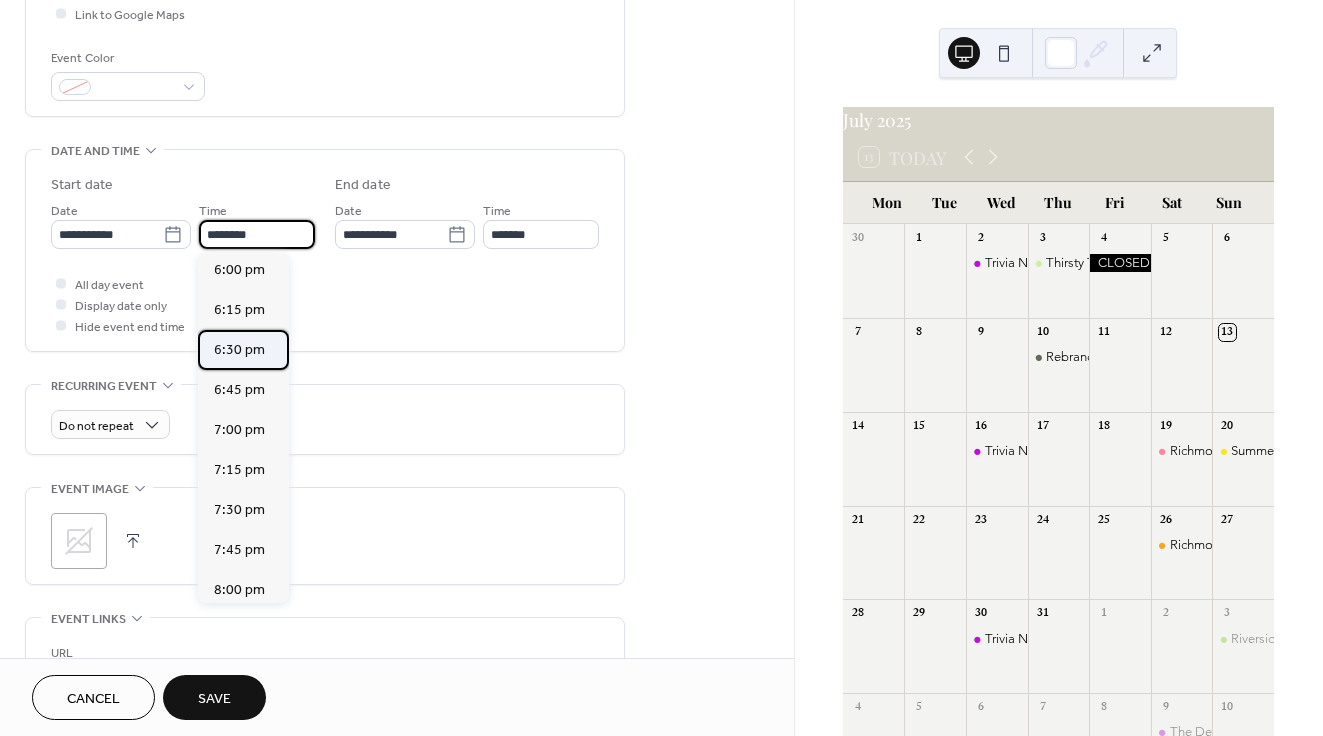 click on "6:30 pm" at bounding box center [243, 350] 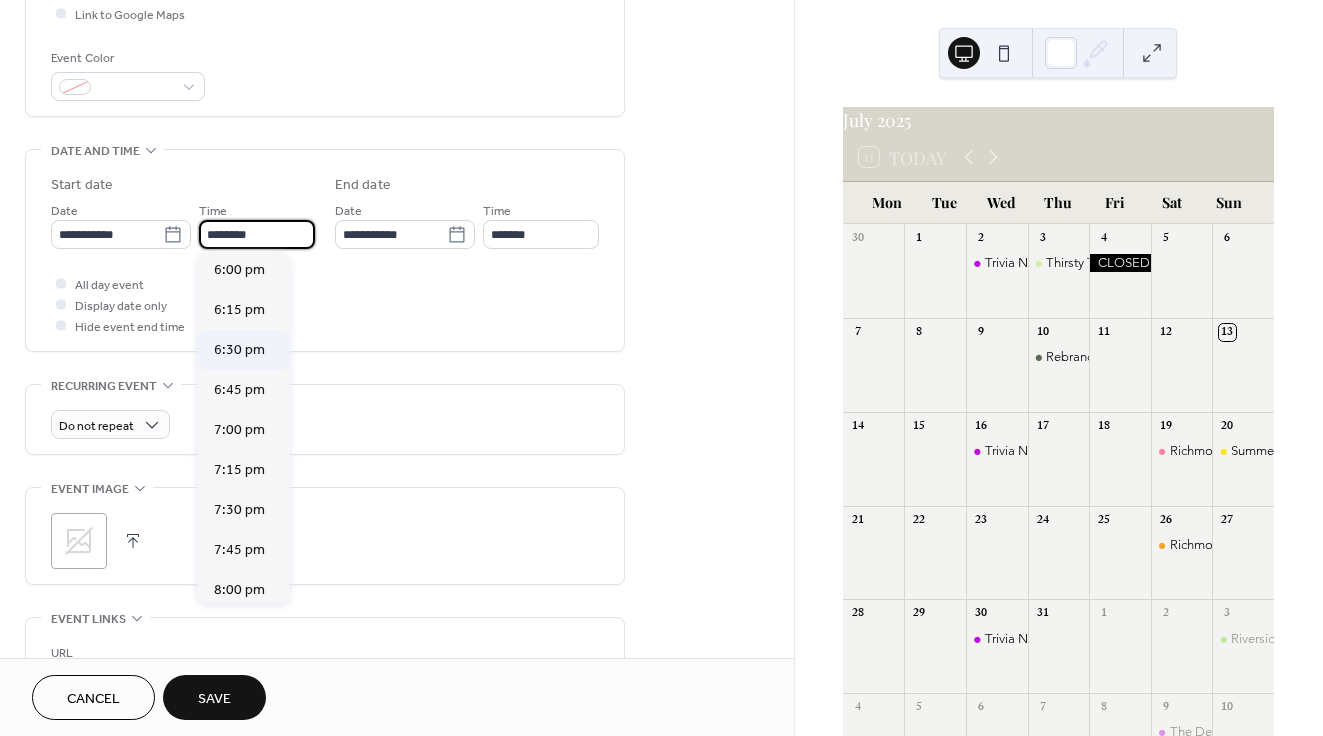 type on "*******" 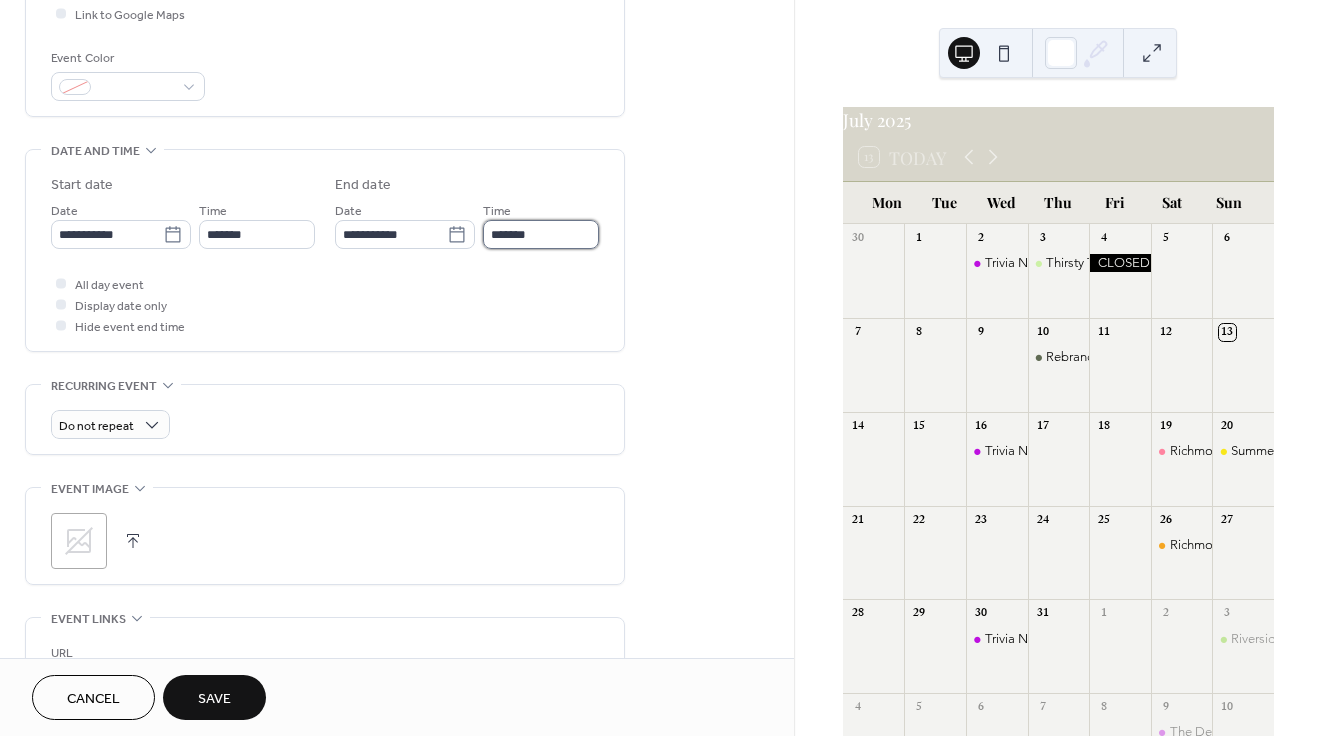 click on "*******" at bounding box center (541, 234) 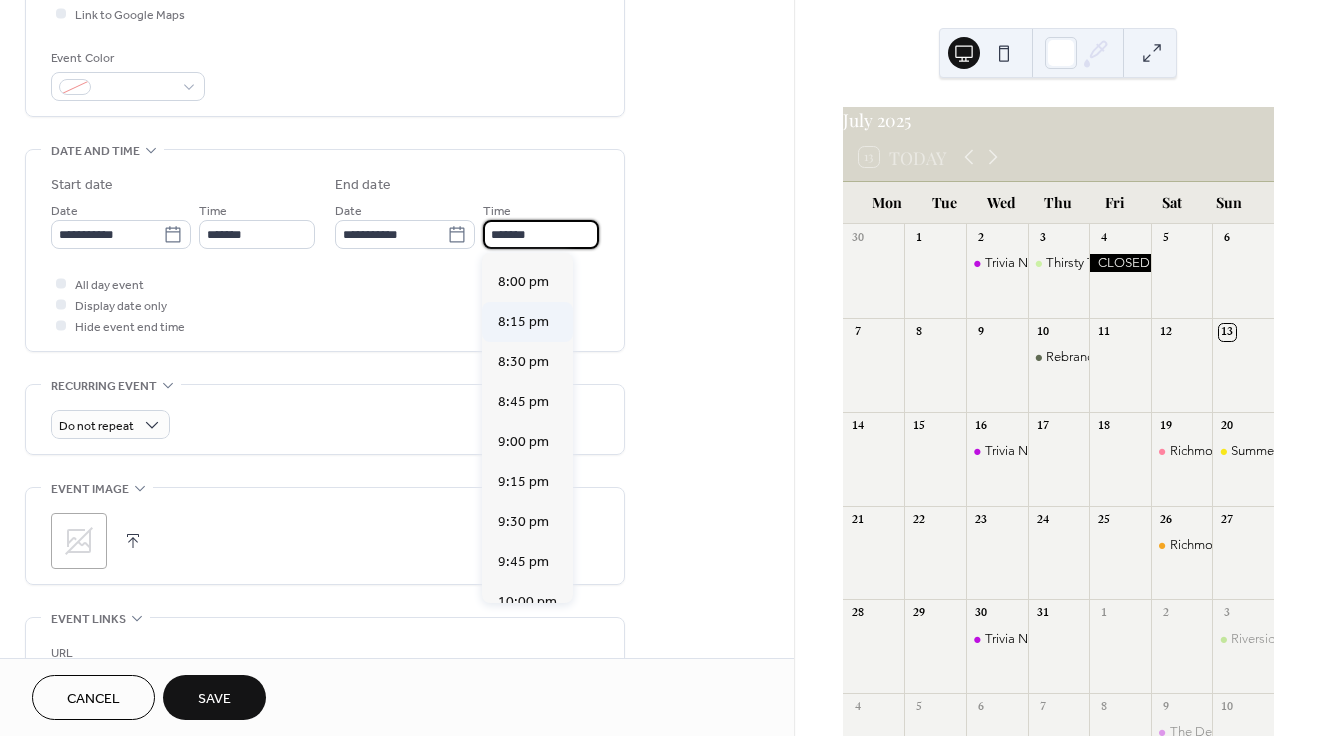 scroll, scrollTop: 192, scrollLeft: 0, axis: vertical 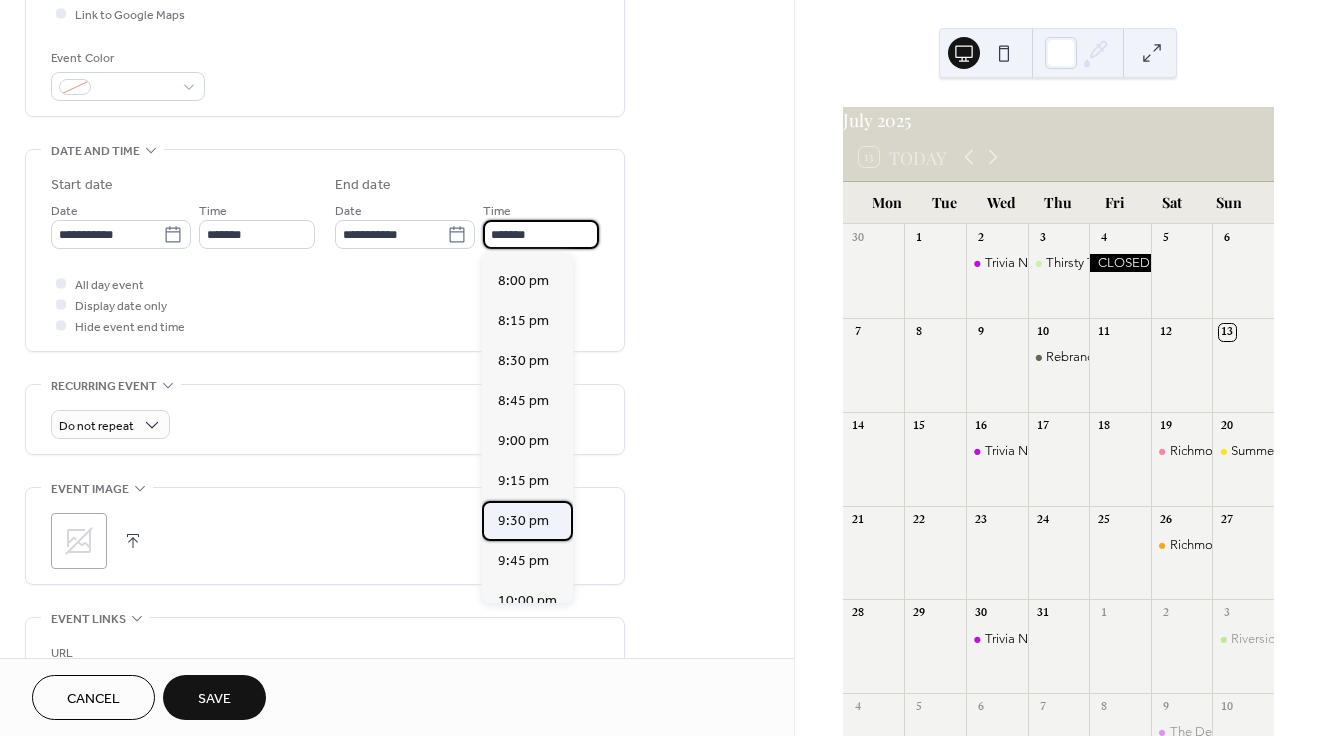click on "9:30 pm" at bounding box center (523, 521) 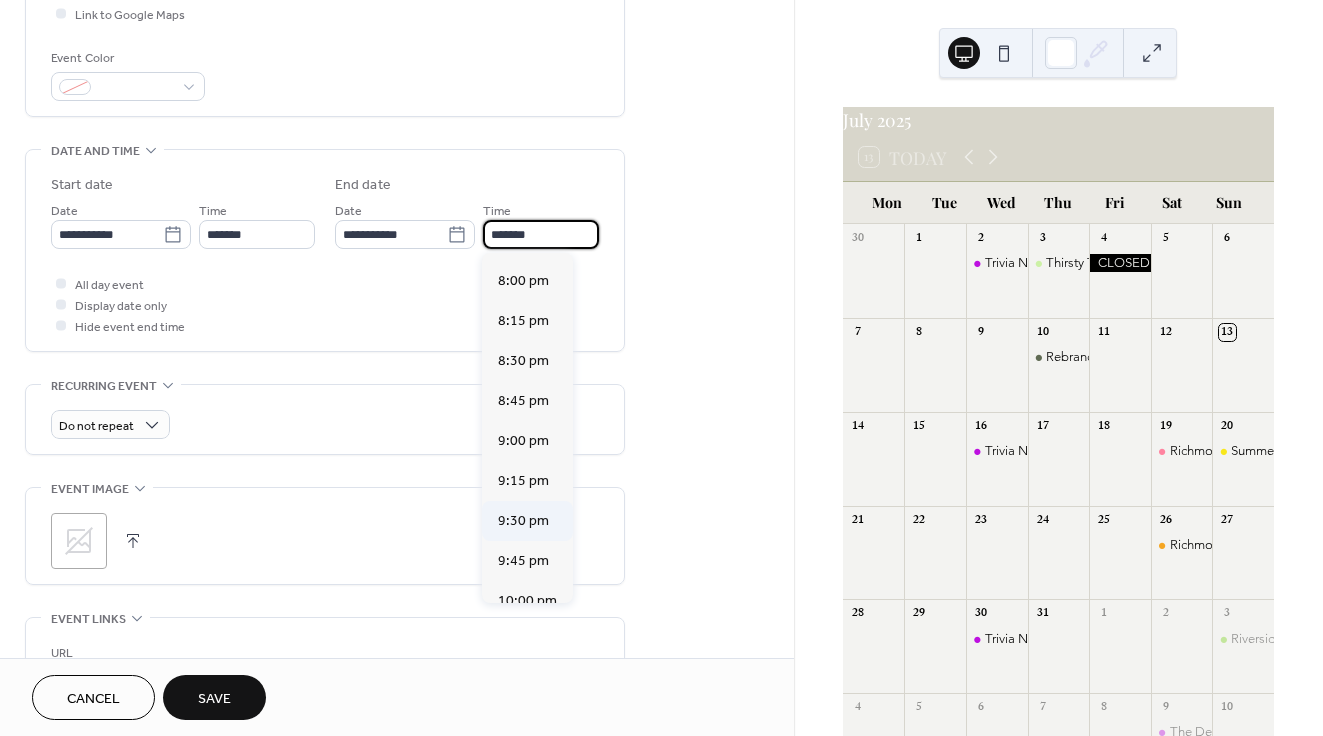 type on "*******" 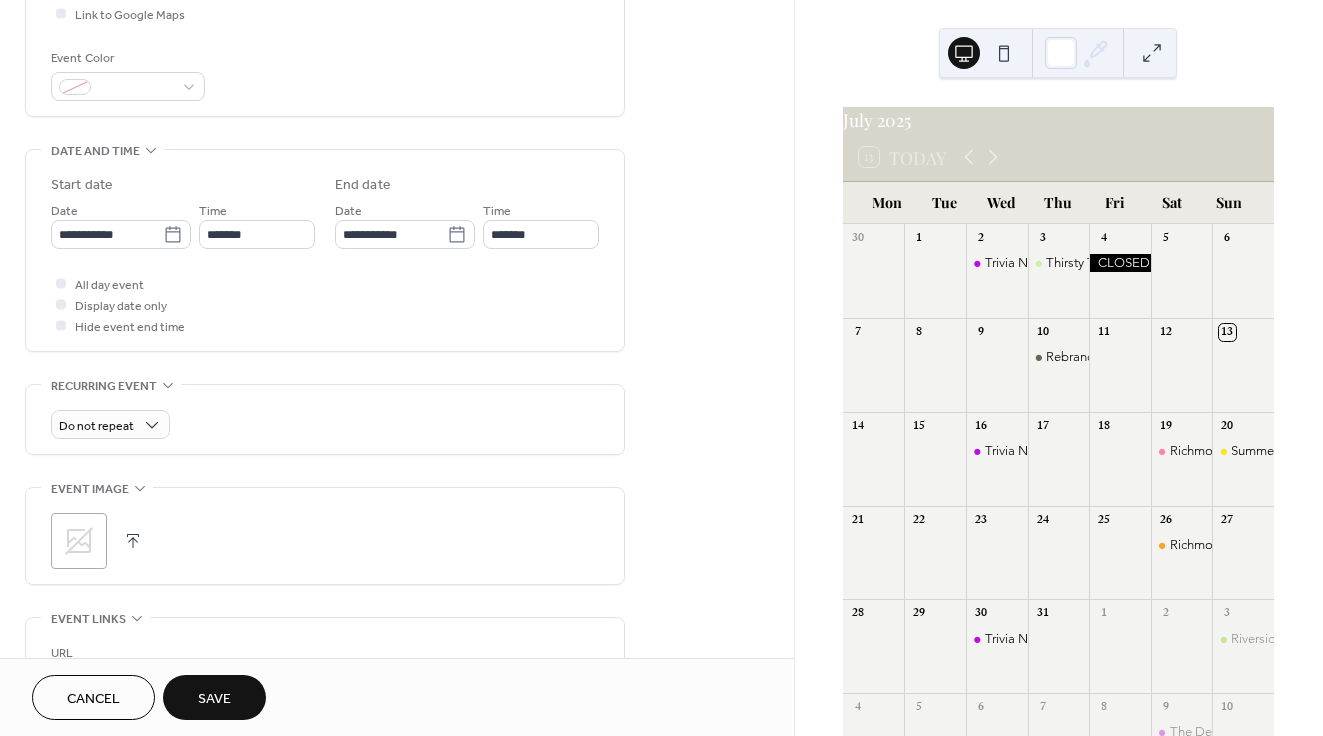 scroll, scrollTop: 0, scrollLeft: 0, axis: both 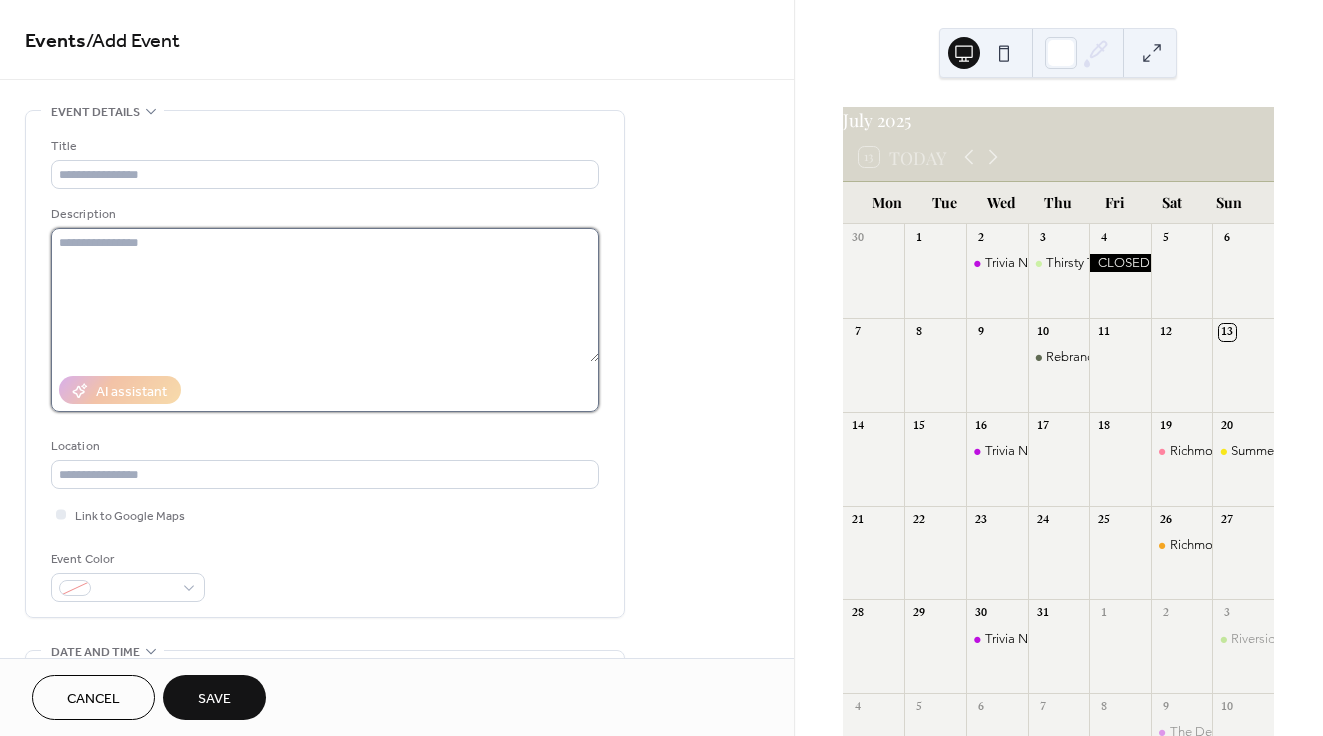 click at bounding box center [325, 295] 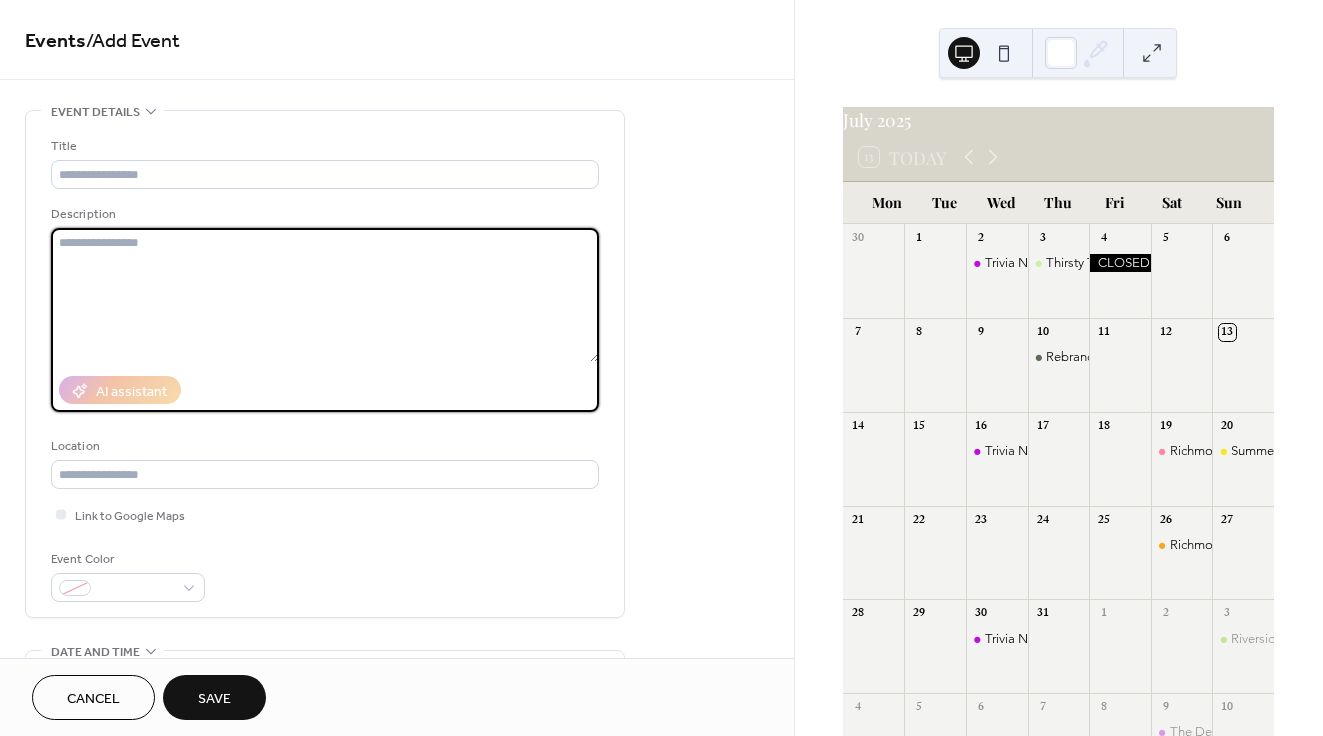 paste on "**********" 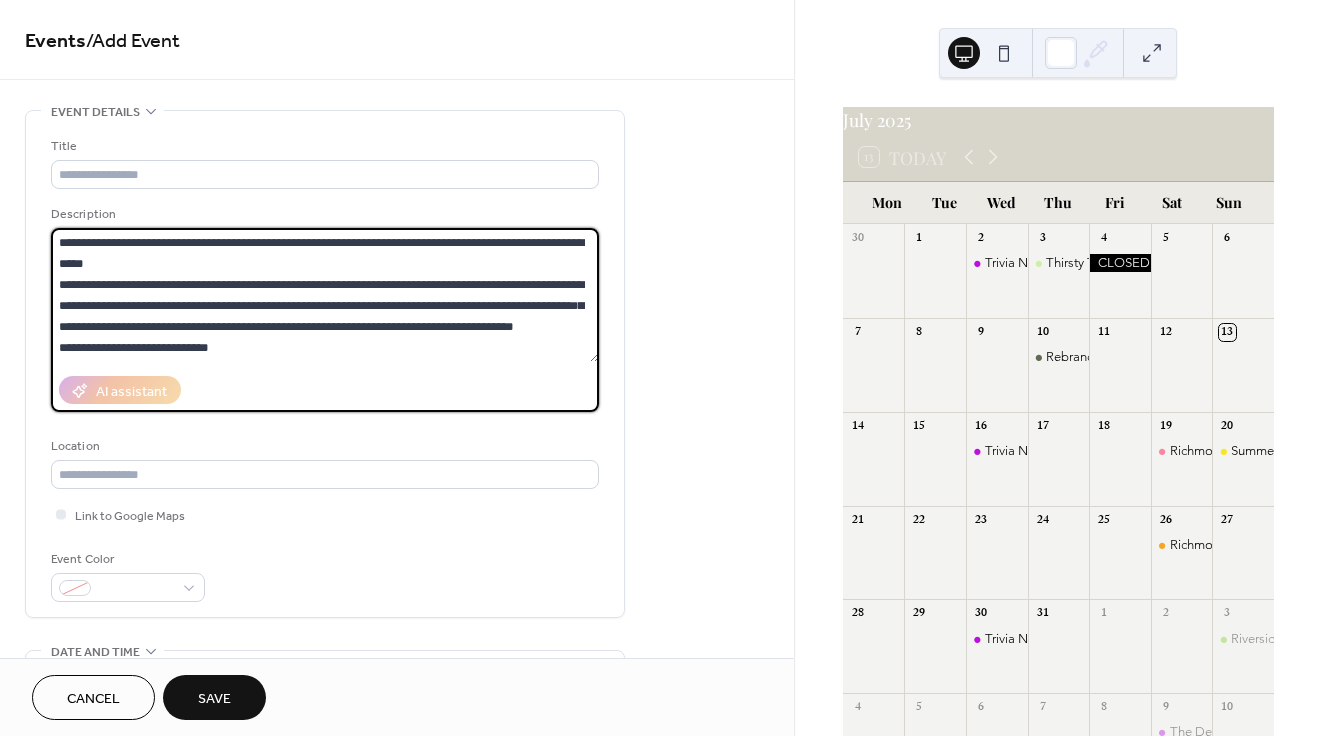 scroll, scrollTop: 144, scrollLeft: 0, axis: vertical 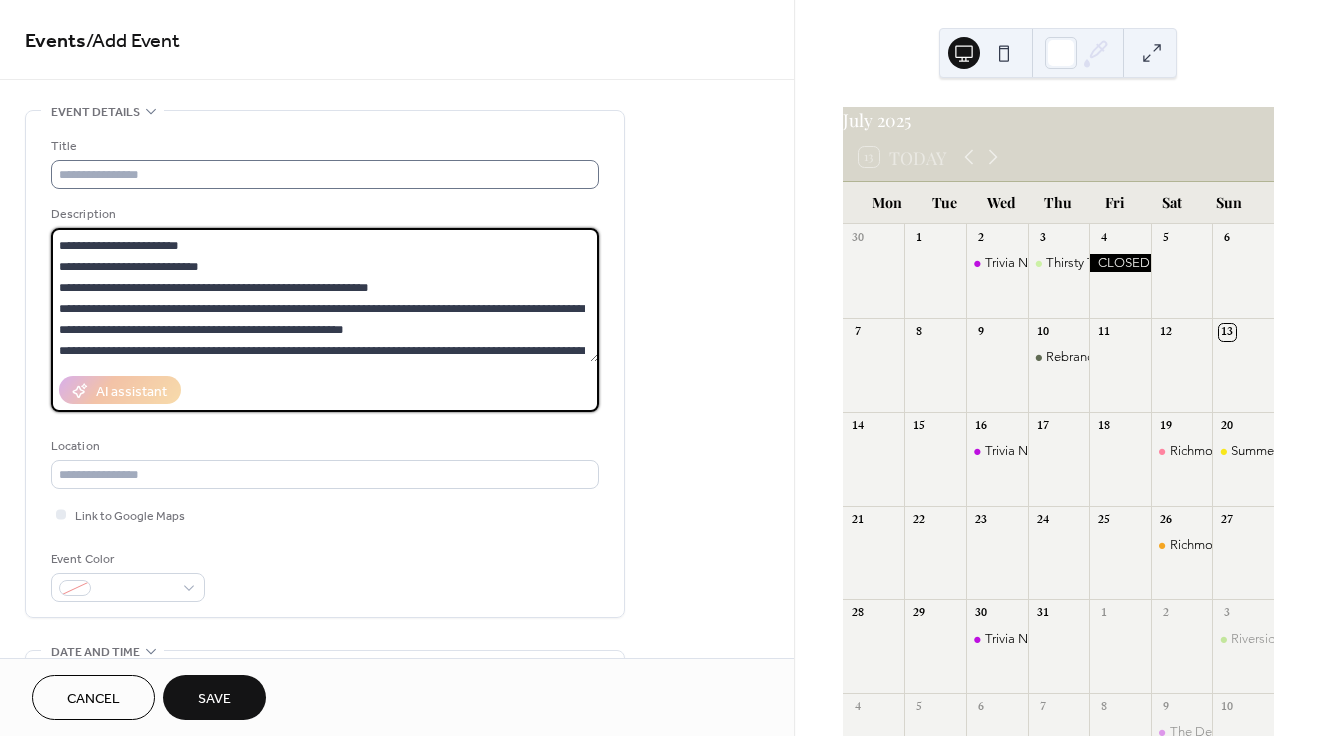 type on "**********" 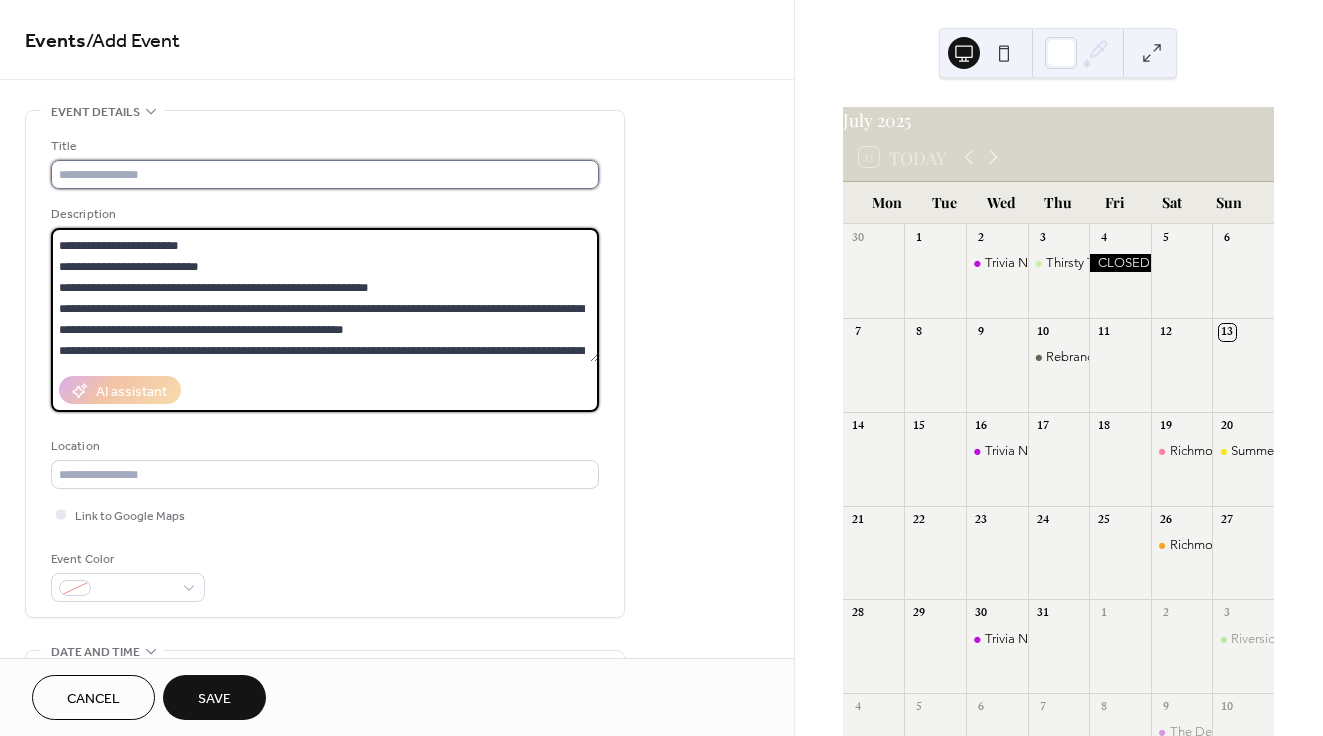 click at bounding box center [325, 174] 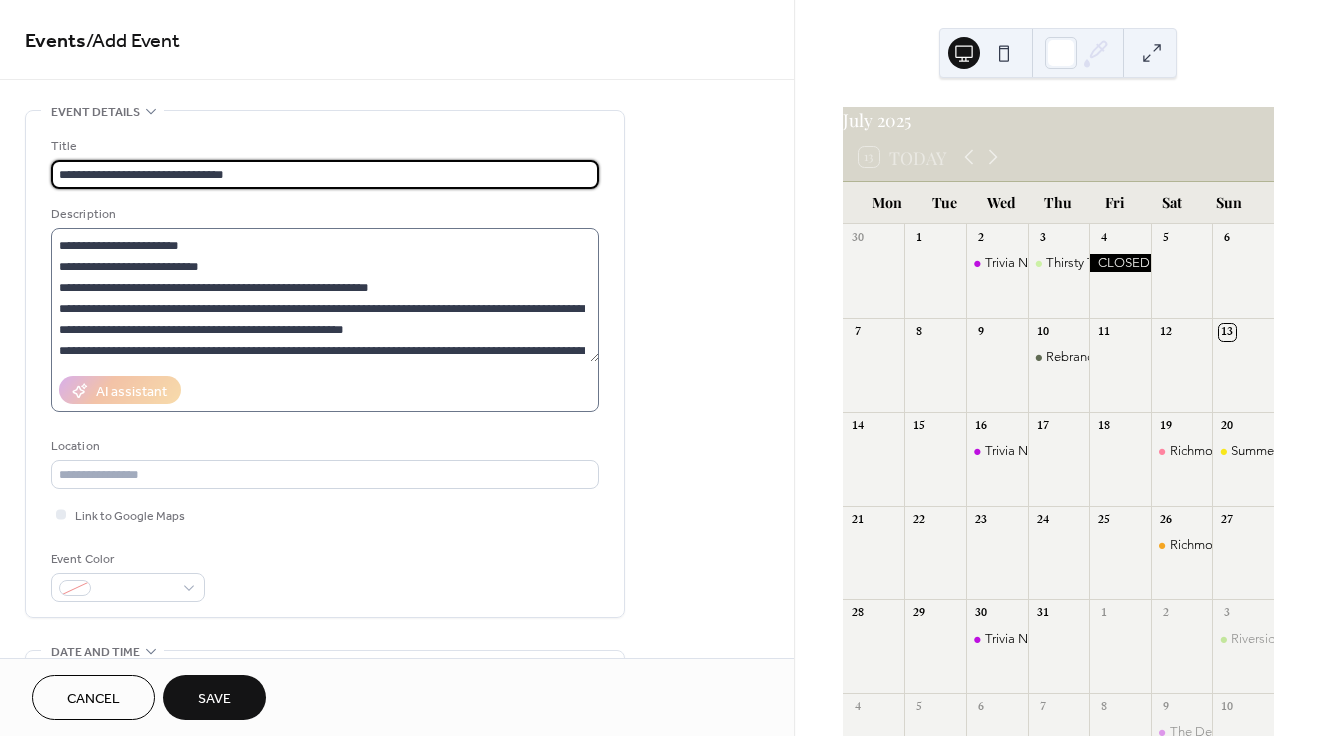scroll, scrollTop: 0, scrollLeft: 0, axis: both 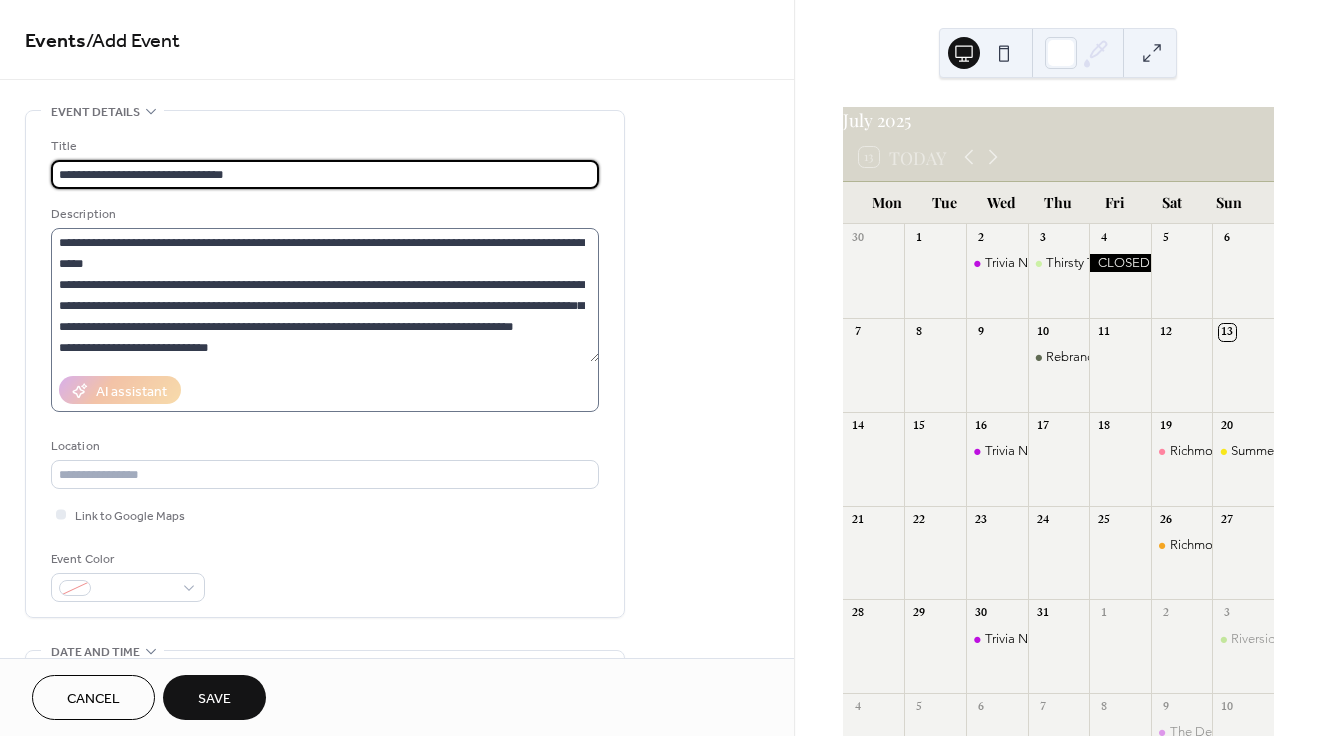 type on "**********" 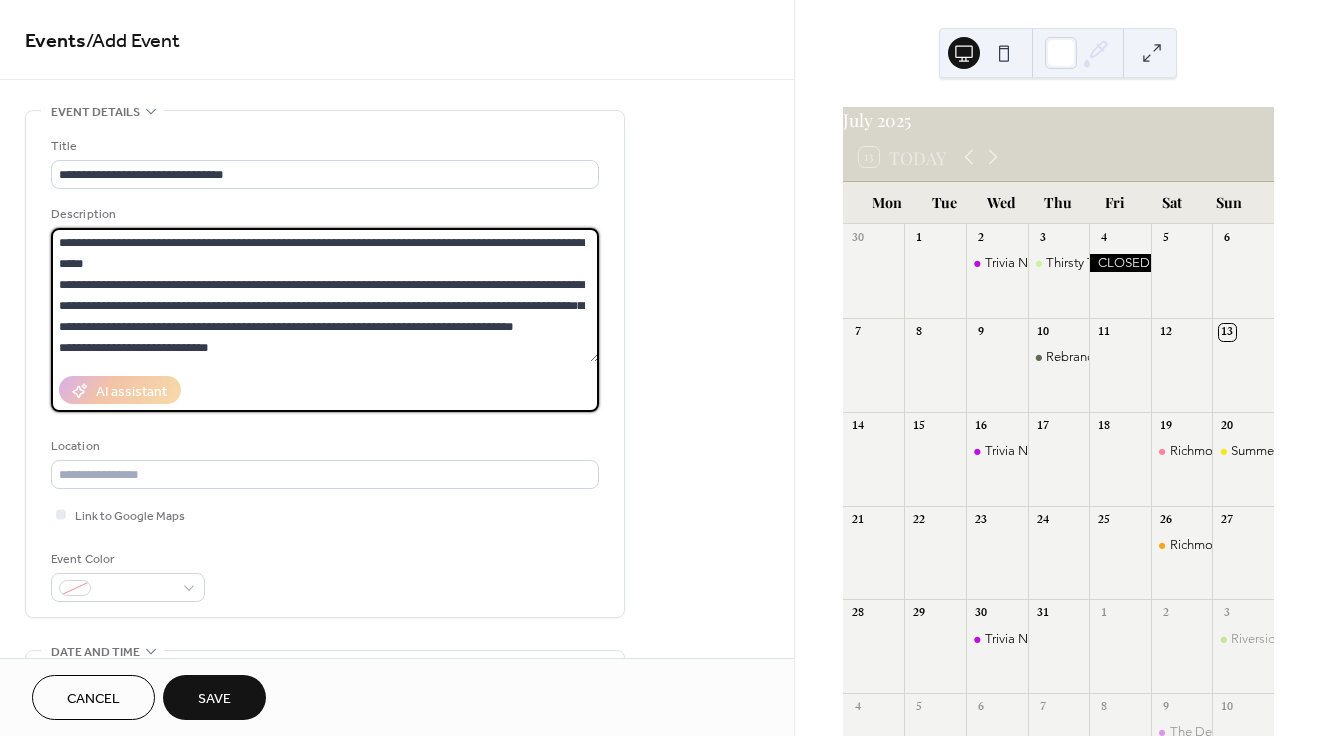 drag, startPoint x: 416, startPoint y: 242, endPoint x: 14, endPoint y: 239, distance: 402.0112 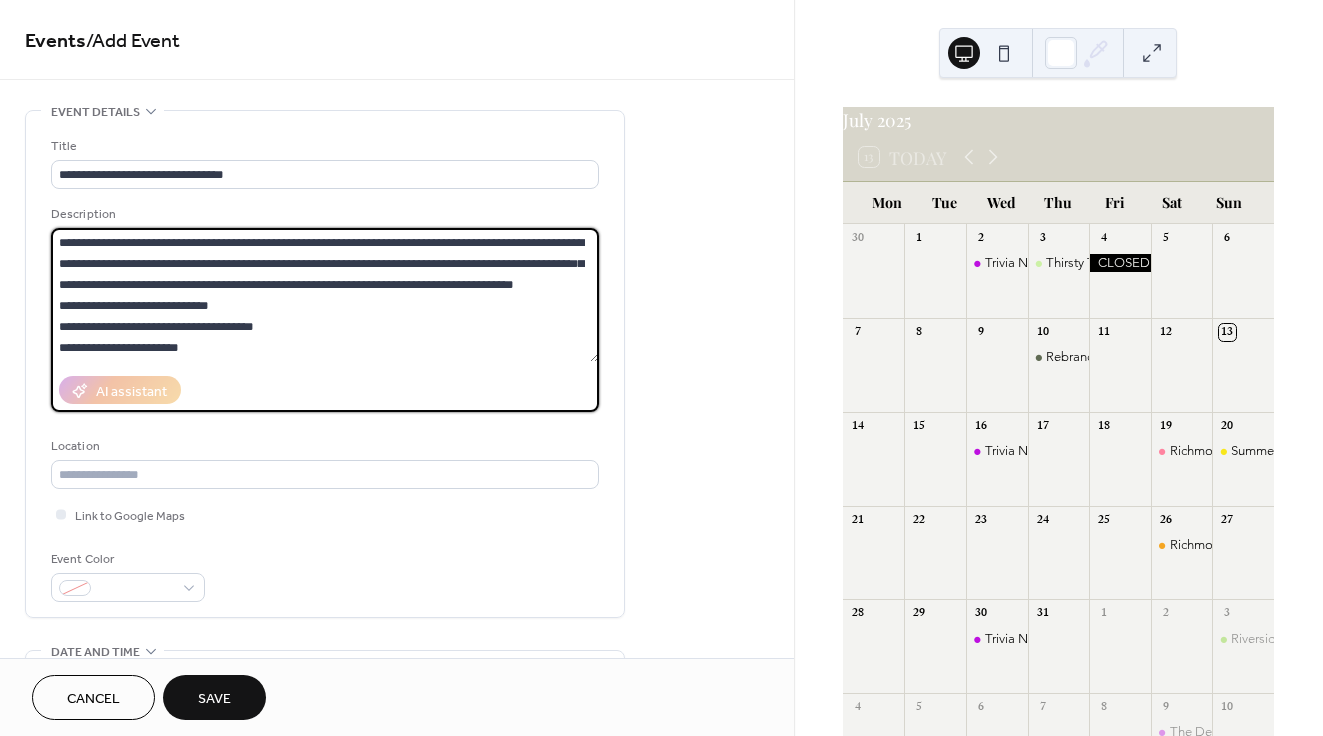 click on "**********" at bounding box center [325, 295] 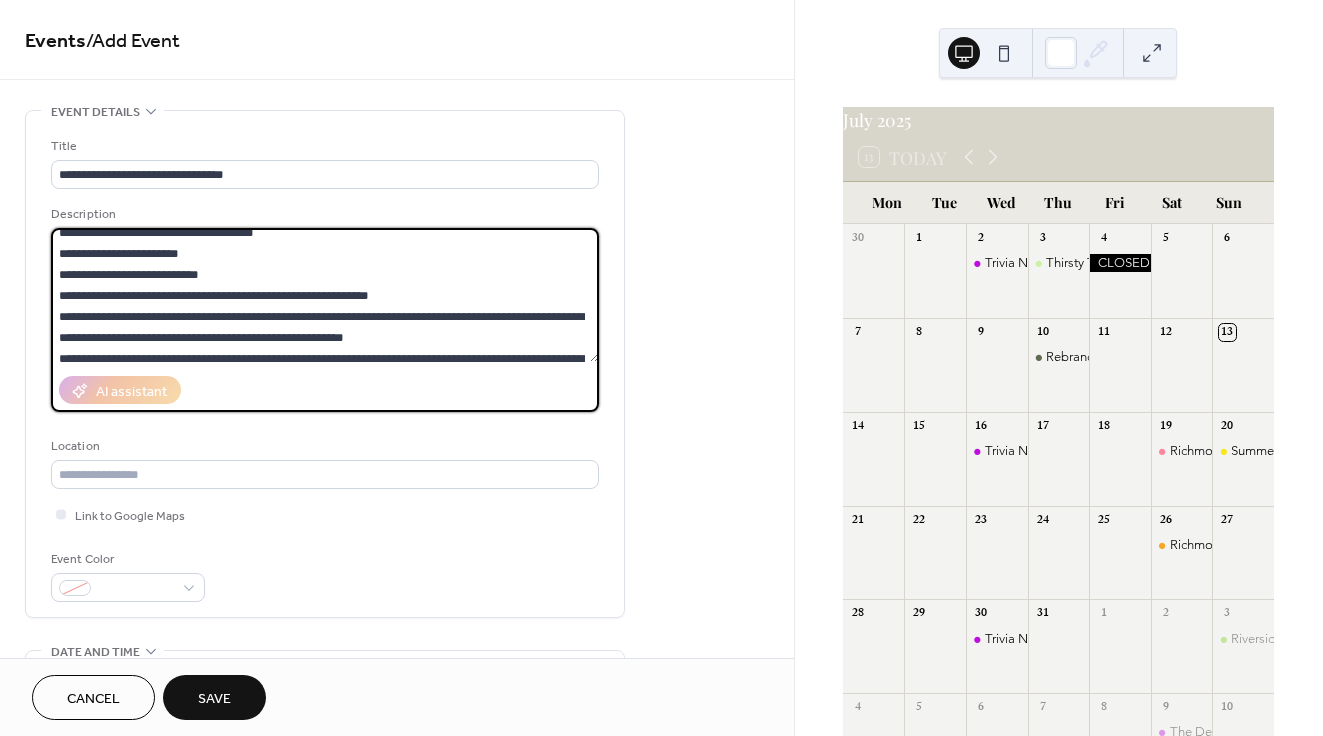 scroll, scrollTop: 125, scrollLeft: 0, axis: vertical 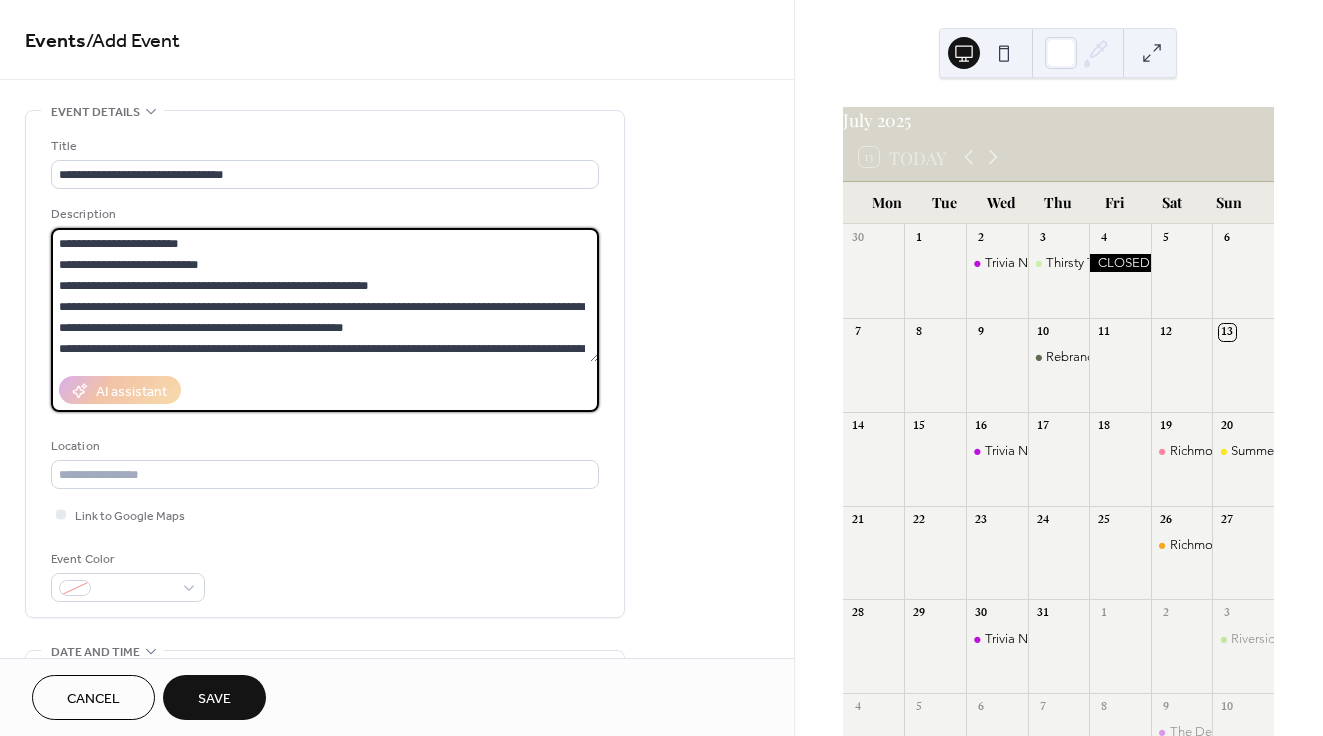 click on "**********" at bounding box center (325, 295) 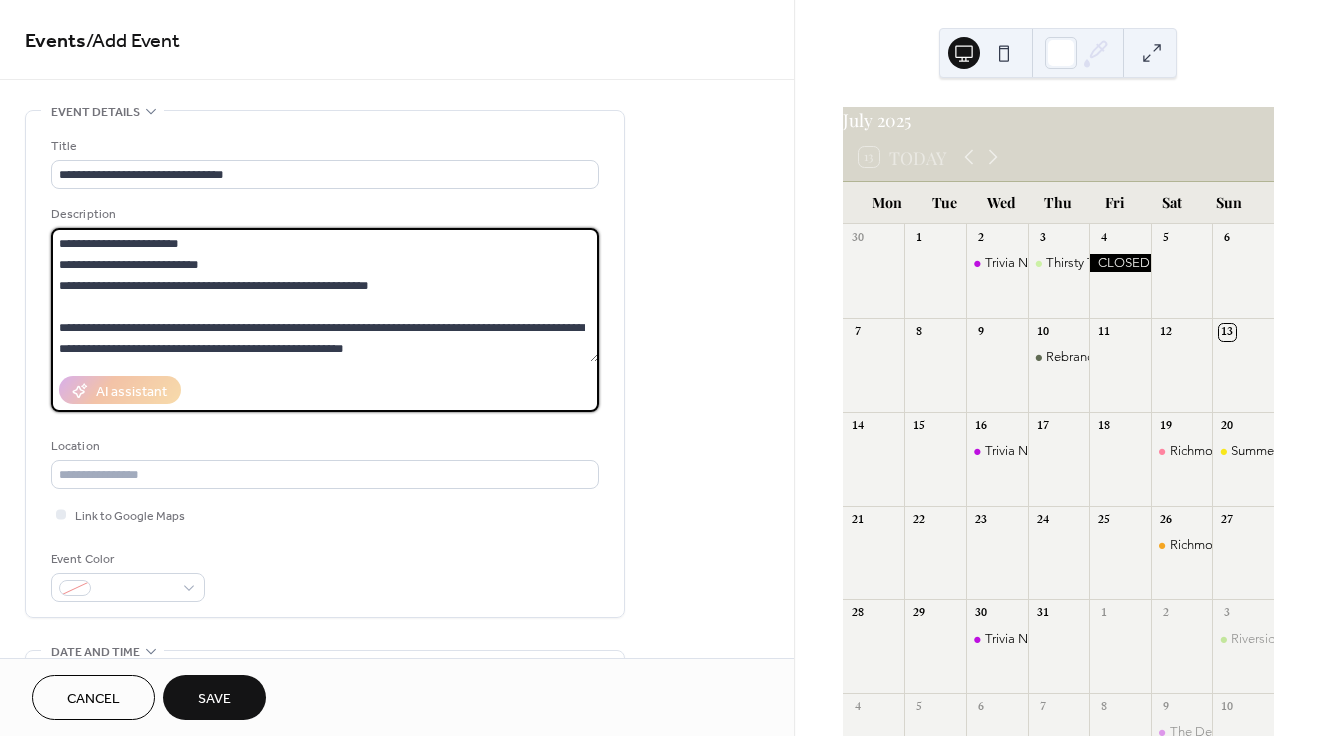 scroll, scrollTop: 168, scrollLeft: 0, axis: vertical 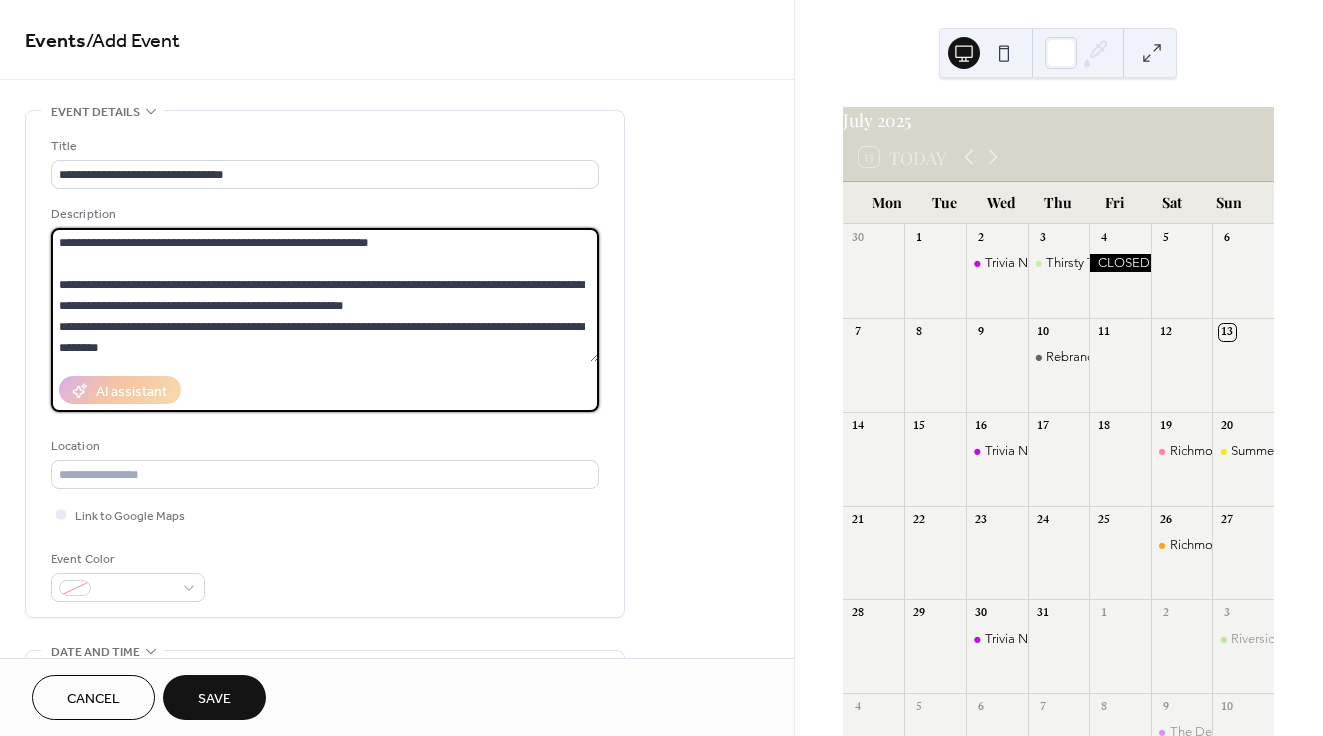 click on "**********" at bounding box center [325, 295] 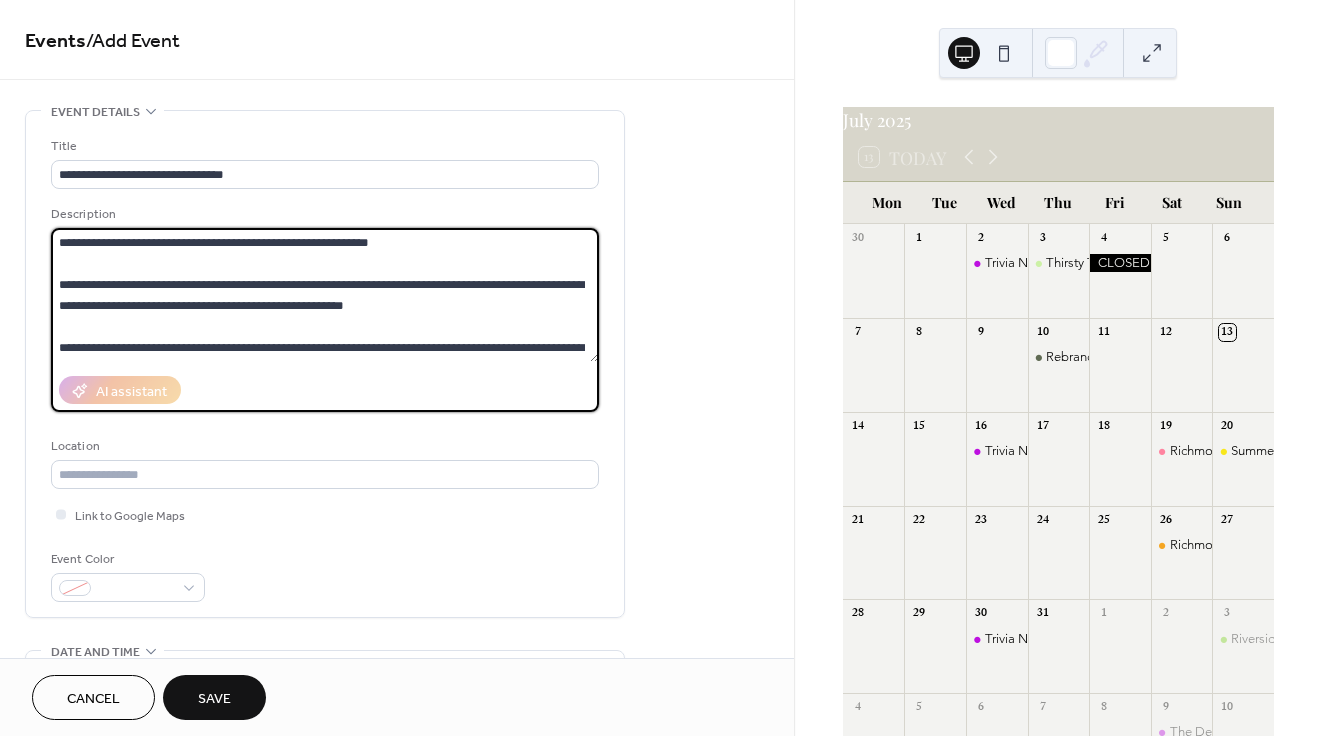 scroll, scrollTop: 189, scrollLeft: 0, axis: vertical 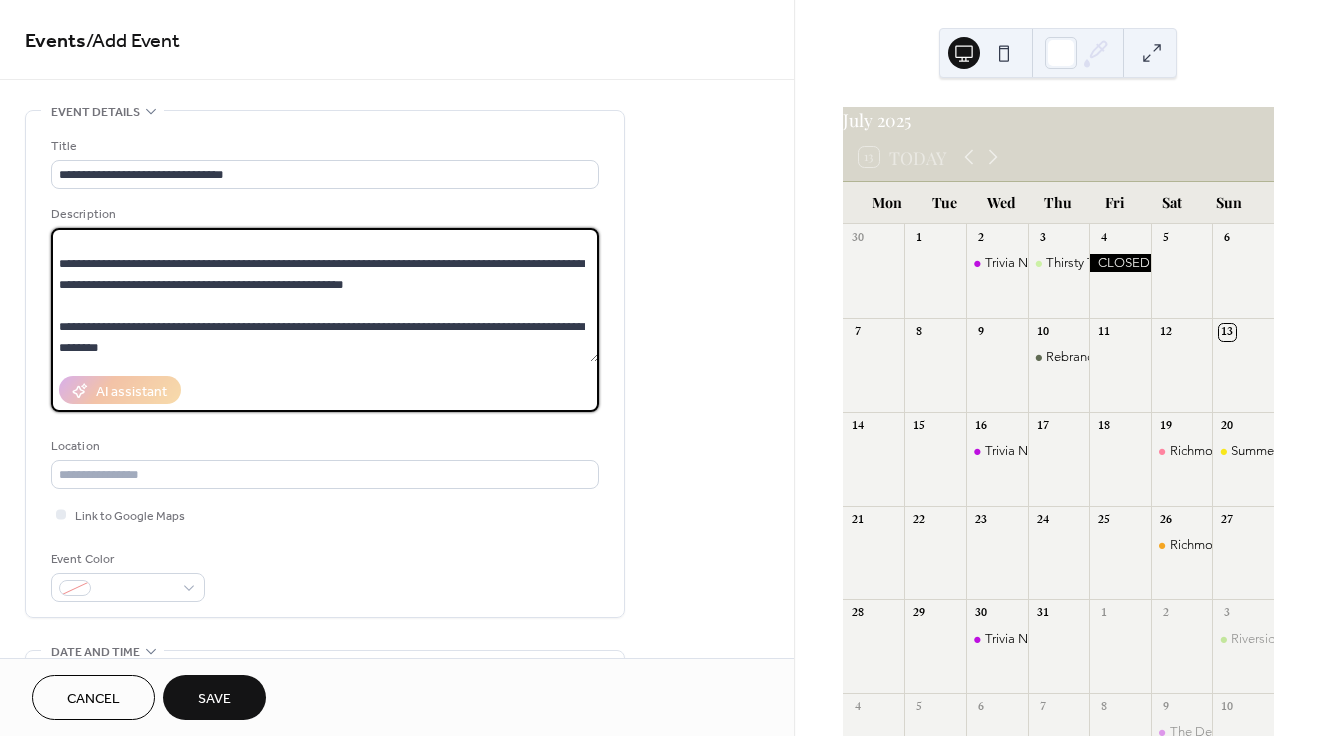 click on "**********" at bounding box center [325, 295] 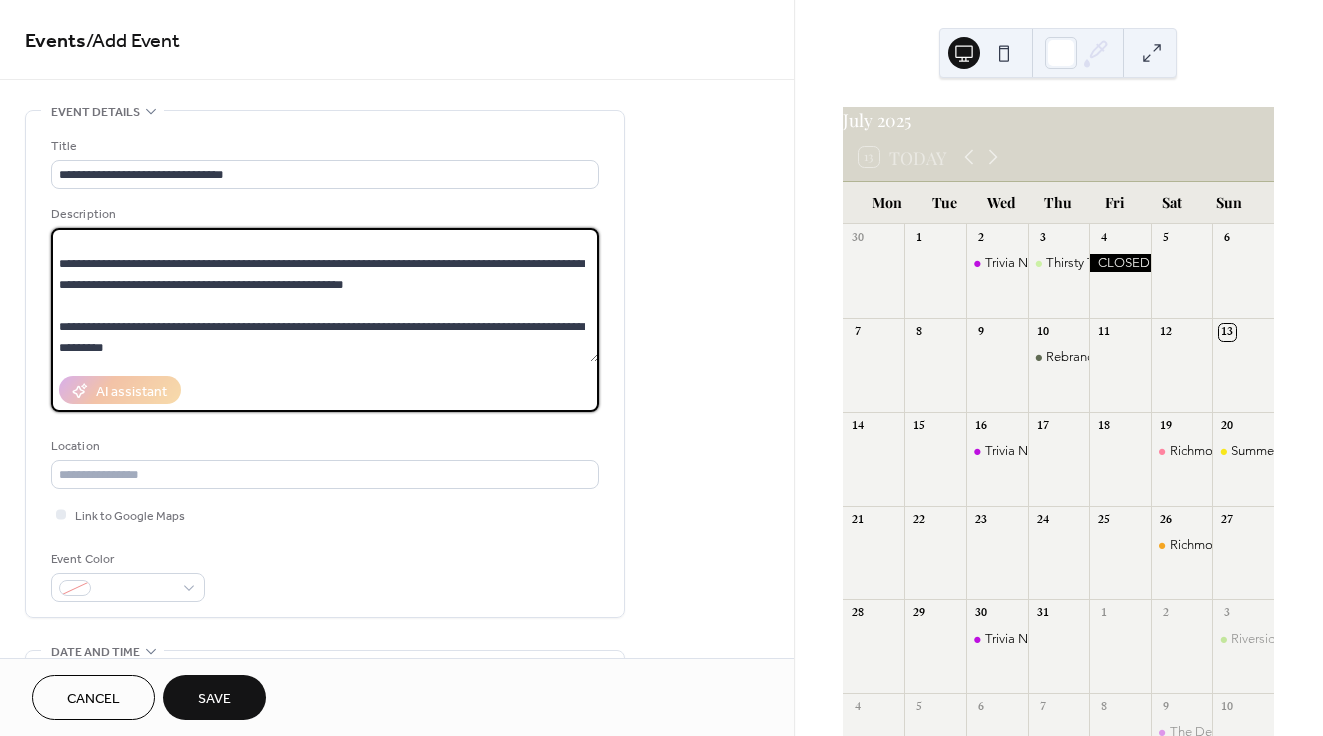 paste on "**********" 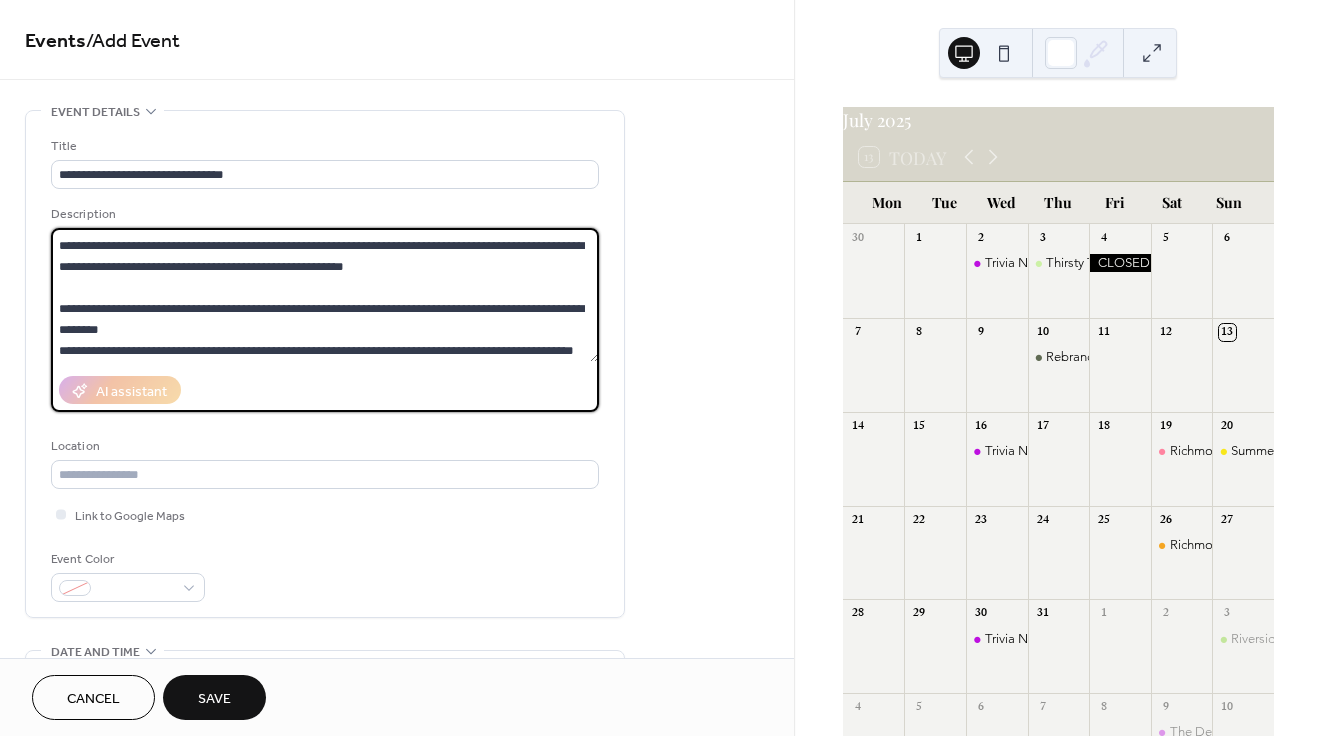 scroll, scrollTop: 228, scrollLeft: 0, axis: vertical 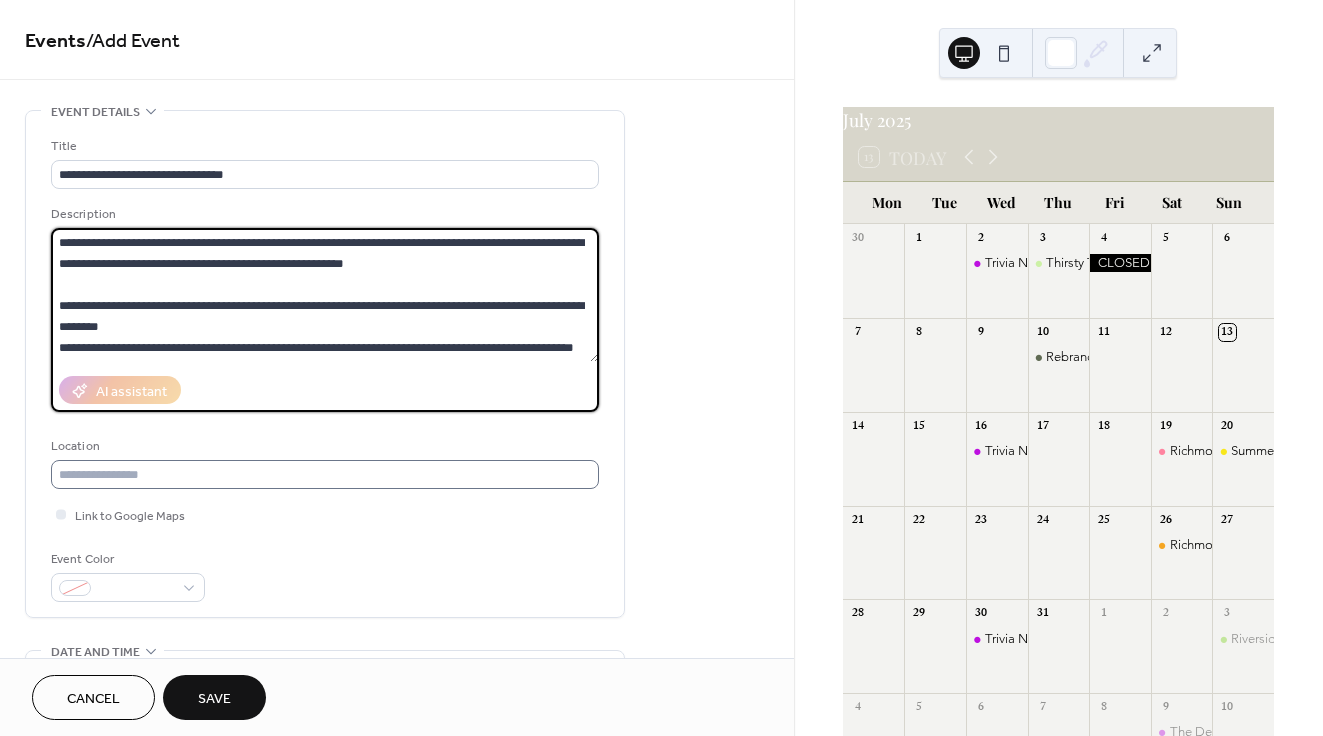 type on "**********" 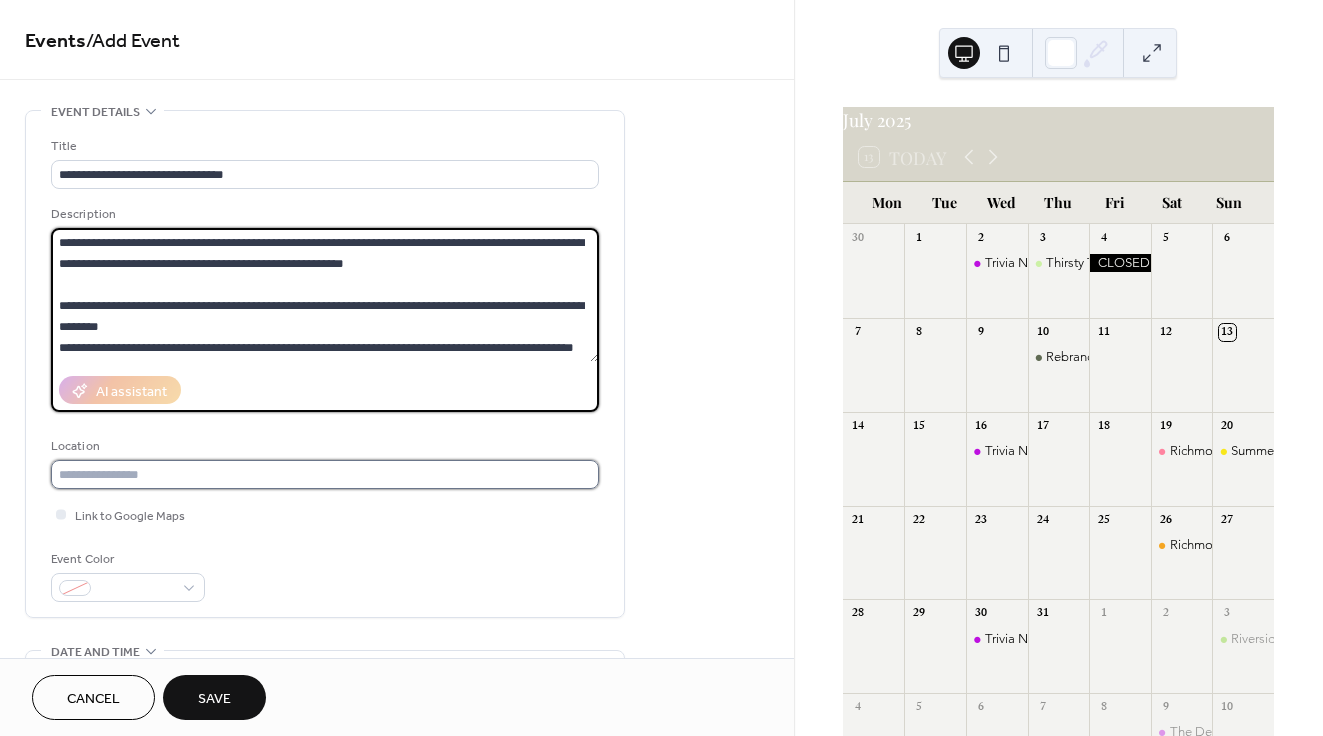 click at bounding box center (325, 474) 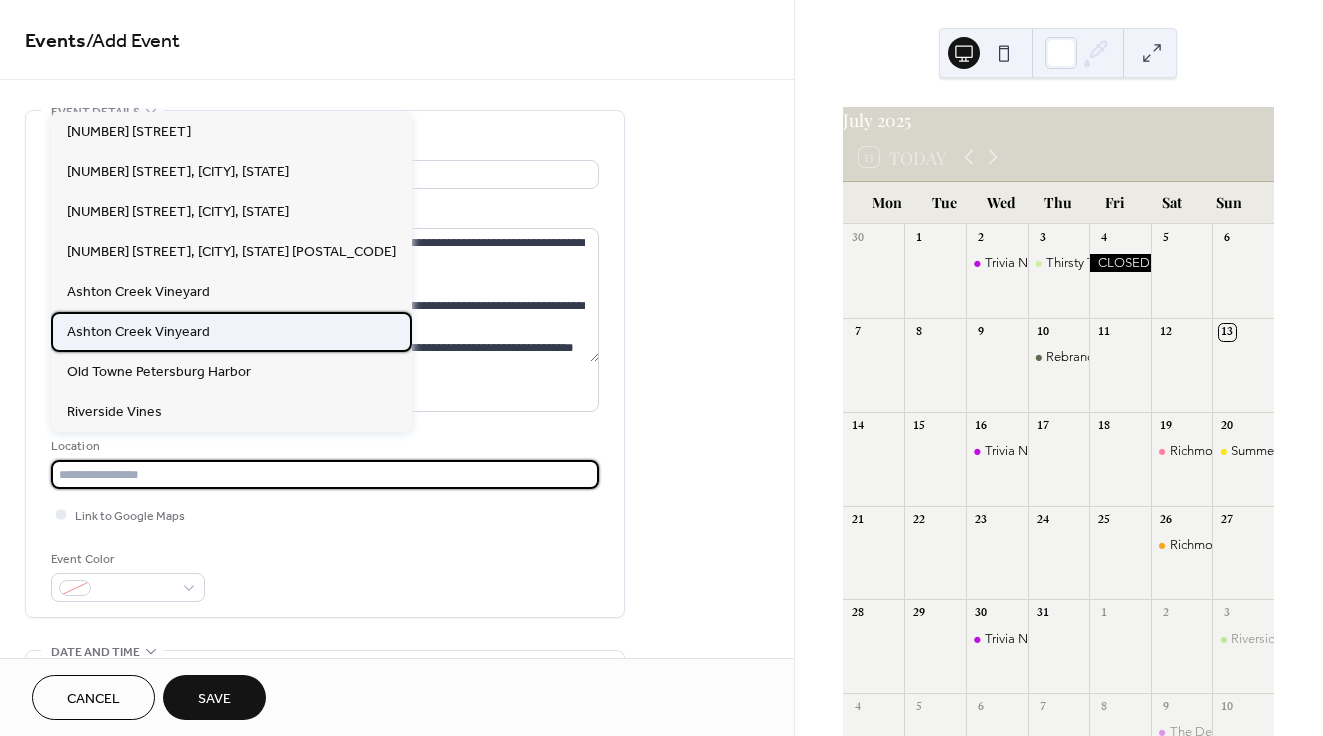 click on "Ashton Creek Vinyeard" at bounding box center [138, 332] 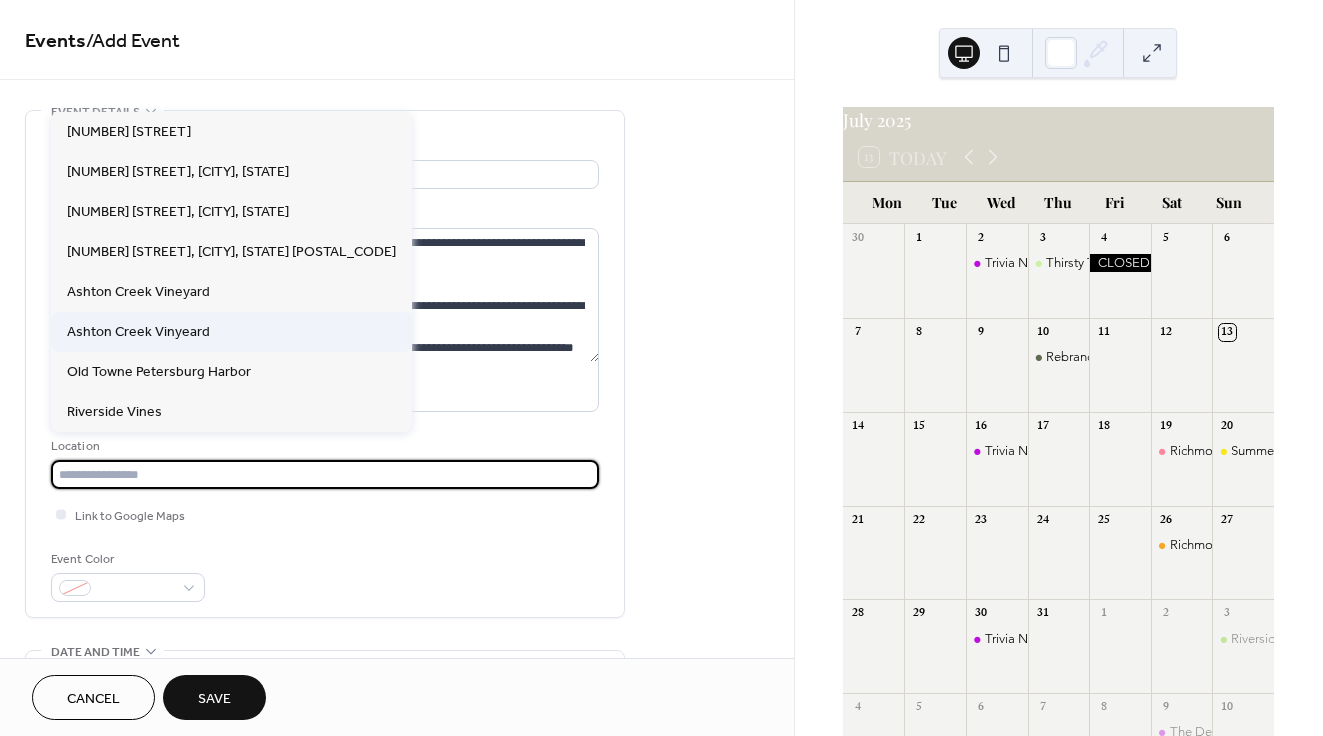 type on "**********" 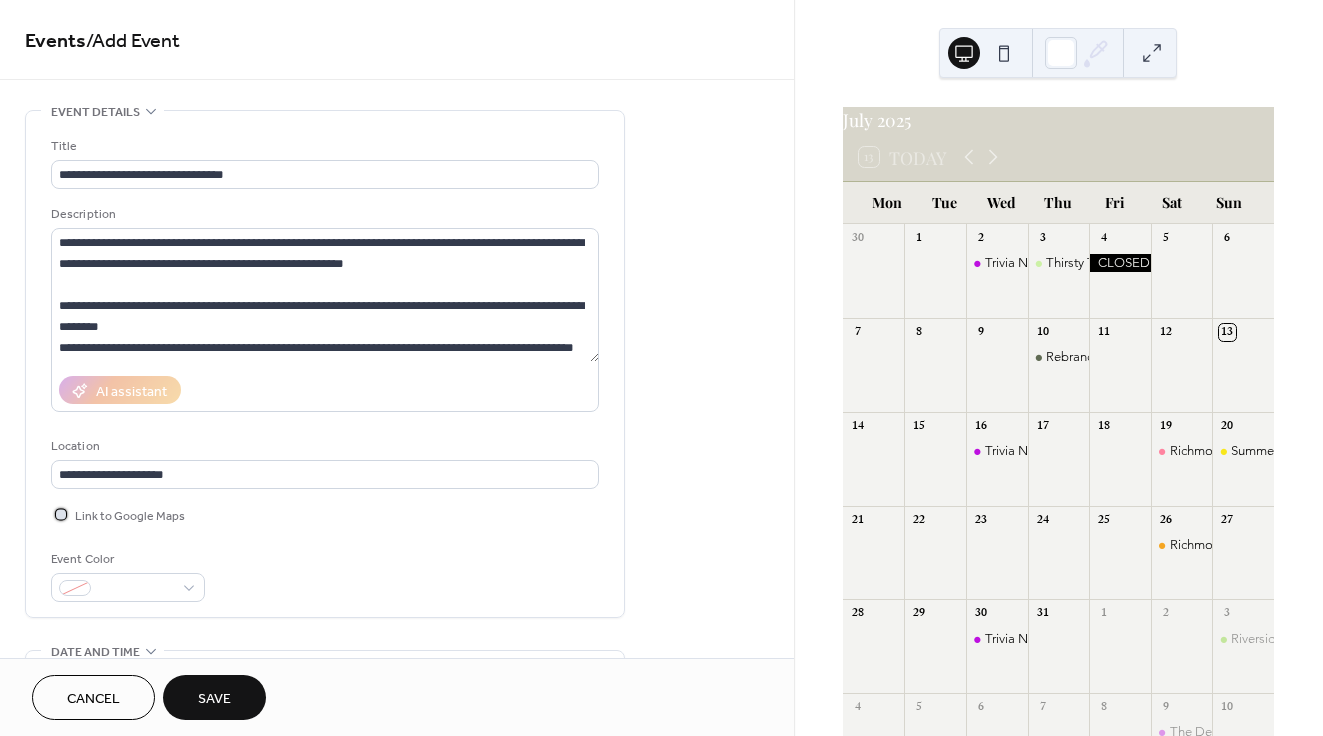 click at bounding box center [61, 514] 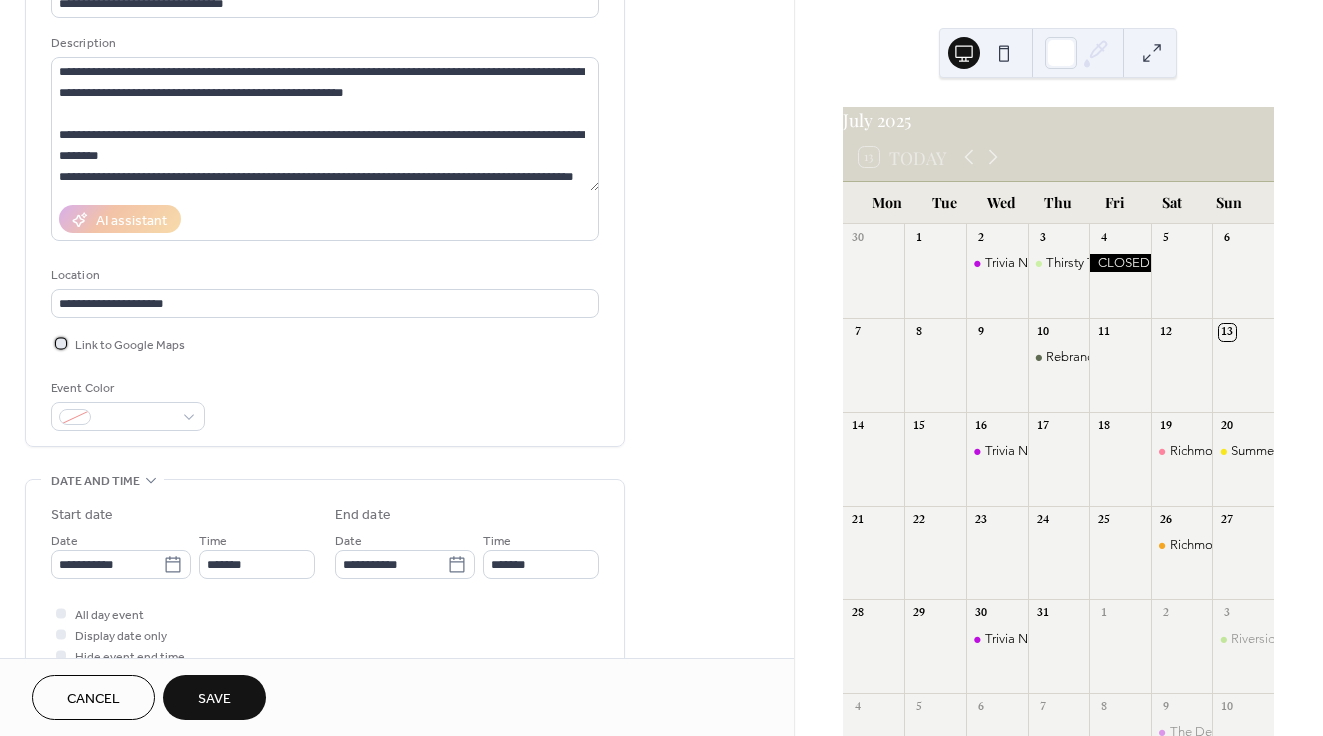 scroll, scrollTop: 201, scrollLeft: 0, axis: vertical 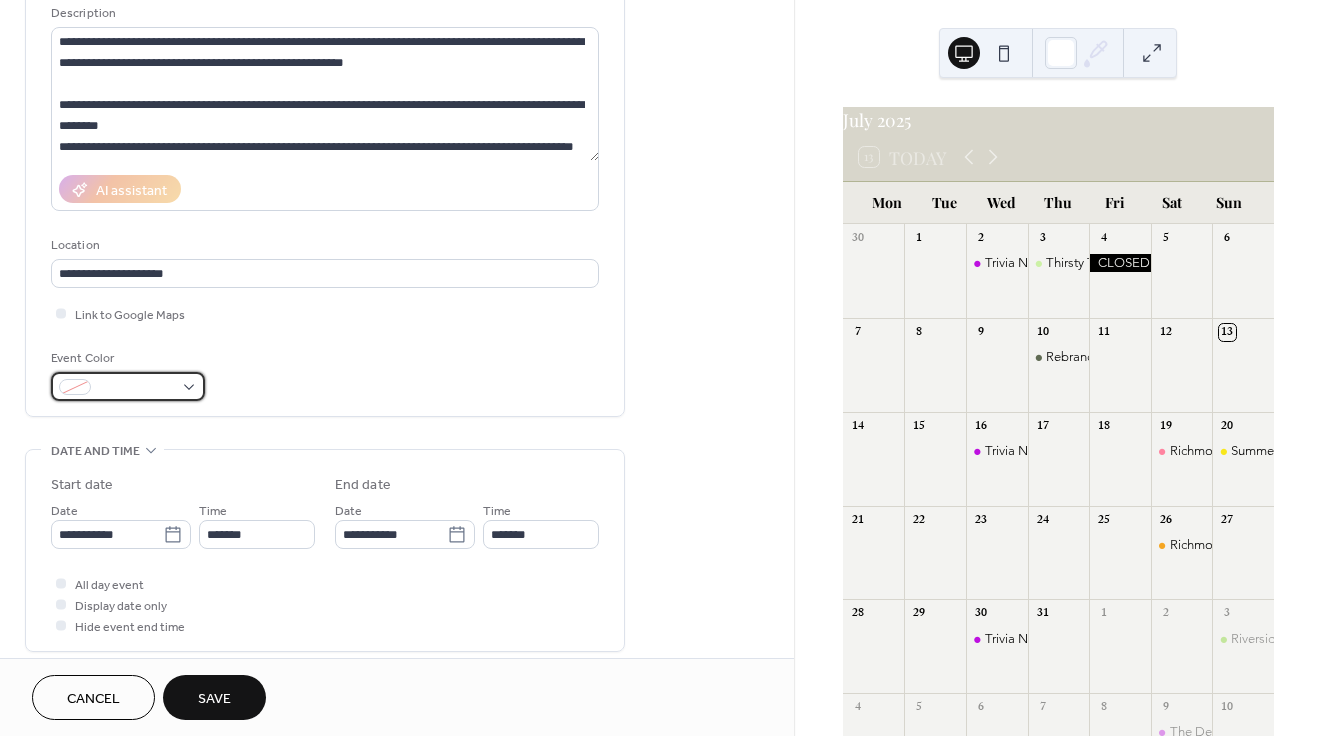 click at bounding box center [136, 388] 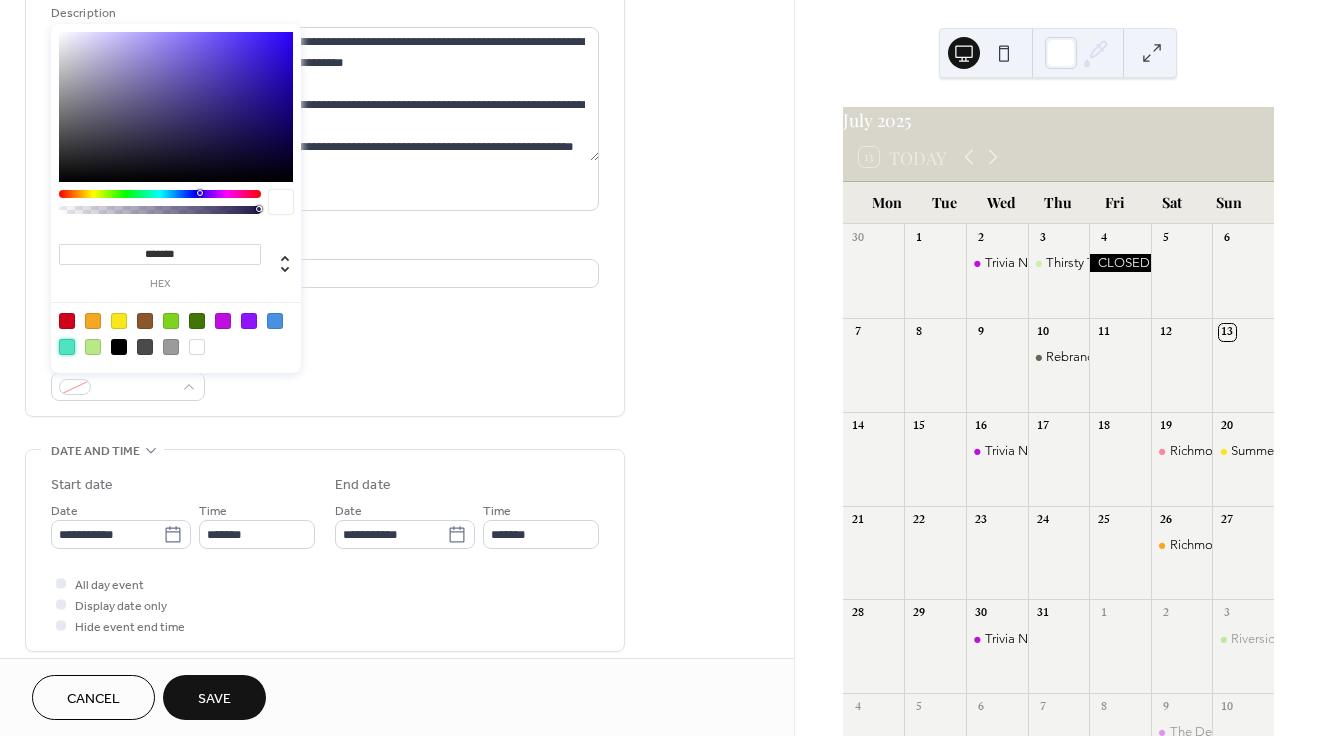 click at bounding box center (67, 347) 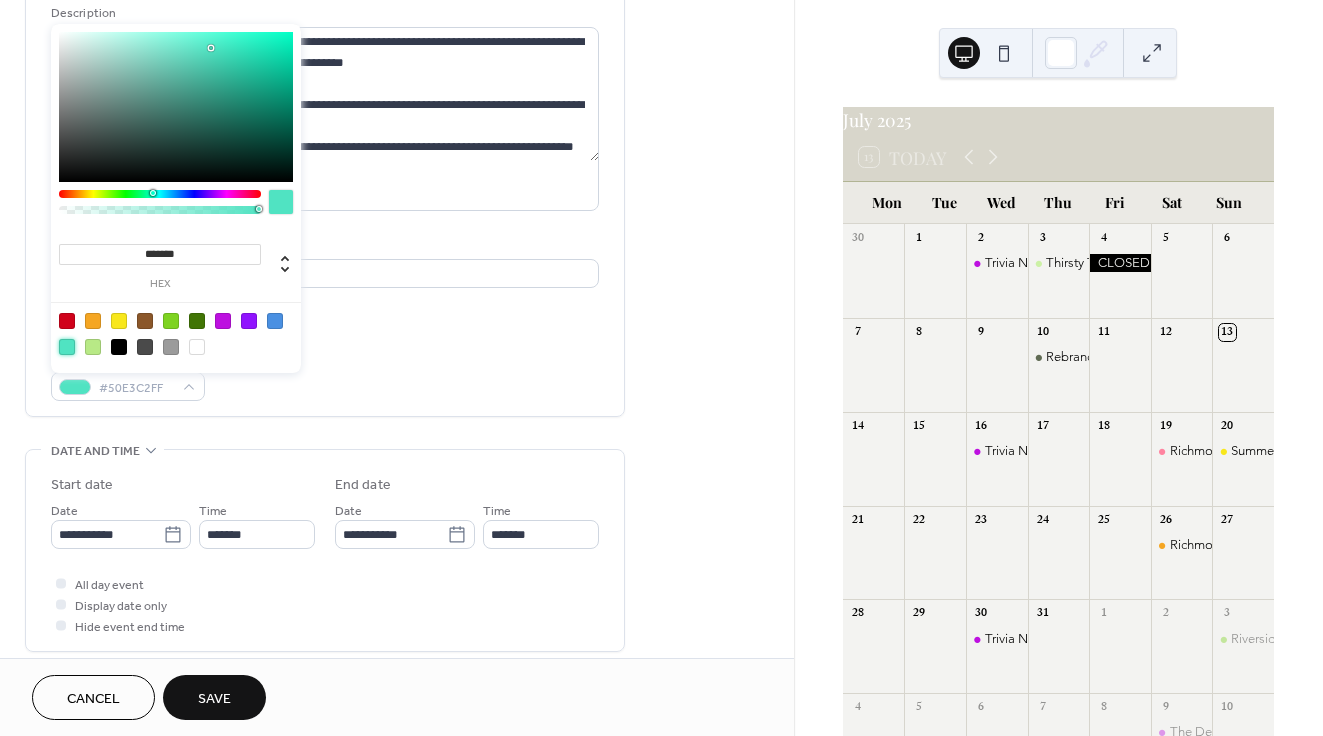 click on "Event Color #50E3C2FF" at bounding box center (325, 374) 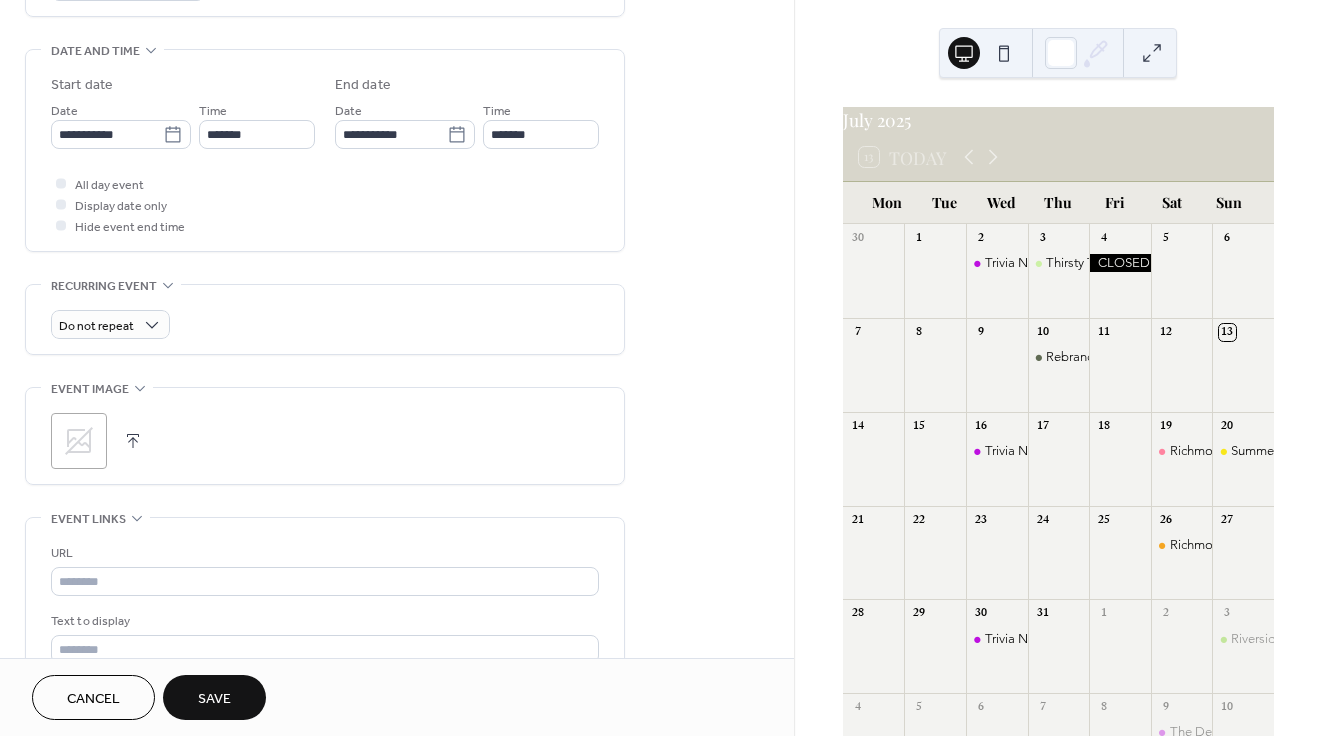scroll, scrollTop: 611, scrollLeft: 0, axis: vertical 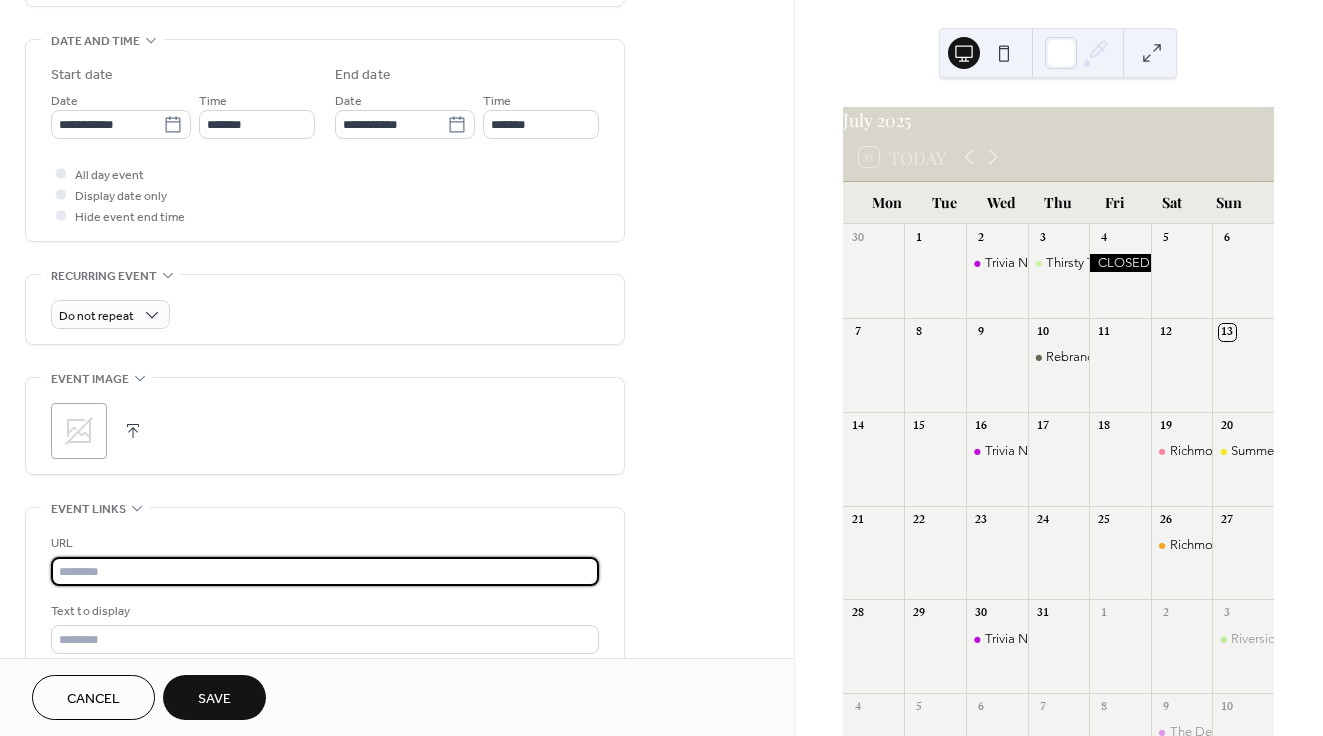 click at bounding box center [325, 571] 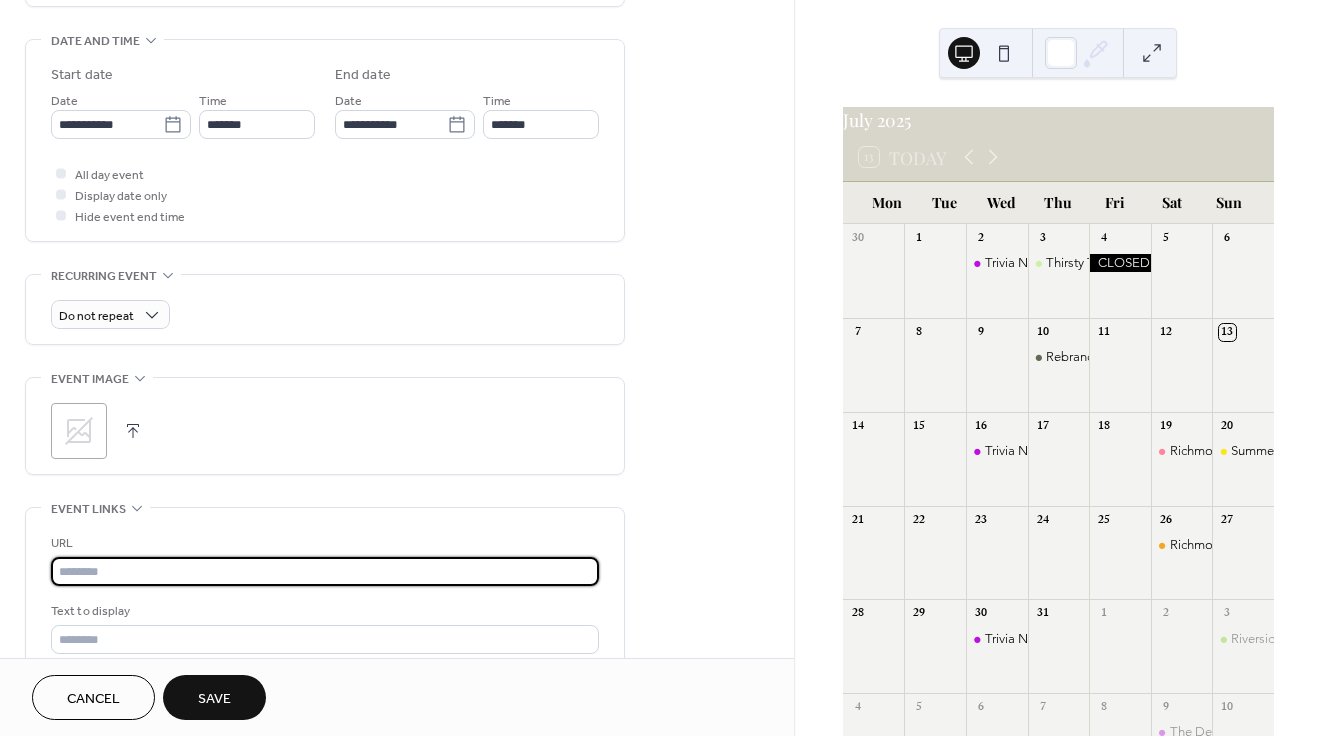 paste on "**********" 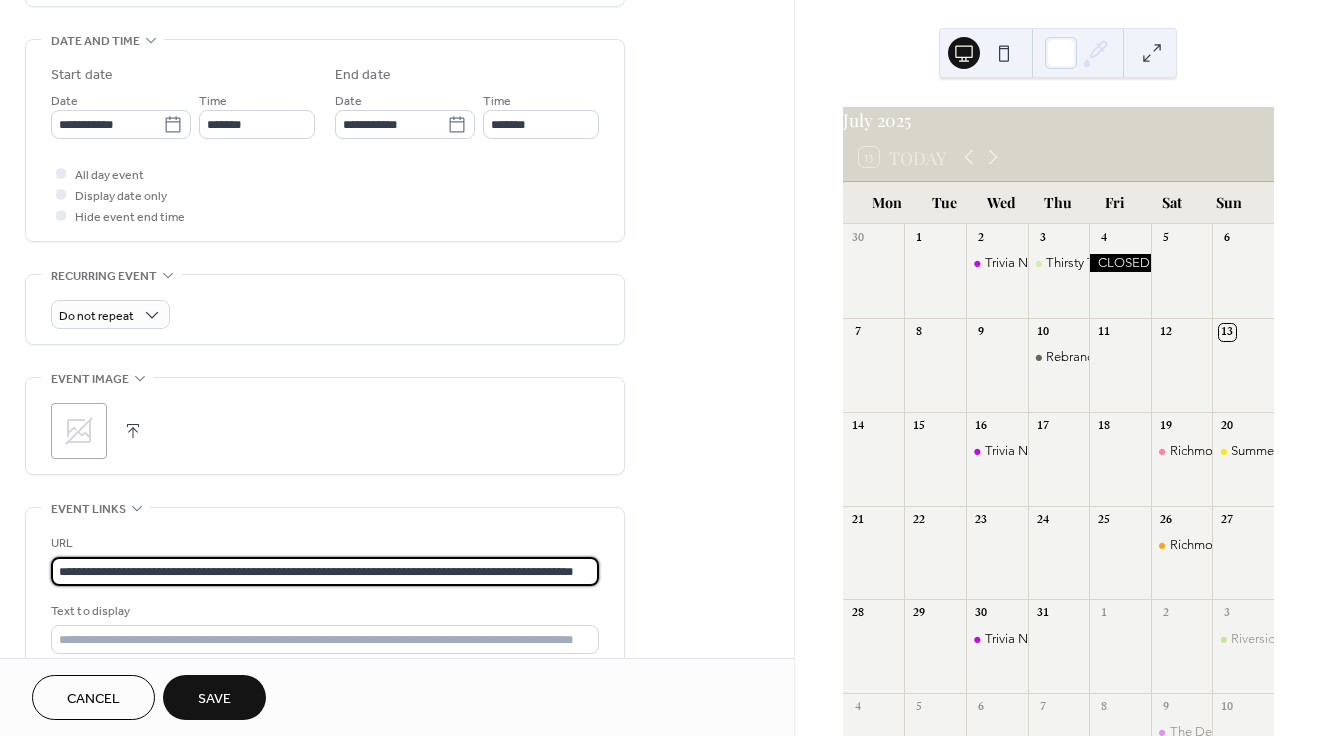 scroll, scrollTop: 0, scrollLeft: 56, axis: horizontal 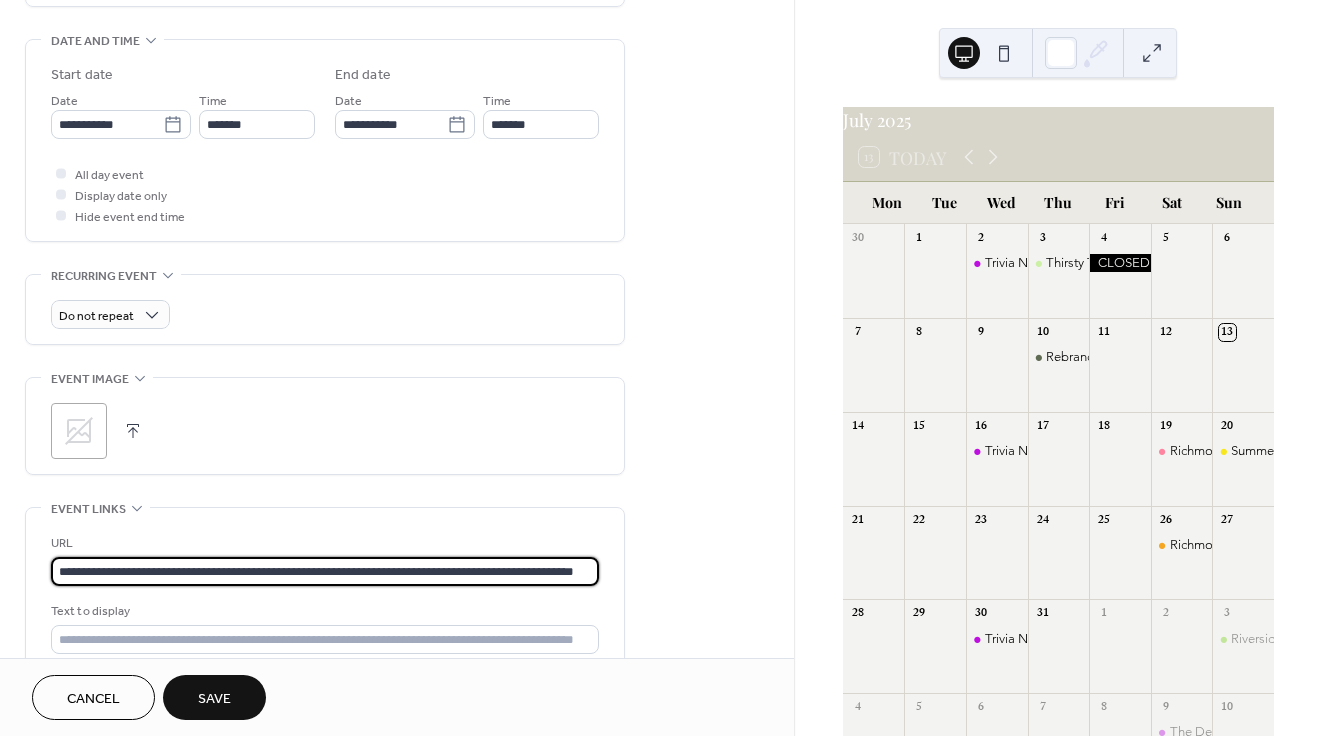 type on "**********" 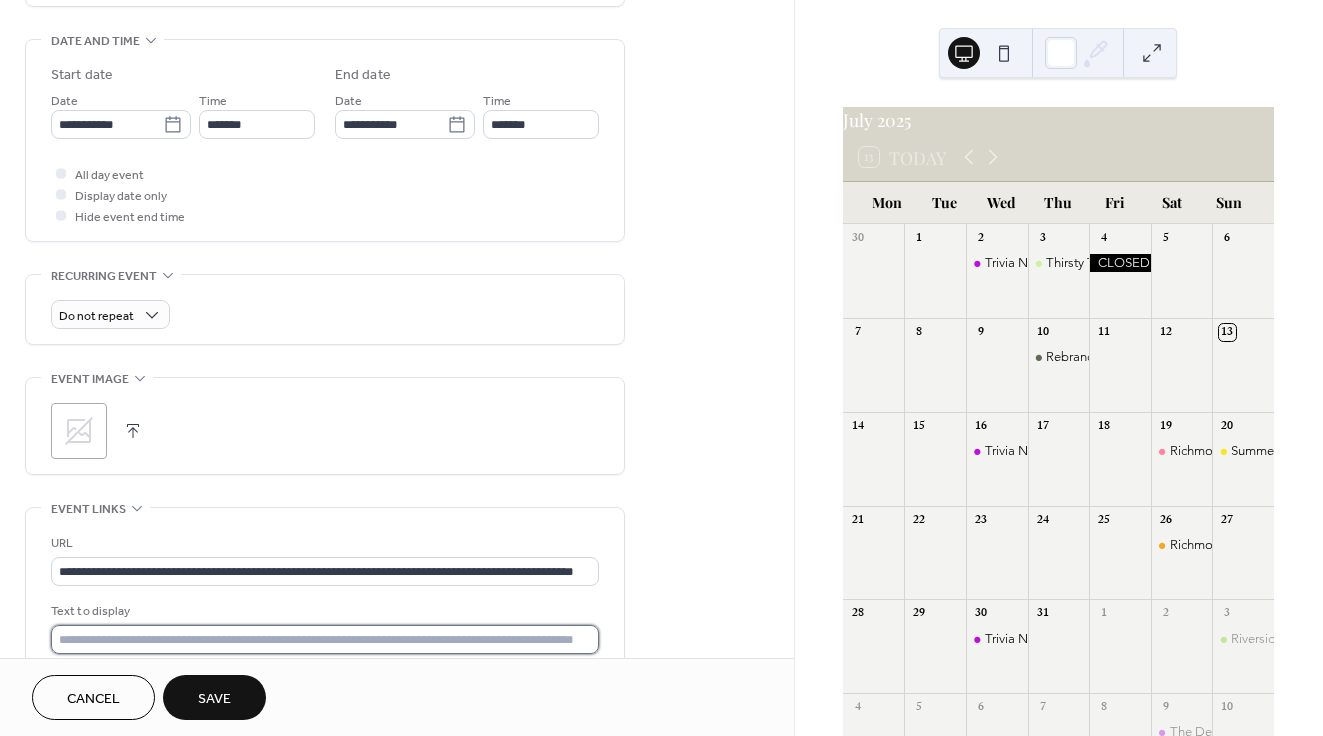 click at bounding box center [325, 639] 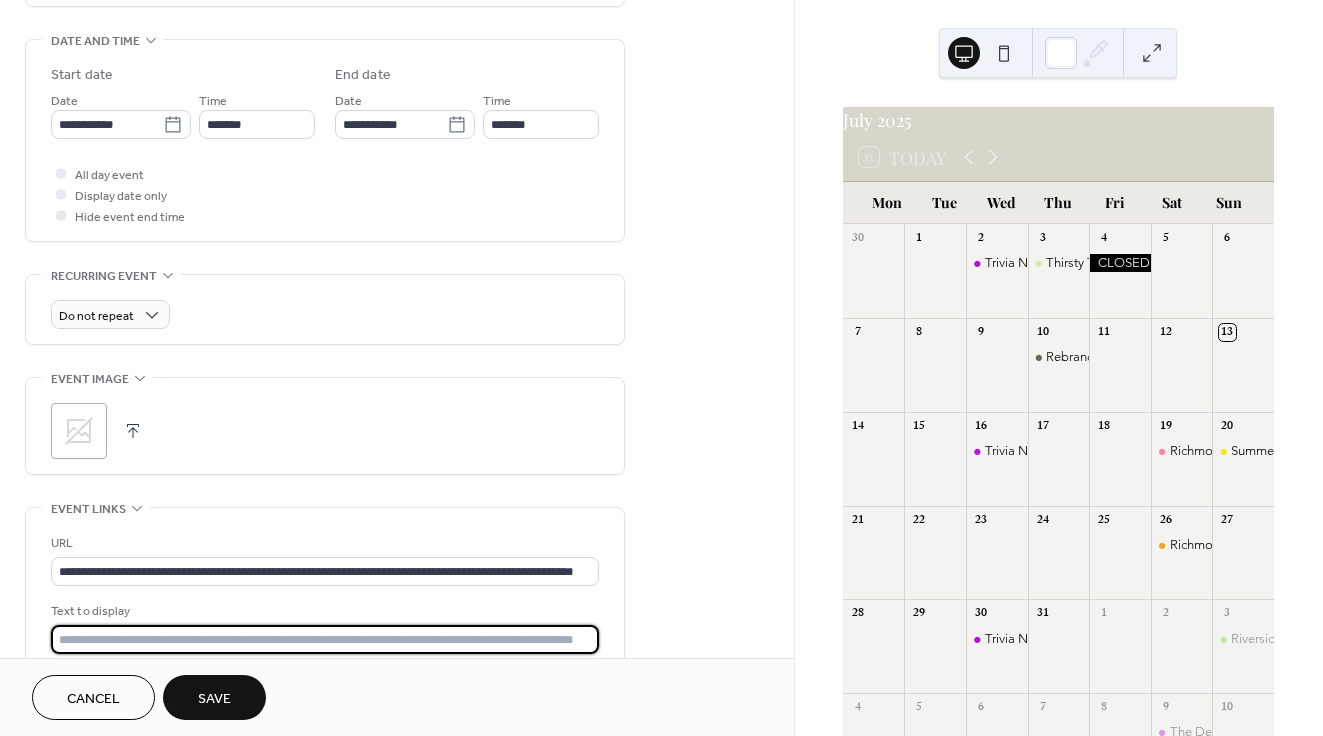 type on "*******" 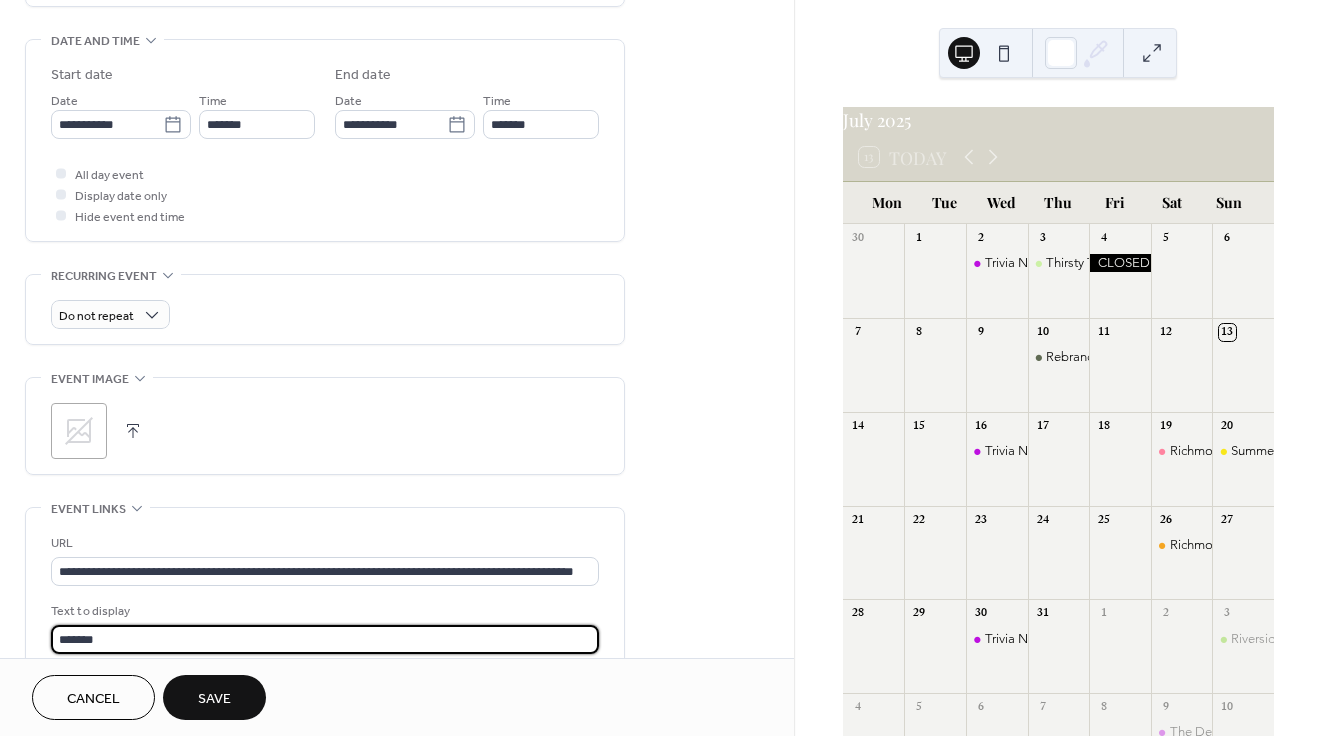 scroll, scrollTop: 0, scrollLeft: 0, axis: both 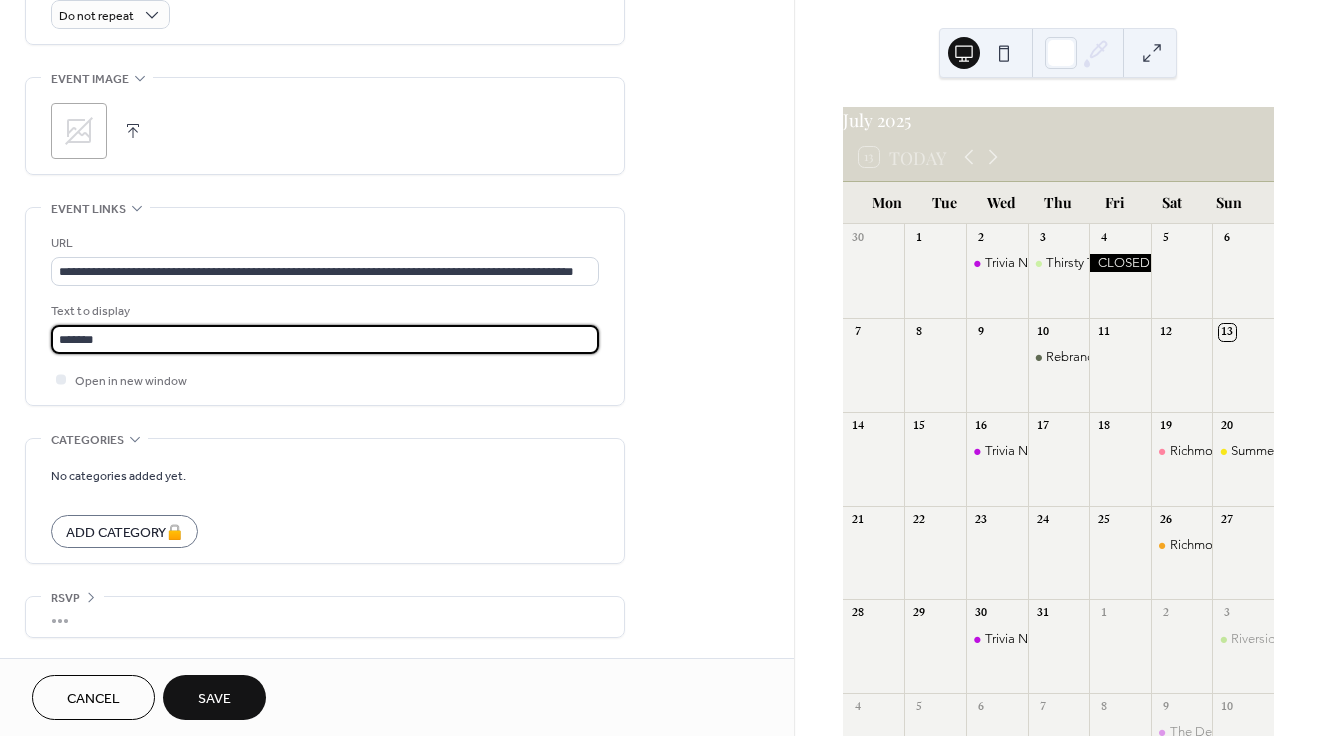 click on "Save" at bounding box center [214, 699] 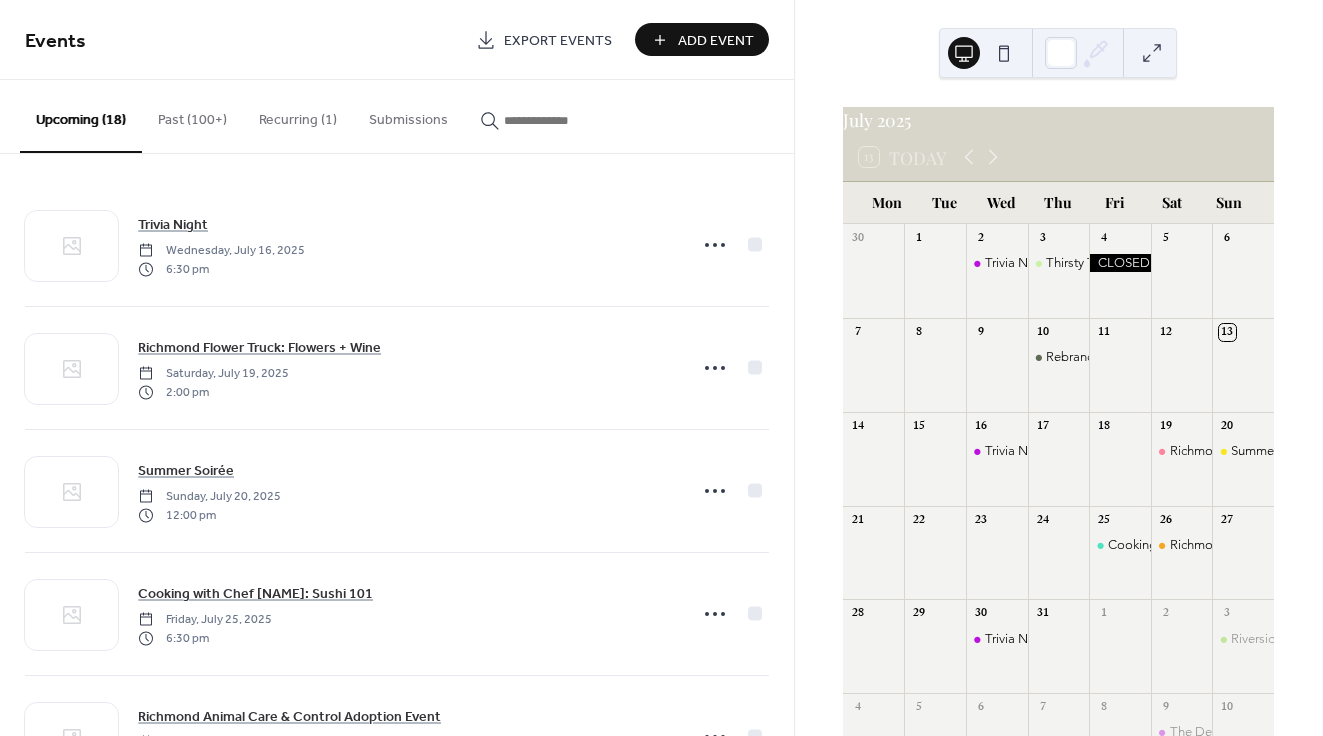 click on "Add Event" at bounding box center [702, 39] 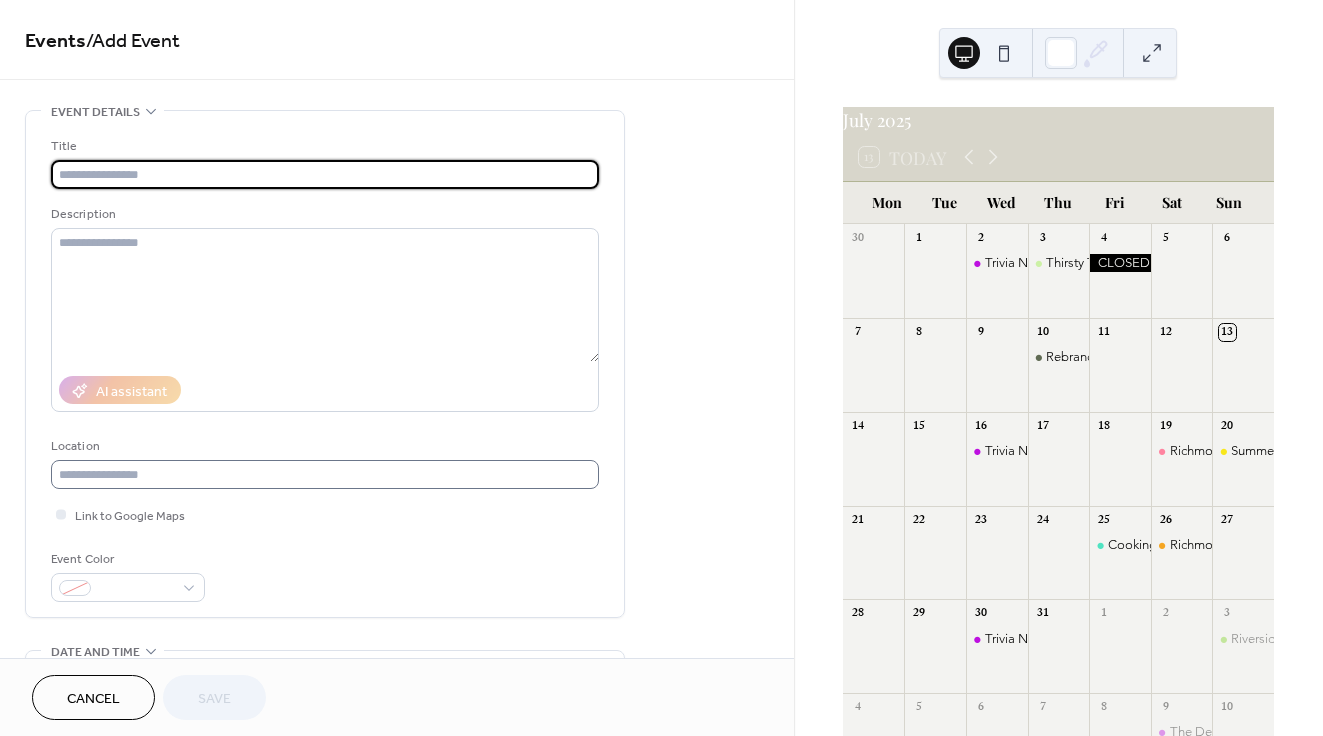 scroll, scrollTop: 381, scrollLeft: 0, axis: vertical 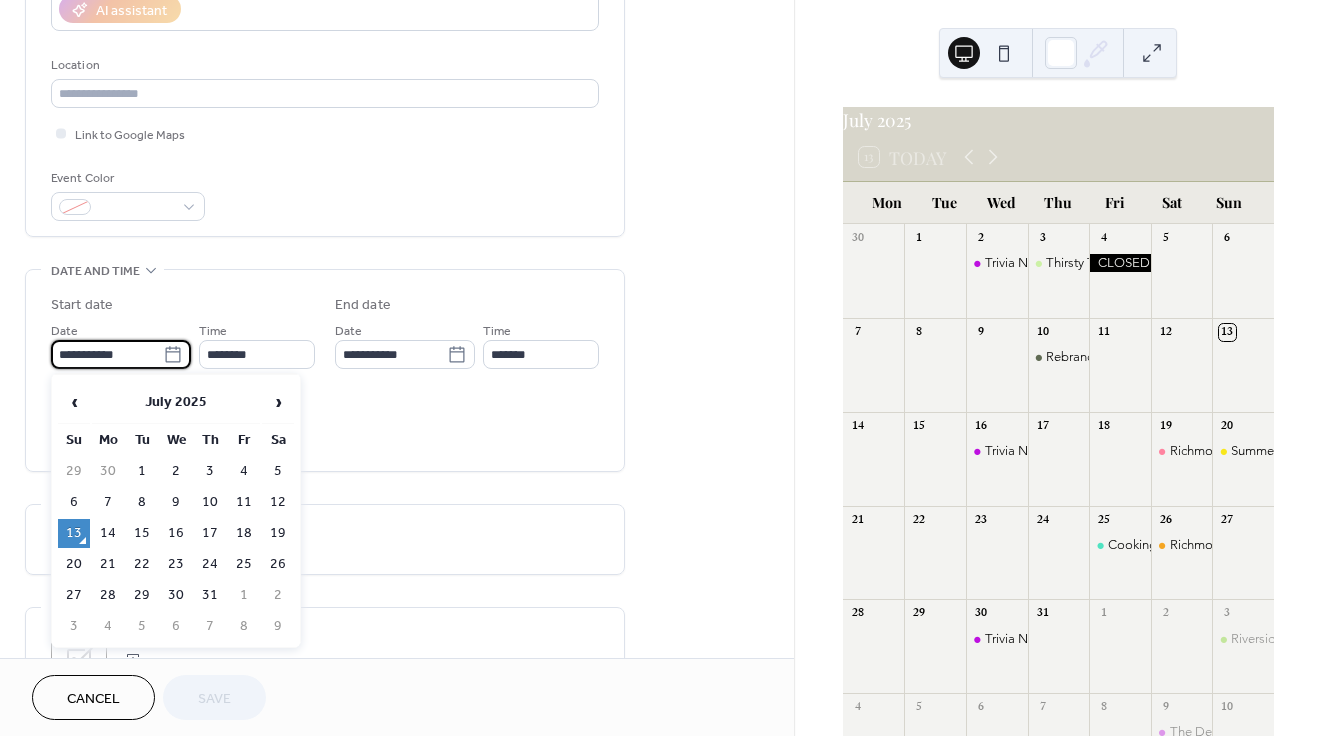 click on "**********" at bounding box center [107, 354] 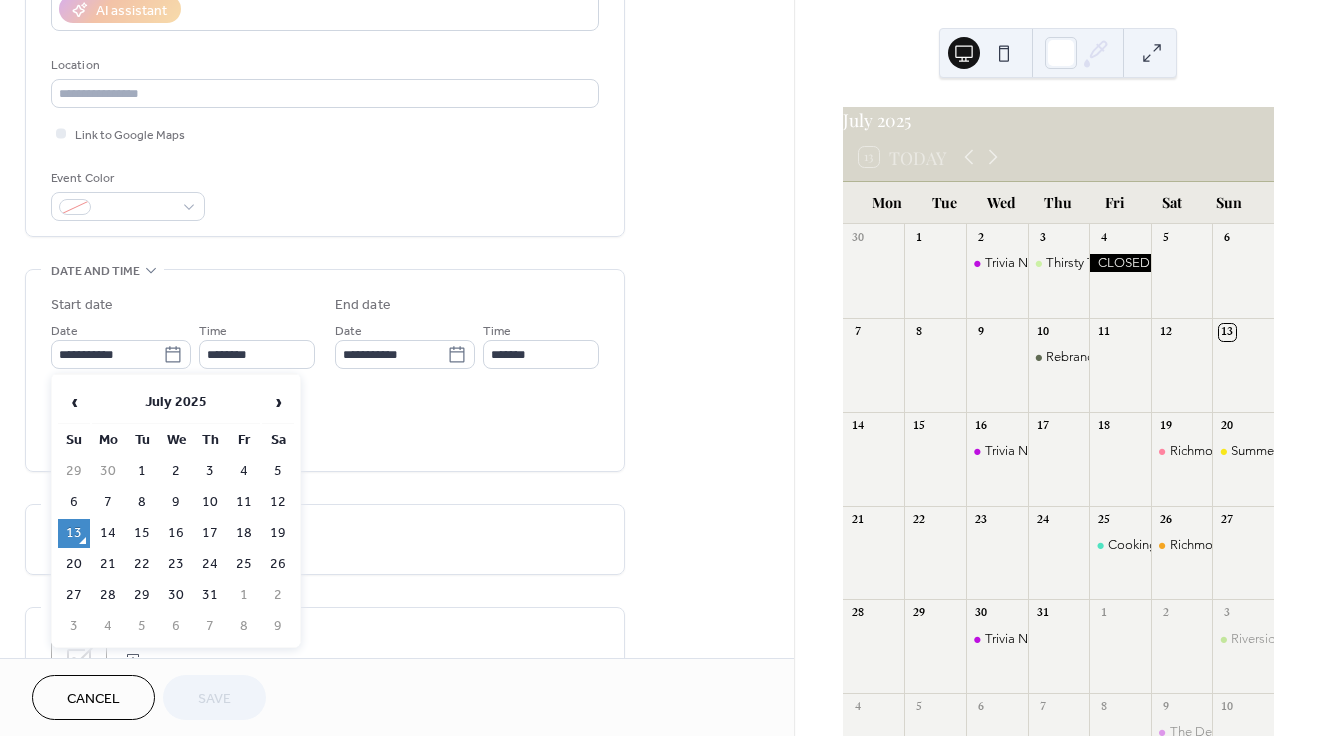 click on "‹ July 2025 › Su Mo Tu We Th Fr Sa 29 30 1 2 3 4 5 6 7 8 9 10 11 12 13 14 15 16 17 18 19 20 21 22 23 24 25 26 27 28 29 30 31 1 2 3 4 5 6 7 8 9" at bounding box center (176, 511) 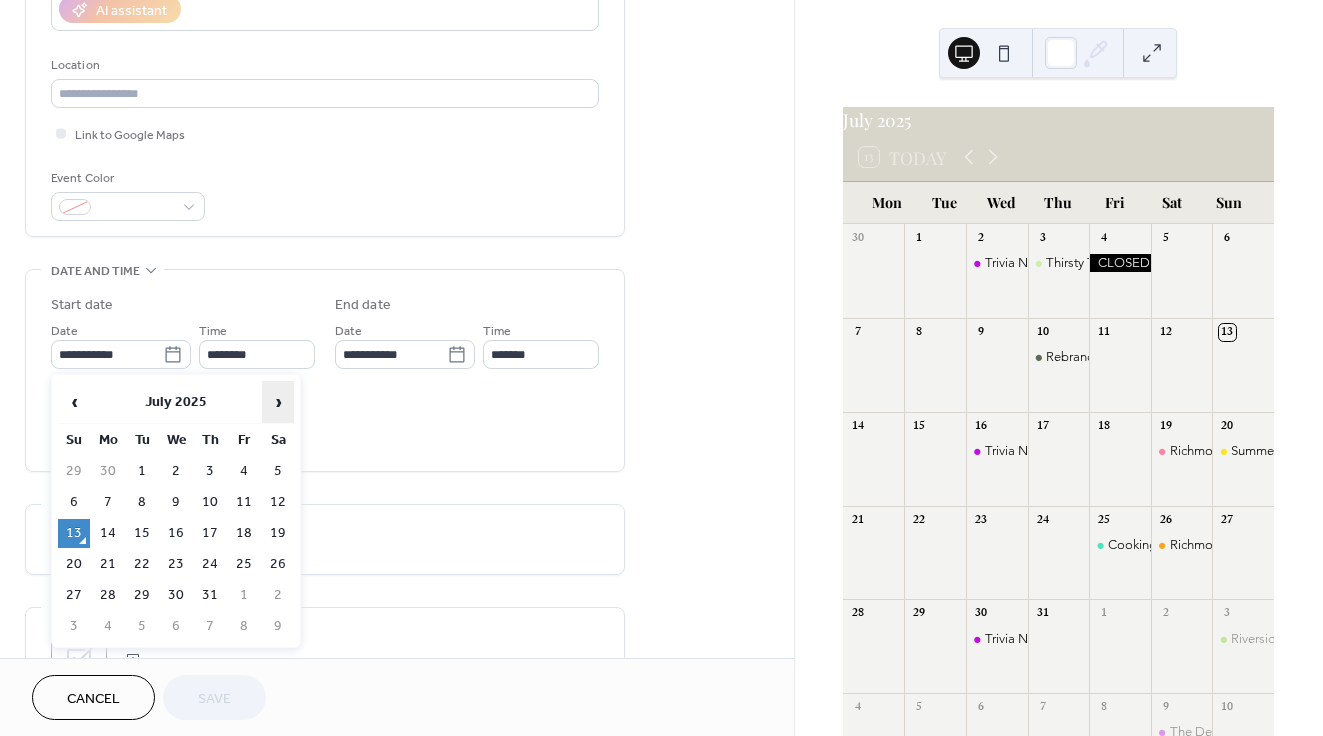 click on "›" at bounding box center [278, 402] 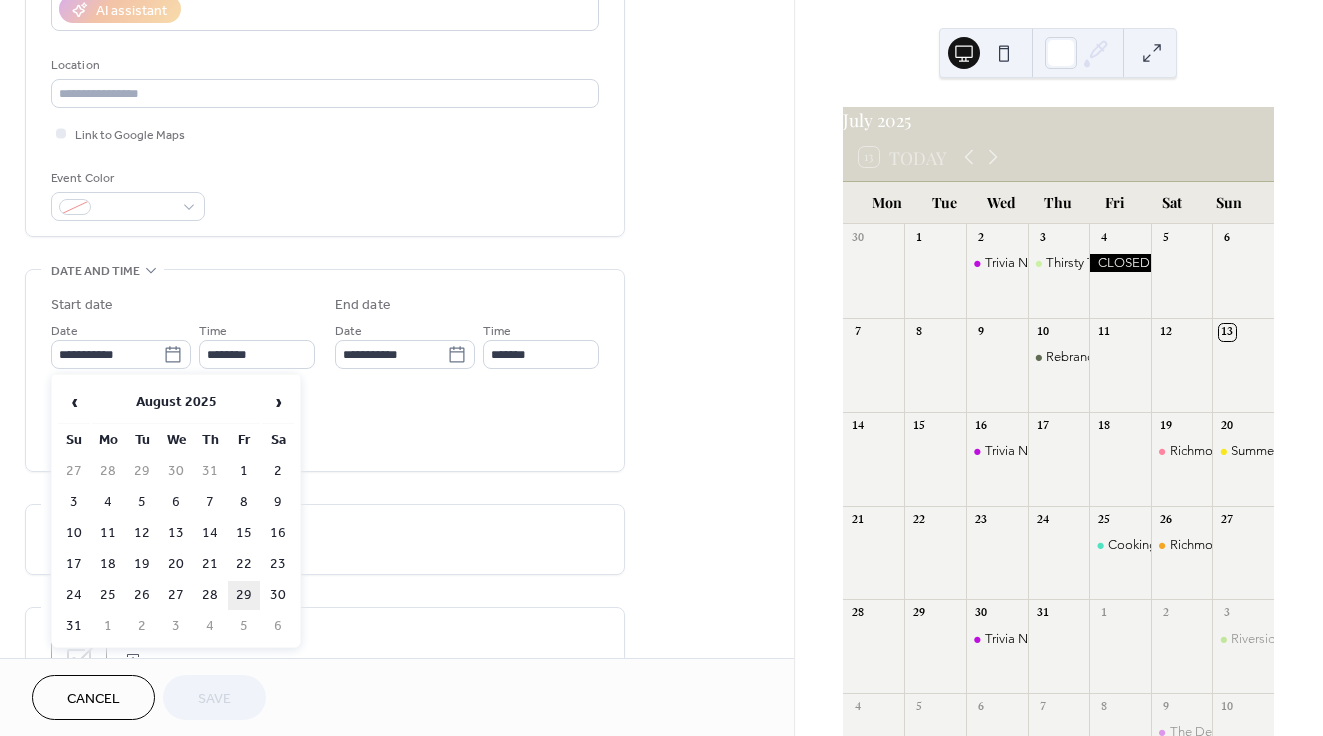 click on "29" at bounding box center (244, 595) 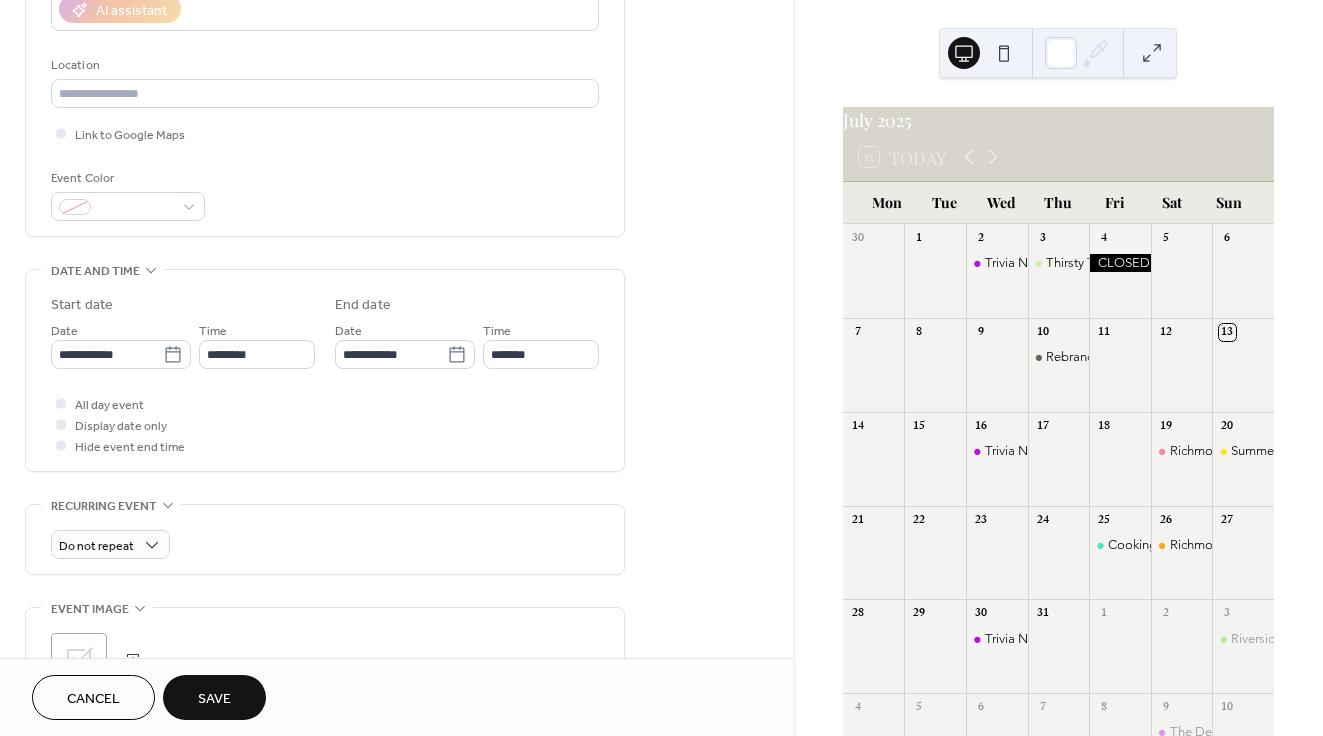 scroll, scrollTop: 0, scrollLeft: 0, axis: both 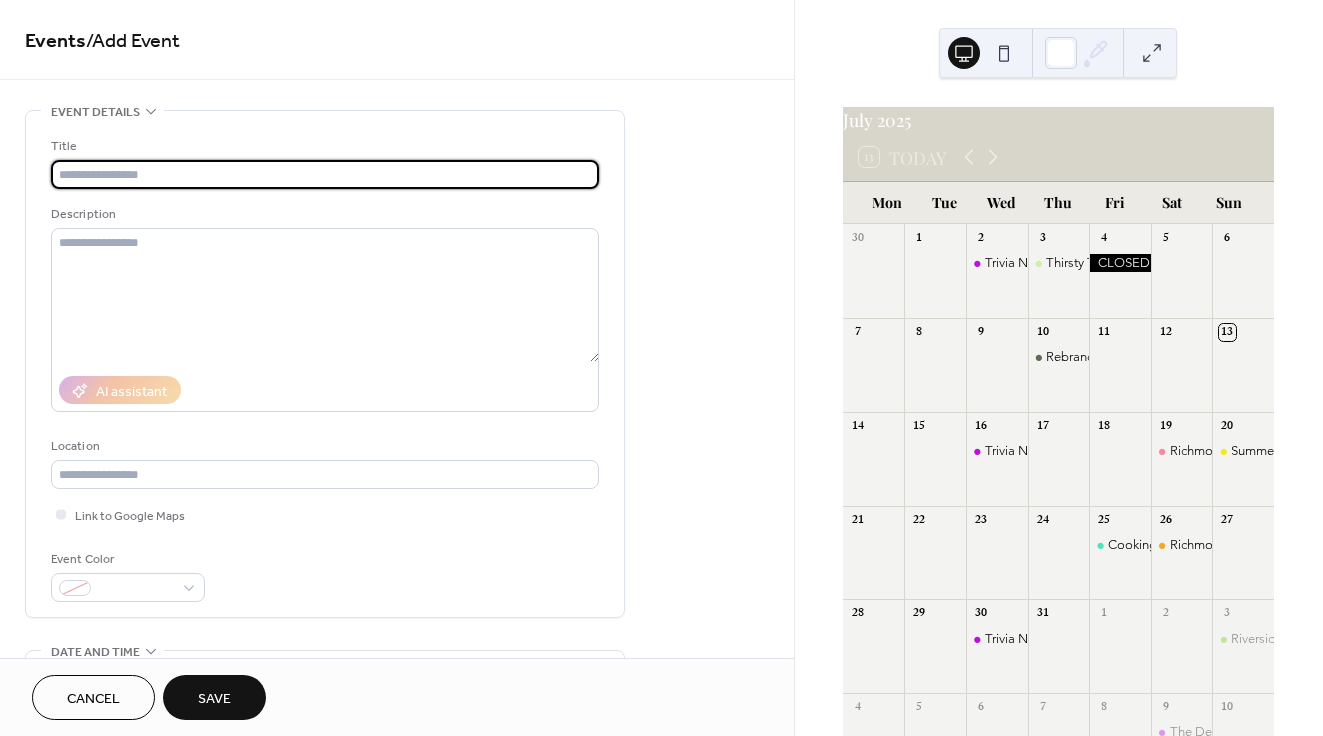 click at bounding box center (325, 174) 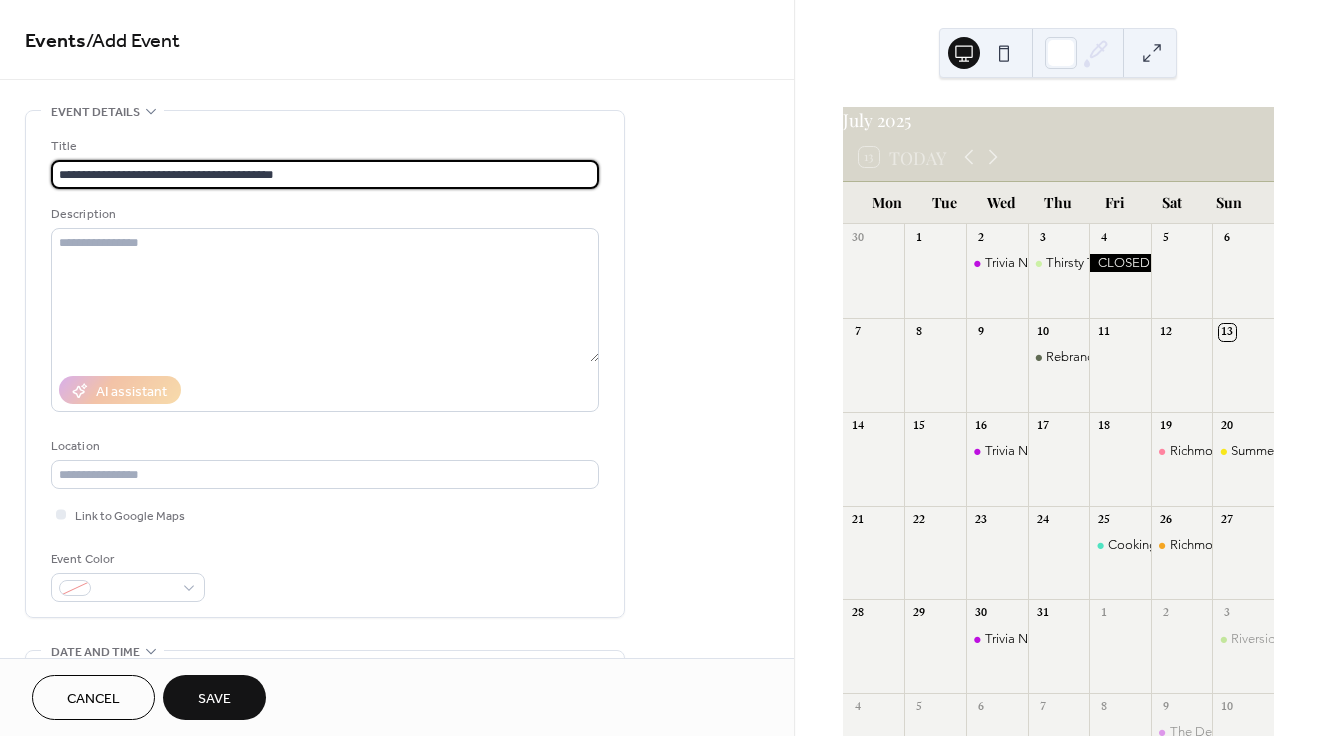 type on "**********" 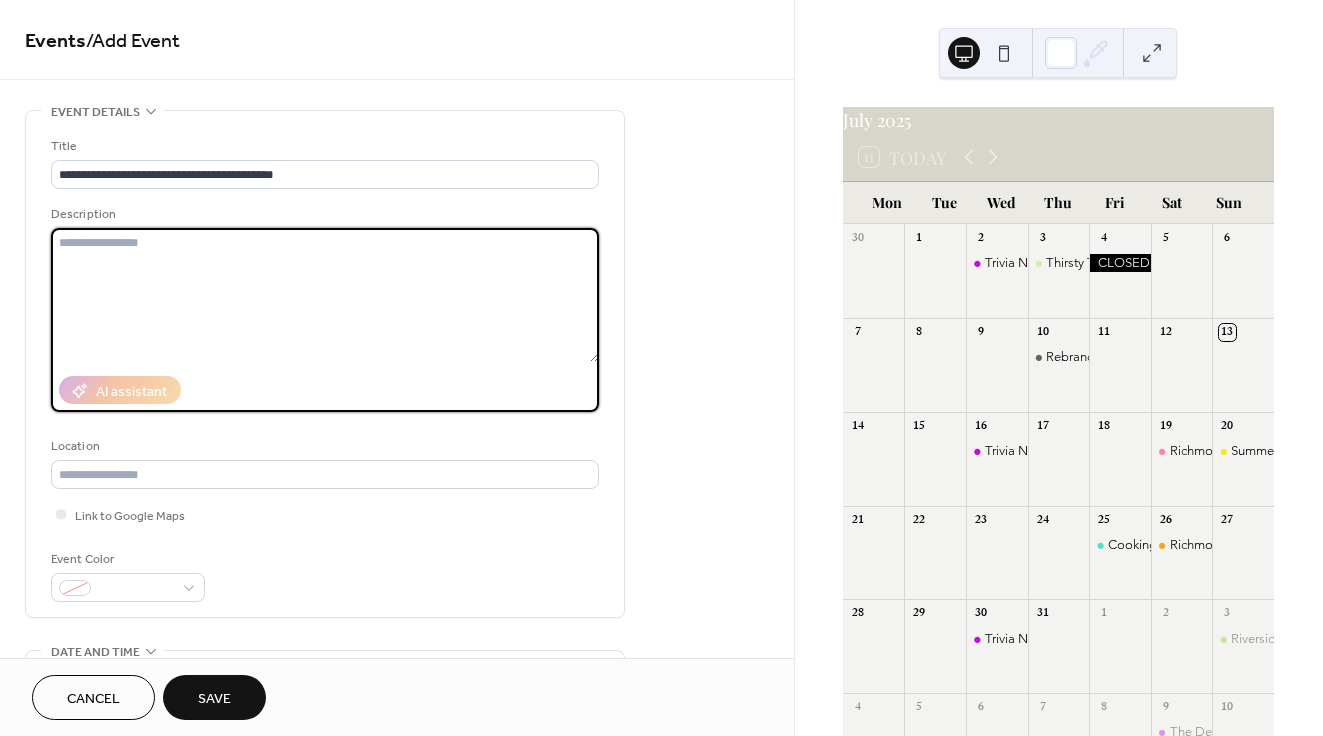 click at bounding box center (325, 295) 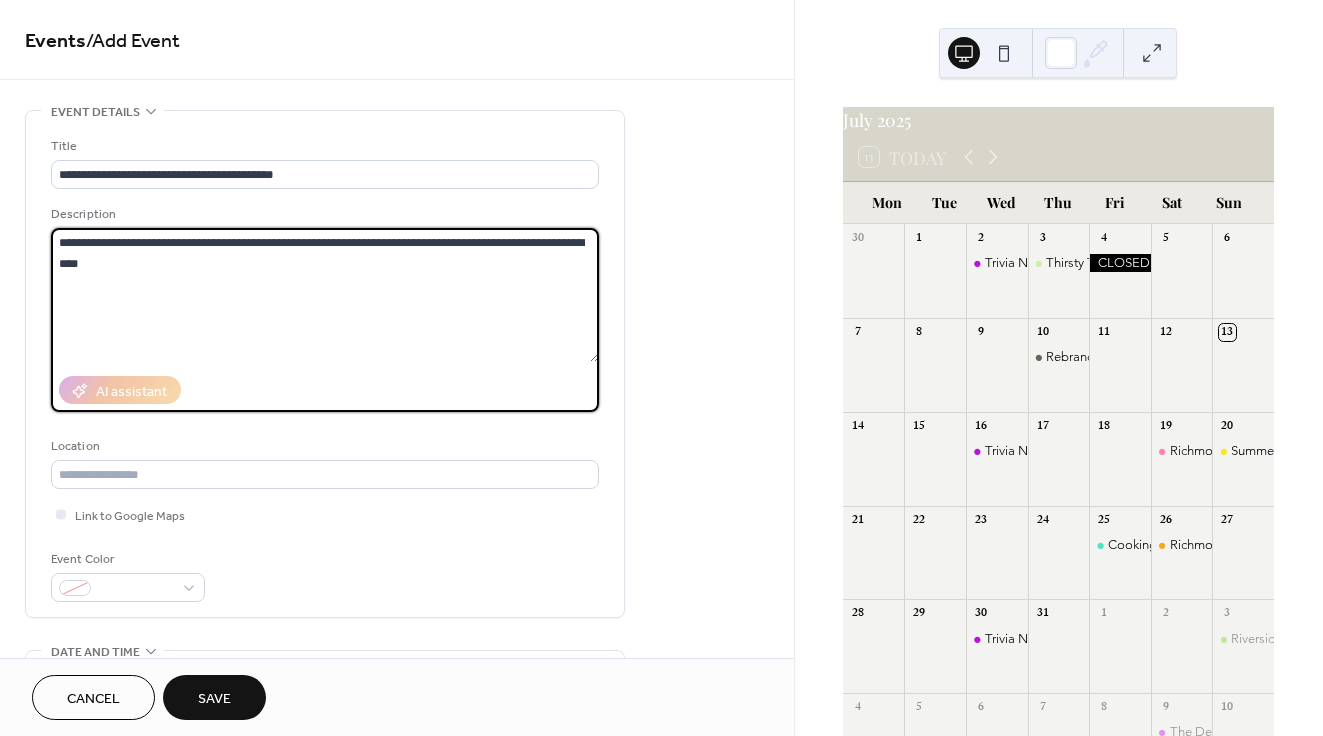 click on "**********" at bounding box center (325, 295) 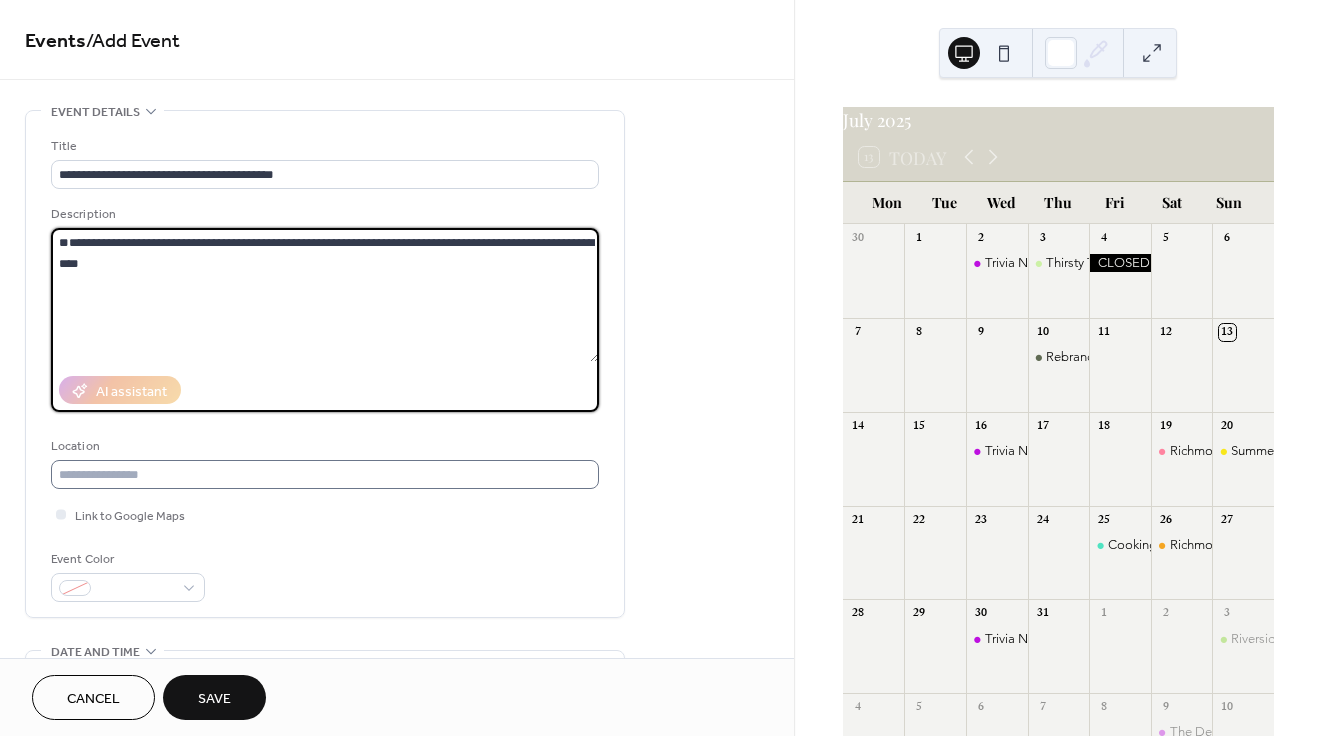 type on "**********" 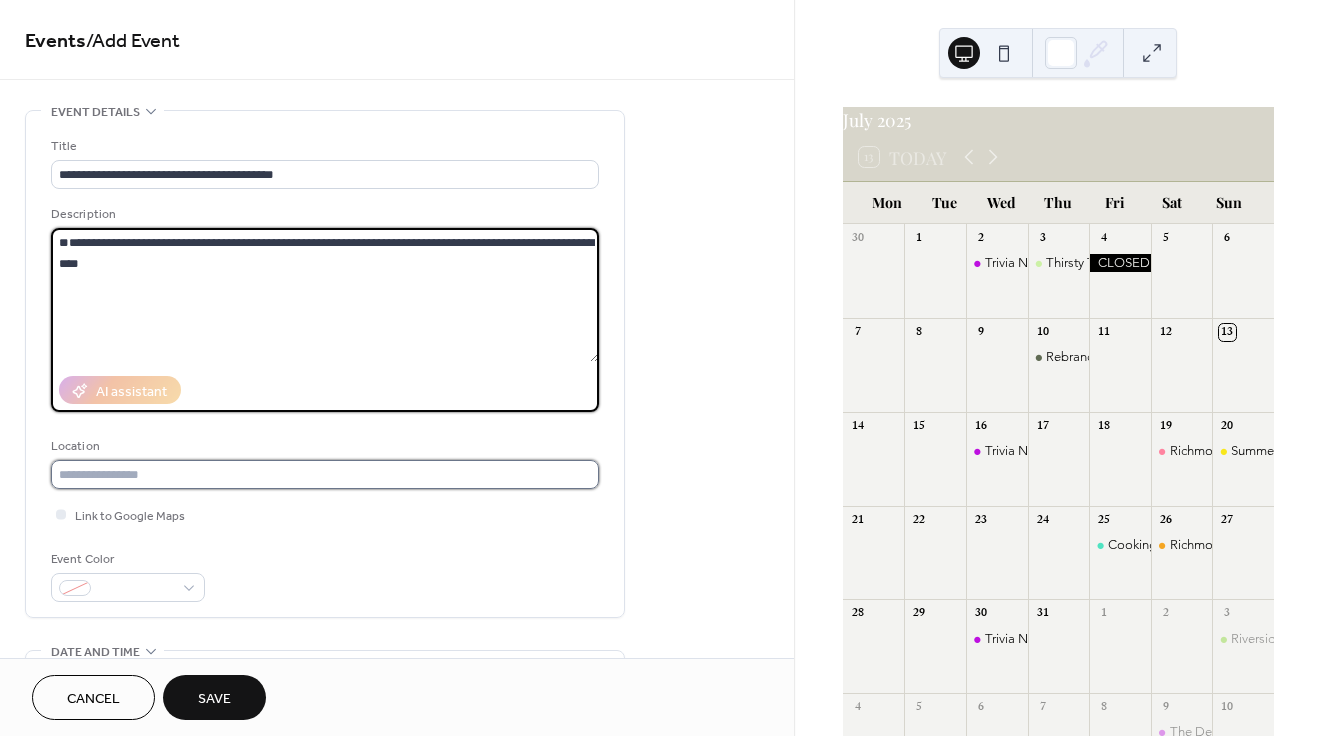click at bounding box center [325, 474] 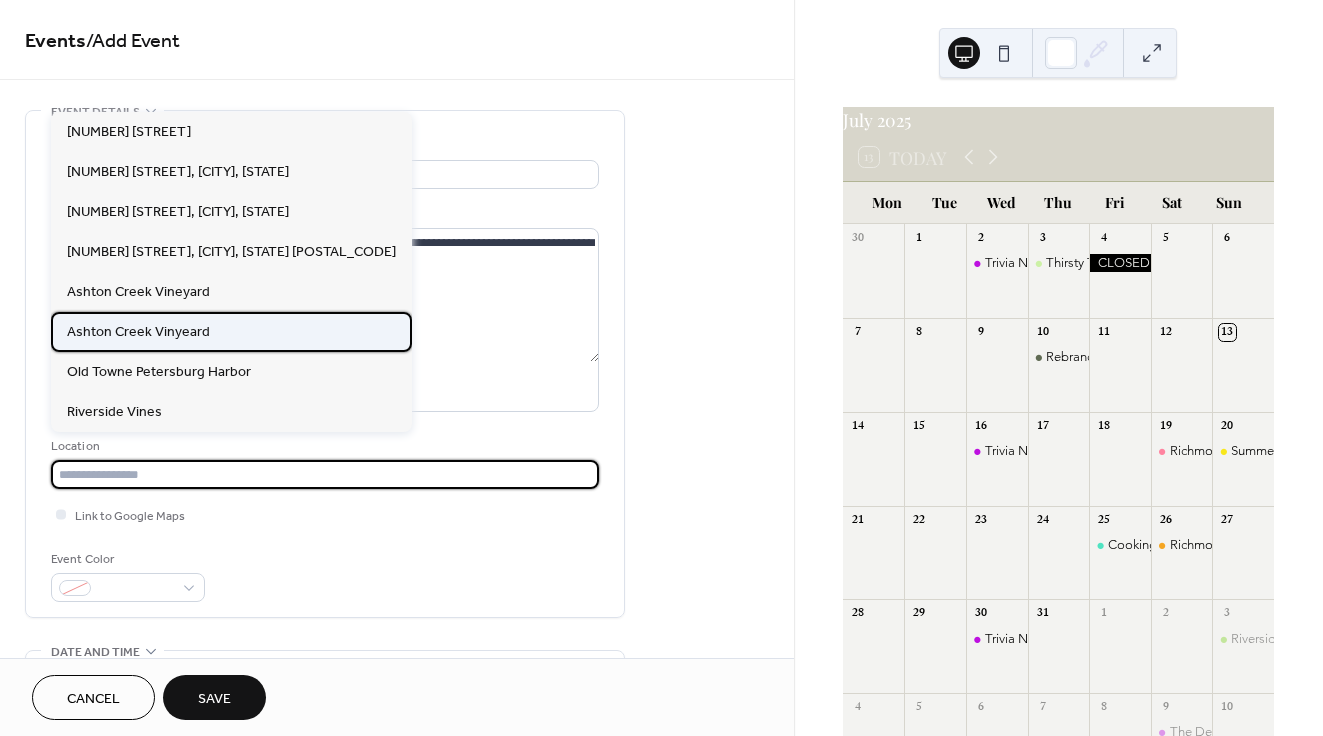click on "Ashton Creek Vinyeard" at bounding box center (138, 332) 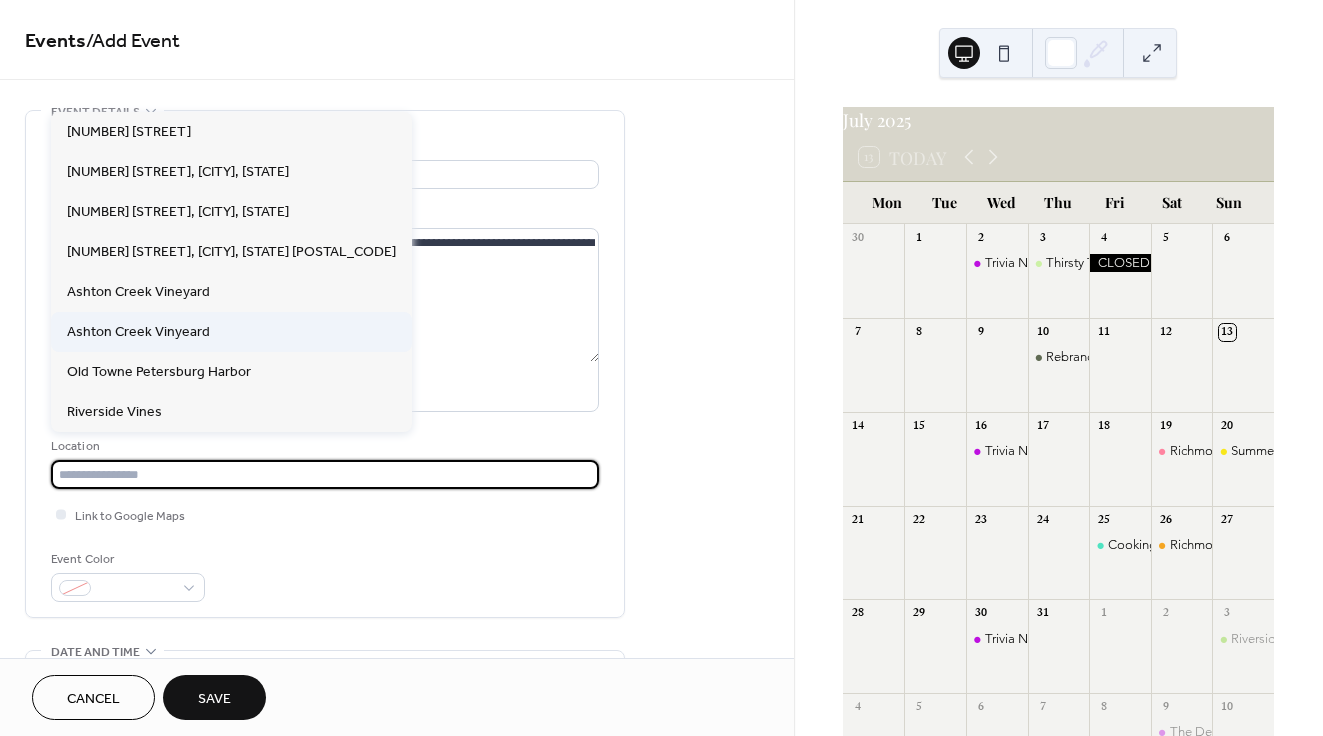 type on "**********" 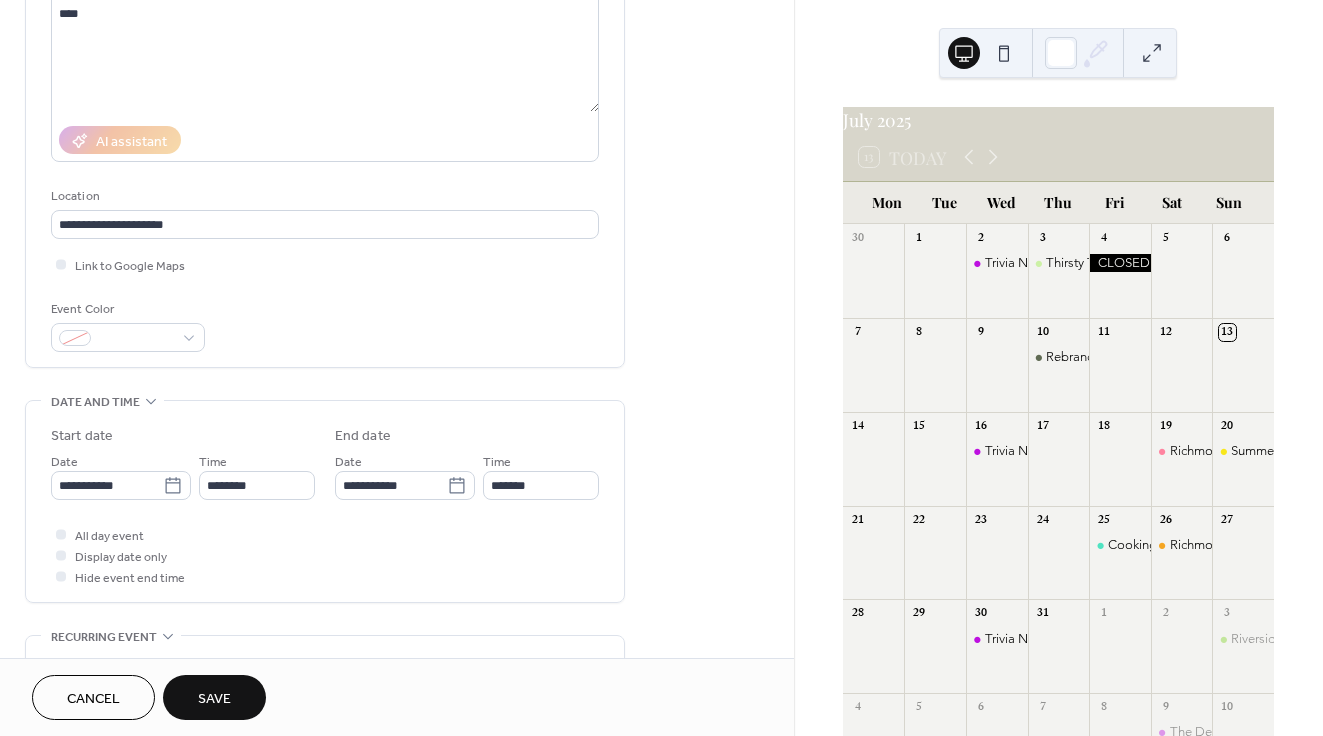 scroll, scrollTop: 290, scrollLeft: 0, axis: vertical 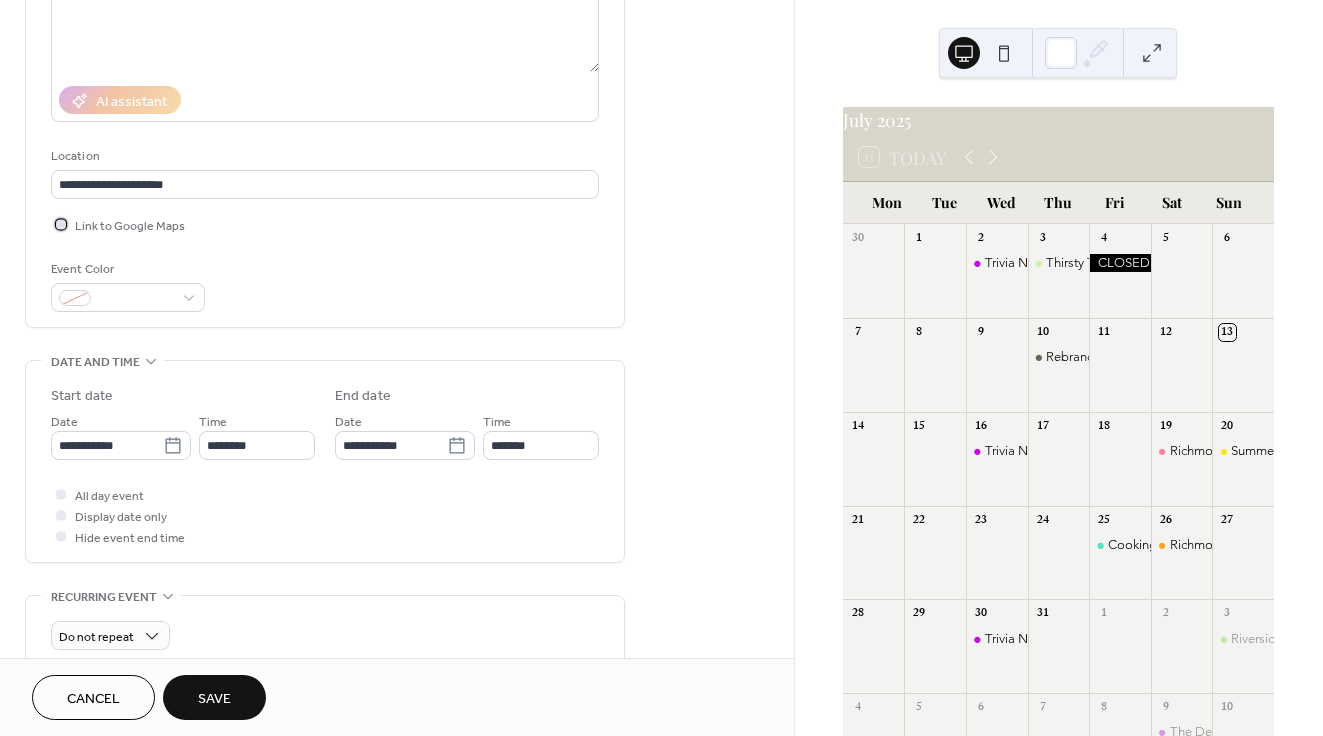 click at bounding box center (61, 224) 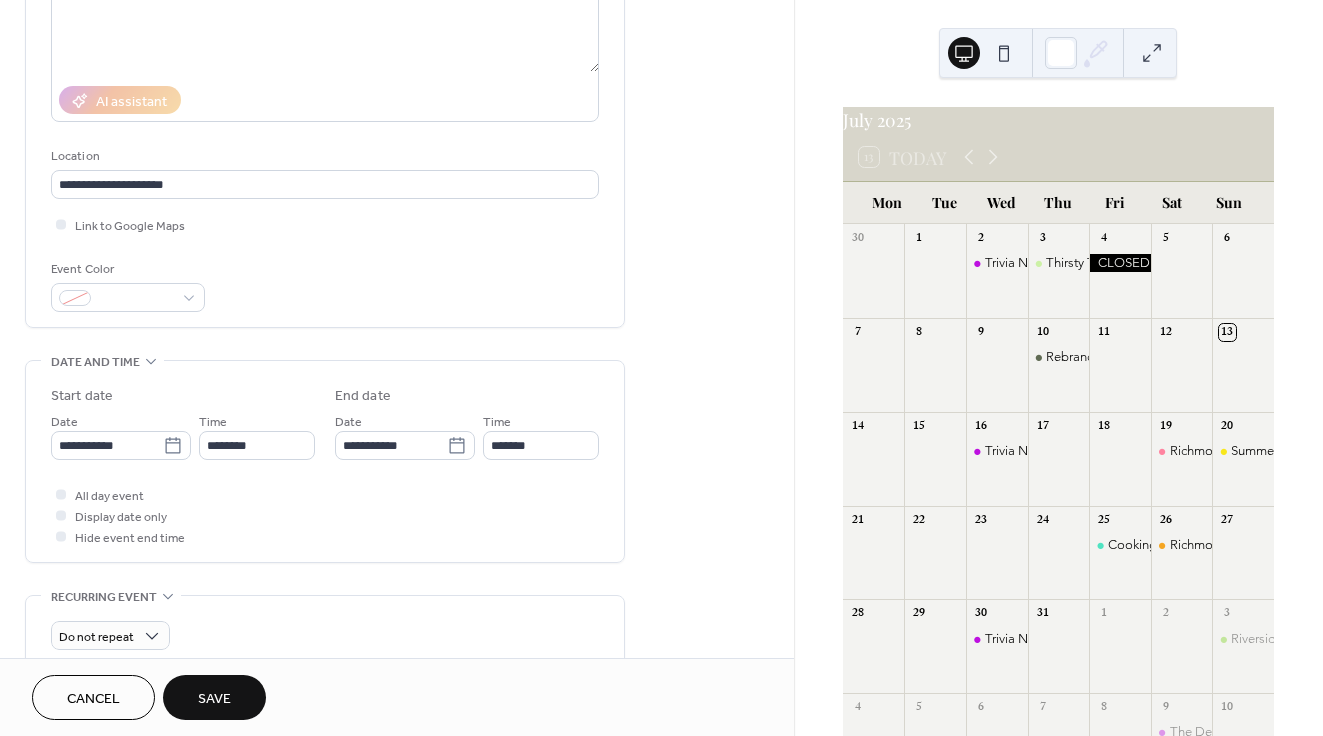 click on "**********" at bounding box center (325, 74) 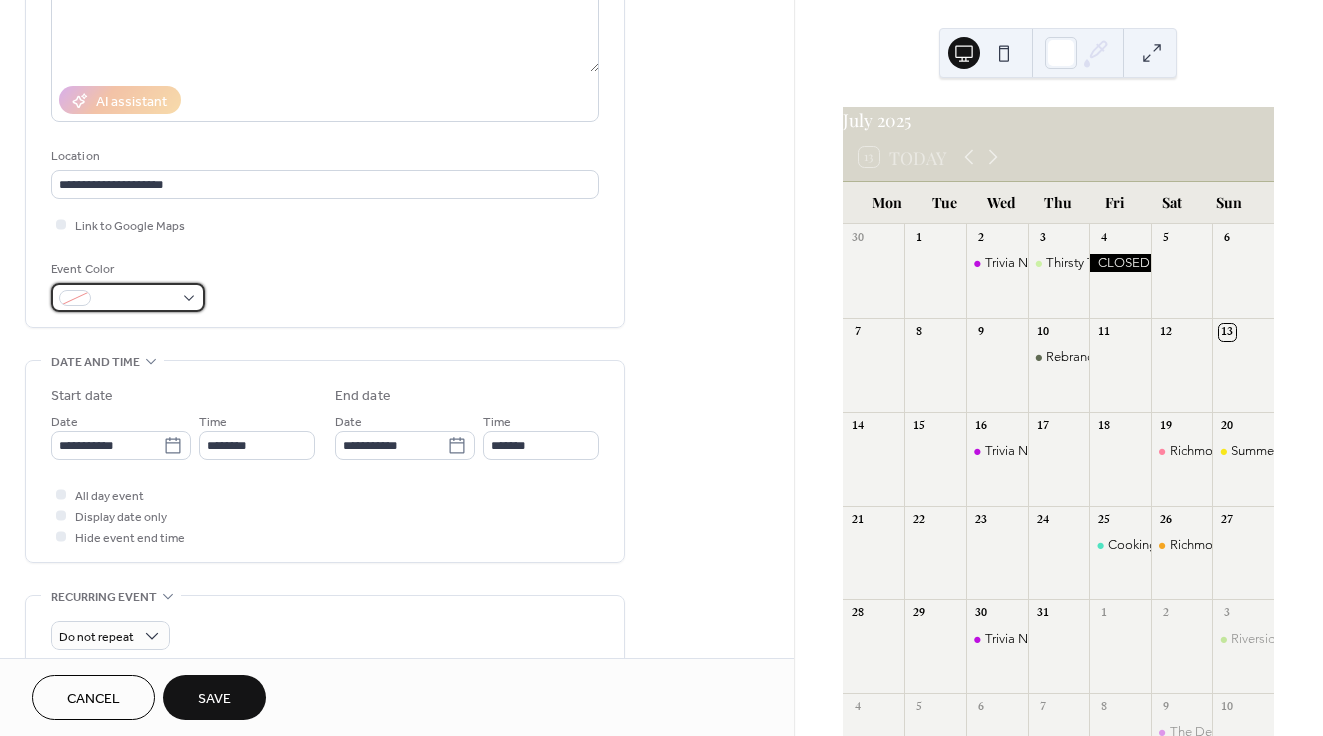 click at bounding box center (136, 299) 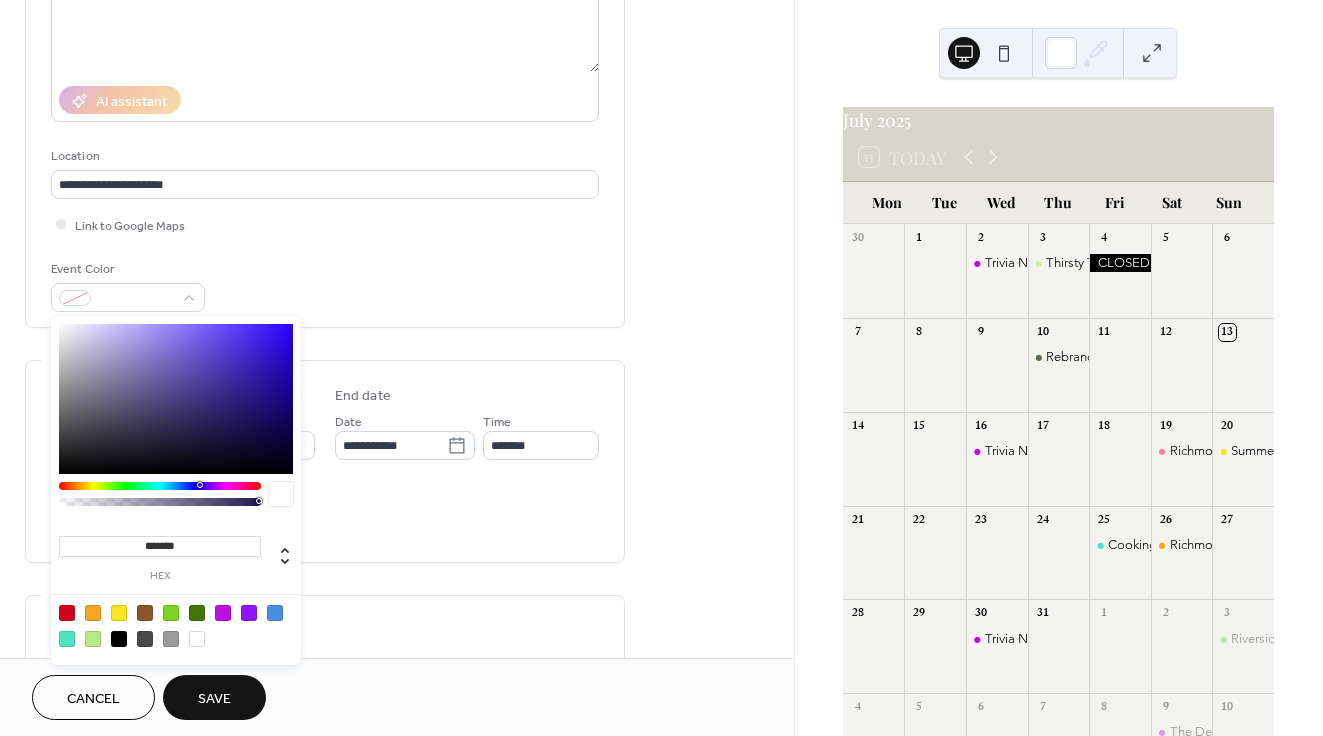 click at bounding box center (67, 639) 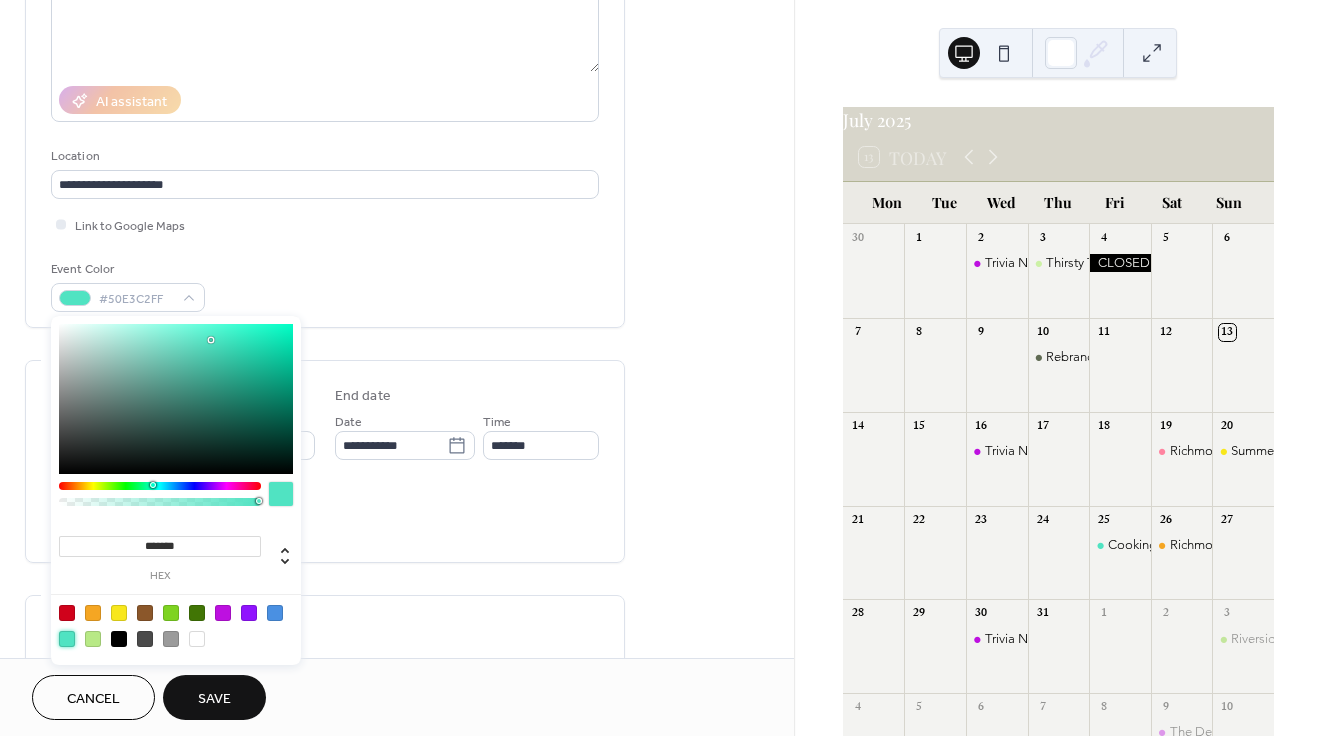 click on "**********" at bounding box center (325, 74) 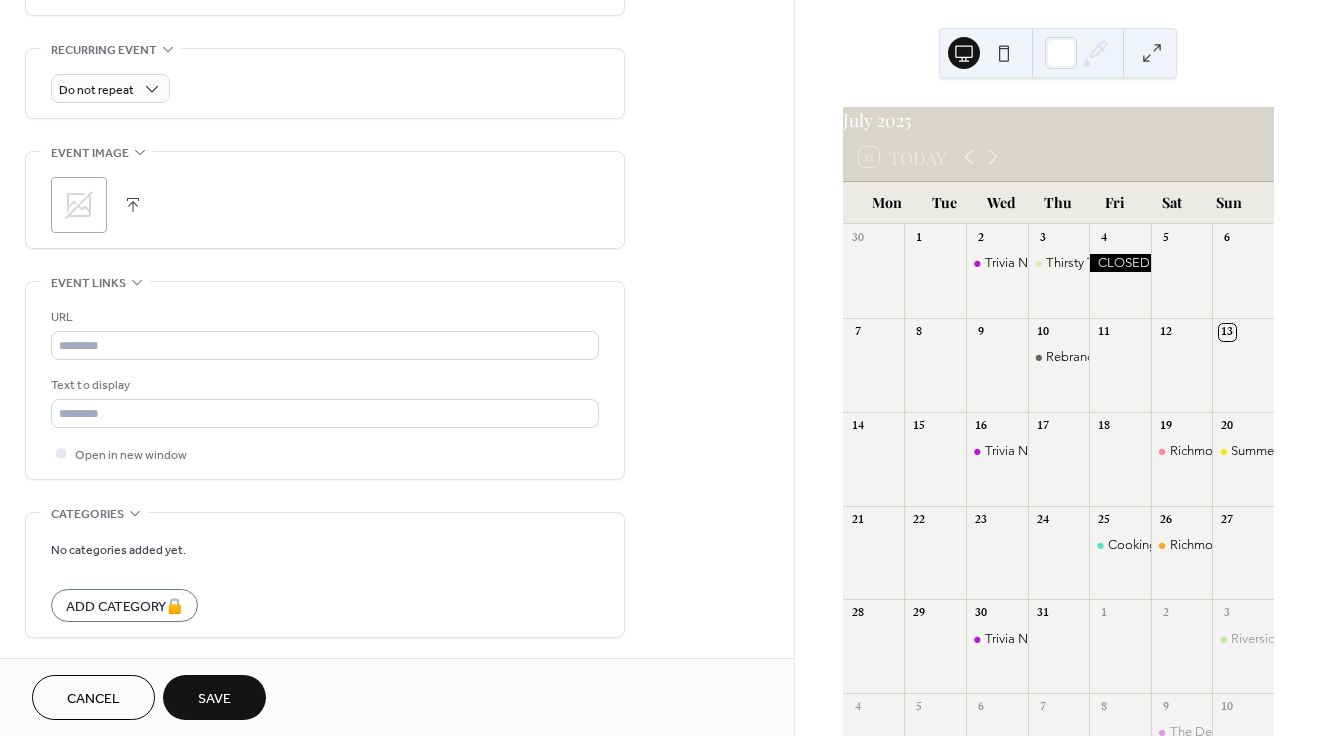 scroll, scrollTop: 843, scrollLeft: 0, axis: vertical 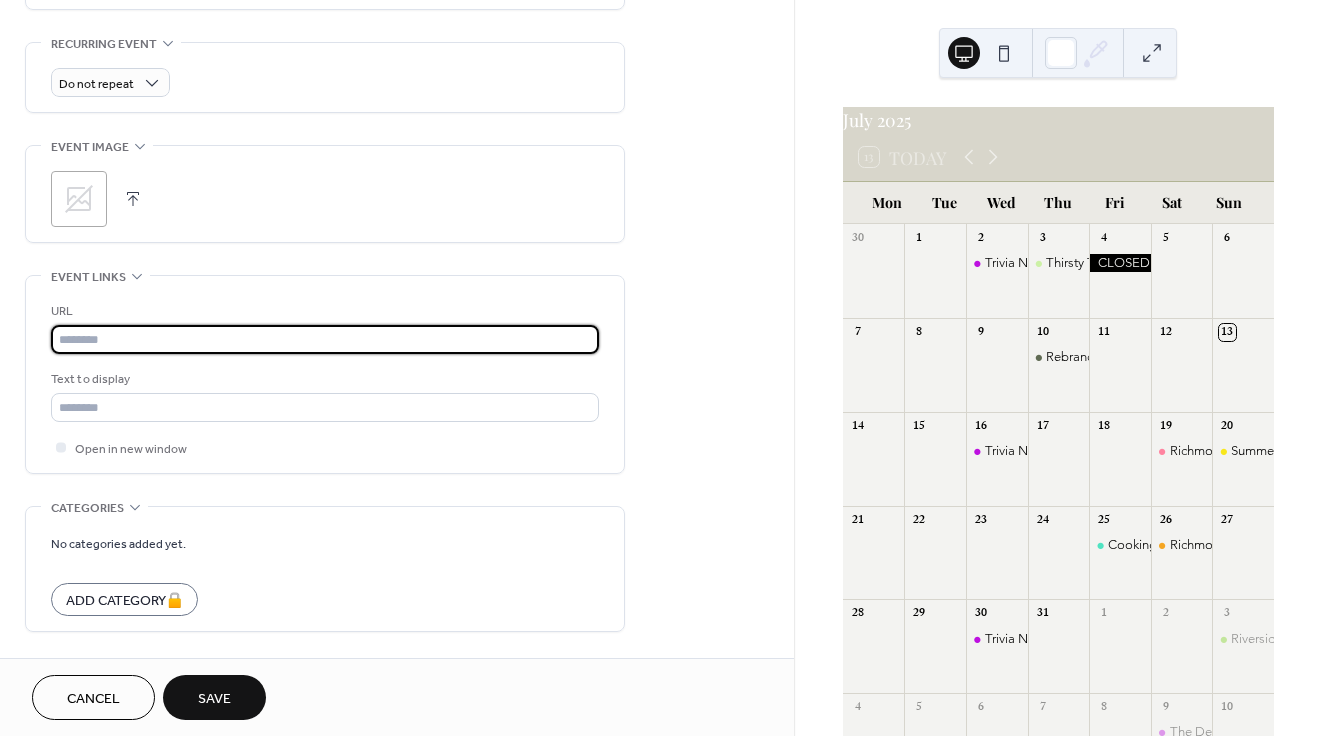 click at bounding box center (325, 339) 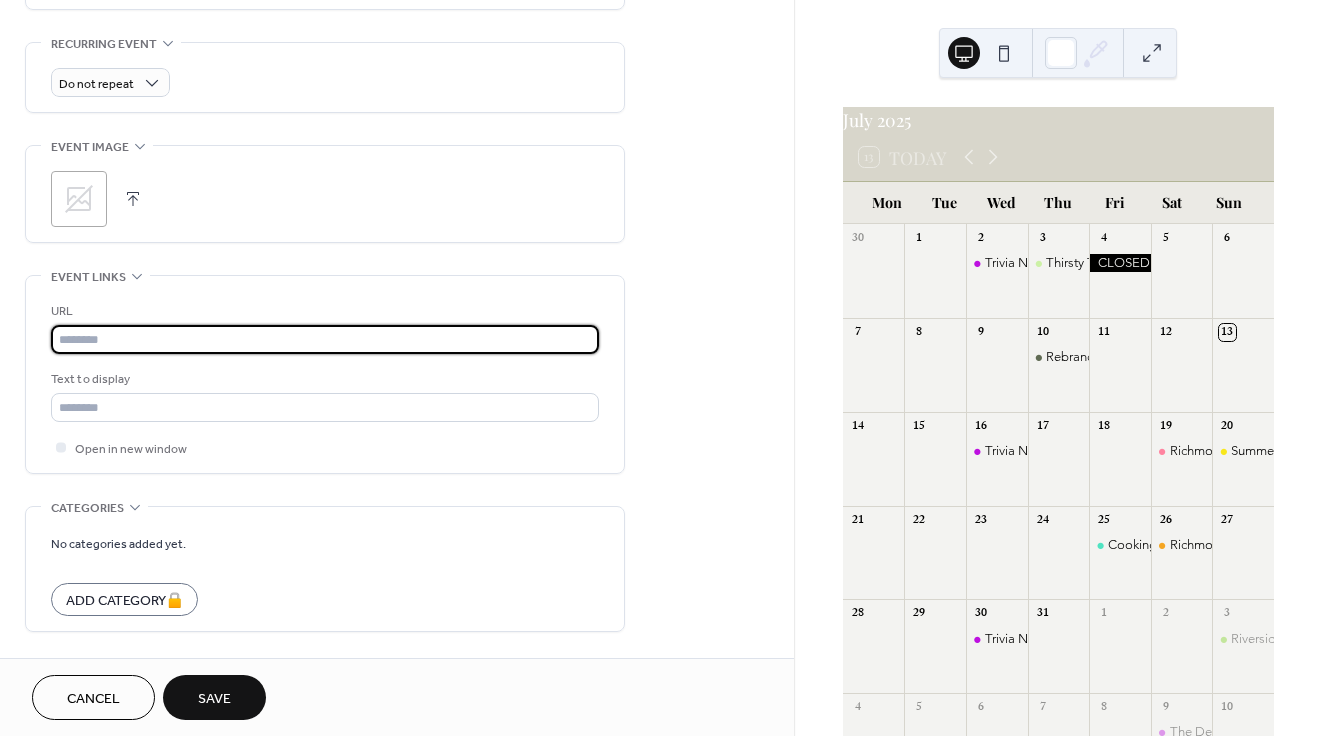 paste on "**********" 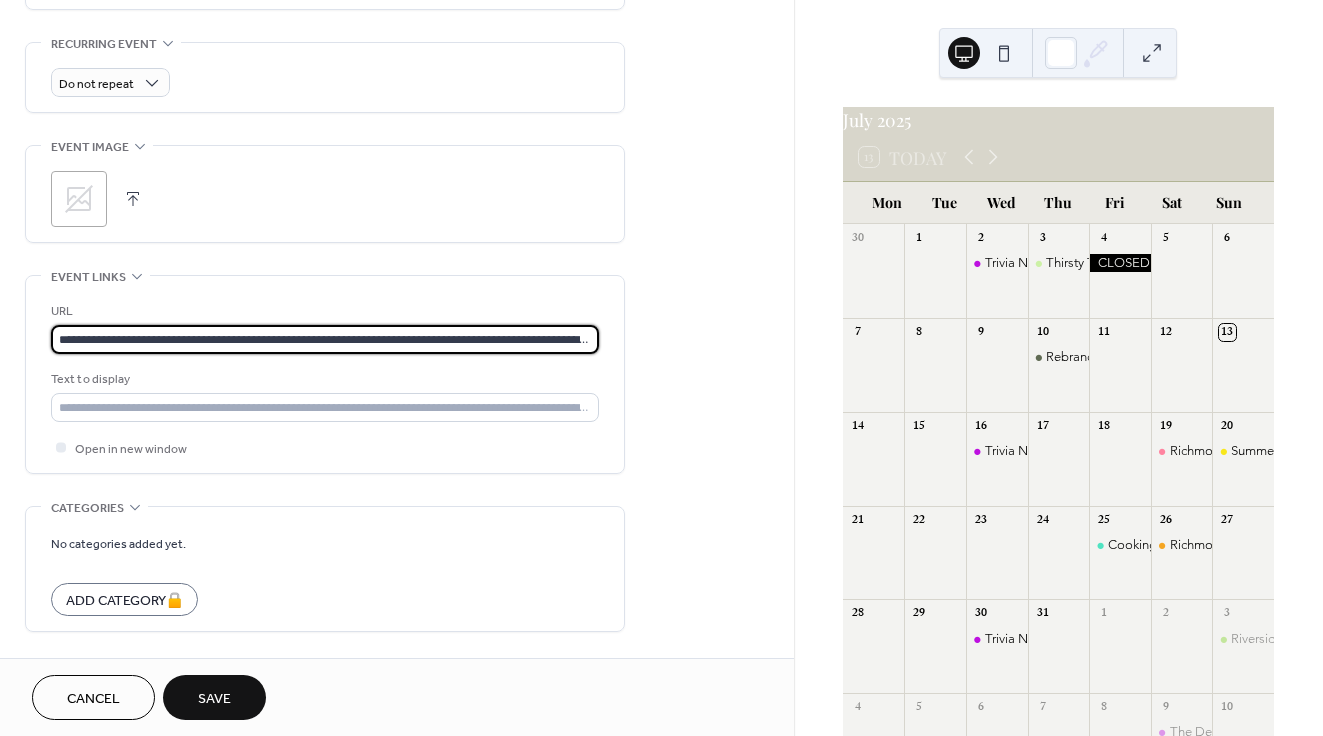scroll, scrollTop: 0, scrollLeft: 98, axis: horizontal 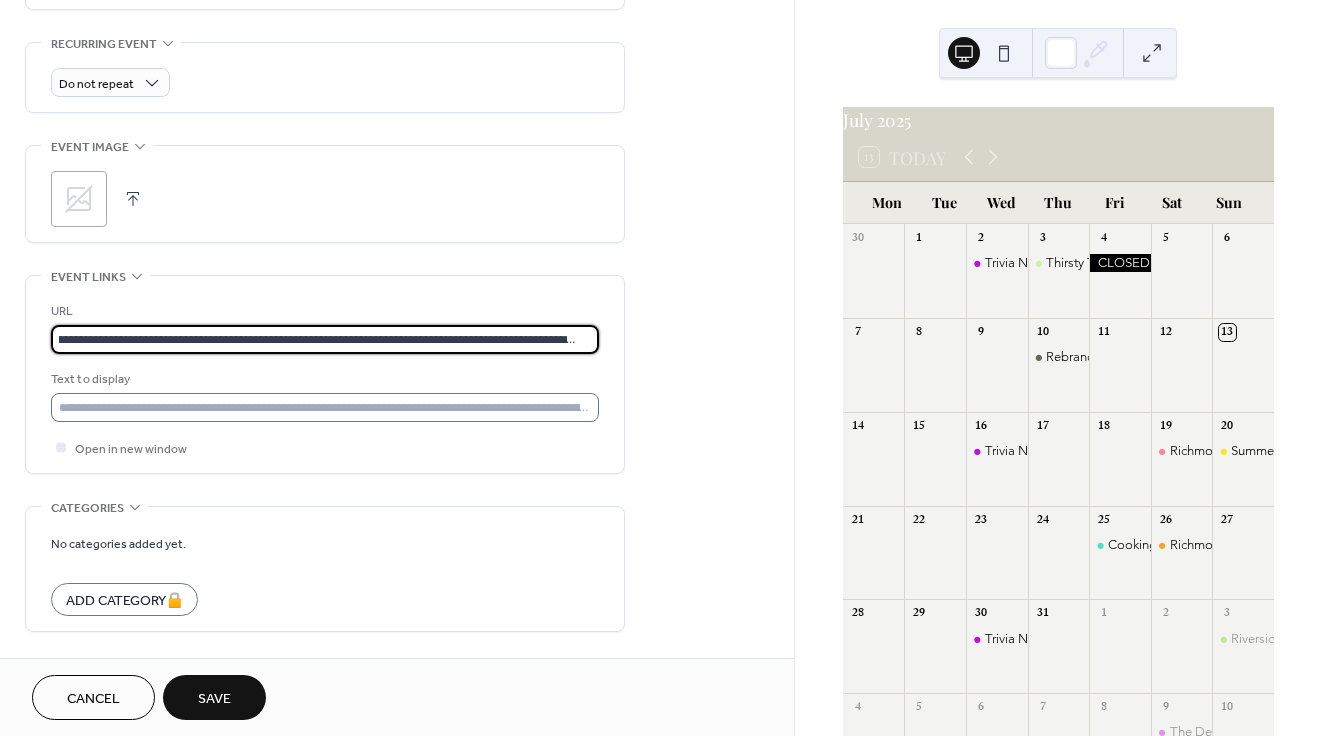 type on "**********" 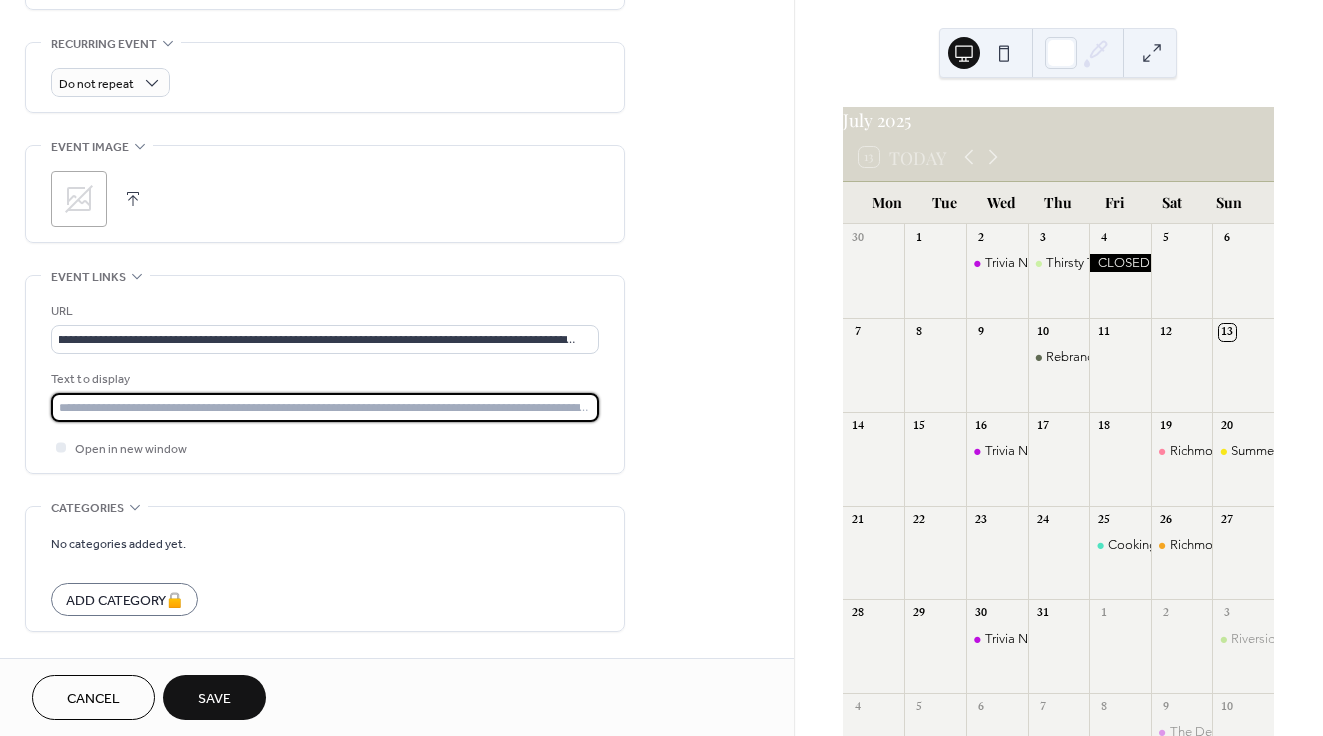 click at bounding box center [325, 407] 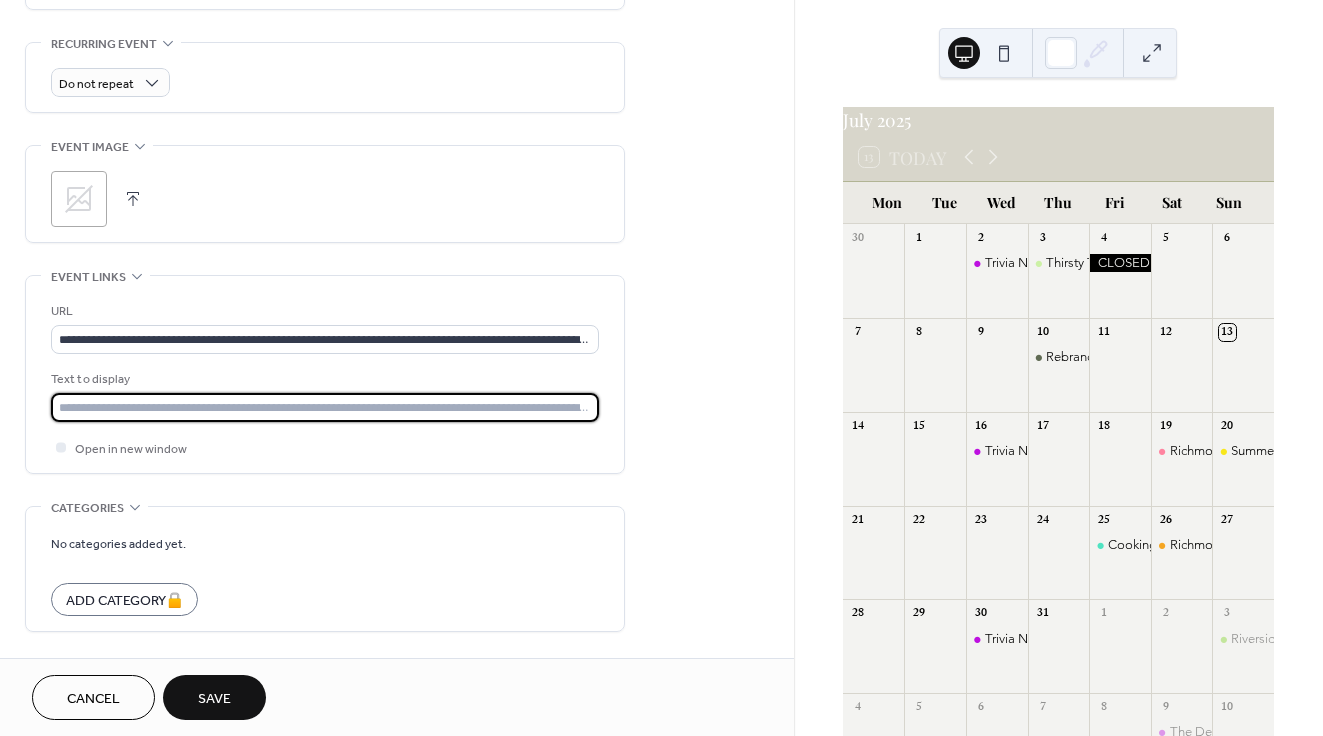 type on "*******" 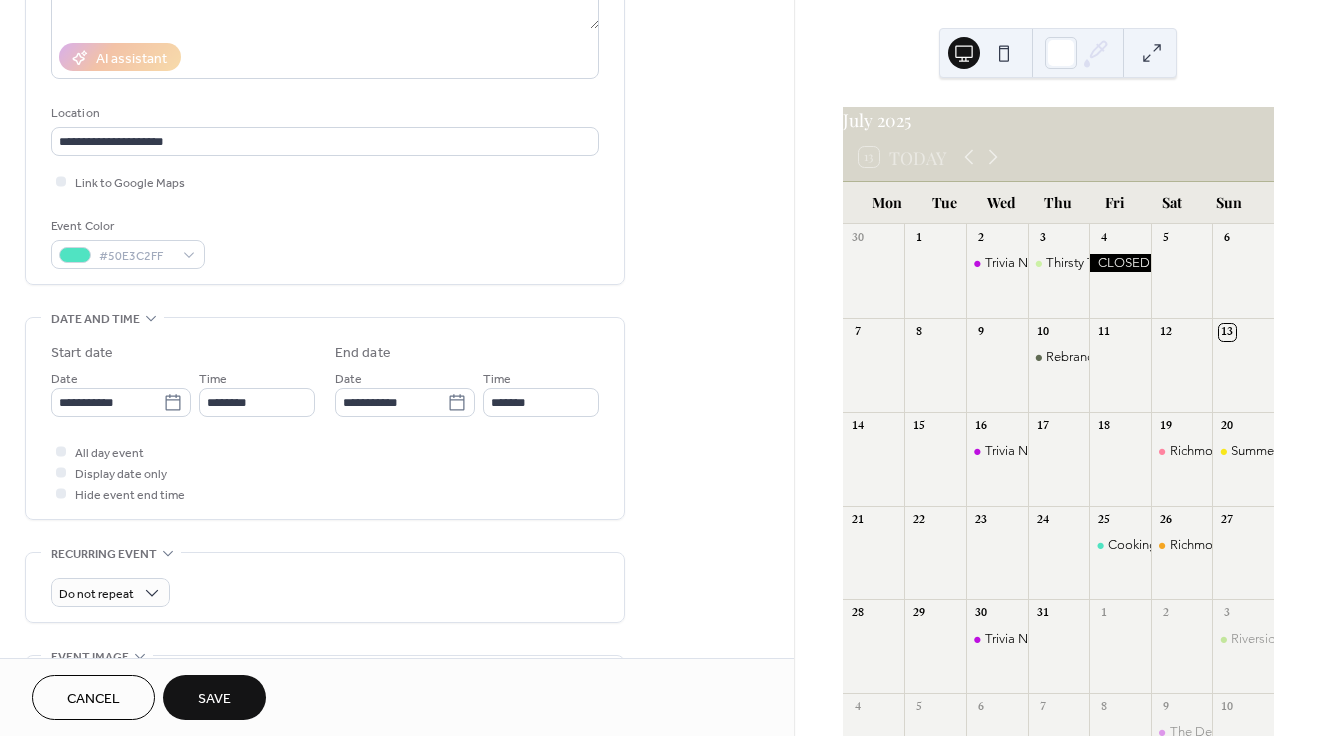 scroll, scrollTop: 338, scrollLeft: 0, axis: vertical 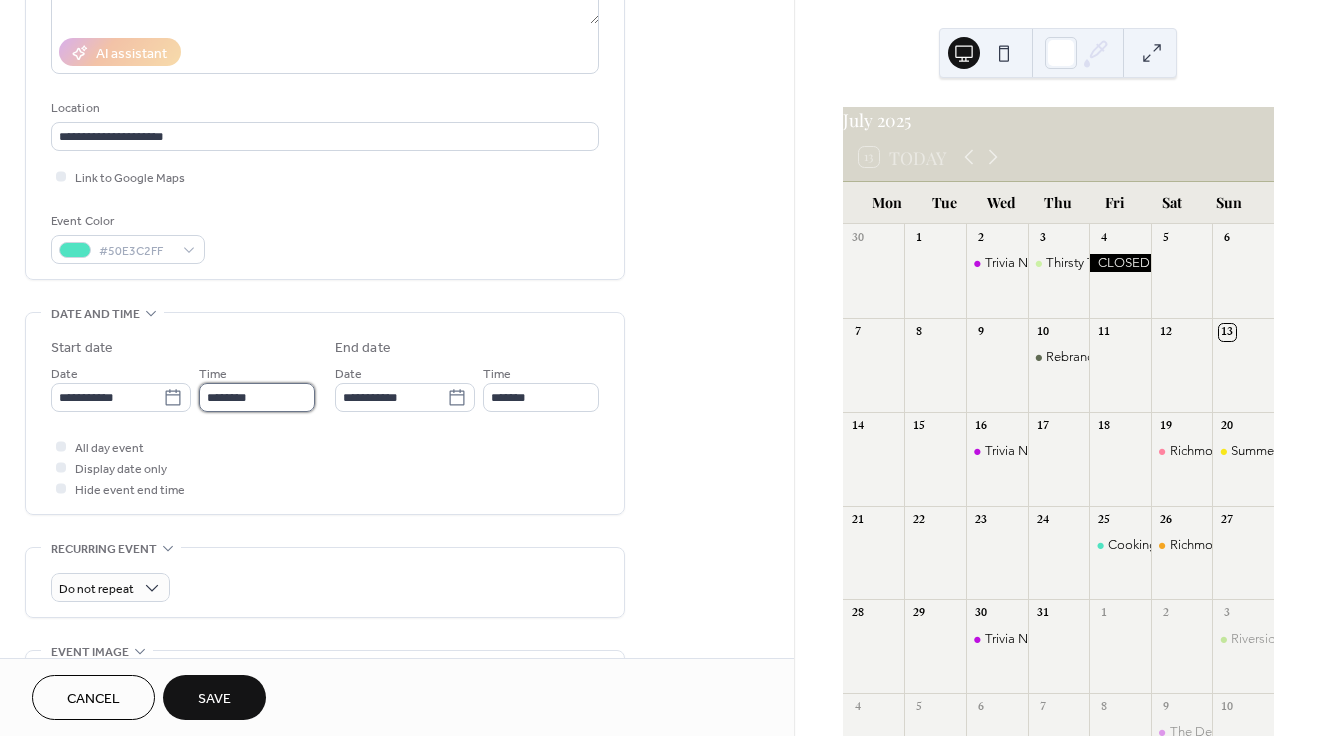 click on "********" at bounding box center (257, 397) 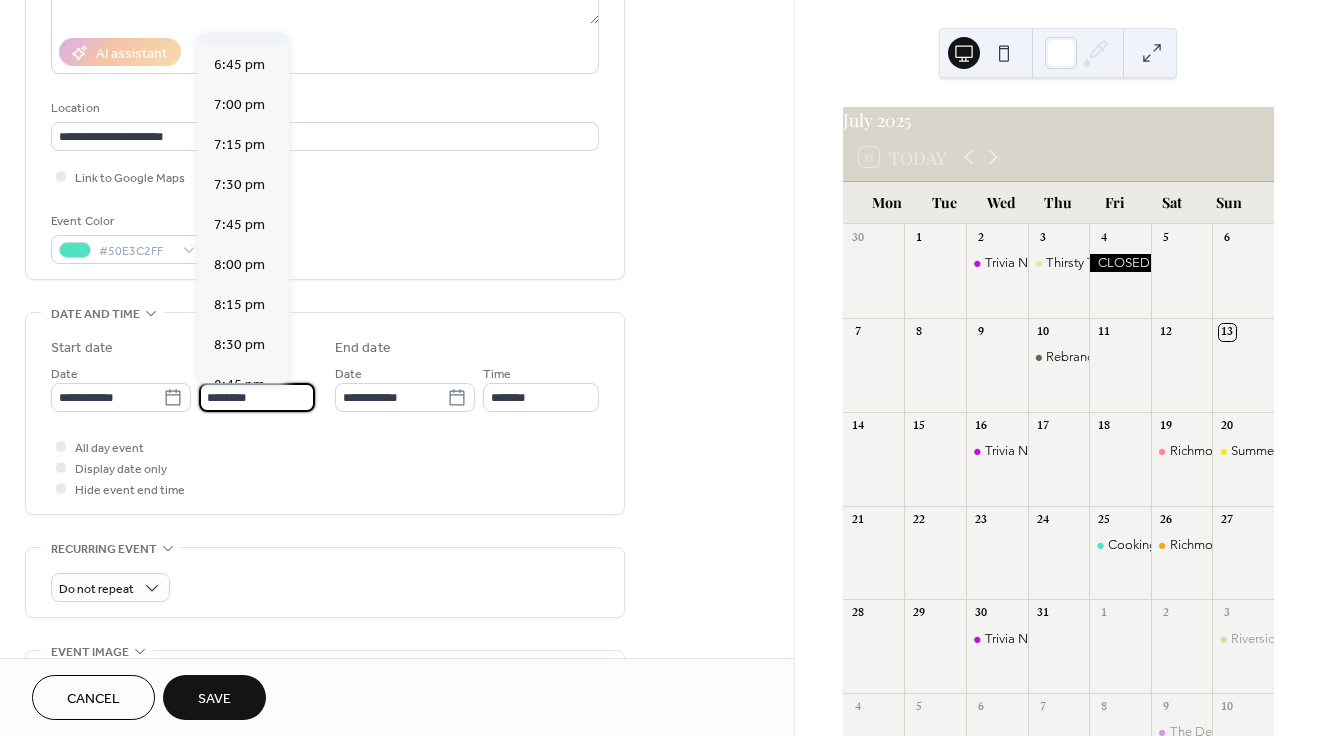scroll, scrollTop: 2955, scrollLeft: 0, axis: vertical 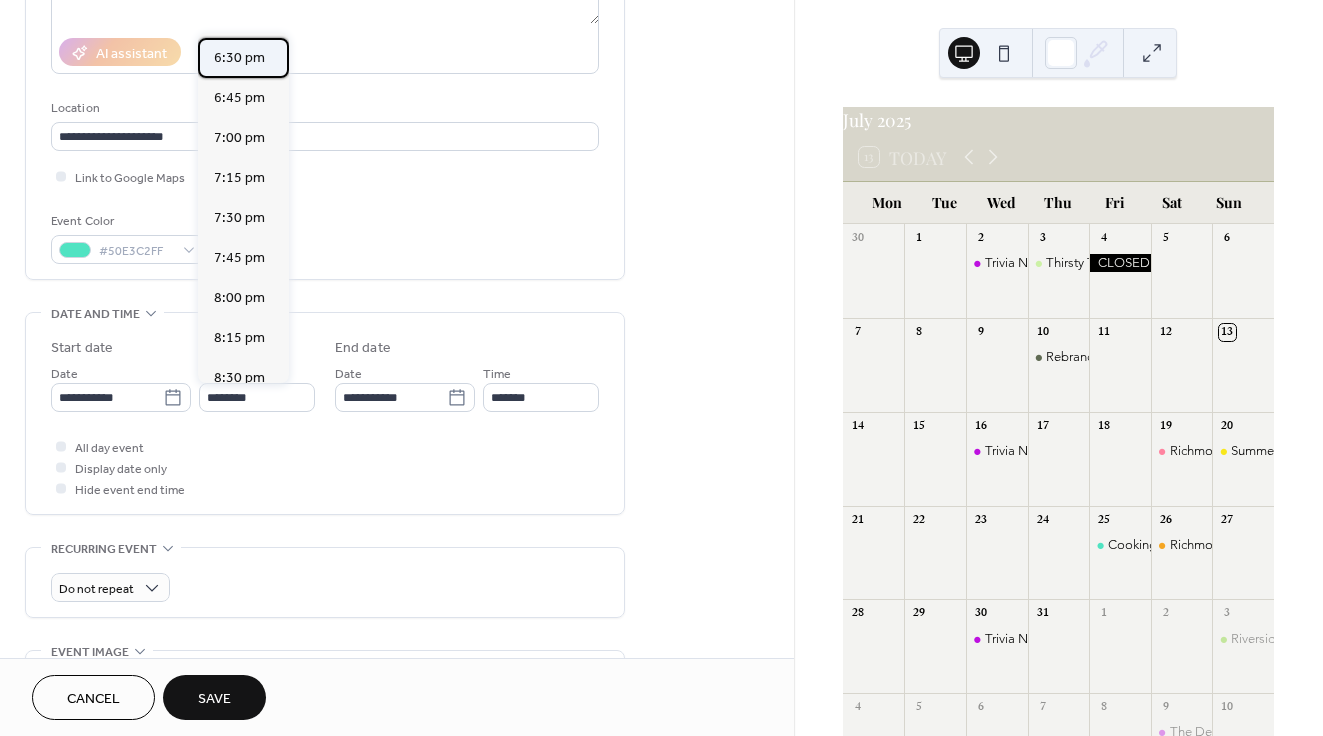 click on "6:30 pm" at bounding box center [239, 58] 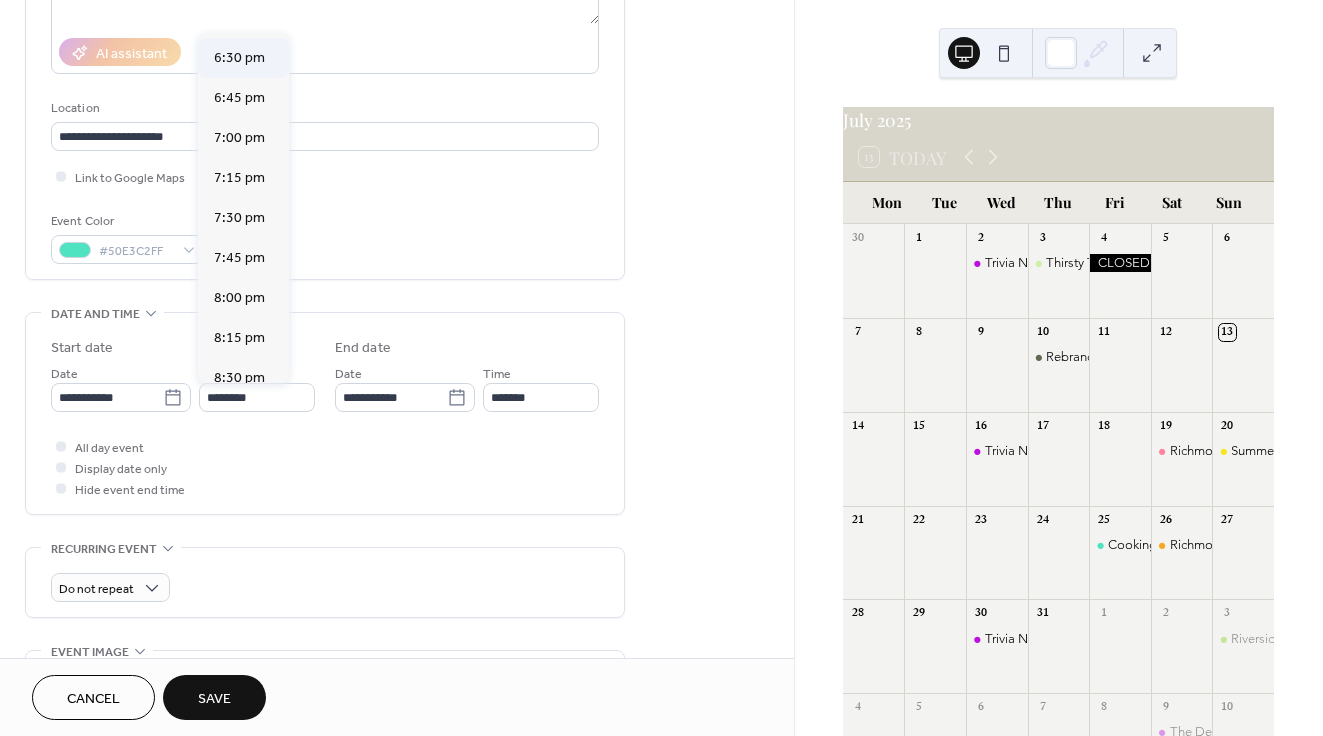 type on "*******" 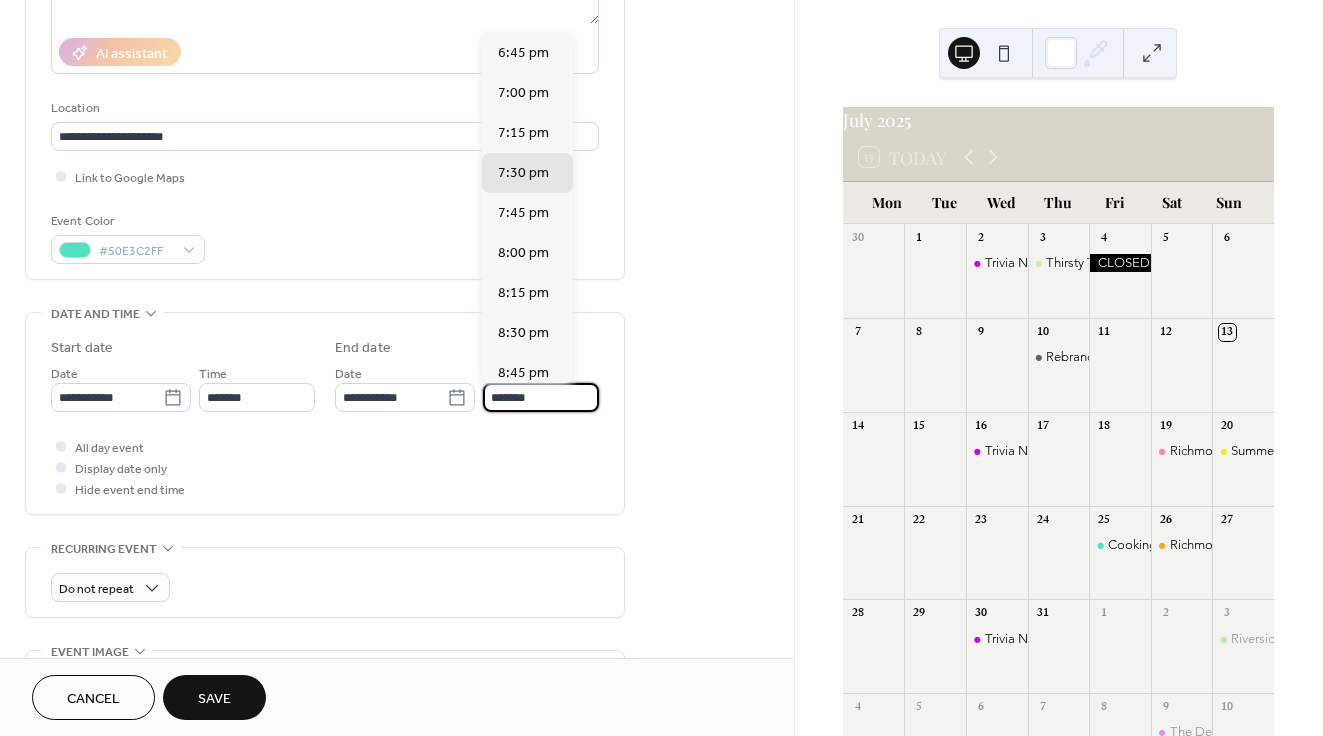 click on "*******" at bounding box center (541, 397) 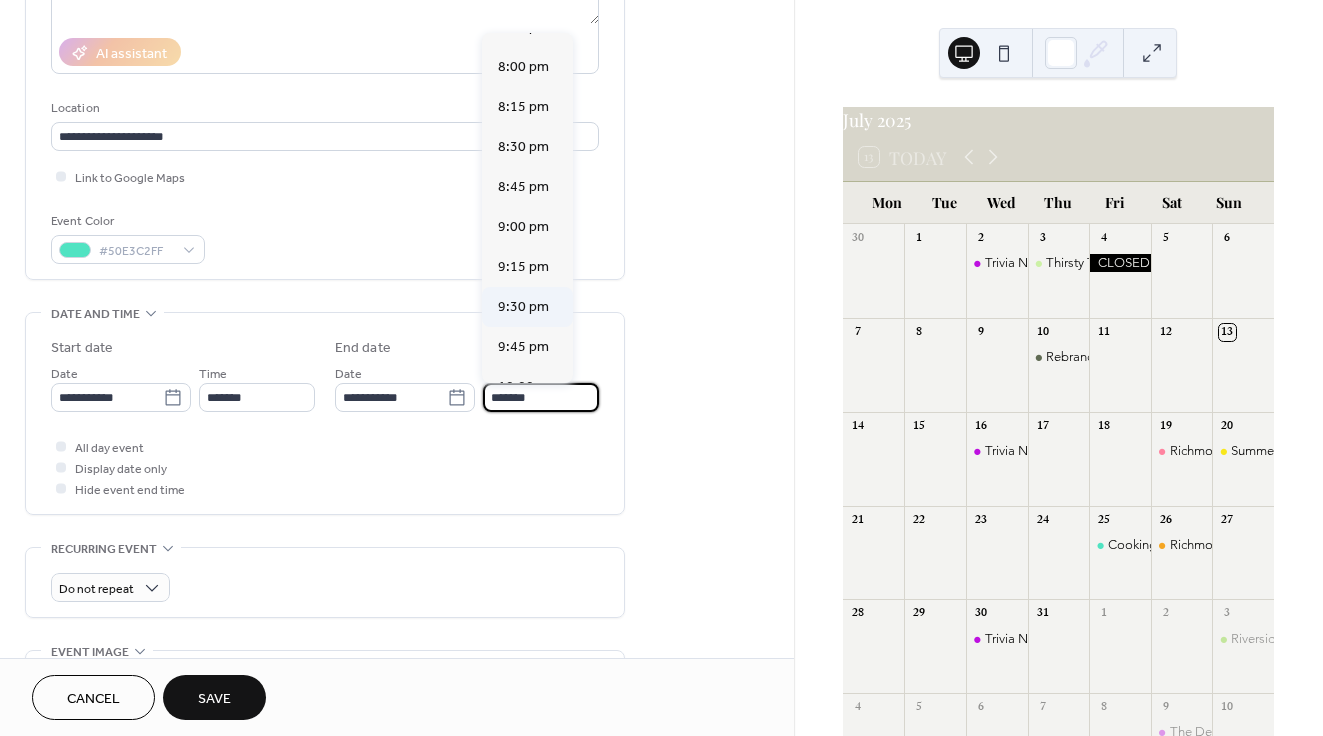 scroll, scrollTop: 188, scrollLeft: 0, axis: vertical 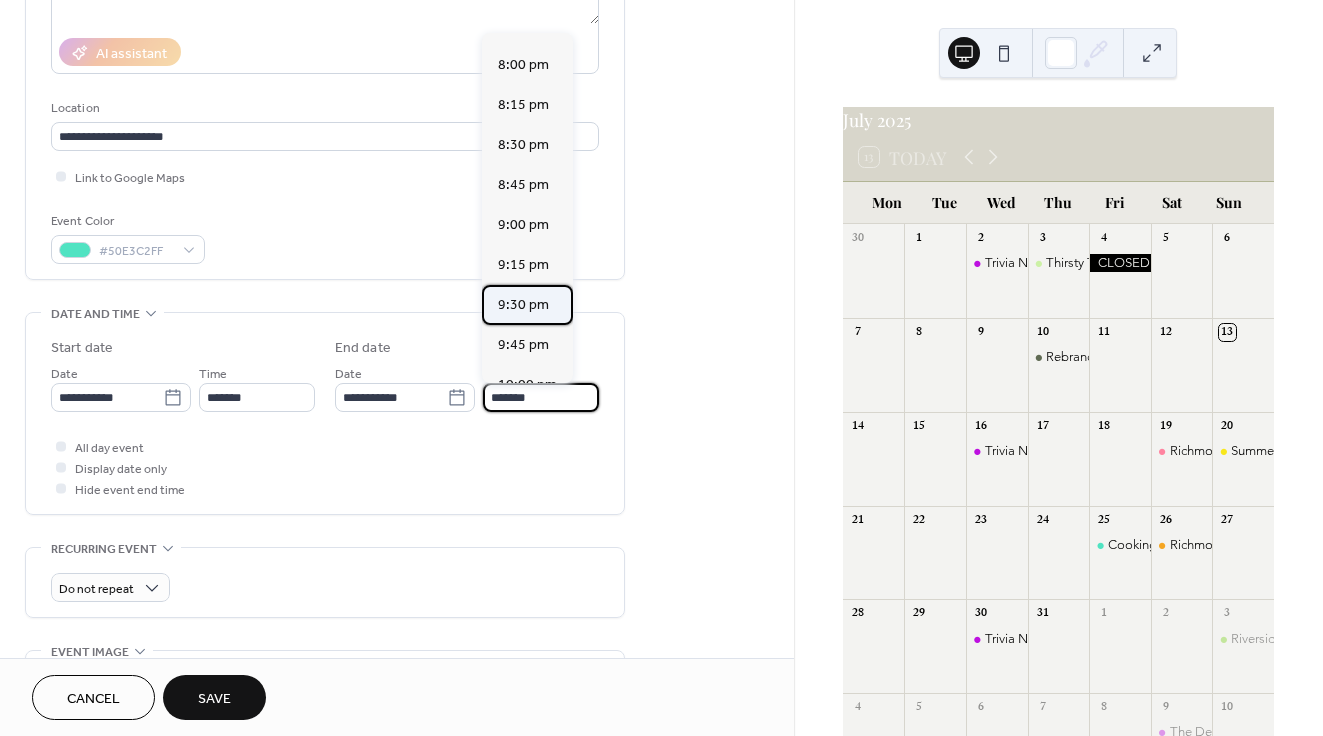 click on "9:30 pm" at bounding box center [523, 305] 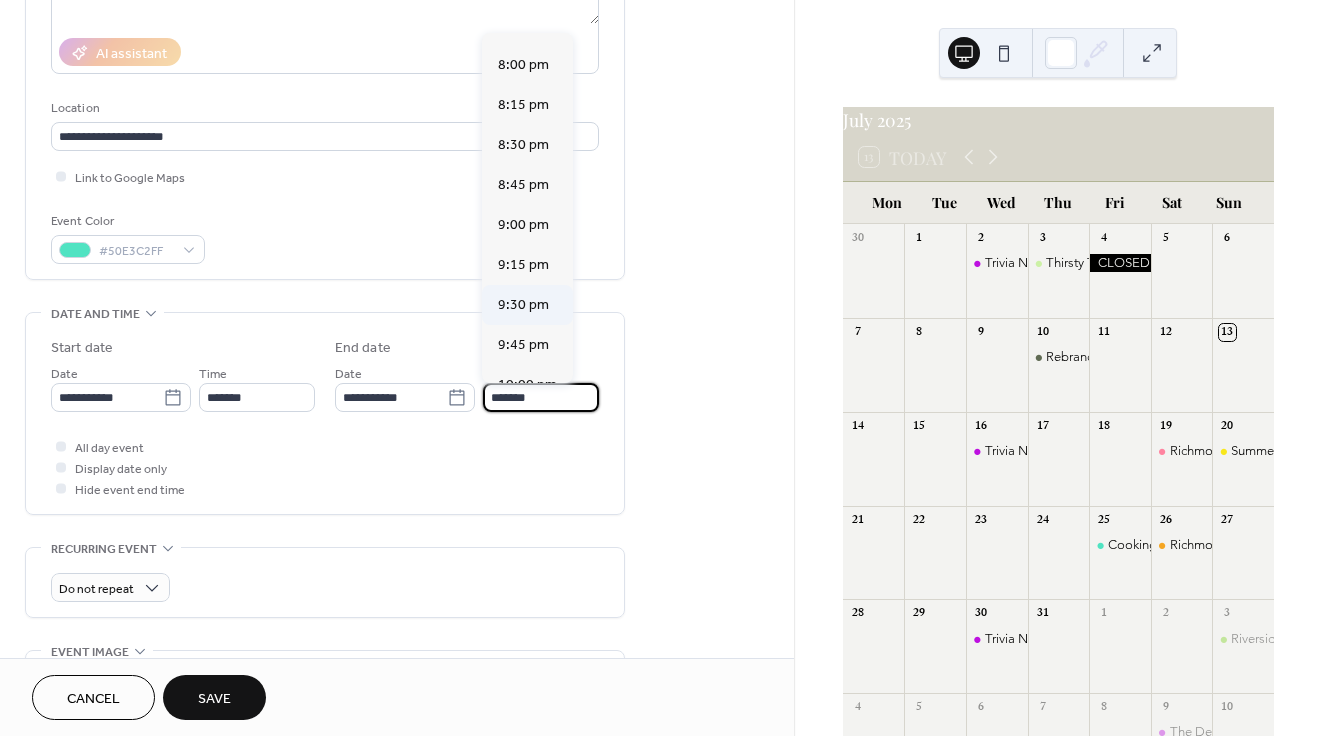 type on "*******" 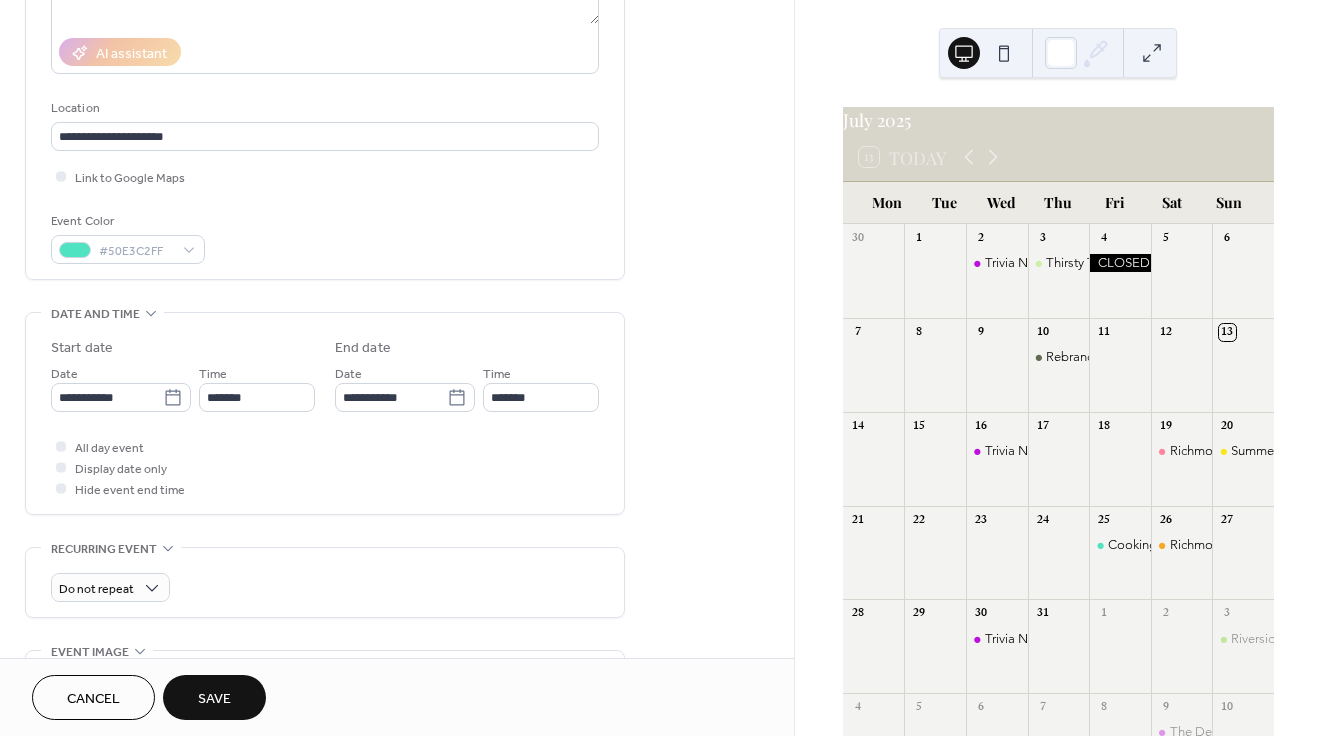 click on "**********" at bounding box center [325, 413] 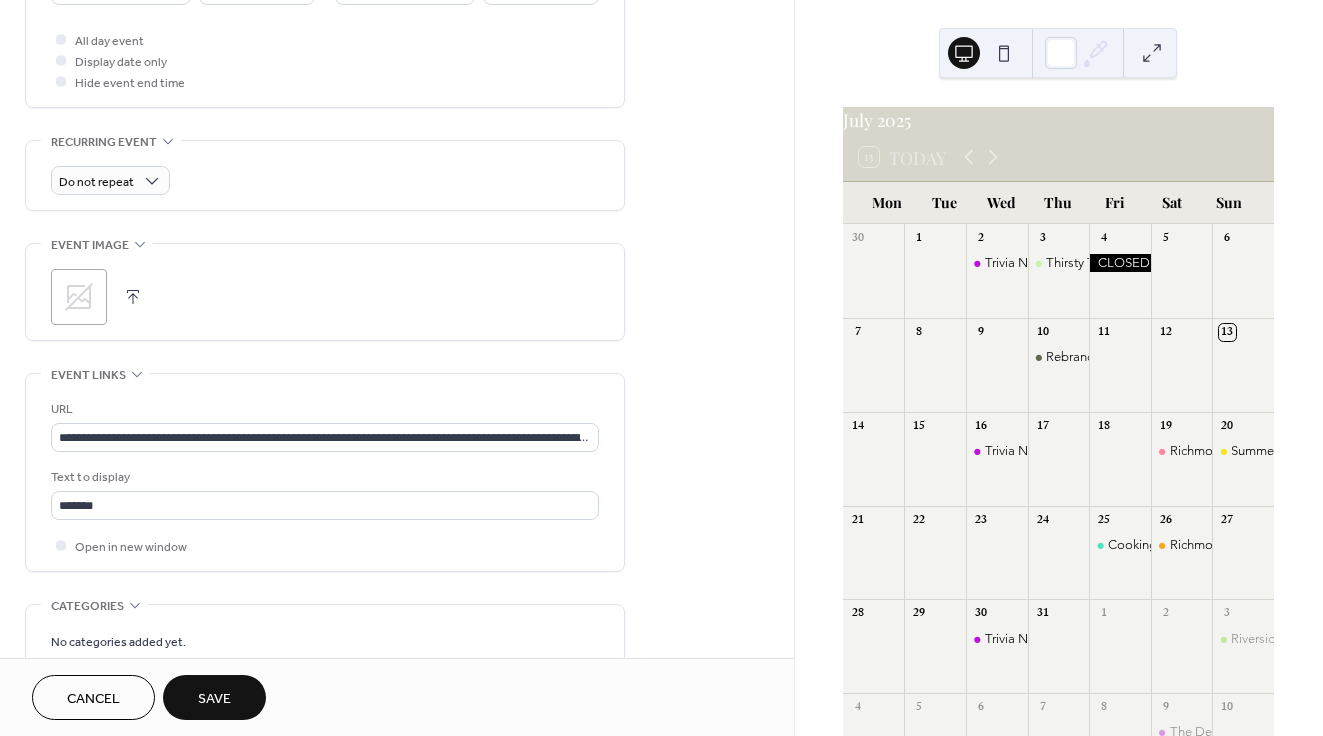 scroll, scrollTop: 746, scrollLeft: 0, axis: vertical 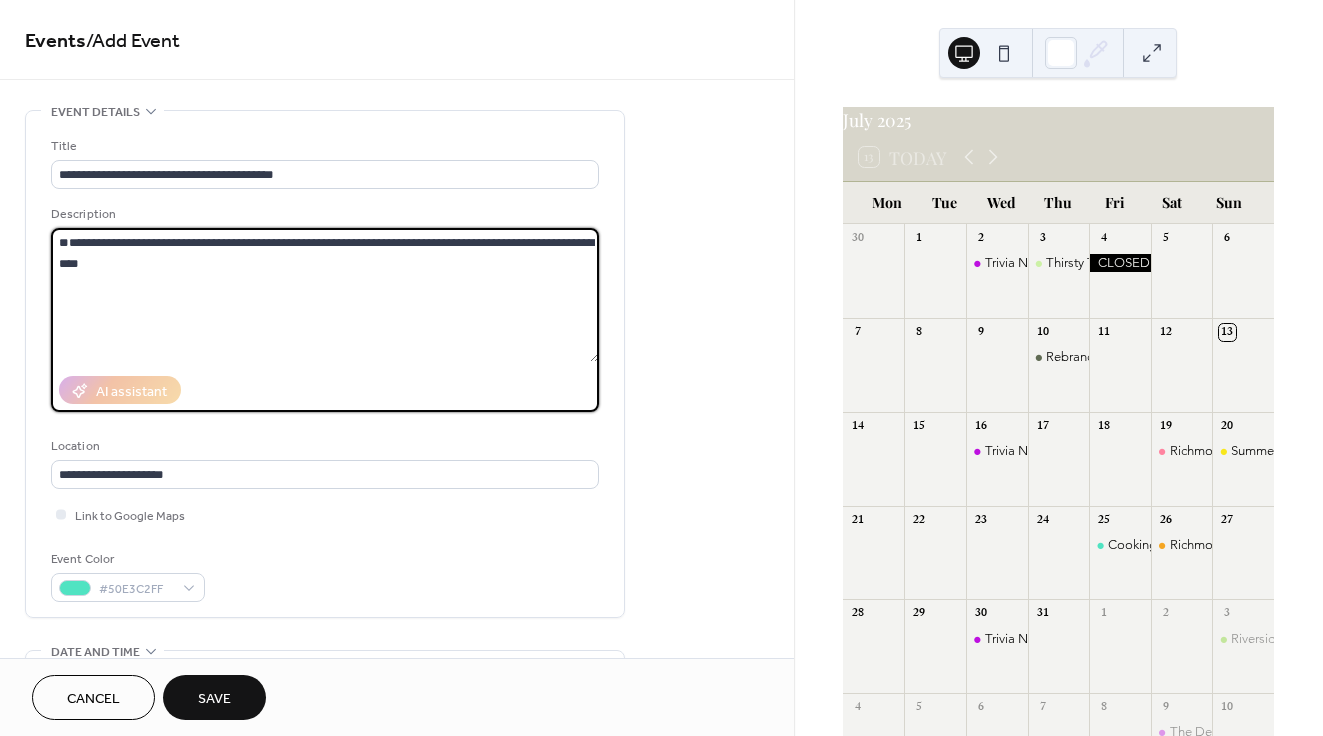 click on "**********" at bounding box center [325, 295] 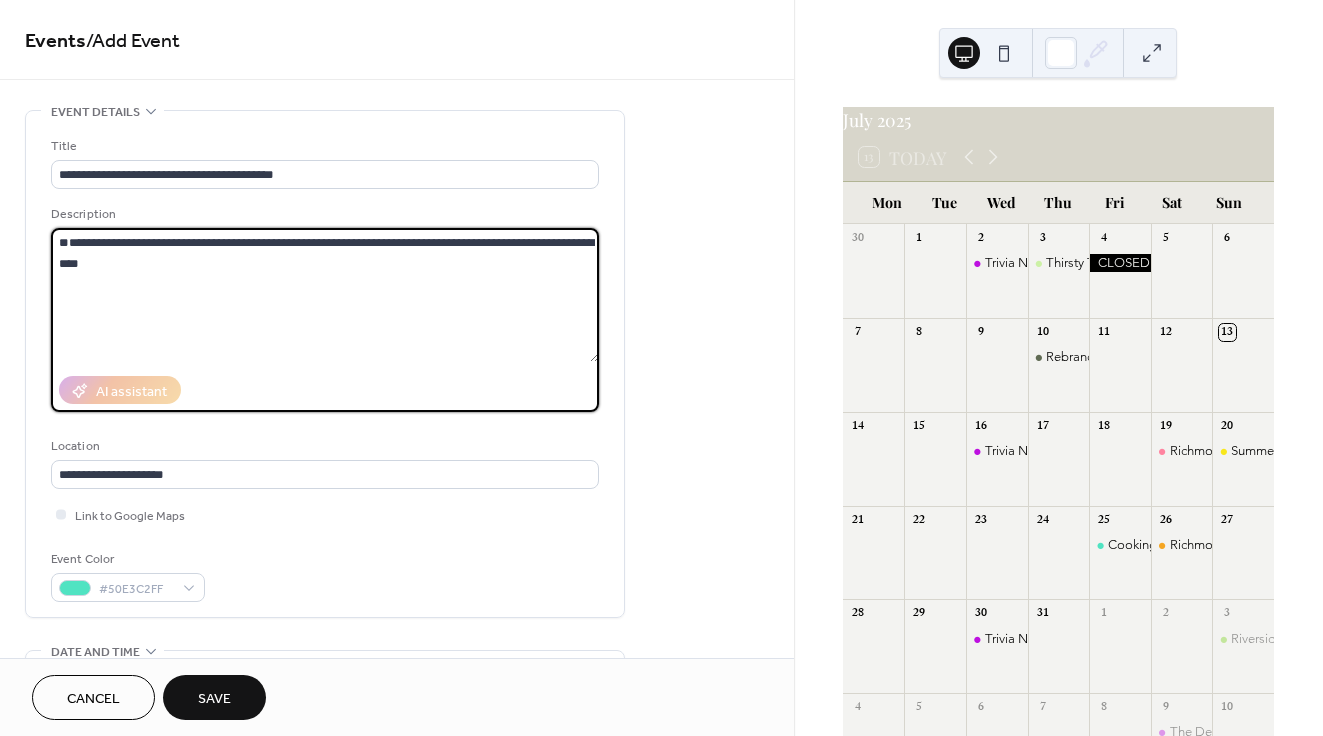 click on "**********" at bounding box center [325, 295] 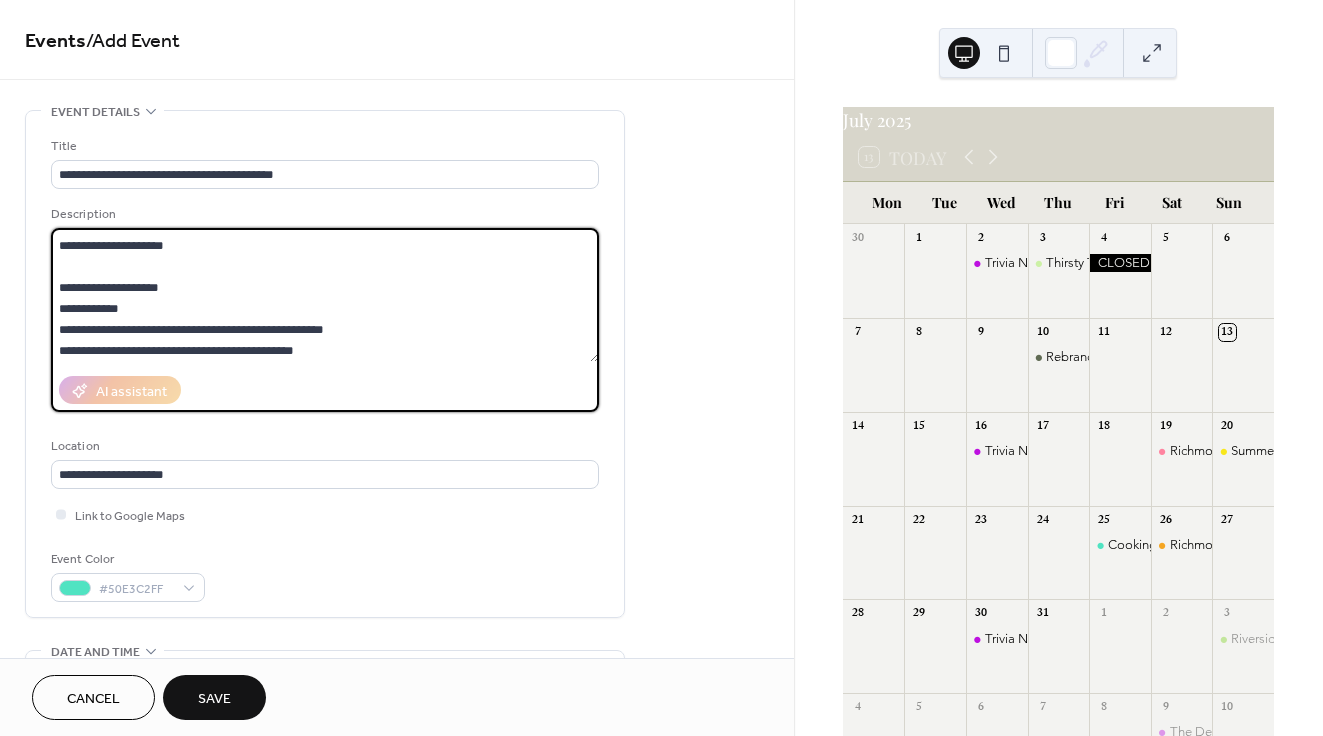scroll, scrollTop: 0, scrollLeft: 0, axis: both 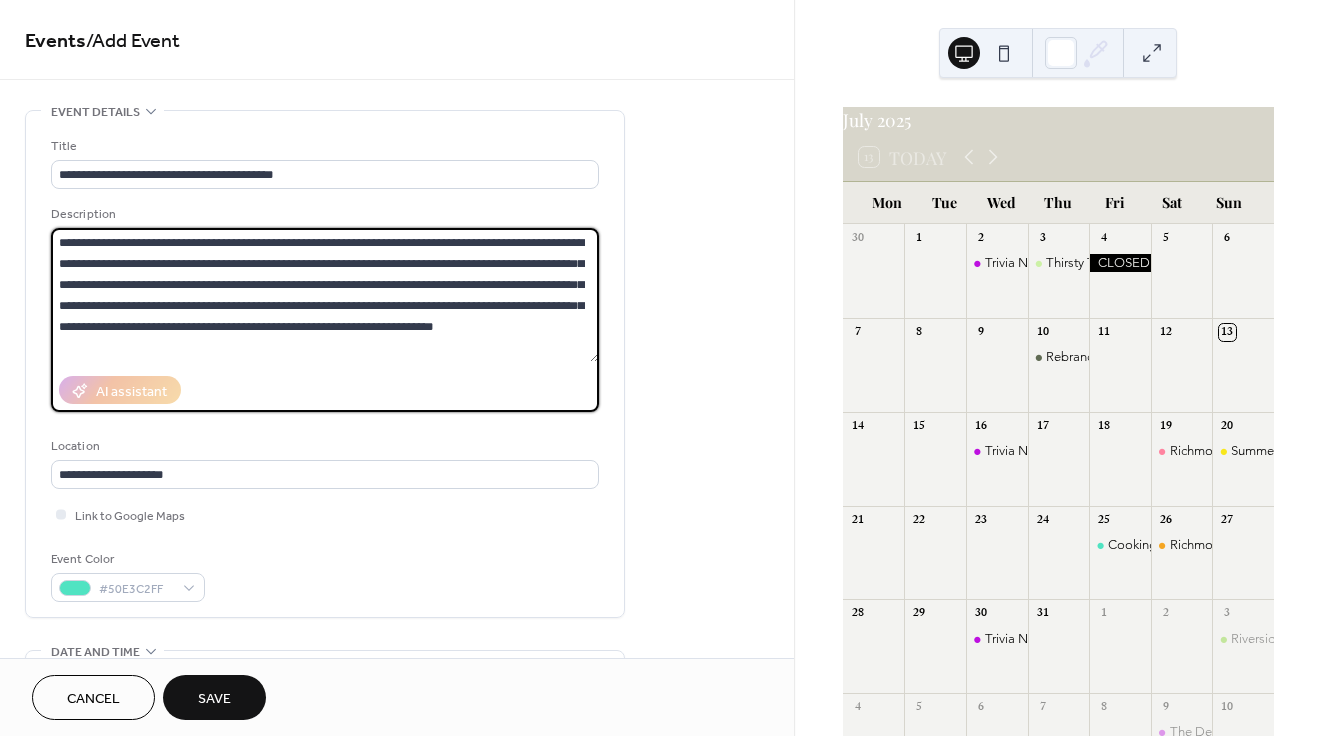 click at bounding box center (325, 295) 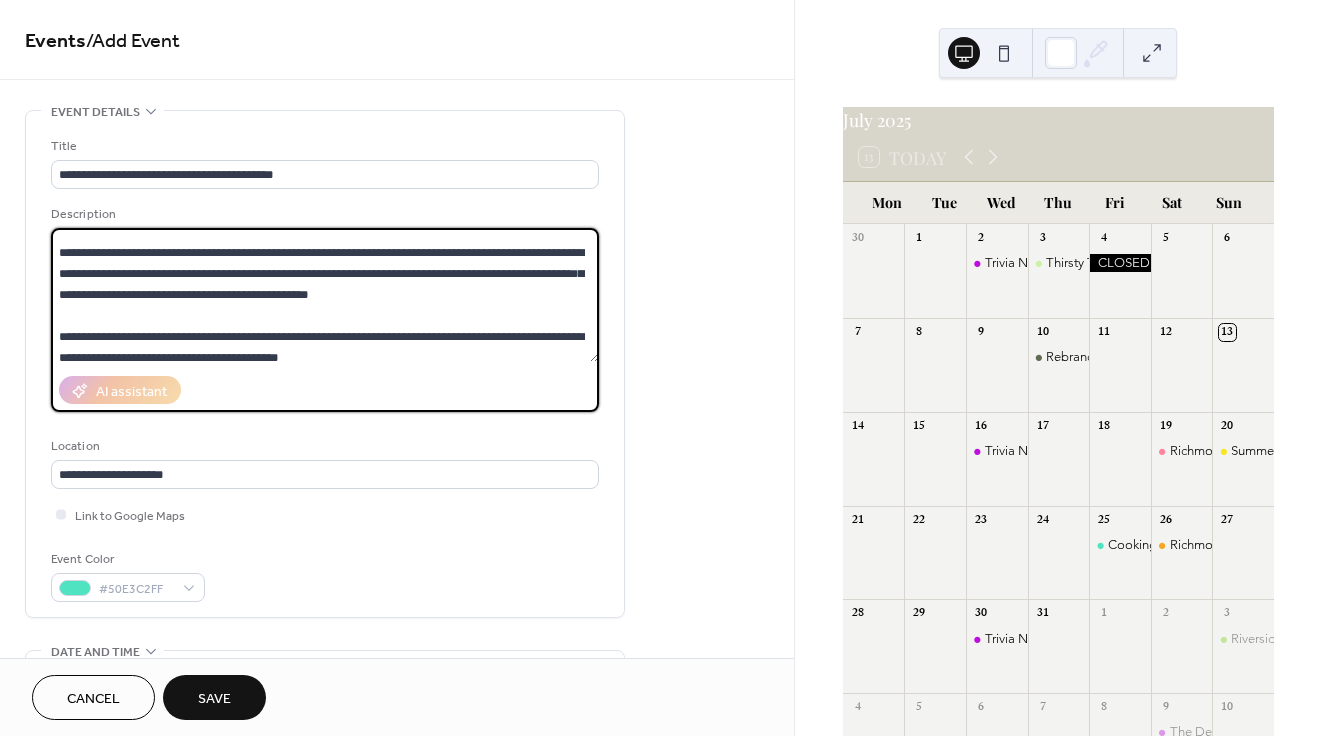 scroll, scrollTop: 157, scrollLeft: 0, axis: vertical 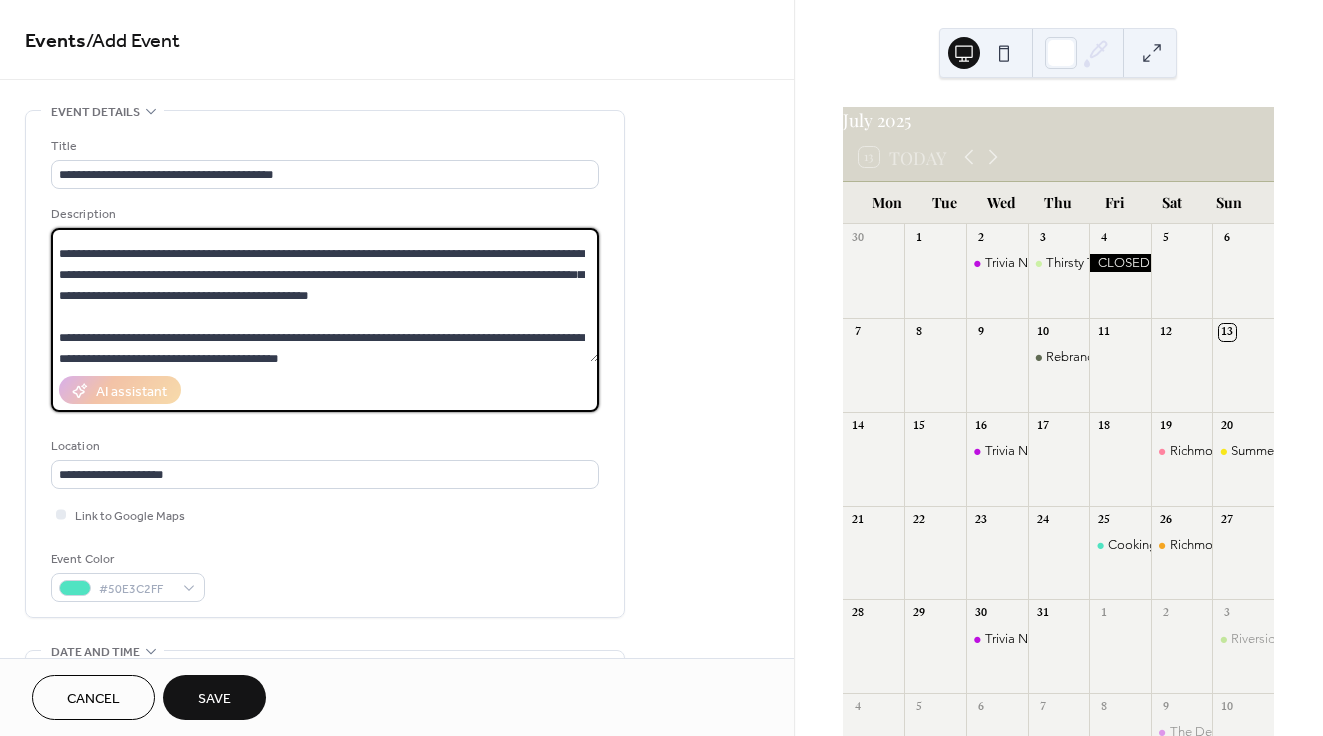 click at bounding box center (325, 295) 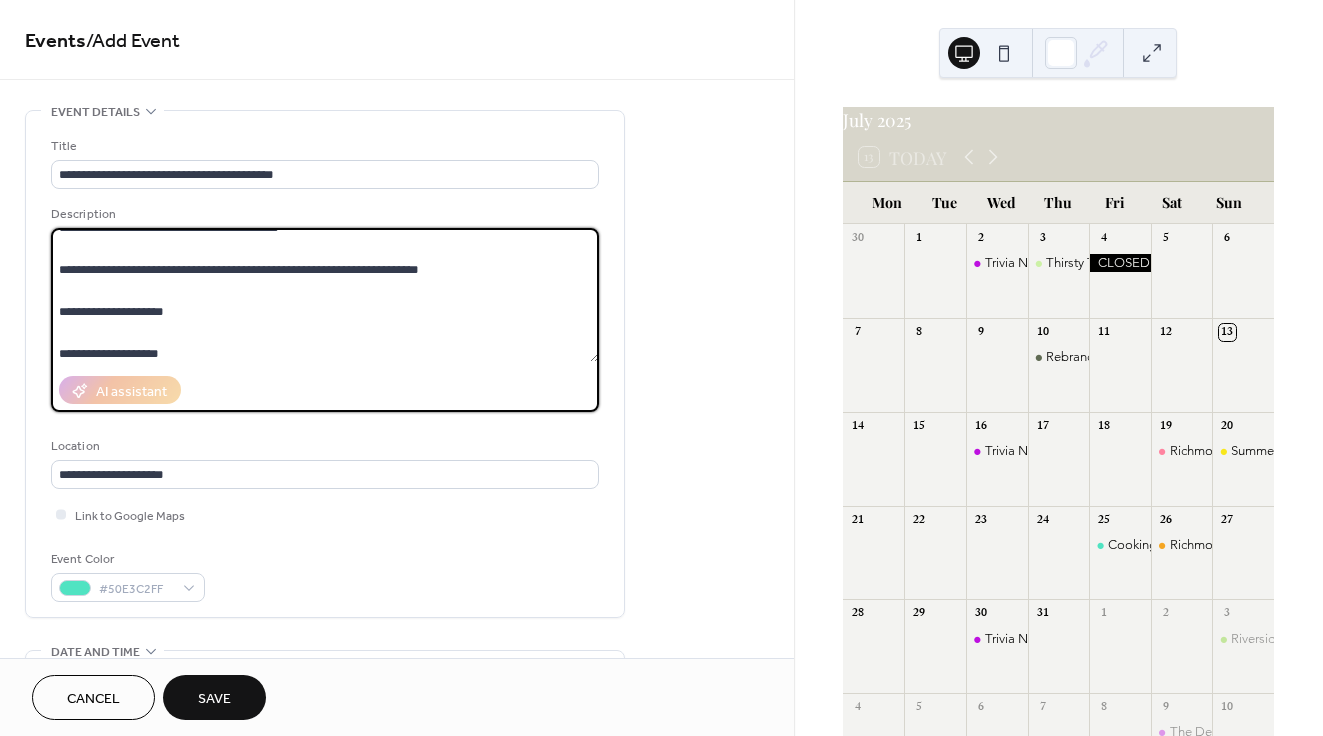 scroll, scrollTop: 420, scrollLeft: 0, axis: vertical 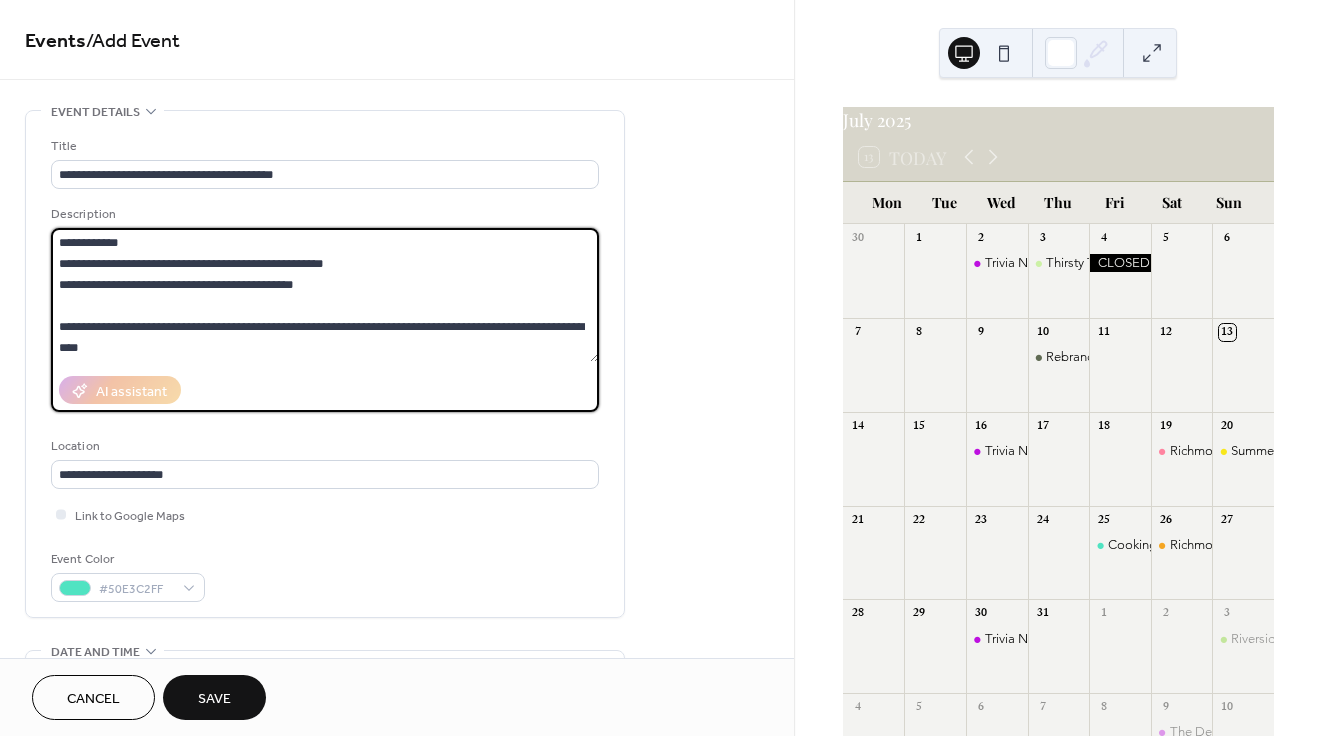 drag, startPoint x: 248, startPoint y: 349, endPoint x: 46, endPoint y: 321, distance: 203.93137 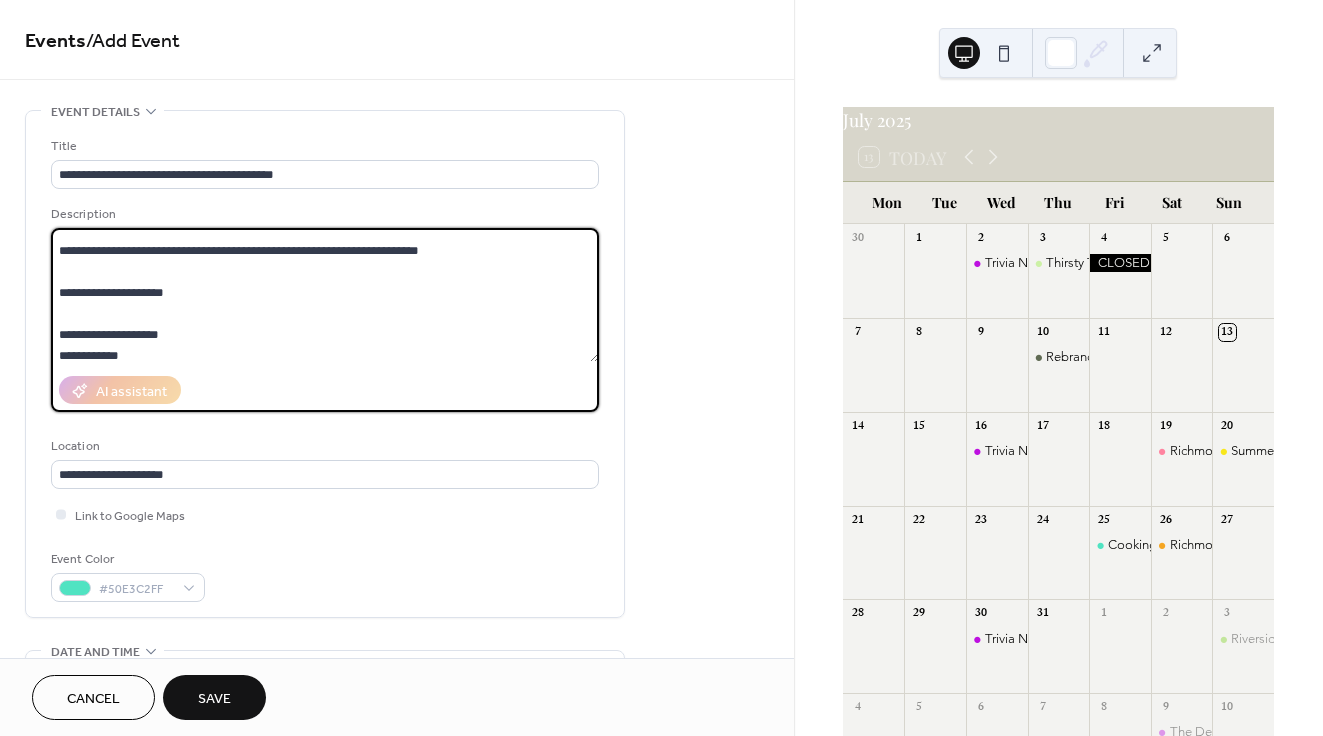 scroll, scrollTop: 305, scrollLeft: 0, axis: vertical 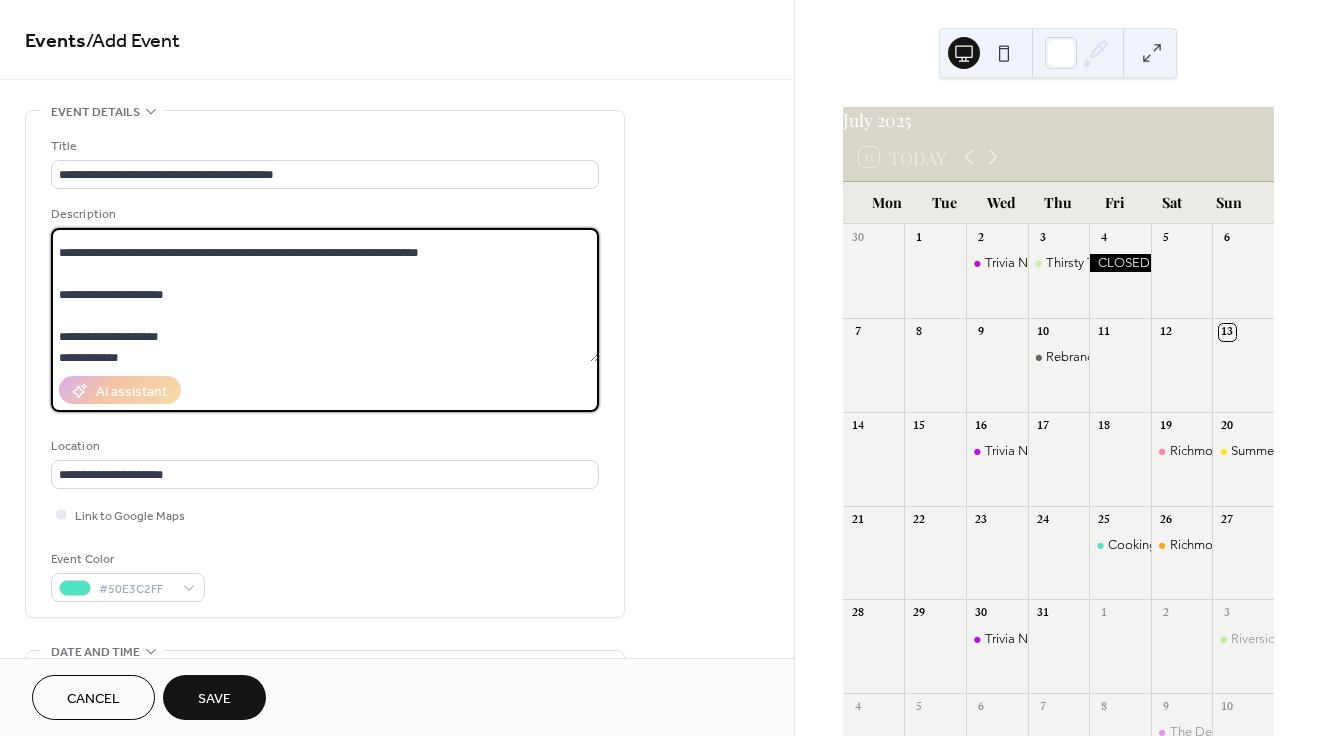 click at bounding box center (325, 295) 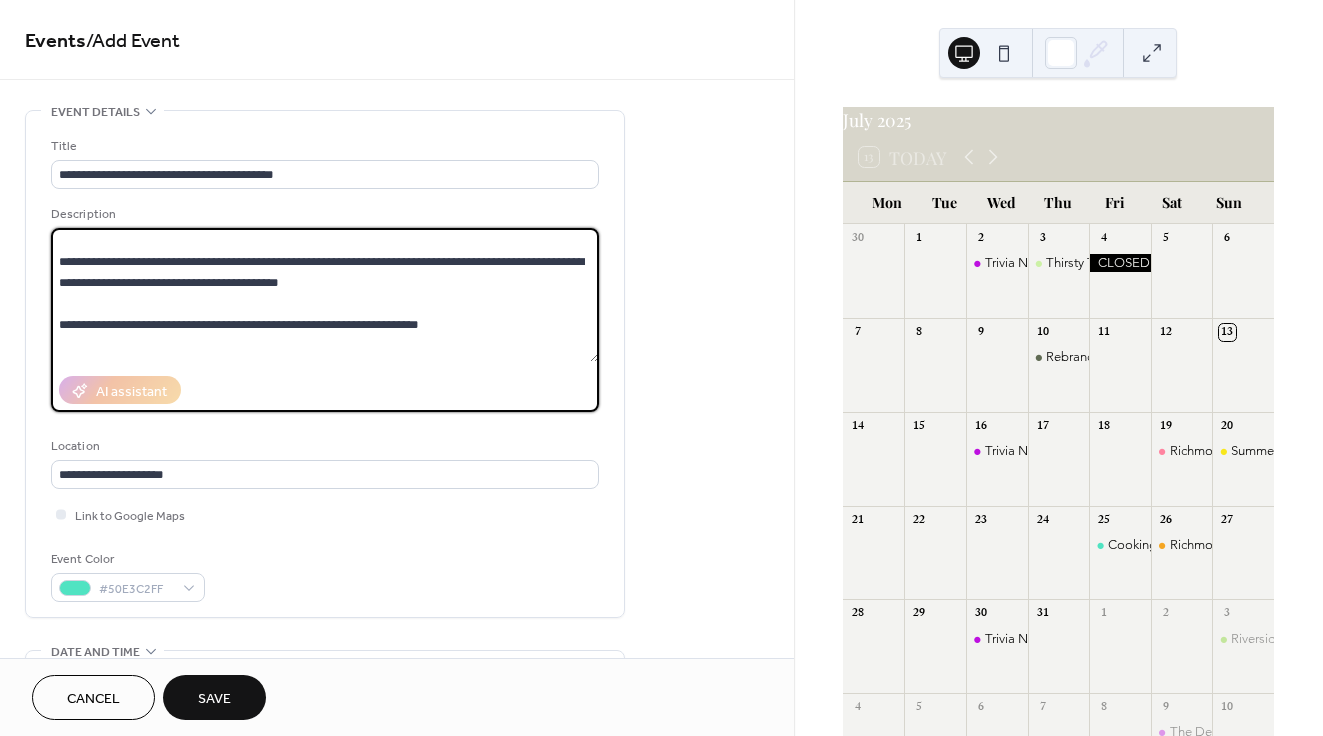 scroll, scrollTop: 217, scrollLeft: 0, axis: vertical 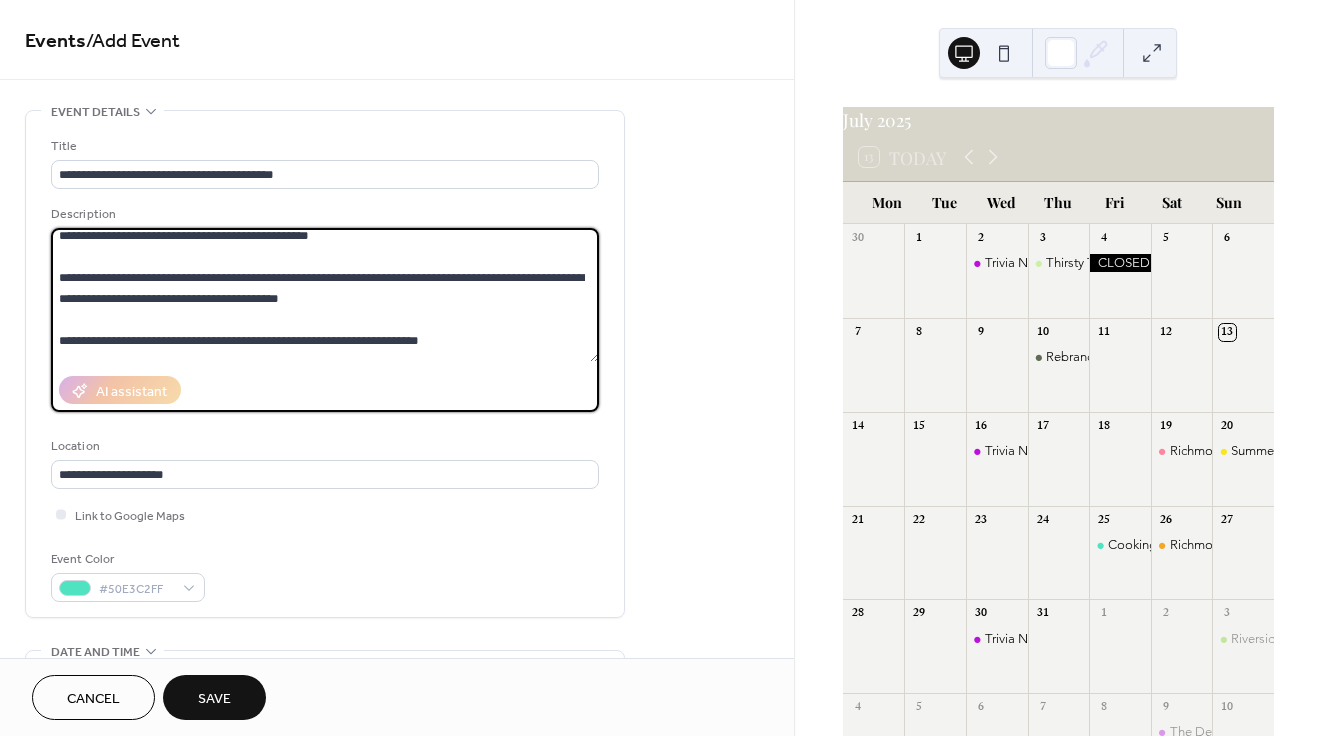 click at bounding box center [325, 295] 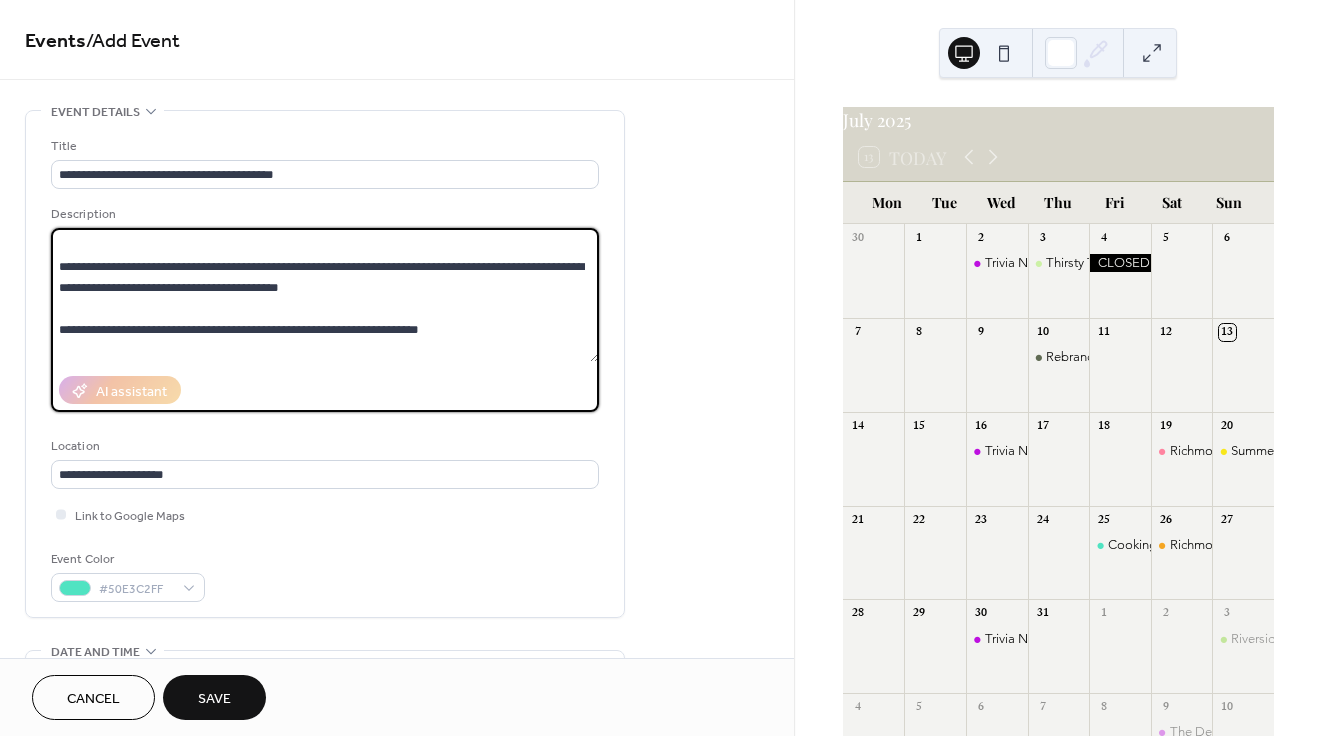 paste on "**********" 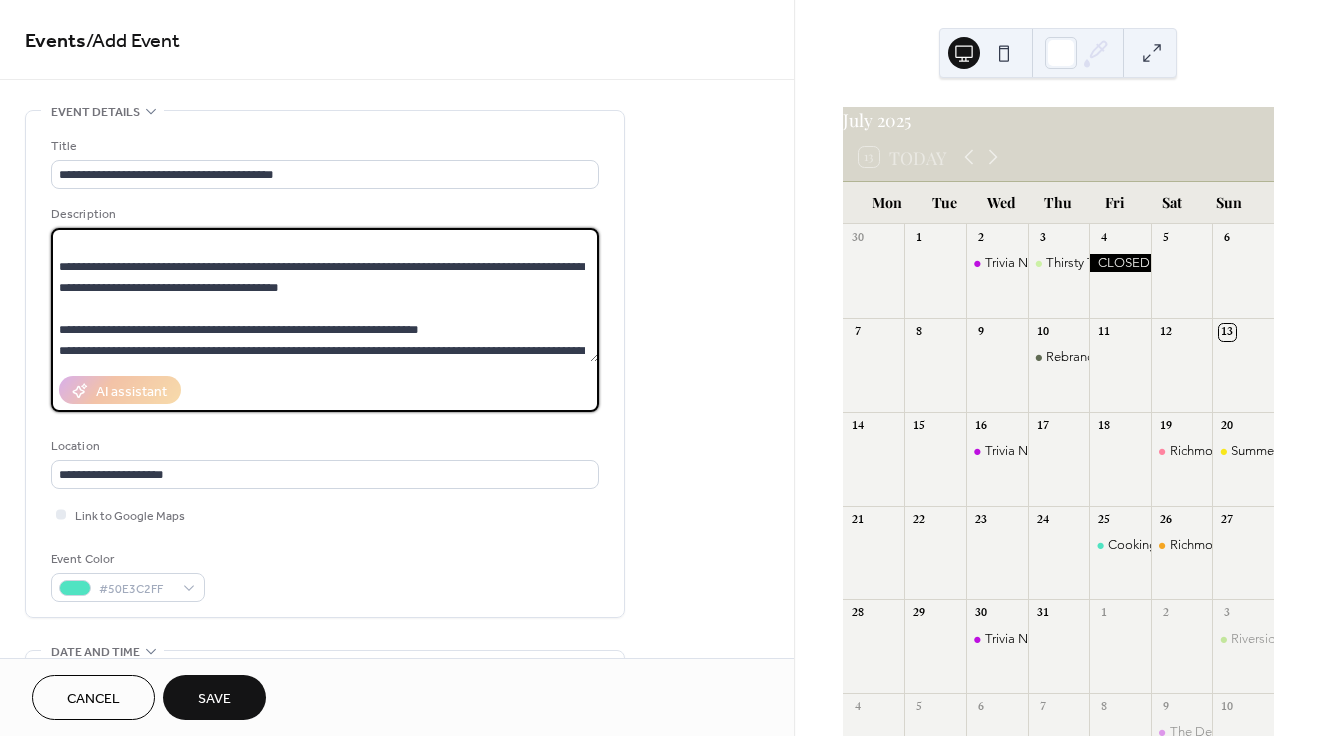 scroll, scrollTop: 249, scrollLeft: 0, axis: vertical 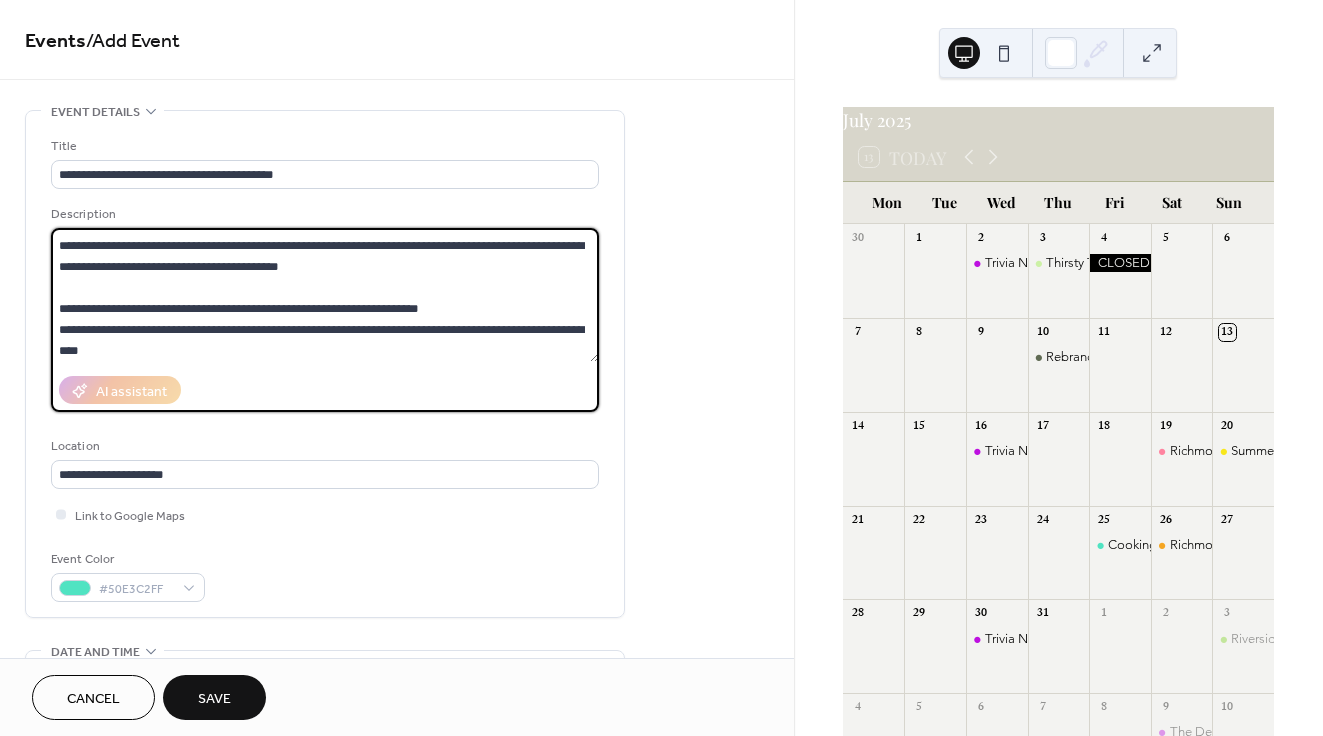 click at bounding box center (325, 295) 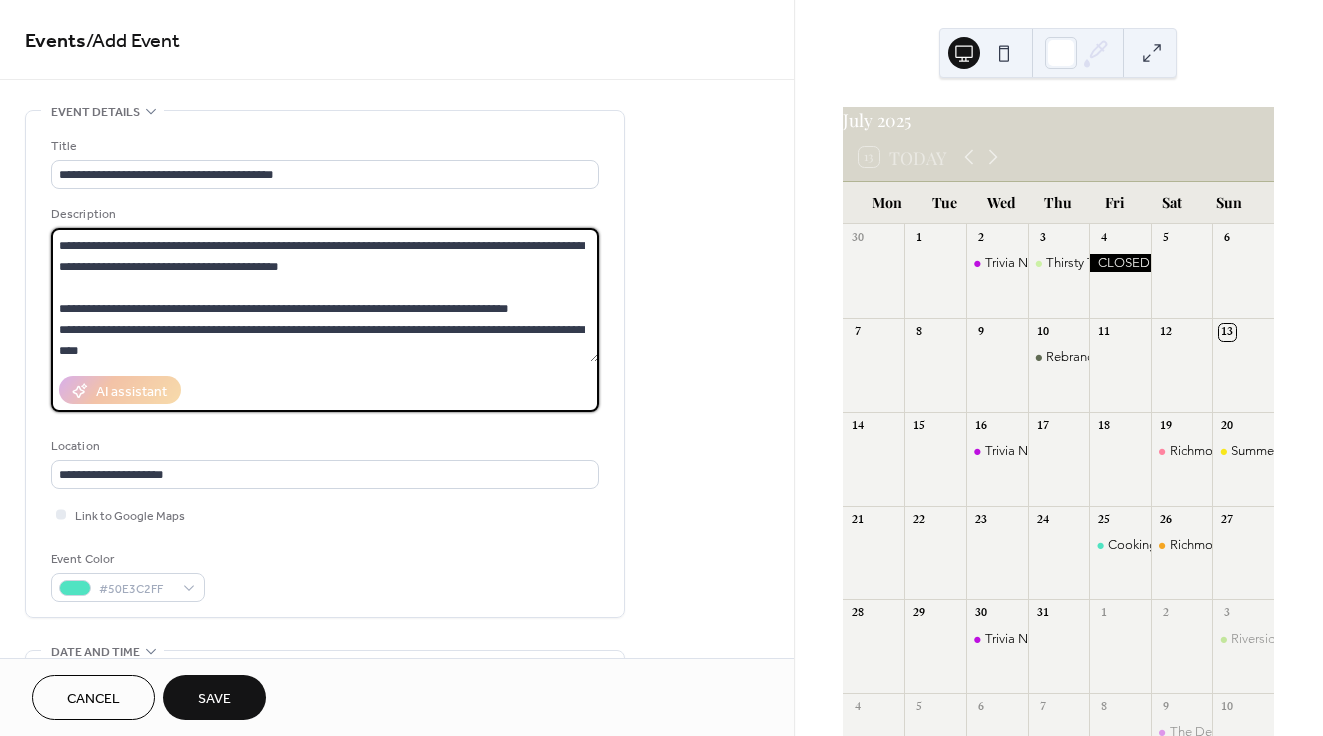 scroll, scrollTop: 0, scrollLeft: 0, axis: both 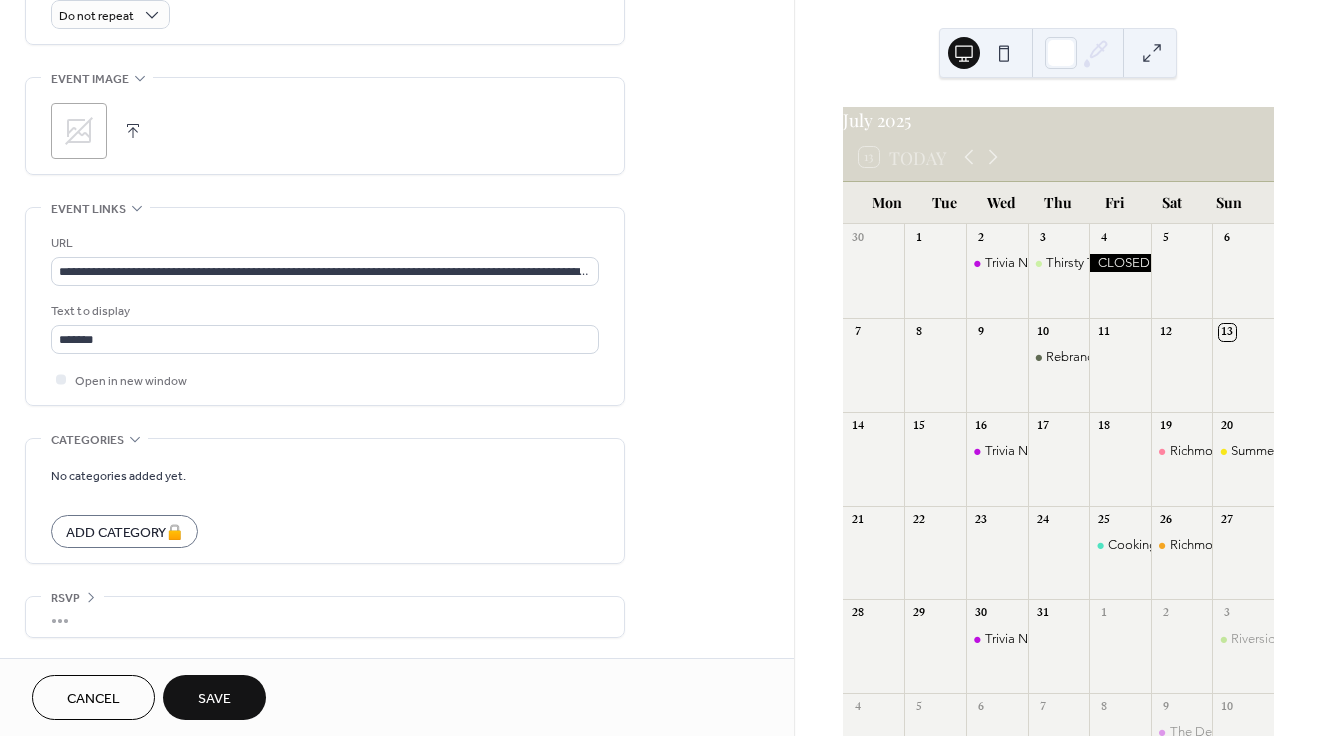 type on "**********" 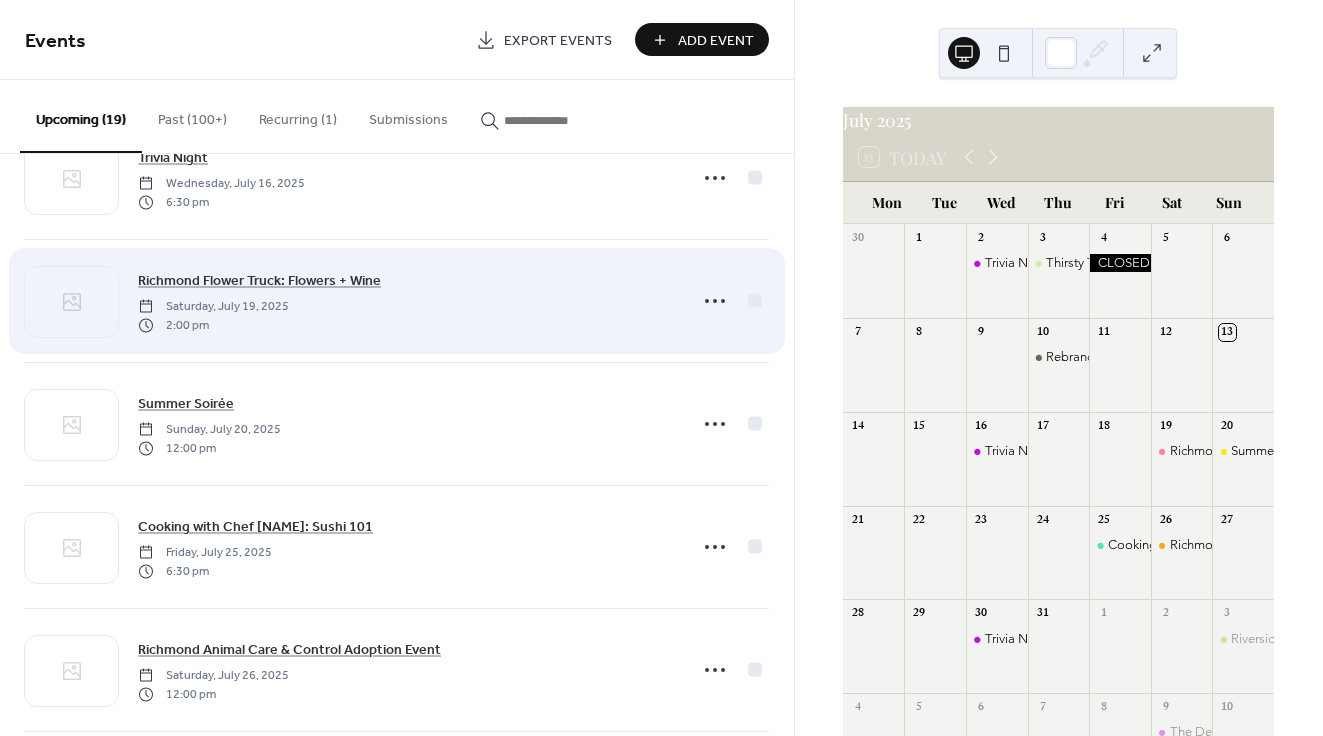 scroll, scrollTop: 0, scrollLeft: 0, axis: both 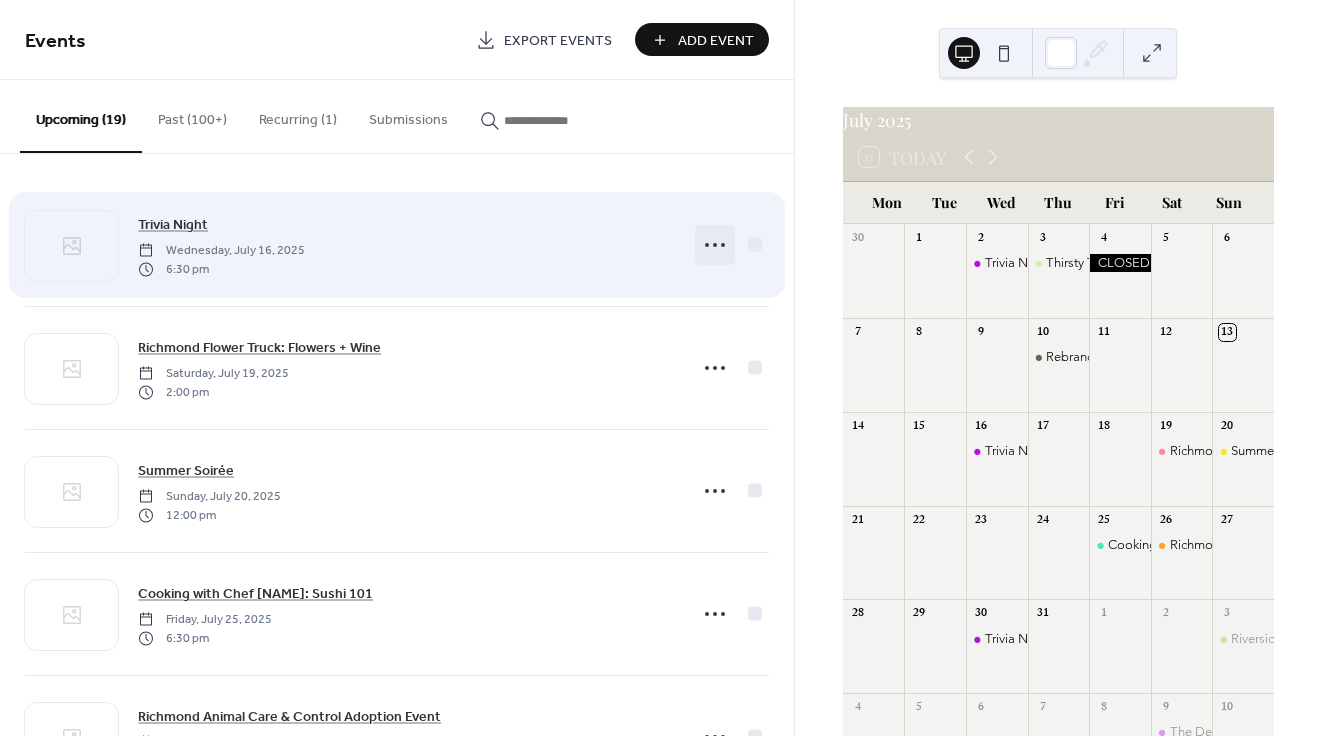 click 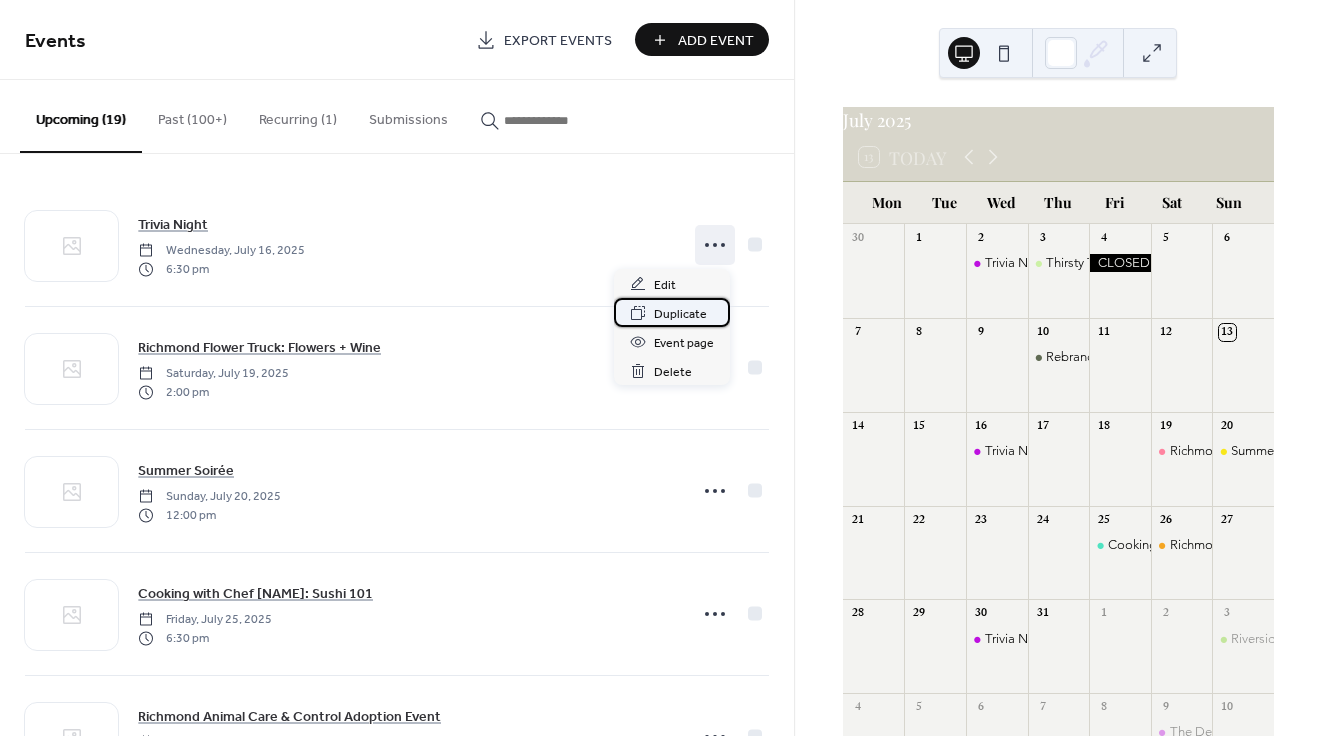 click on "Duplicate" at bounding box center (680, 314) 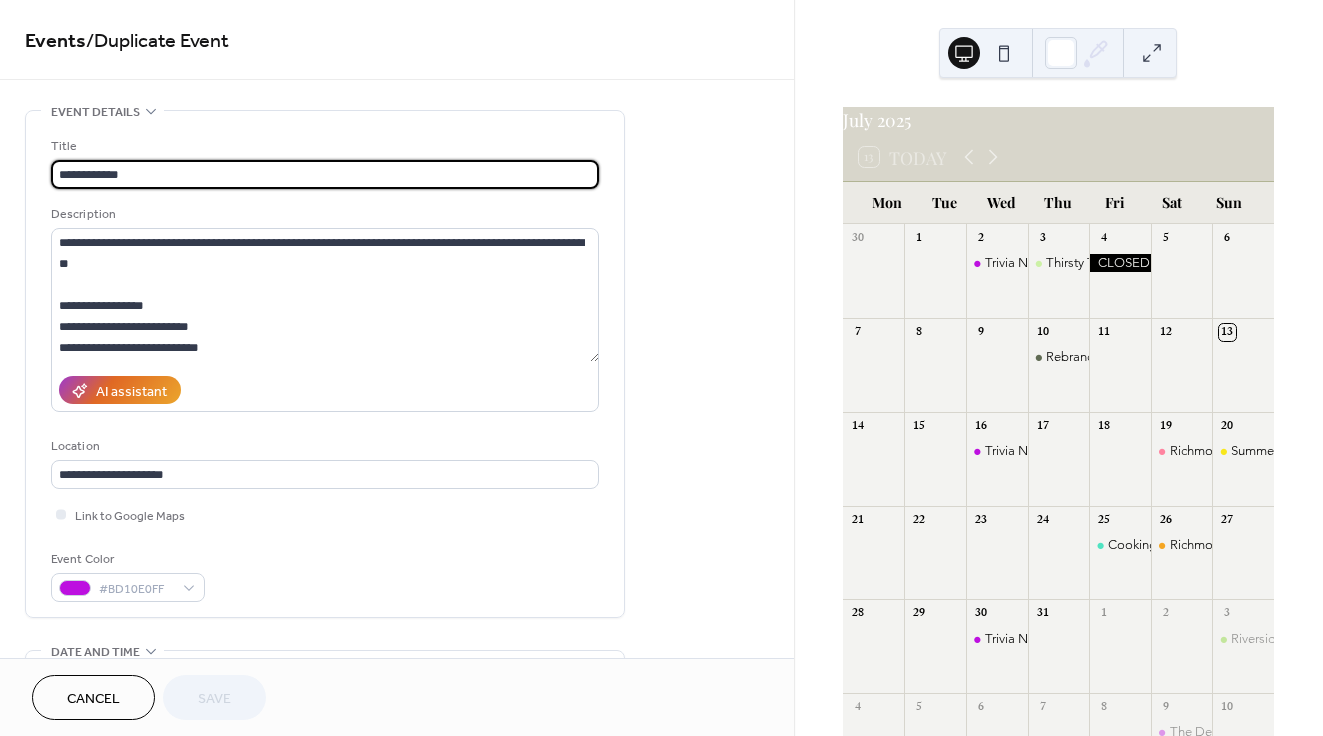 click on "Cancel" at bounding box center [93, 699] 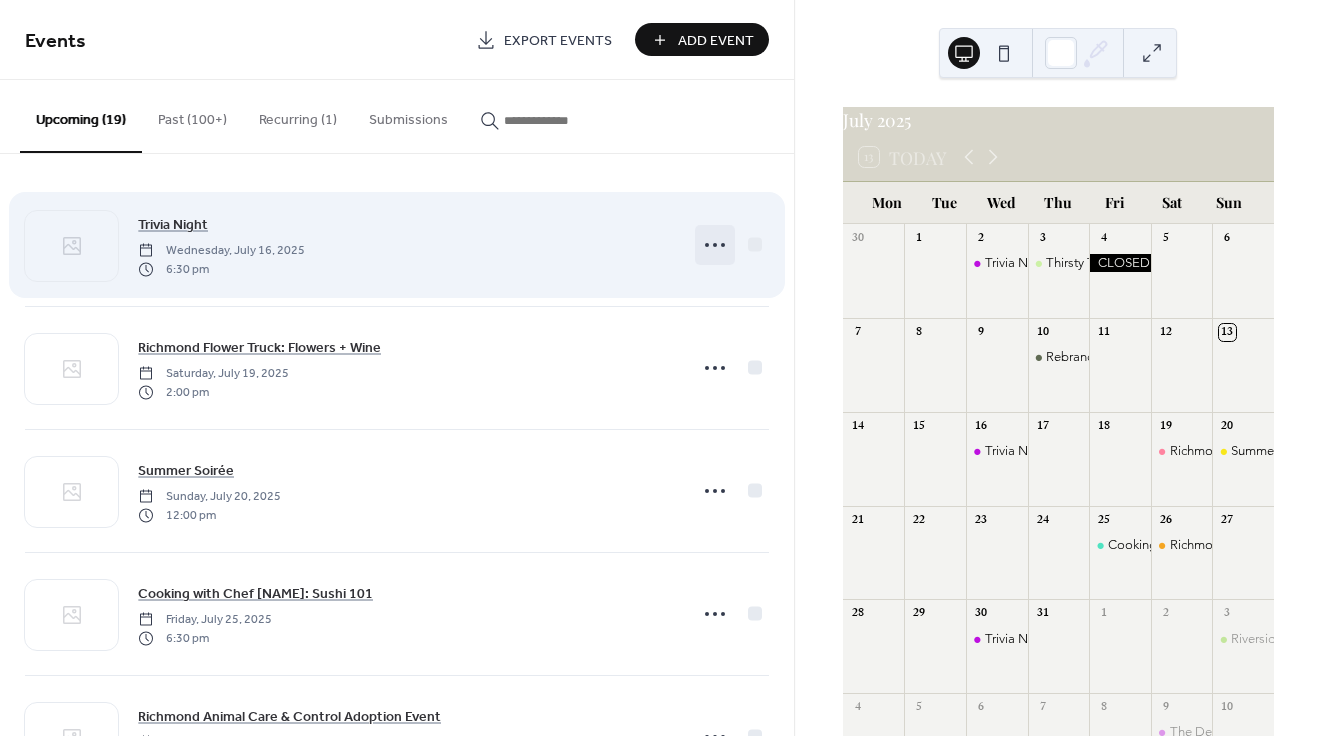click 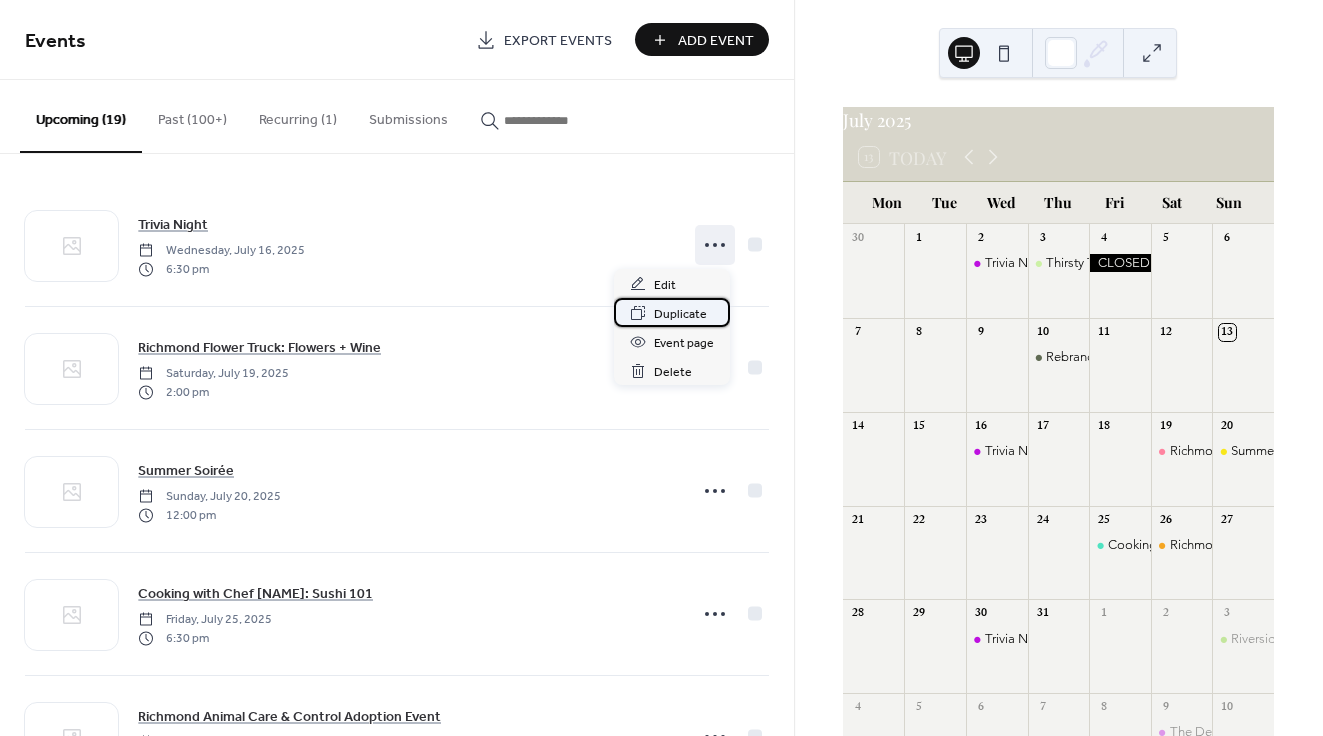 click on "Duplicate" at bounding box center [680, 314] 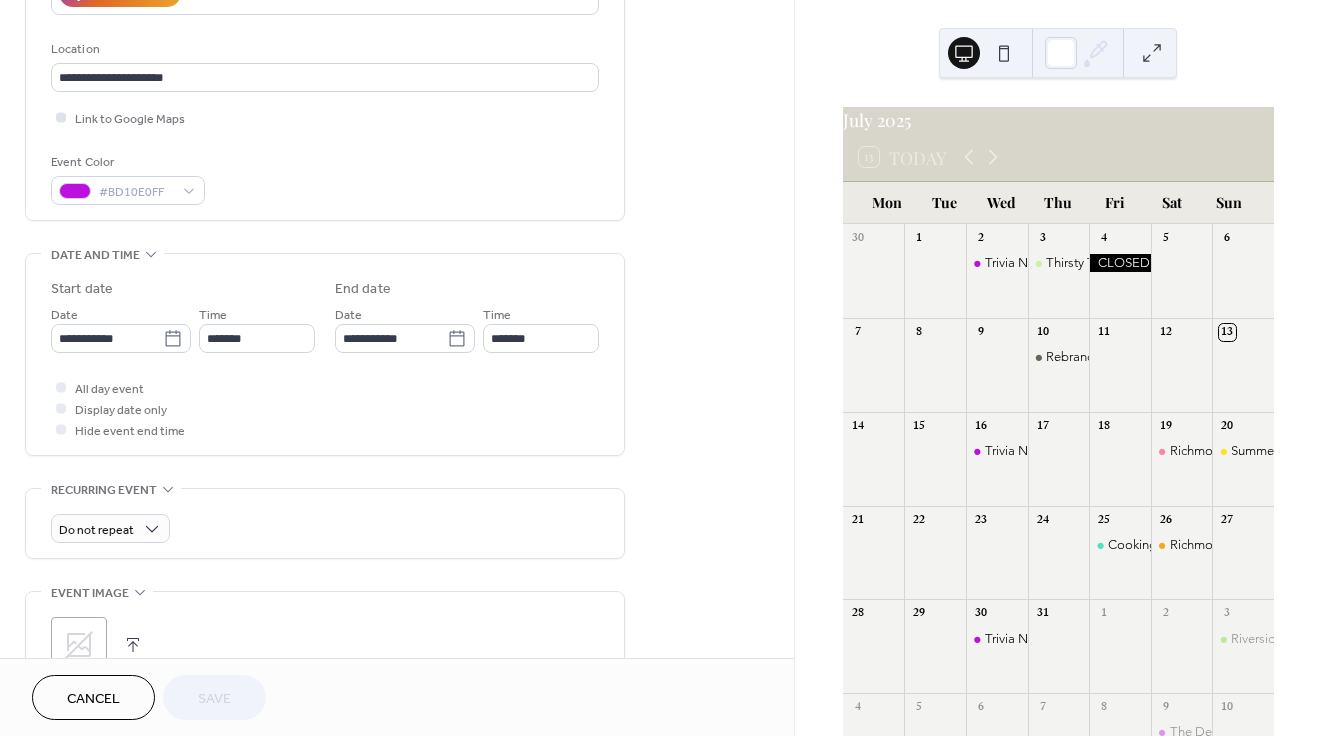 scroll, scrollTop: 398, scrollLeft: 0, axis: vertical 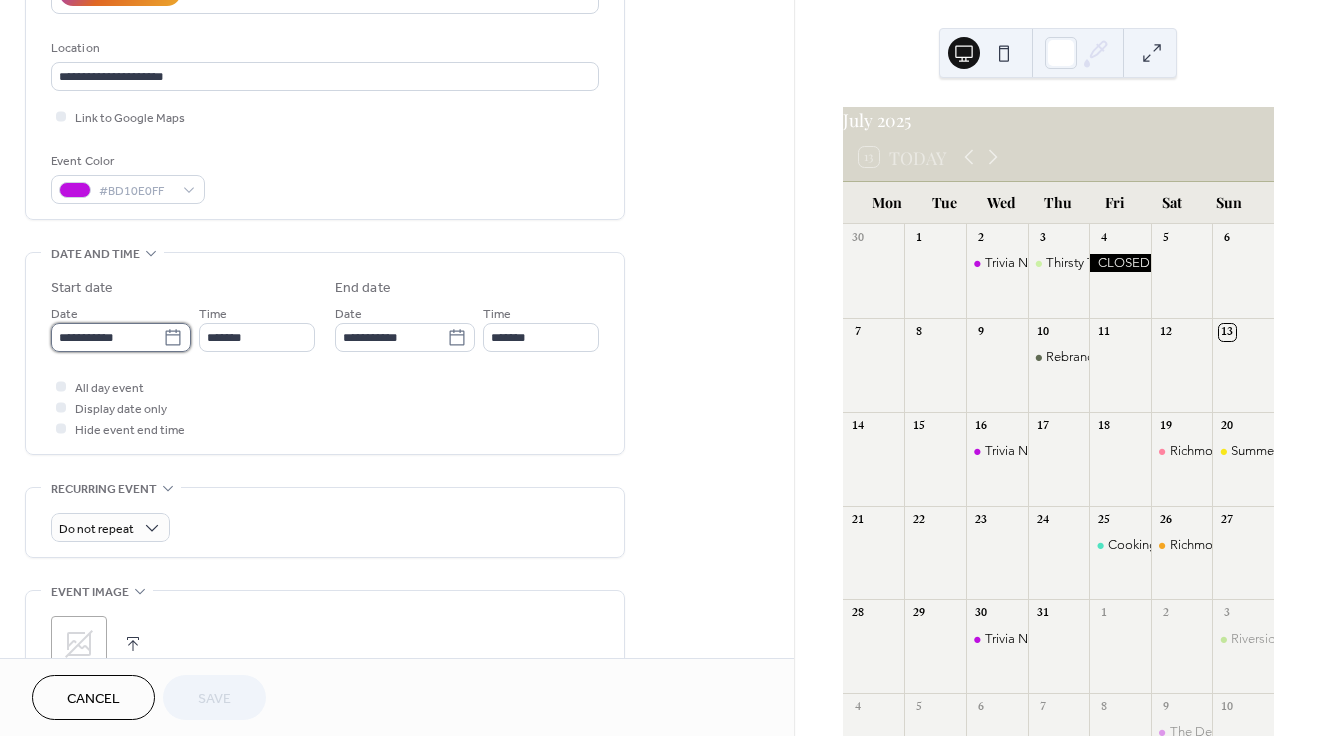 click on "**********" at bounding box center [107, 337] 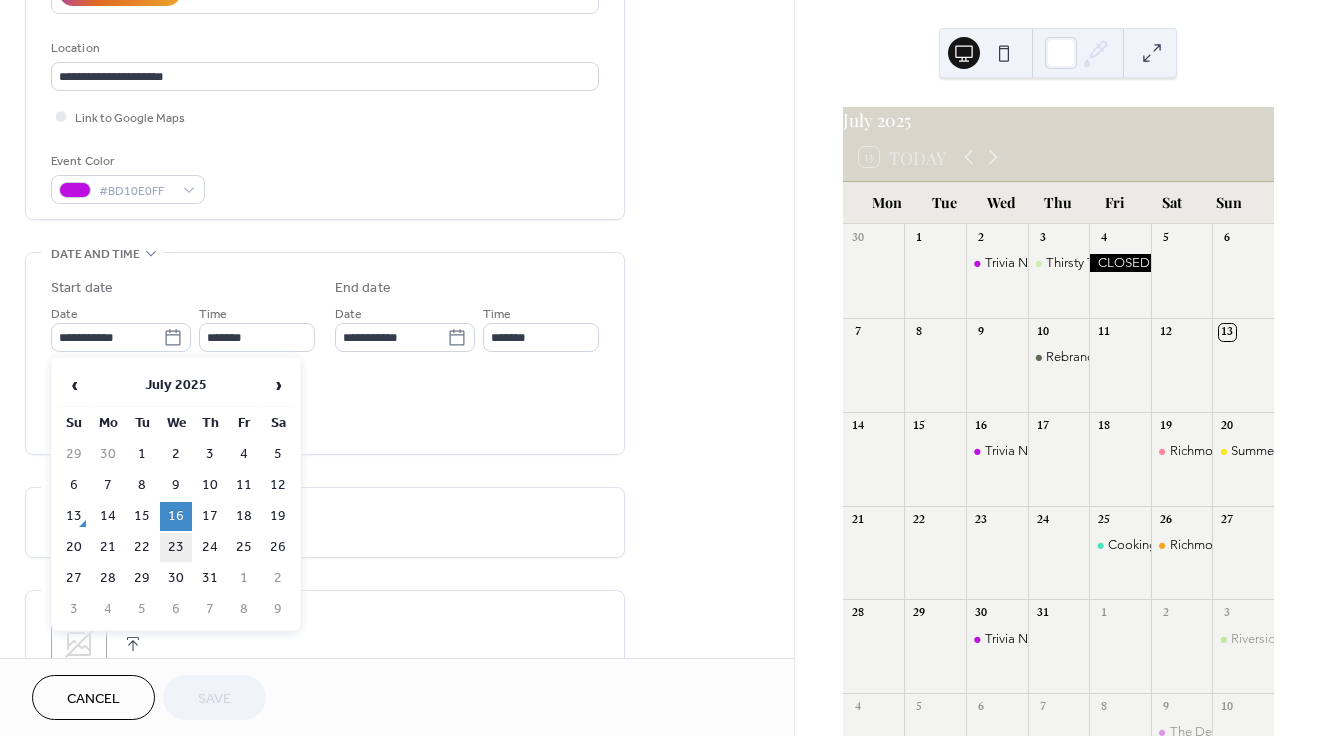 click on "23" at bounding box center (176, 547) 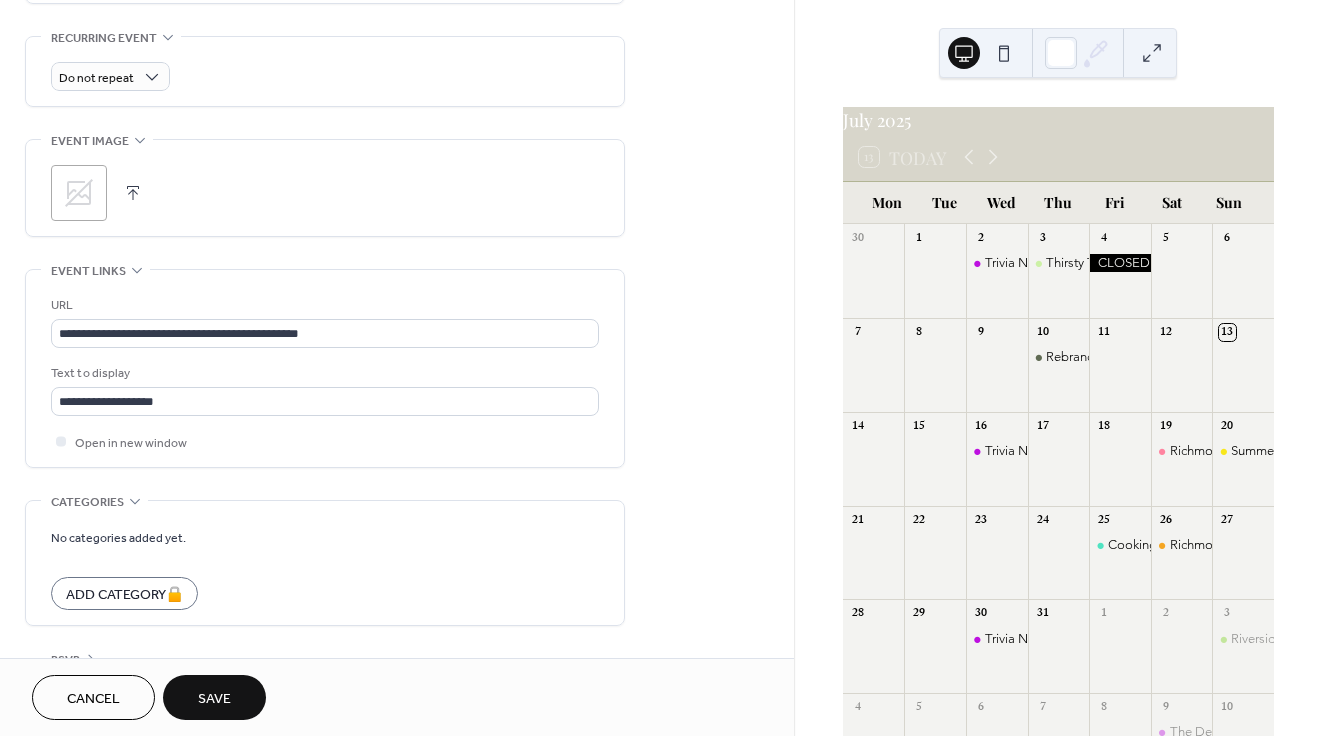 scroll, scrollTop: 891, scrollLeft: 0, axis: vertical 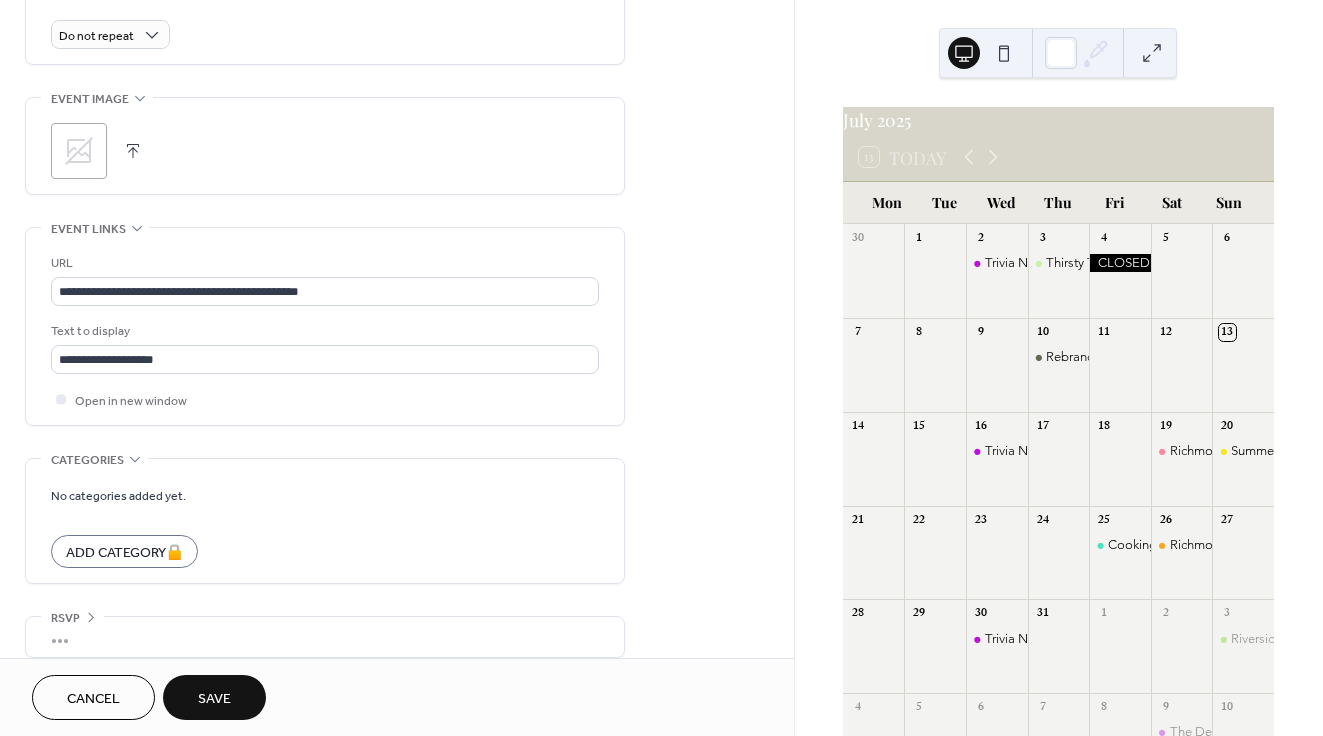 click on "Save" at bounding box center (214, 699) 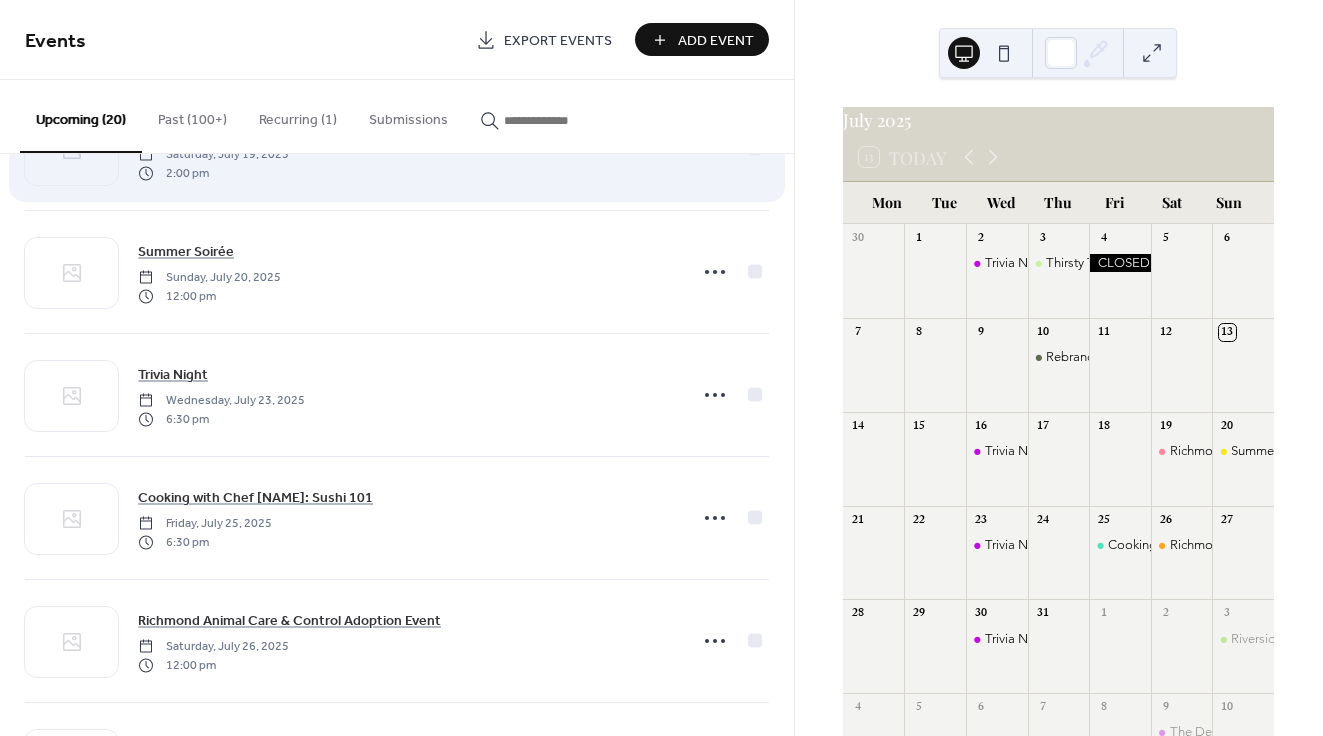 scroll, scrollTop: 228, scrollLeft: 0, axis: vertical 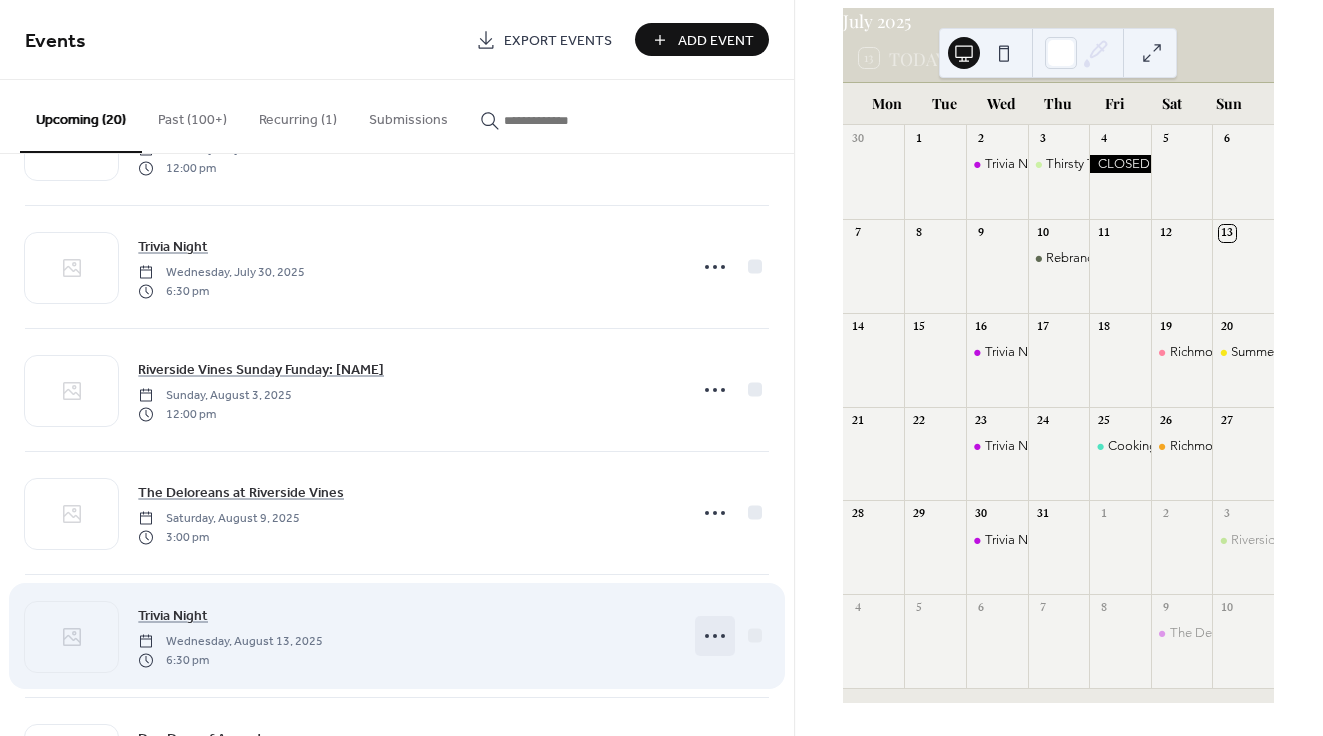 click 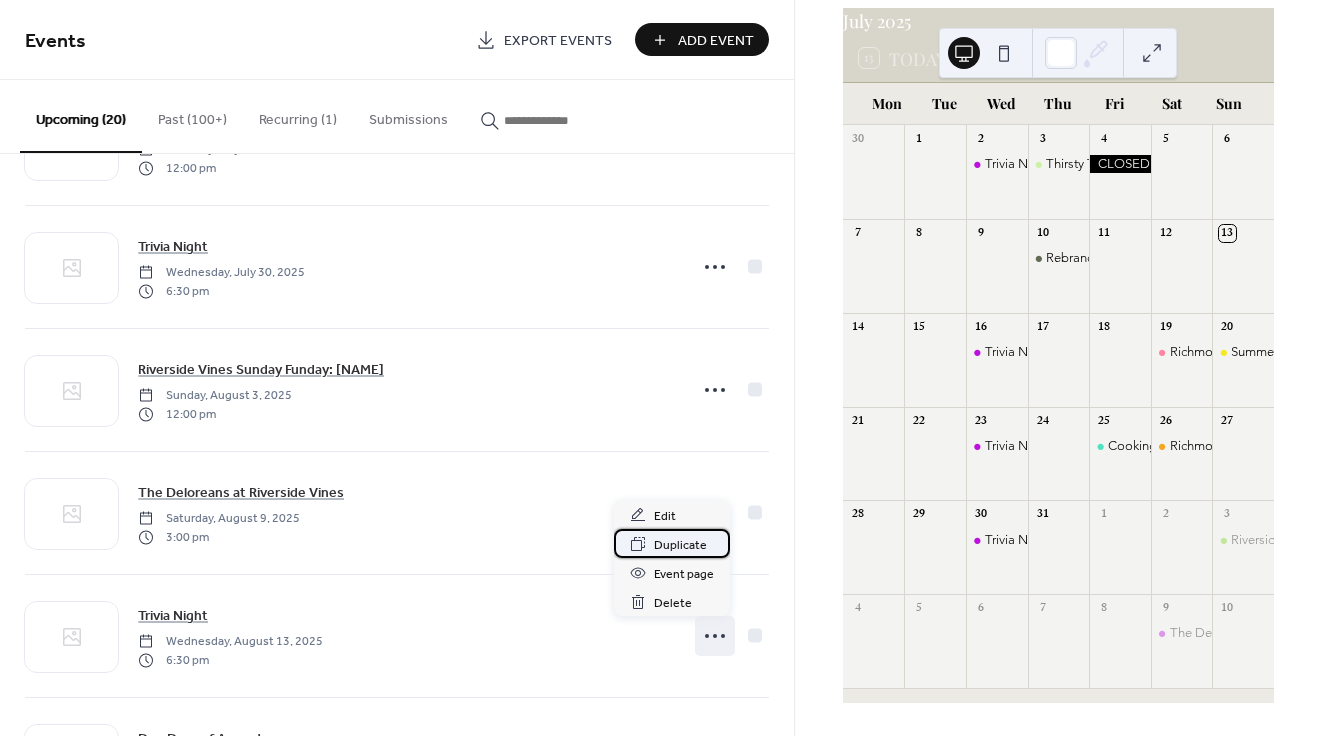 click on "Duplicate" at bounding box center [680, 545] 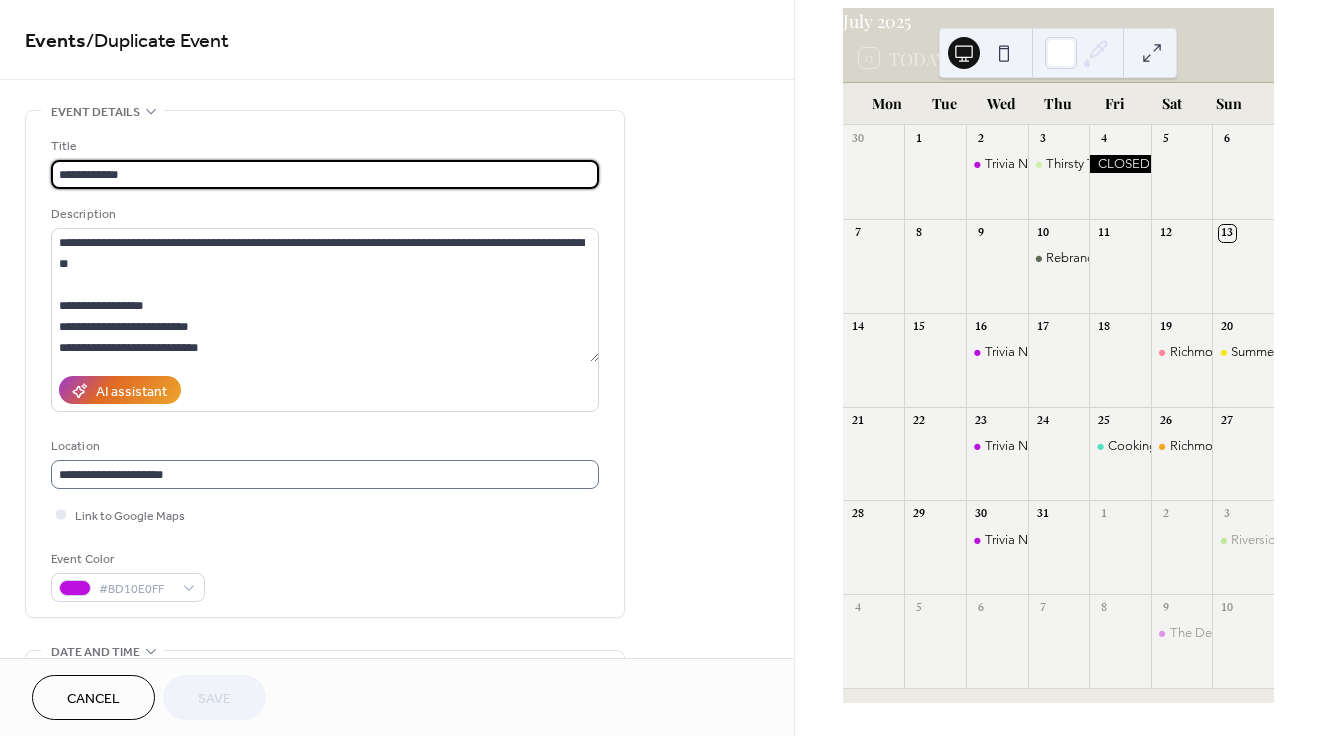 scroll, scrollTop: 1, scrollLeft: 0, axis: vertical 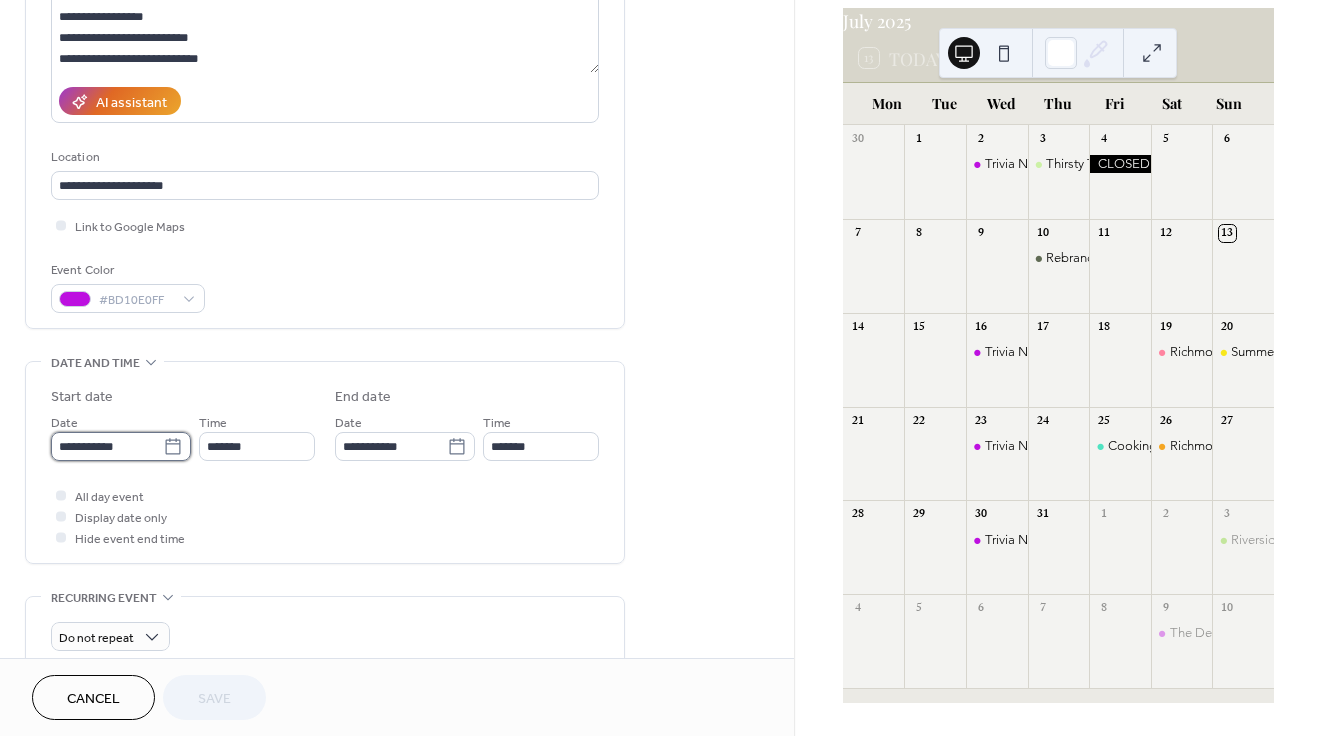 click on "**********" at bounding box center [107, 446] 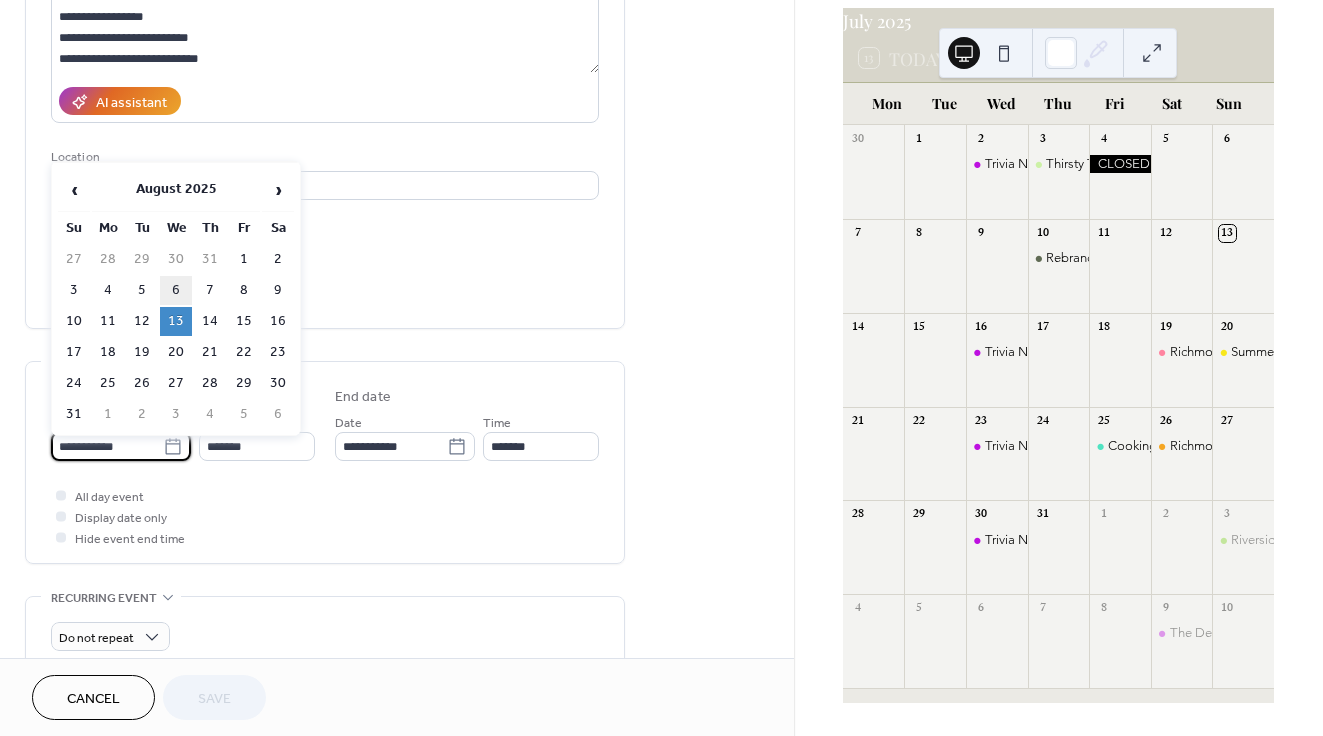 click on "6" at bounding box center [176, 290] 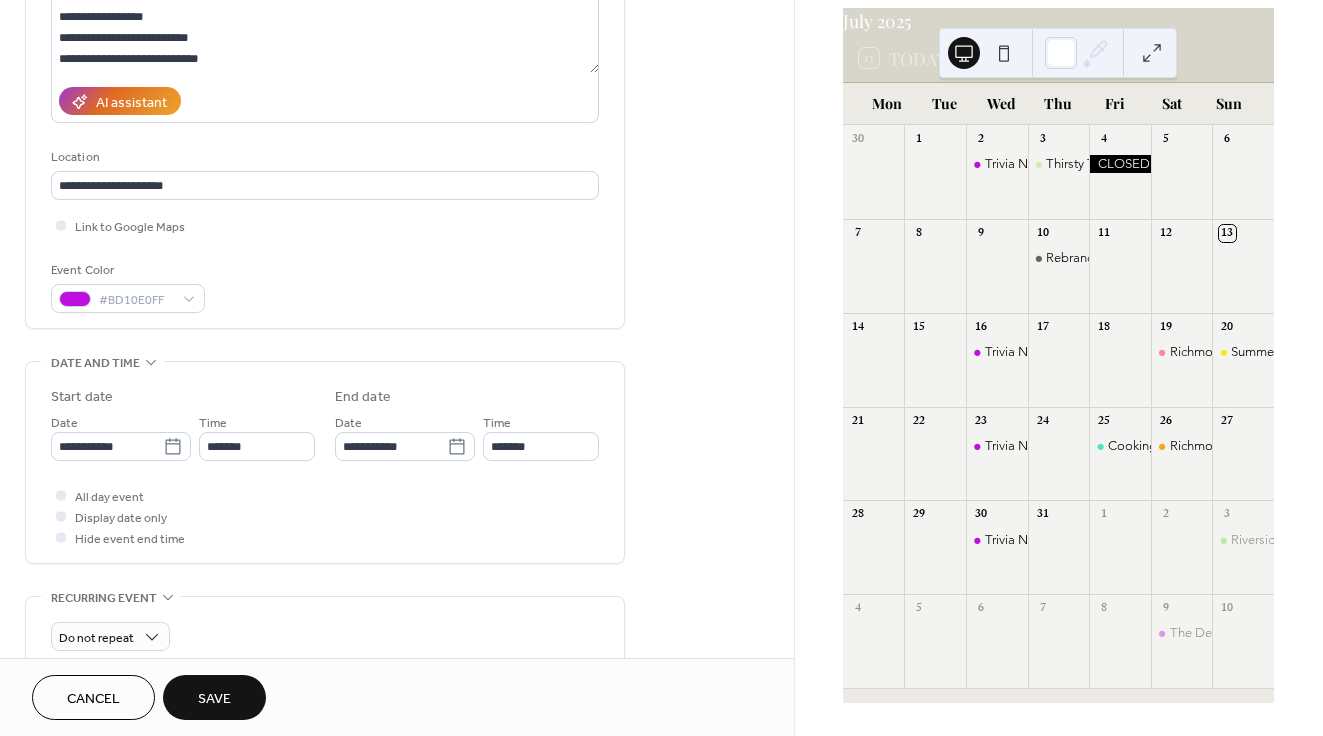 click on "Save" at bounding box center (214, 697) 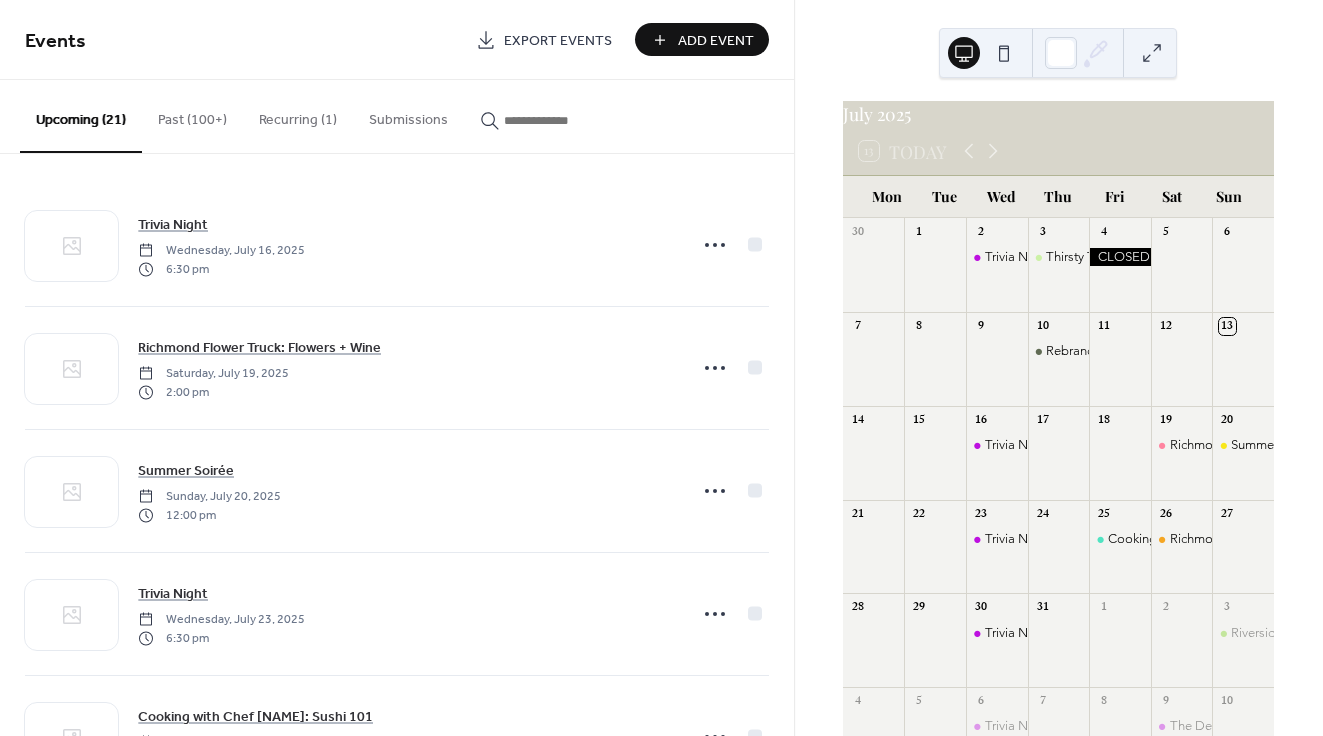 scroll, scrollTop: 0, scrollLeft: 0, axis: both 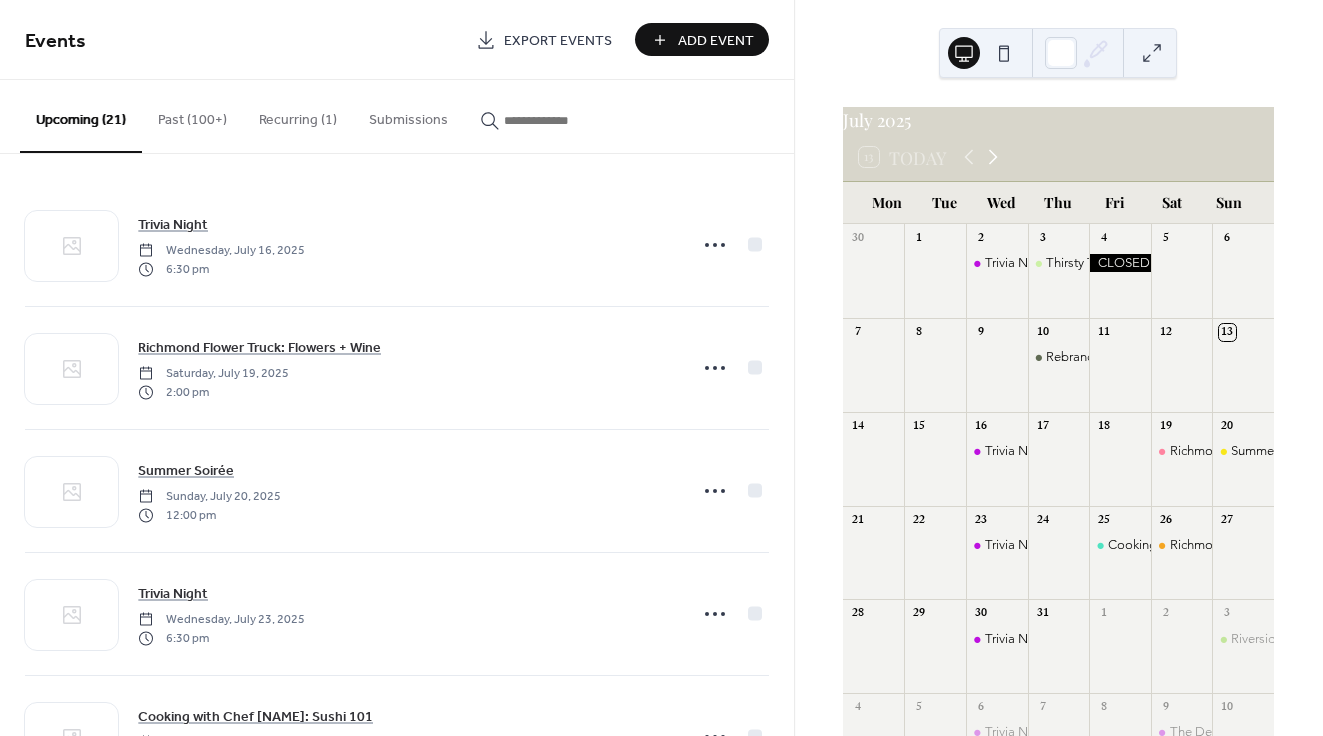 click 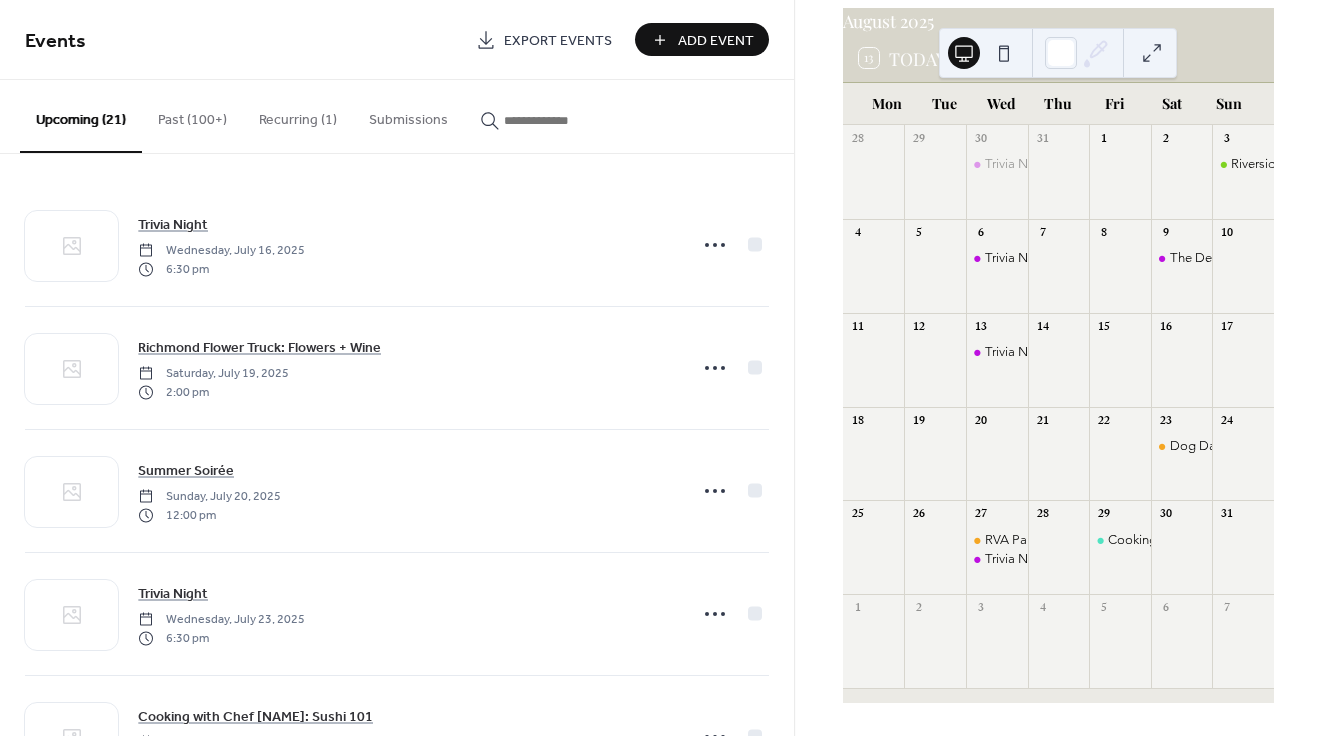 scroll, scrollTop: 109, scrollLeft: 0, axis: vertical 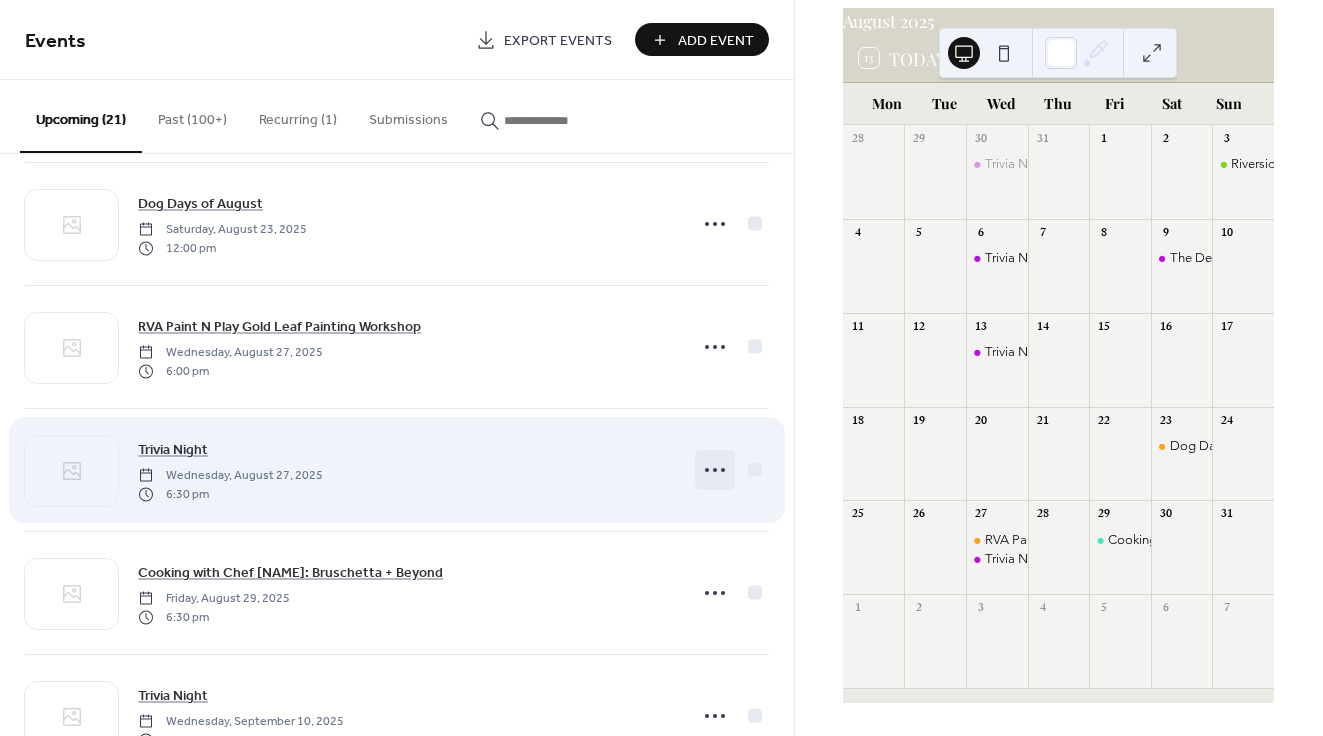 click 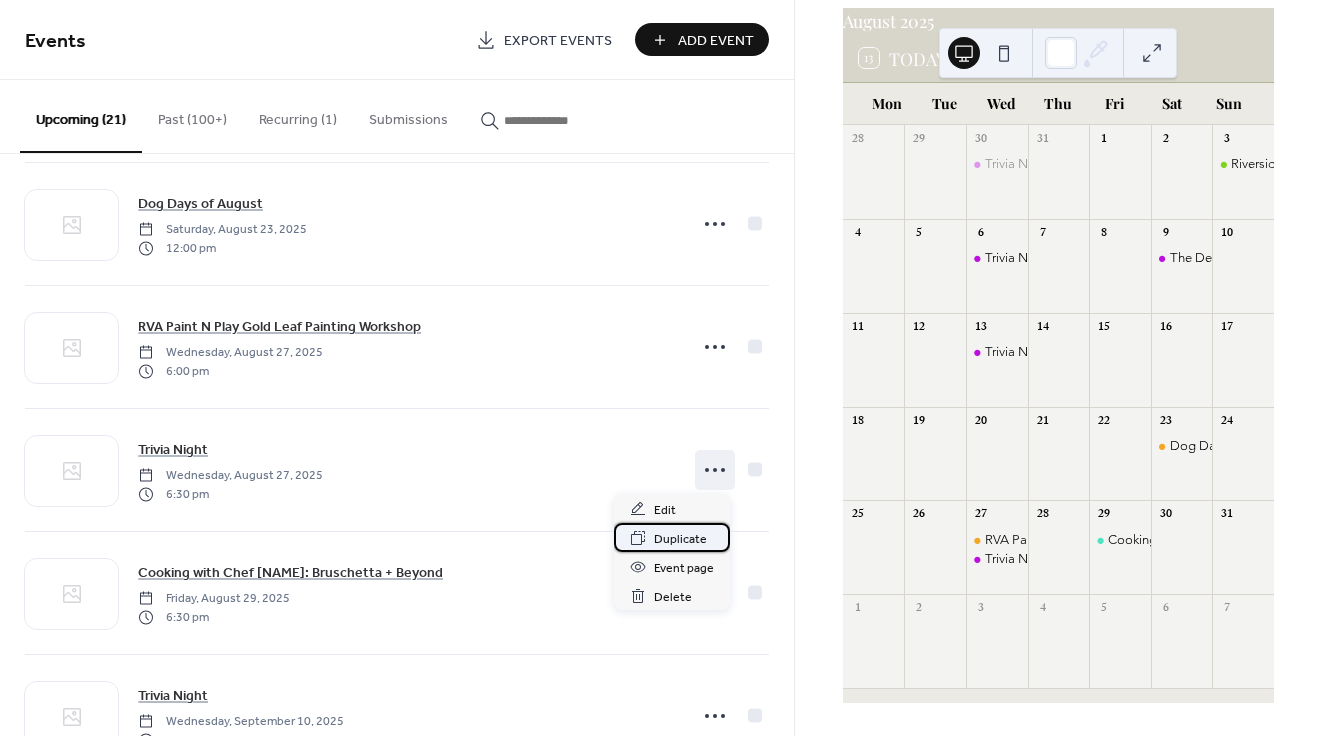 click on "Duplicate" at bounding box center (680, 539) 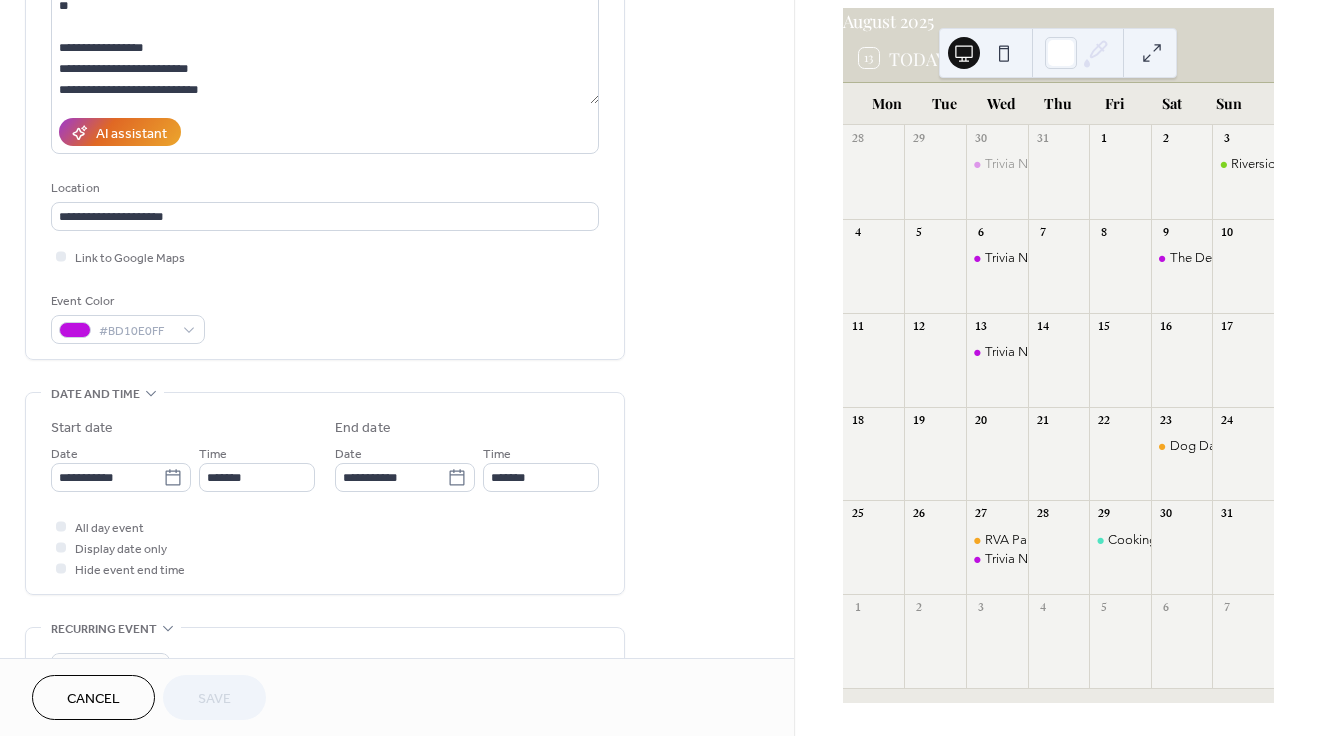 scroll, scrollTop: 318, scrollLeft: 0, axis: vertical 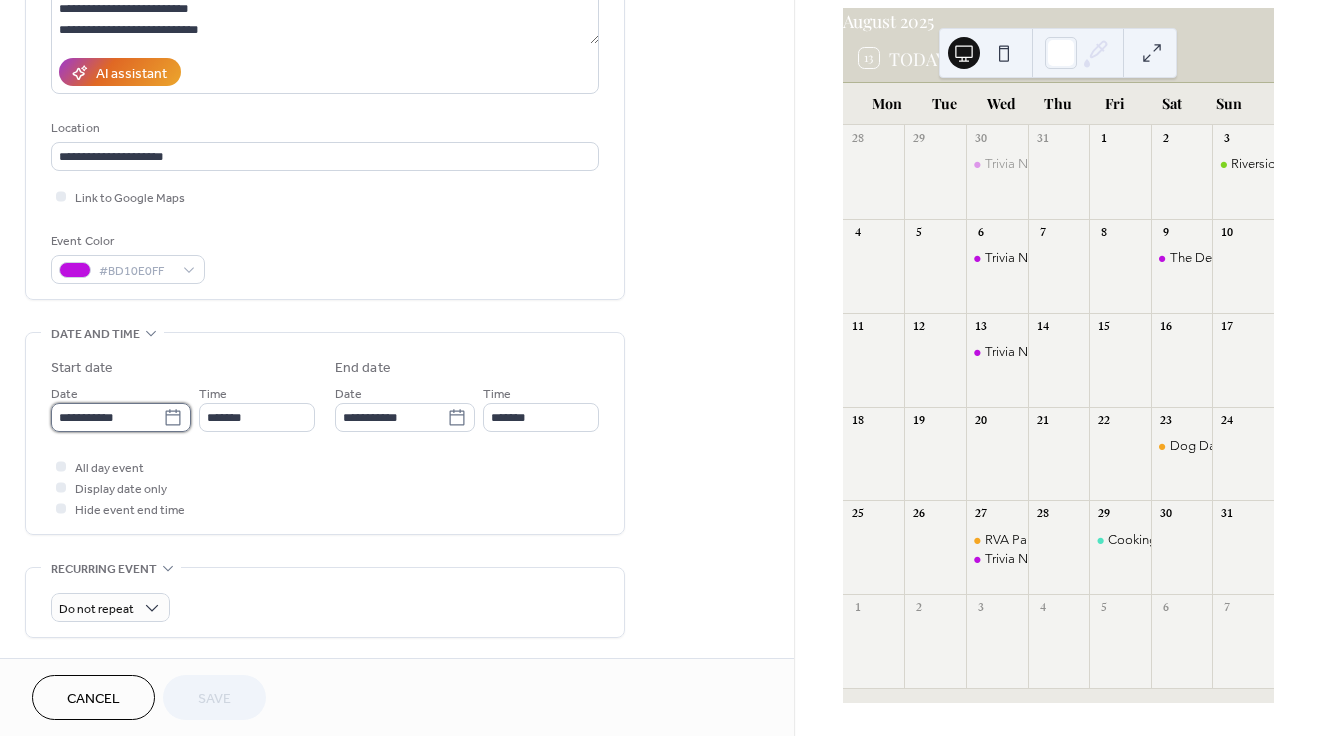 click on "**********" at bounding box center (107, 417) 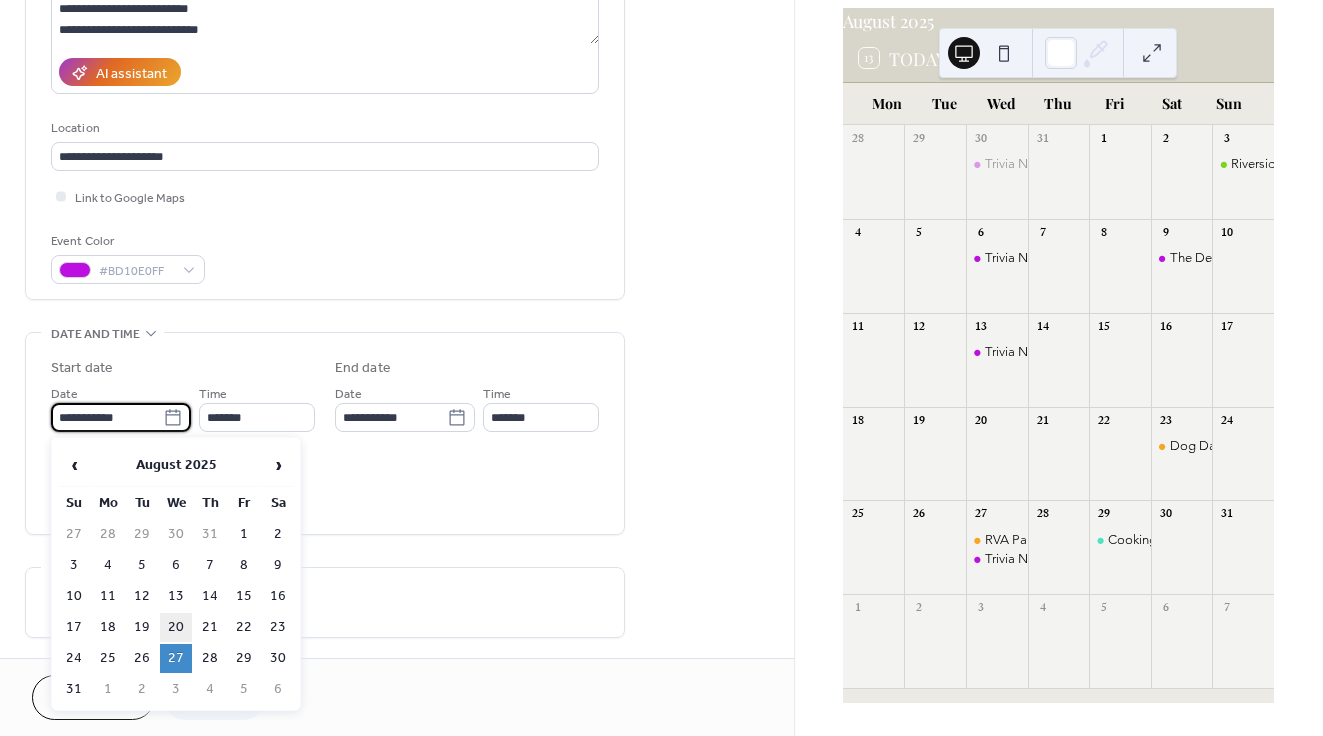 click on "20" at bounding box center (176, 627) 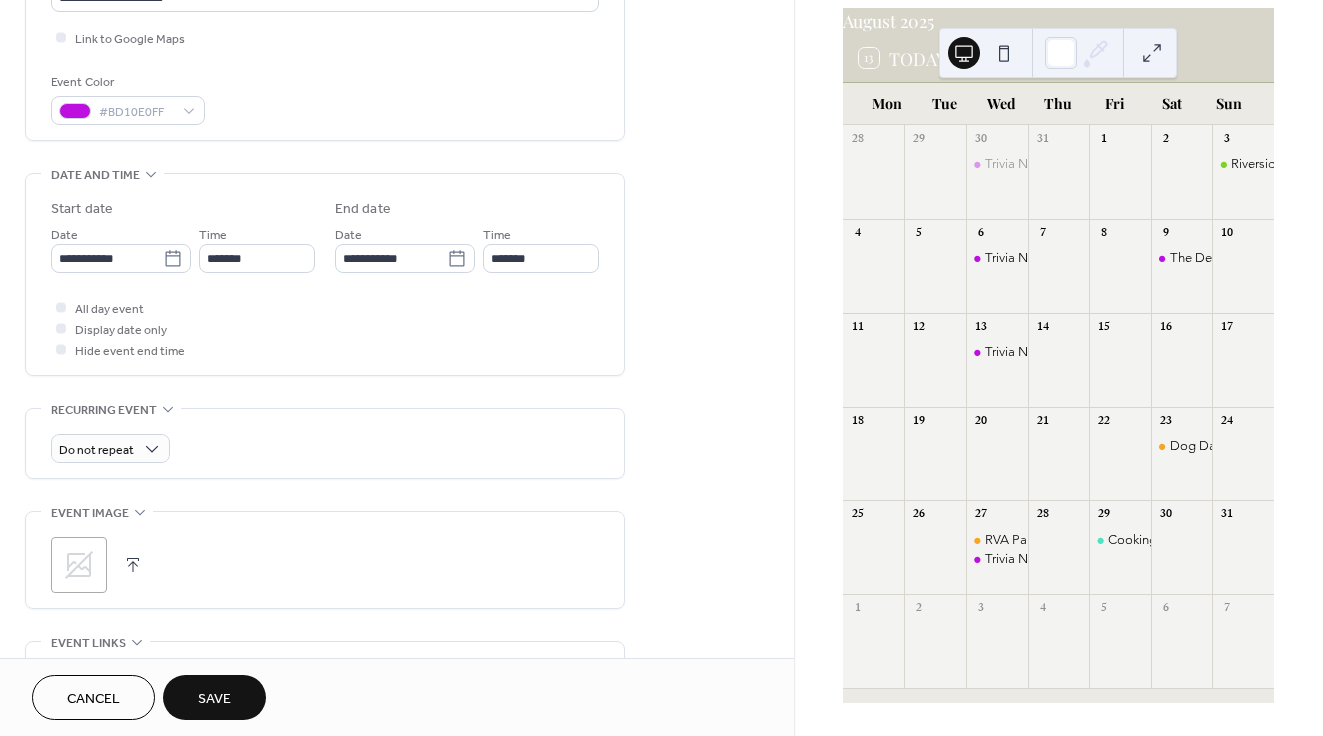 scroll, scrollTop: 484, scrollLeft: 0, axis: vertical 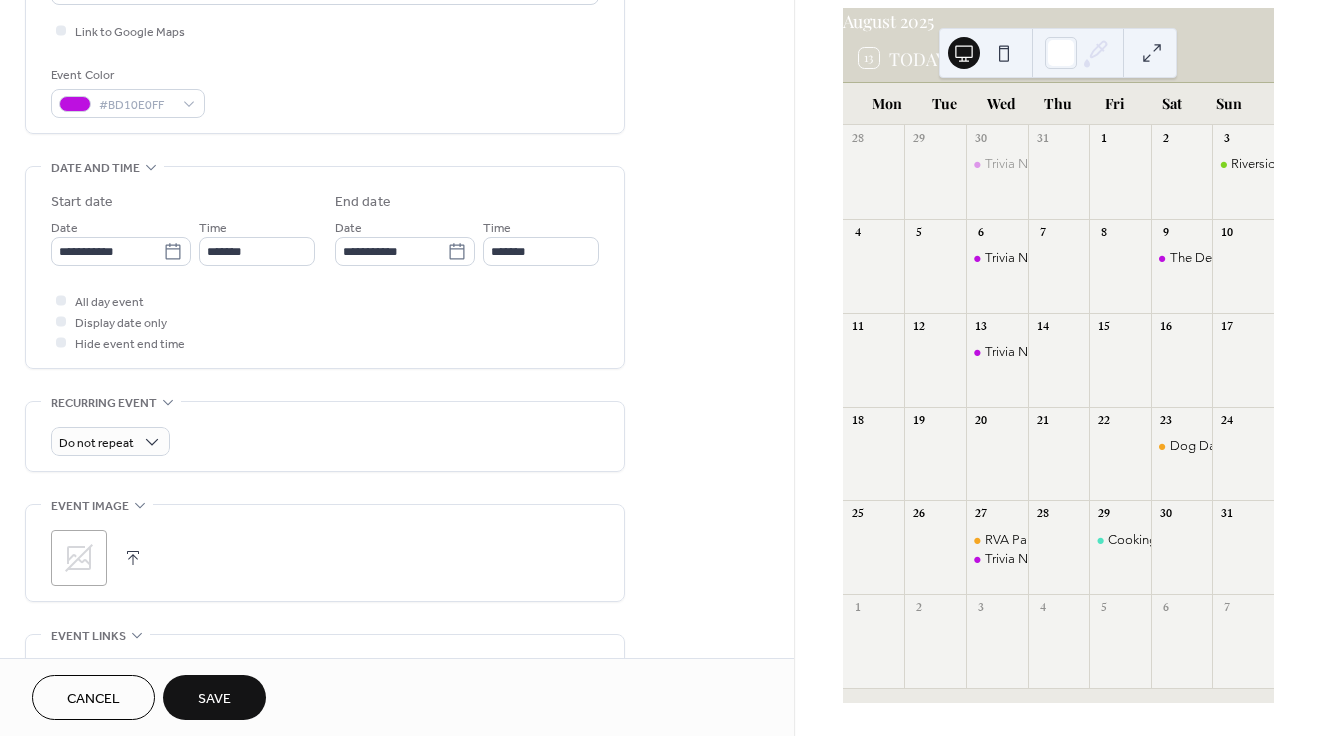 click on "Save" at bounding box center [214, 699] 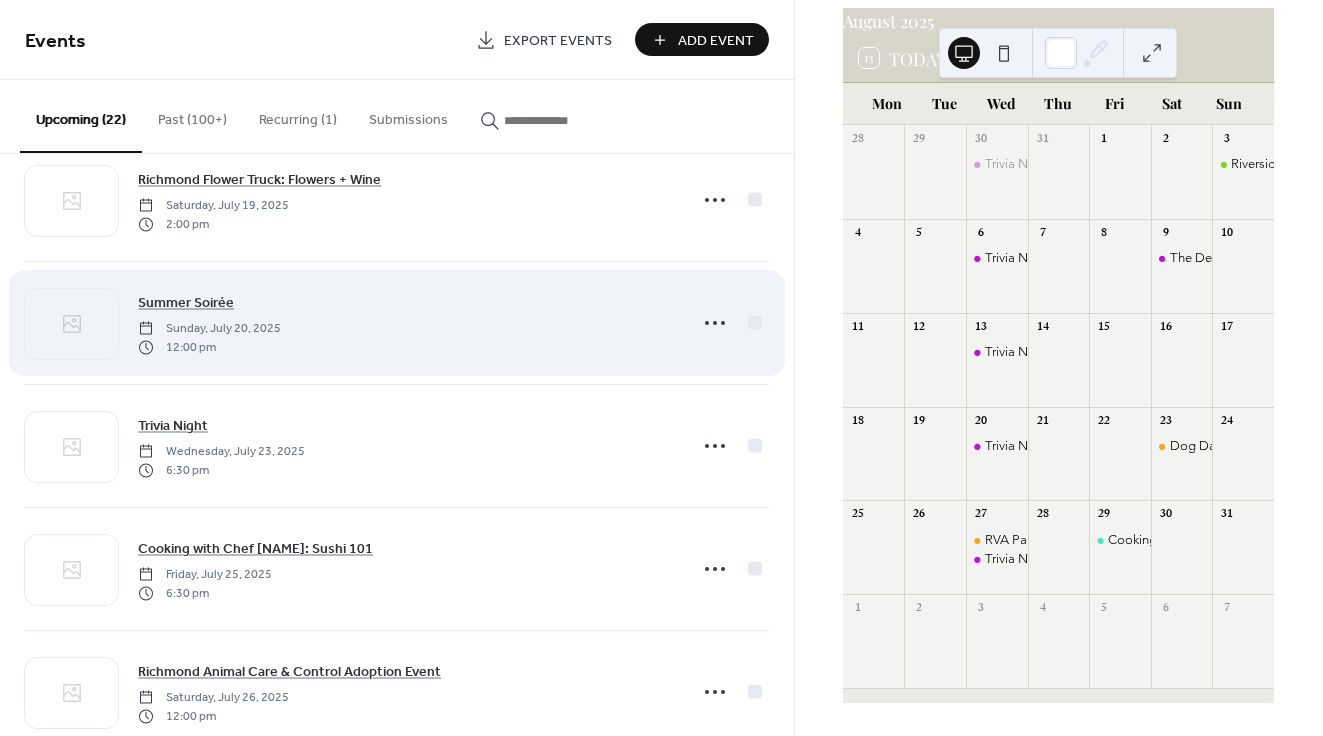 scroll, scrollTop: 349, scrollLeft: 0, axis: vertical 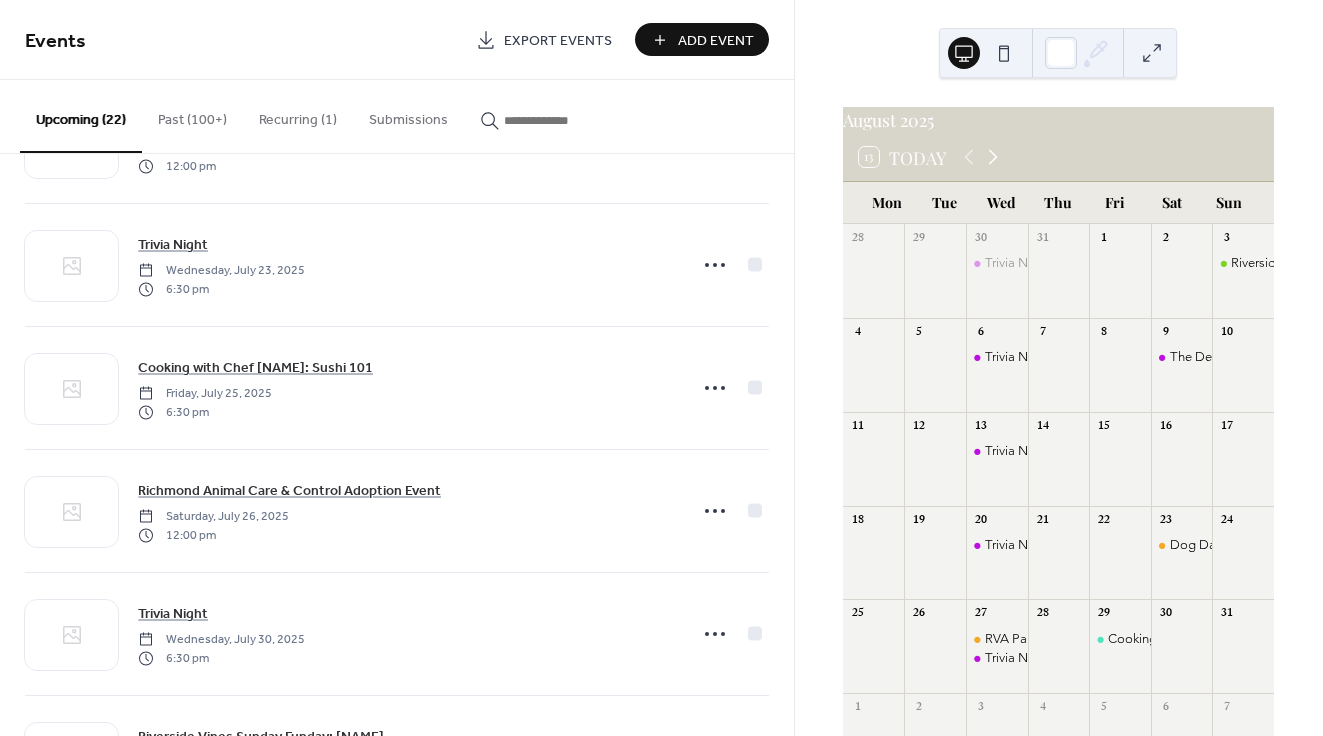click 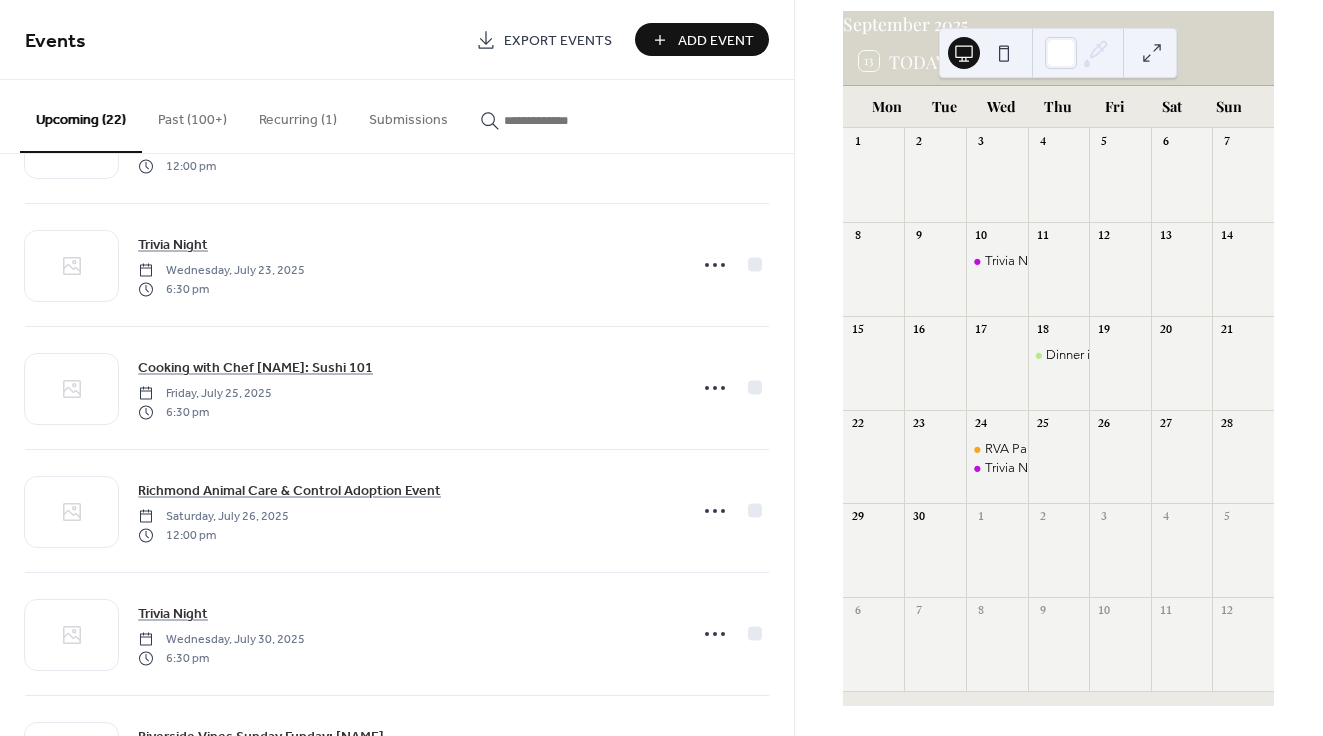scroll, scrollTop: 111, scrollLeft: 0, axis: vertical 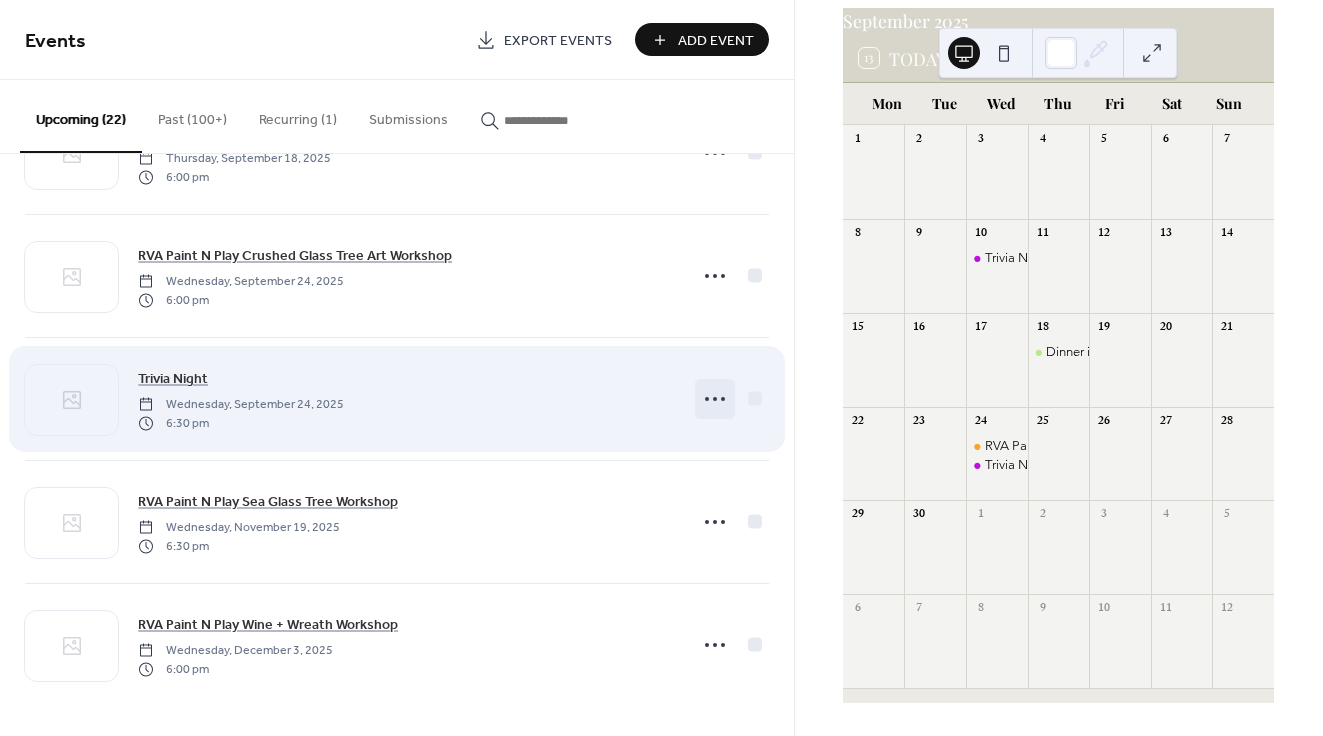 click 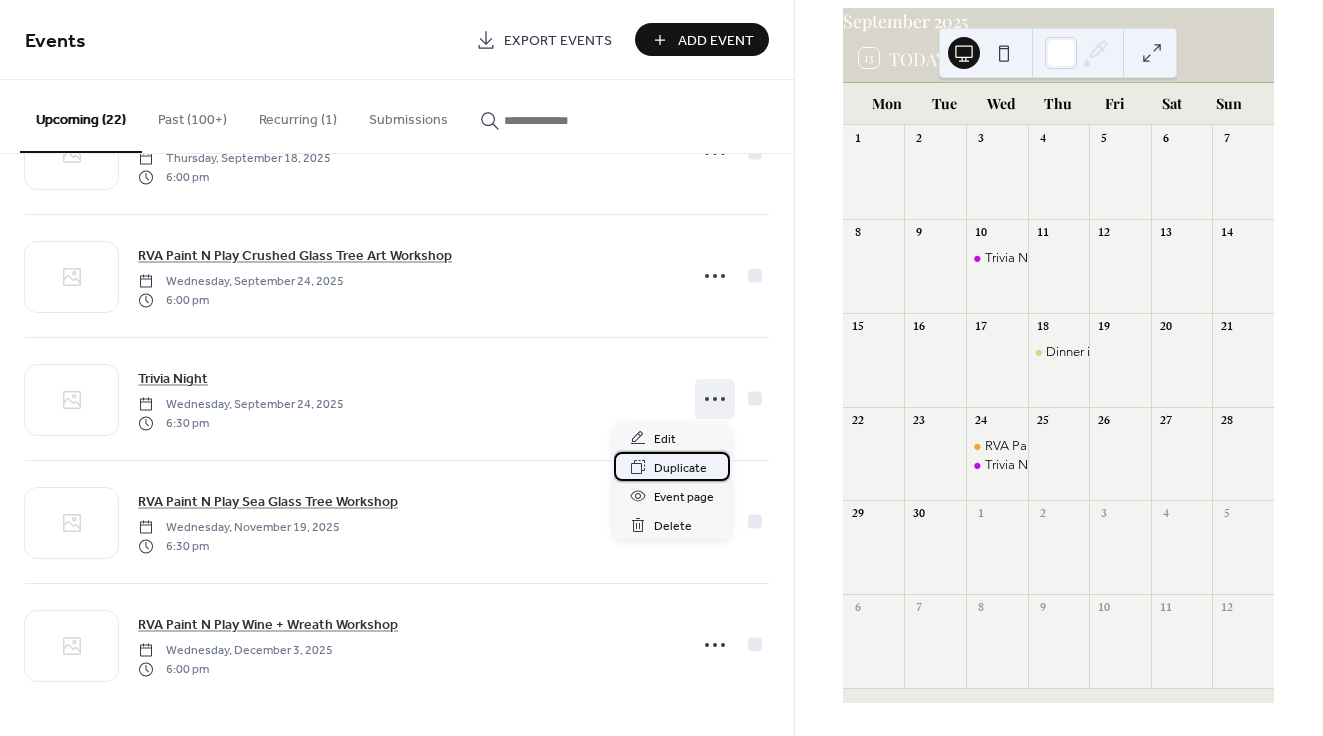 click on "Duplicate" at bounding box center [680, 468] 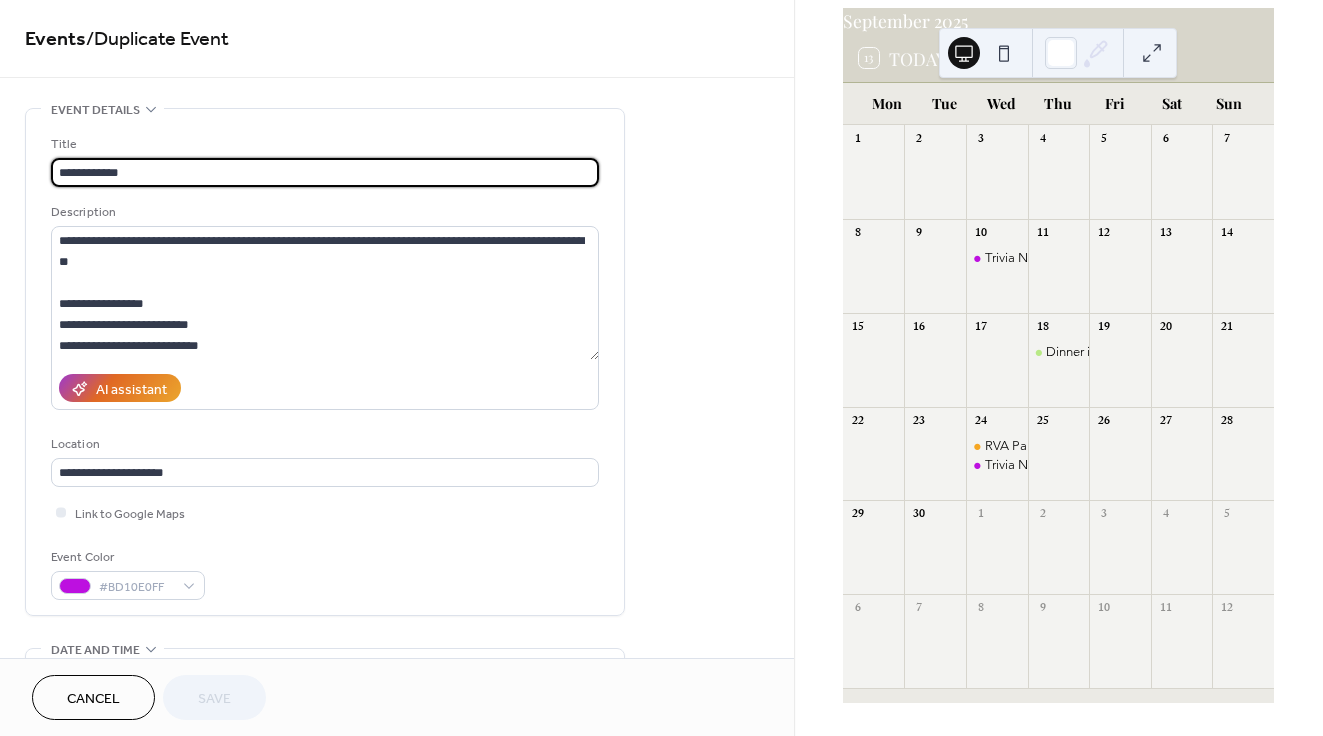 scroll, scrollTop: 0, scrollLeft: 0, axis: both 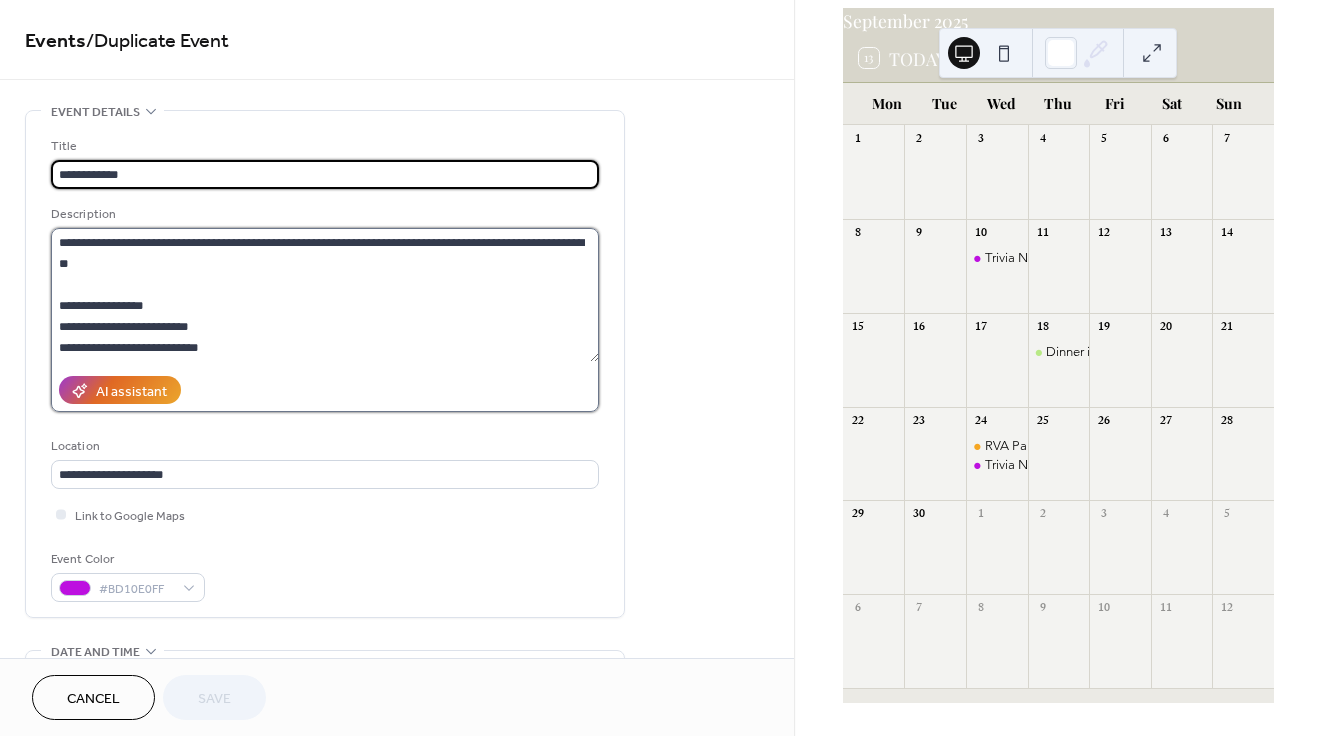 click on "**********" at bounding box center (325, 295) 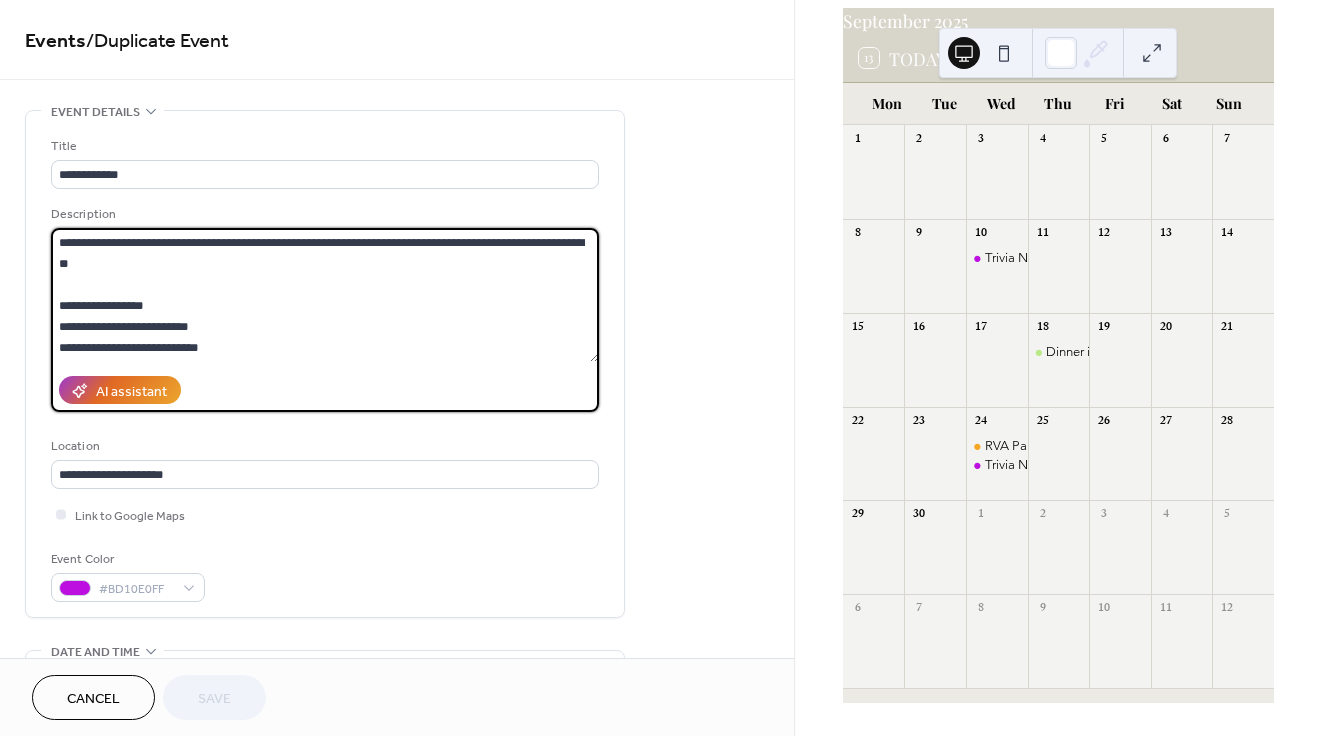 scroll, scrollTop: 42, scrollLeft: 0, axis: vertical 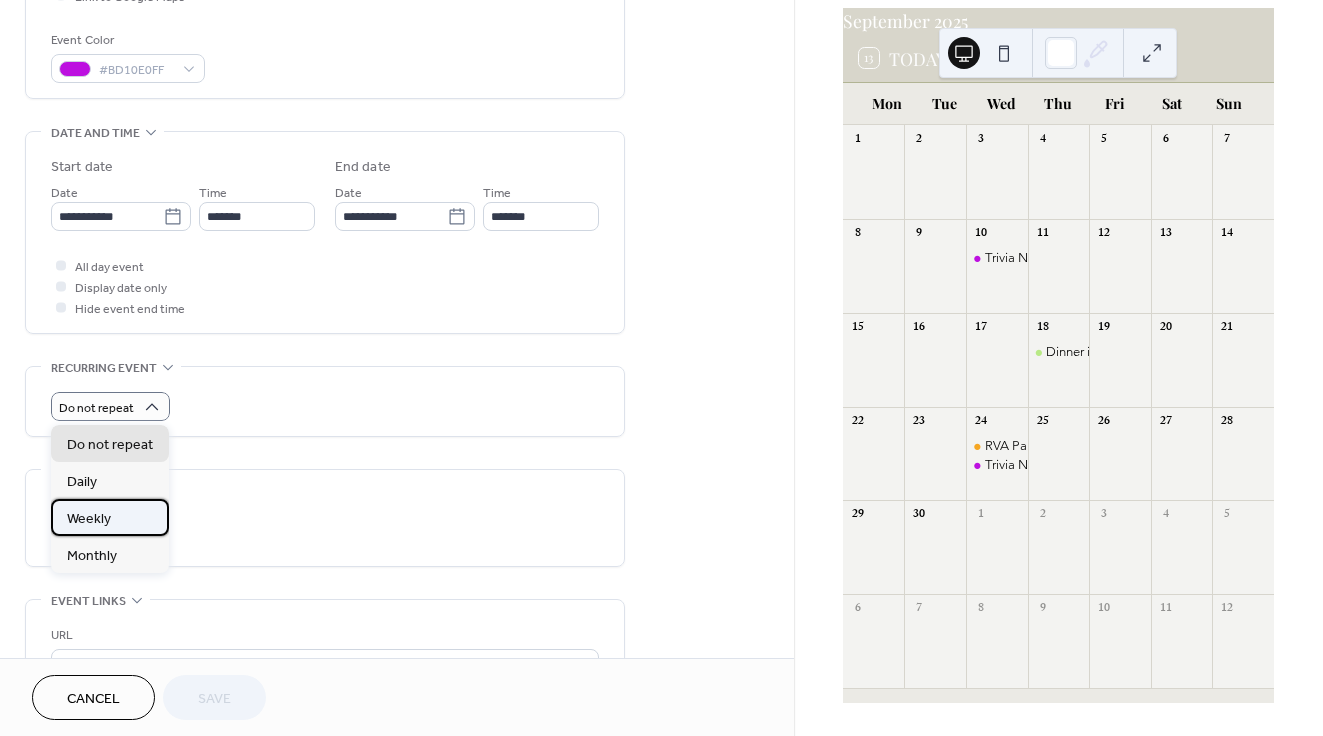 click on "Weekly" at bounding box center (110, 517) 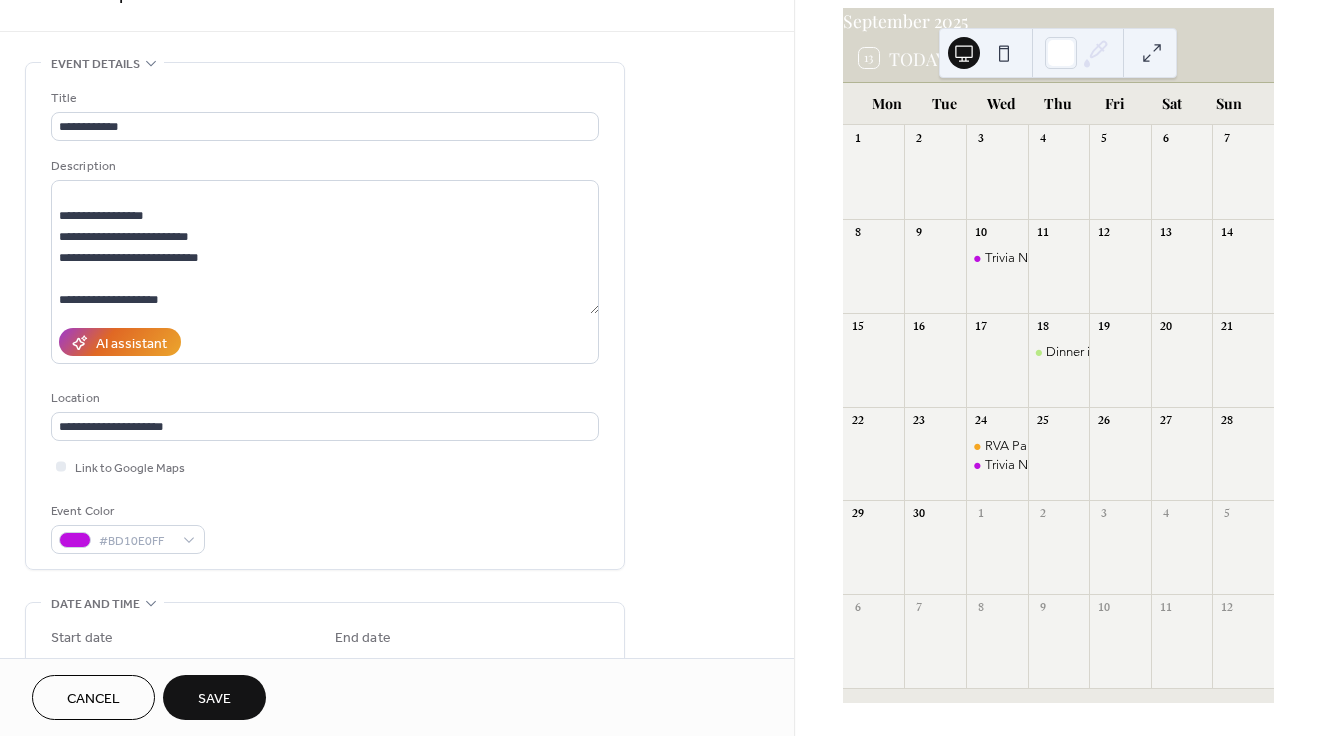 scroll, scrollTop: 0, scrollLeft: 0, axis: both 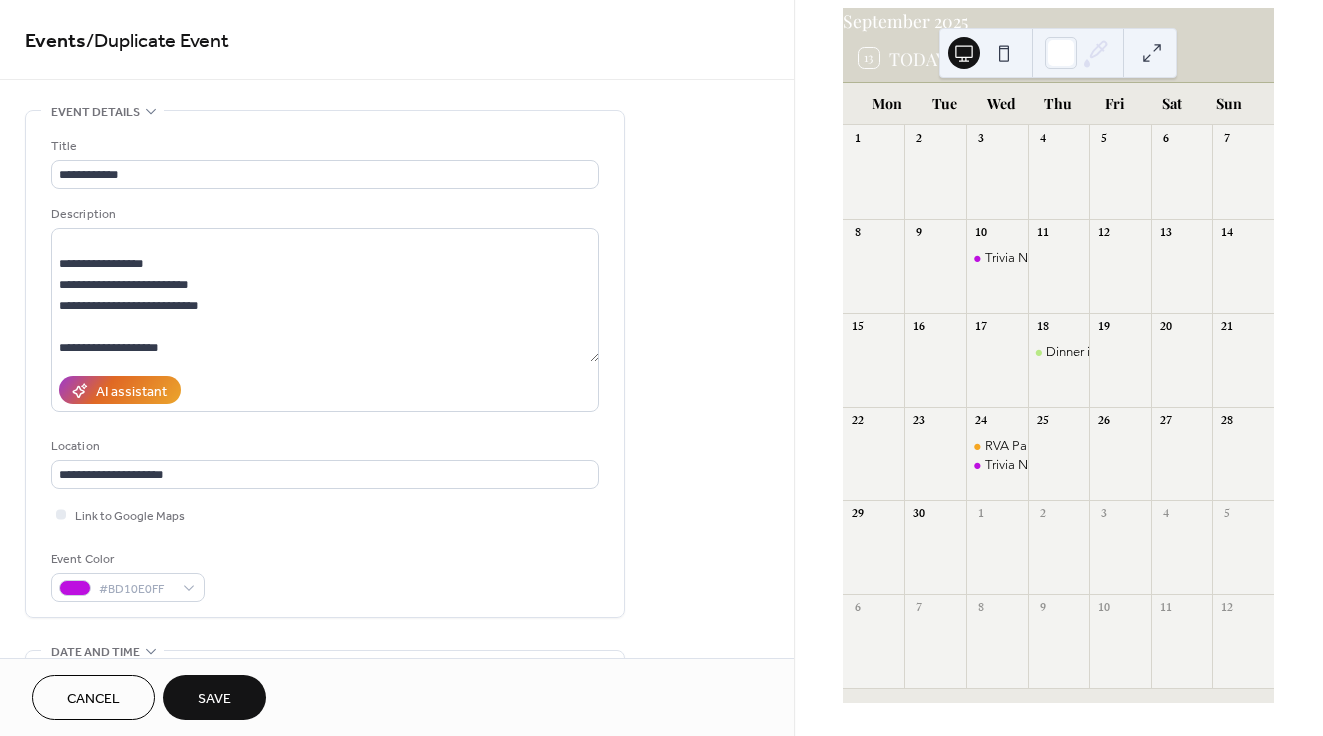 click on "Save" at bounding box center (214, 699) 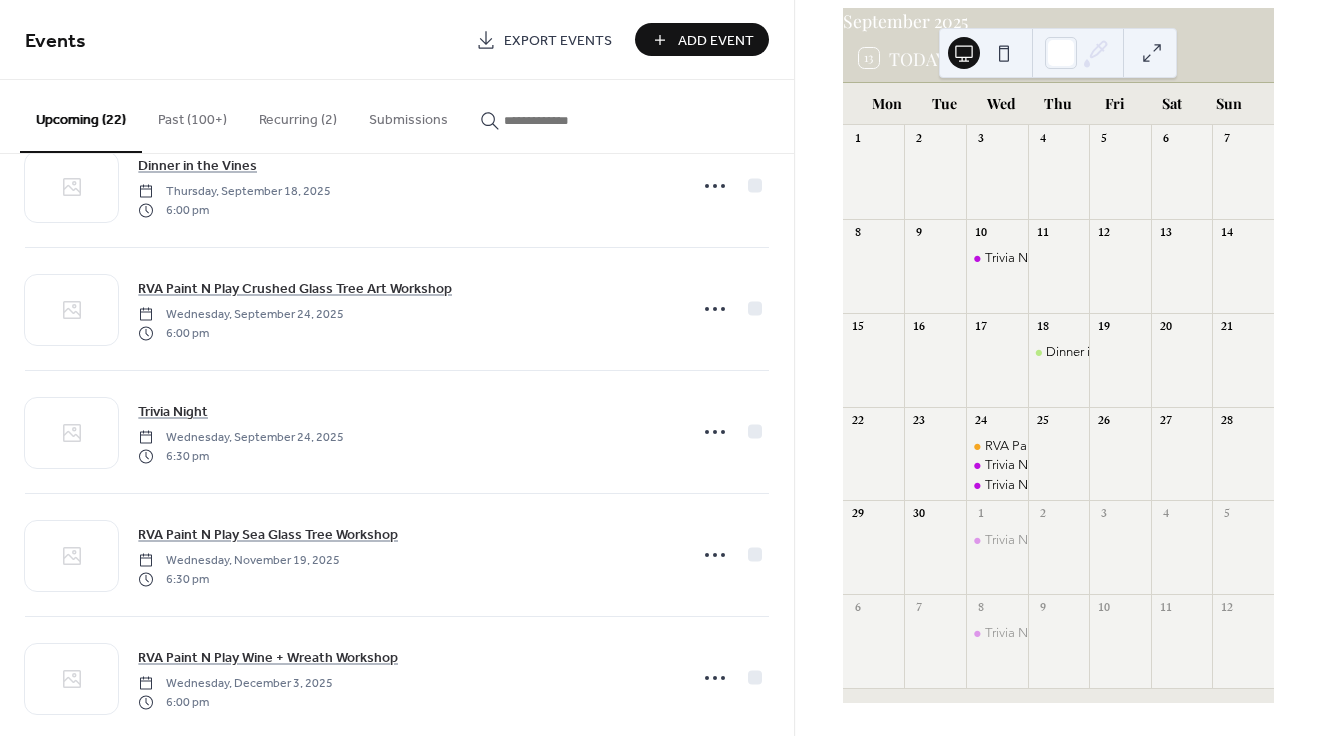 scroll, scrollTop: 2139, scrollLeft: 0, axis: vertical 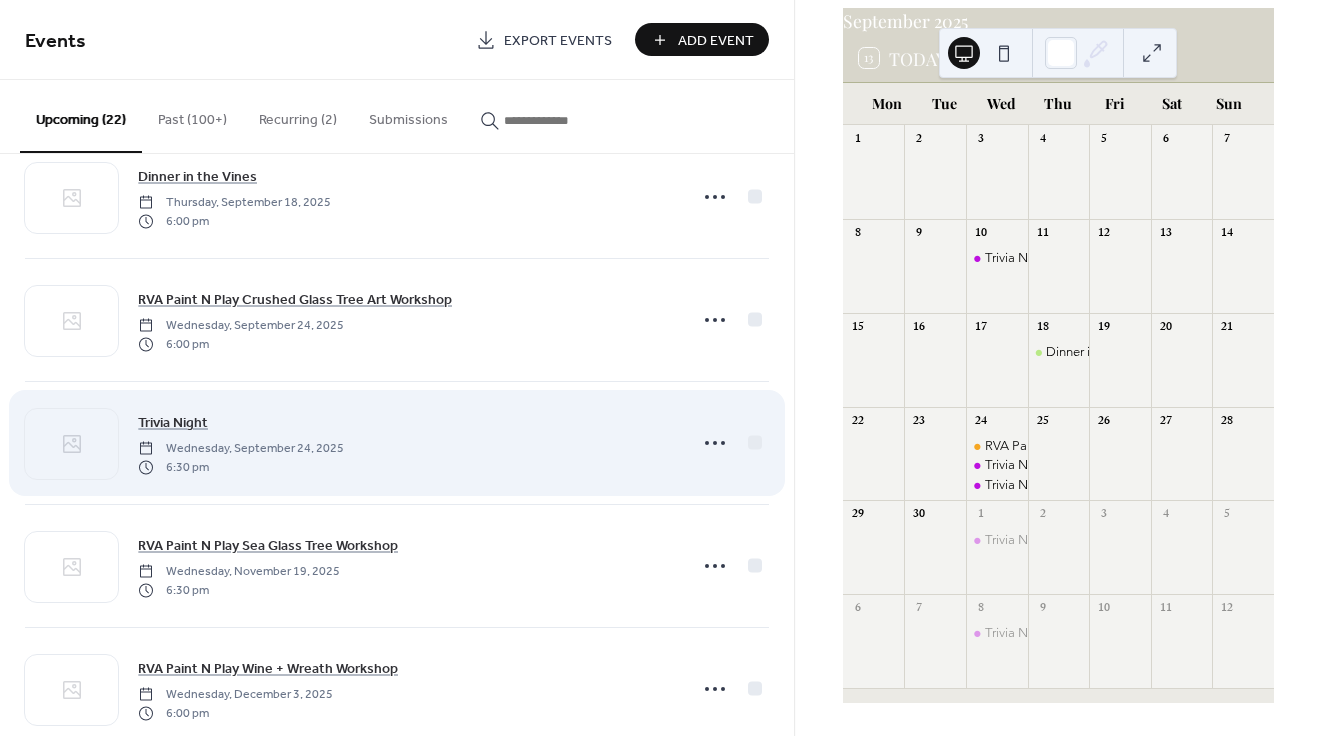 click on "Trivia Night Wednesday, September 24, 2025 6:30 pm" at bounding box center (406, 443) 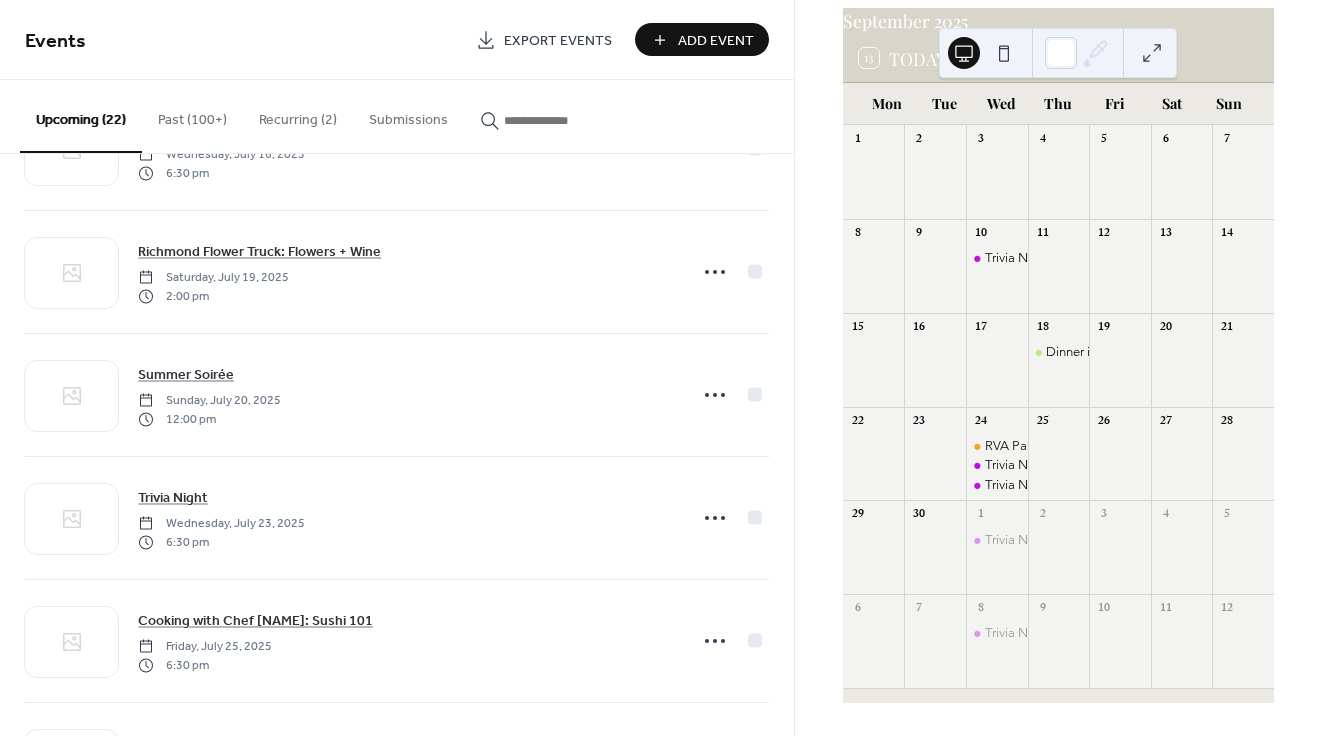 scroll, scrollTop: 0, scrollLeft: 0, axis: both 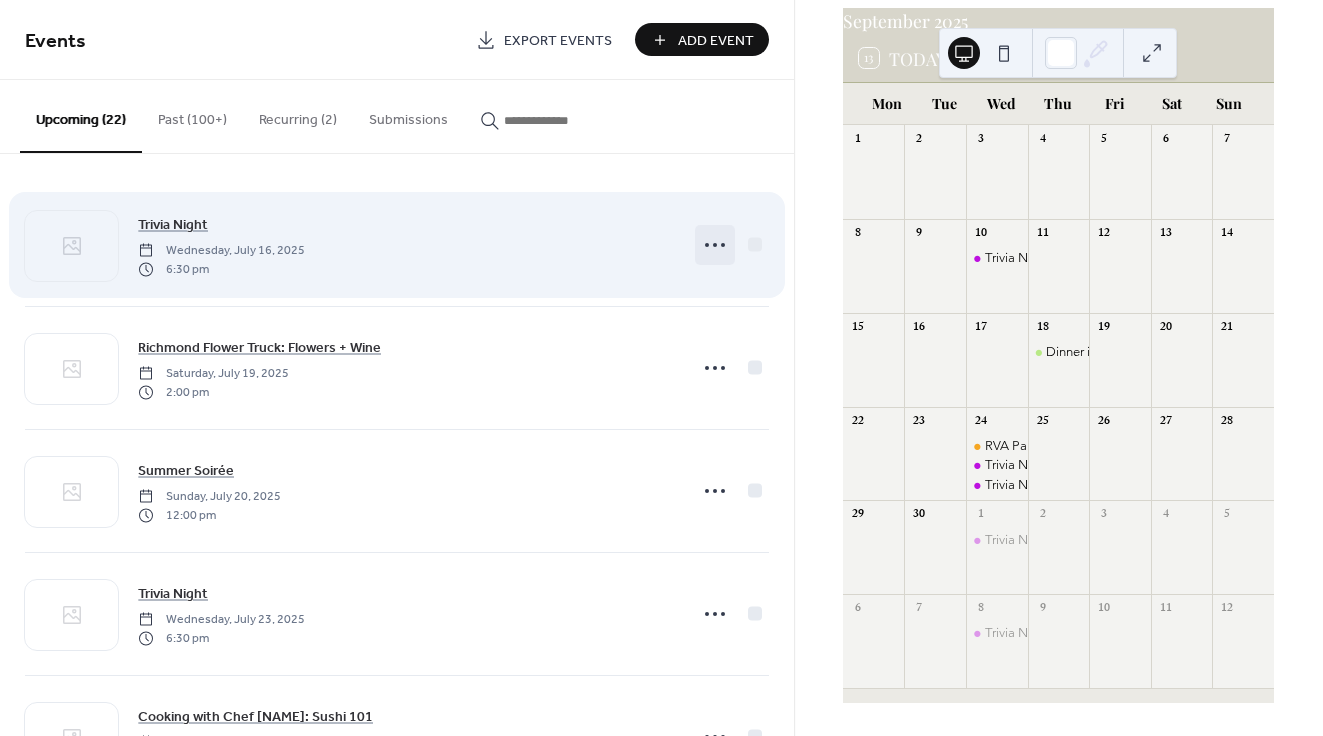 click 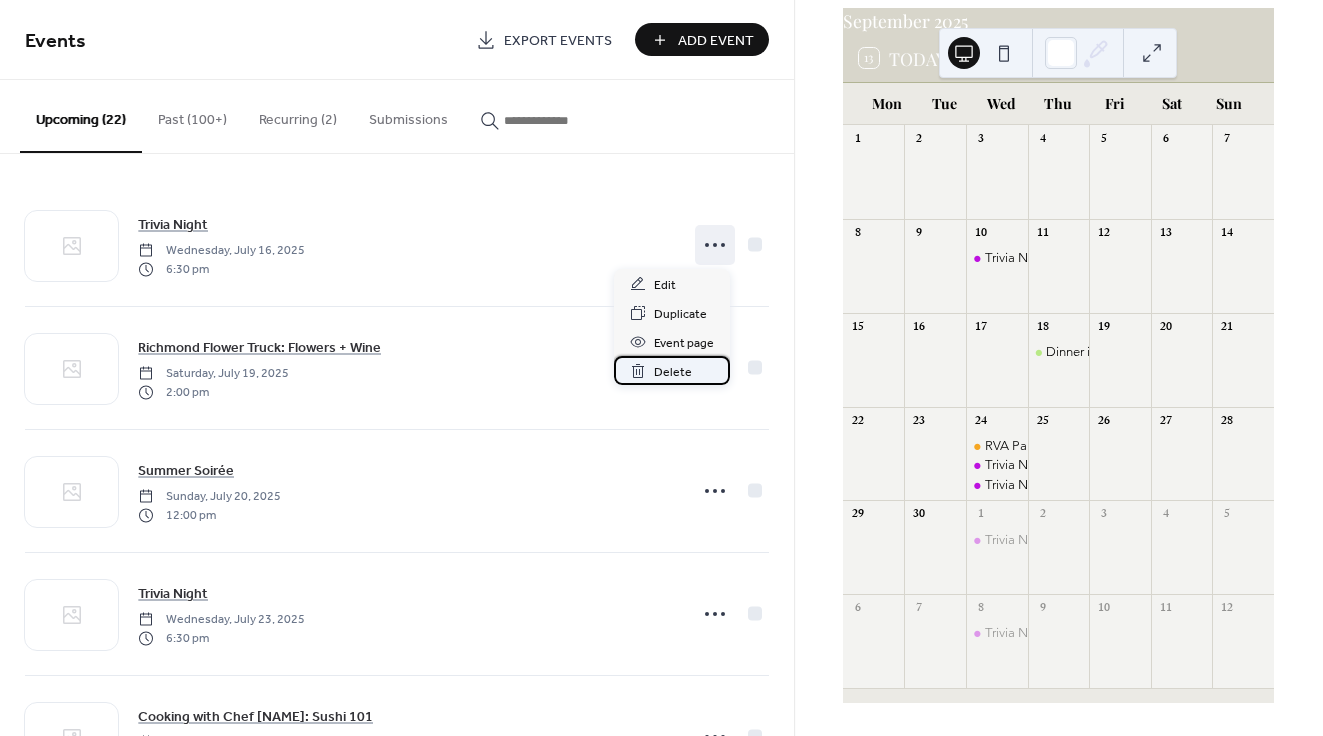 click on "Delete" at bounding box center (673, 372) 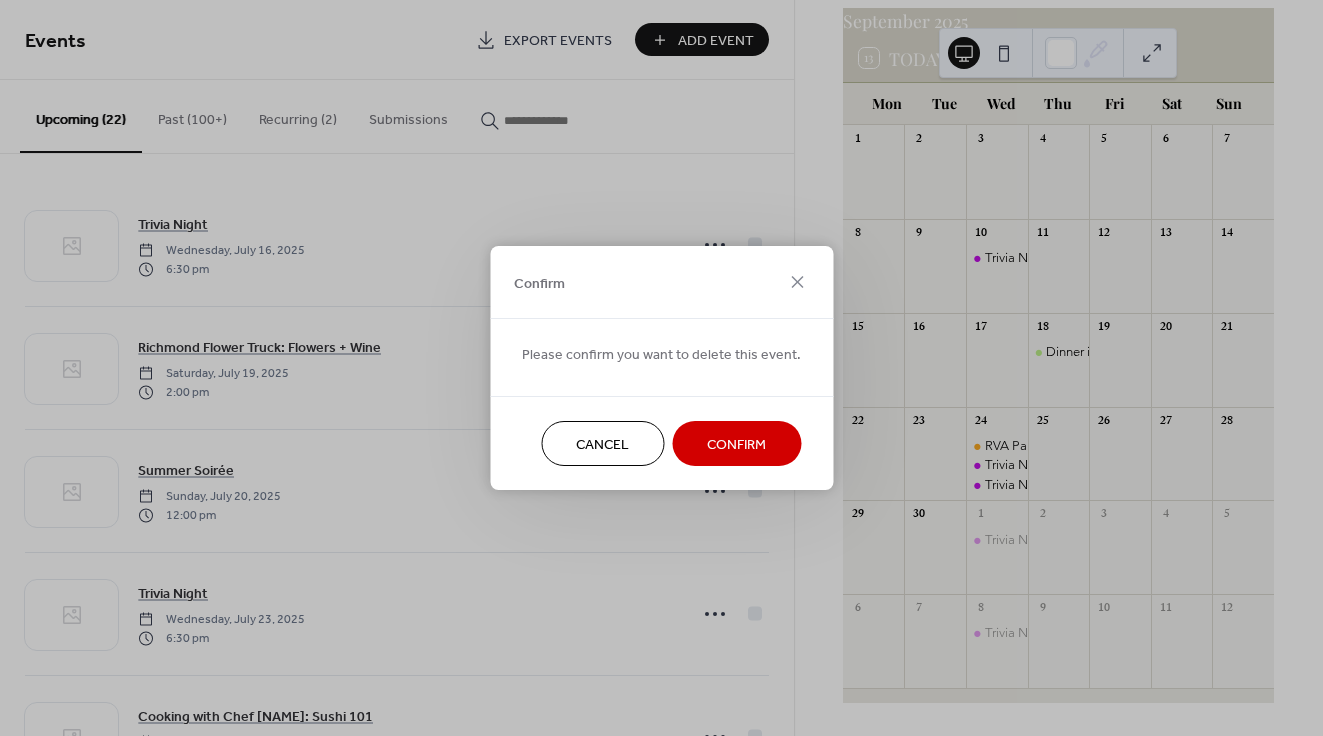 click on "Confirm" at bounding box center (736, 445) 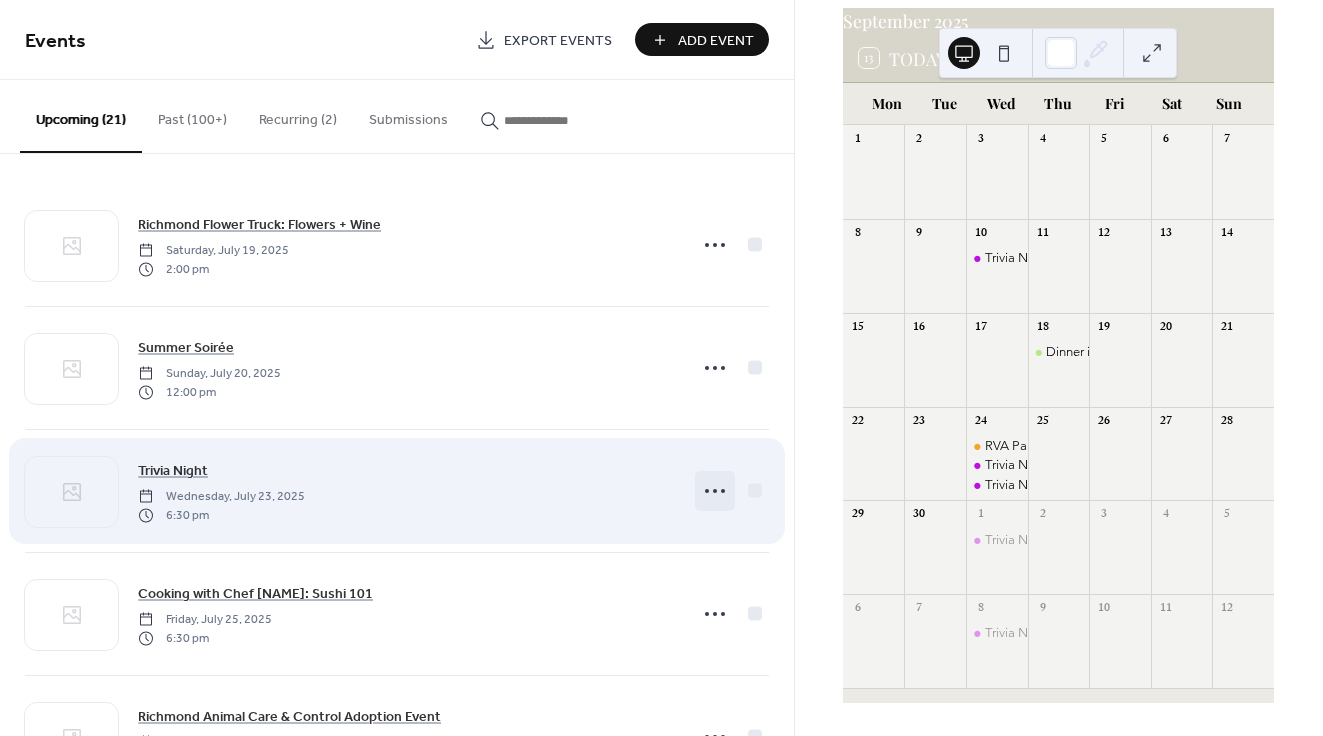 click 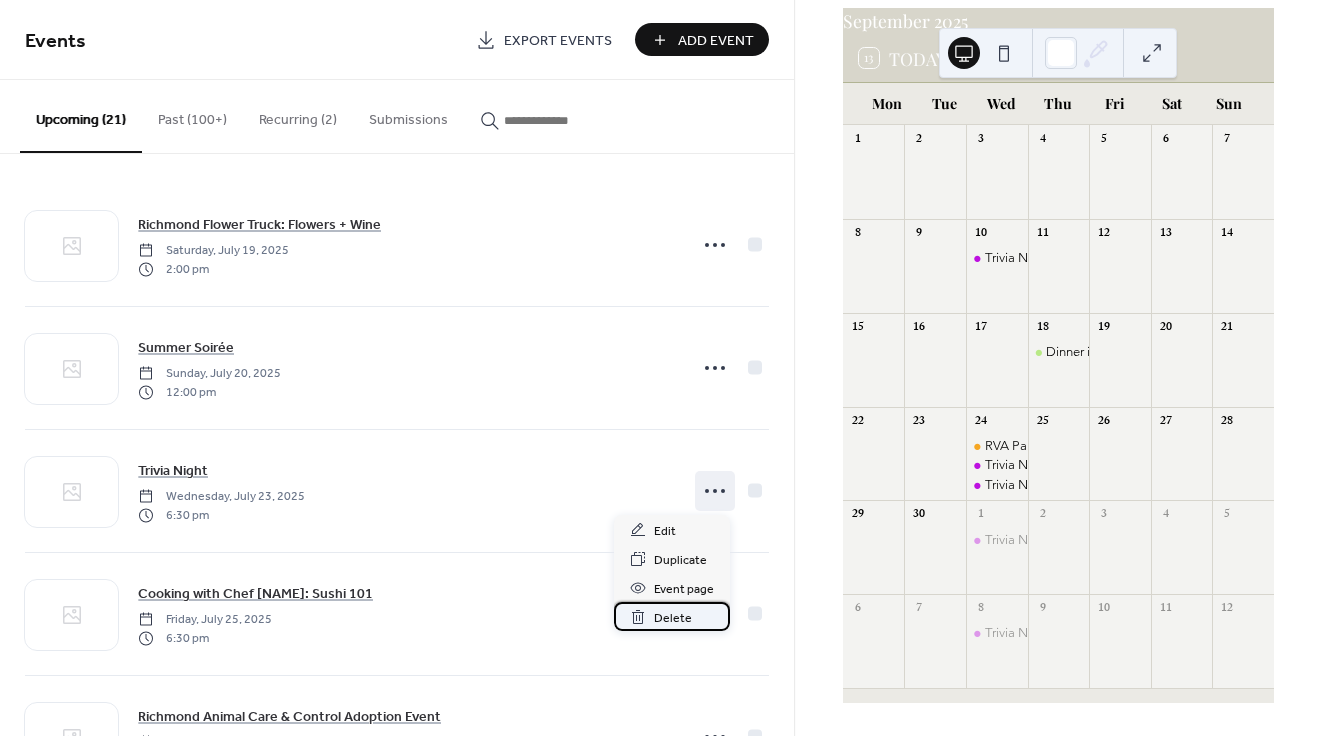 click on "Delete" at bounding box center [673, 618] 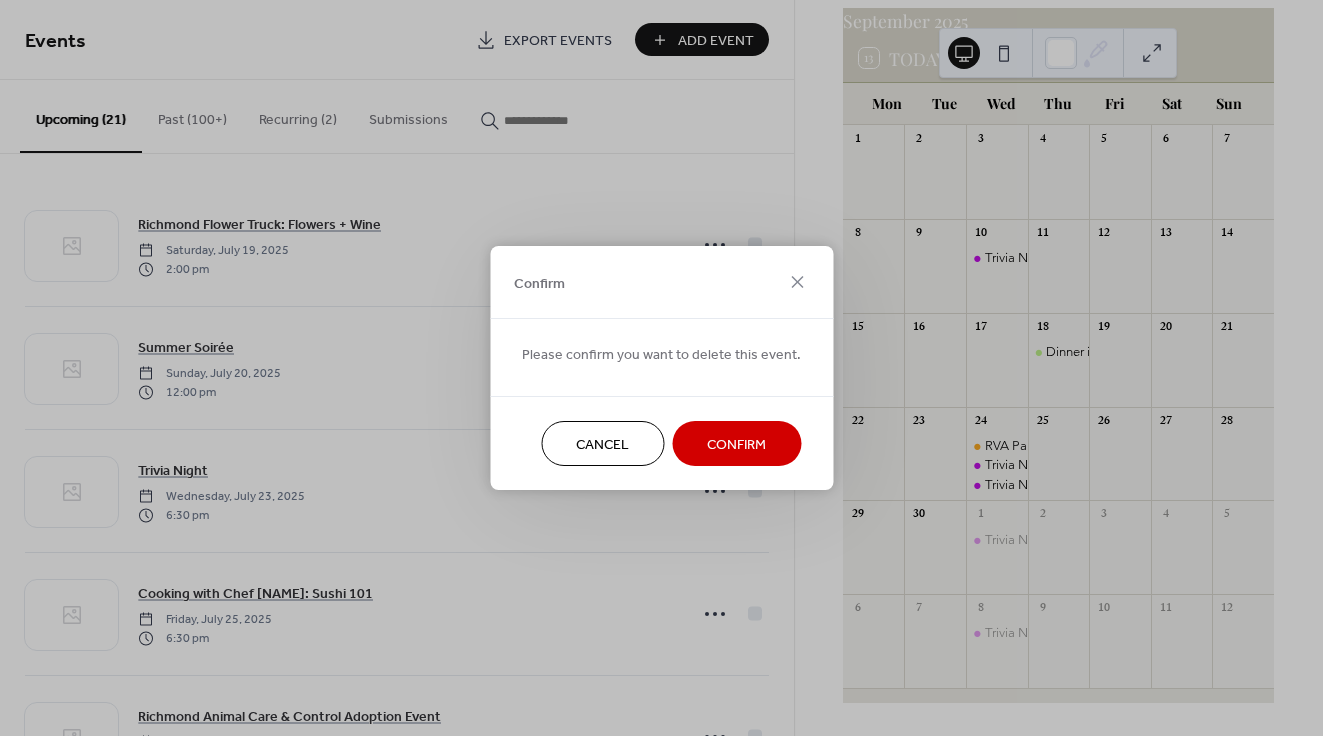 click on "Confirm" at bounding box center (736, 445) 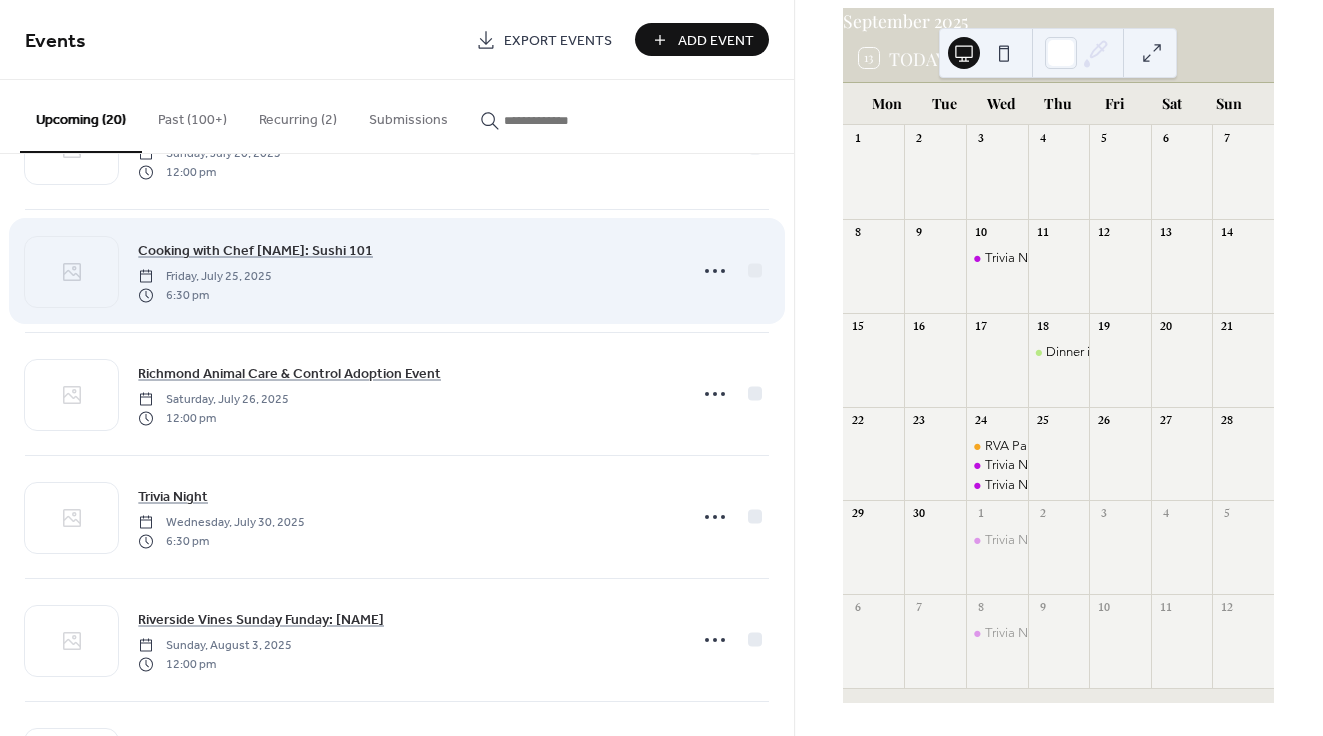 scroll, scrollTop: 239, scrollLeft: 0, axis: vertical 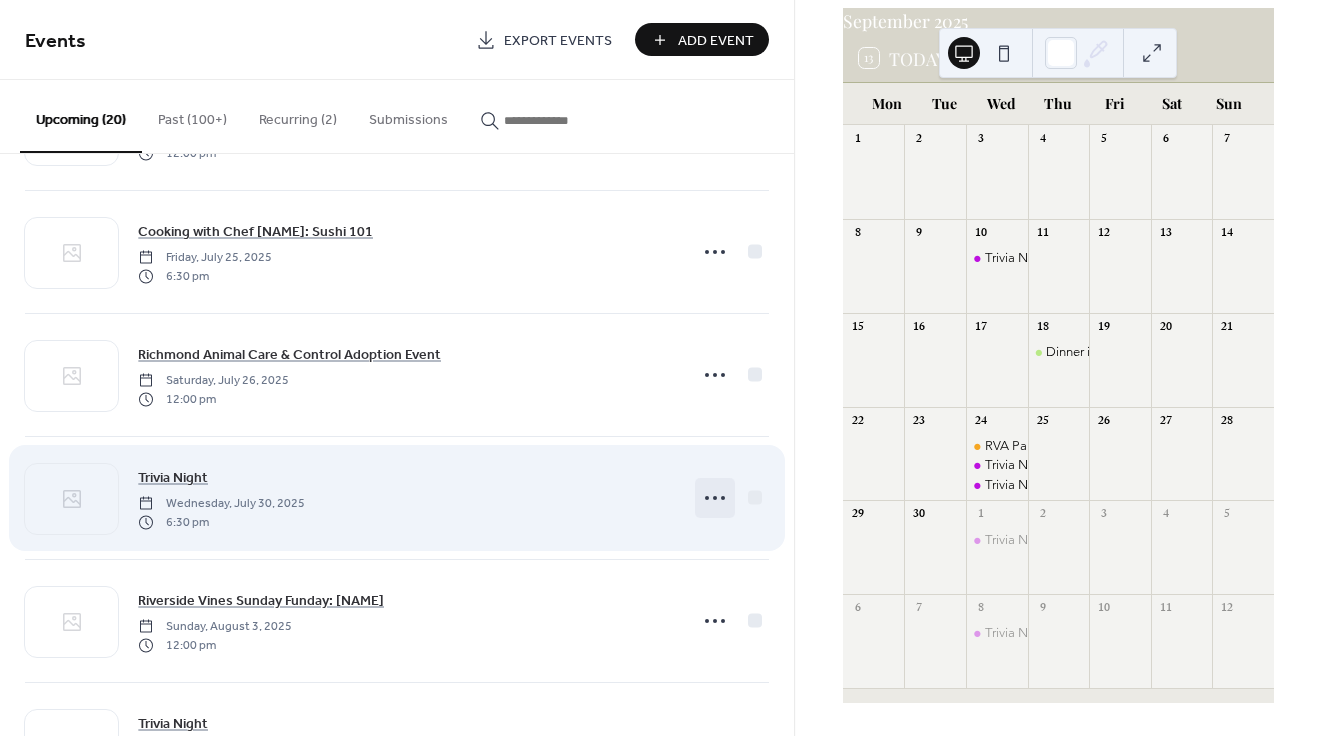 click 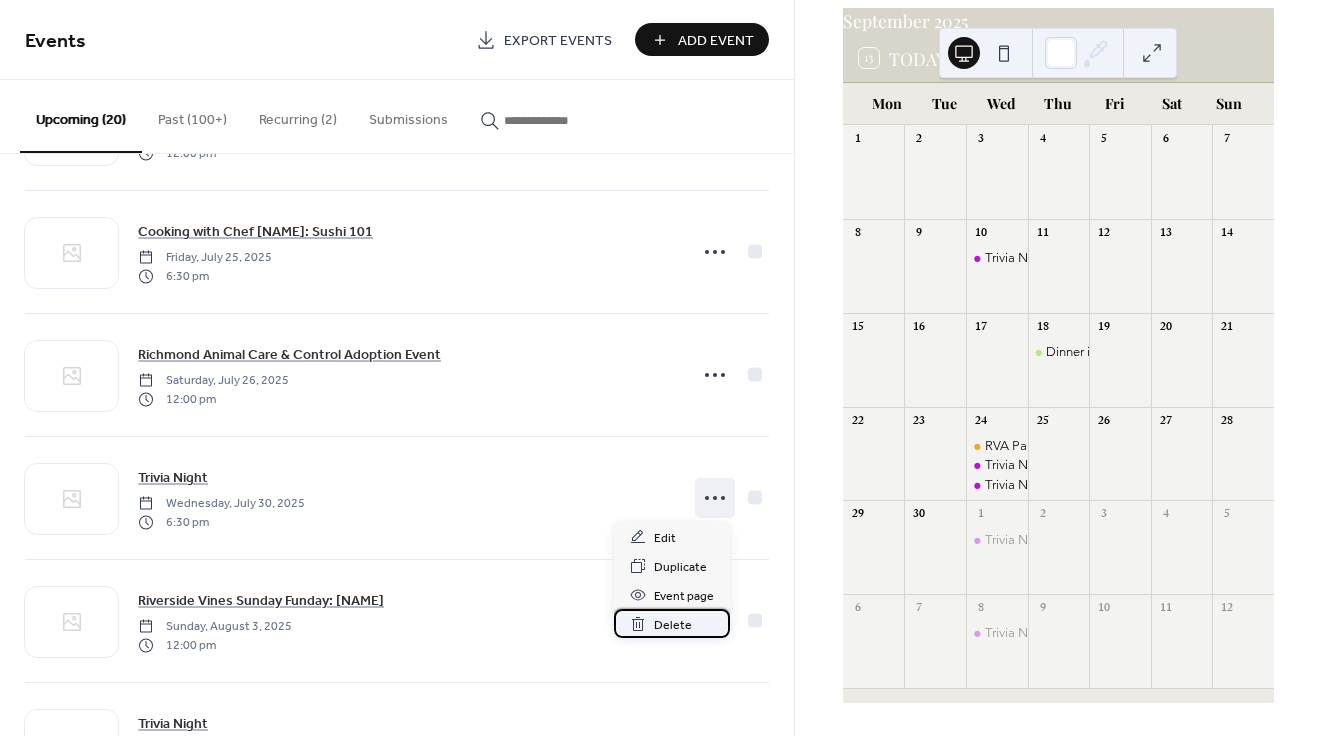 click on "Delete" at bounding box center (673, 625) 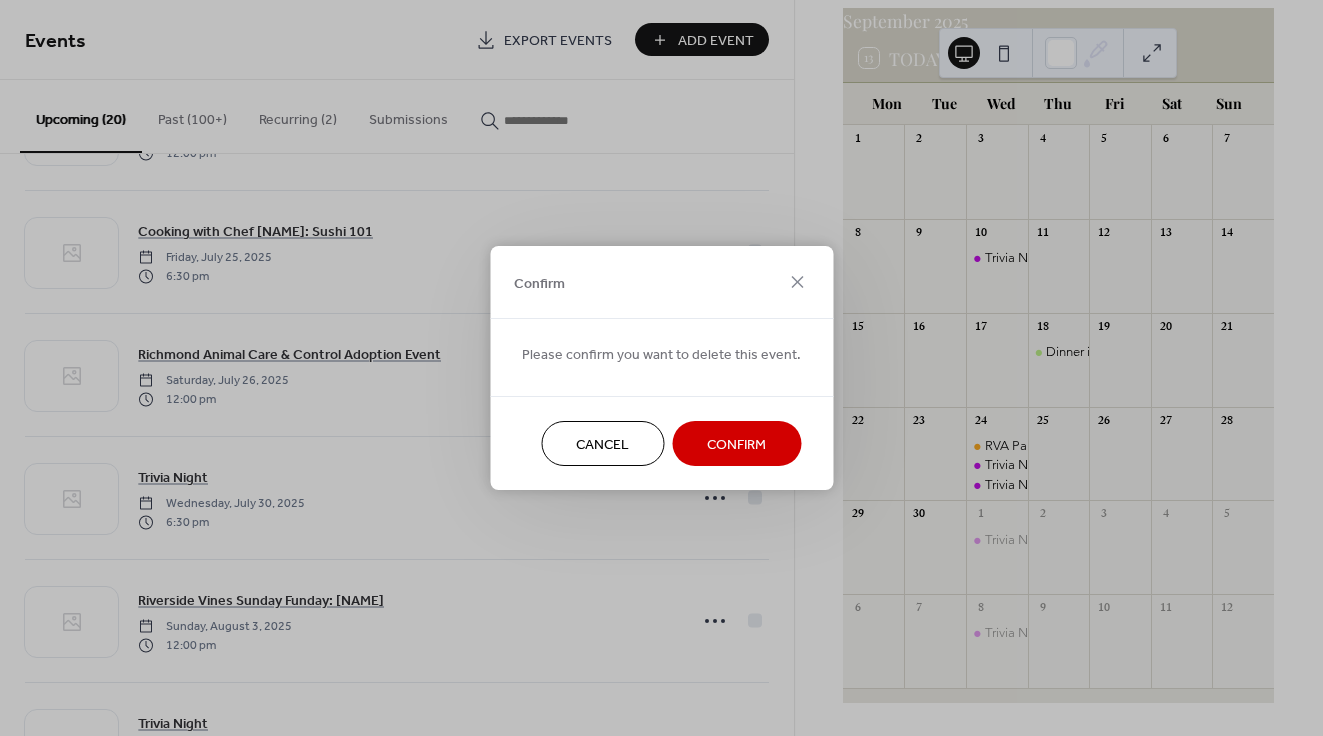 click on "Confirm" at bounding box center (736, 445) 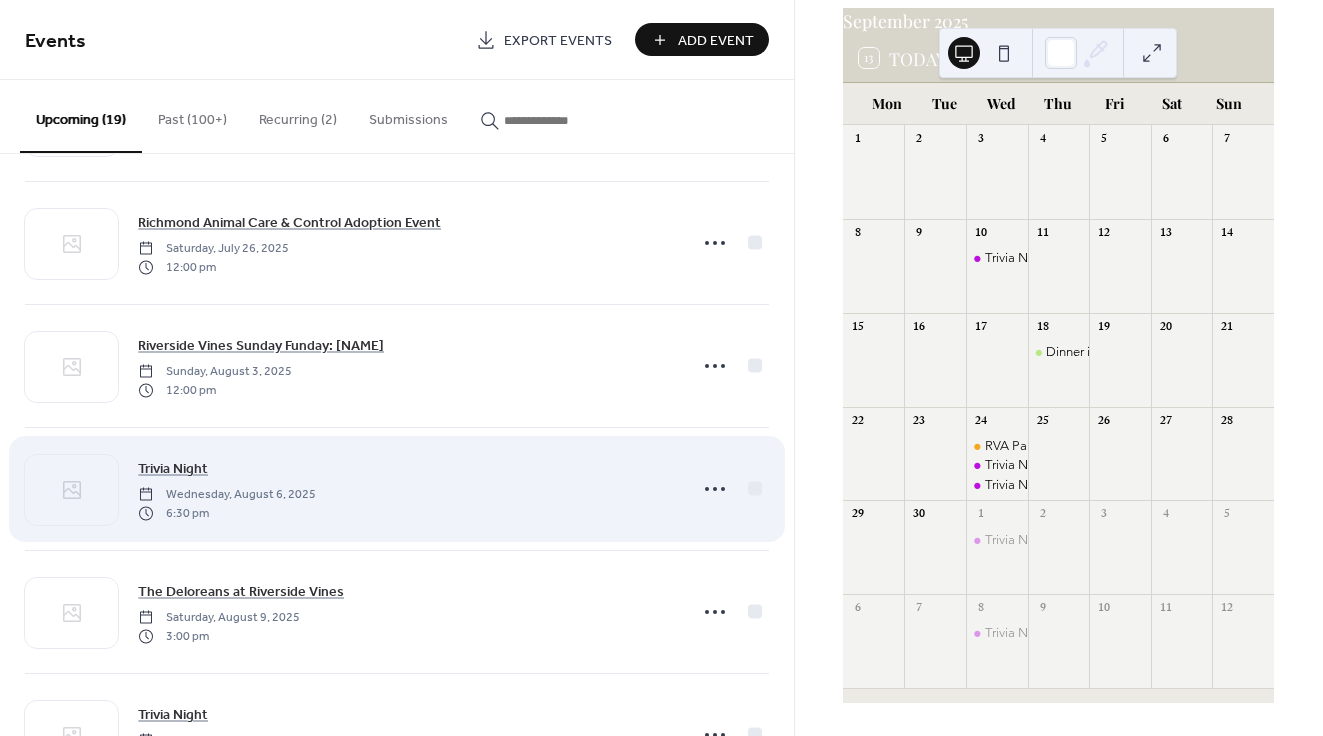 scroll, scrollTop: 401, scrollLeft: 0, axis: vertical 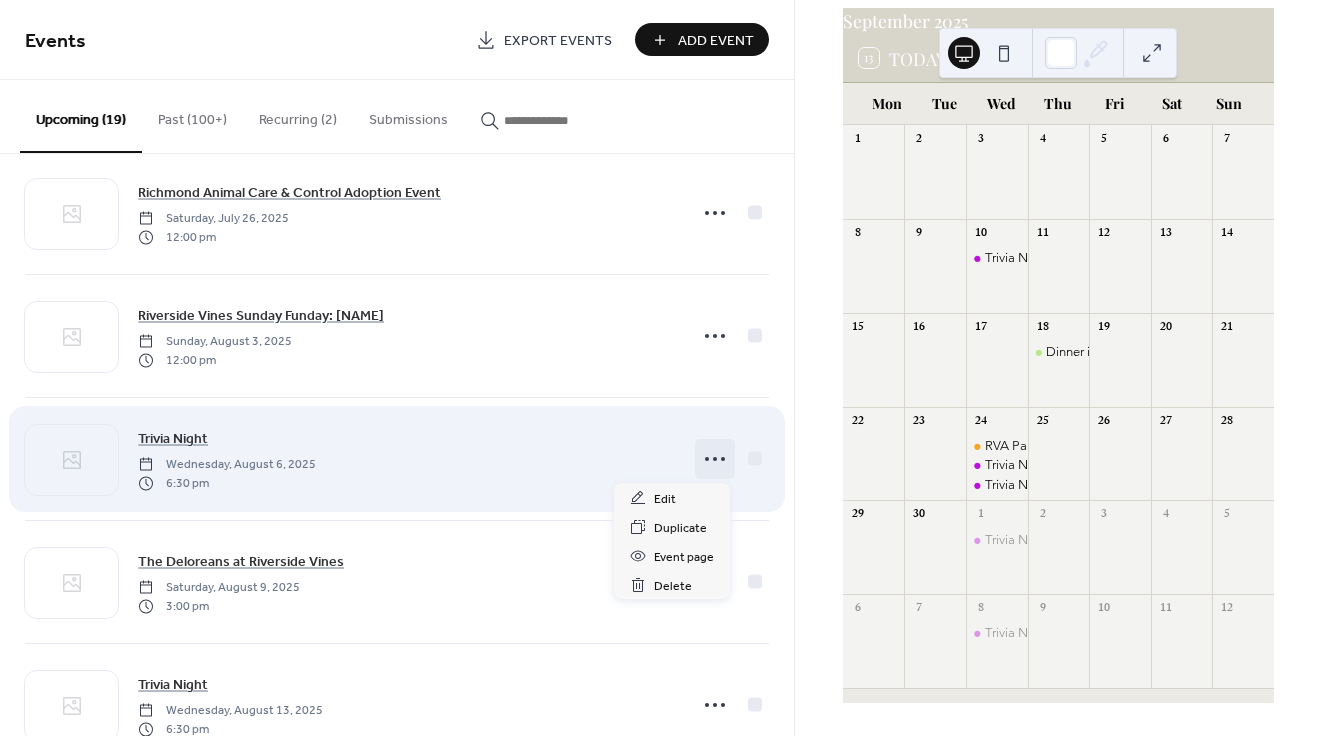 click 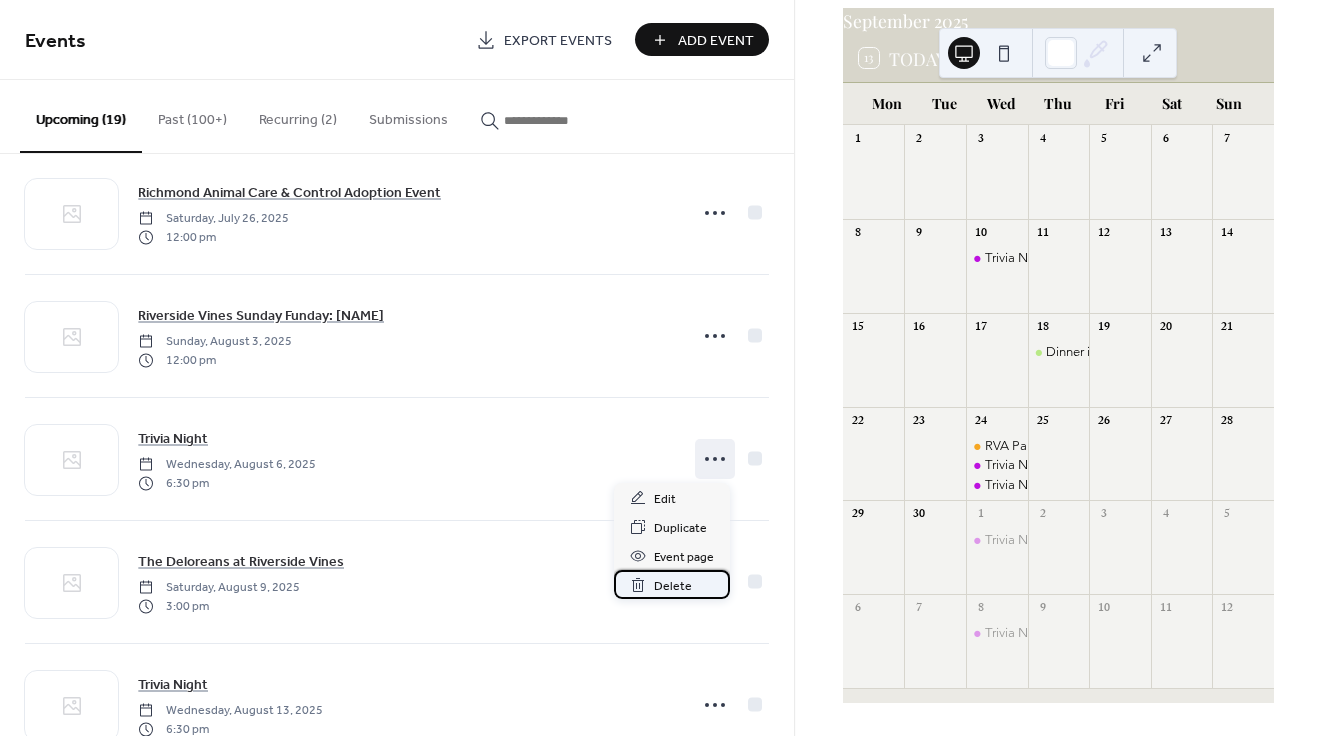 click on "Delete" at bounding box center [673, 586] 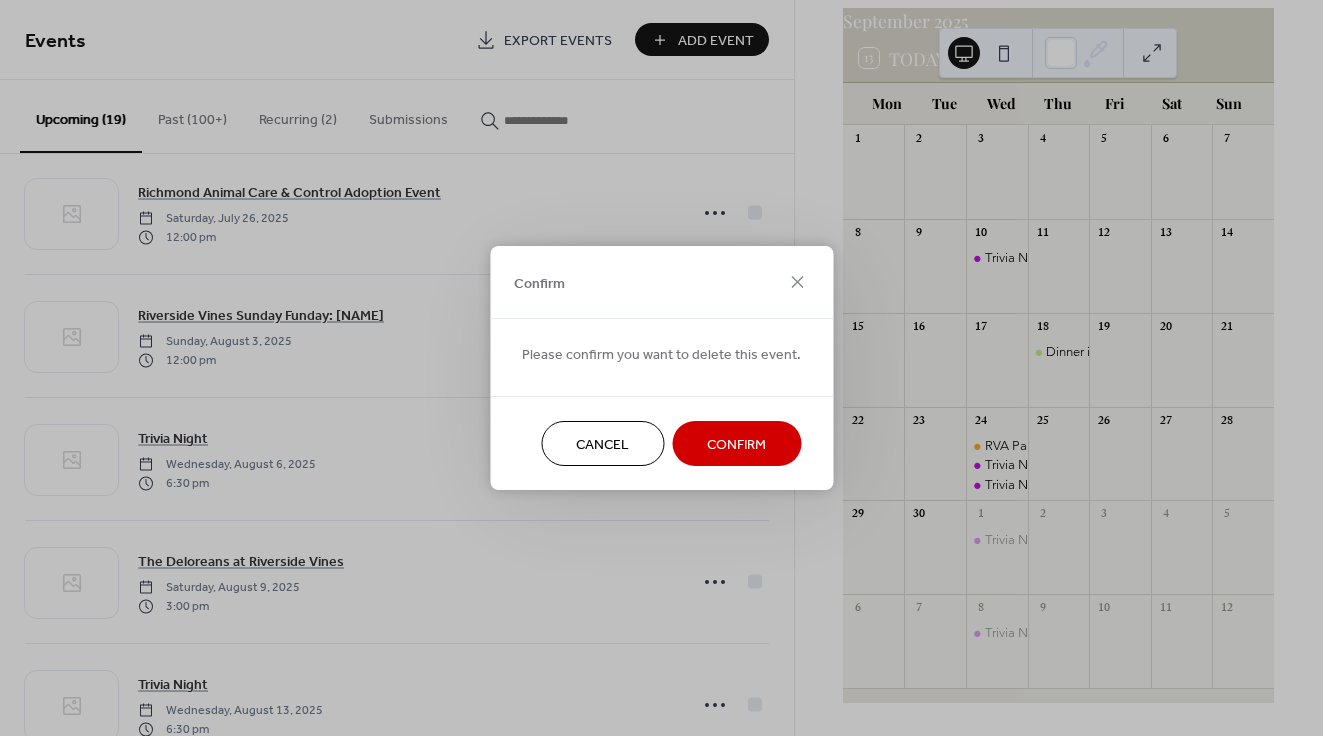 click on "Confirm" at bounding box center (736, 443) 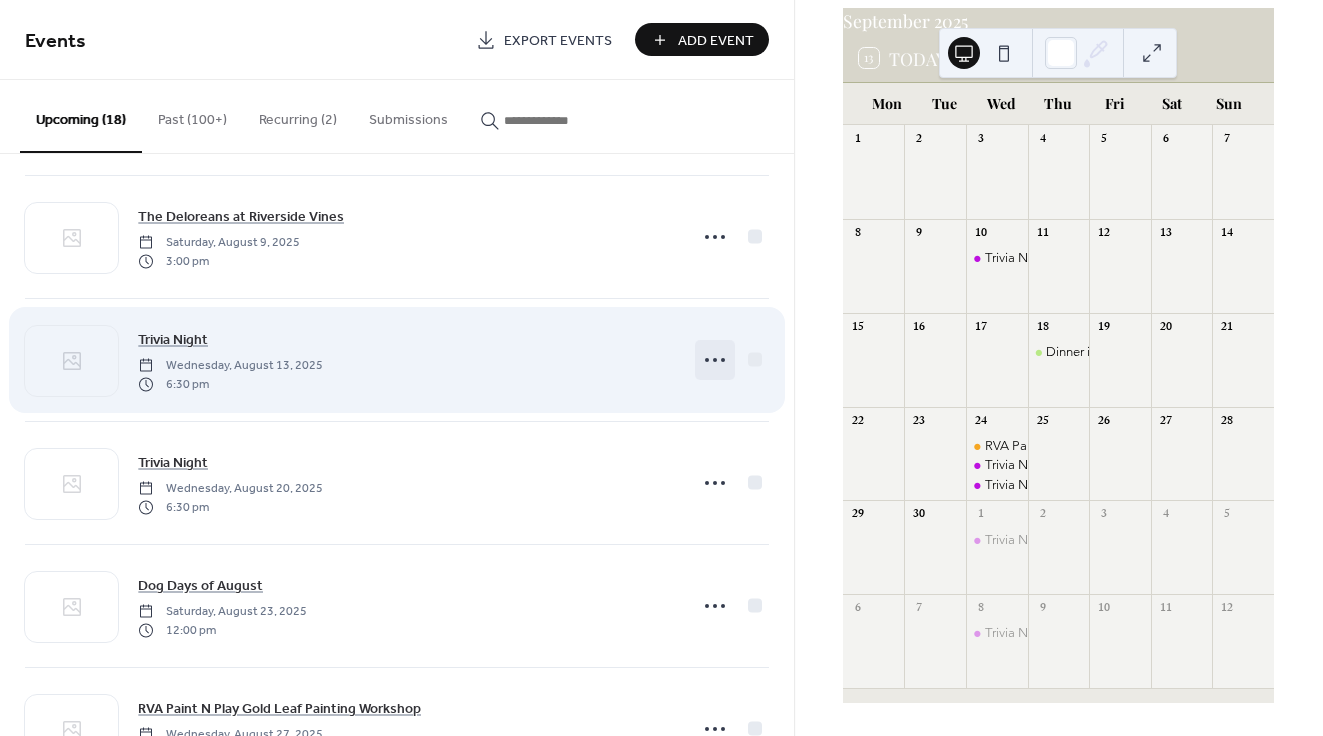 scroll, scrollTop: 625, scrollLeft: 0, axis: vertical 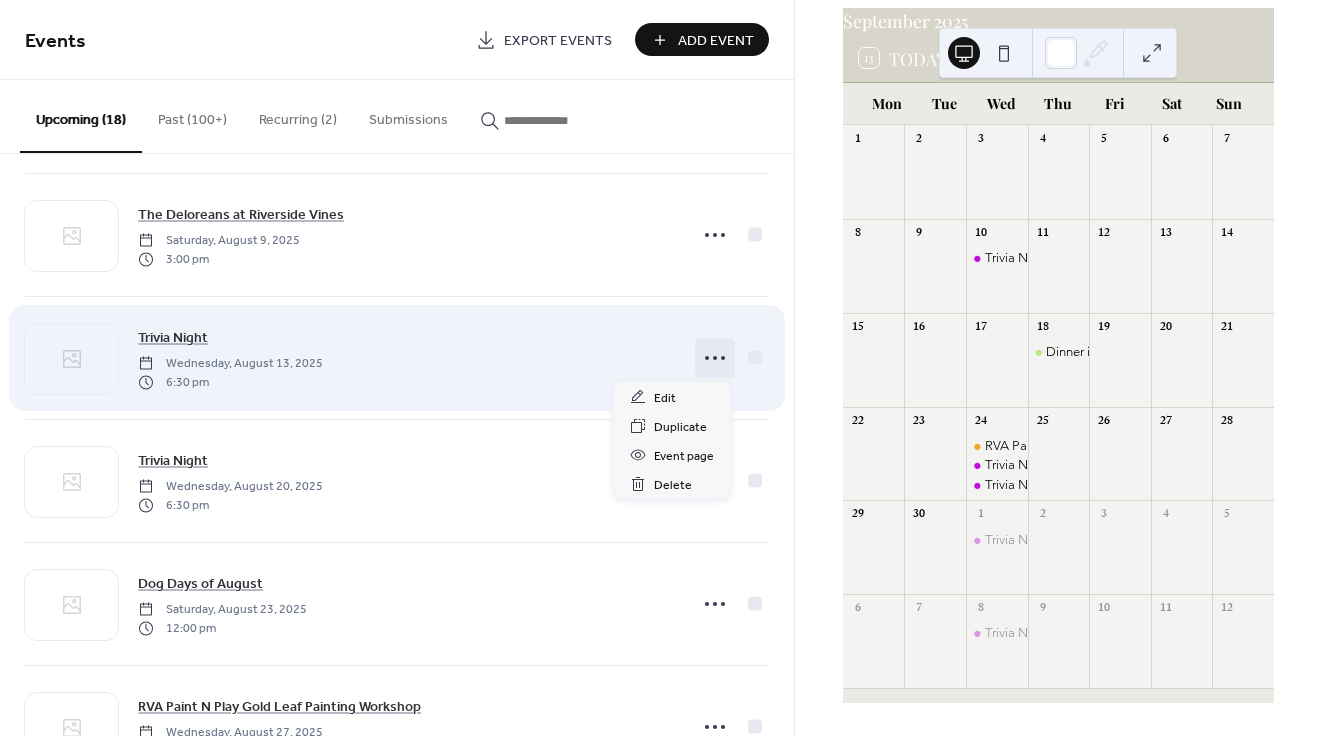 click 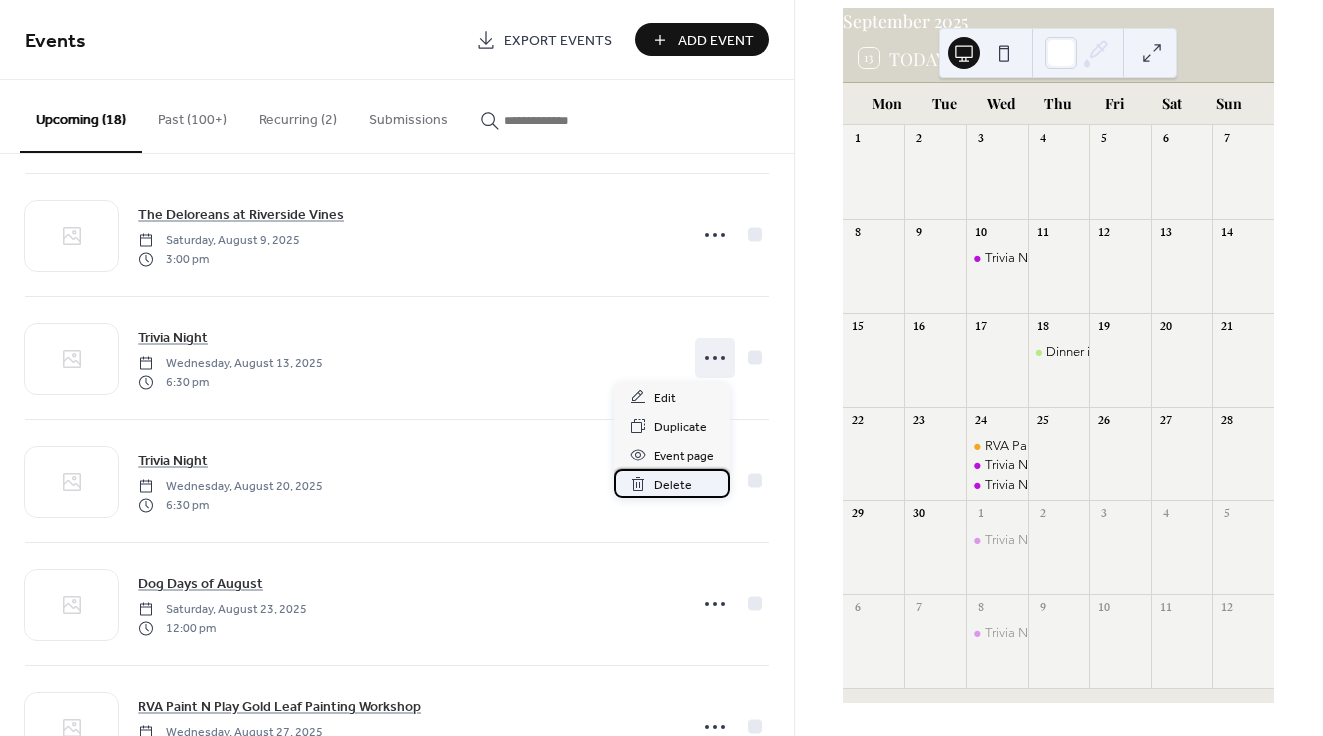 click on "Delete" at bounding box center (673, 485) 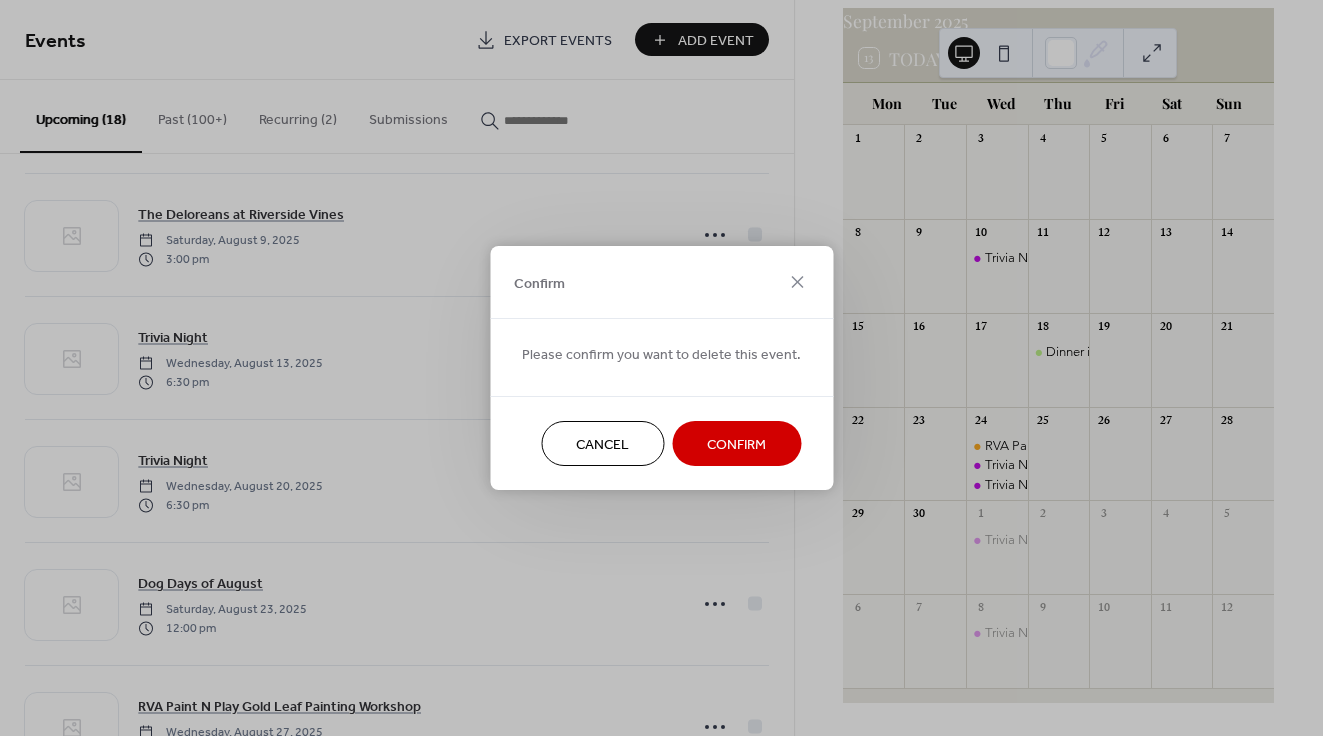 click on "Confirm" at bounding box center (736, 445) 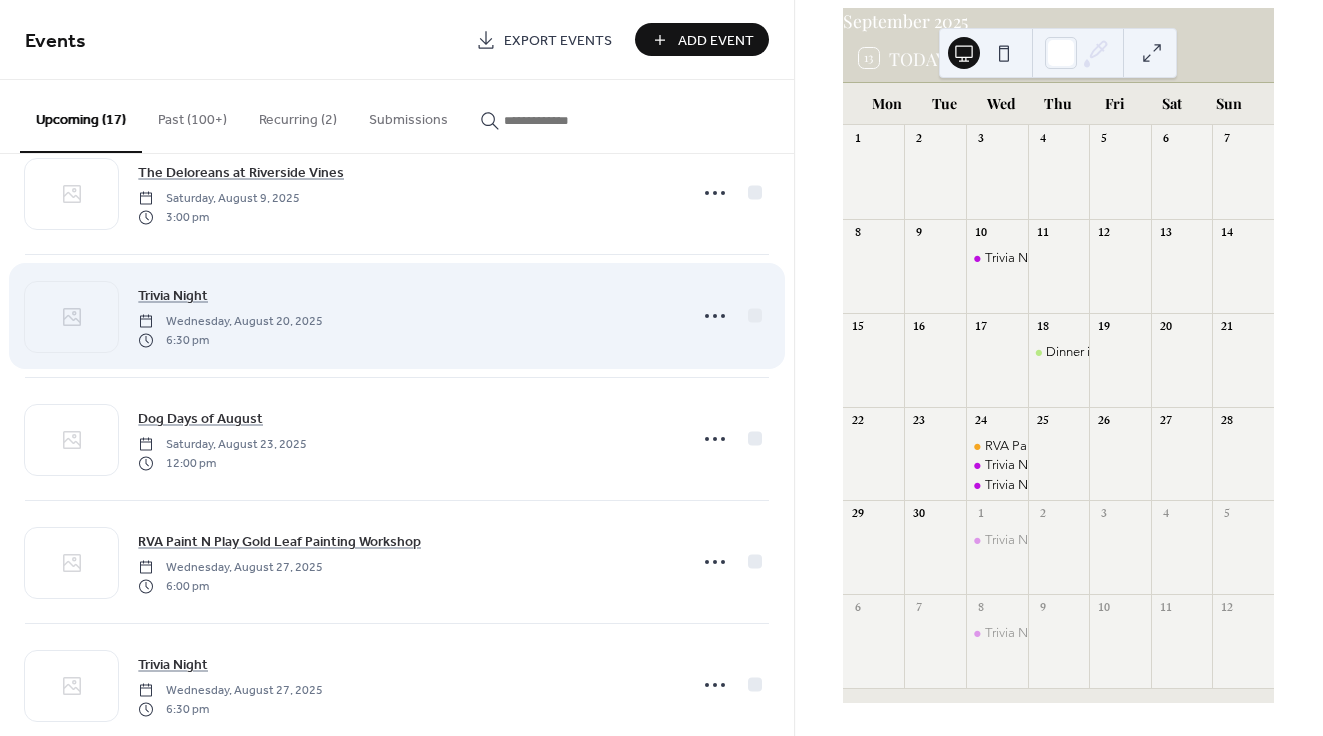 scroll, scrollTop: 666, scrollLeft: 0, axis: vertical 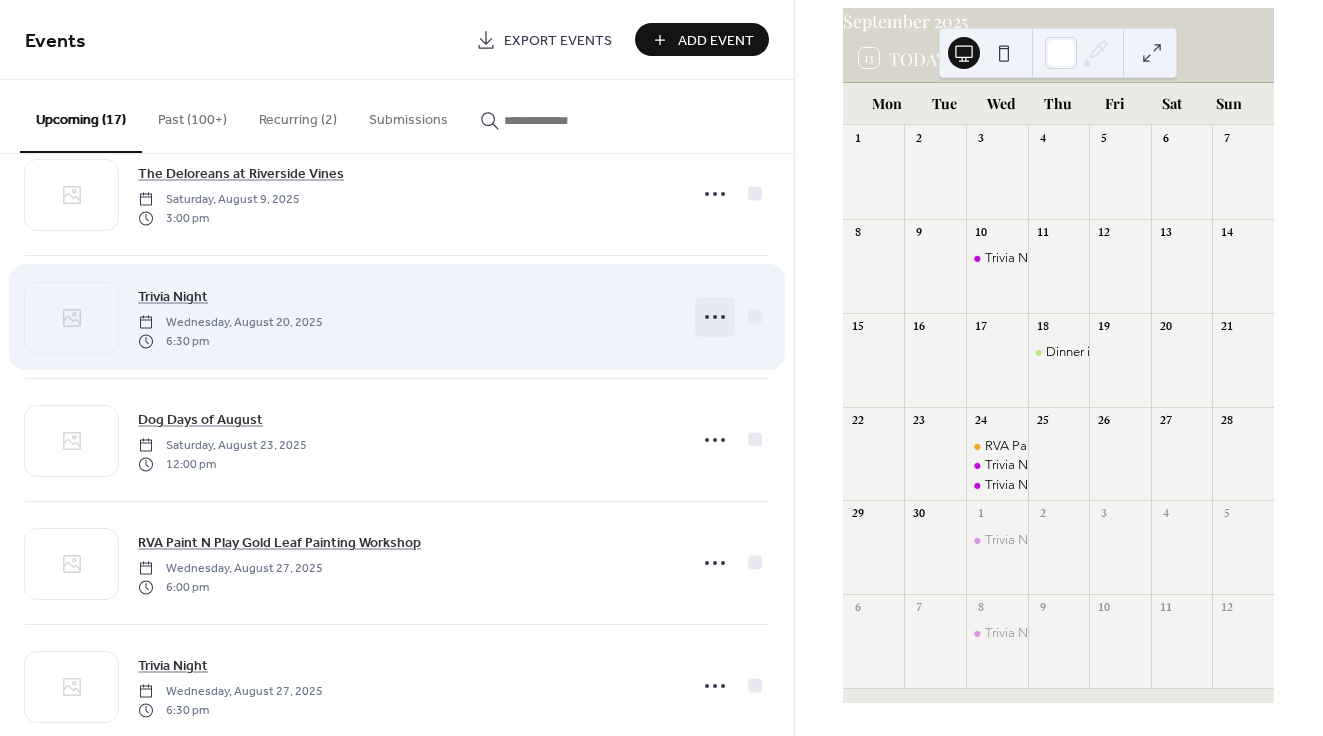 click 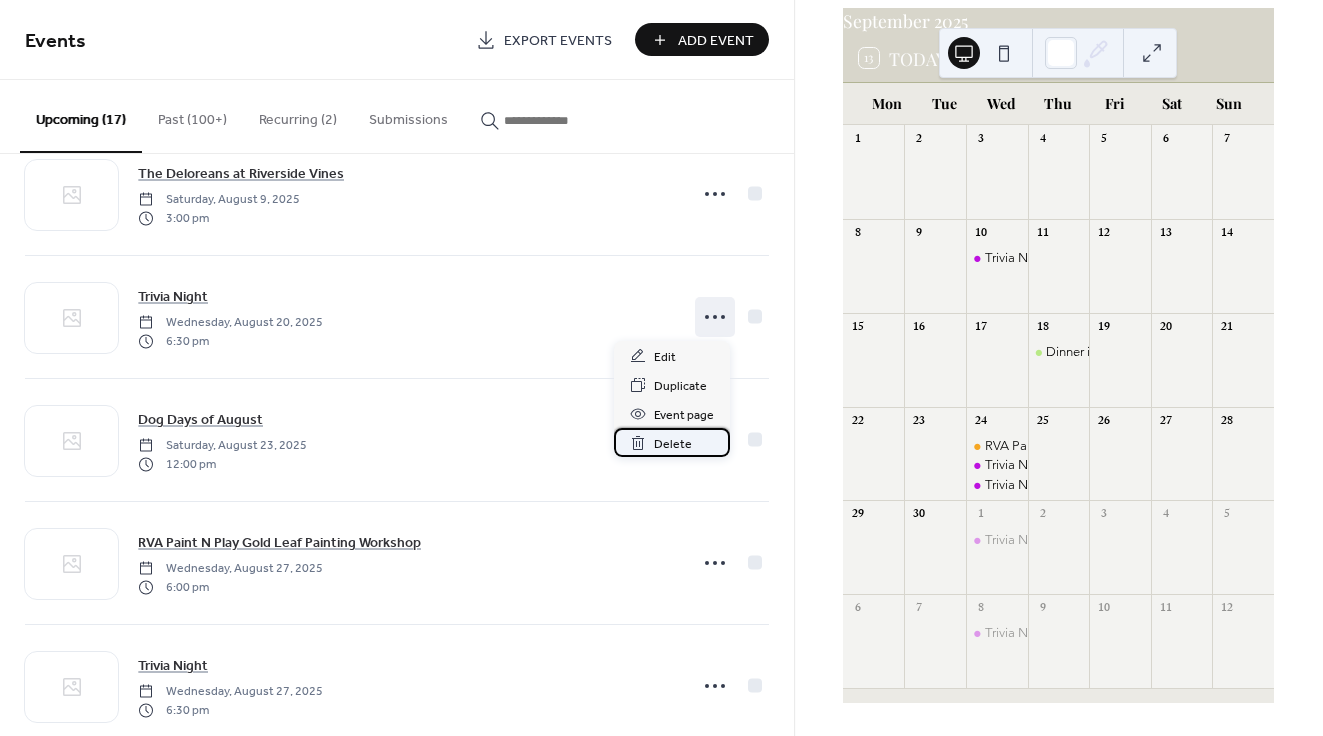 click on "Delete" at bounding box center [673, 444] 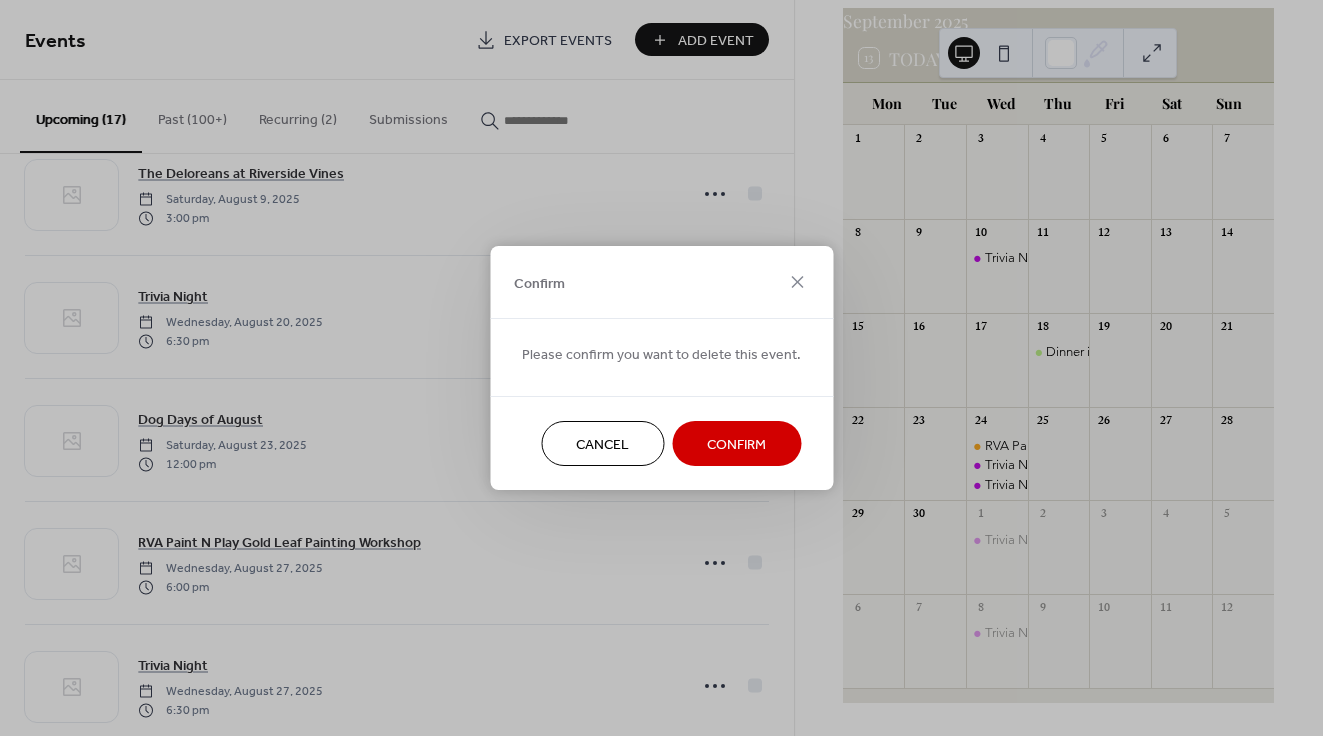 click on "Confirm" at bounding box center [736, 445] 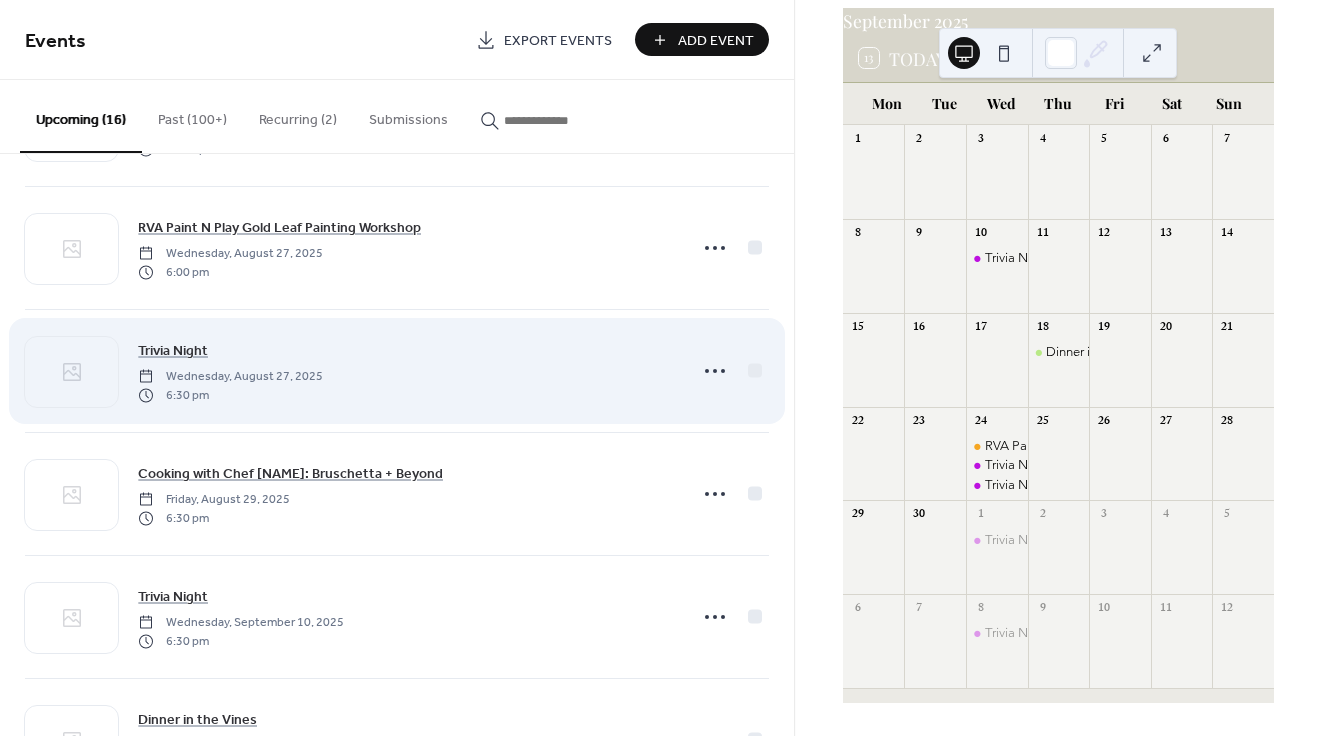 scroll, scrollTop: 865, scrollLeft: 0, axis: vertical 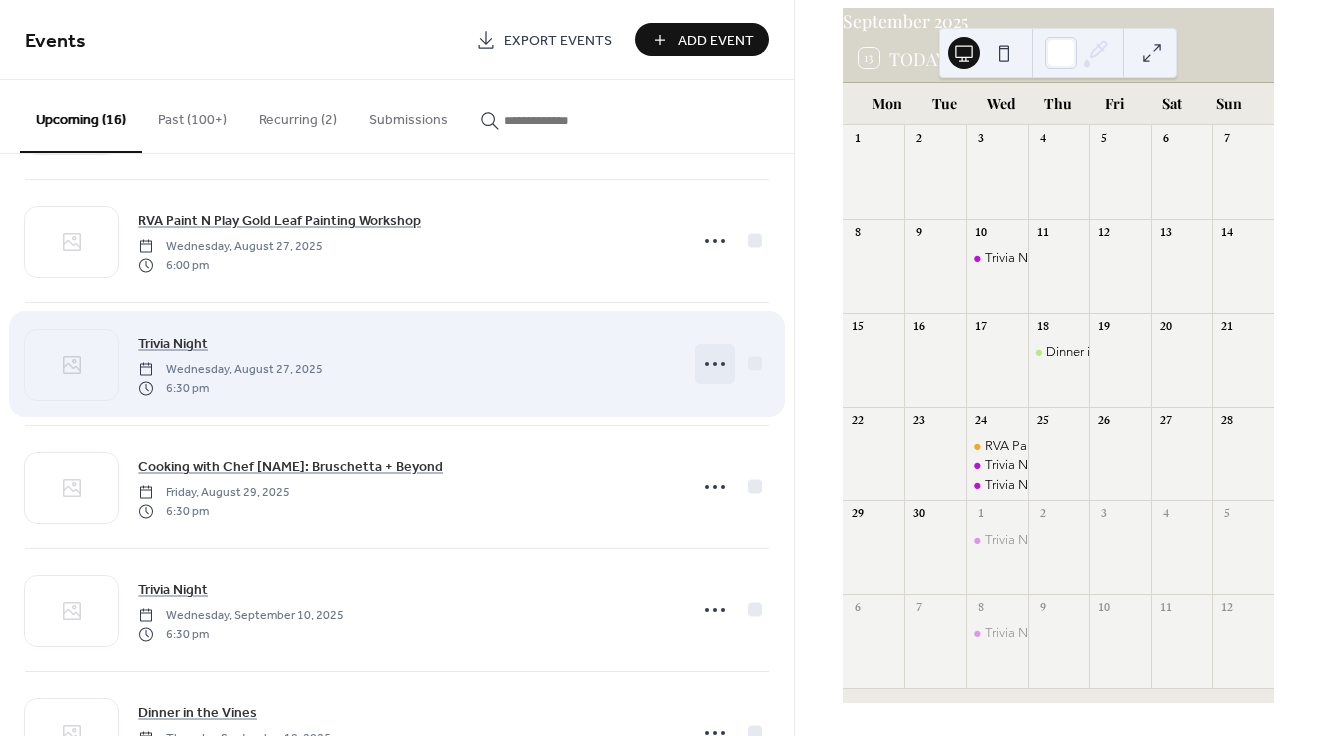 click 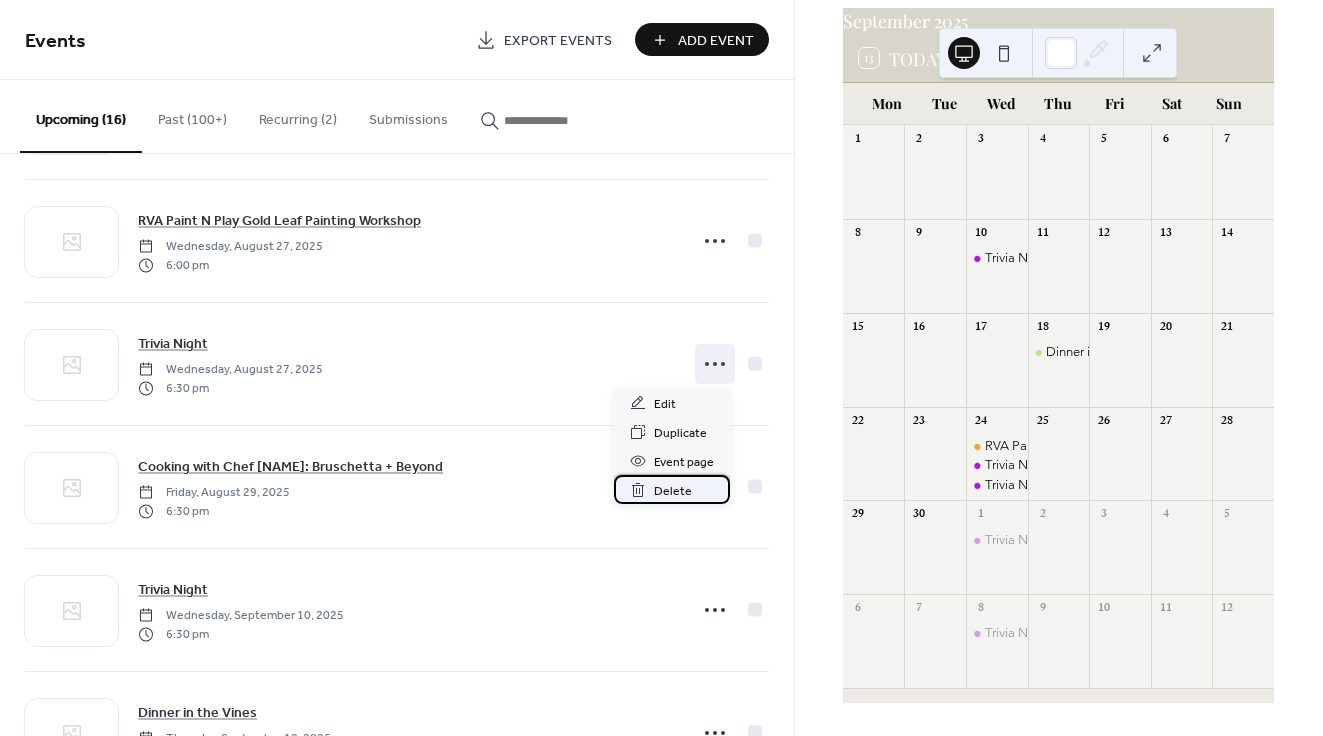click on "Delete" at bounding box center [672, 489] 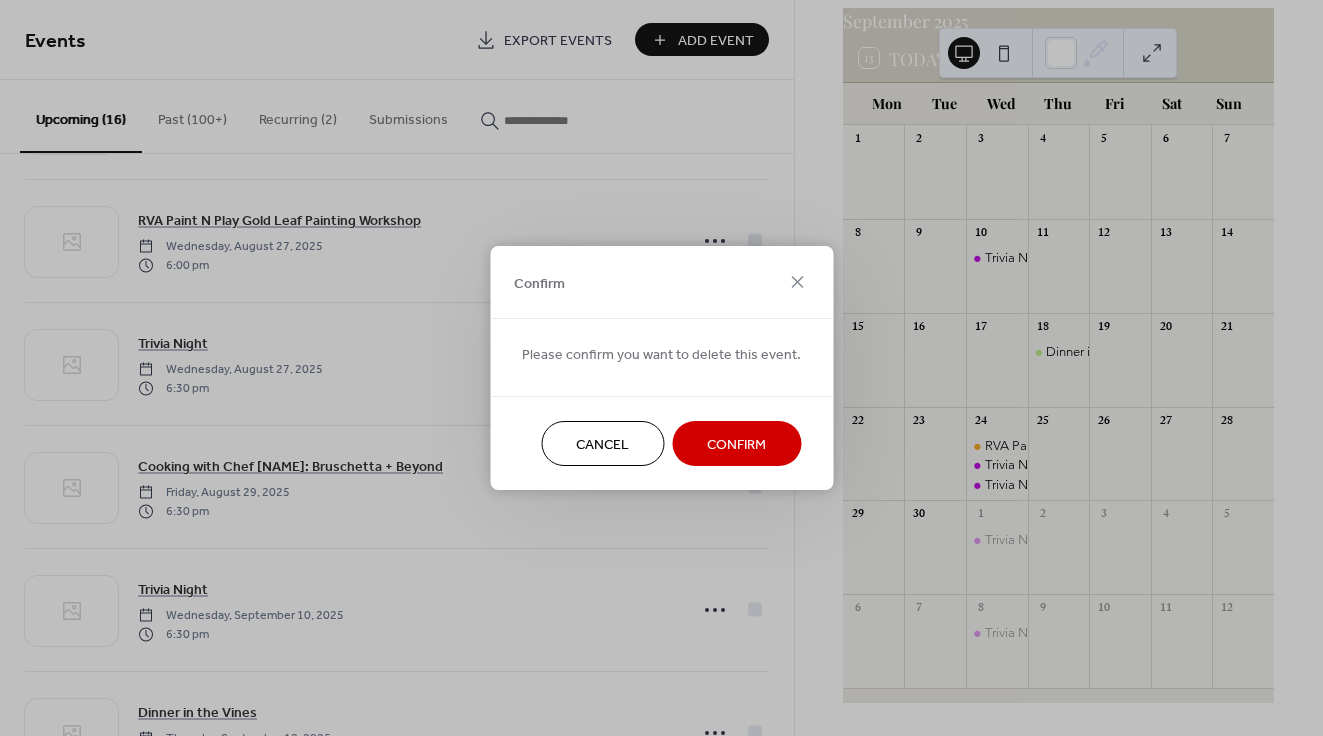 click on "Confirm" at bounding box center [736, 445] 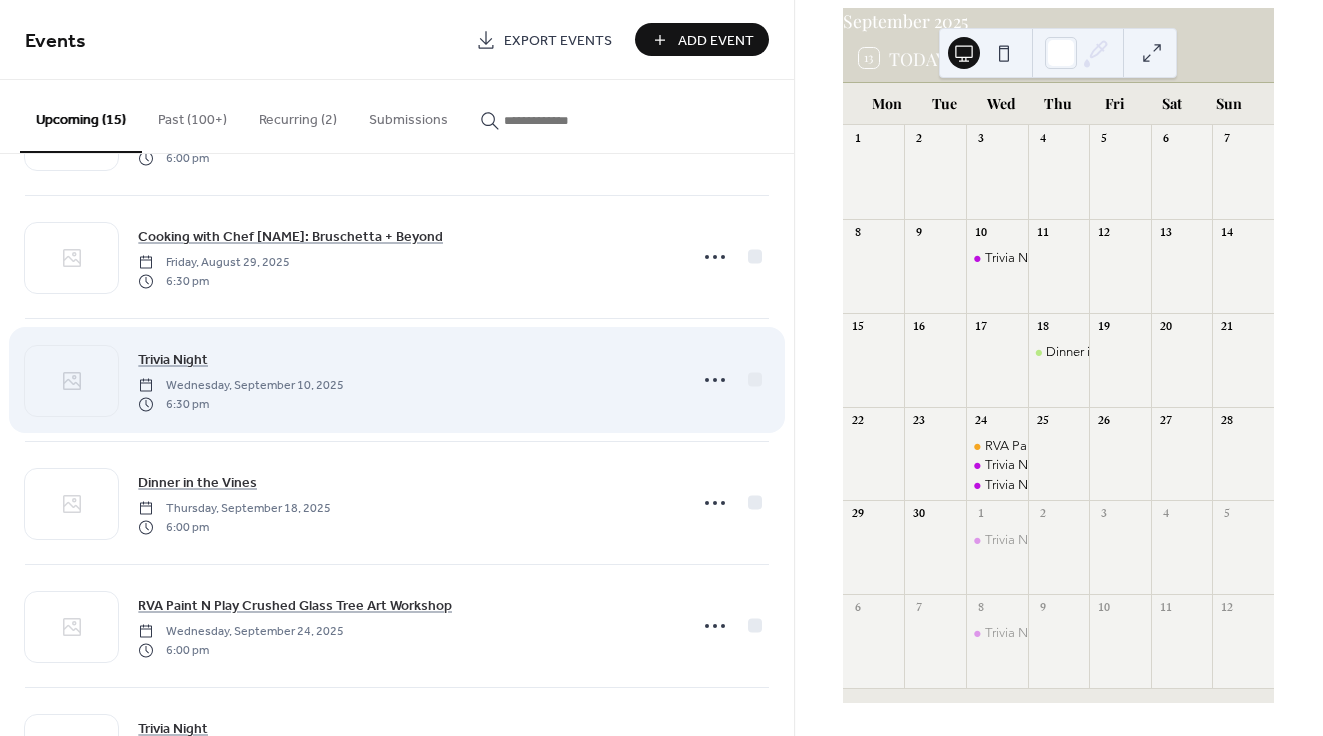scroll, scrollTop: 973, scrollLeft: 0, axis: vertical 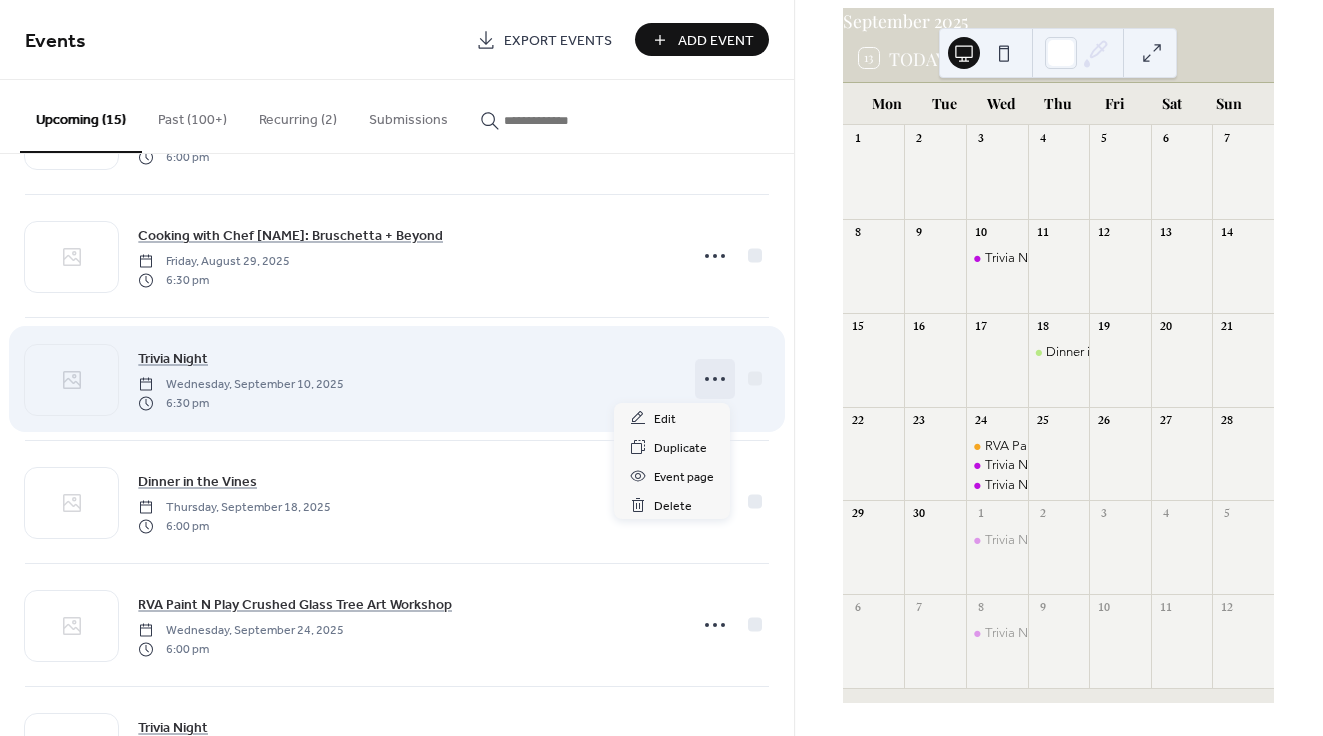 click at bounding box center (715, 379) 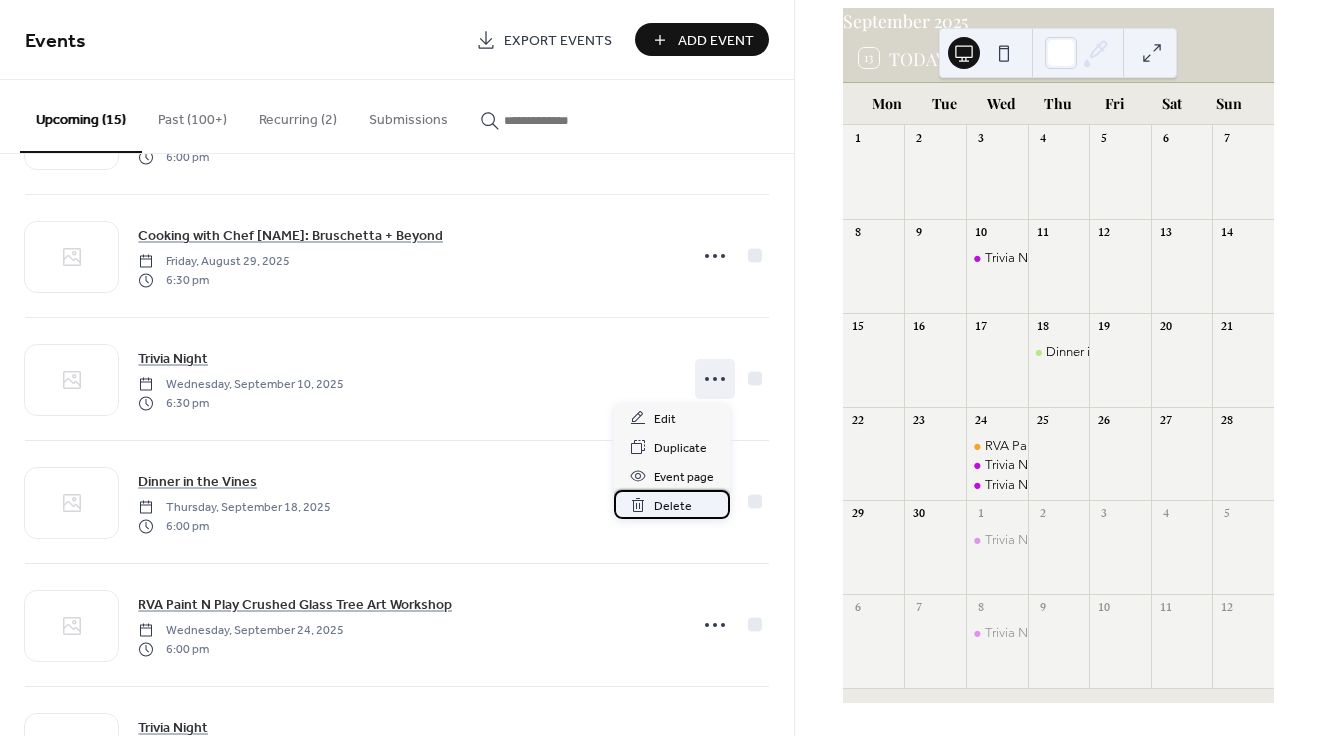 click on "Delete" at bounding box center (673, 506) 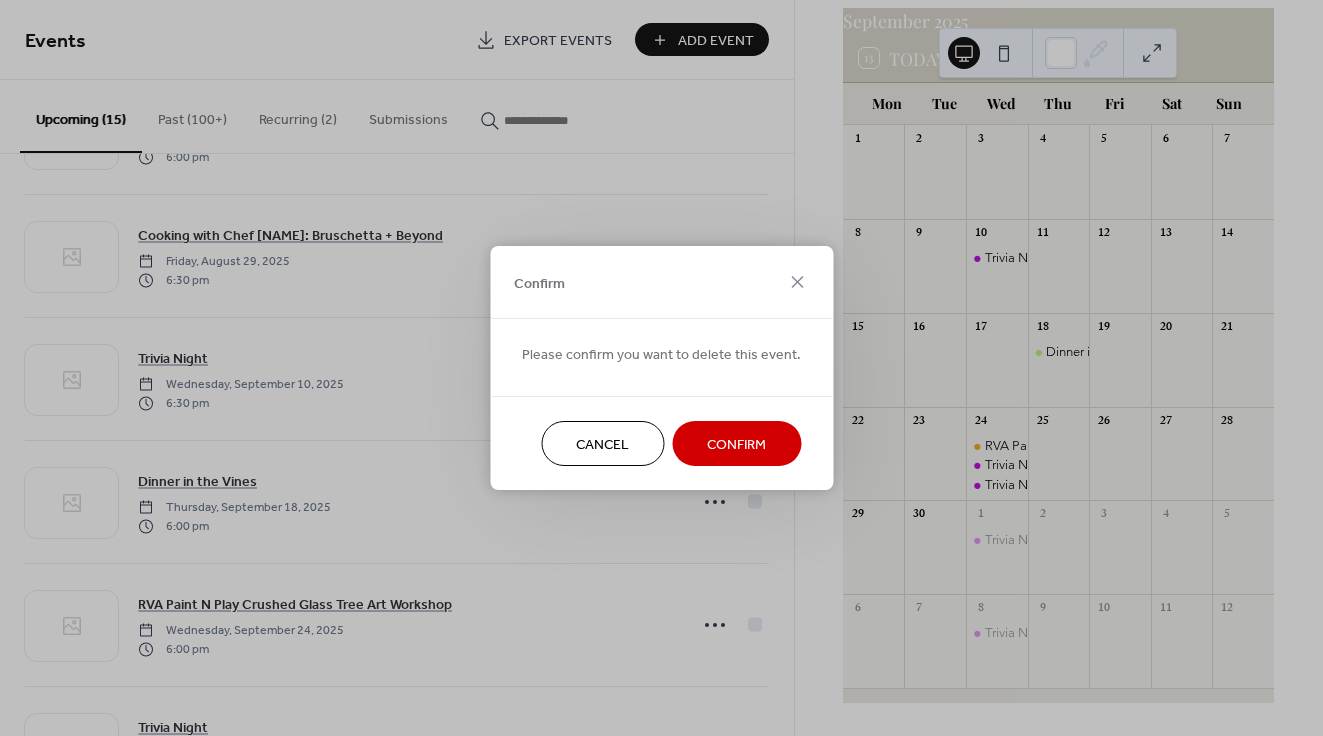 click on "Confirm" at bounding box center [736, 445] 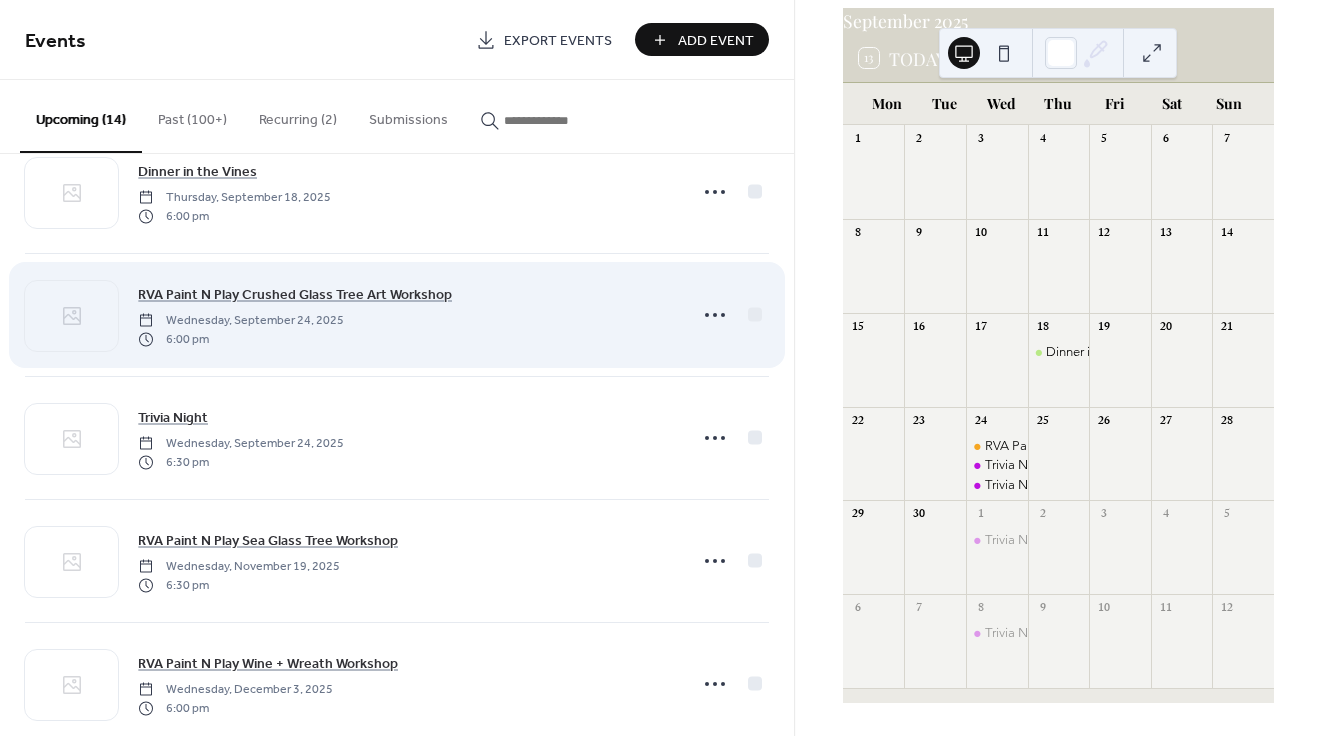 scroll, scrollTop: 1174, scrollLeft: 0, axis: vertical 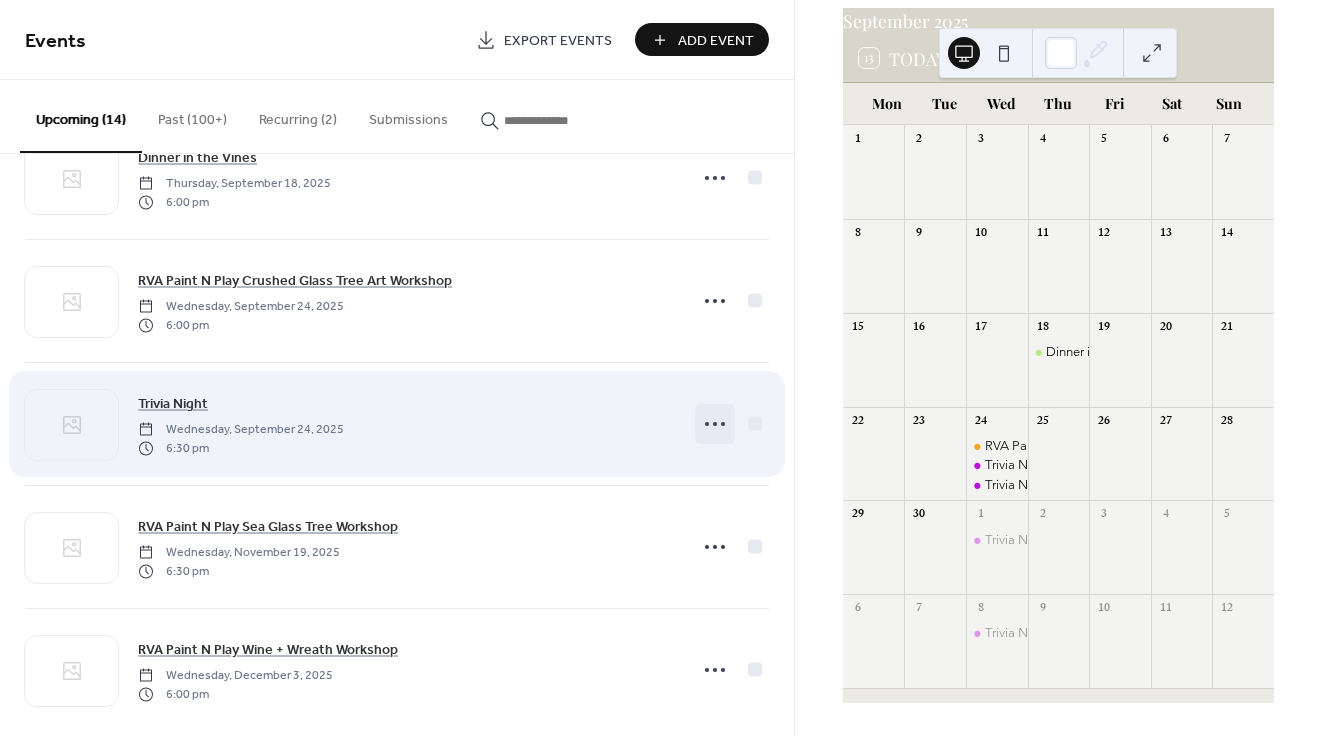 click 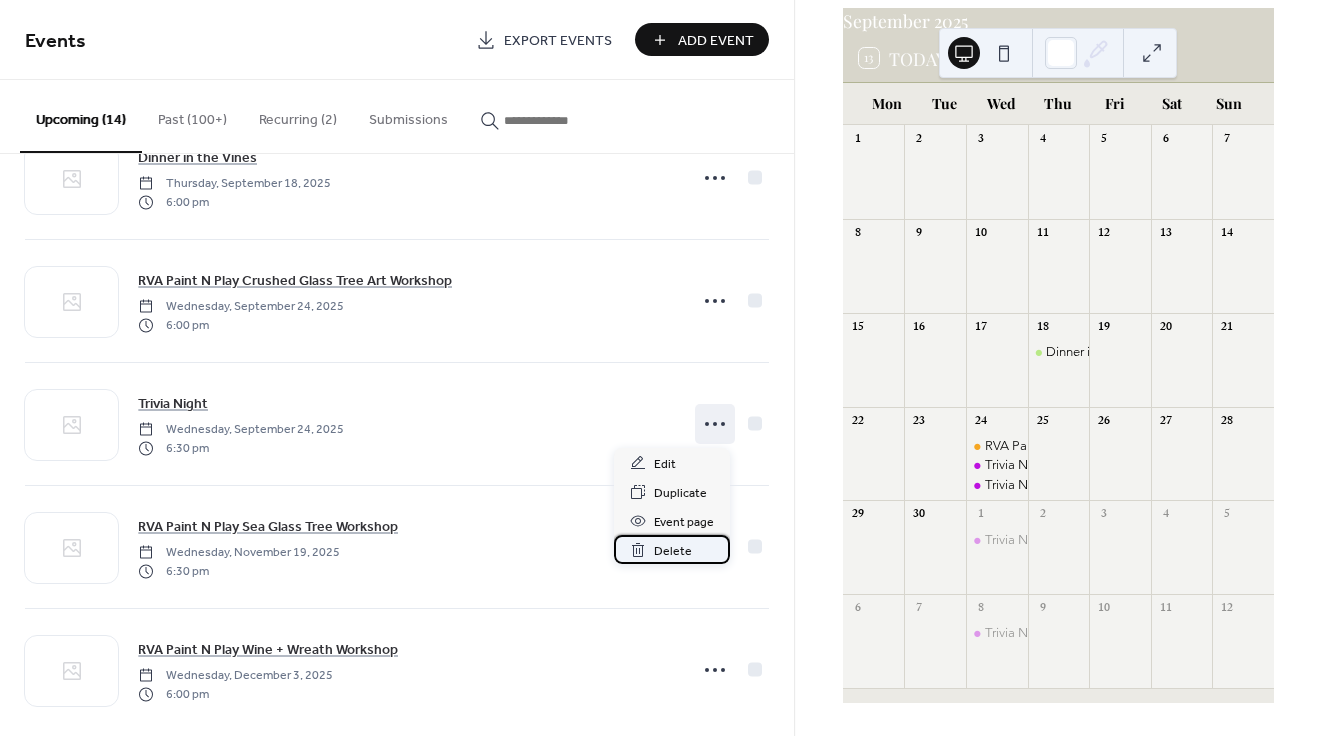 click on "Delete" at bounding box center (673, 551) 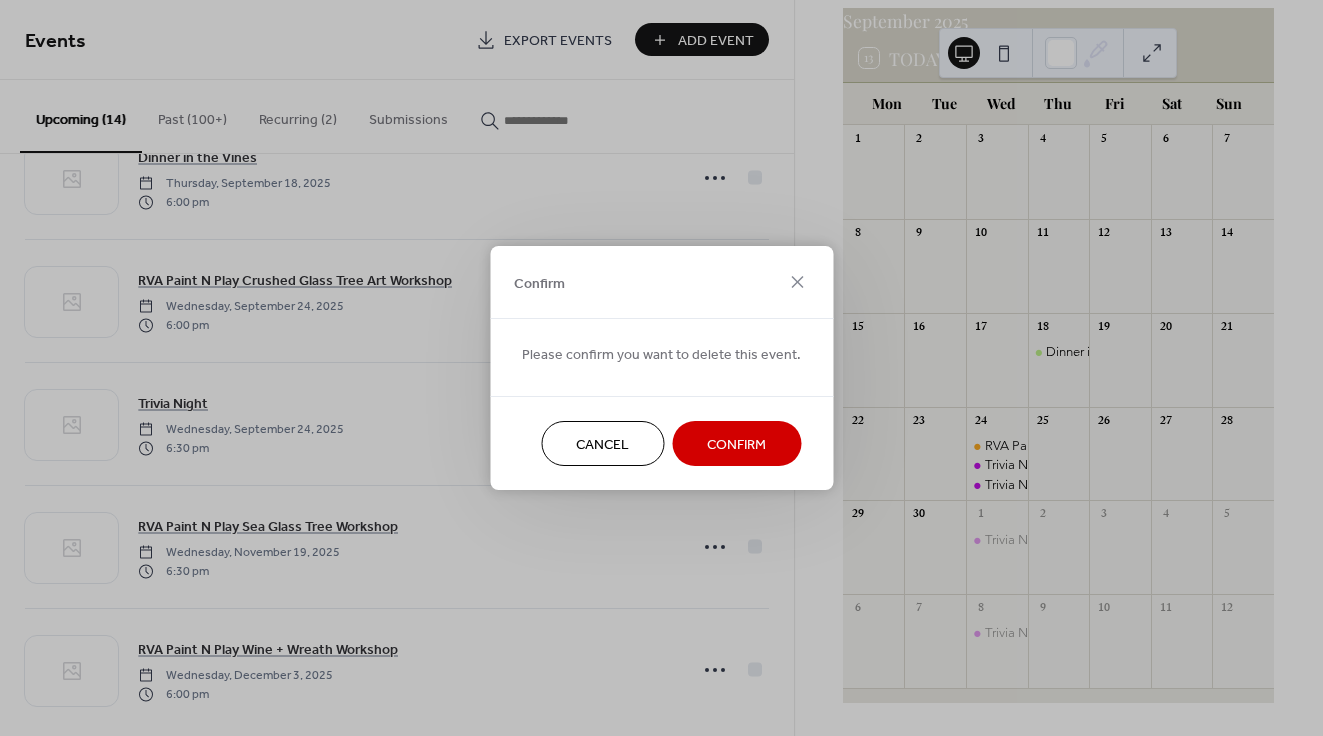 click on "Confirm" at bounding box center (736, 443) 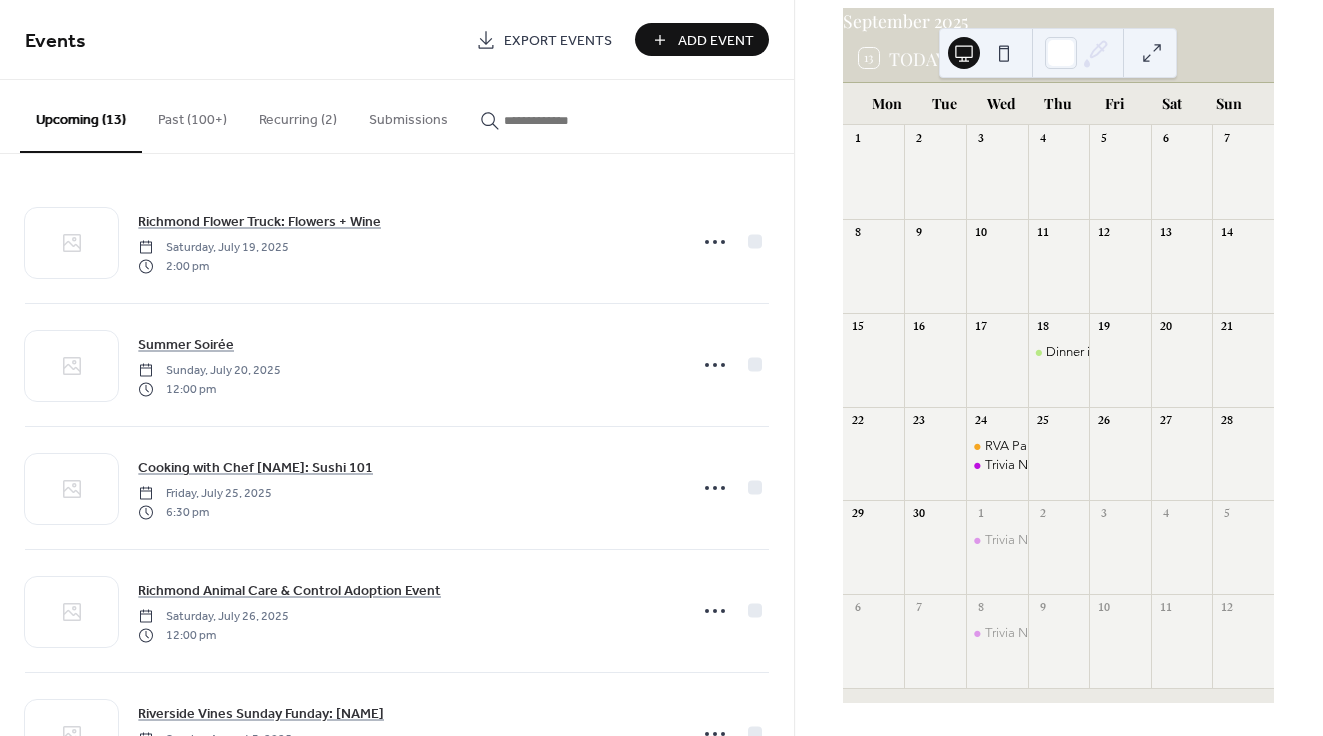 scroll, scrollTop: 0, scrollLeft: 0, axis: both 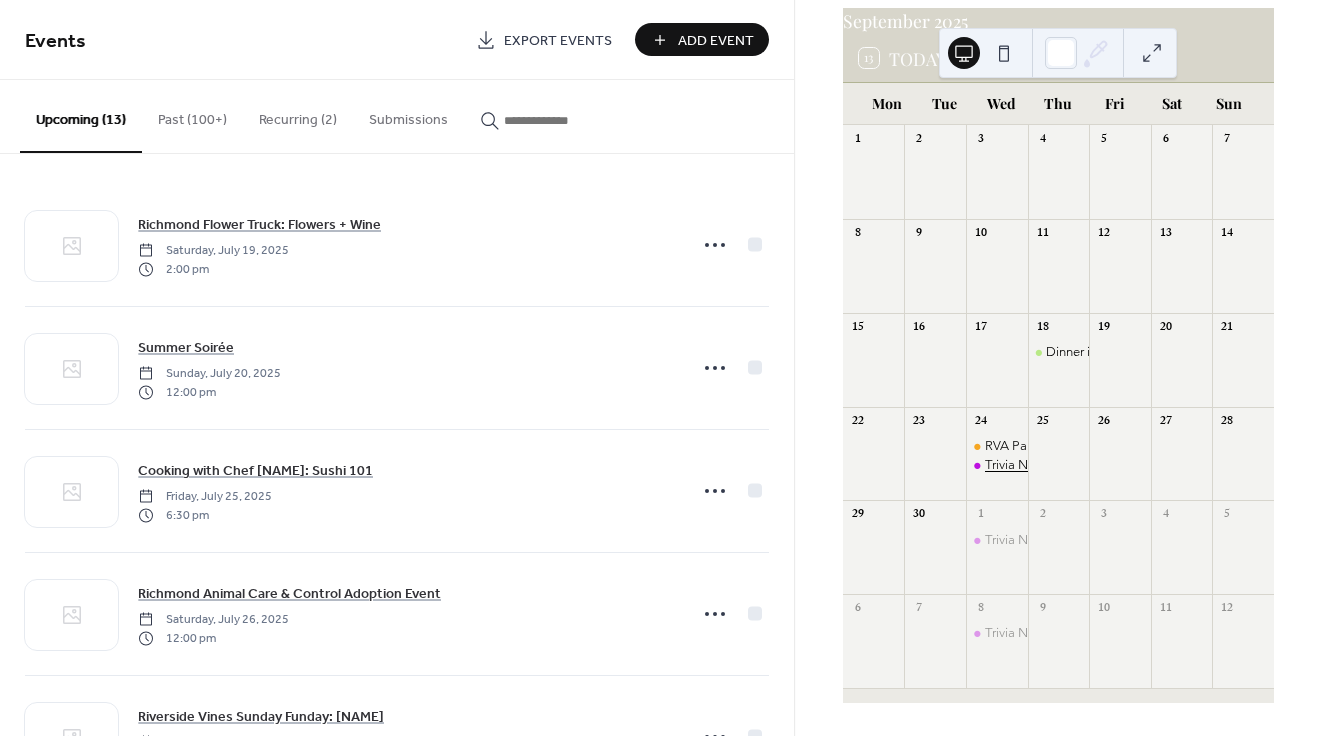 click on "Trivia Night" at bounding box center (1017, 465) 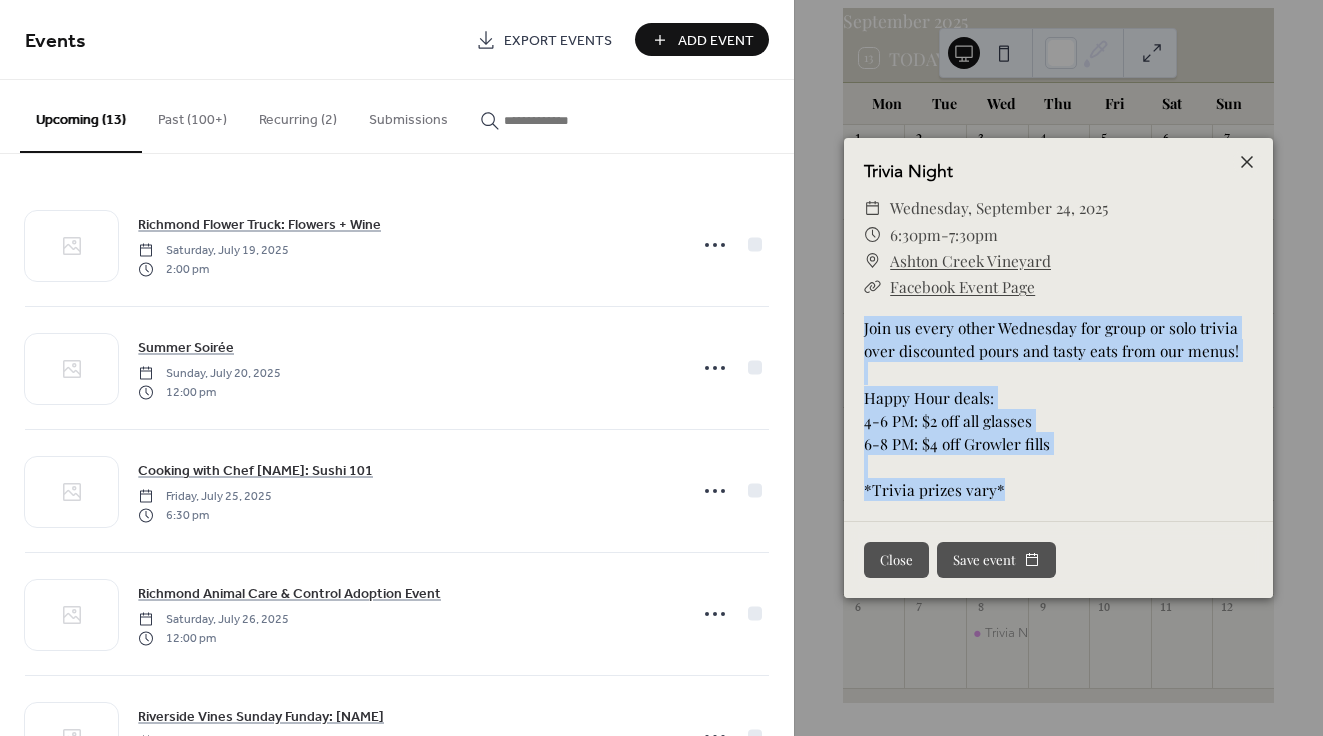 drag, startPoint x: 1008, startPoint y: 492, endPoint x: 857, endPoint y: 325, distance: 225.1444 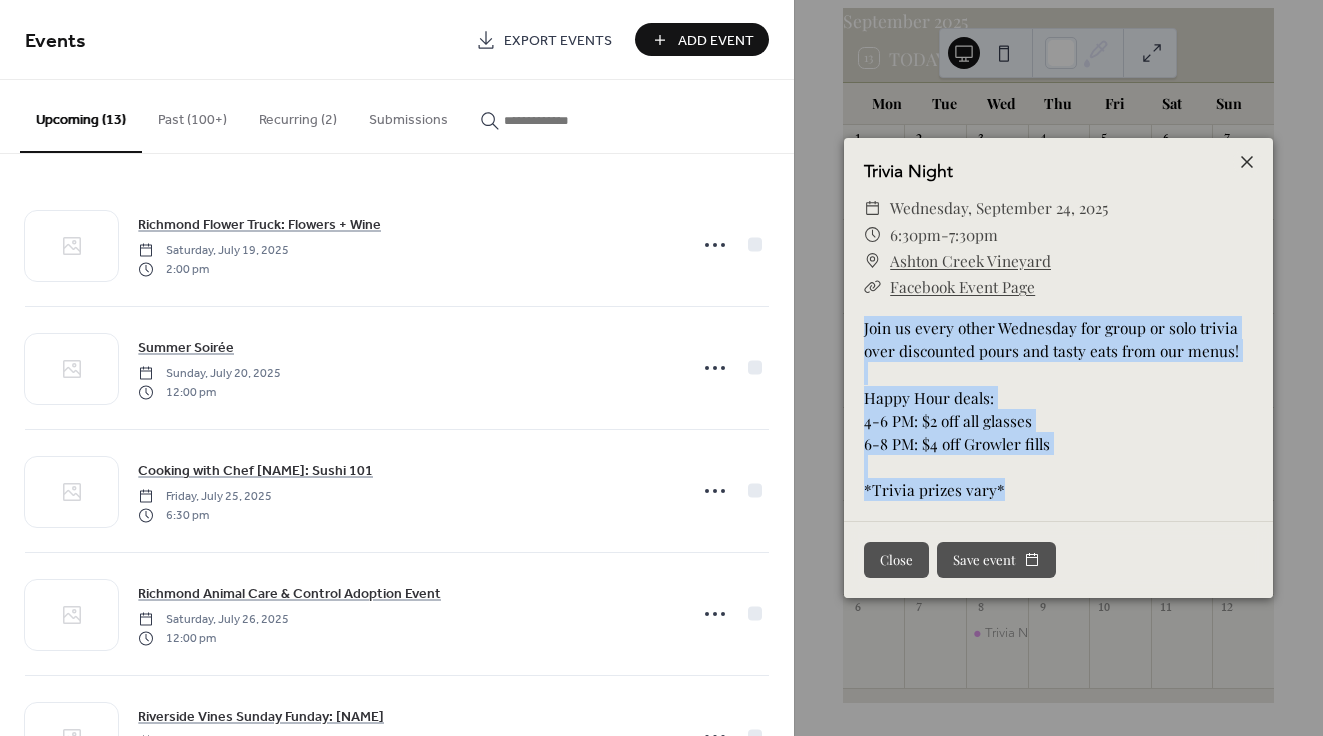 copy on "Join us every other Wednesday for group or solo trivia over discounted pours and tasty eats from our menus! Happy Hour deals: 4-6 PM: $2 off all glasses 6-8 PM: $4 off Growler fills *Trivia prizes vary*" 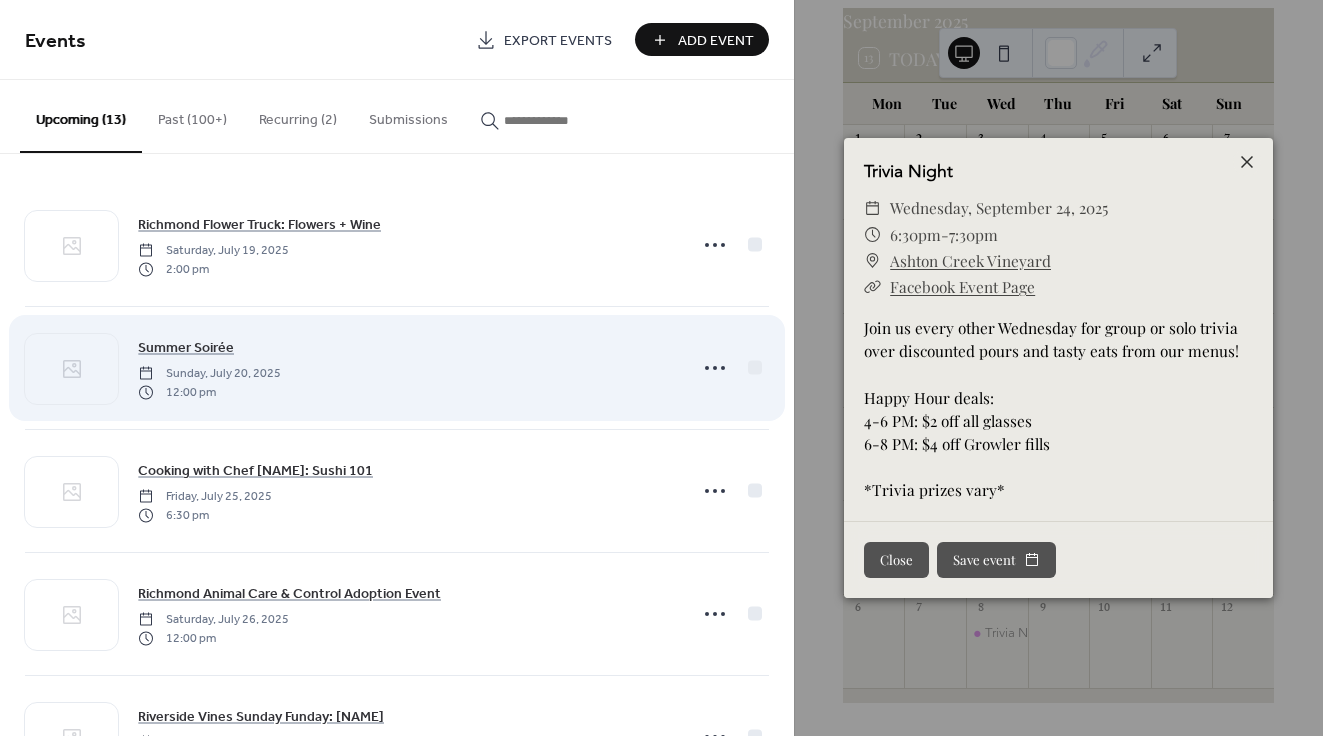 click on "Summer Soirée Sunday, July 20, 2025 12:00 pm" at bounding box center [406, 368] 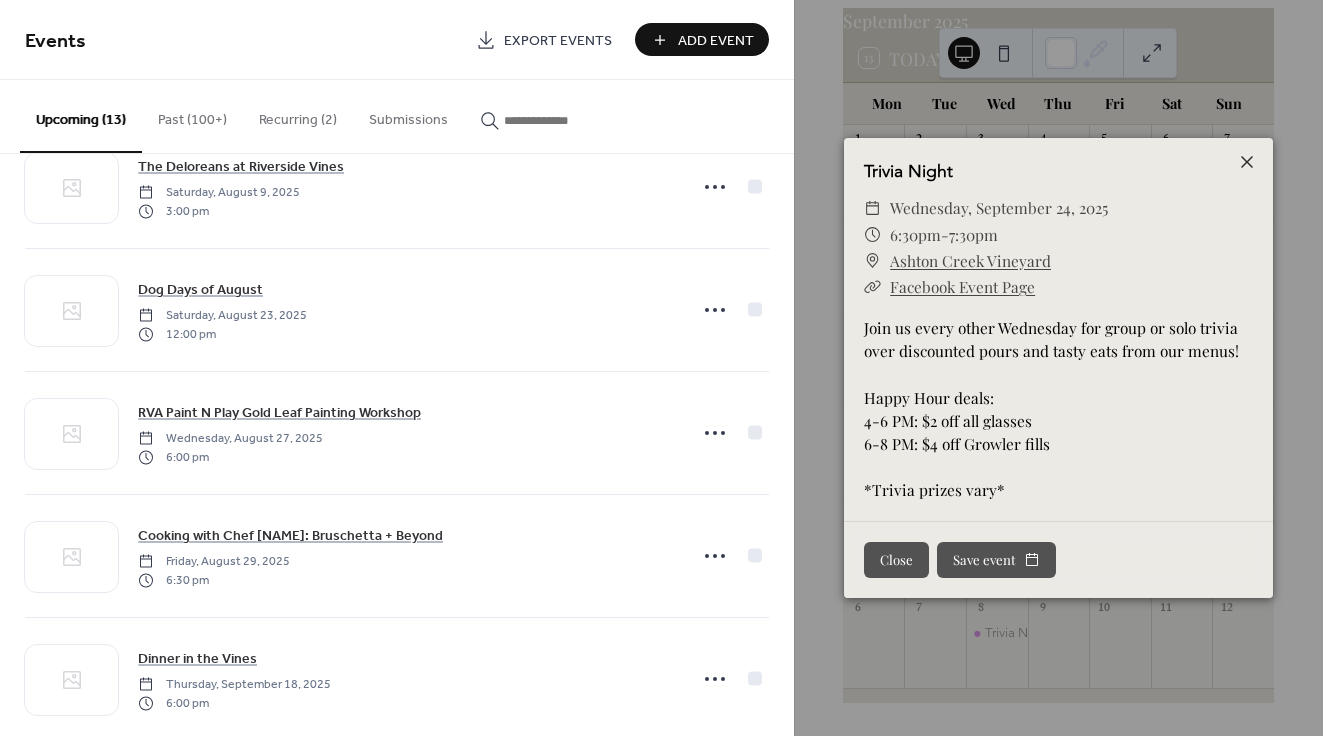 scroll, scrollTop: 1076, scrollLeft: 0, axis: vertical 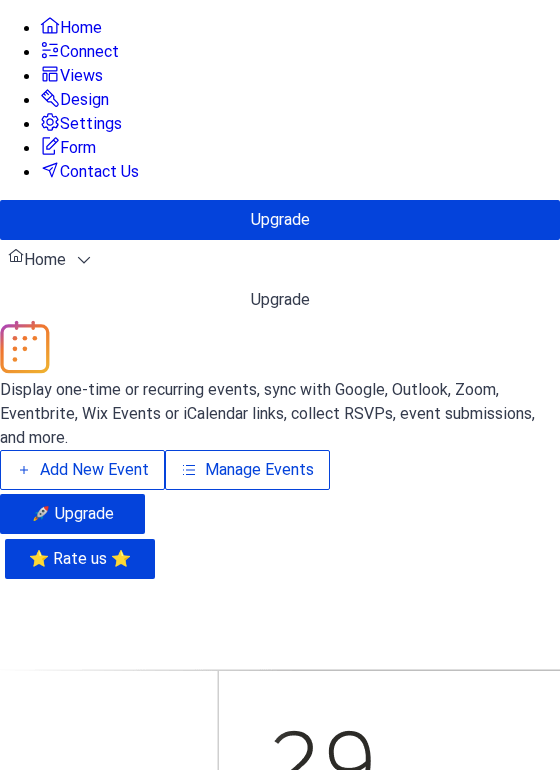 click on "Manage Events" at bounding box center (259, 470) 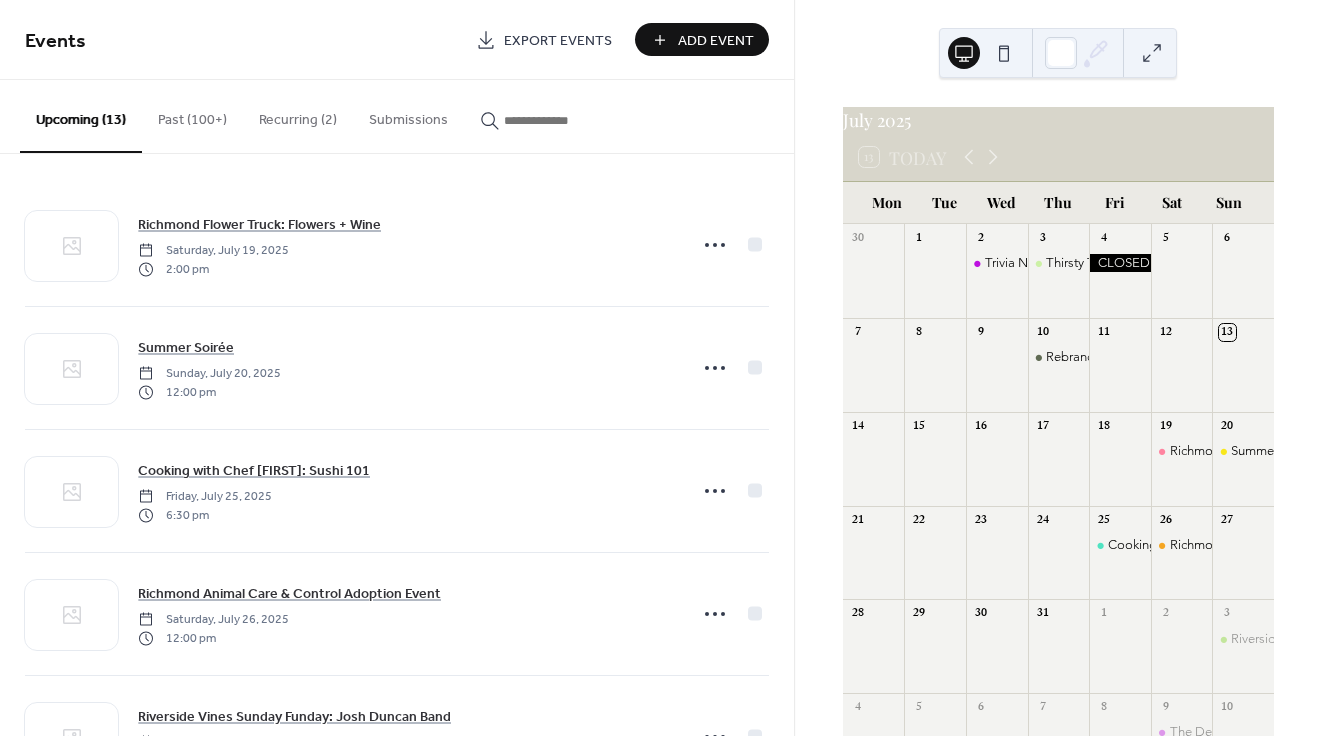 scroll, scrollTop: 0, scrollLeft: 0, axis: both 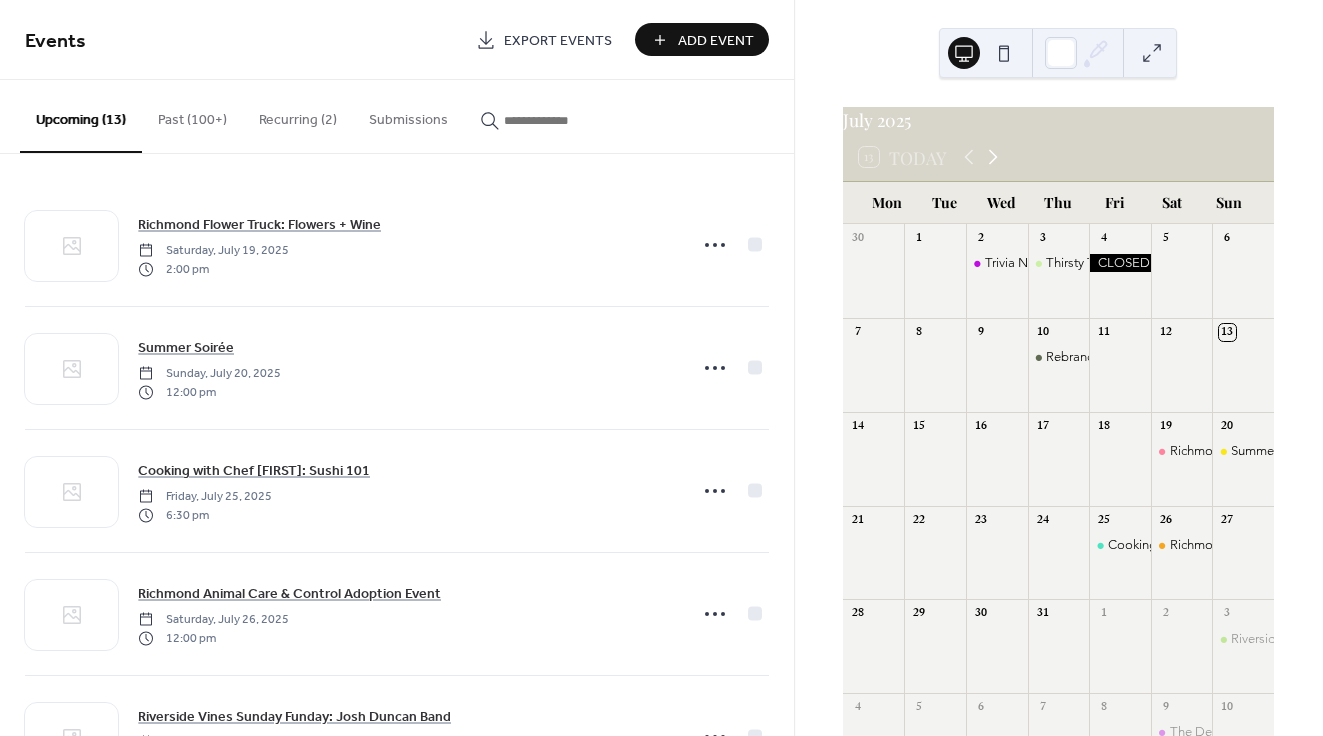 click 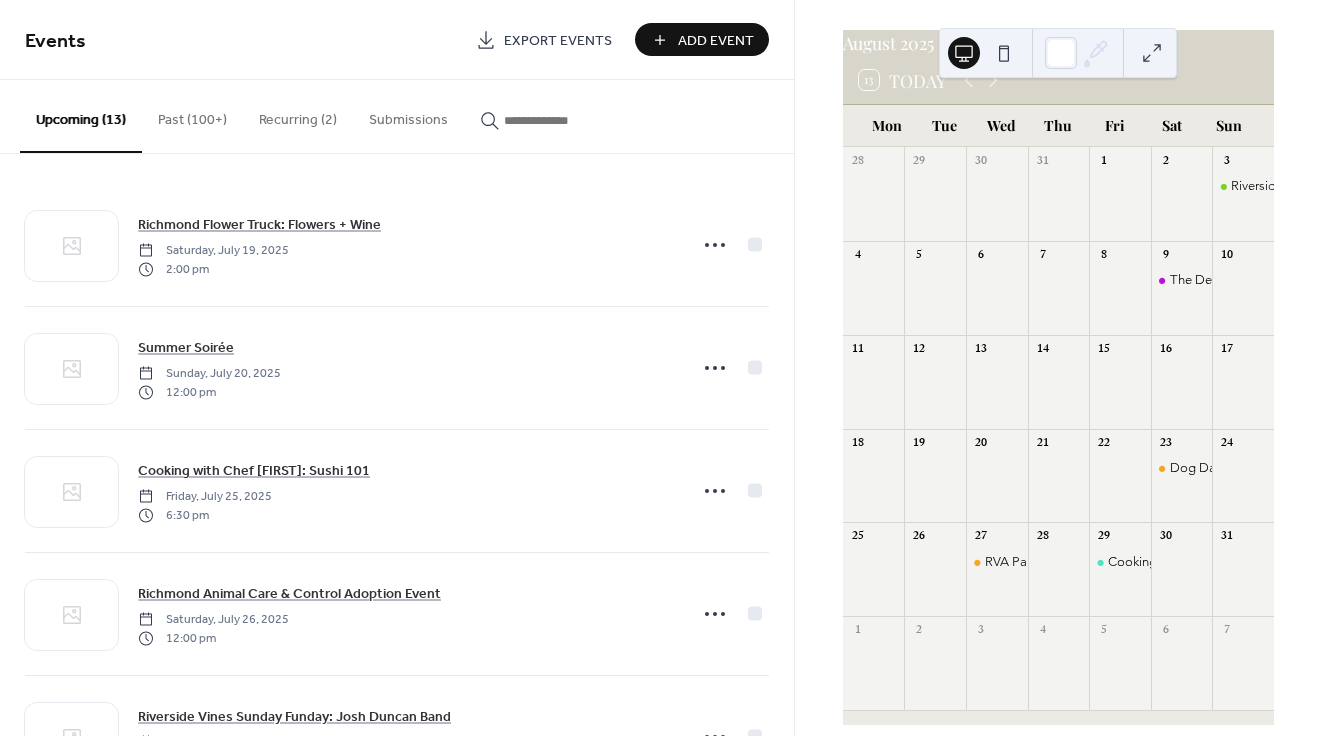 scroll, scrollTop: 51, scrollLeft: 0, axis: vertical 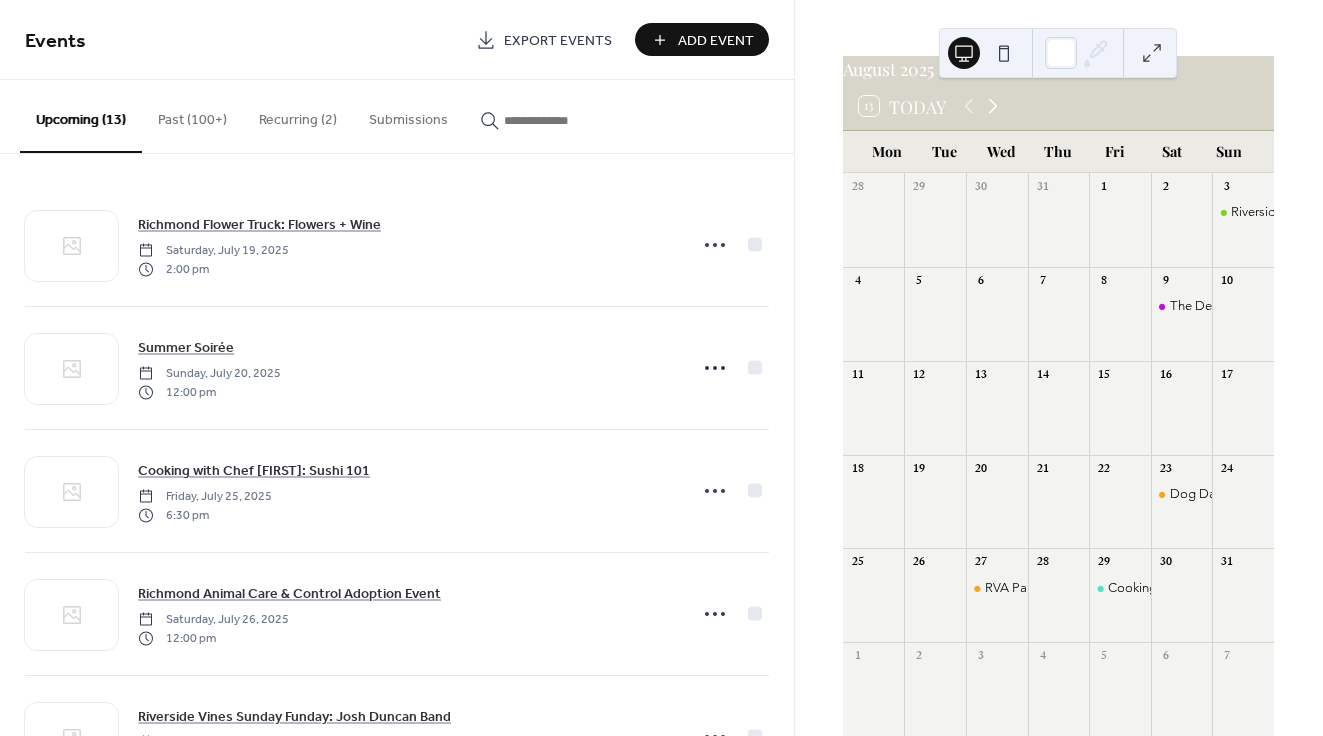 click 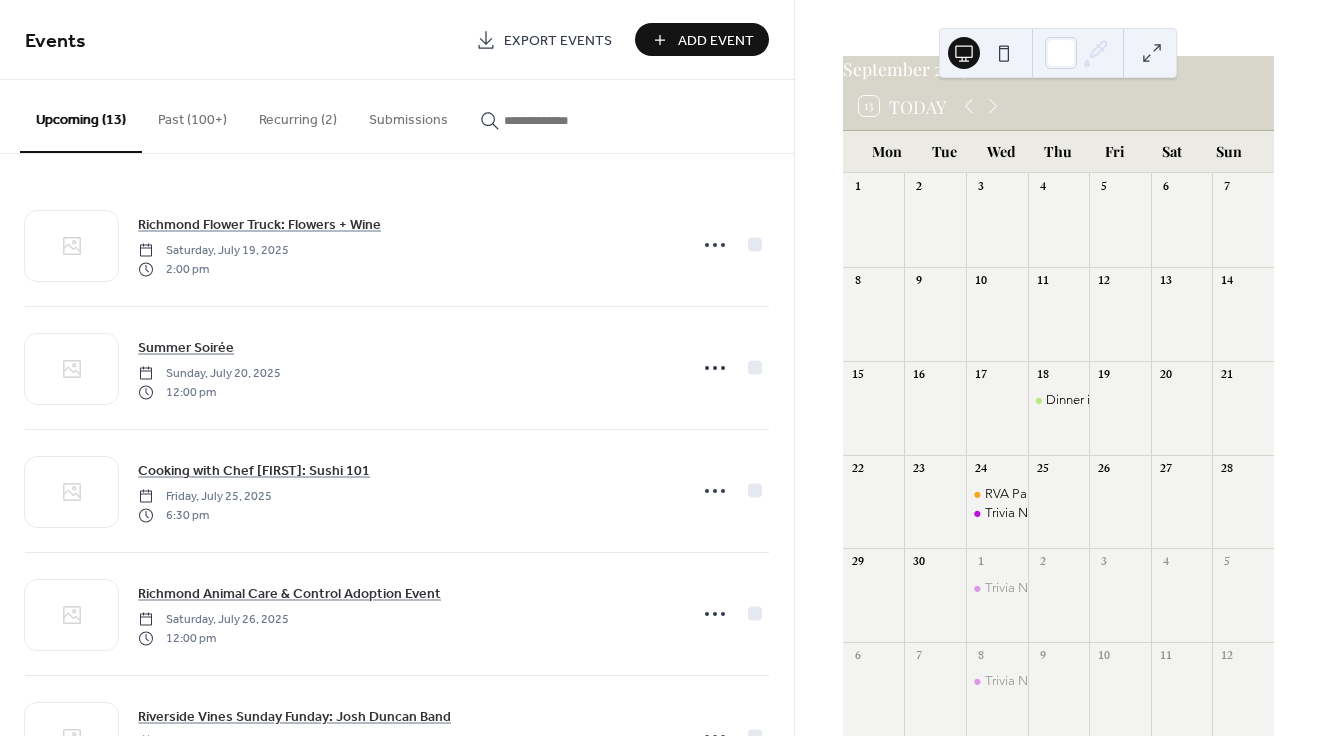 scroll, scrollTop: 111, scrollLeft: 0, axis: vertical 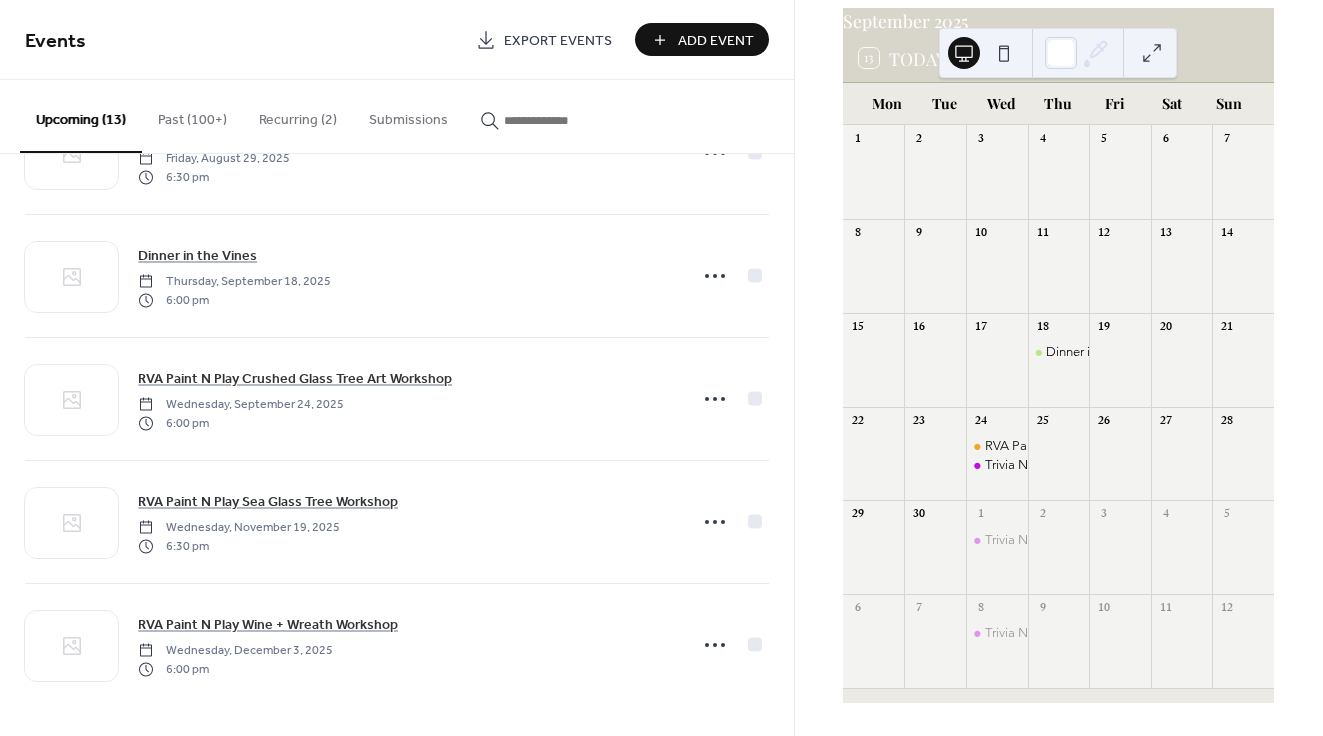 click on "Recurring  (2)" at bounding box center (298, 115) 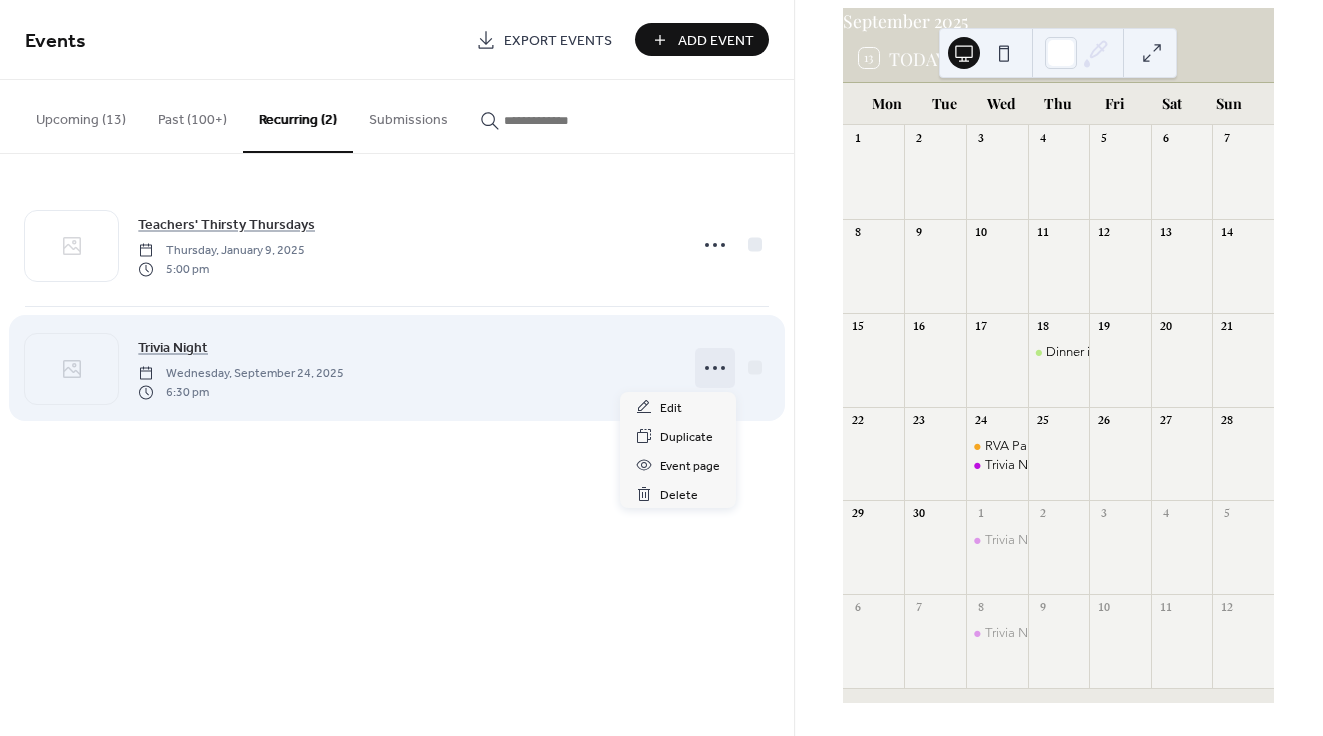 click 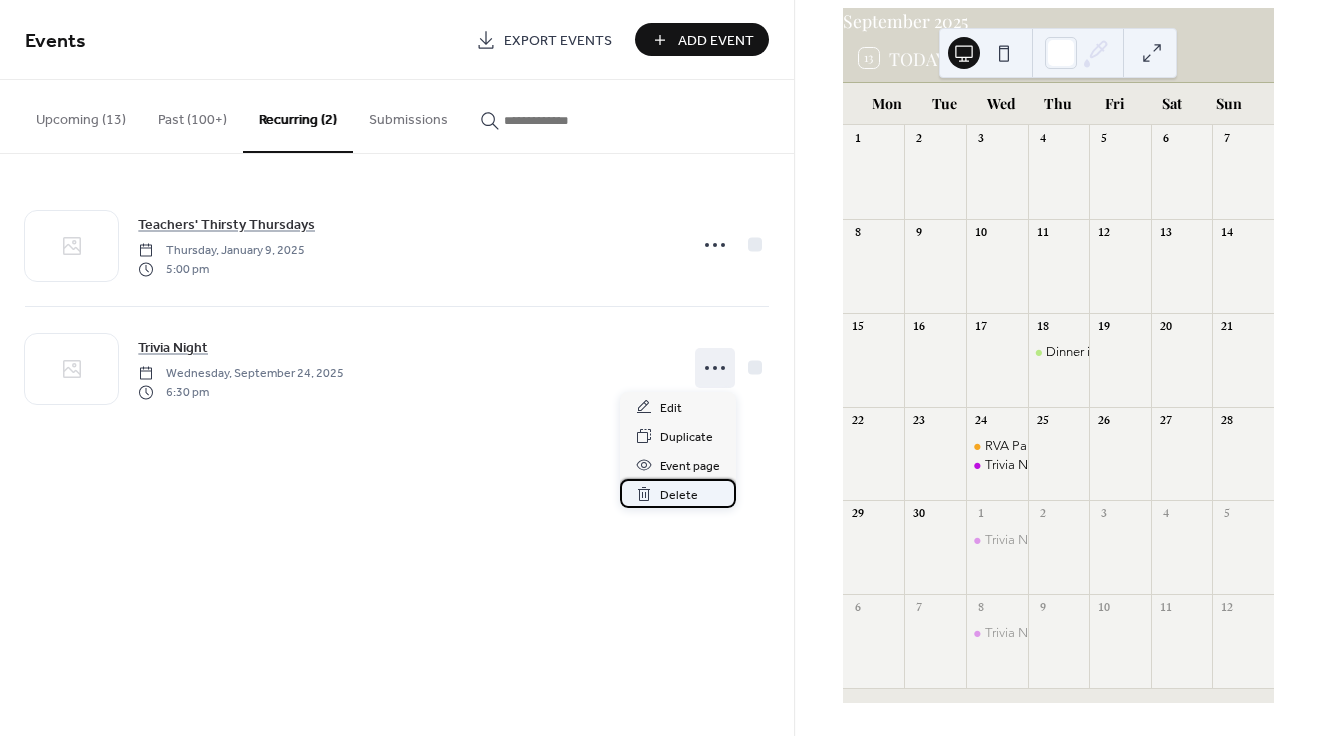 click on "Delete" at bounding box center (678, 493) 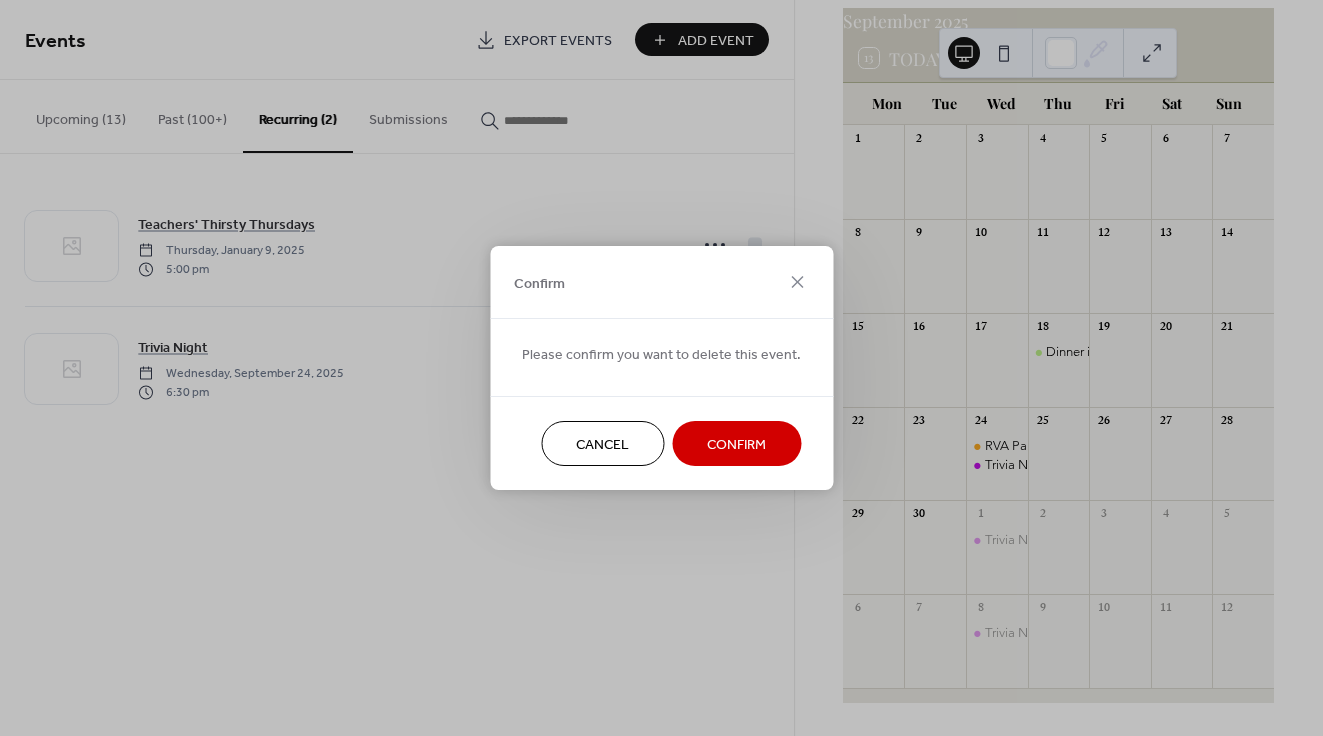 click on "Confirm" at bounding box center (736, 445) 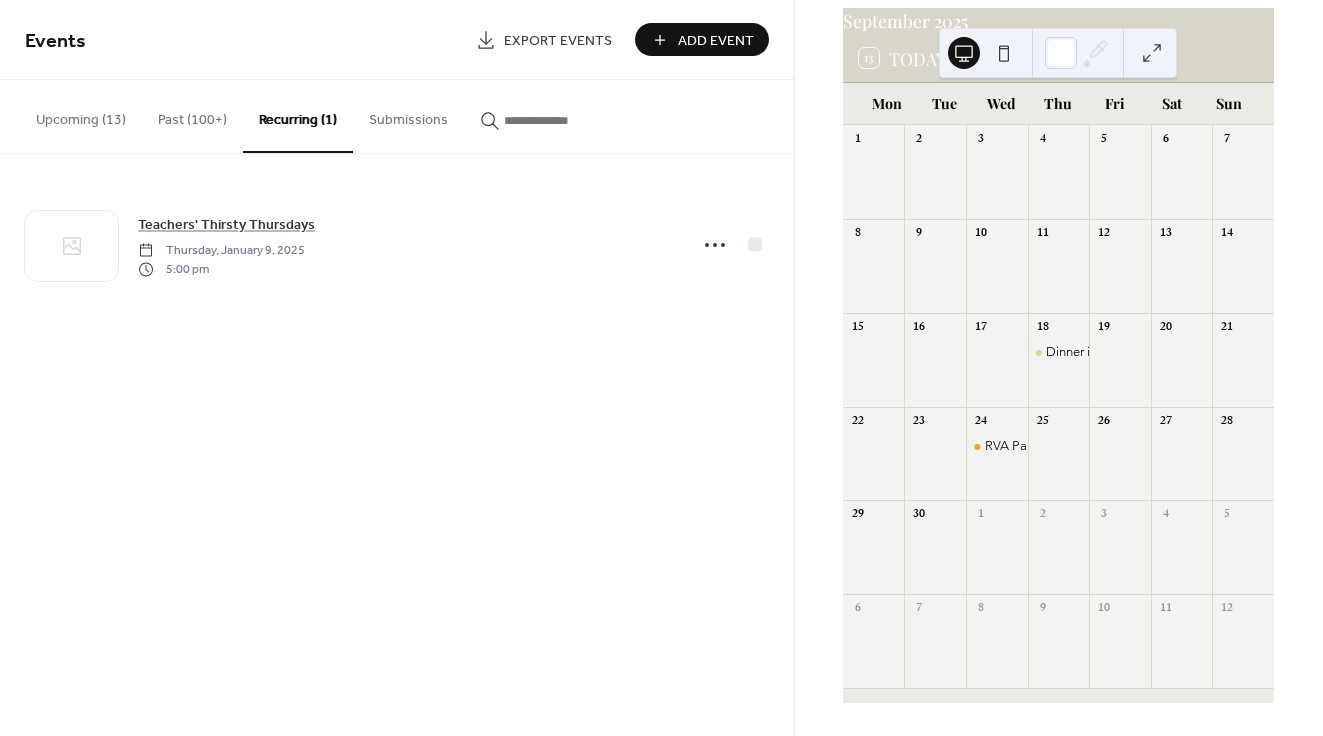 click on "Upcoming  (13)" at bounding box center [81, 115] 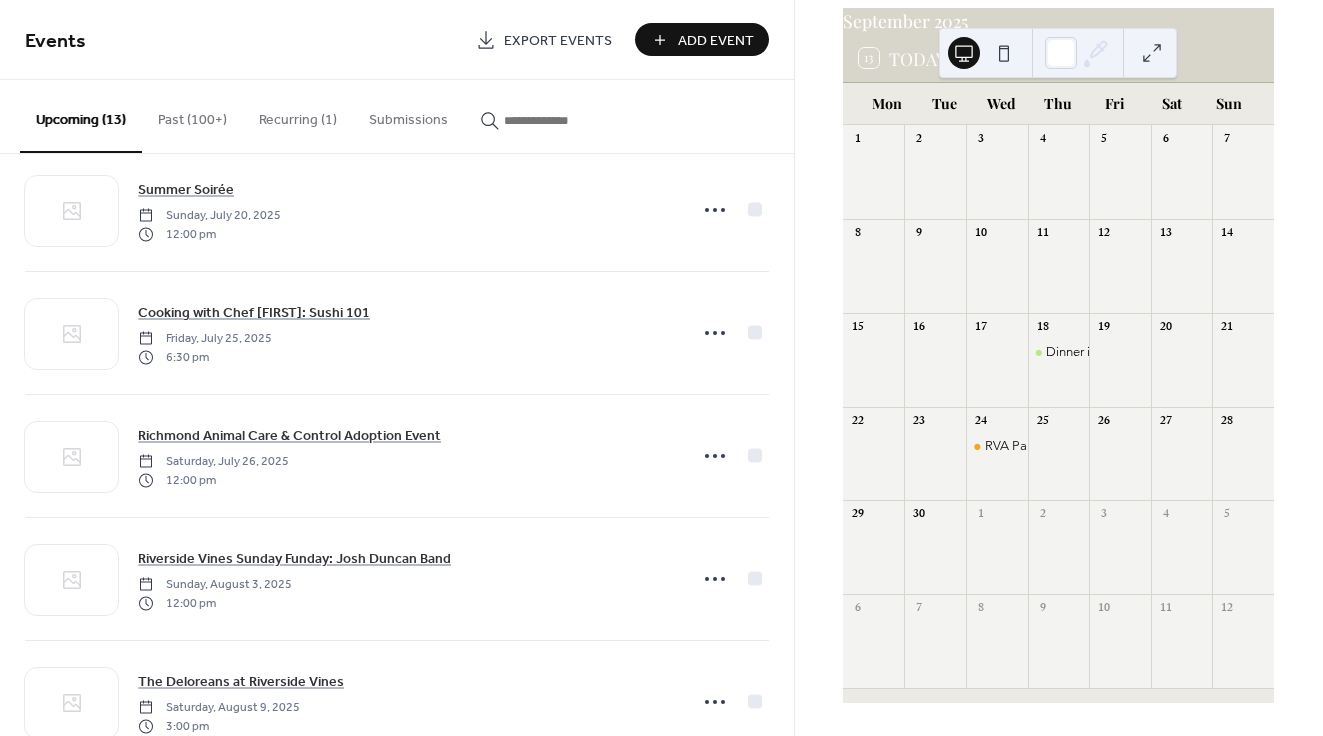 scroll, scrollTop: 0, scrollLeft: 0, axis: both 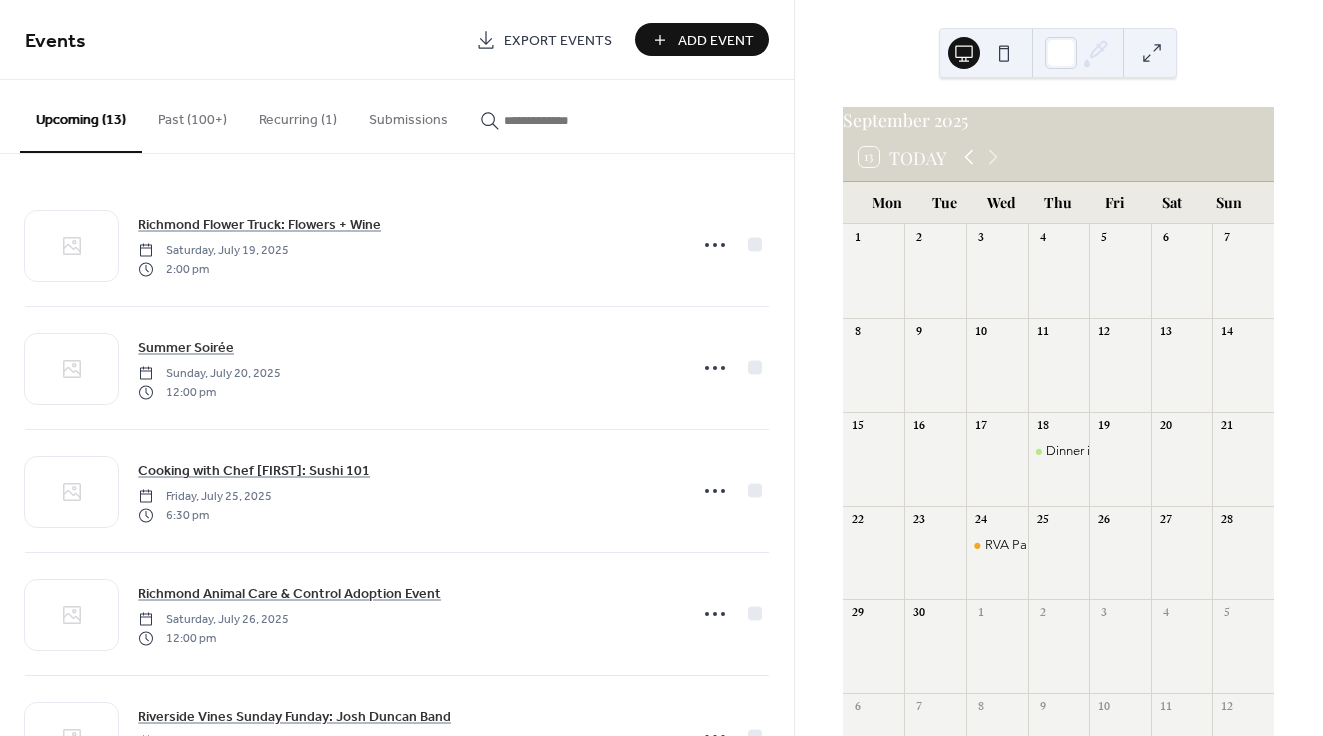 click 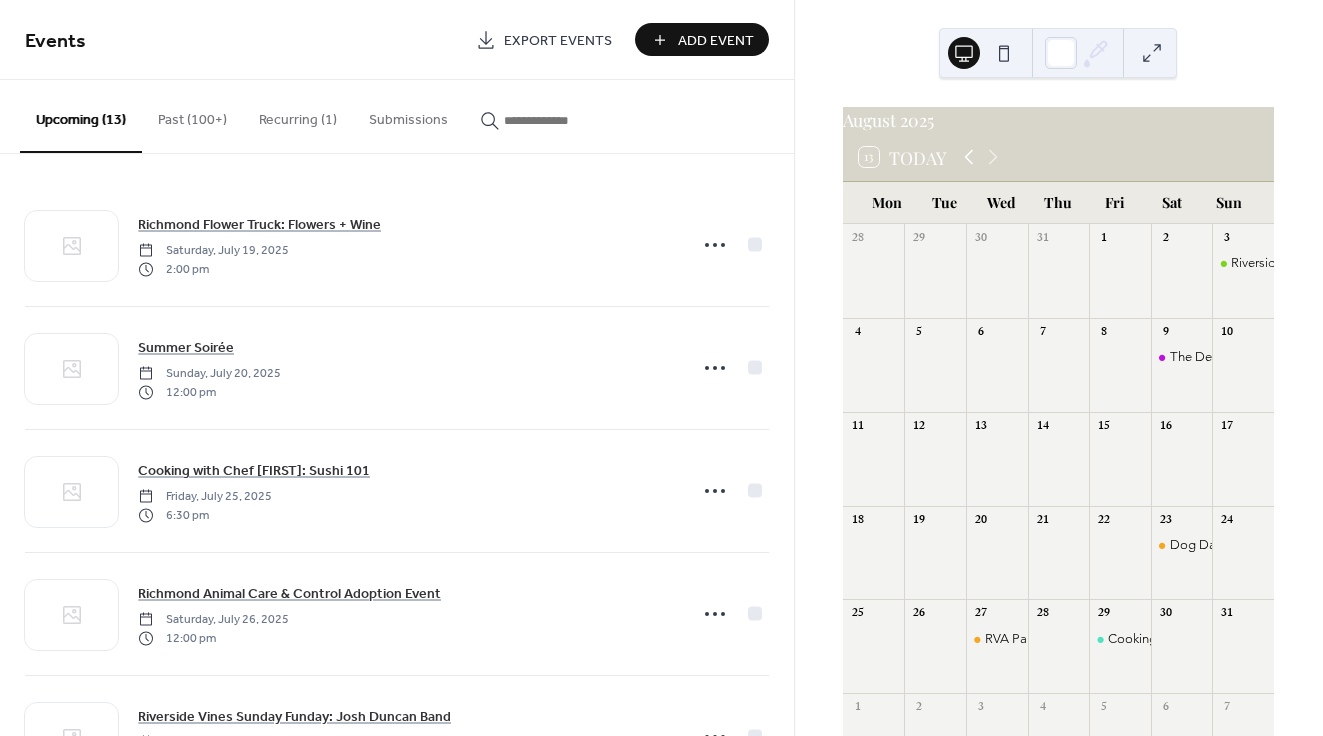 click 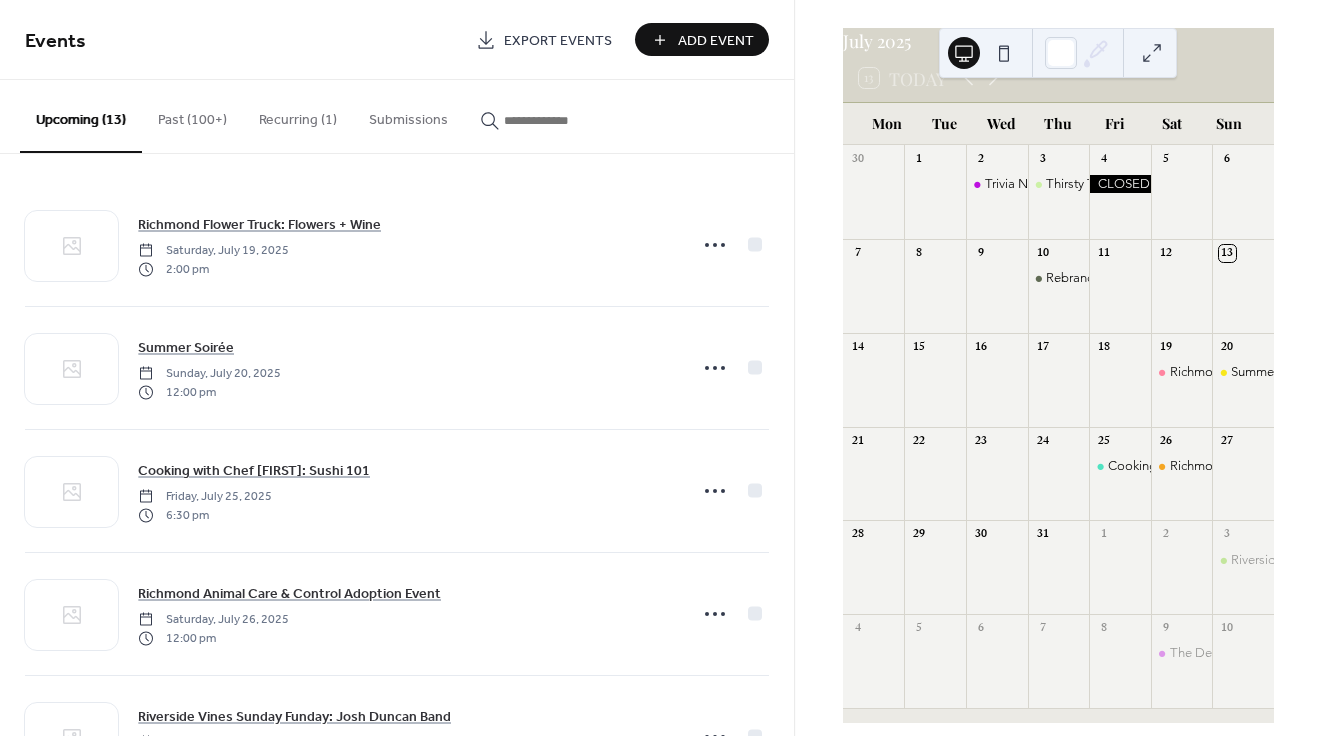 scroll, scrollTop: 111, scrollLeft: 0, axis: vertical 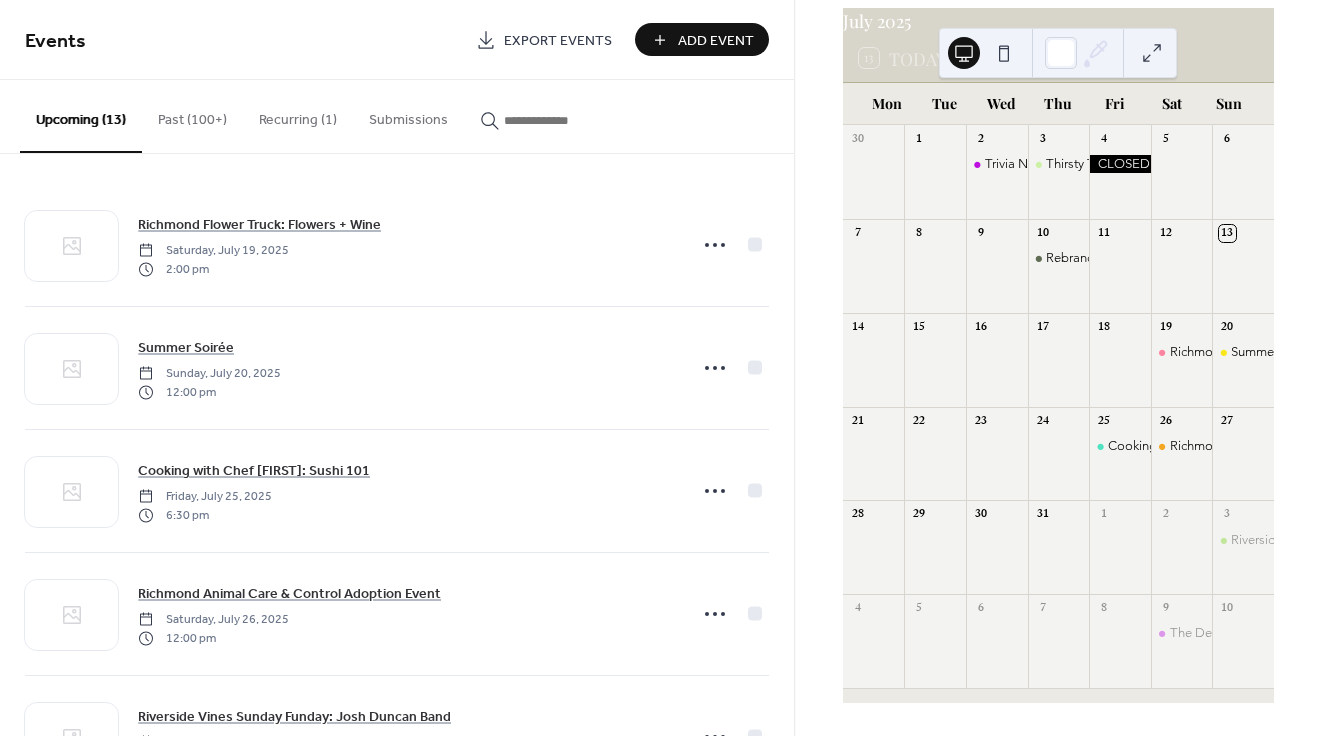 click on "Add Event" at bounding box center [716, 41] 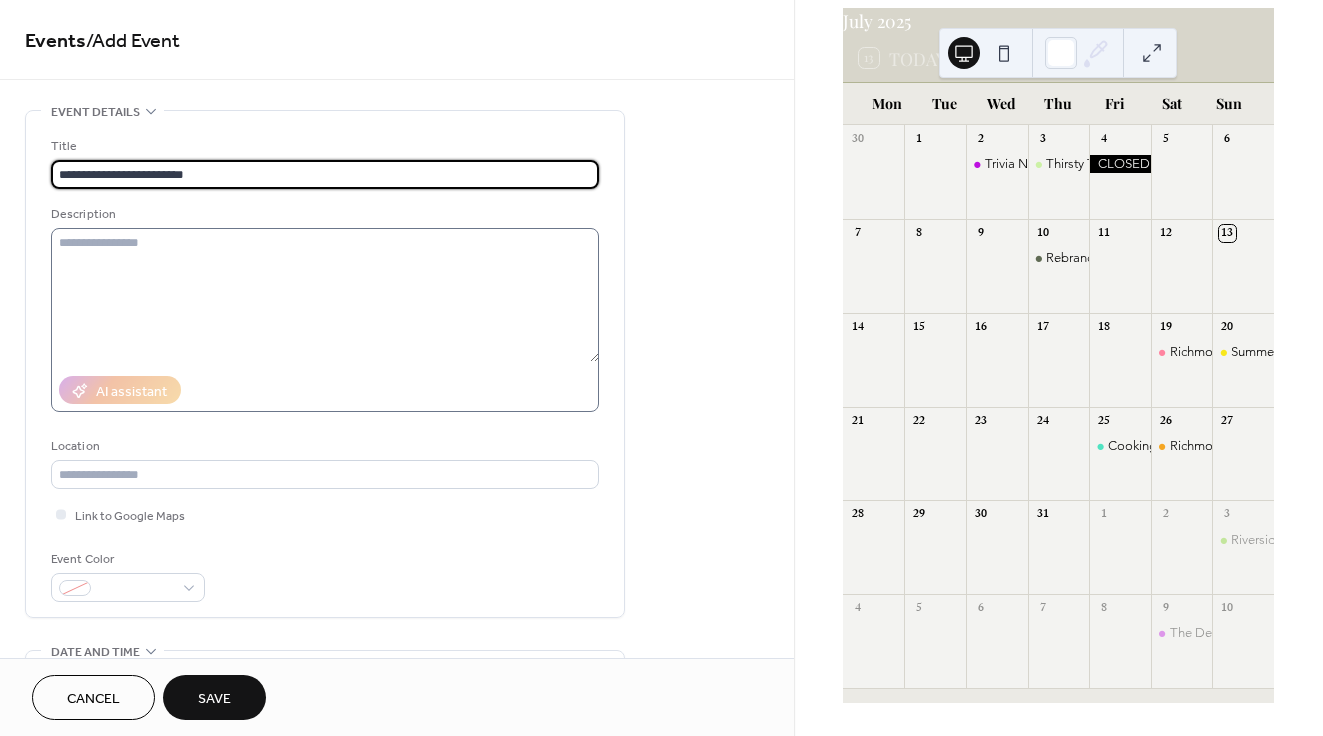 type on "**********" 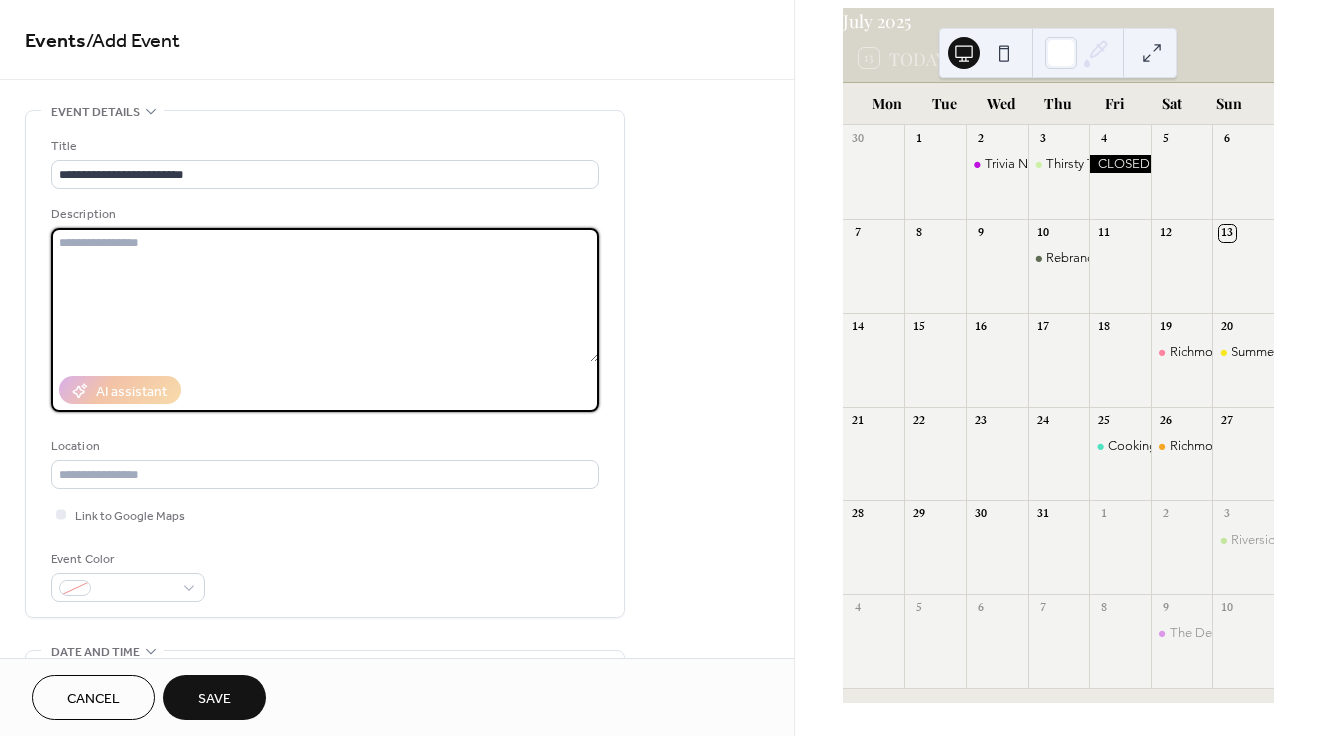 click at bounding box center (325, 295) 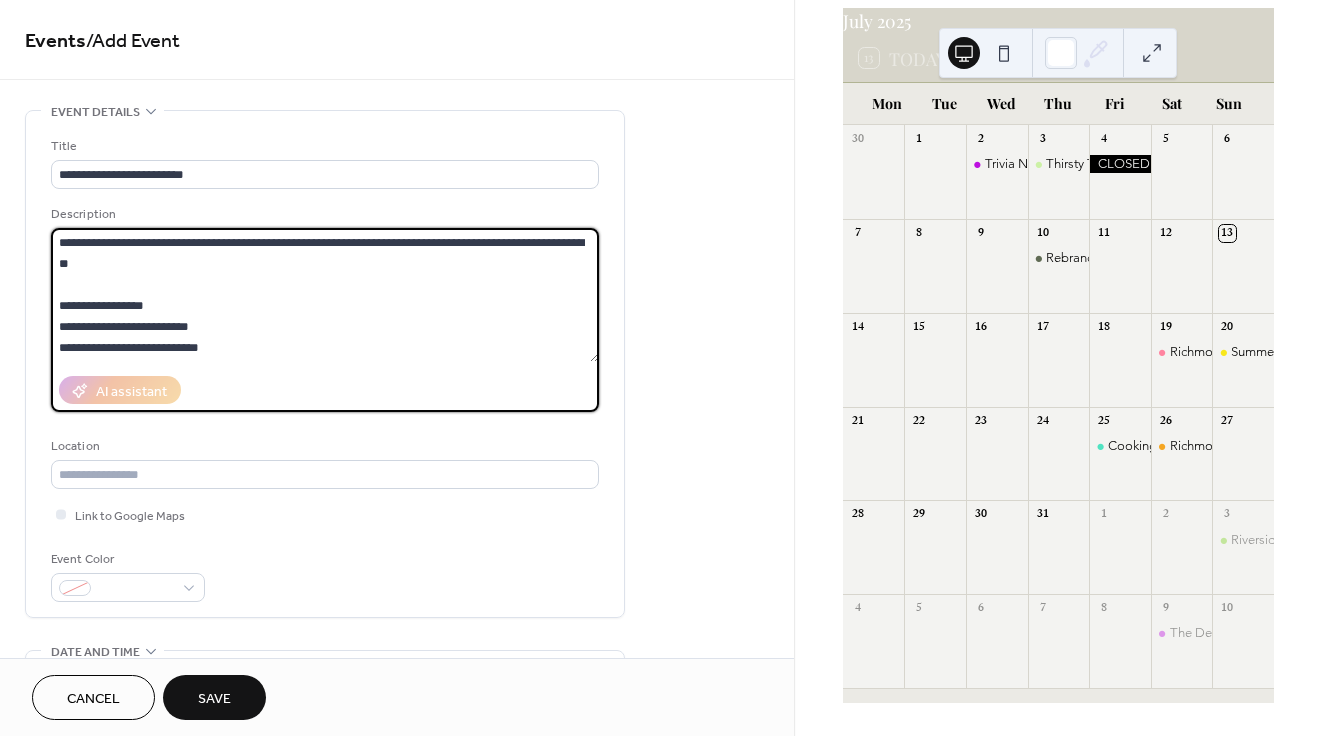 scroll, scrollTop: 42, scrollLeft: 0, axis: vertical 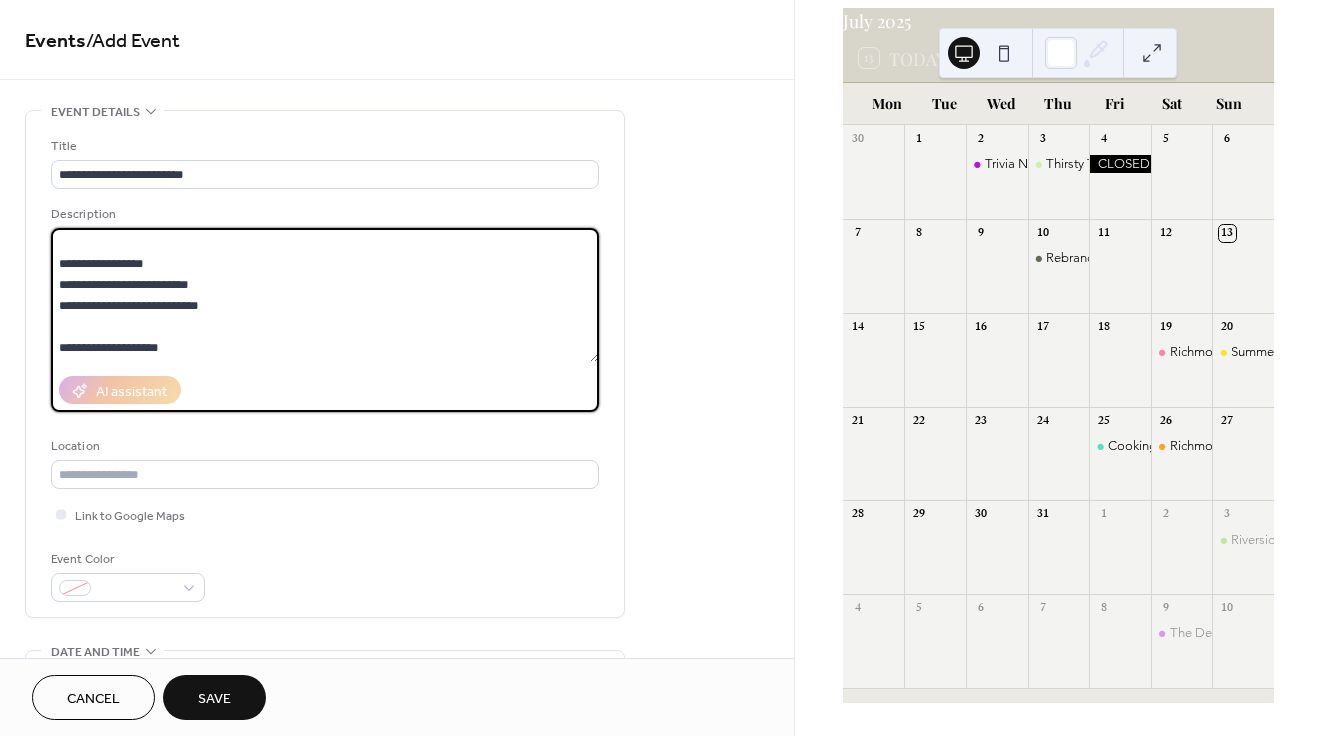 click on "**********" at bounding box center (325, 295) 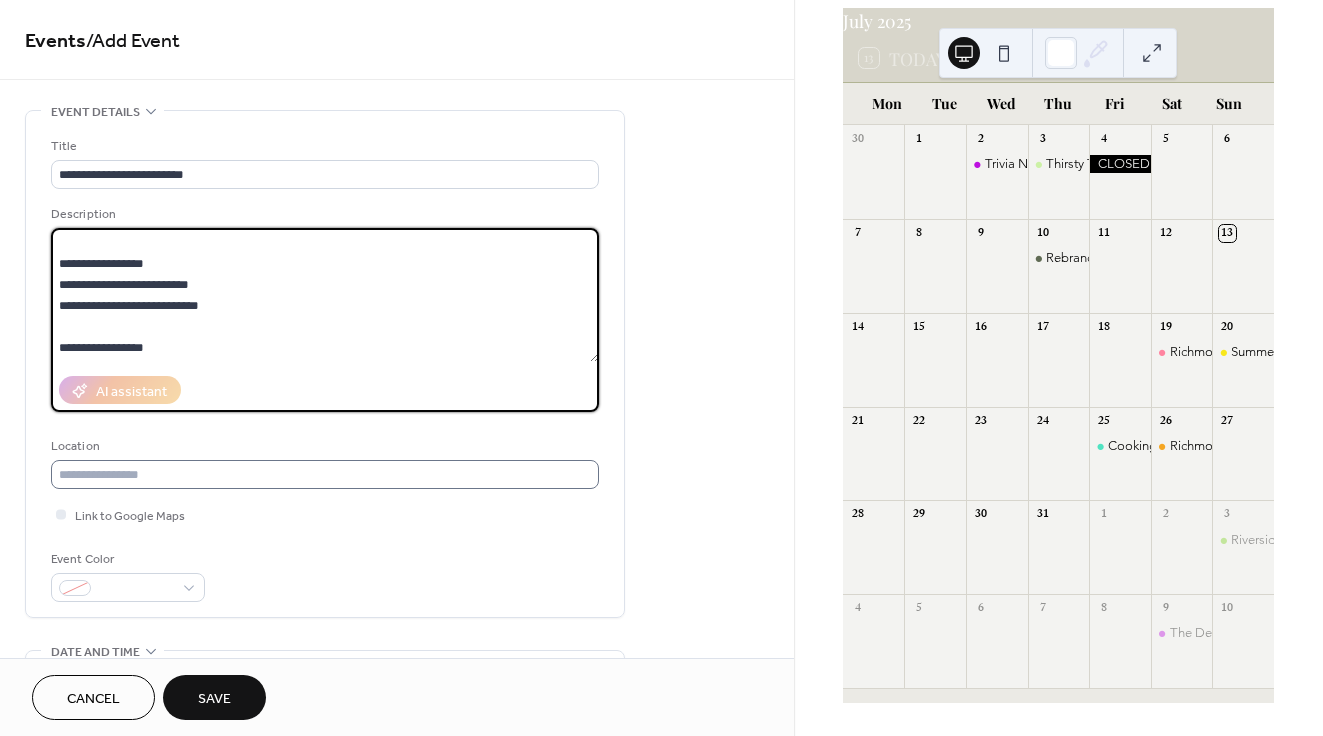 type on "**********" 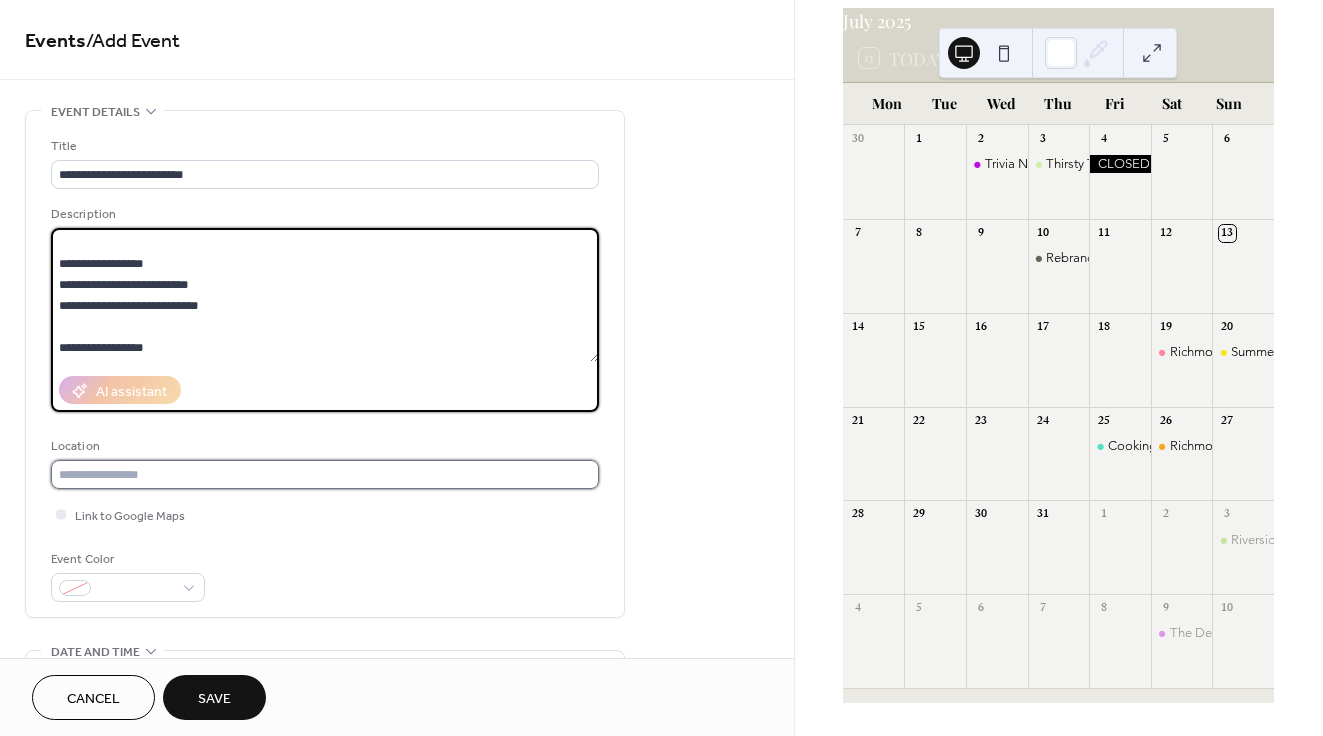 click at bounding box center [325, 474] 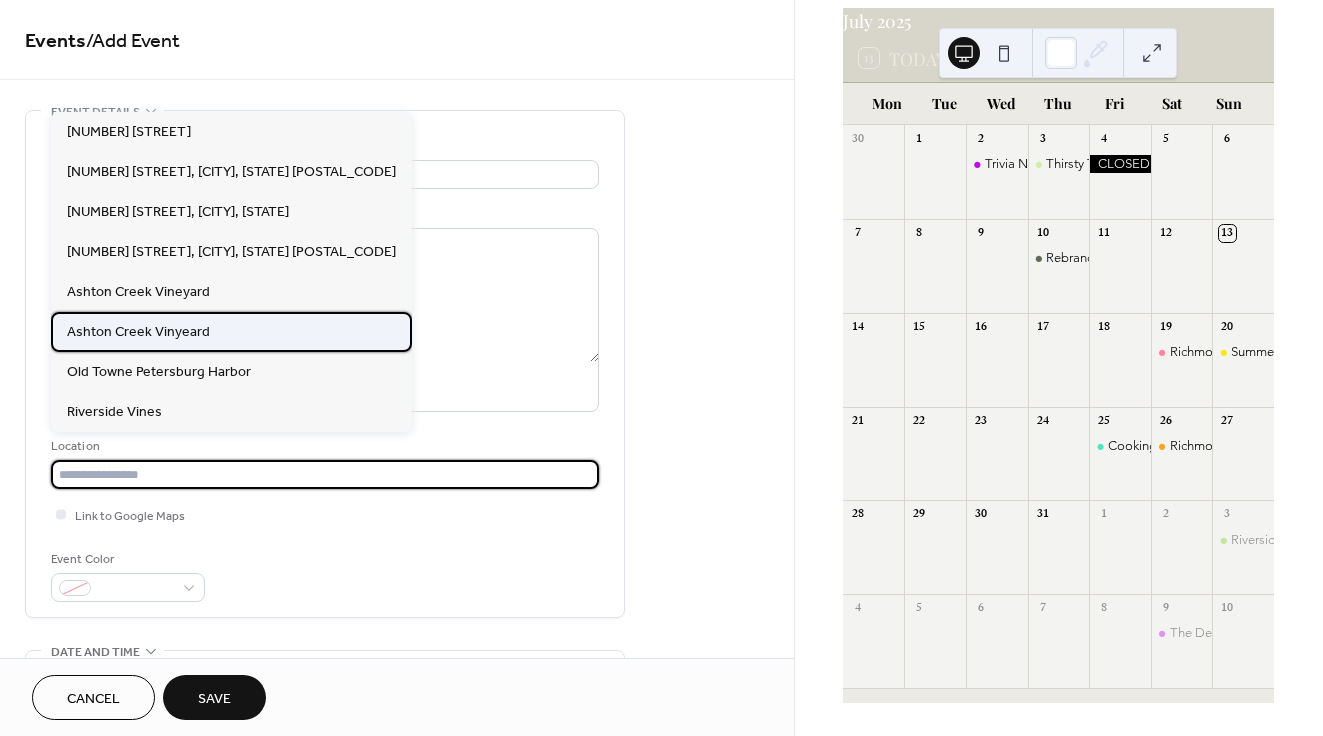 click on "Ashton Creek Vinyeard" at bounding box center (231, 332) 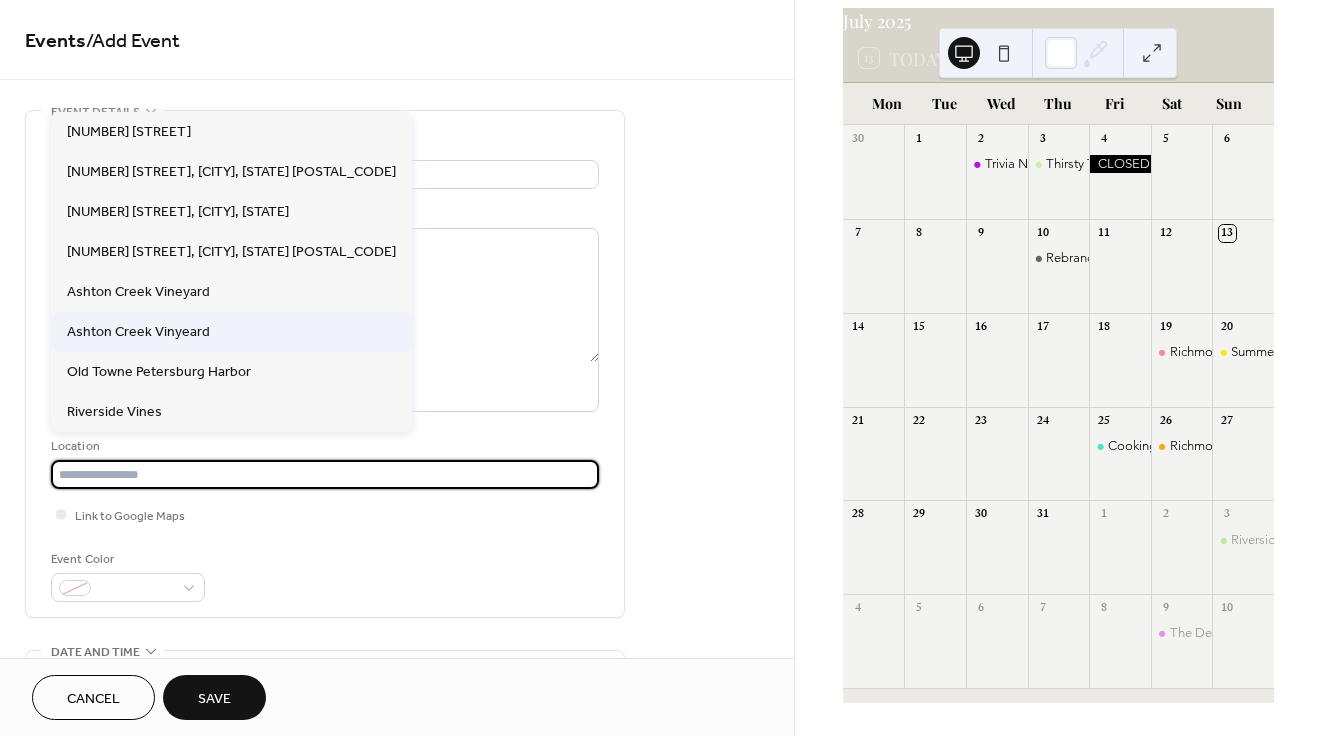 type on "**********" 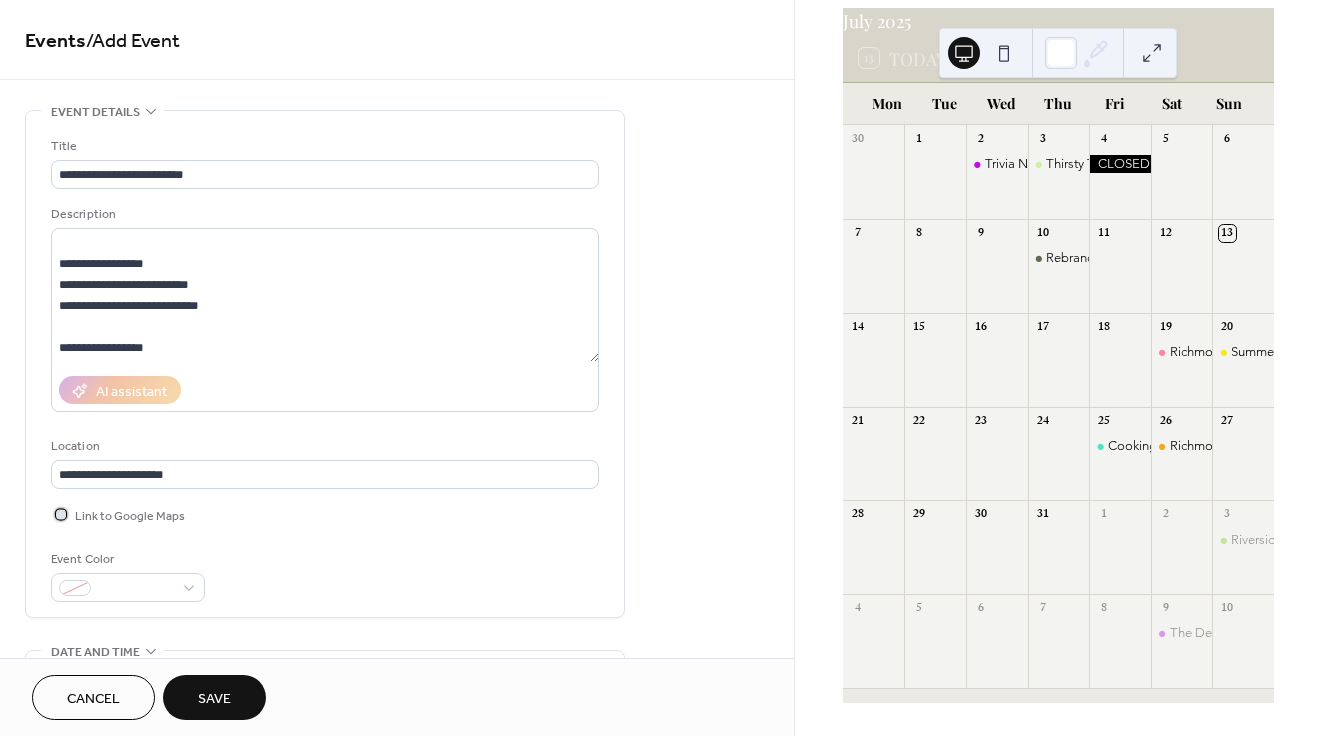 click at bounding box center (61, 514) 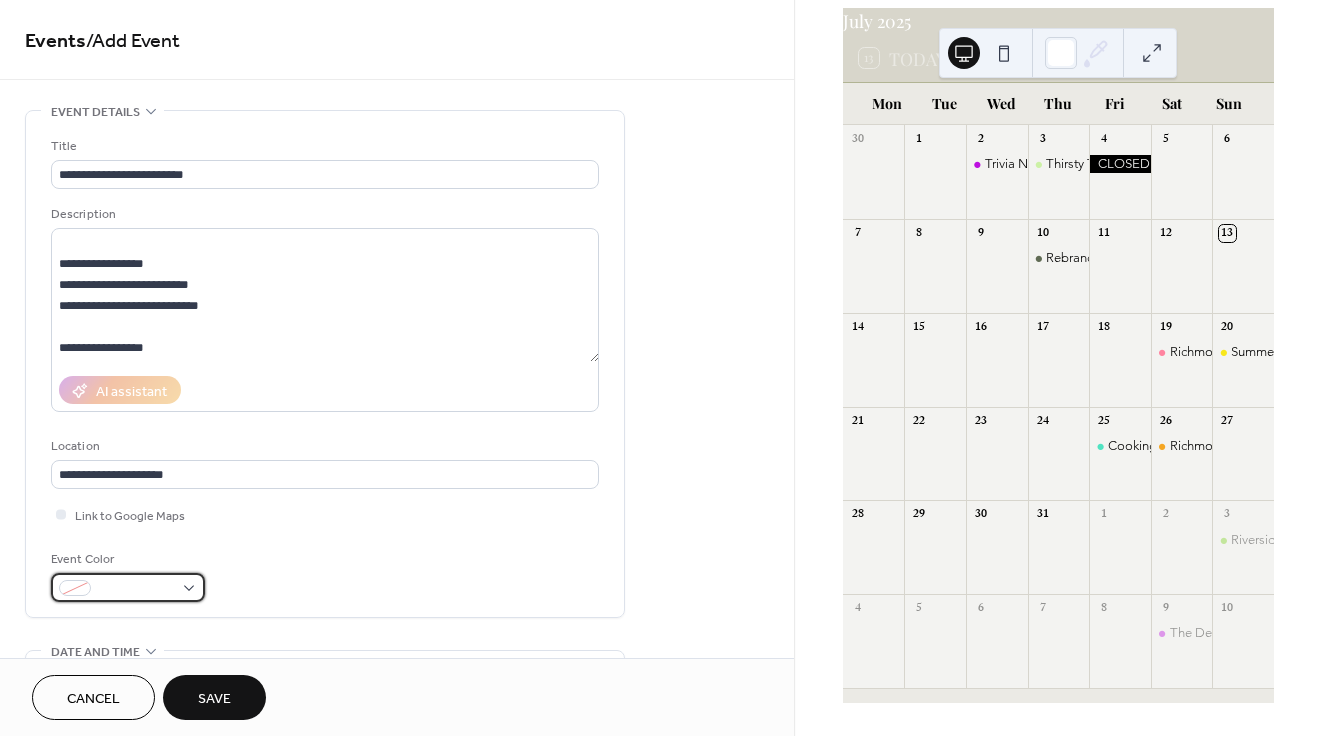 click on "**********" at bounding box center [661, 368] 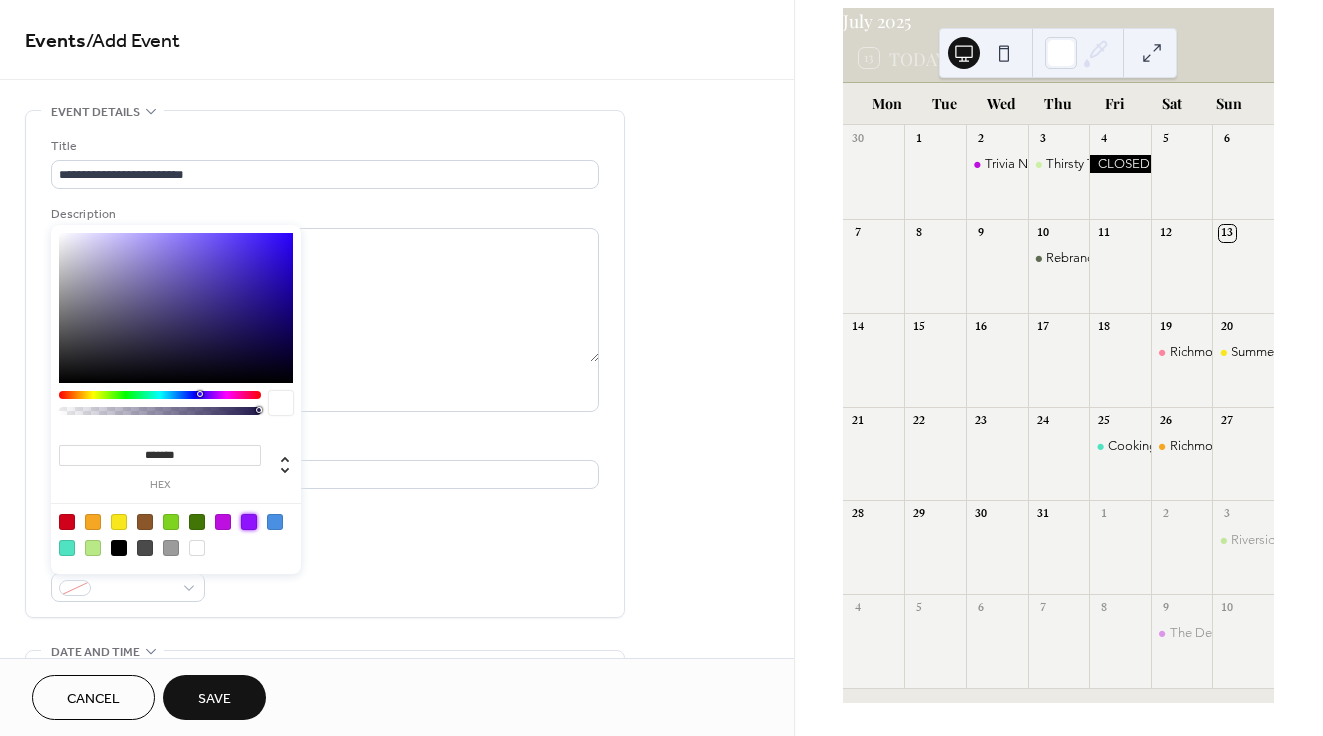 click at bounding box center [249, 522] 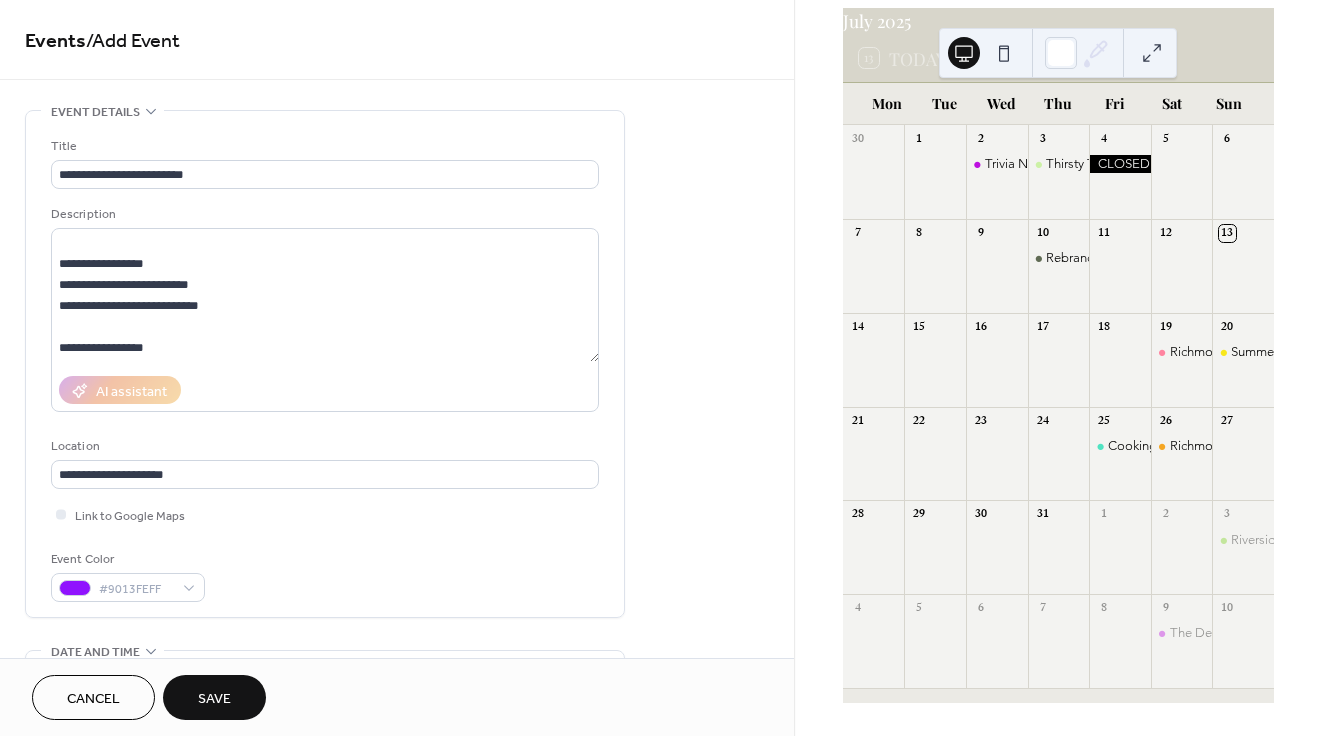 click on "Event Color #9013FEFF" at bounding box center [325, 575] 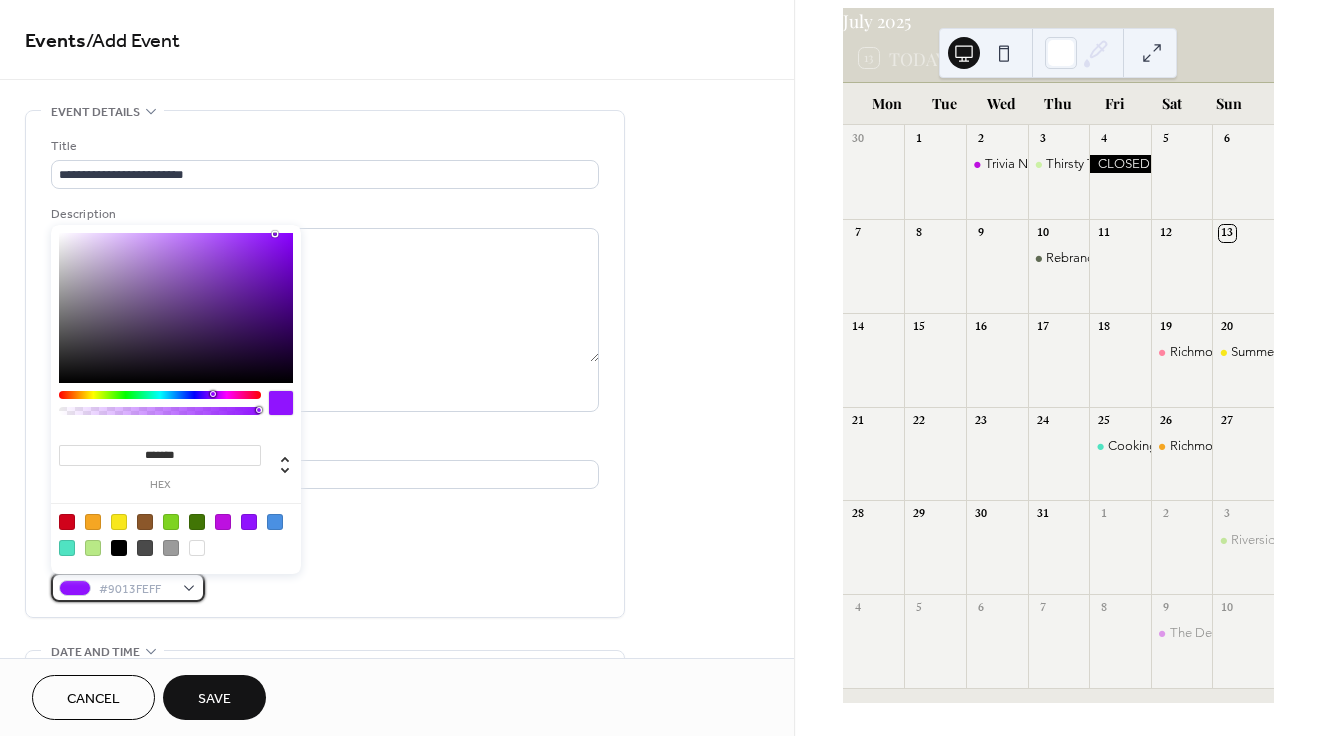 click on "#9013FEFF" at bounding box center (136, 589) 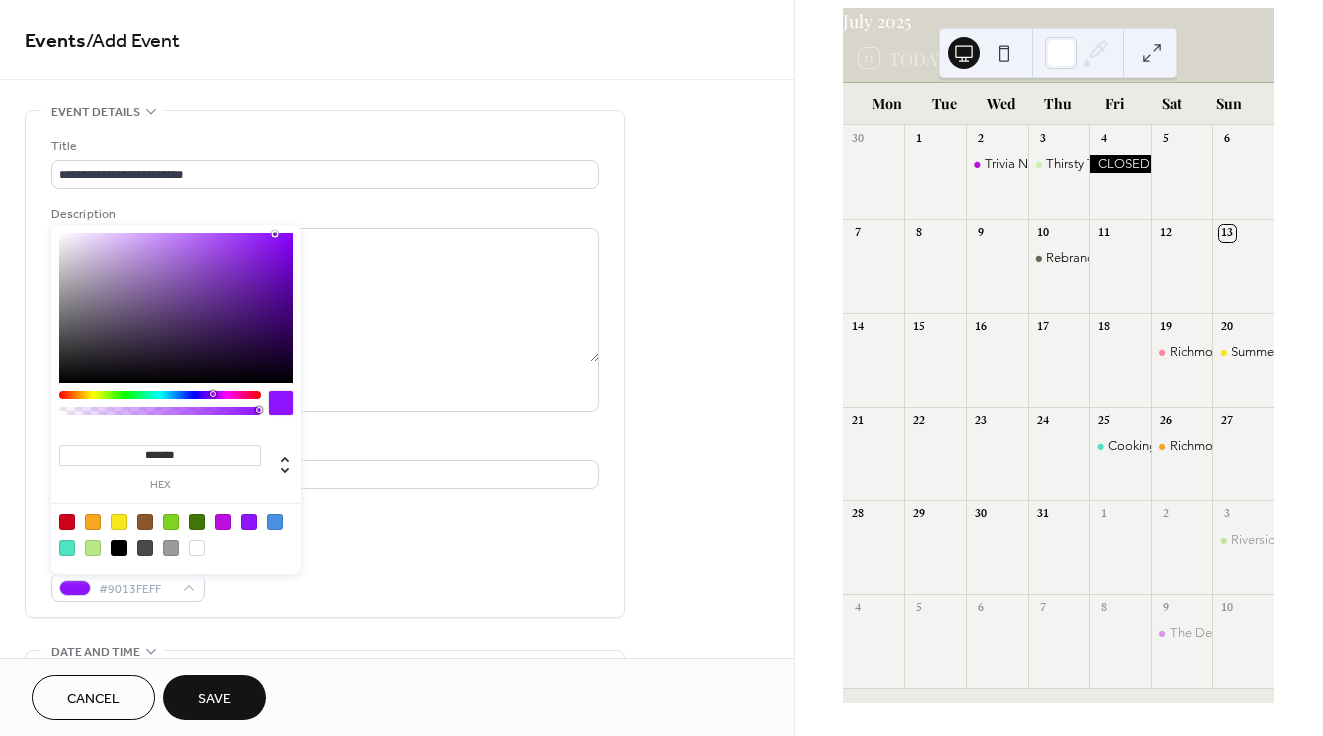 click at bounding box center (223, 522) 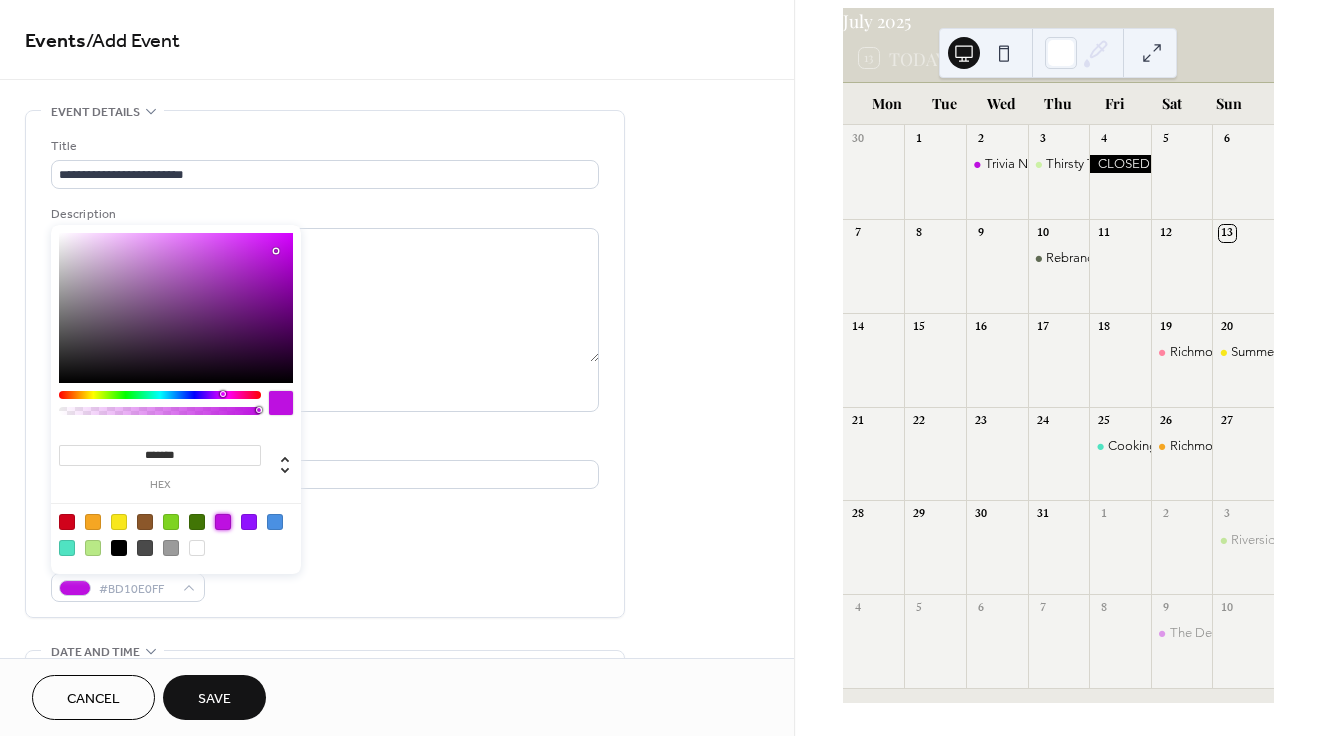 click on "Link to Google Maps" at bounding box center (325, 514) 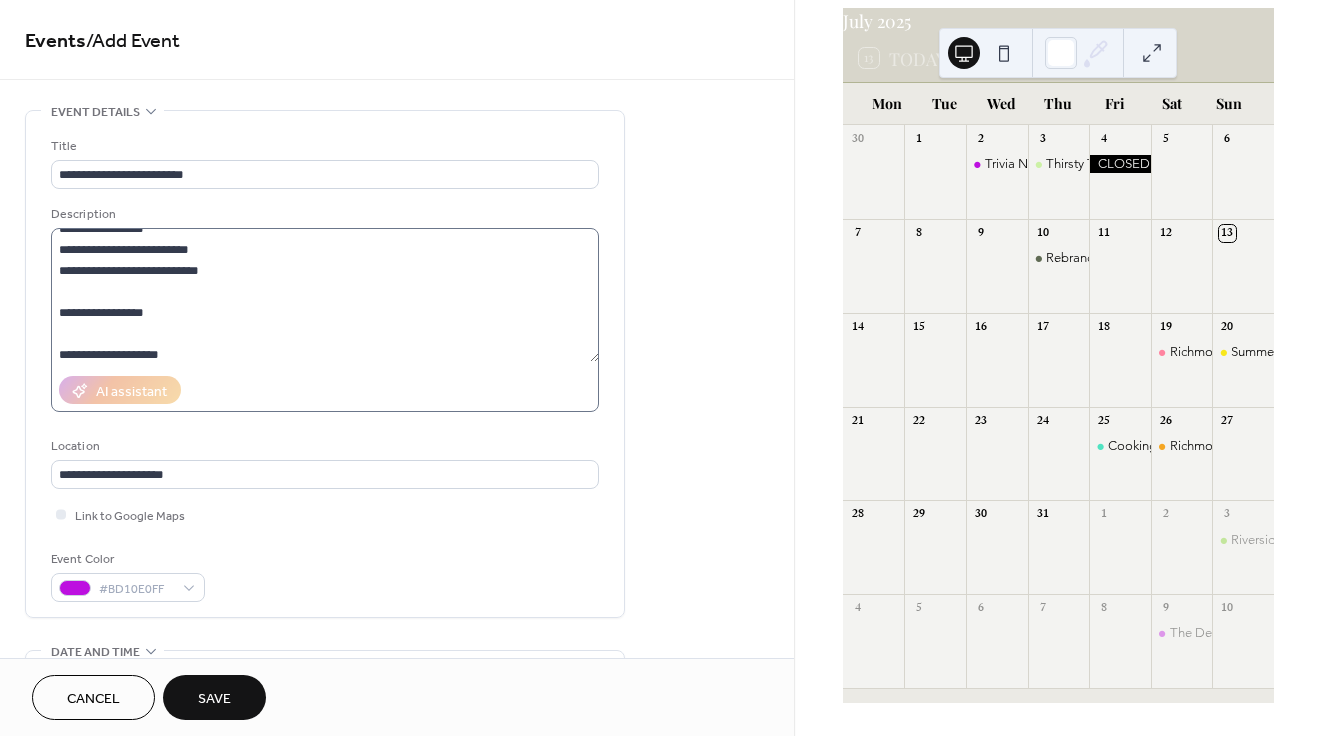scroll, scrollTop: 84, scrollLeft: 0, axis: vertical 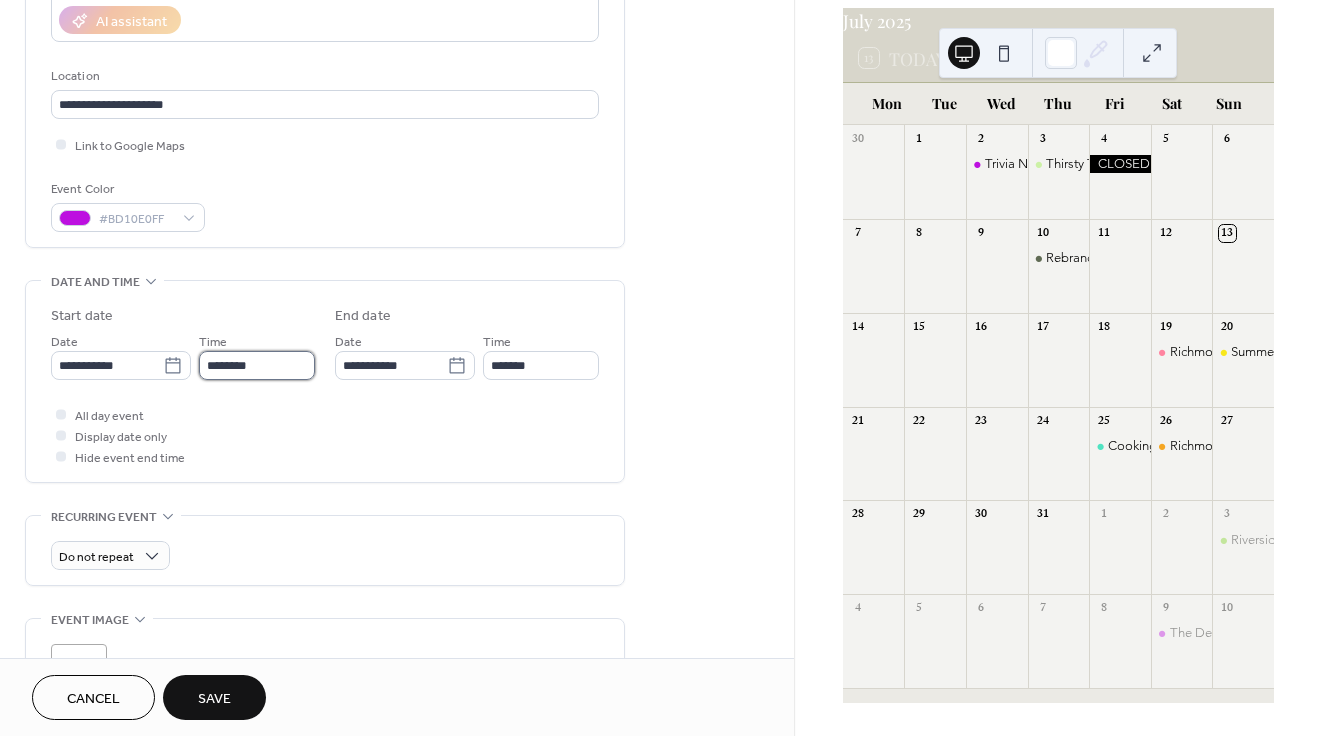 click on "********" at bounding box center (257, 365) 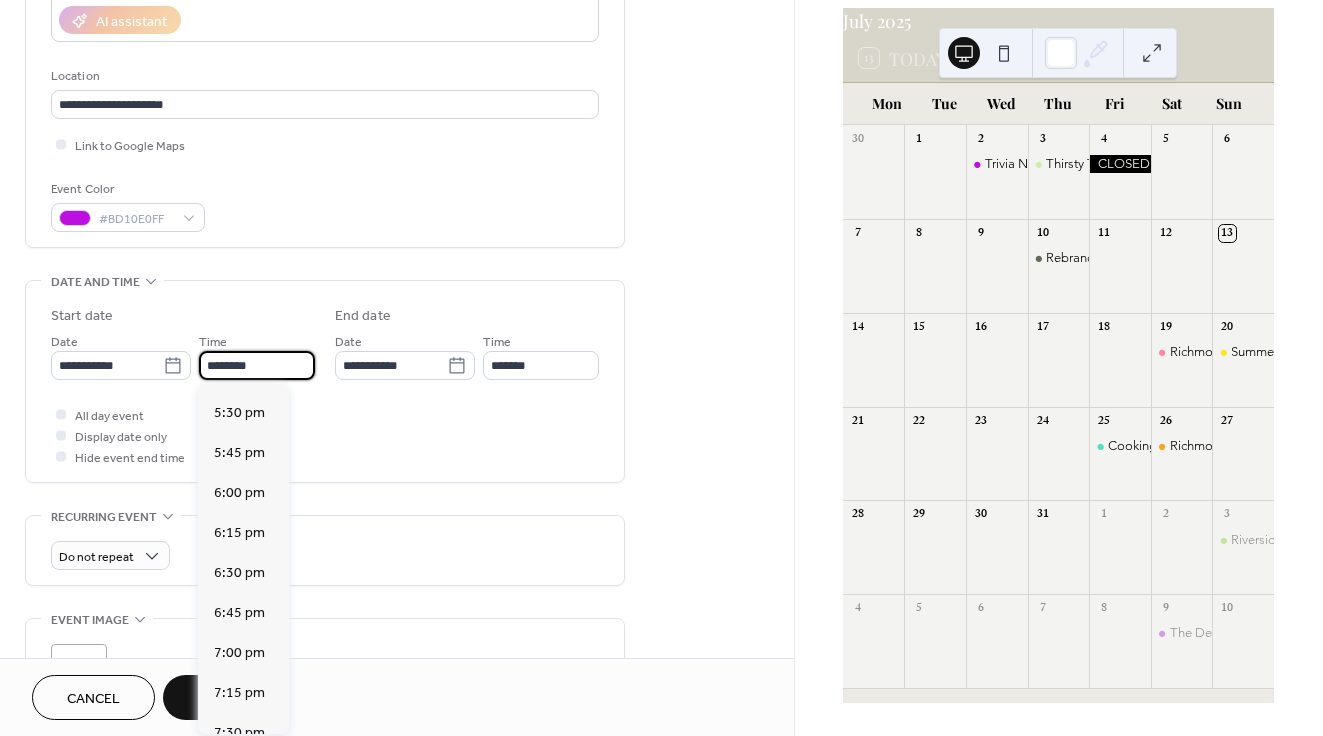 scroll, scrollTop: 2792, scrollLeft: 0, axis: vertical 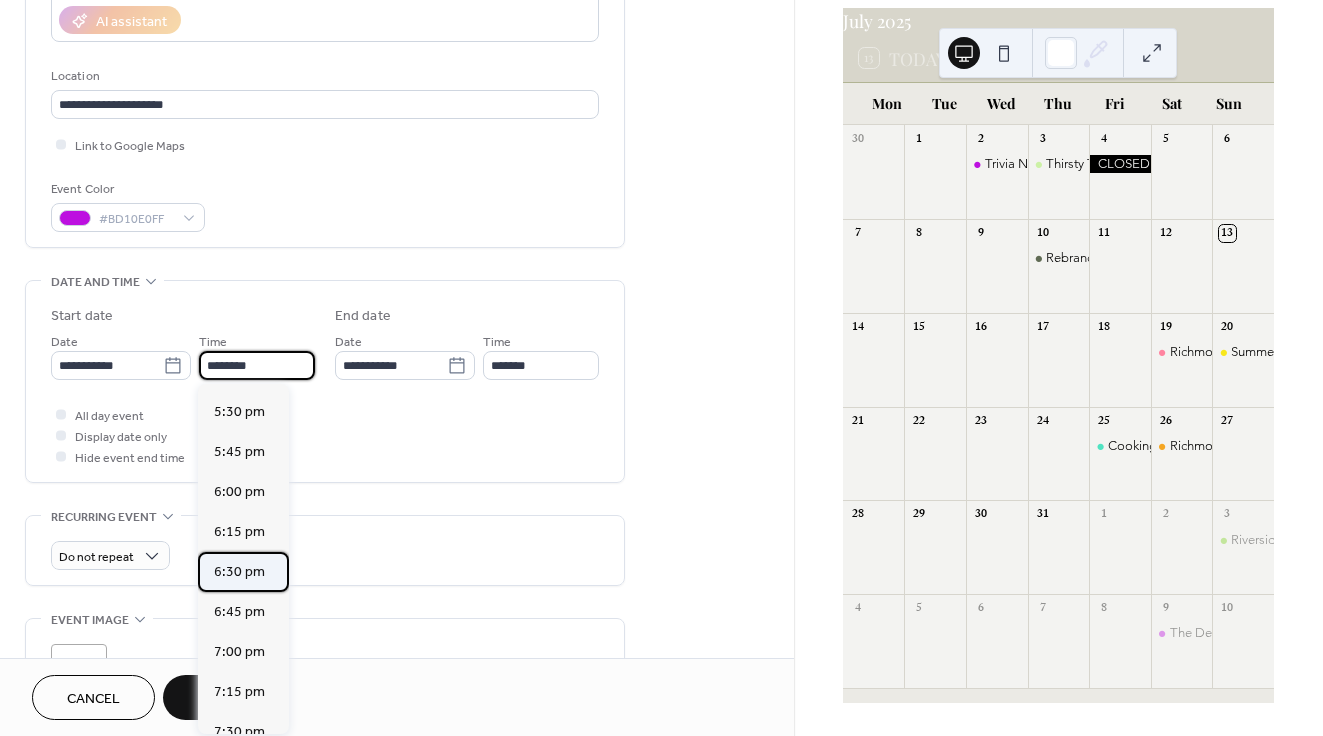 click on "6:30 pm" at bounding box center (239, 572) 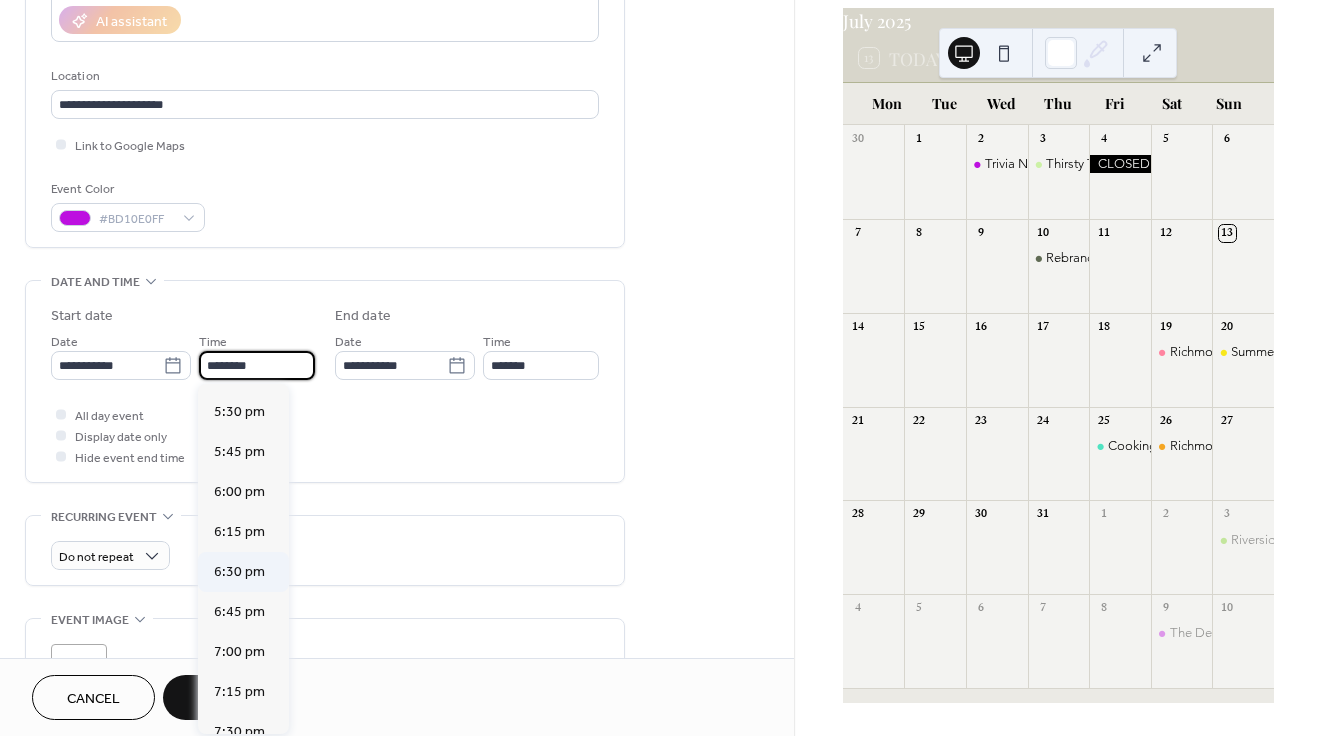 type on "*******" 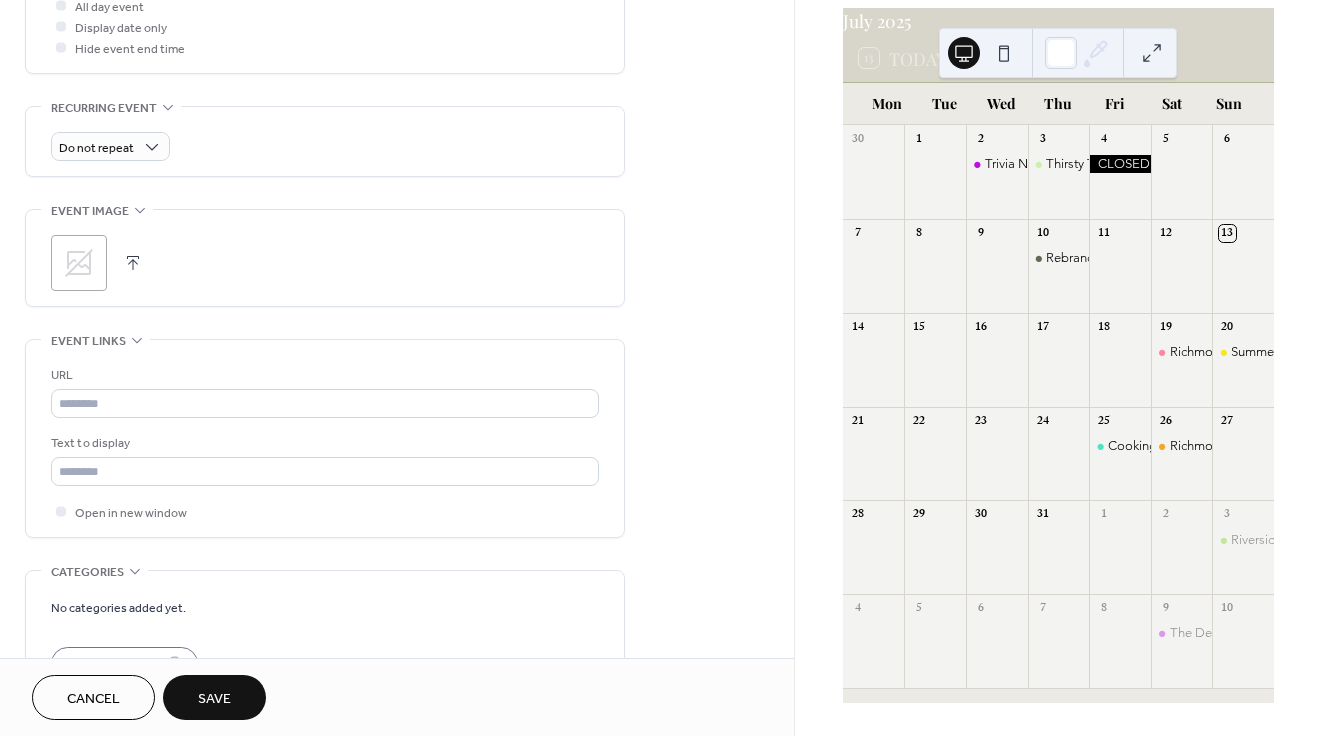 scroll, scrollTop: 837, scrollLeft: 0, axis: vertical 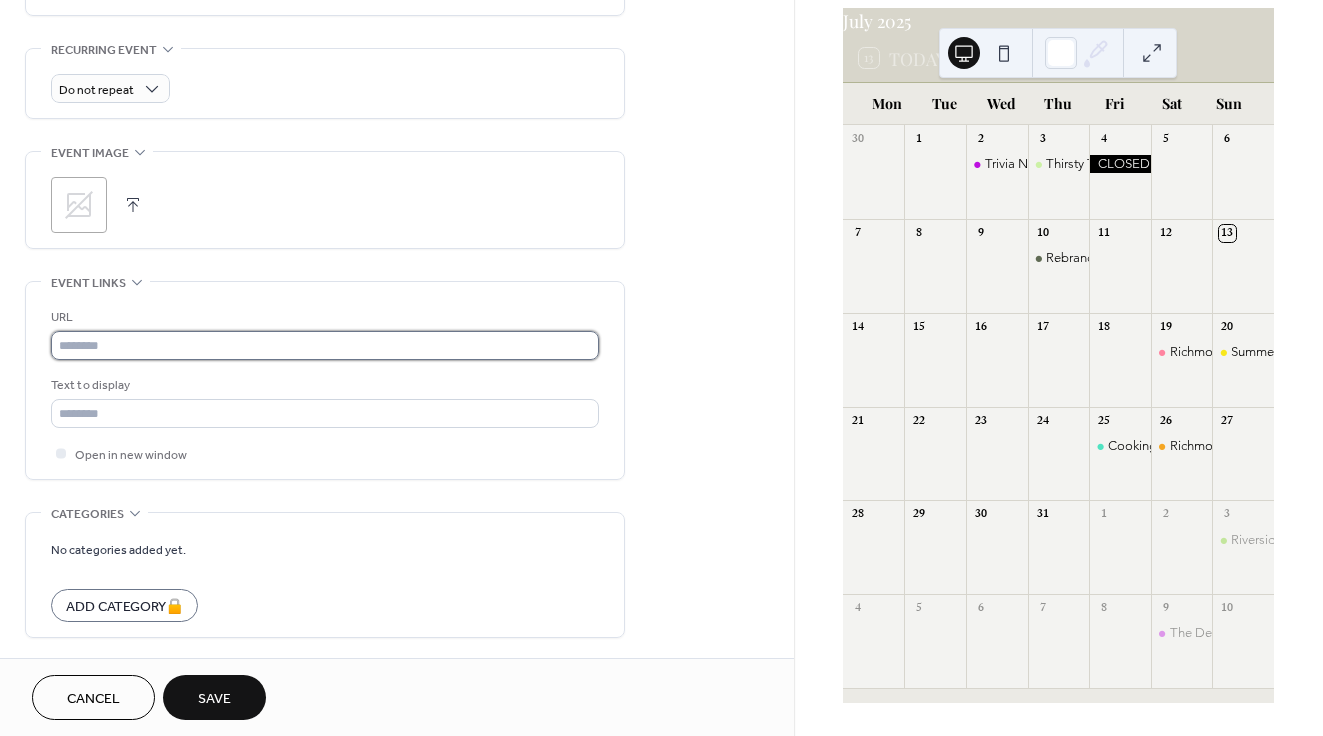 click at bounding box center (325, 345) 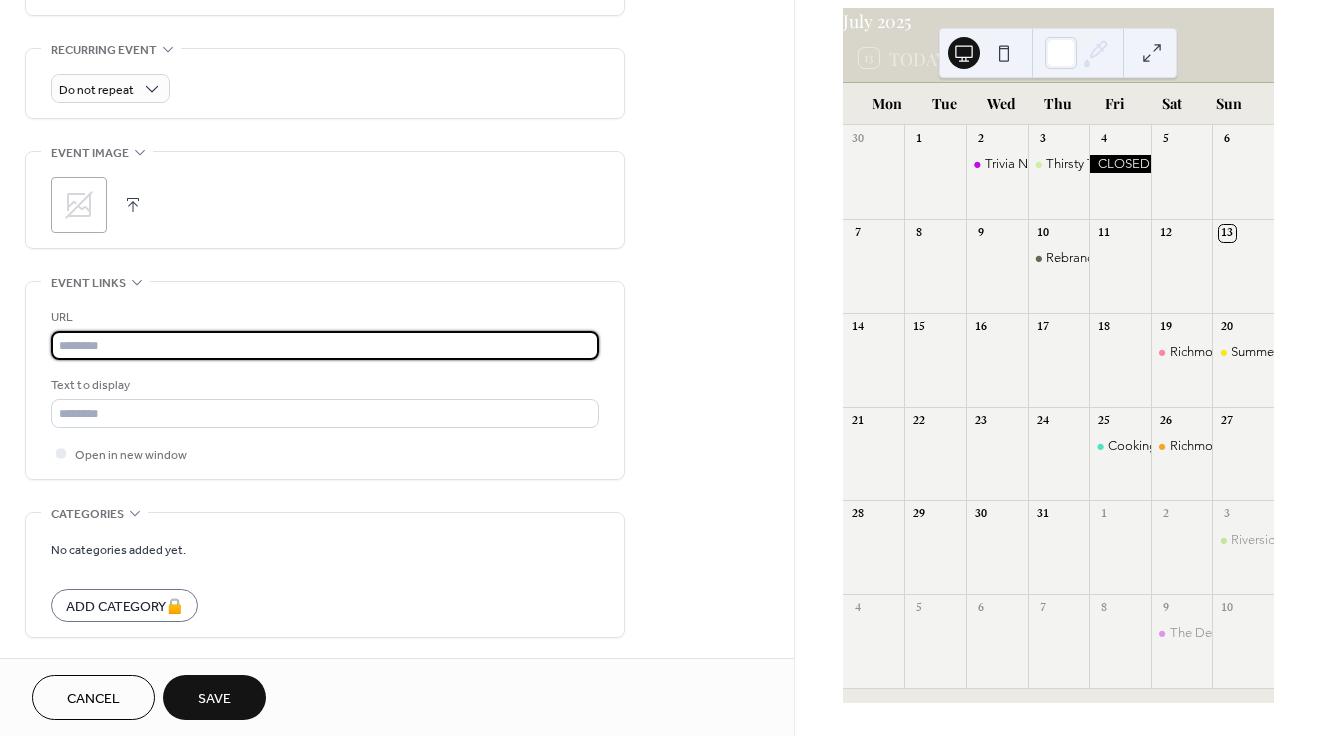 paste on "**********" 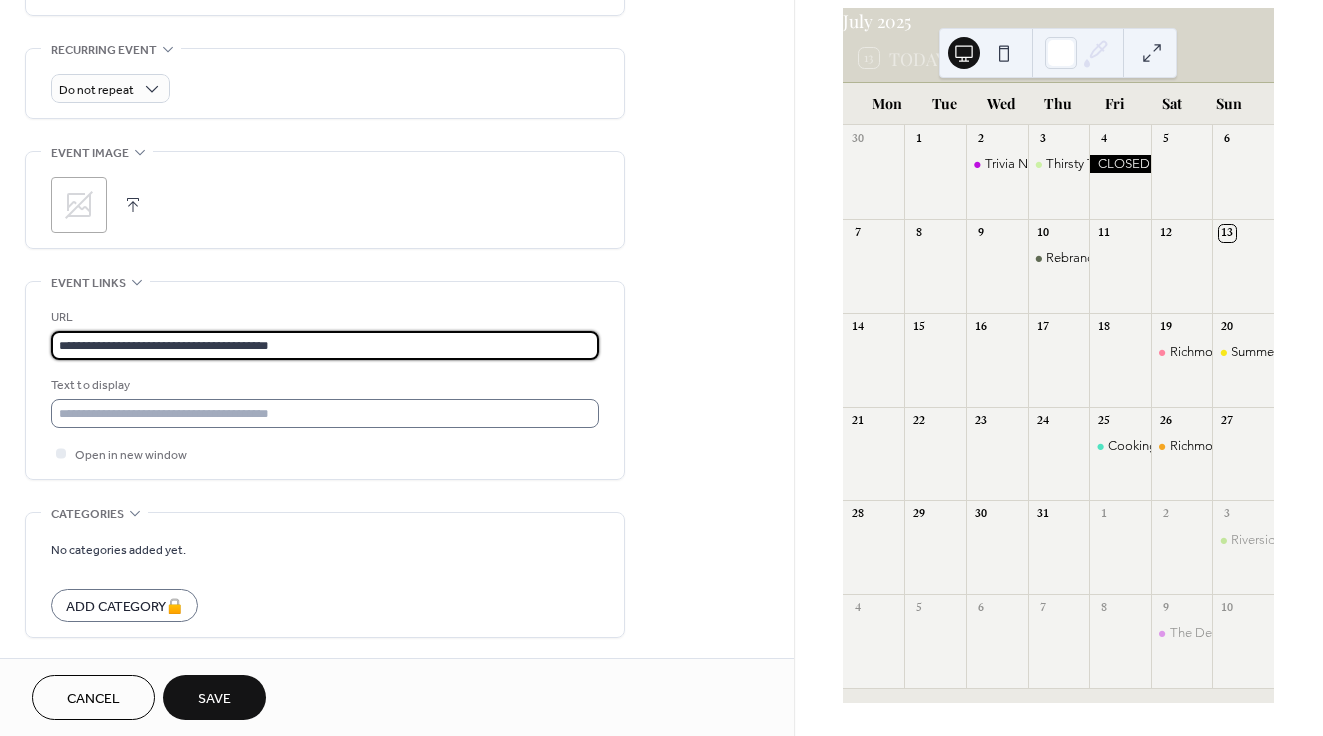 type on "**********" 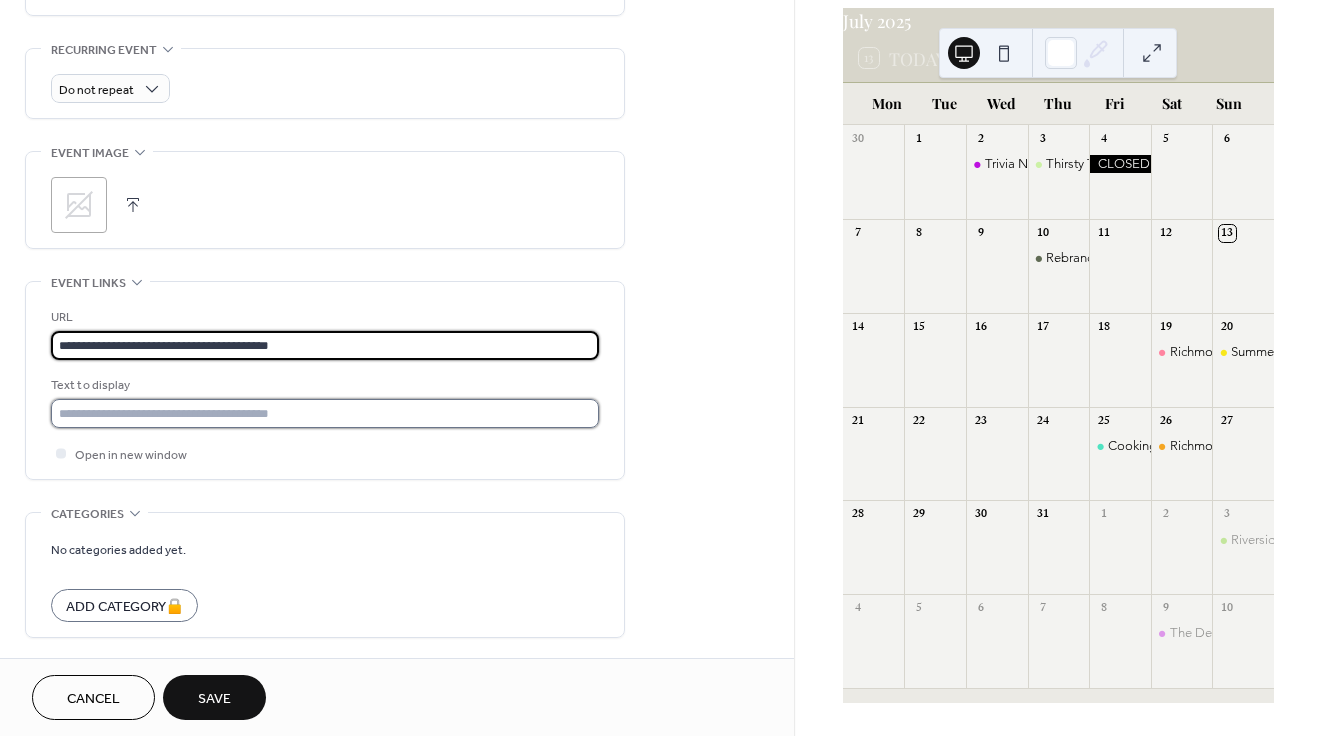 click at bounding box center (325, 413) 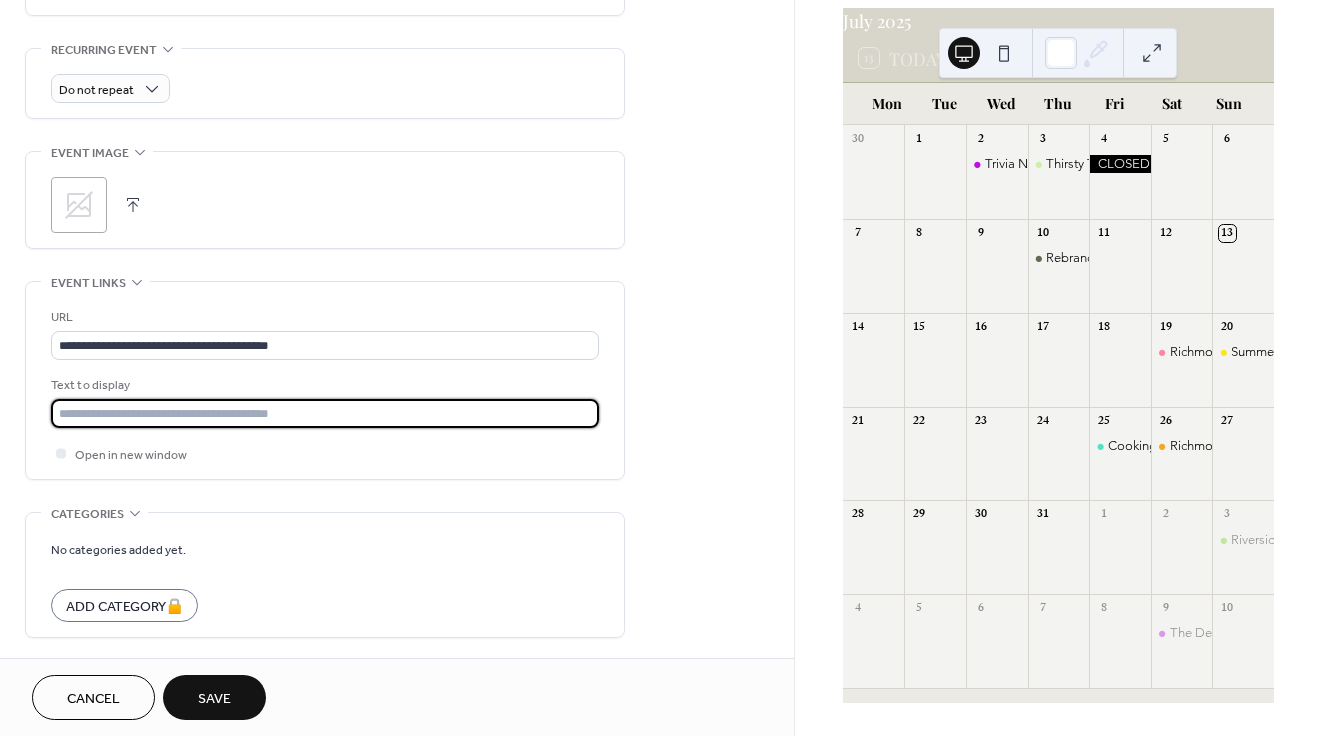 type on "**********" 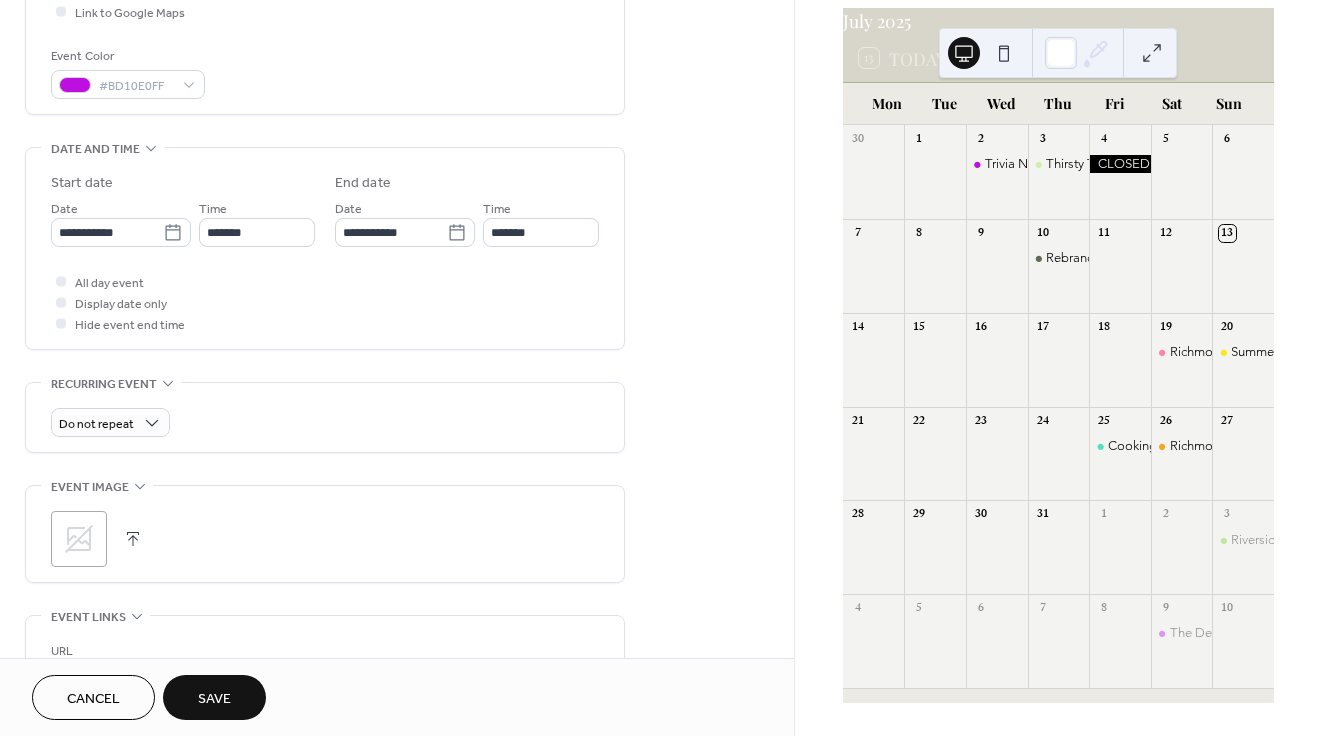 scroll, scrollTop: 501, scrollLeft: 0, axis: vertical 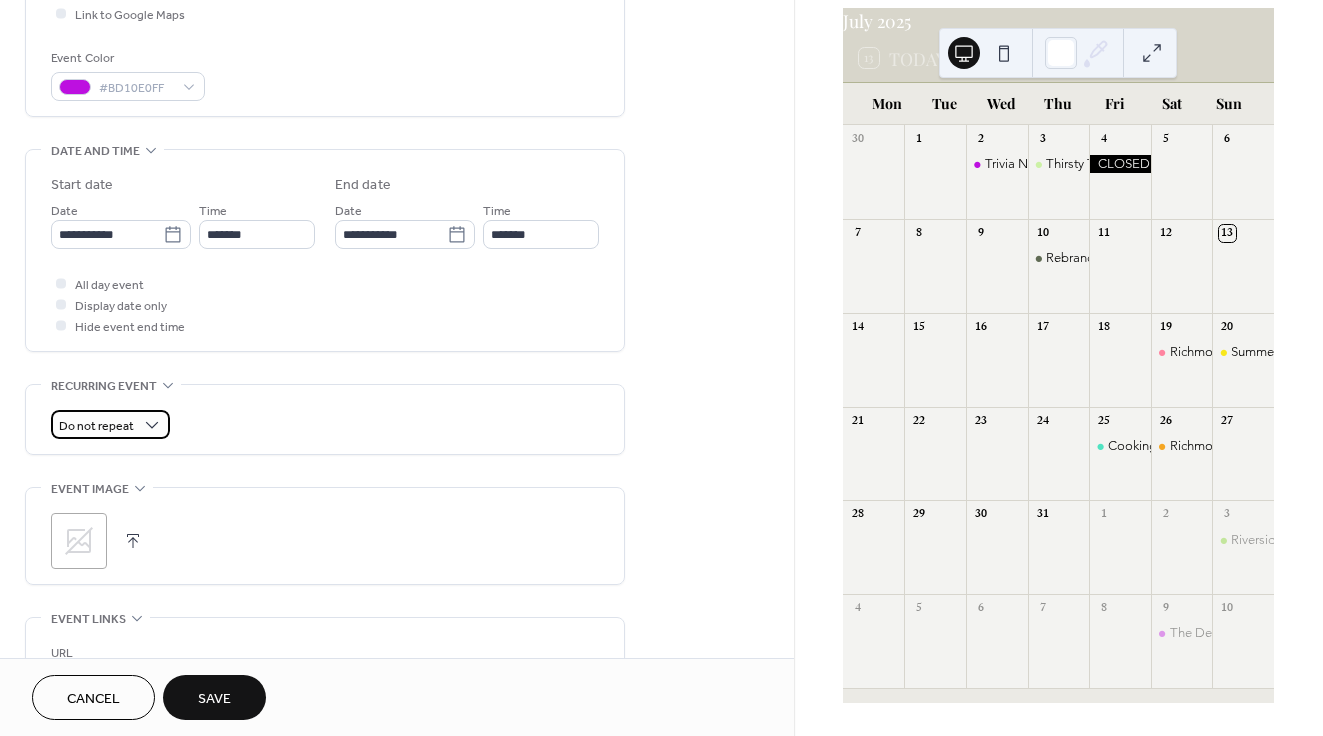 click on "Do not repeat" at bounding box center [96, 426] 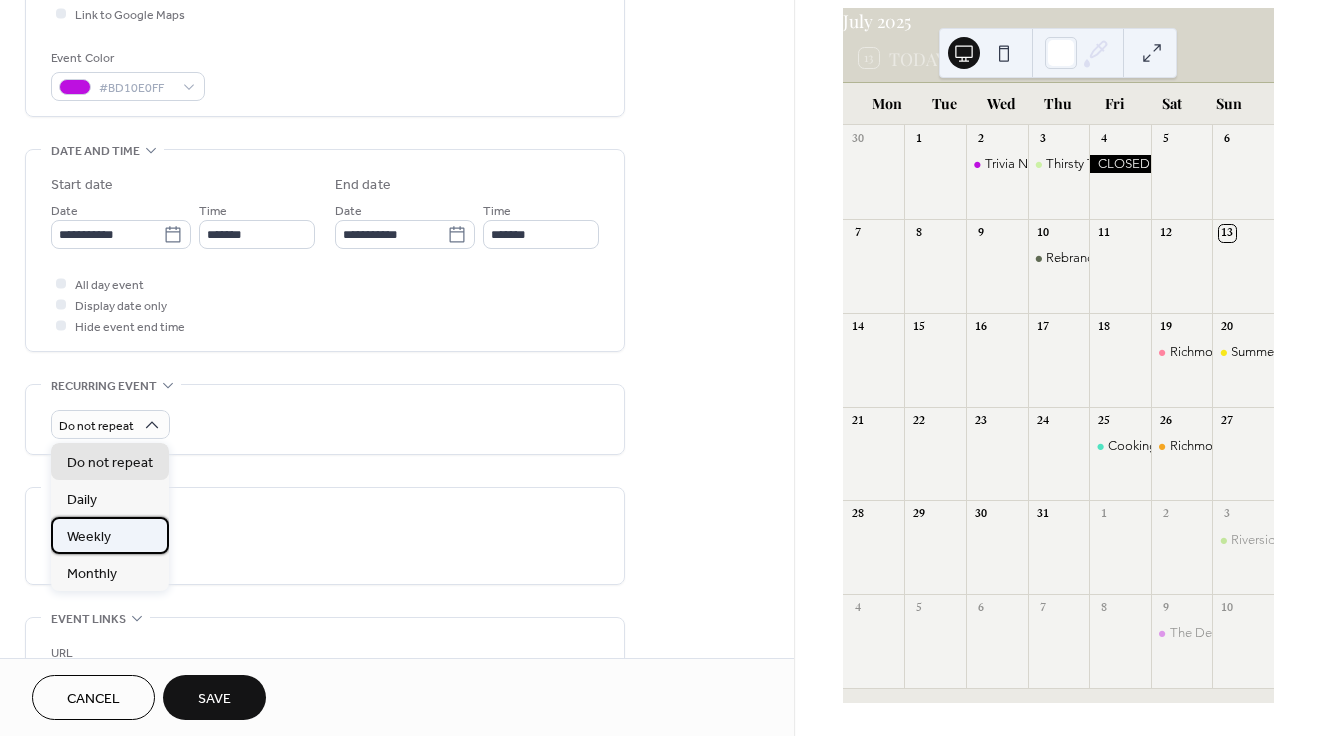 click on "Weekly" at bounding box center (89, 537) 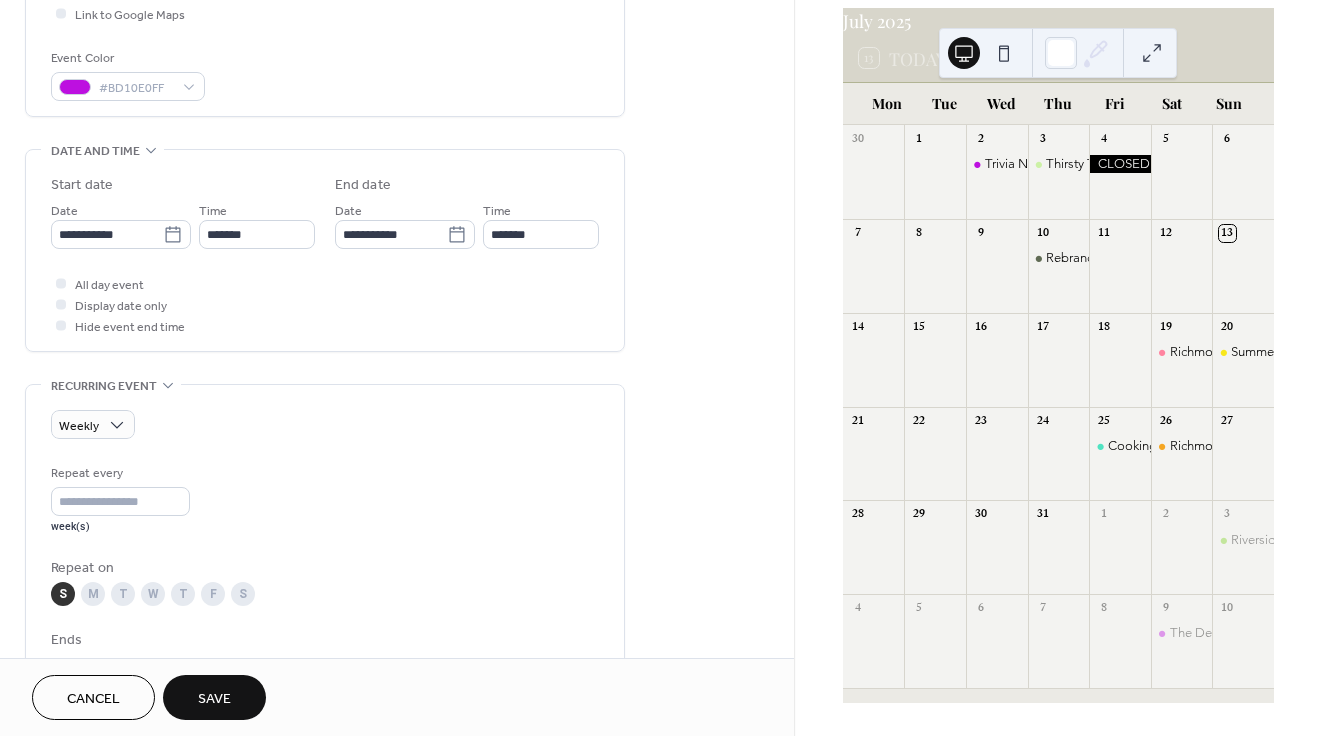 click on "W" at bounding box center (153, 594) 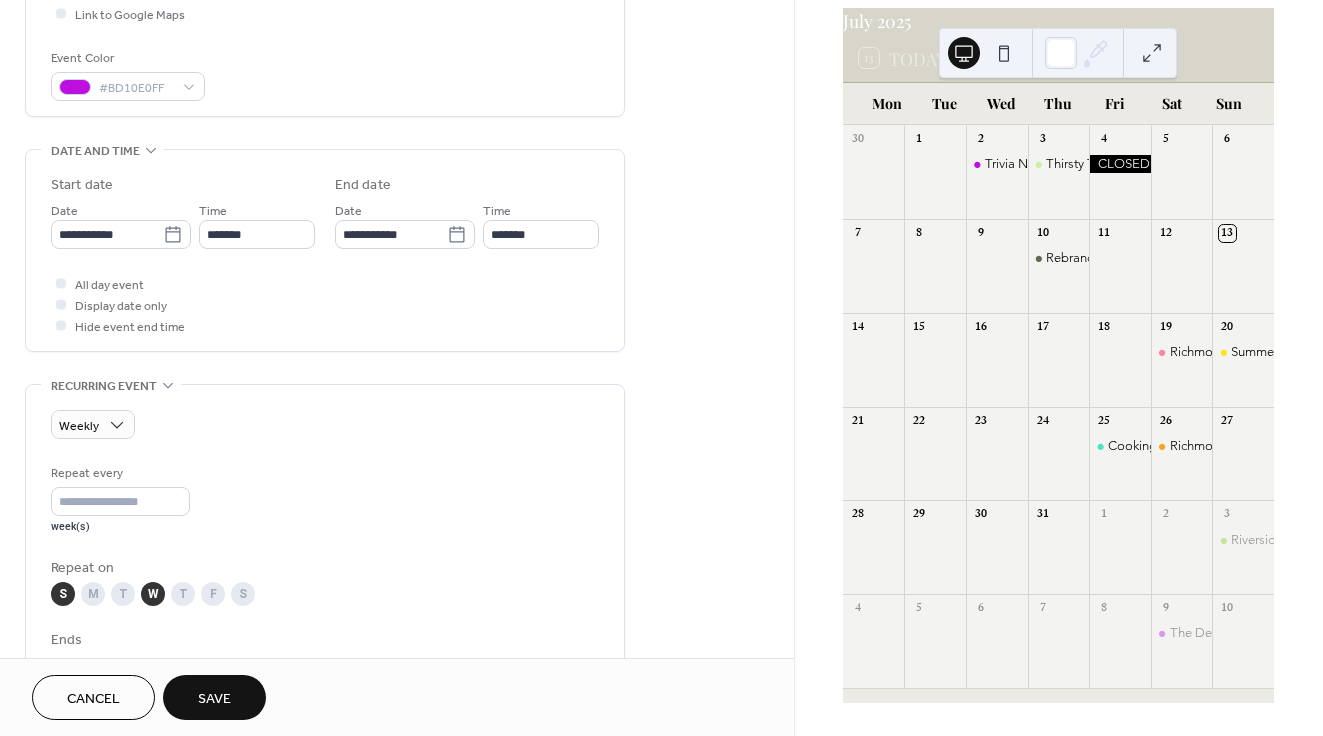 click on "S" at bounding box center [63, 594] 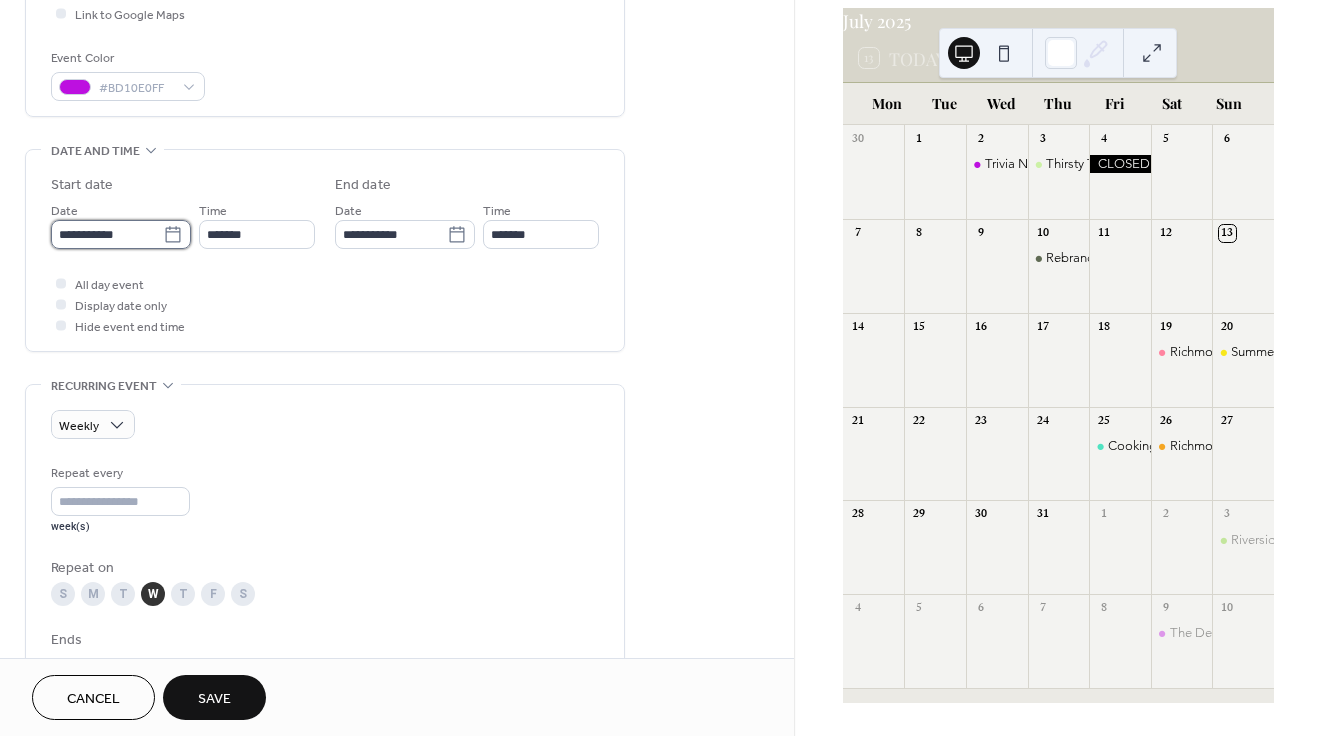 click on "**********" at bounding box center [107, 234] 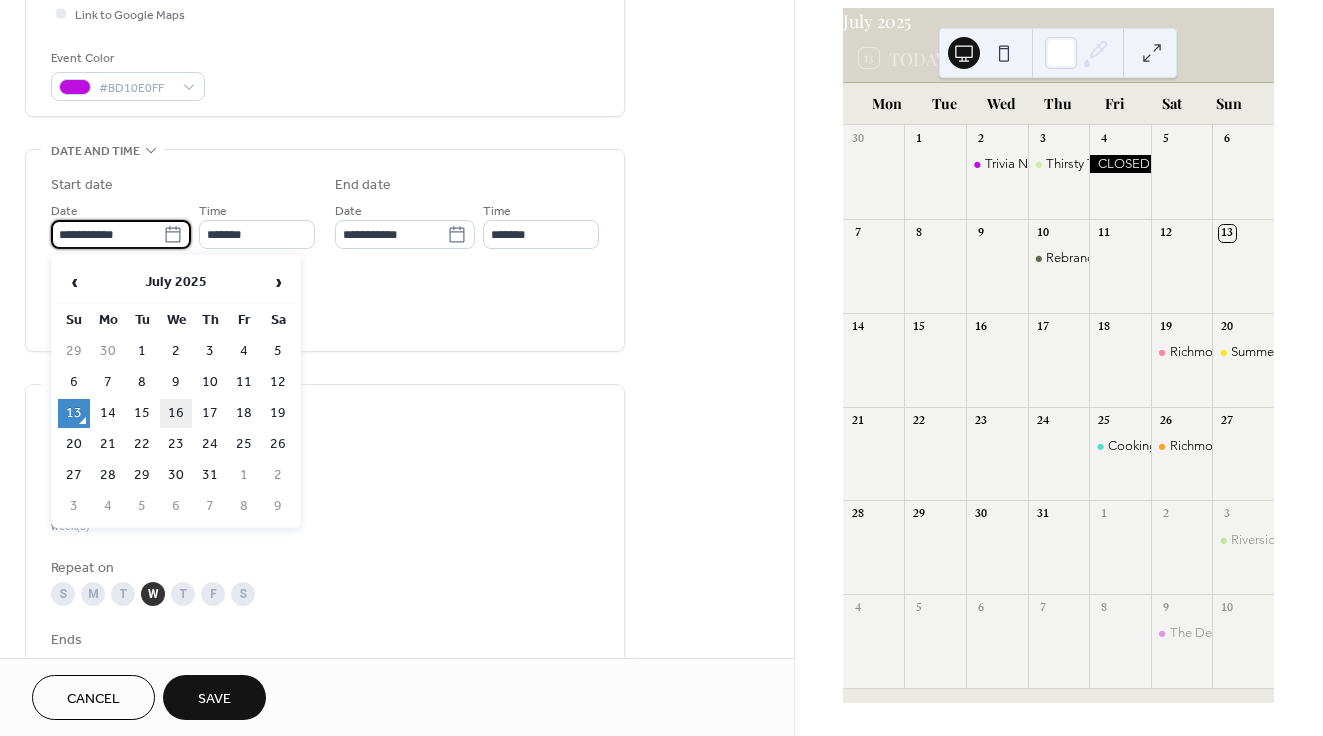 click on "16" at bounding box center [176, 413] 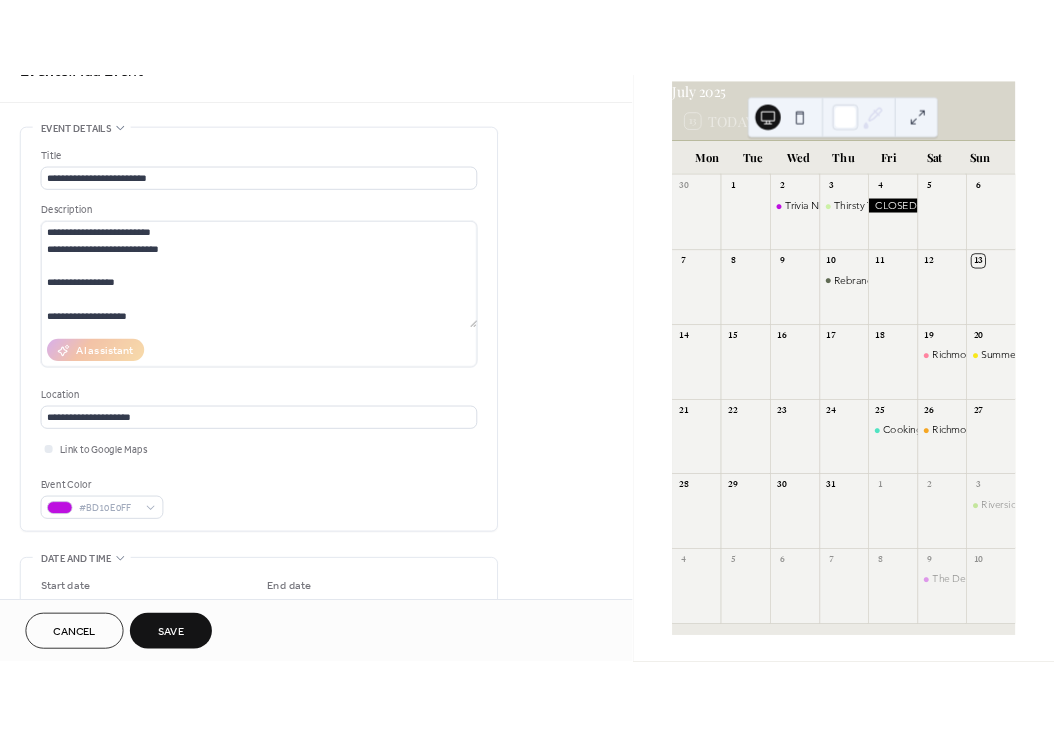 scroll, scrollTop: 0, scrollLeft: 0, axis: both 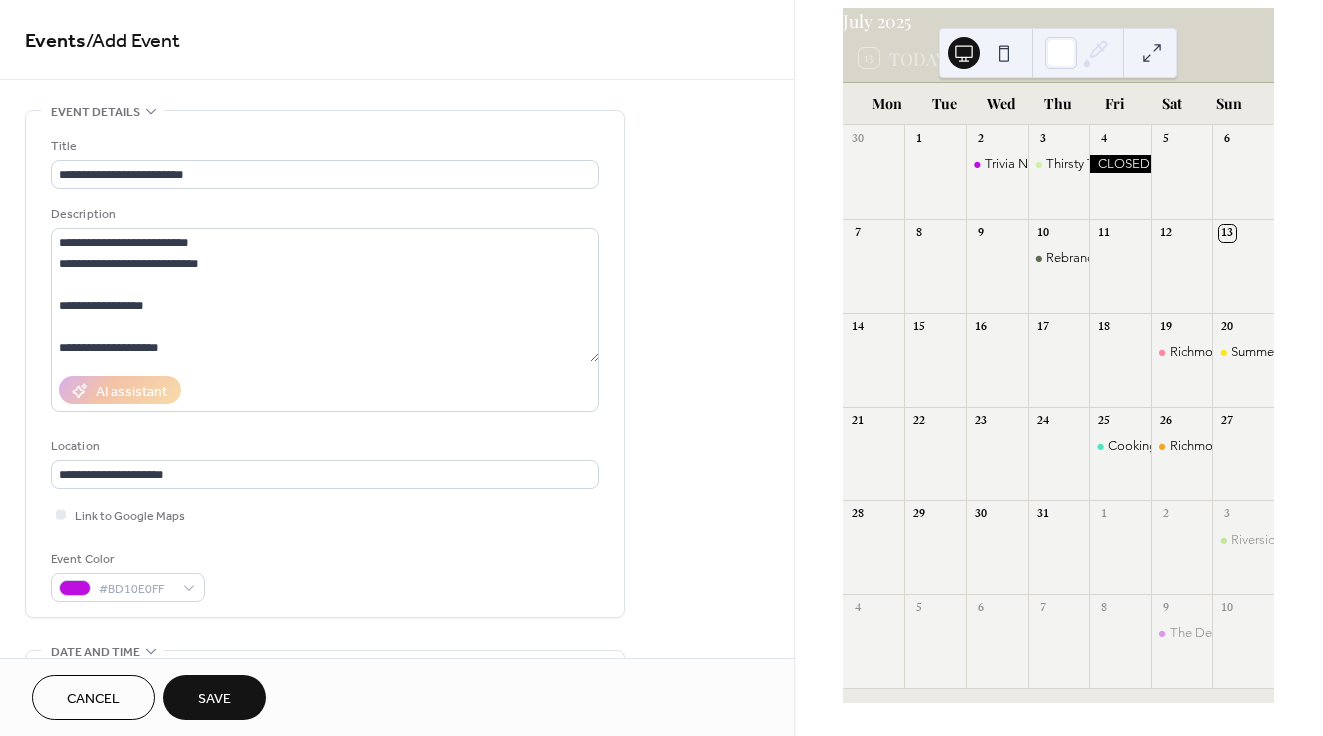 click on "Save" at bounding box center (214, 699) 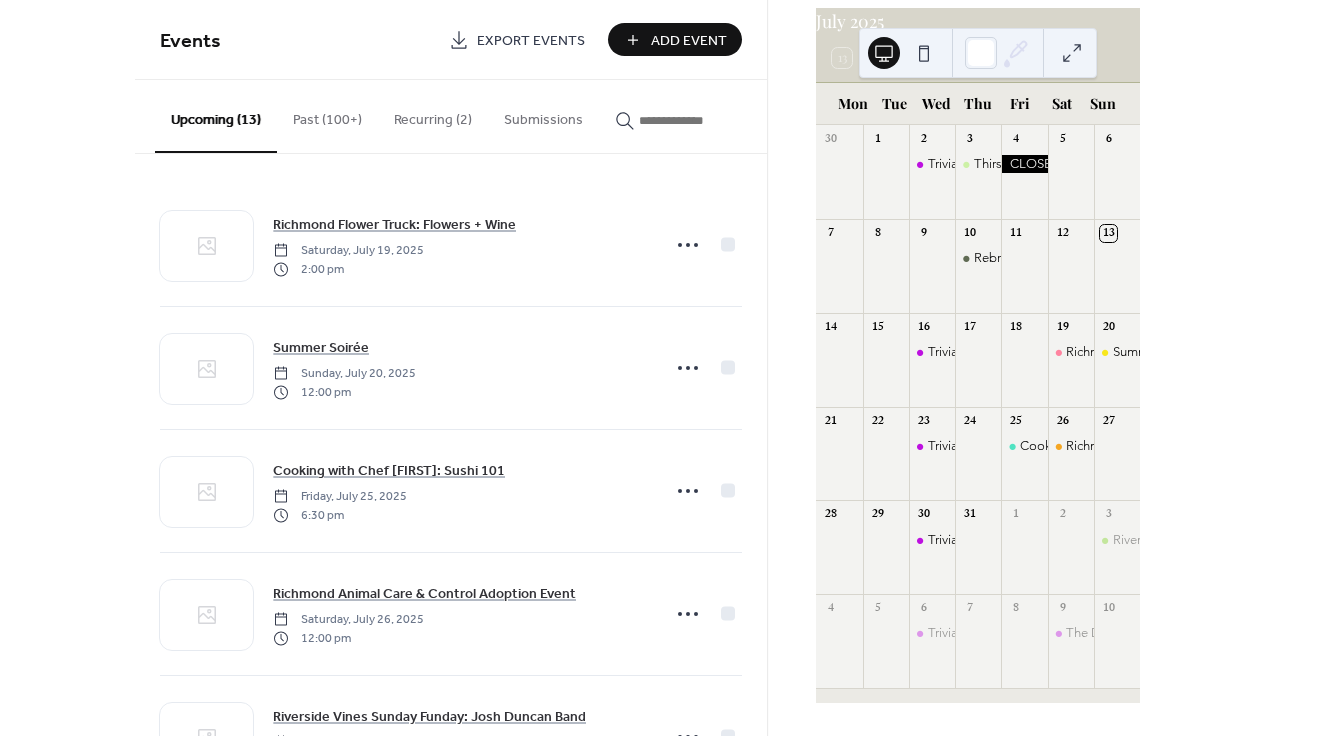 scroll, scrollTop: 0, scrollLeft: 0, axis: both 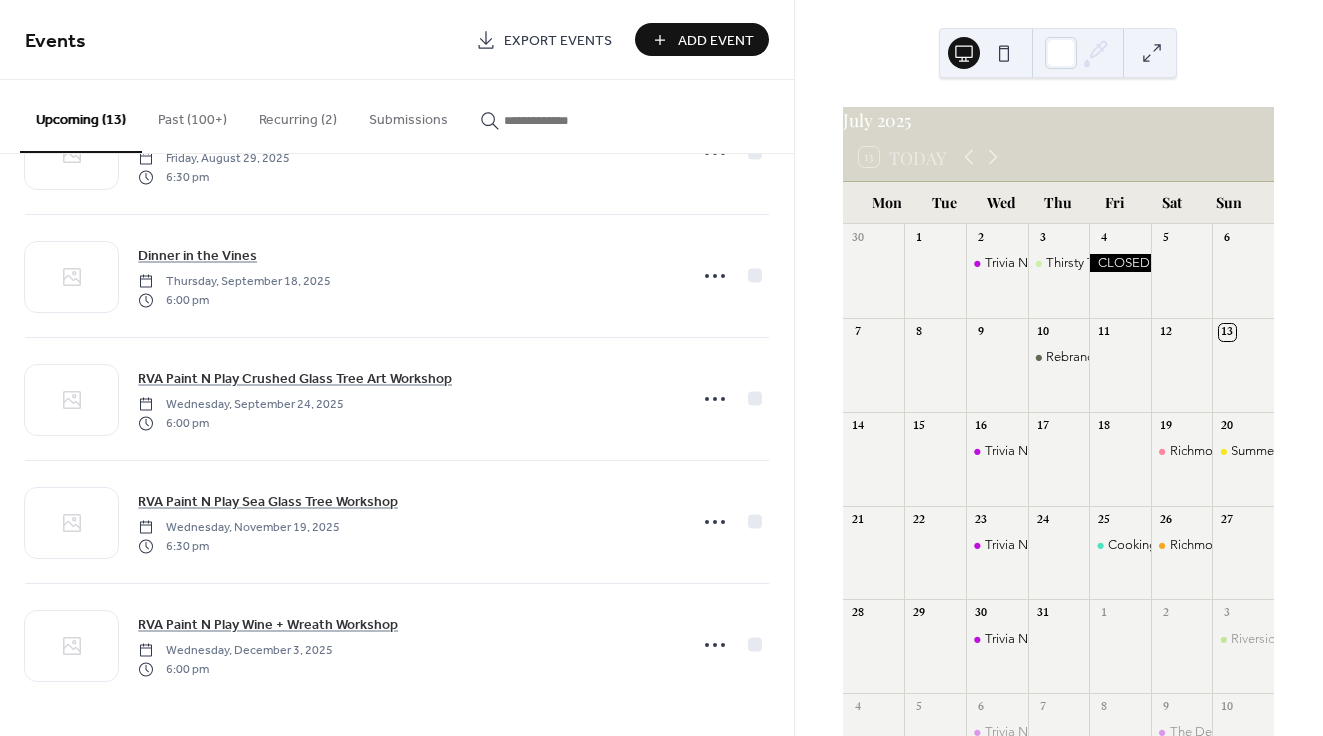 click on "Add Event" at bounding box center [716, 41] 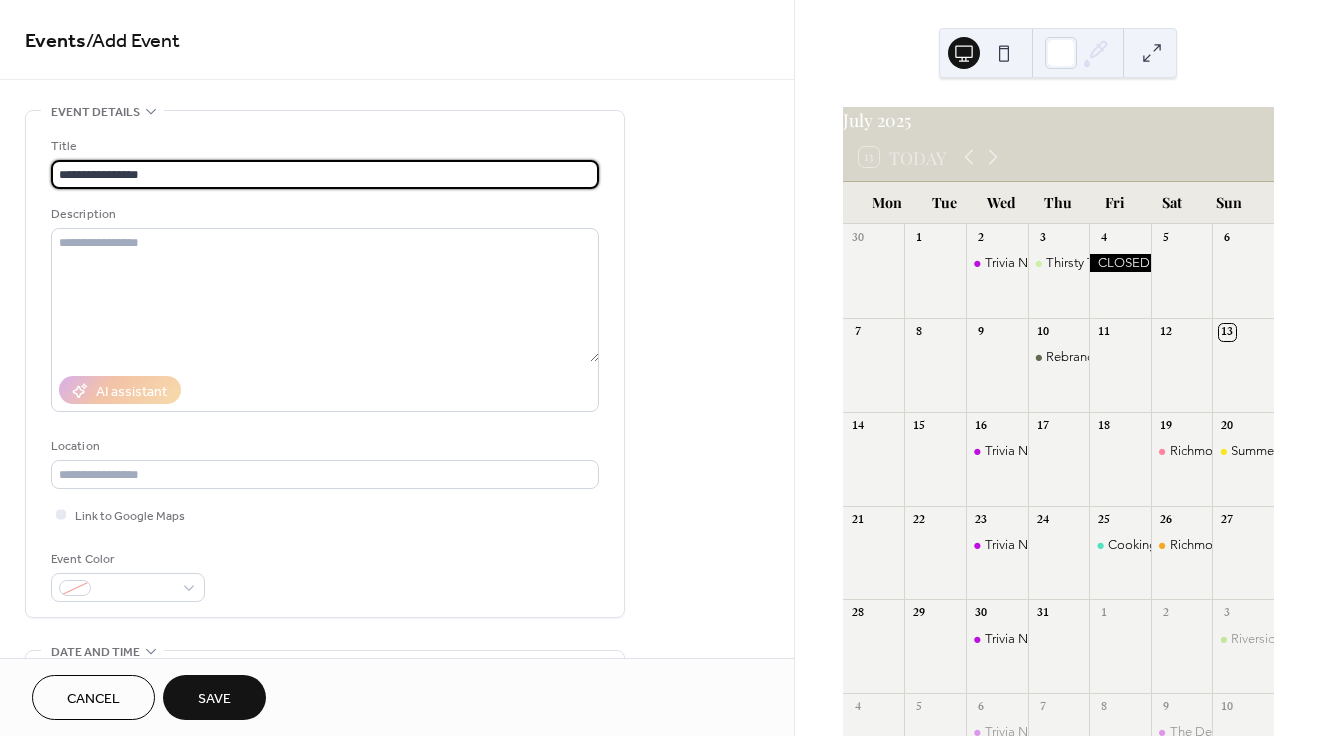 type on "**********" 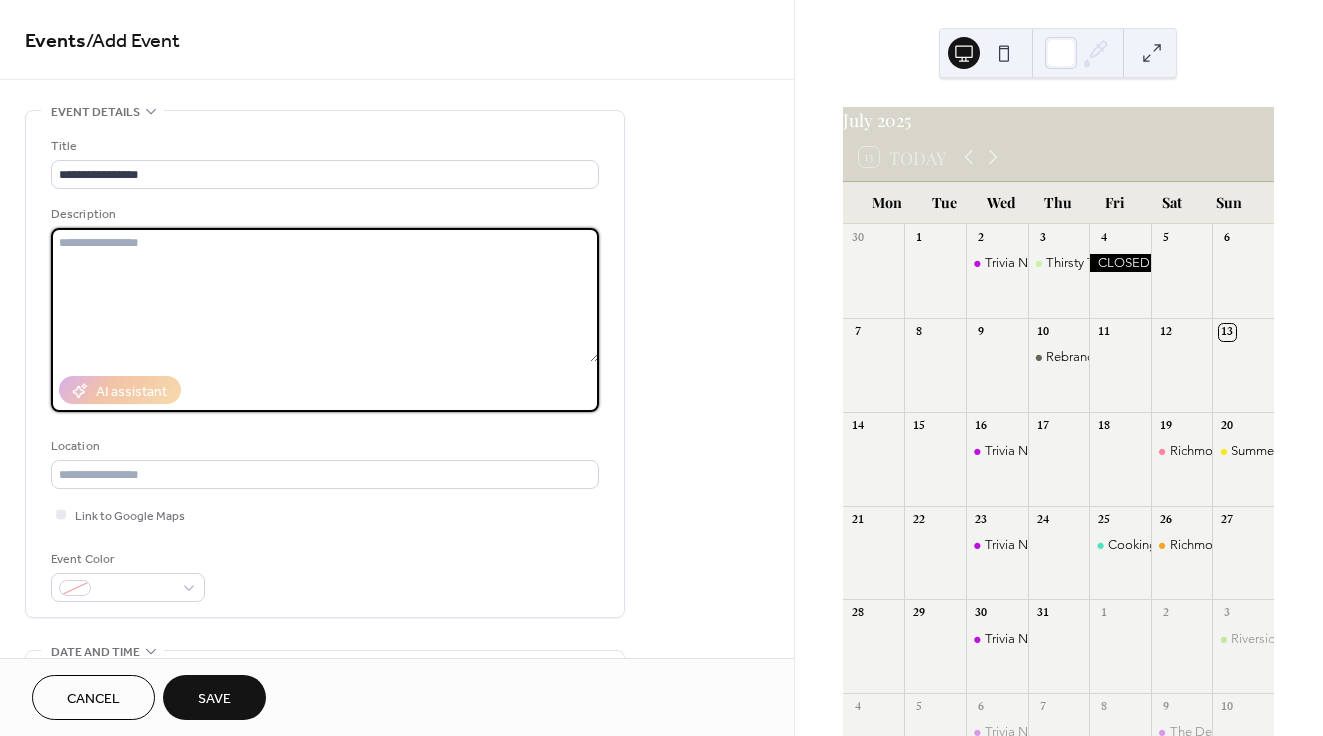click at bounding box center (325, 295) 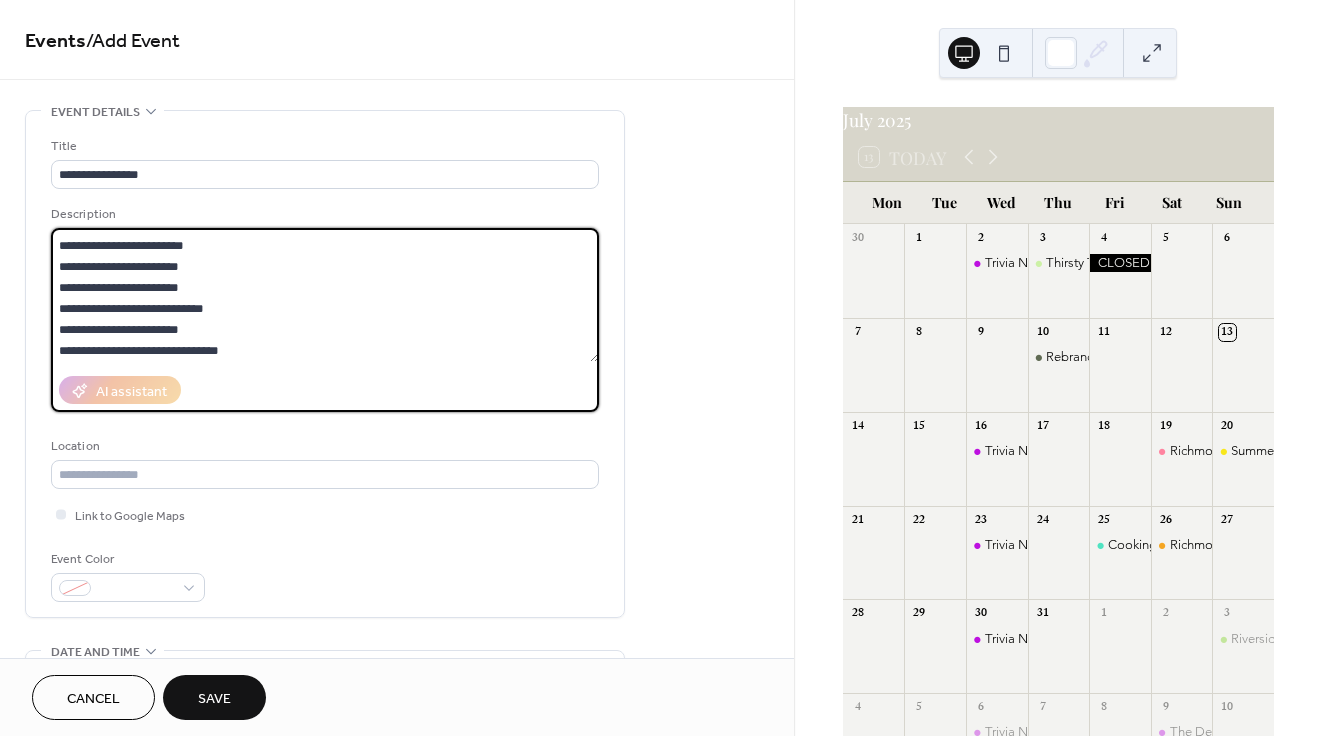 scroll, scrollTop: 0, scrollLeft: 0, axis: both 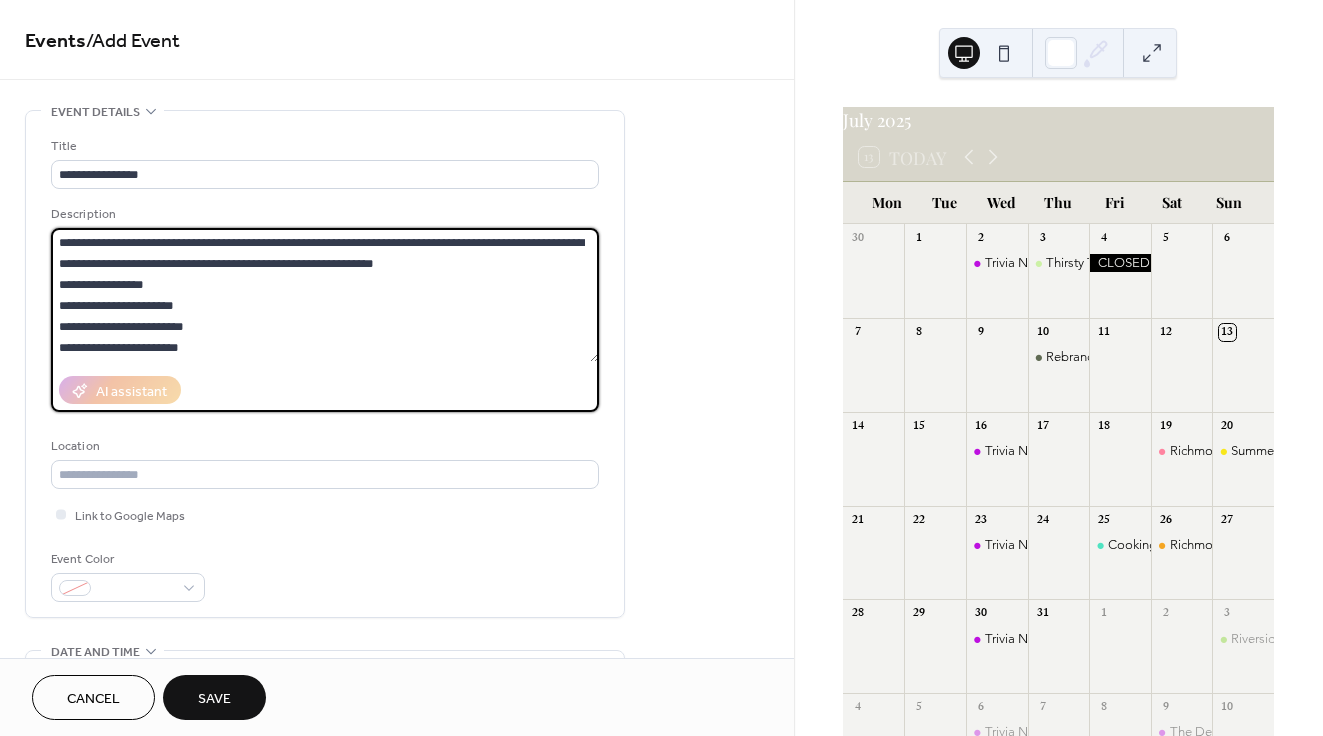click on "**********" at bounding box center [325, 295] 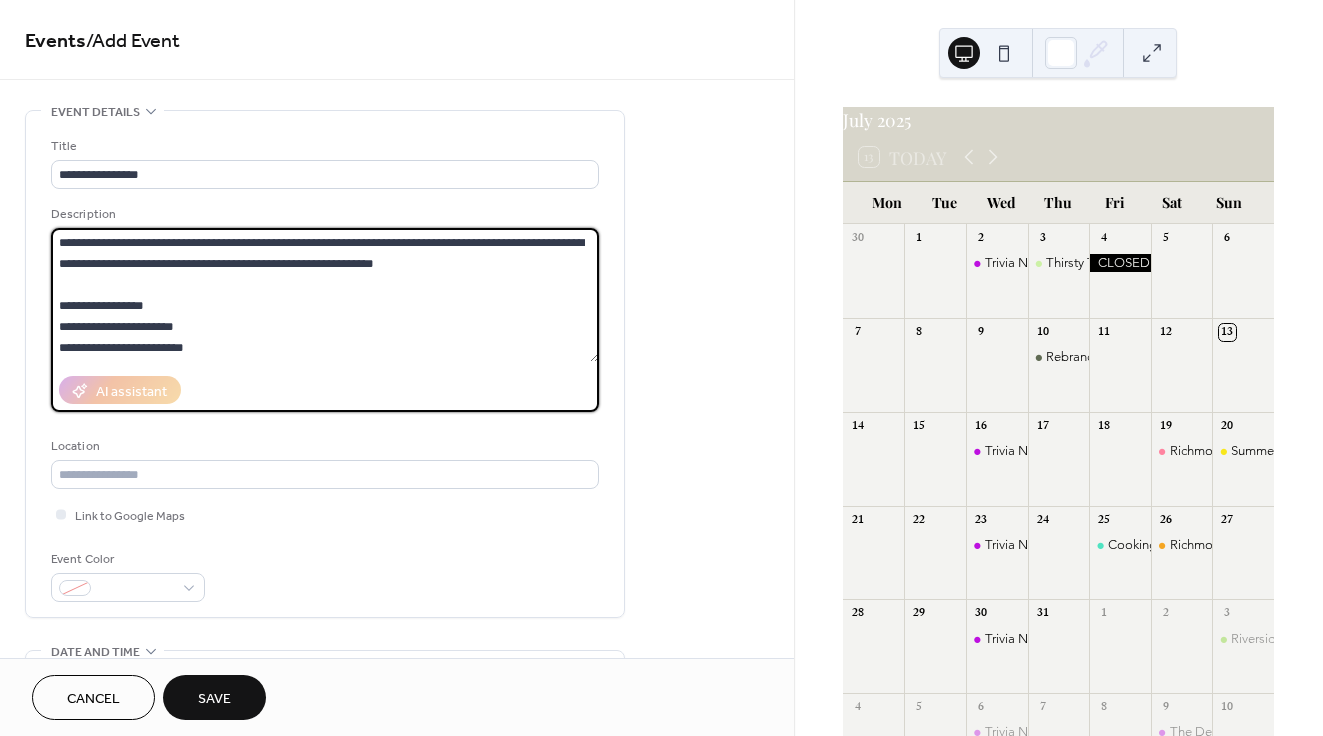 drag, startPoint x: 199, startPoint y: 304, endPoint x: 219, endPoint y: 303, distance: 20.024984 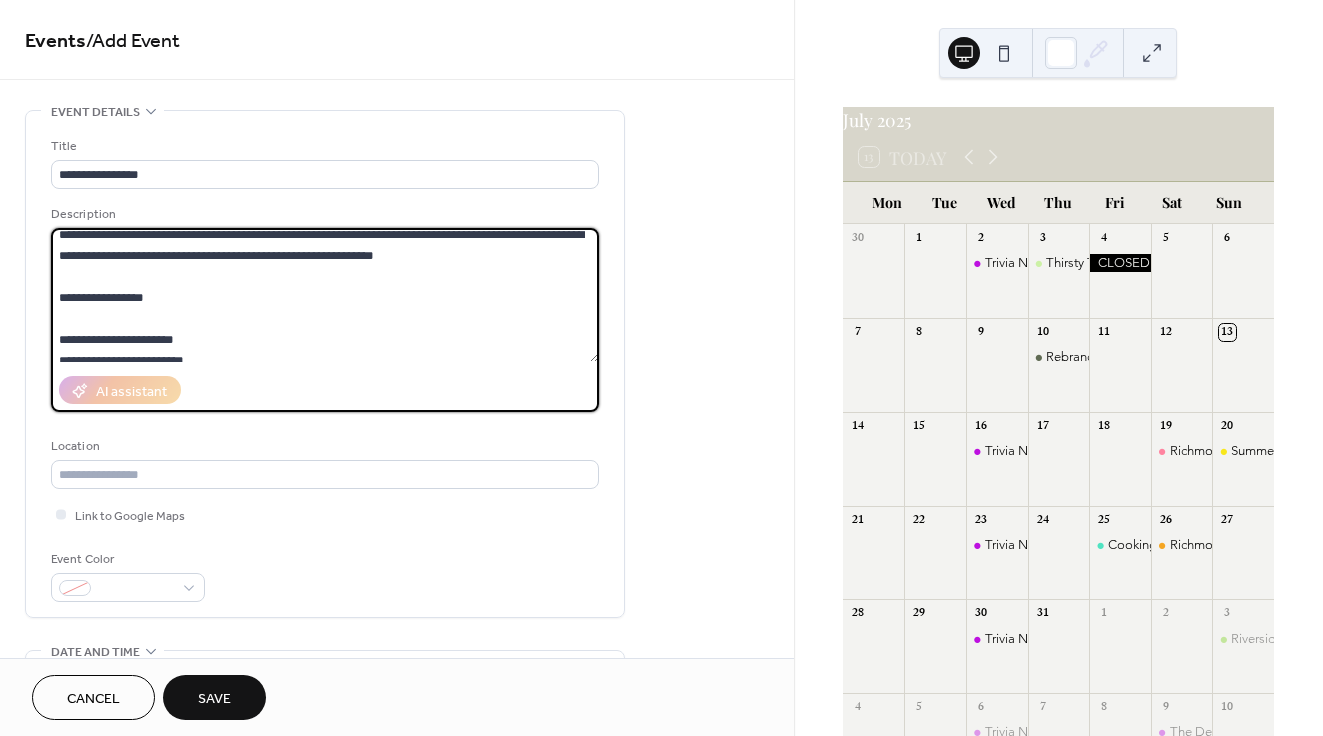 scroll, scrollTop: 0, scrollLeft: 0, axis: both 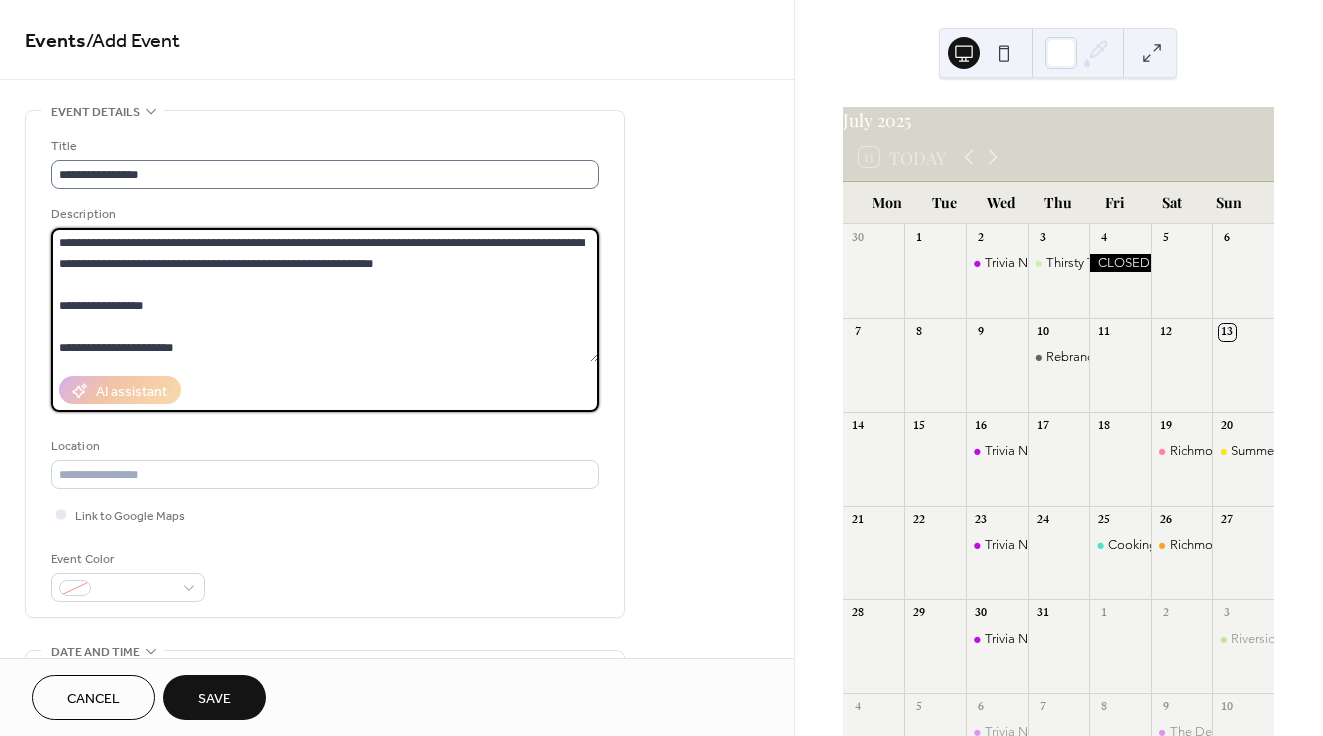 type on "**********" 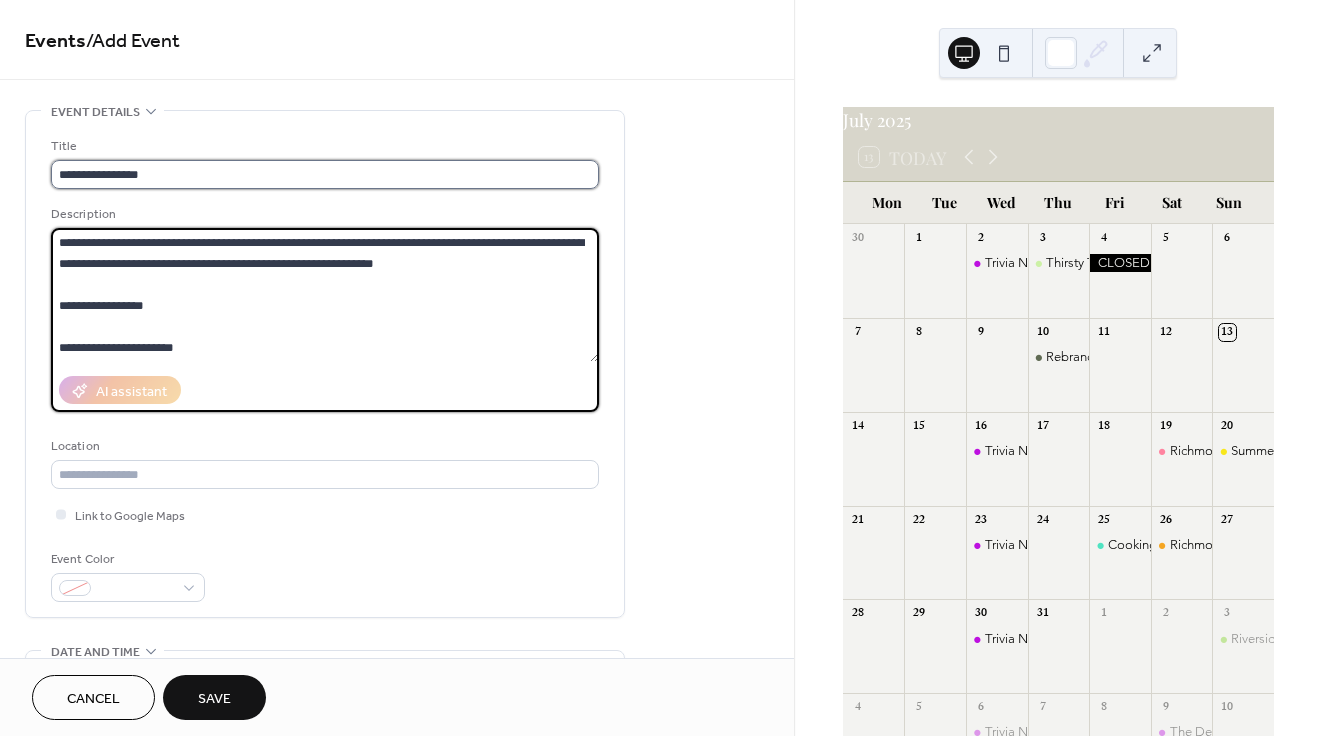 click on "**********" at bounding box center [325, 174] 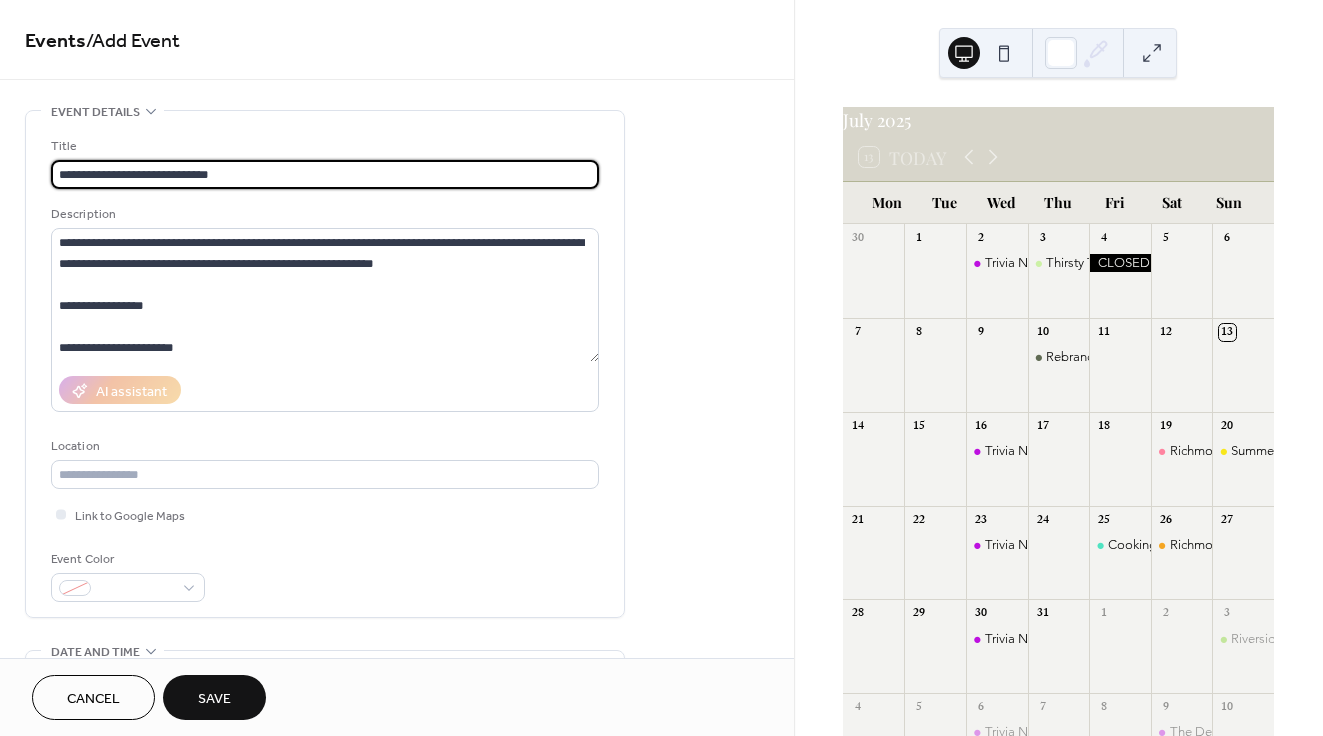 click on "**********" at bounding box center [325, 174] 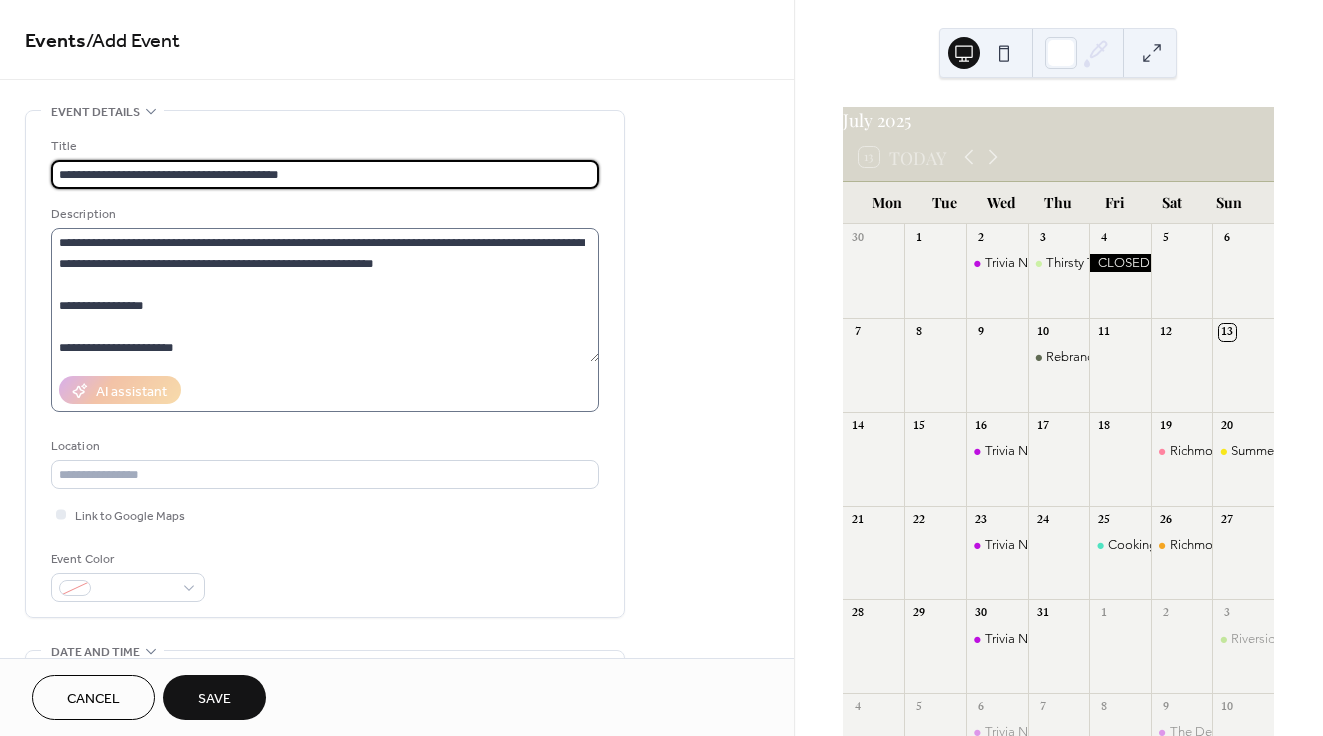 scroll, scrollTop: 126, scrollLeft: 0, axis: vertical 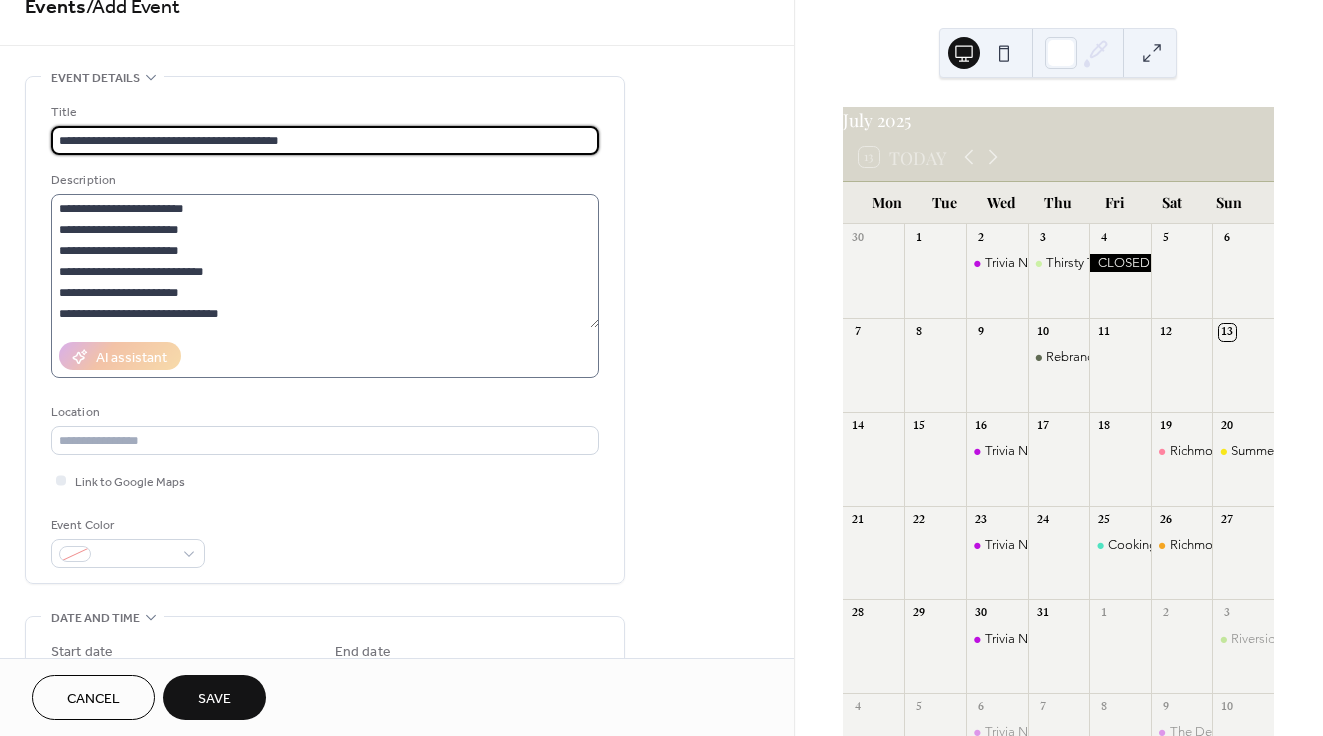 type on "**********" 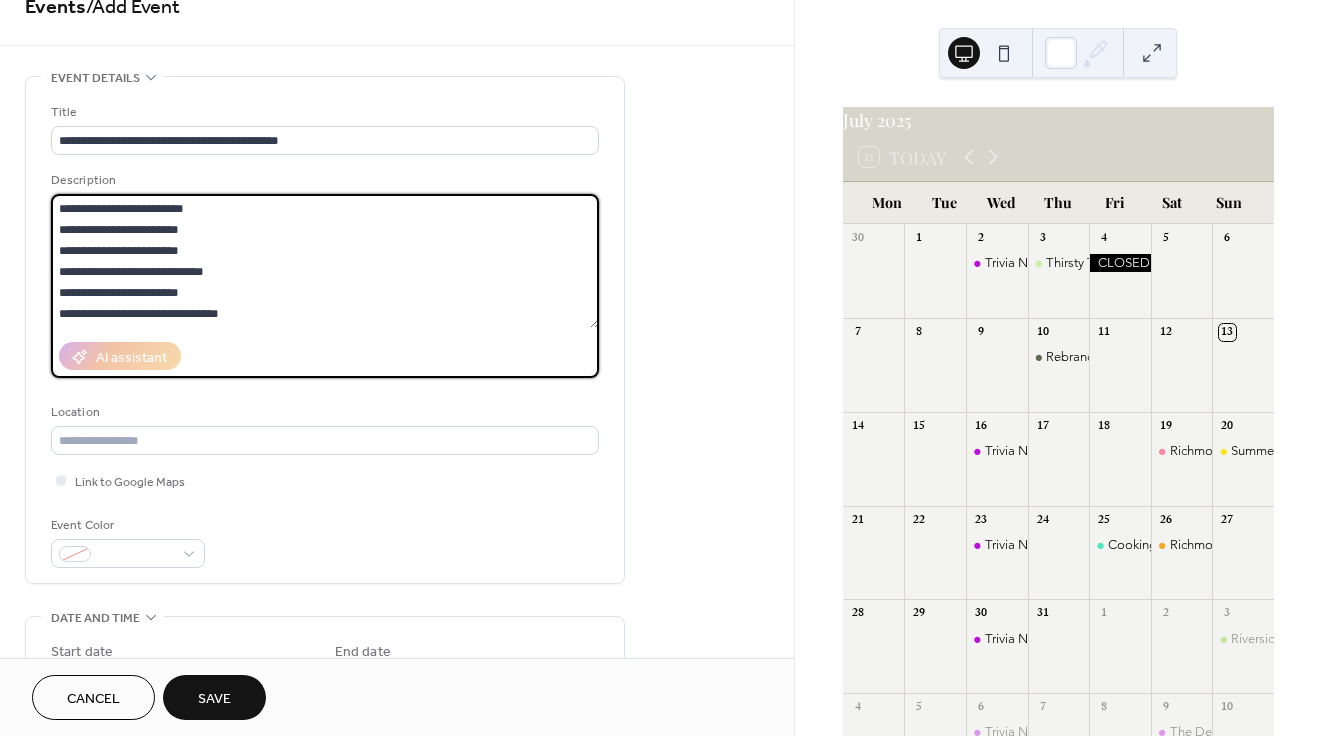 click on "**********" at bounding box center (325, 261) 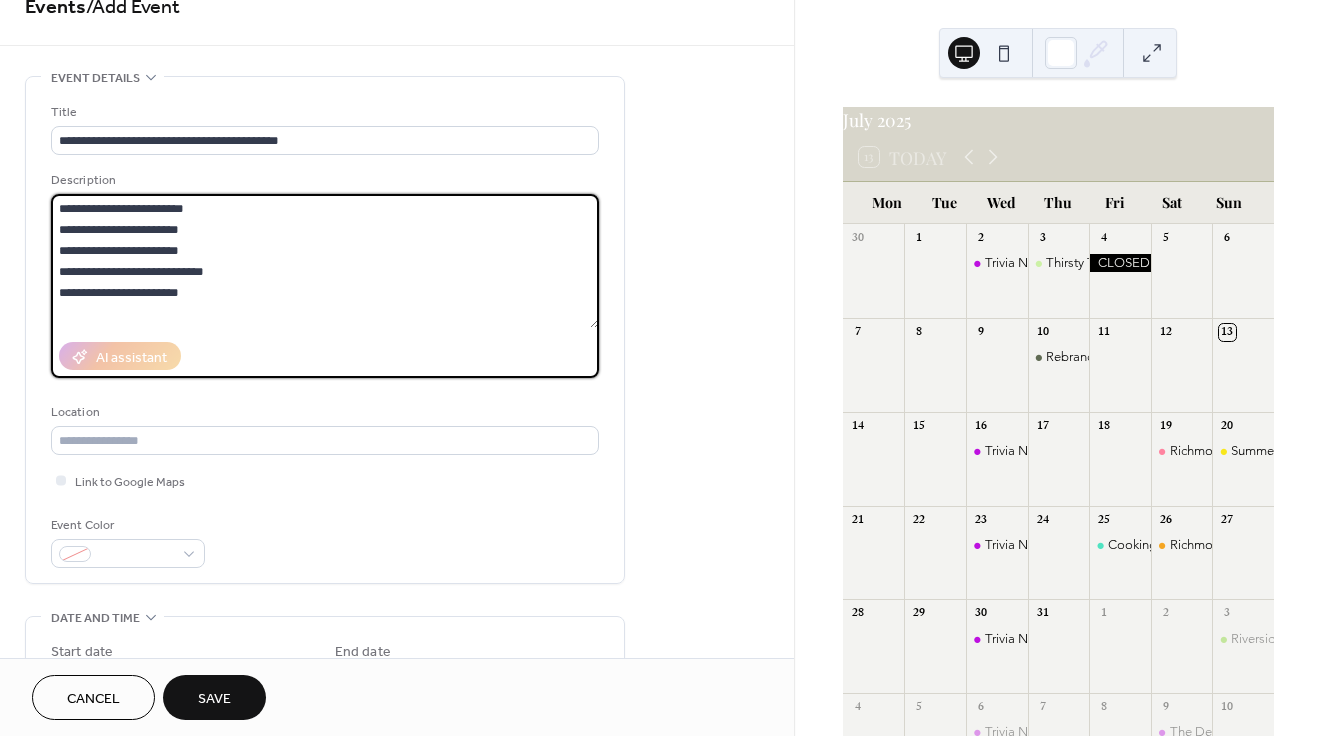 scroll, scrollTop: 147, scrollLeft: 0, axis: vertical 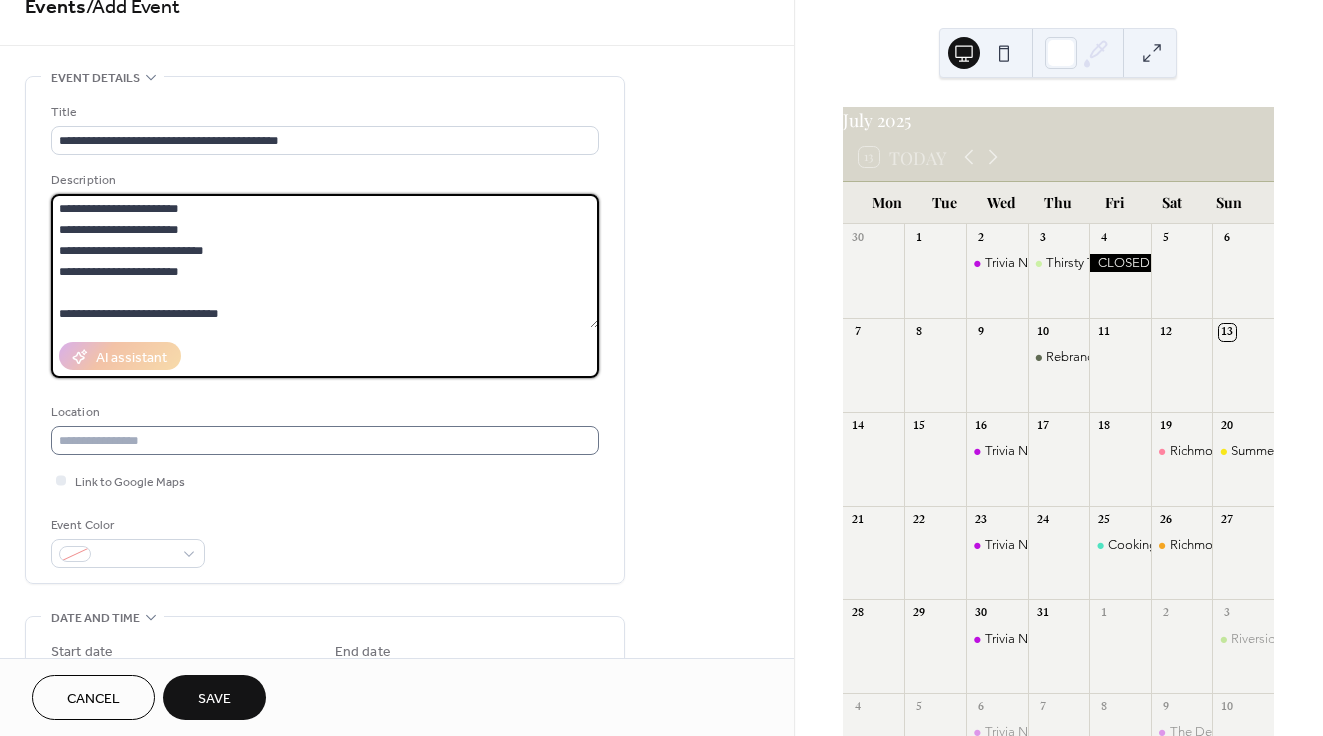 type on "**********" 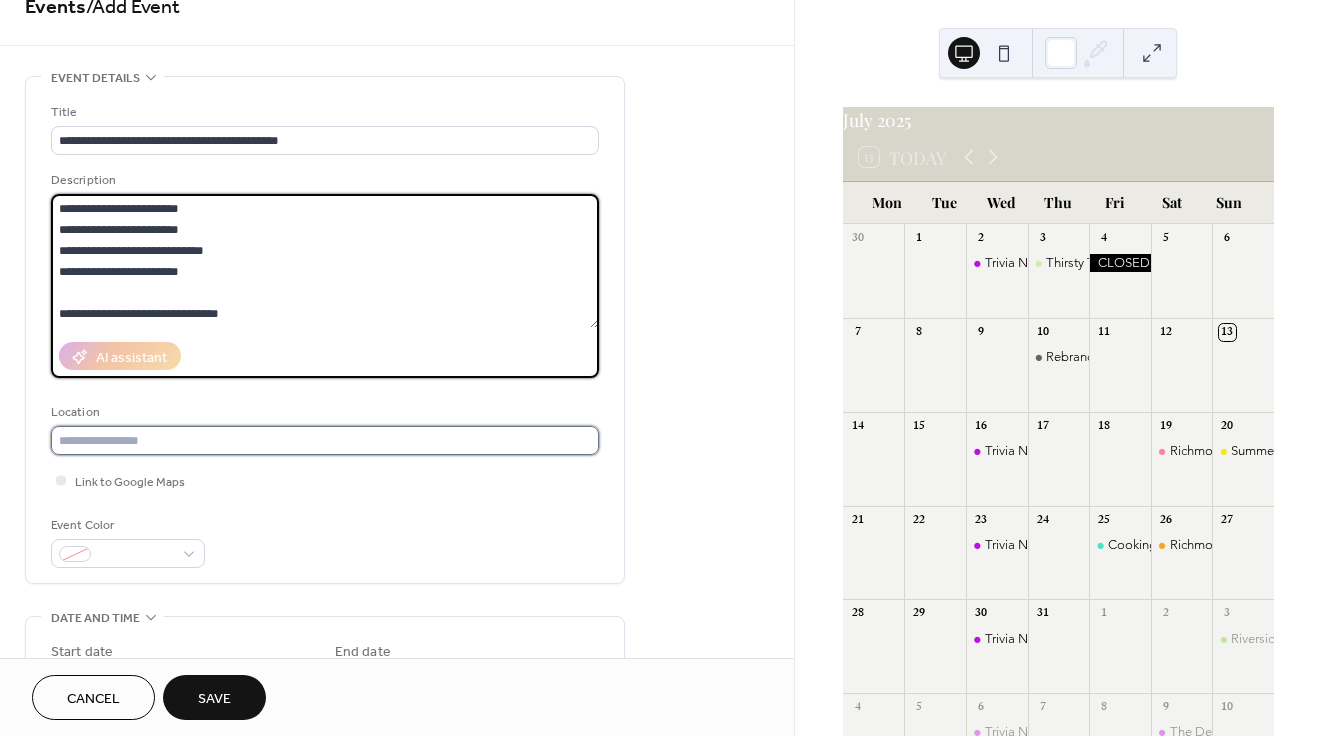 click at bounding box center (325, 440) 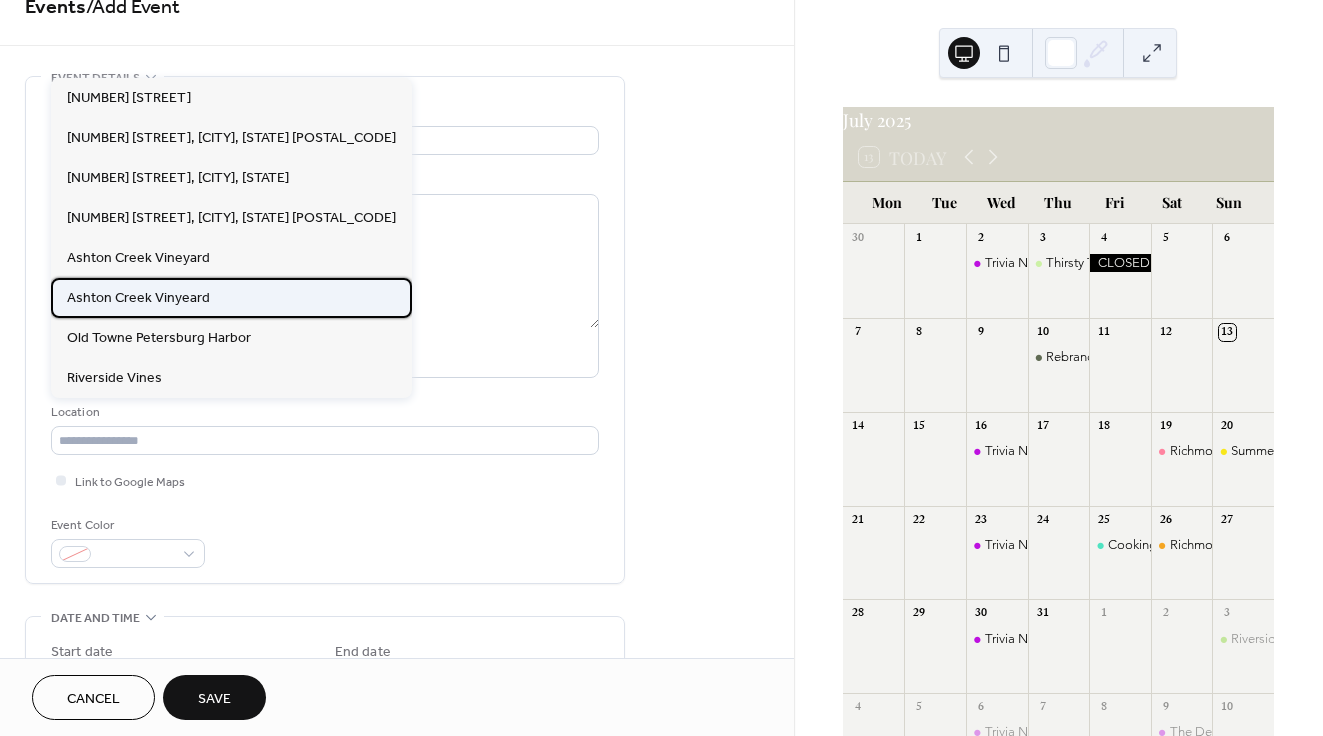 click on "Ashton Creek Vinyeard" at bounding box center (138, 298) 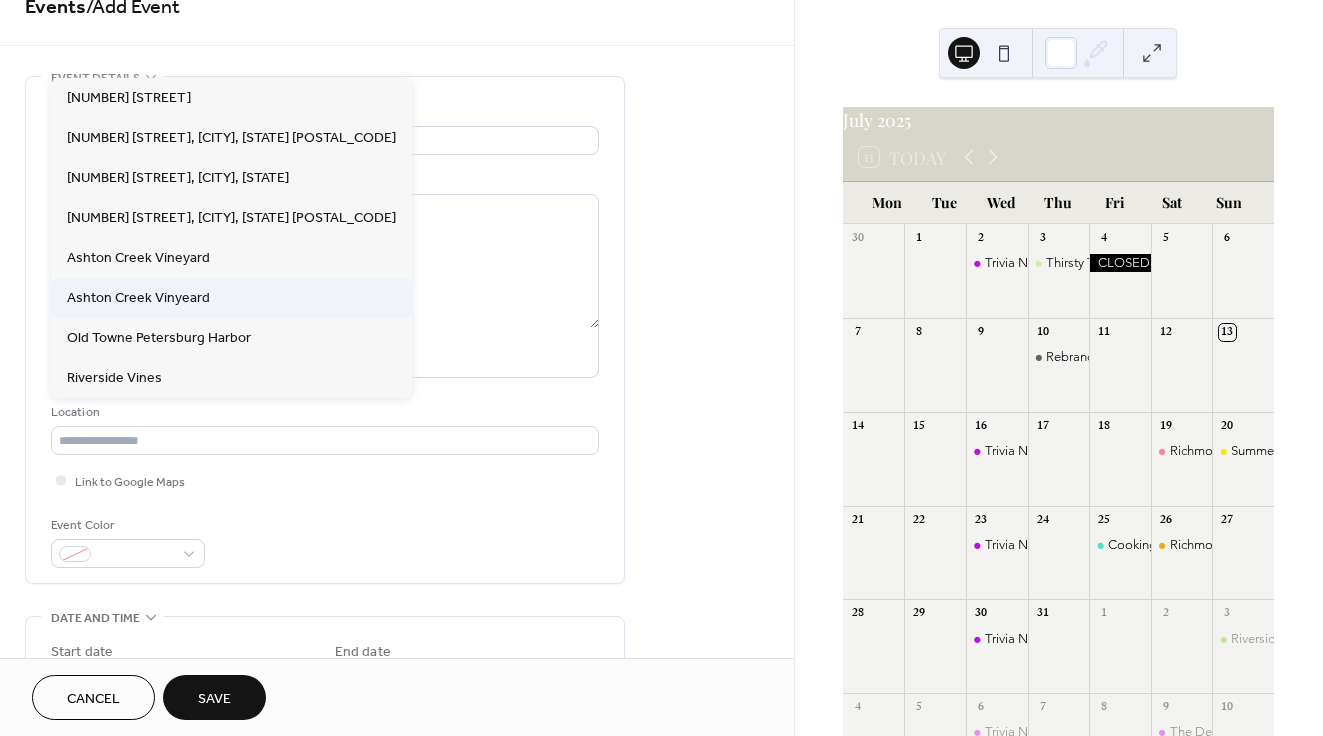 type on "**********" 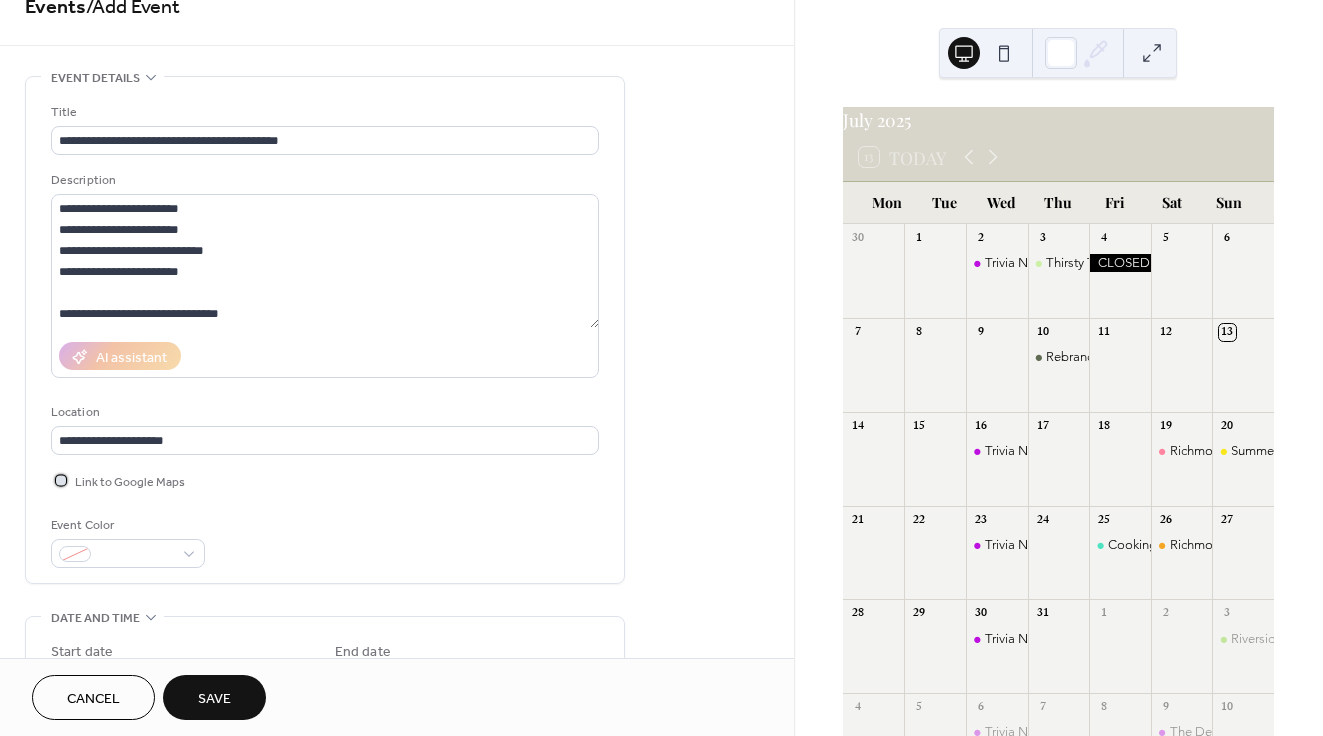 click at bounding box center (61, 480) 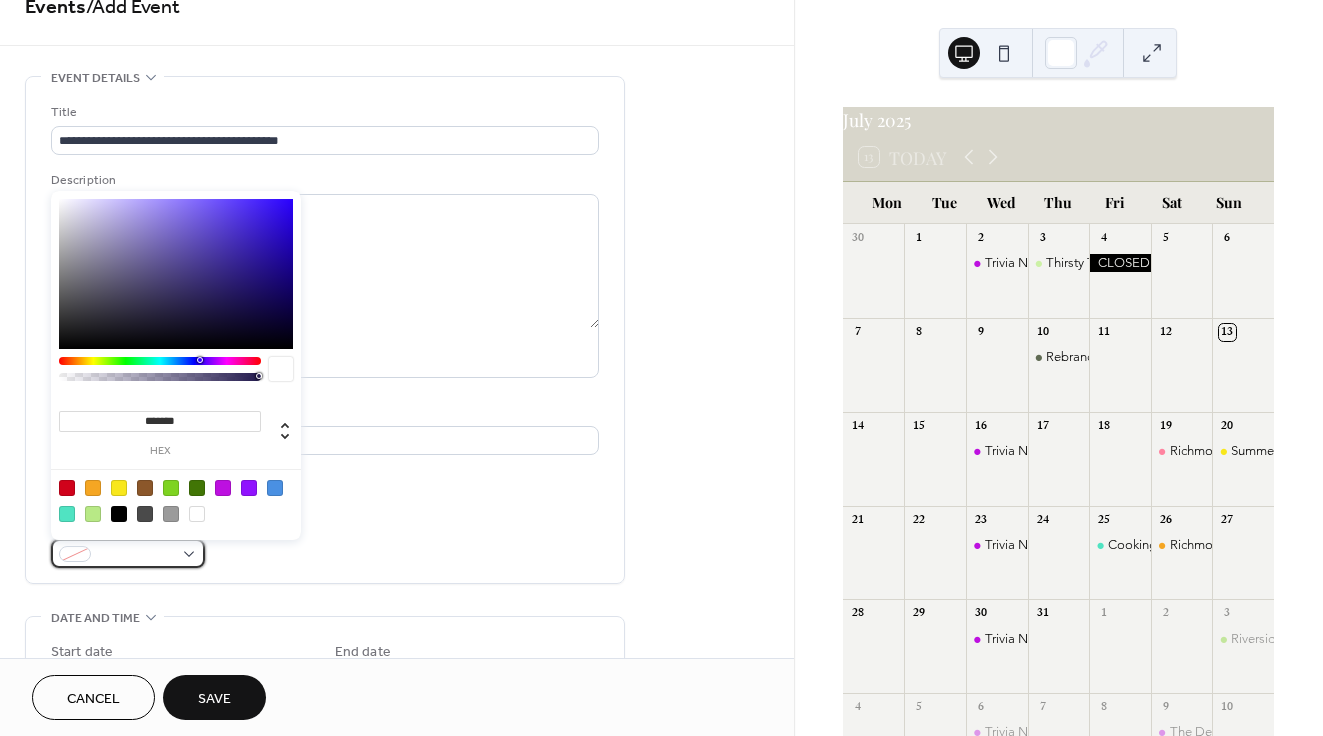 click at bounding box center [136, 555] 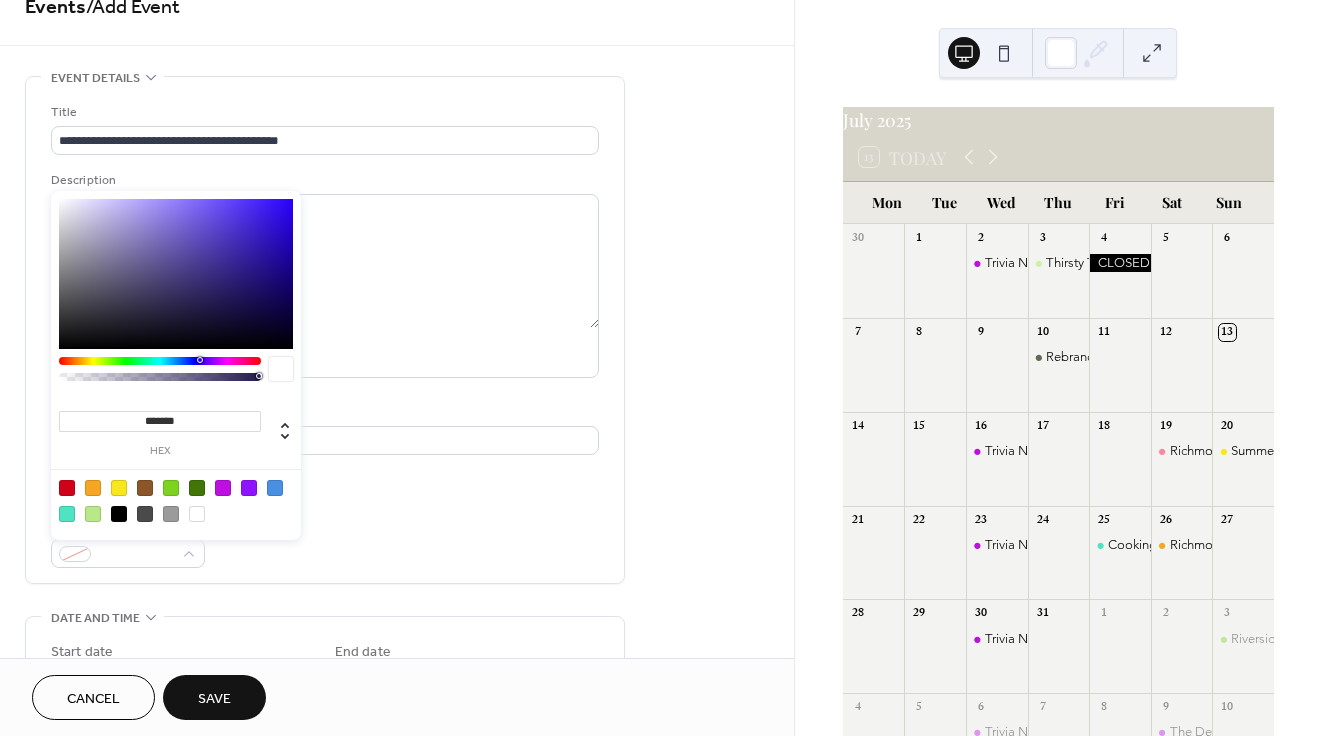 click at bounding box center (93, 514) 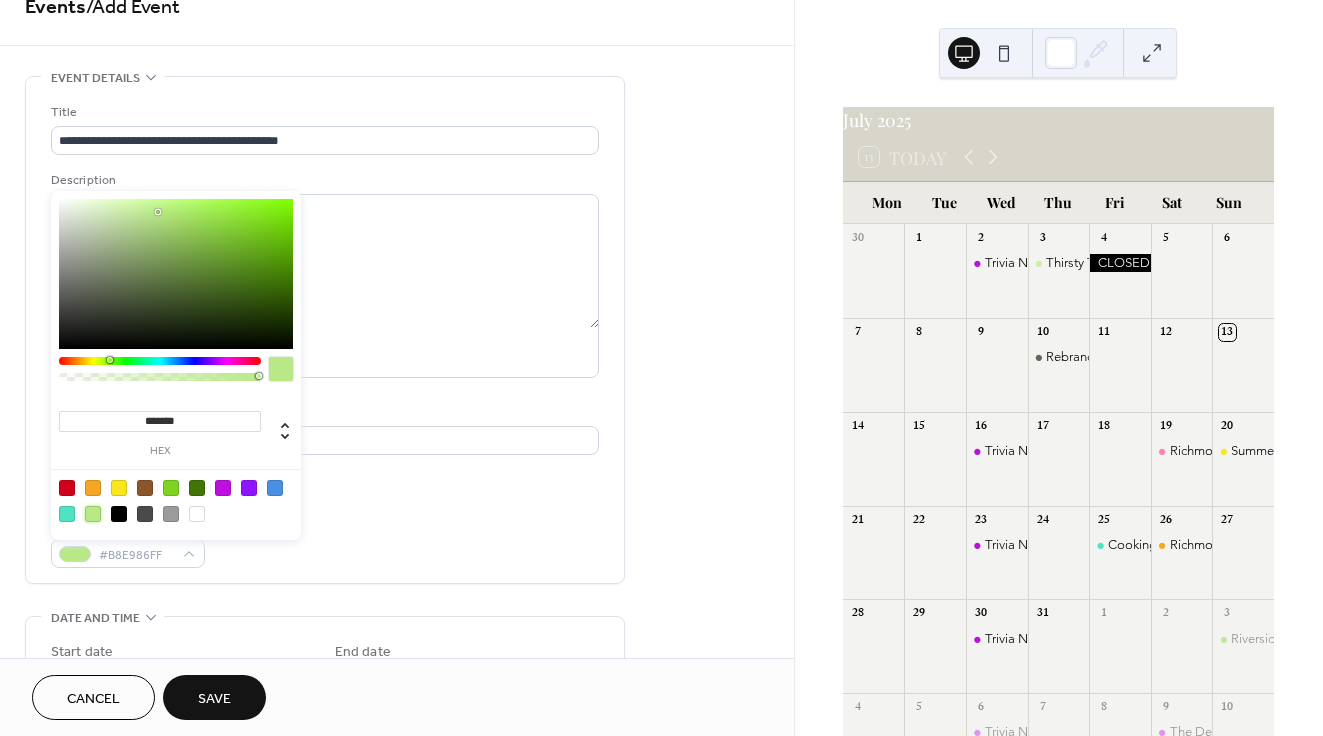 click on "**********" at bounding box center (325, 335) 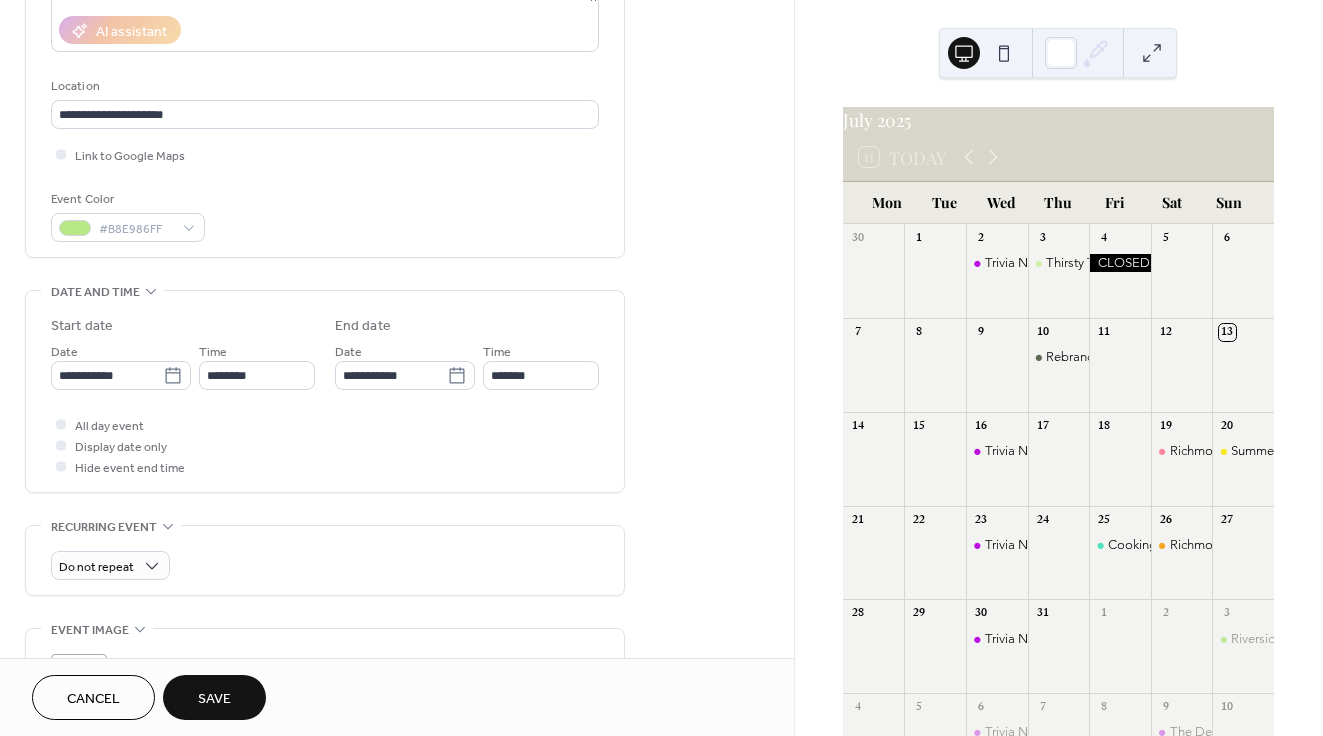 scroll, scrollTop: 361, scrollLeft: 0, axis: vertical 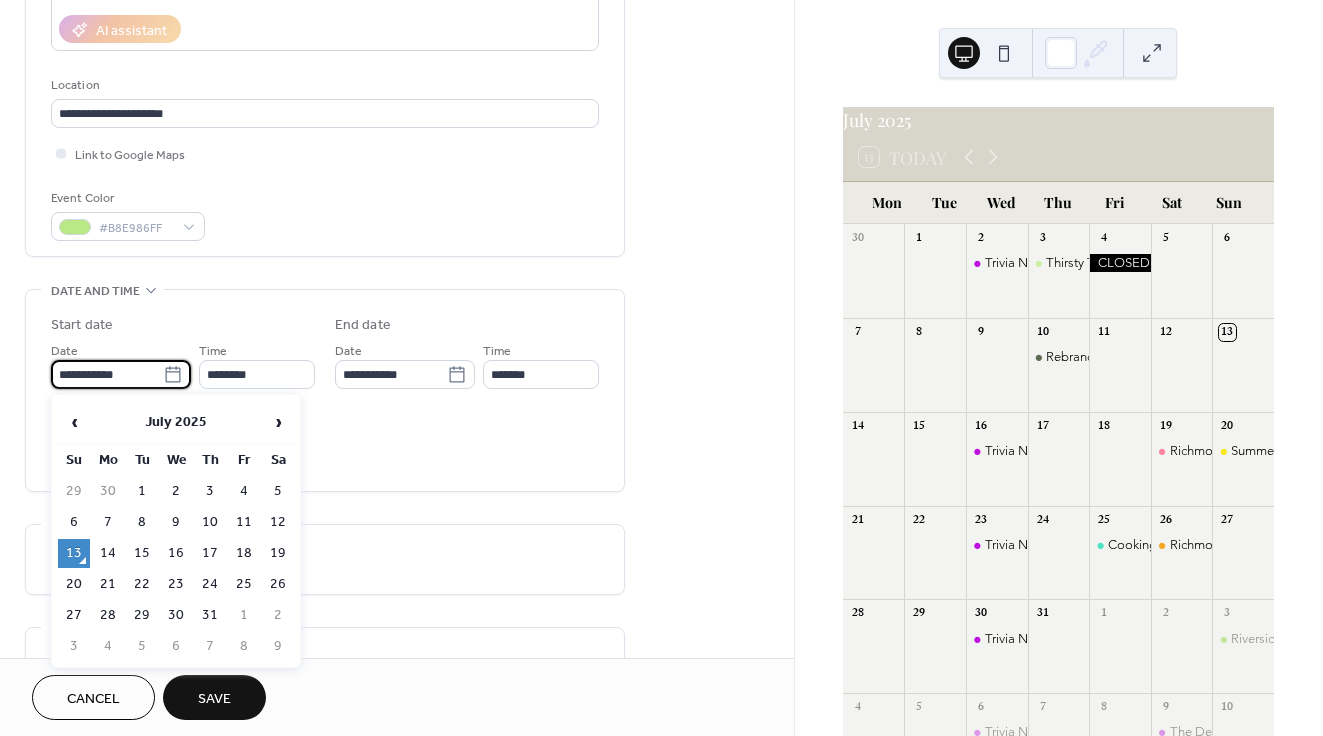 click on "**********" at bounding box center (107, 374) 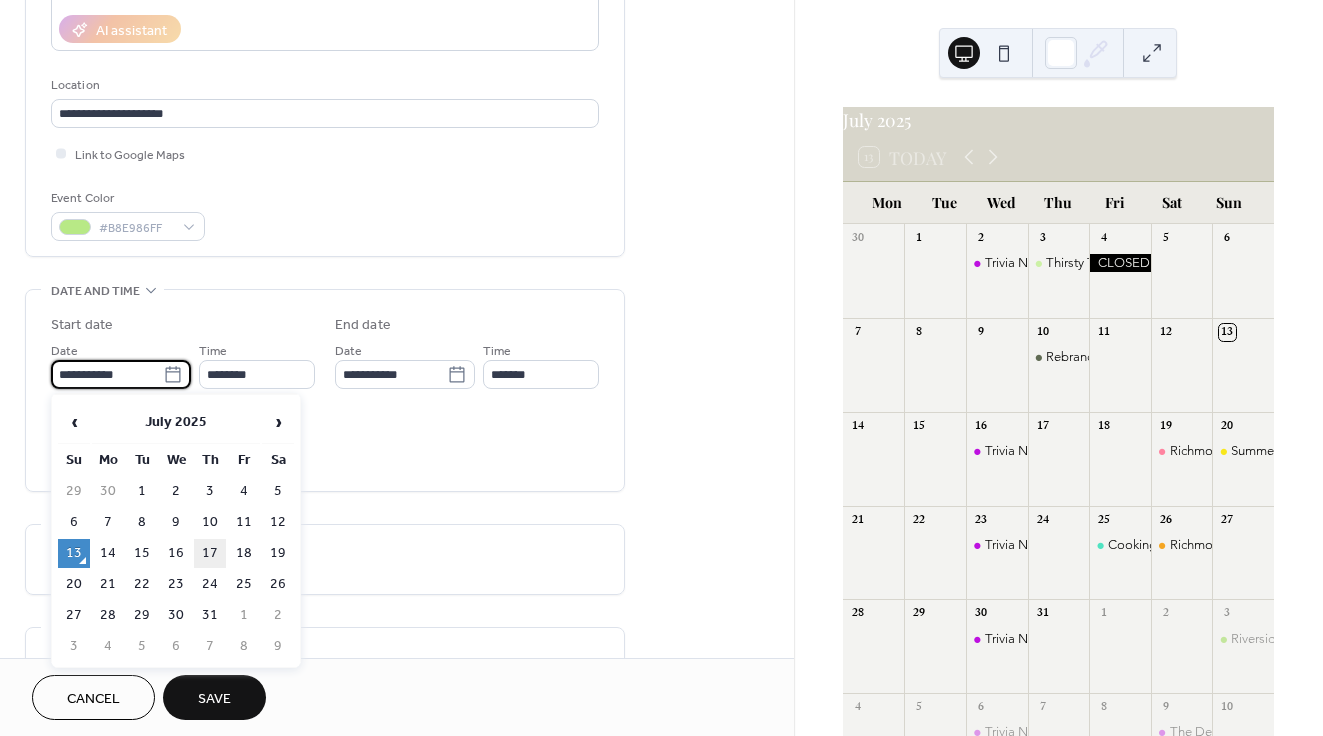 click on "17" at bounding box center [210, 553] 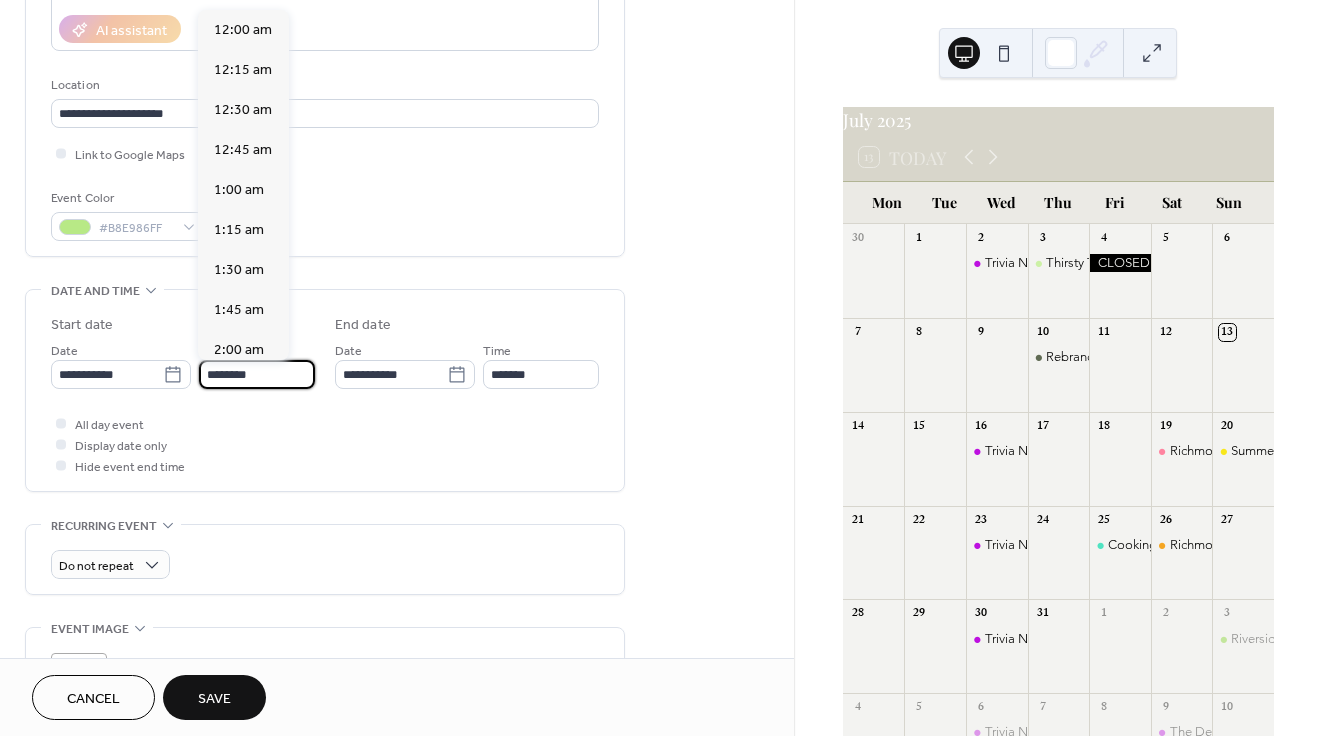 click on "********" at bounding box center [257, 374] 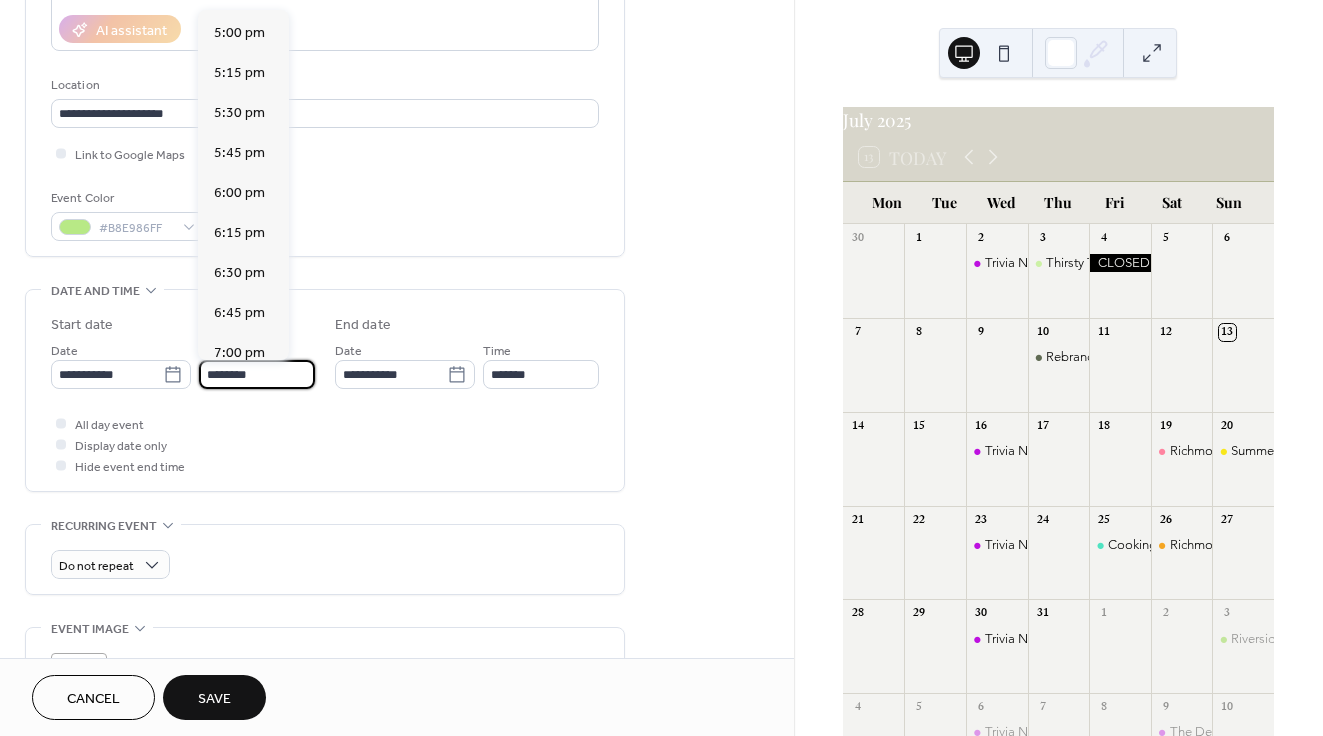 scroll, scrollTop: 2680, scrollLeft: 0, axis: vertical 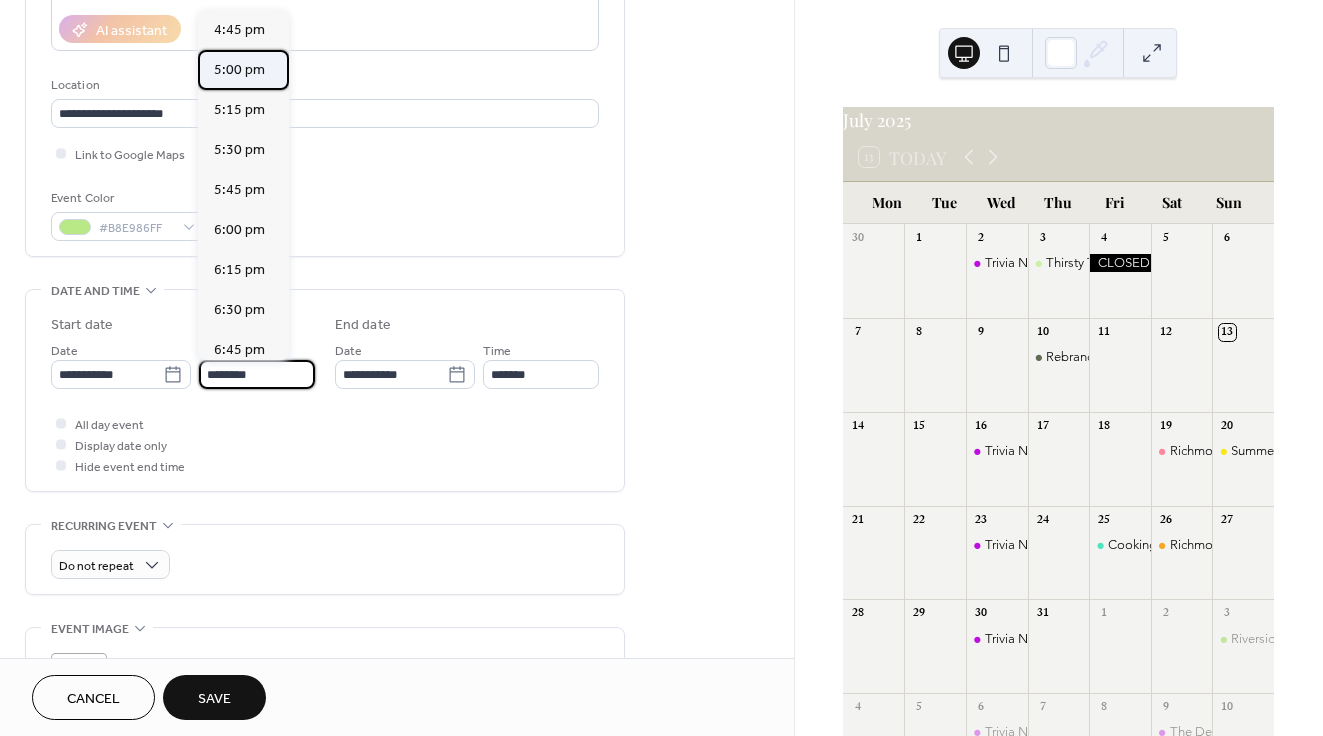 click on "5:00 pm" at bounding box center (239, 70) 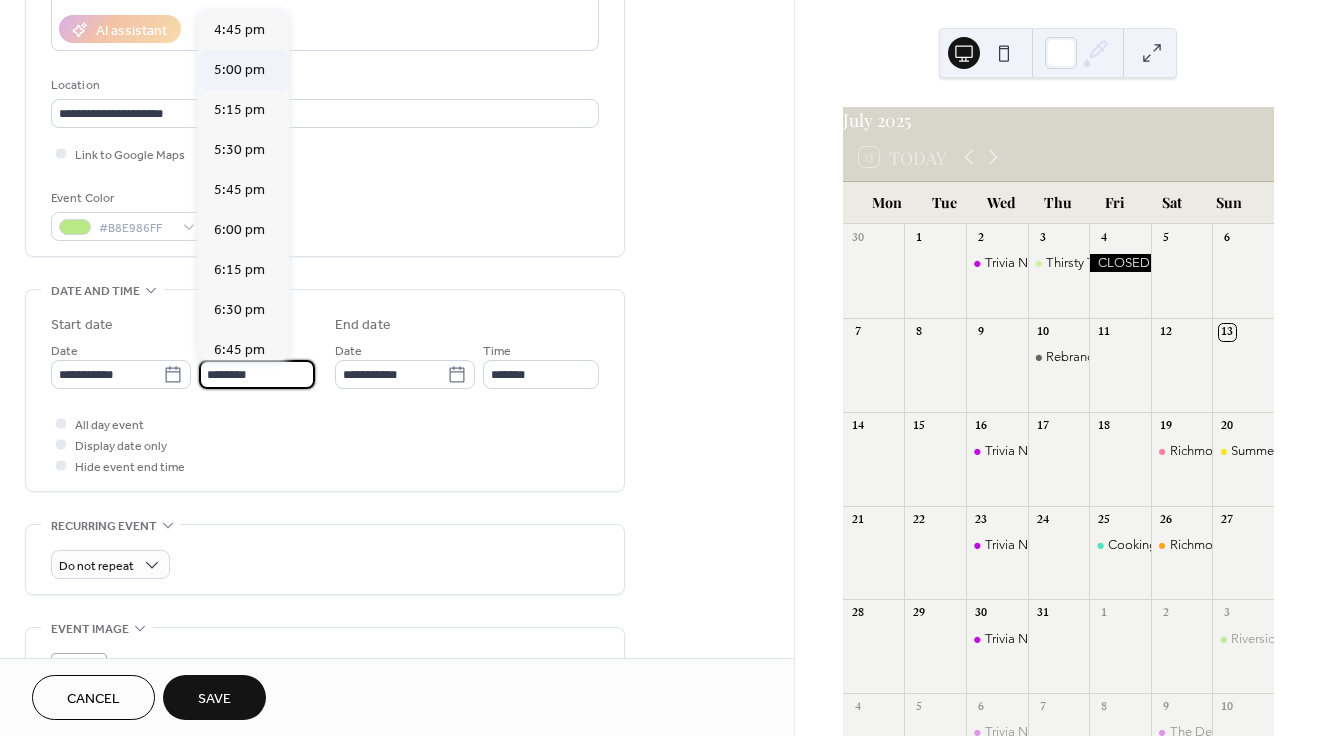 type on "*******" 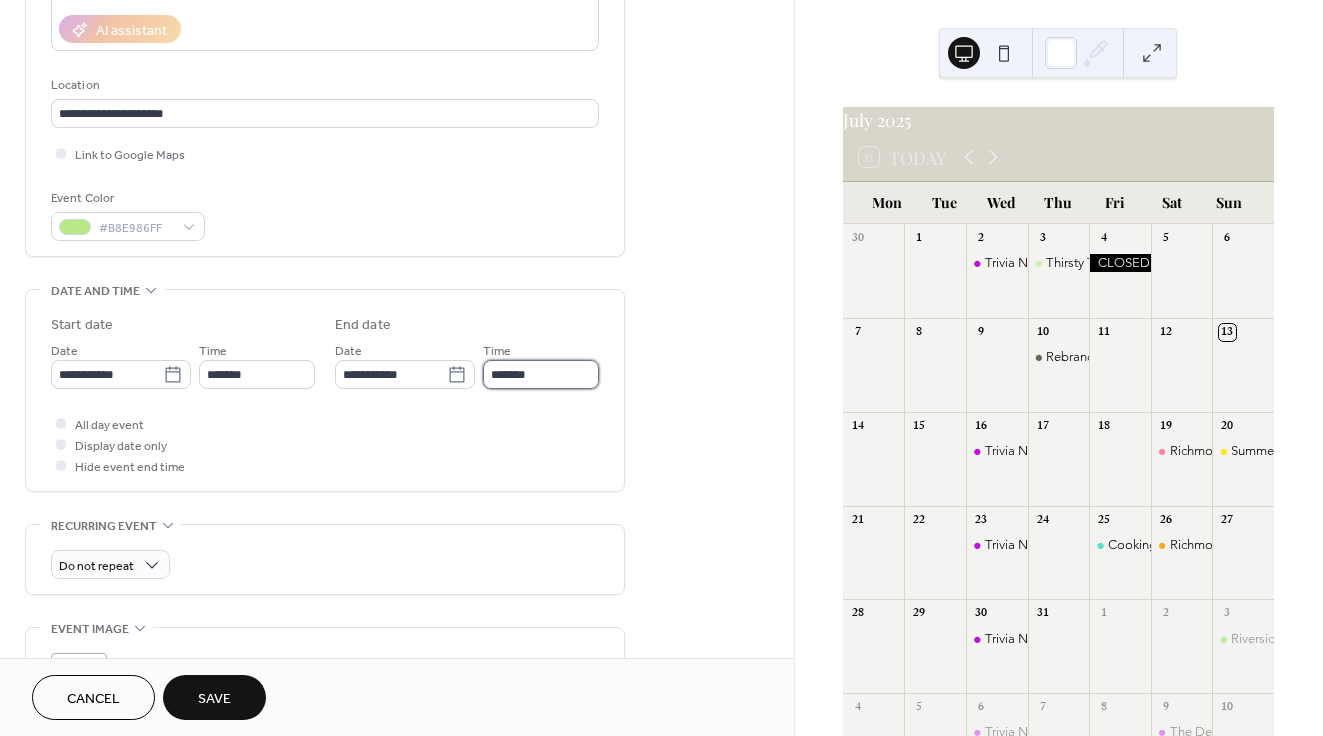 click on "*******" at bounding box center (541, 374) 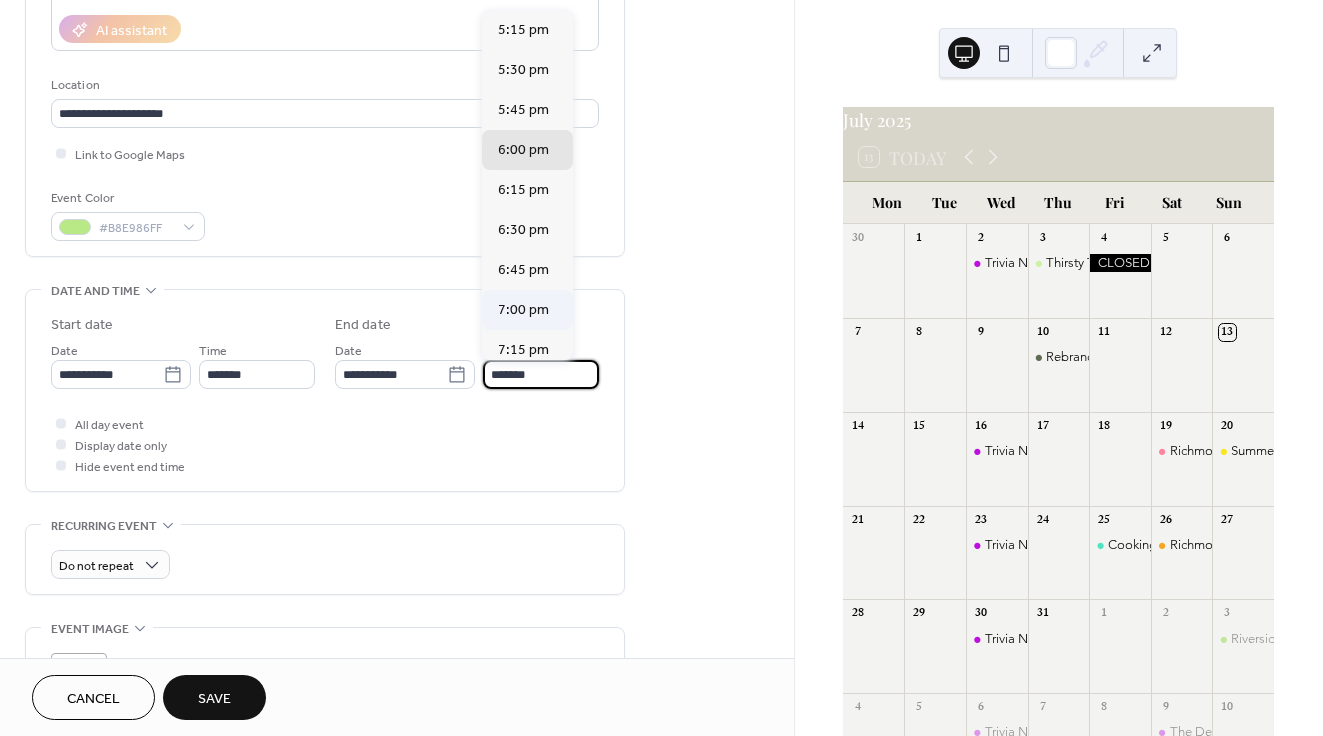 scroll, scrollTop: 190, scrollLeft: 0, axis: vertical 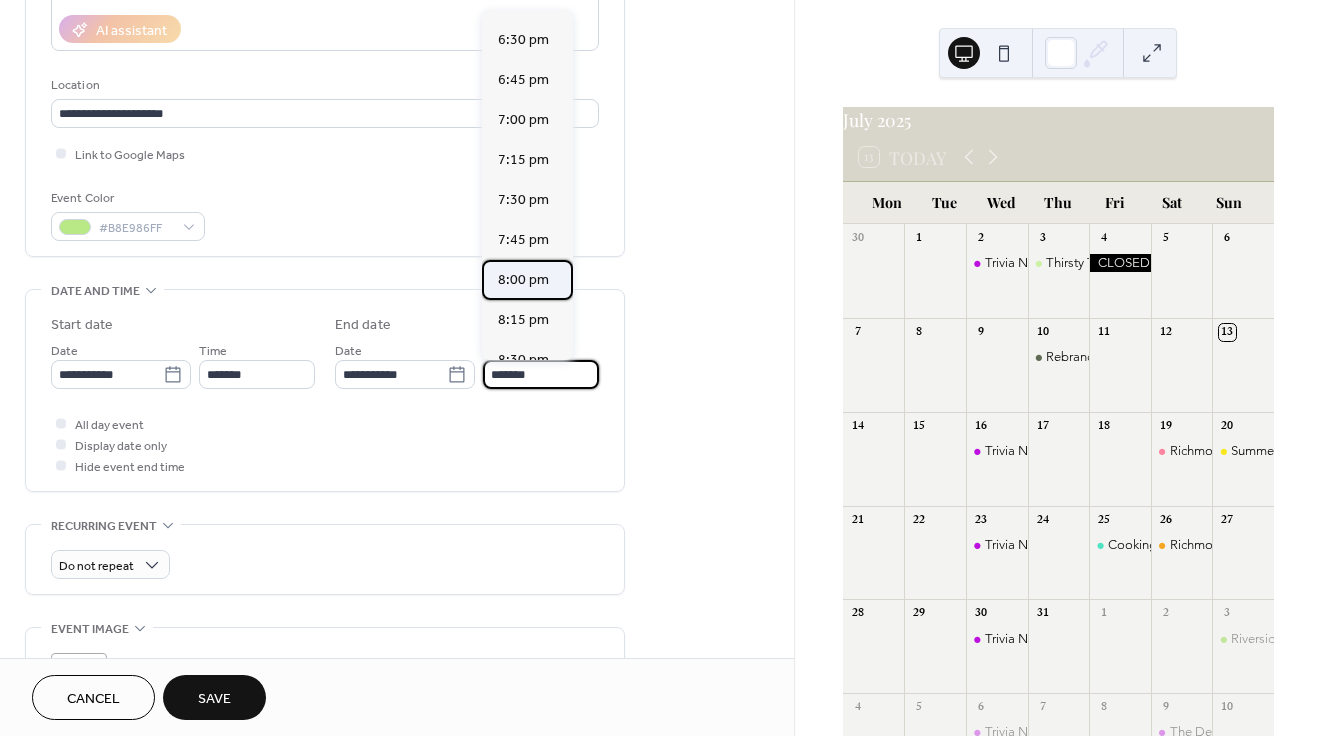 click on "8:00 pm" at bounding box center (523, 280) 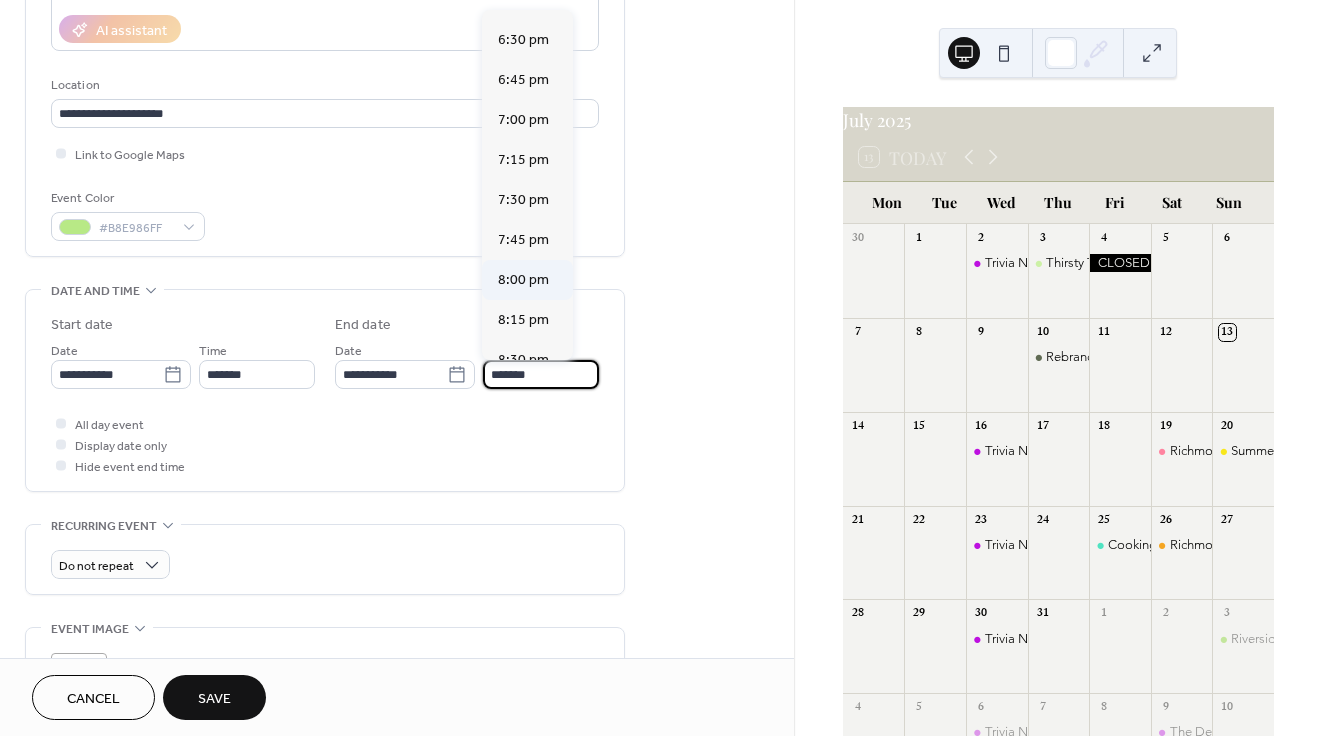 type on "*******" 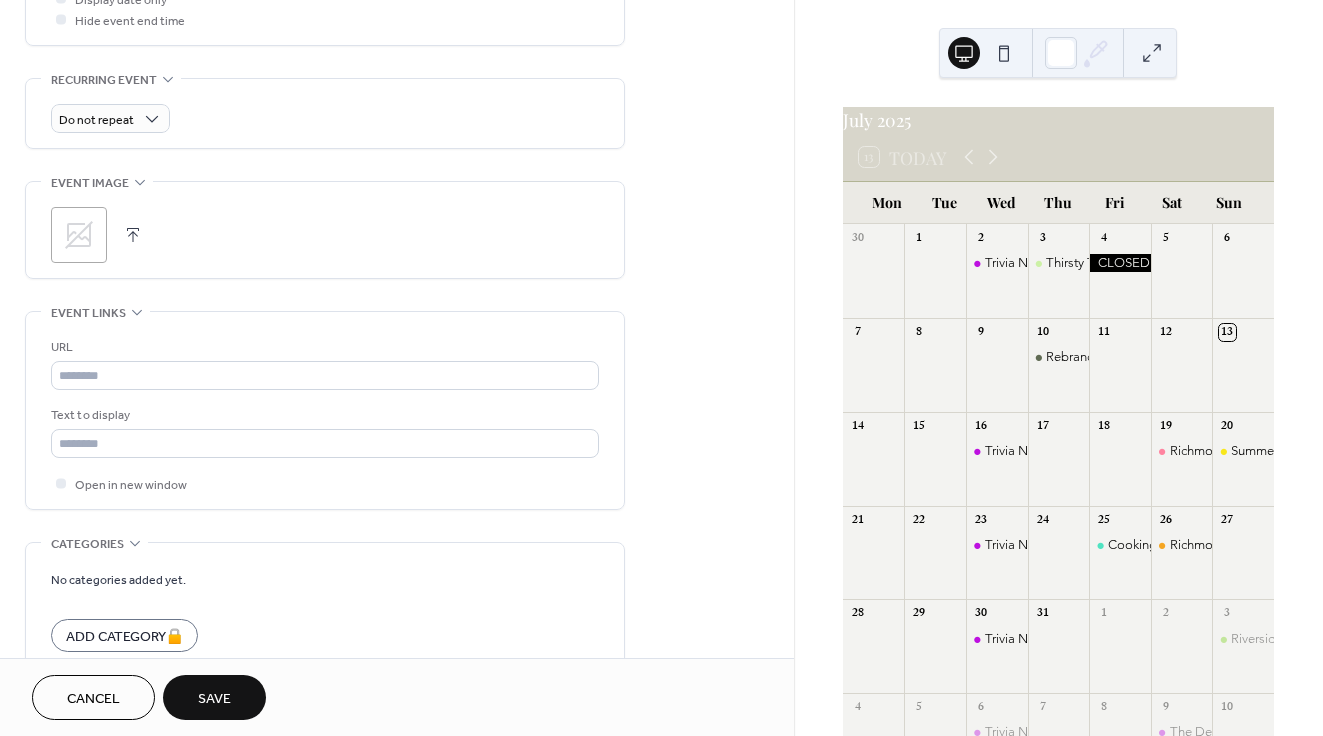 scroll, scrollTop: 808, scrollLeft: 0, axis: vertical 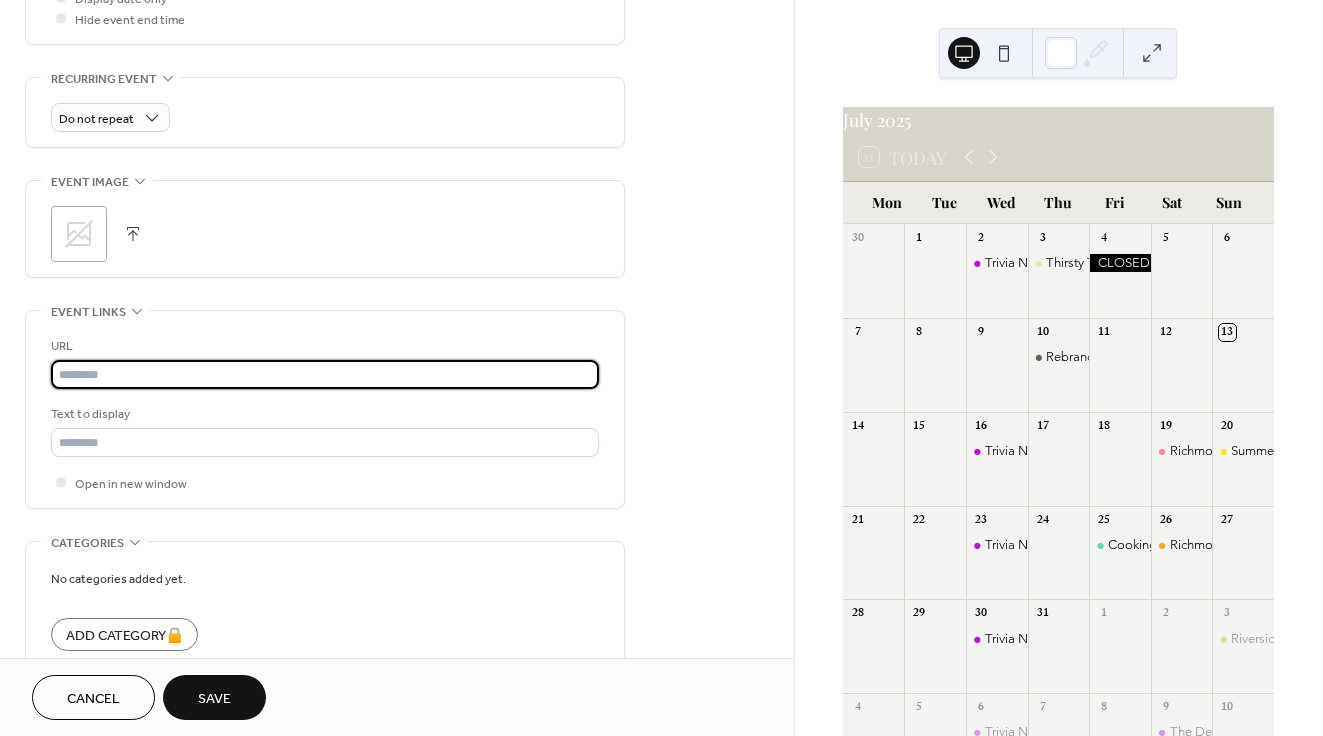 click at bounding box center [325, 374] 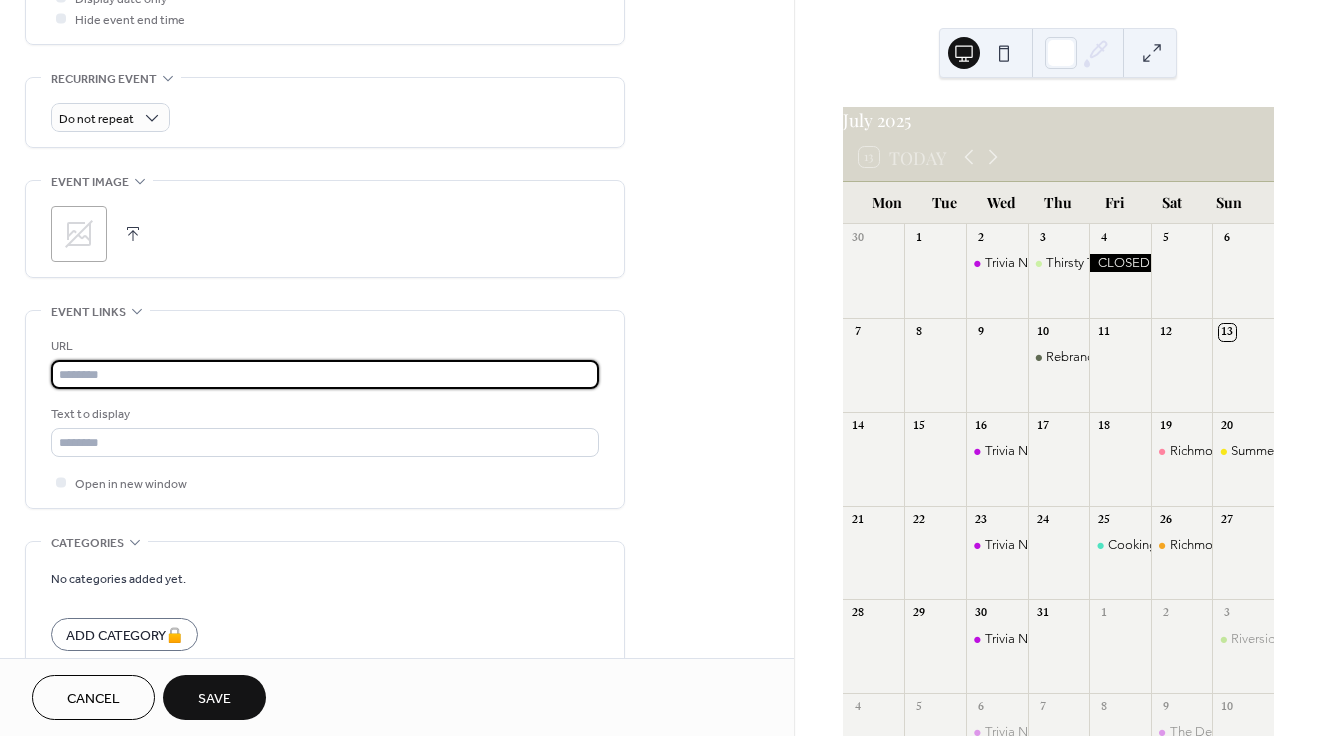 paste on "**********" 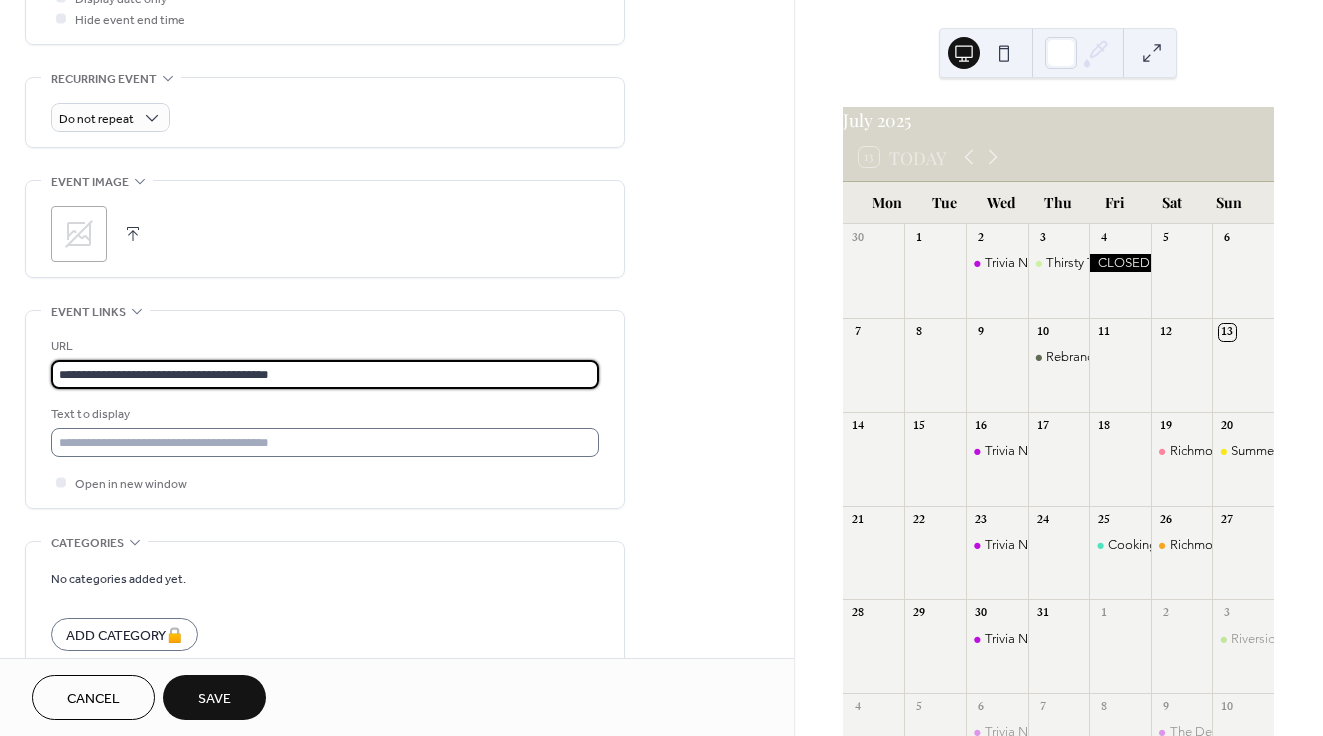 type on "**********" 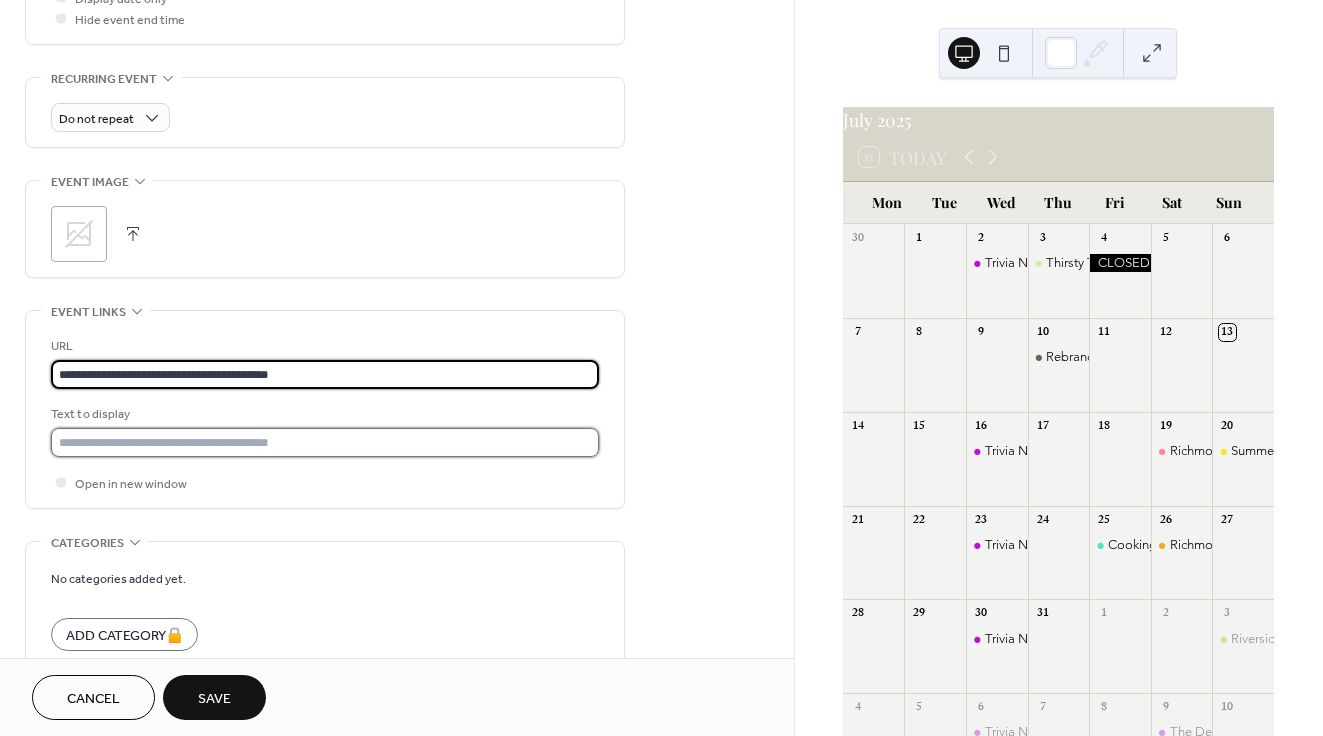 click at bounding box center (325, 442) 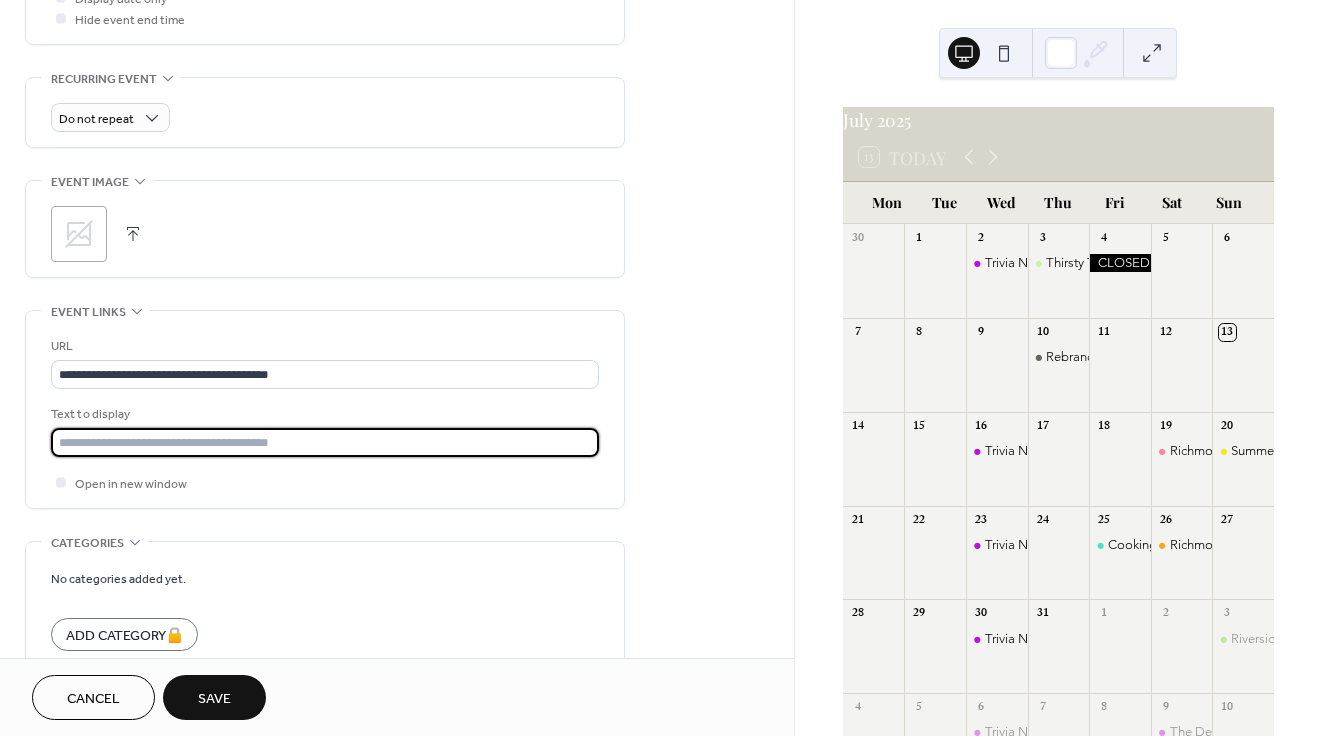 type on "**********" 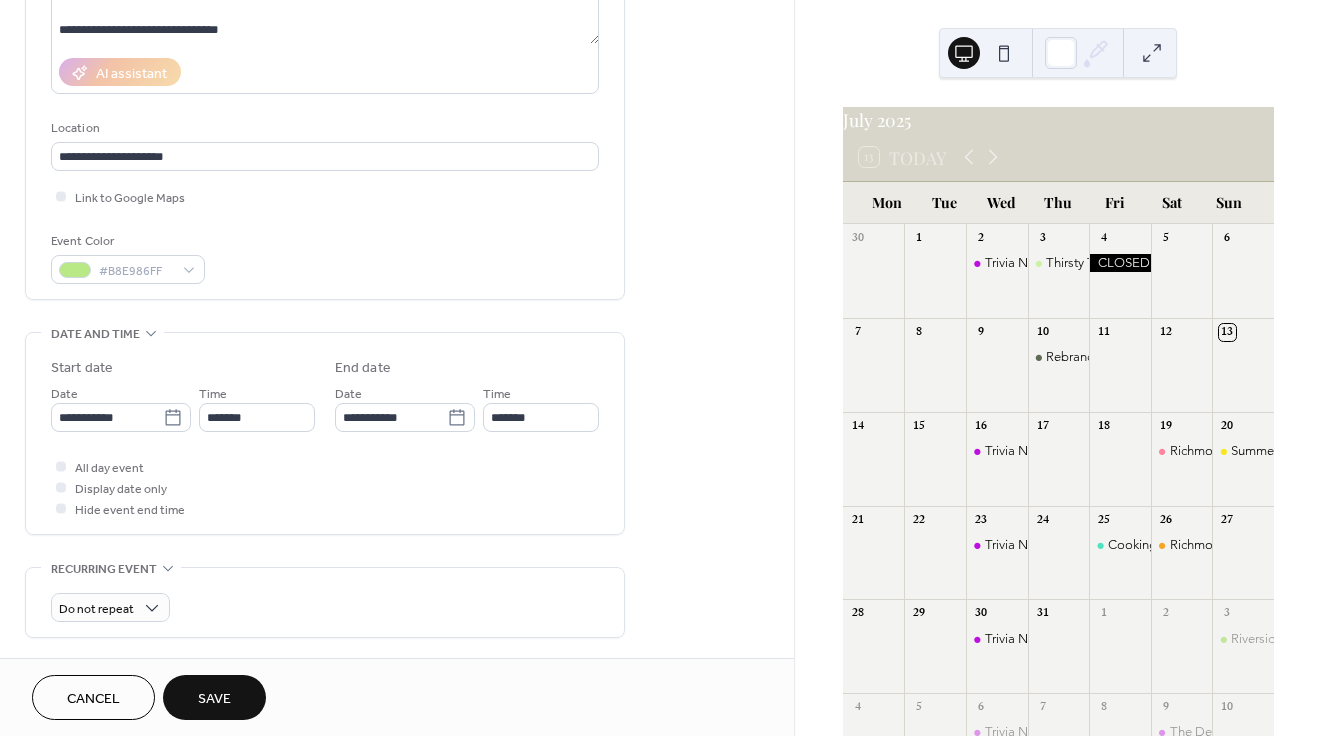 scroll, scrollTop: 0, scrollLeft: 0, axis: both 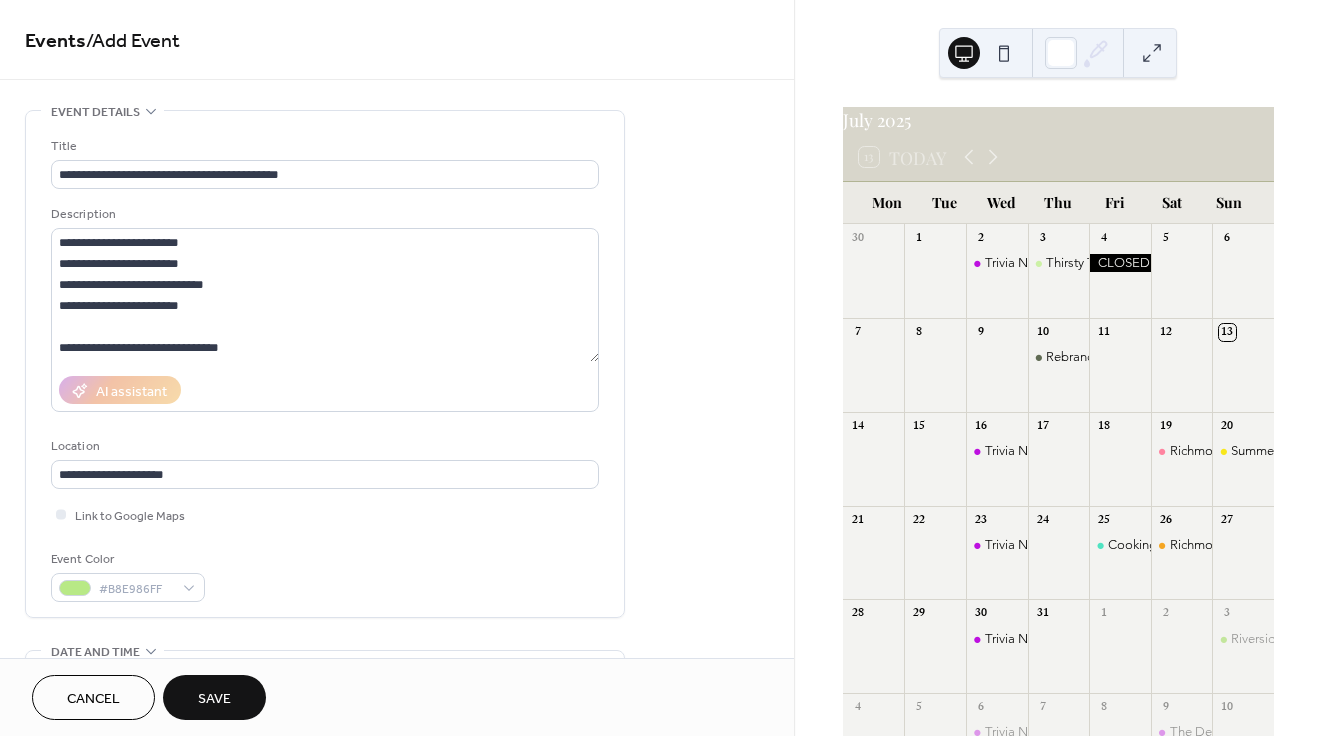 click on "Save" at bounding box center [214, 697] 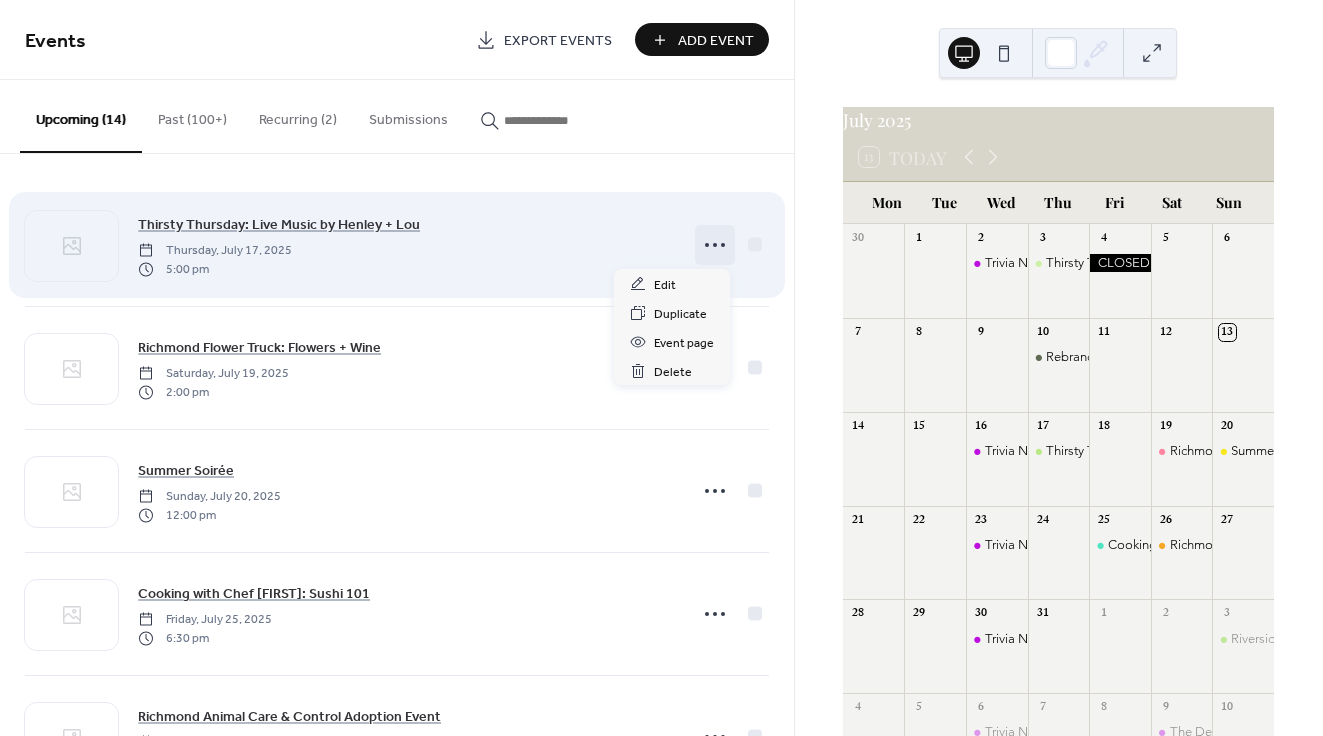 click 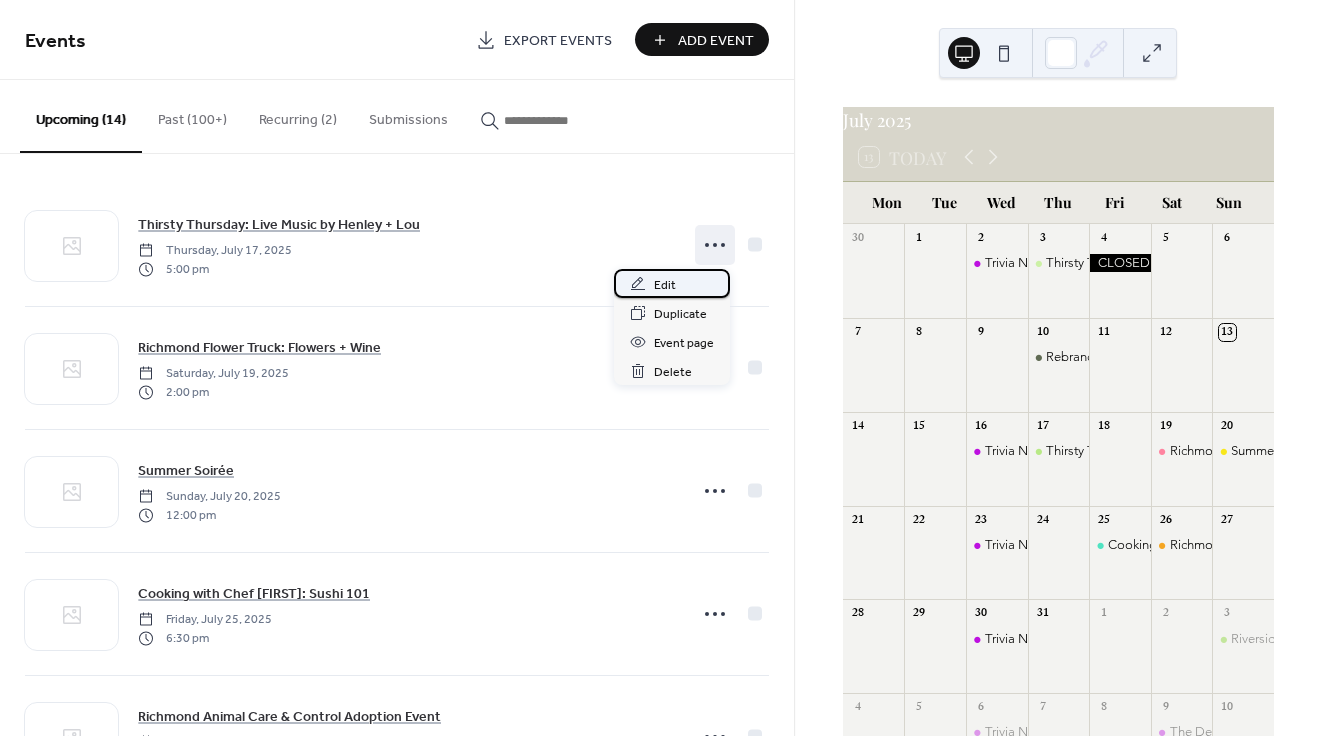click on "Edit" at bounding box center (672, 283) 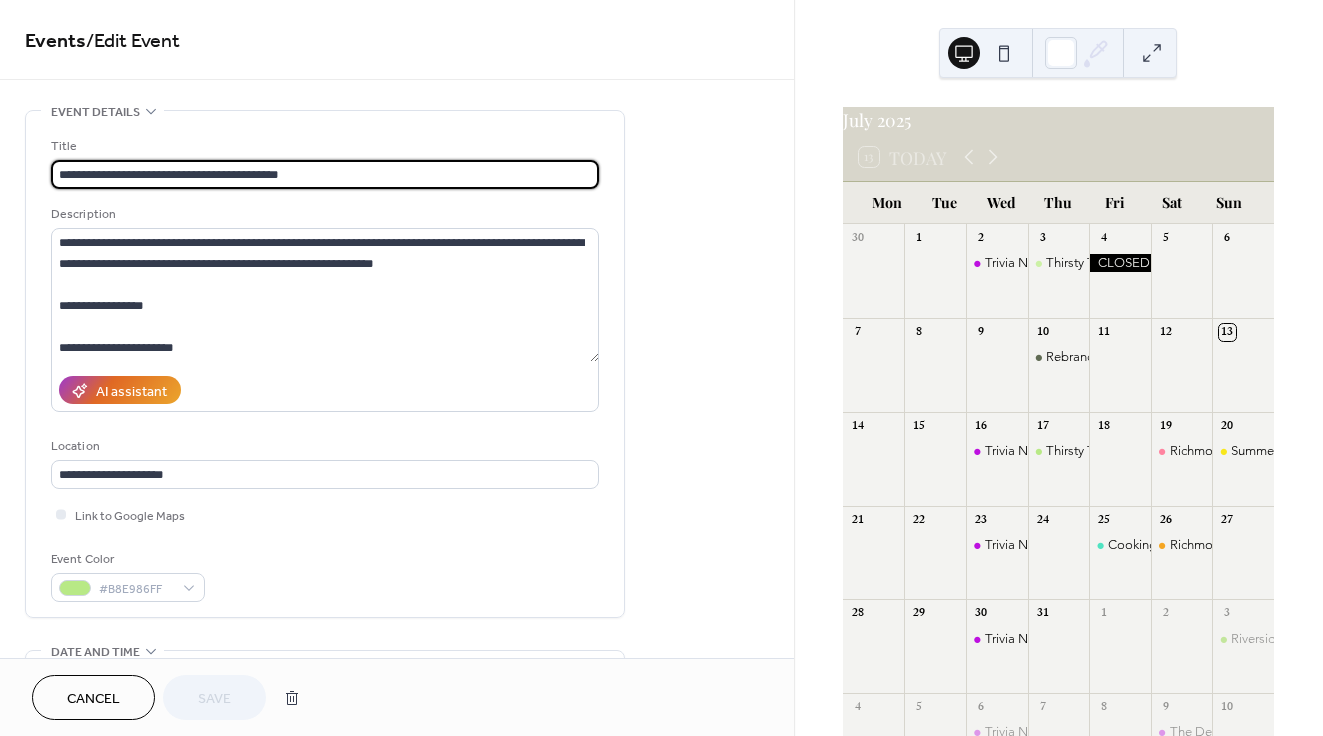 click on "Cancel" at bounding box center (93, 699) 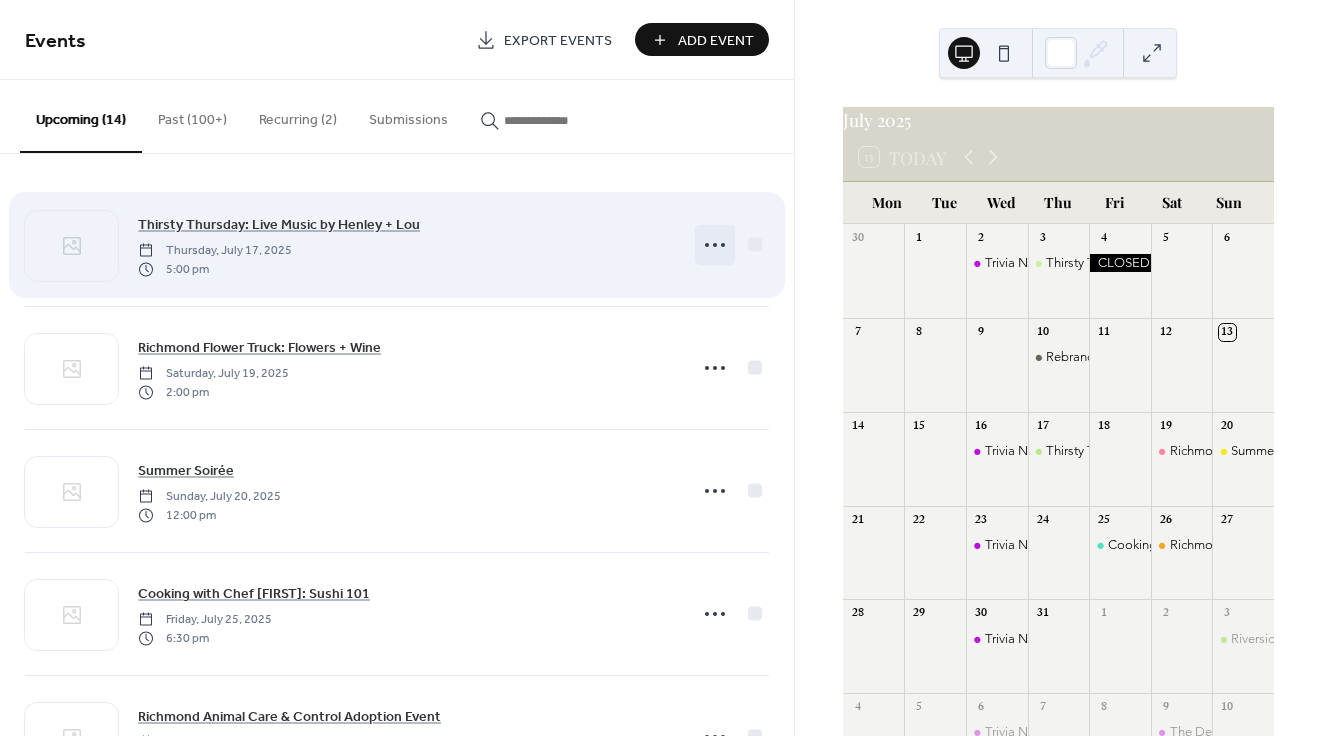 click 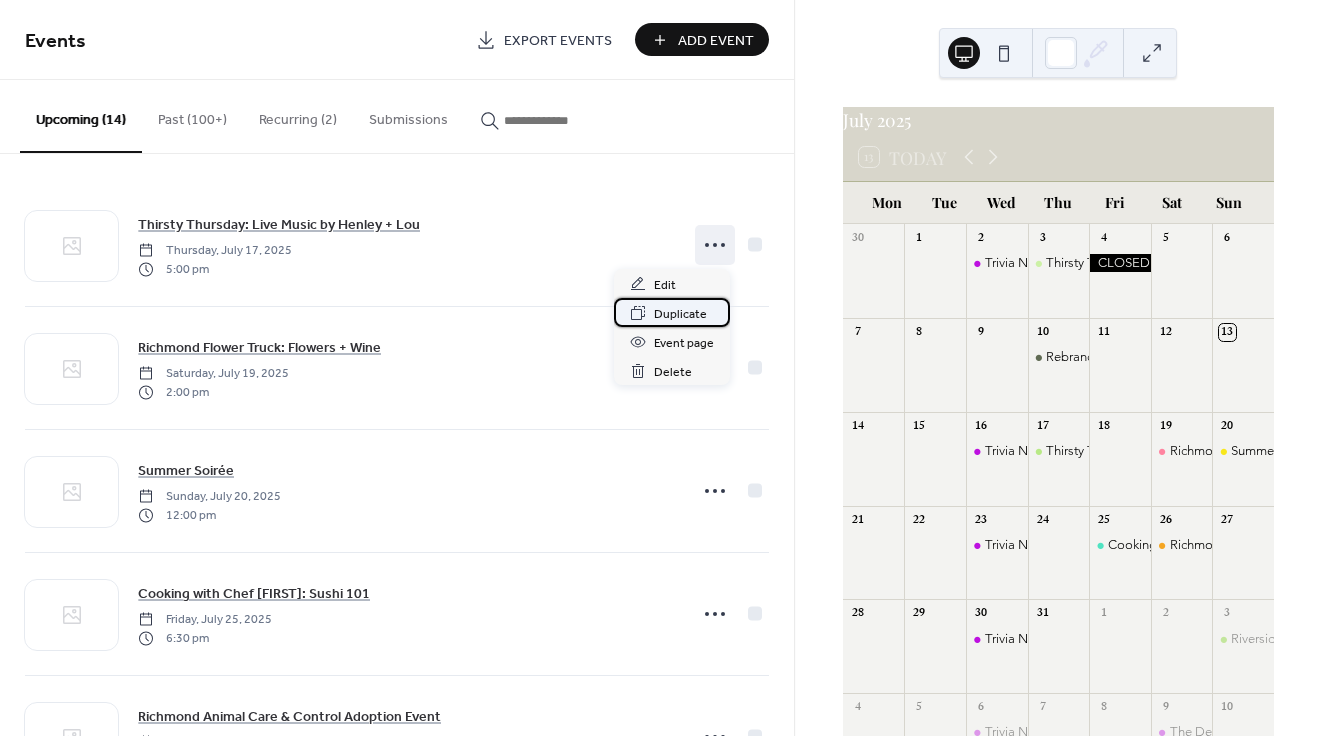 click on "Duplicate" at bounding box center (680, 314) 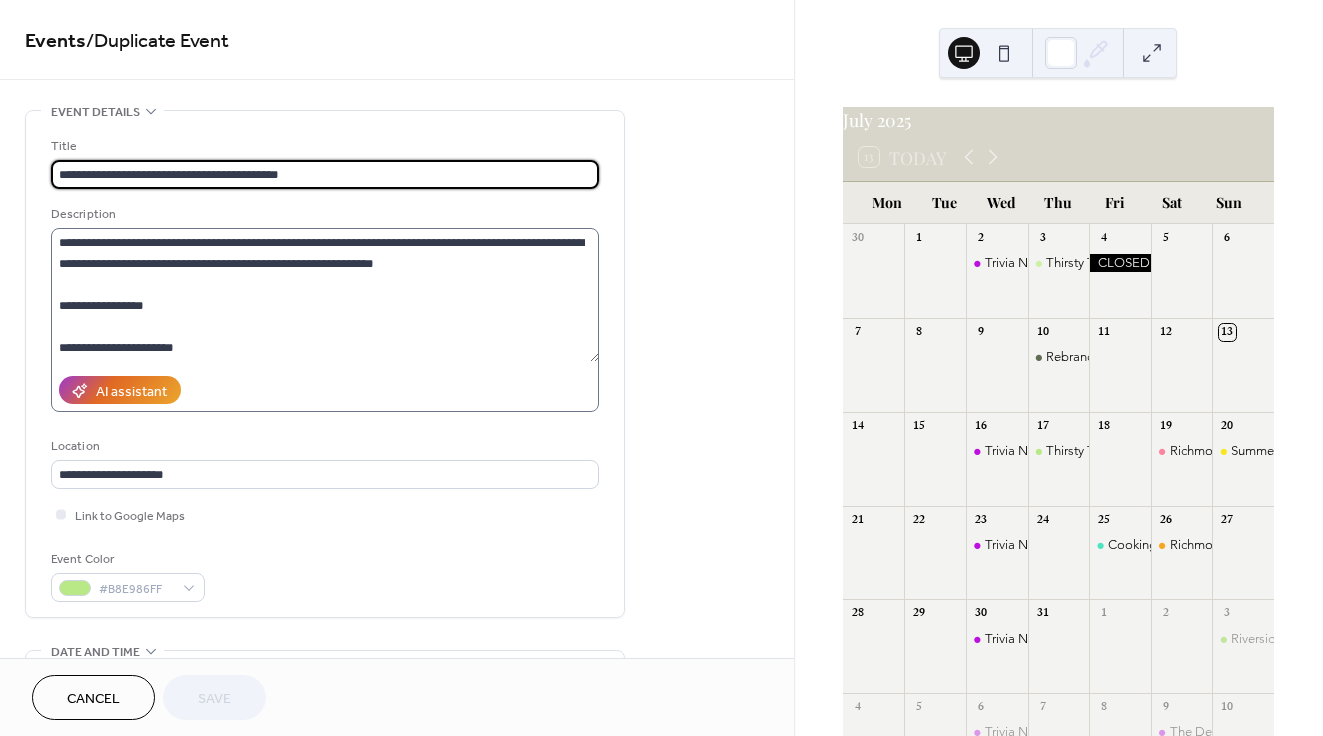 scroll, scrollTop: 147, scrollLeft: 0, axis: vertical 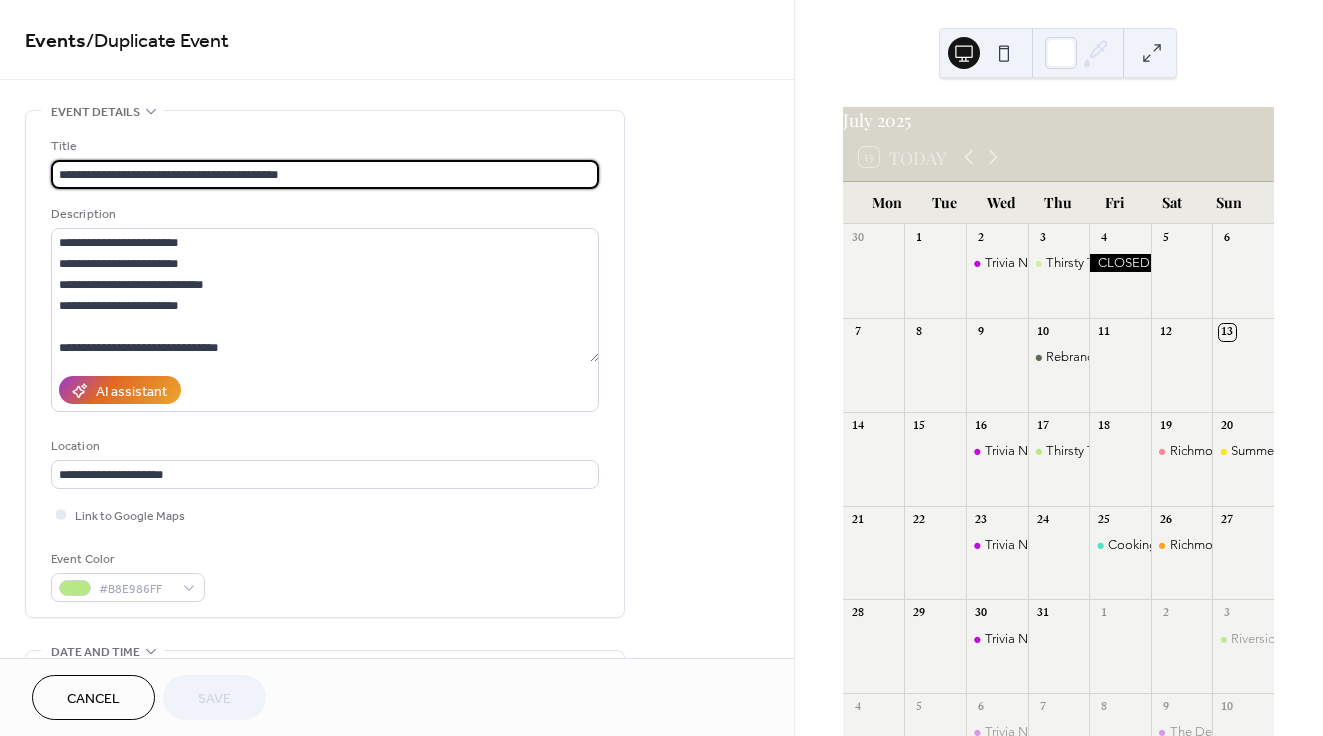 drag, startPoint x: 309, startPoint y: 169, endPoint x: 236, endPoint y: 174, distance: 73.171036 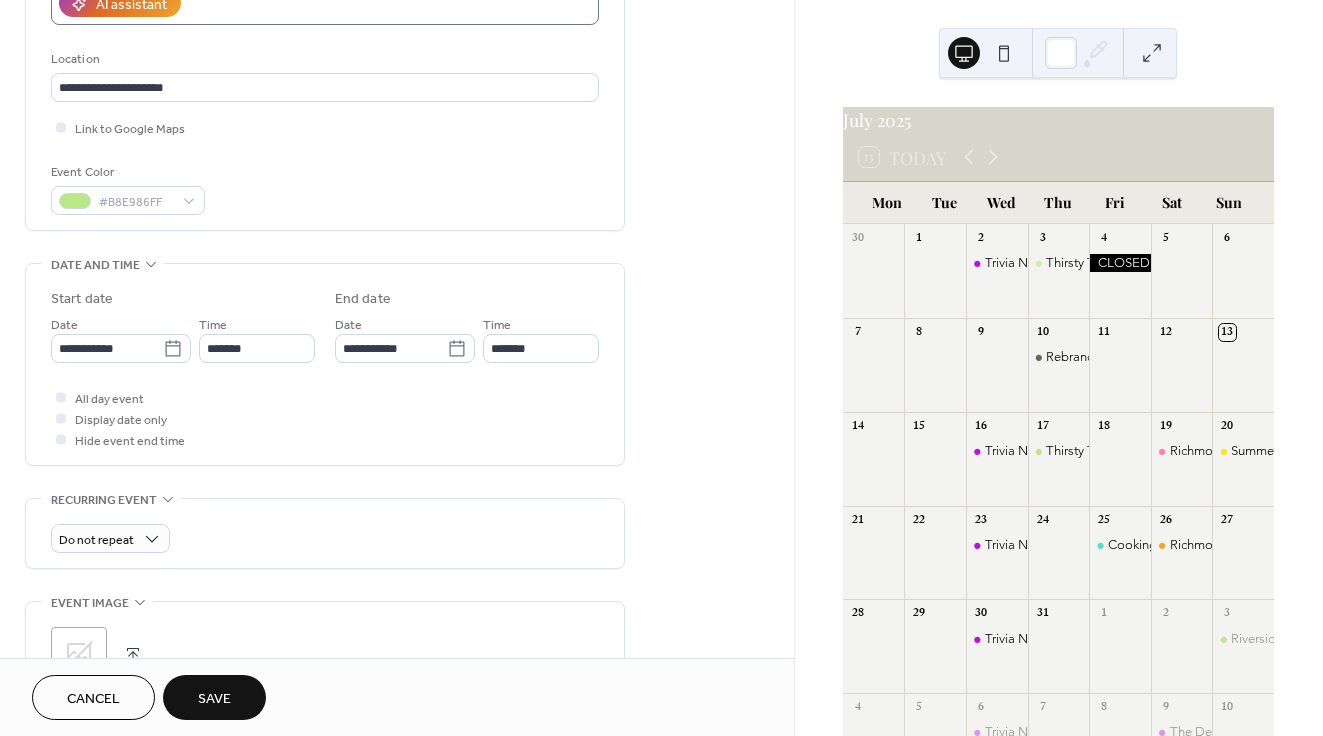 scroll, scrollTop: 408, scrollLeft: 0, axis: vertical 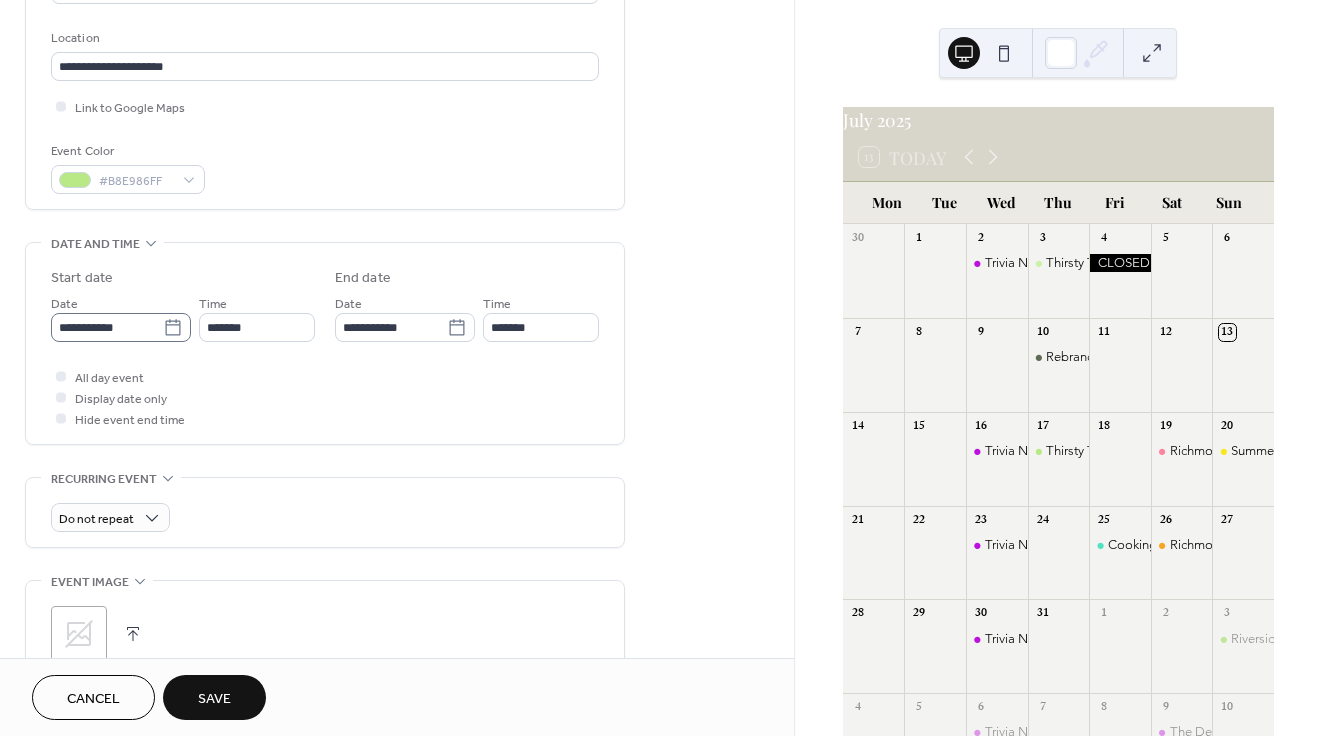 type on "**********" 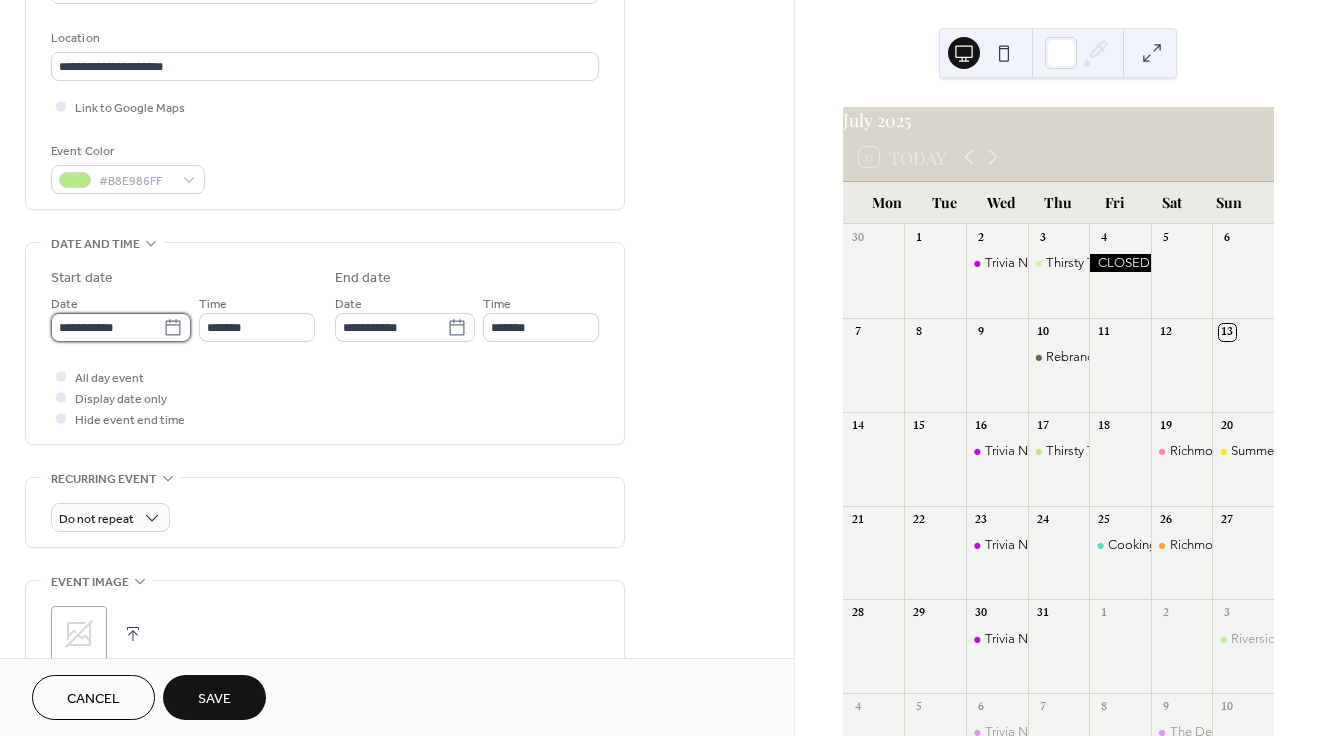 click on "**********" at bounding box center [107, 327] 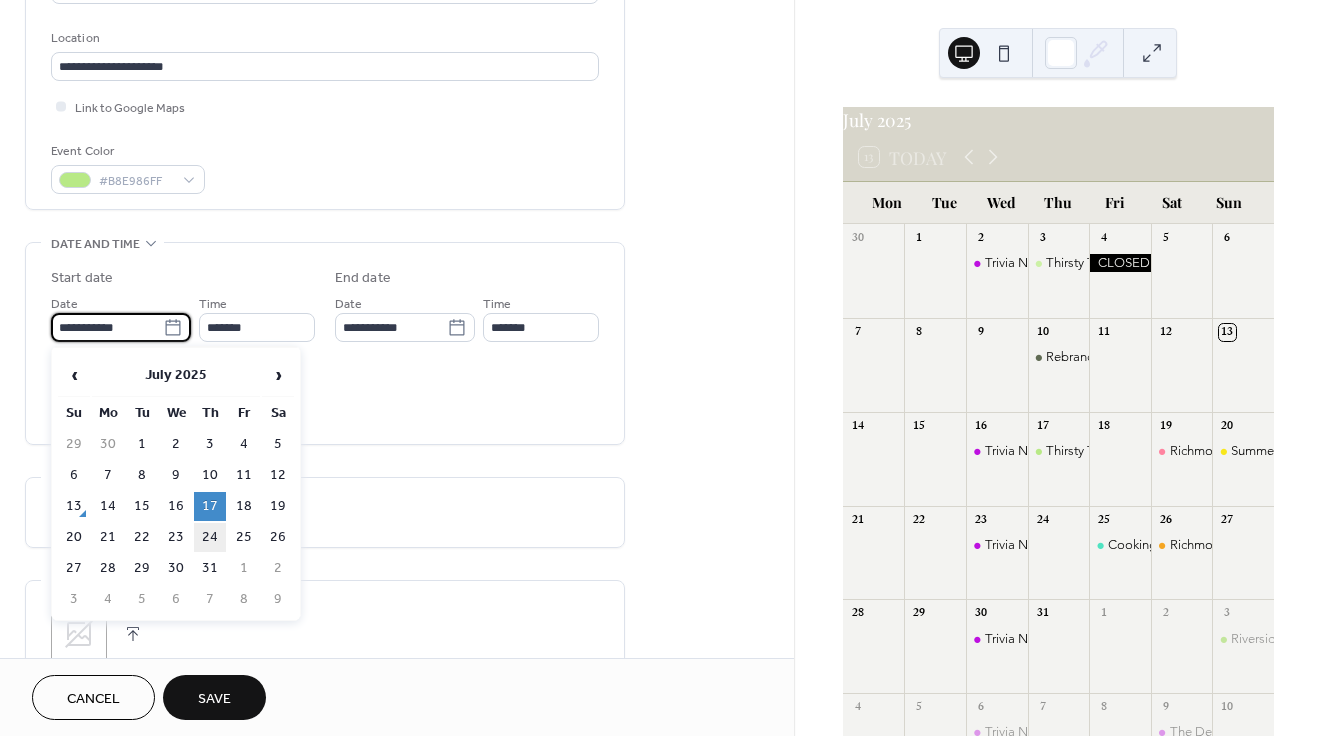 click on "24" at bounding box center [210, 537] 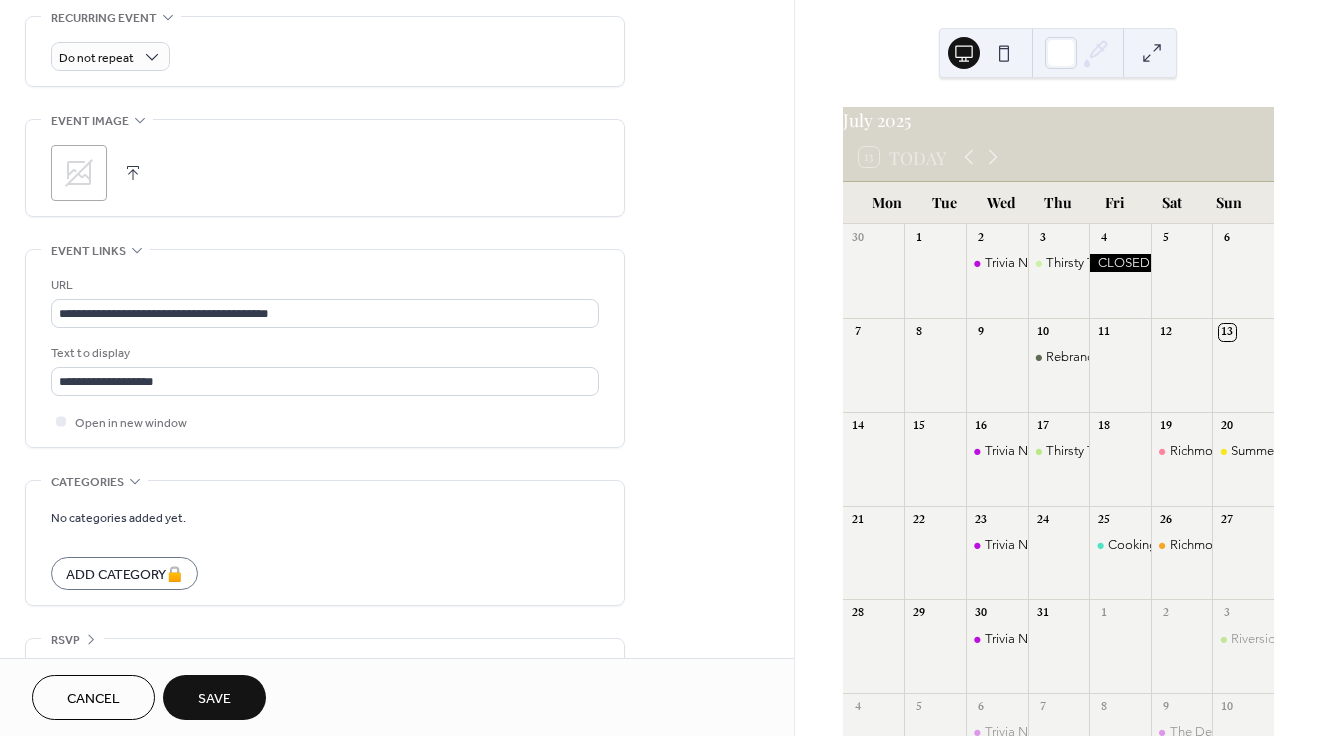 scroll, scrollTop: 911, scrollLeft: 0, axis: vertical 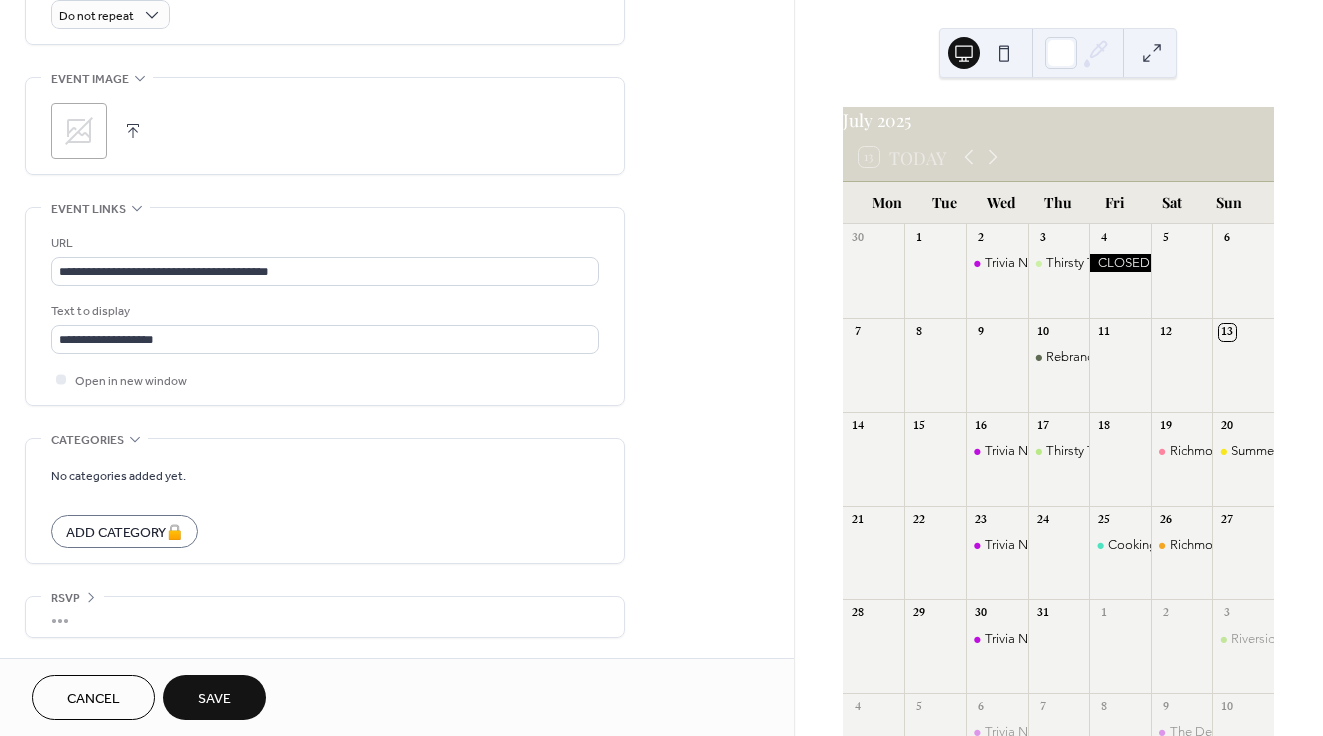 click on "Save" at bounding box center (214, 699) 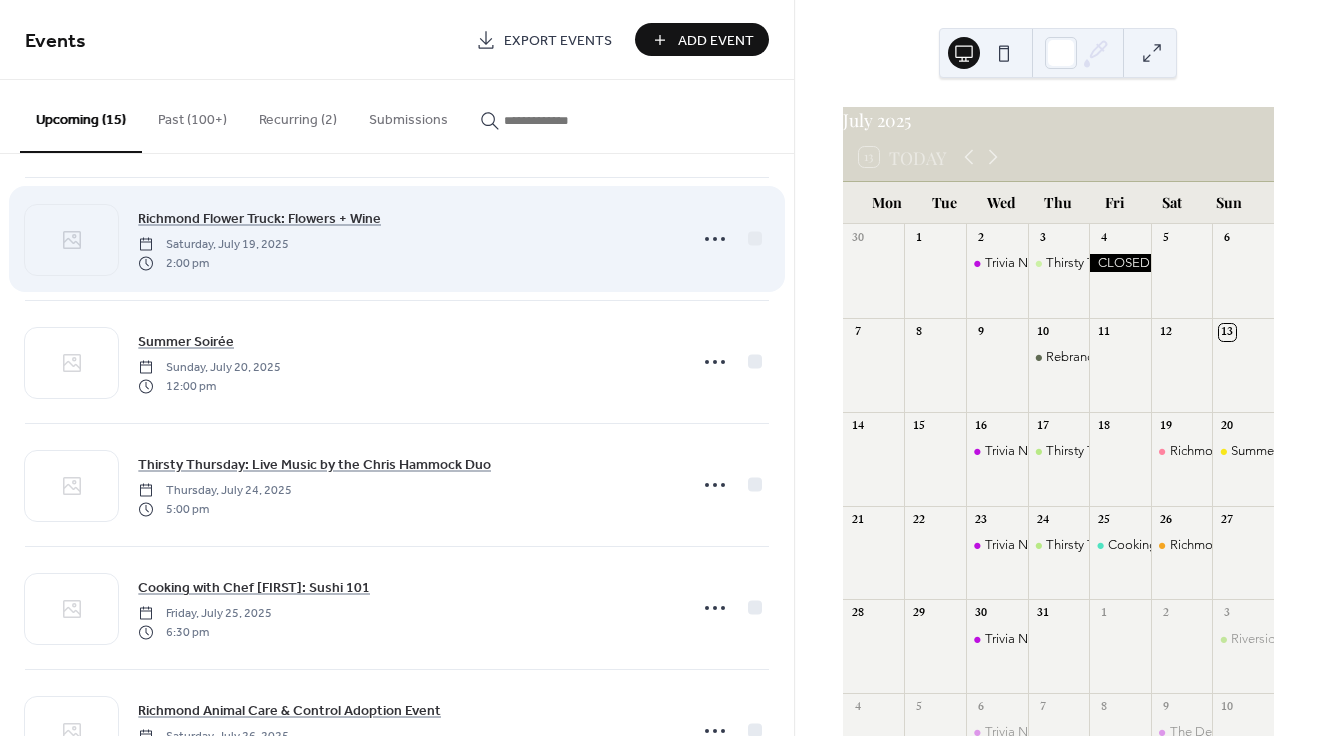 scroll, scrollTop: 153, scrollLeft: 0, axis: vertical 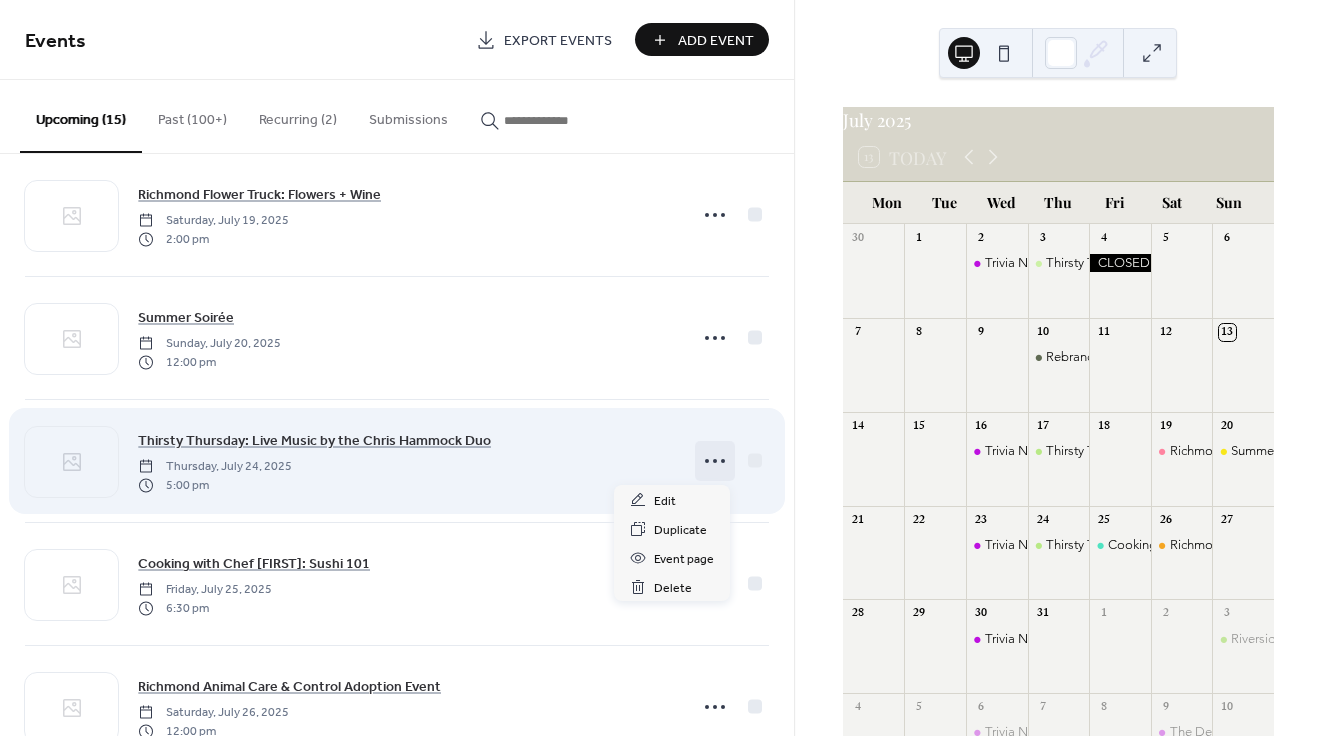 click 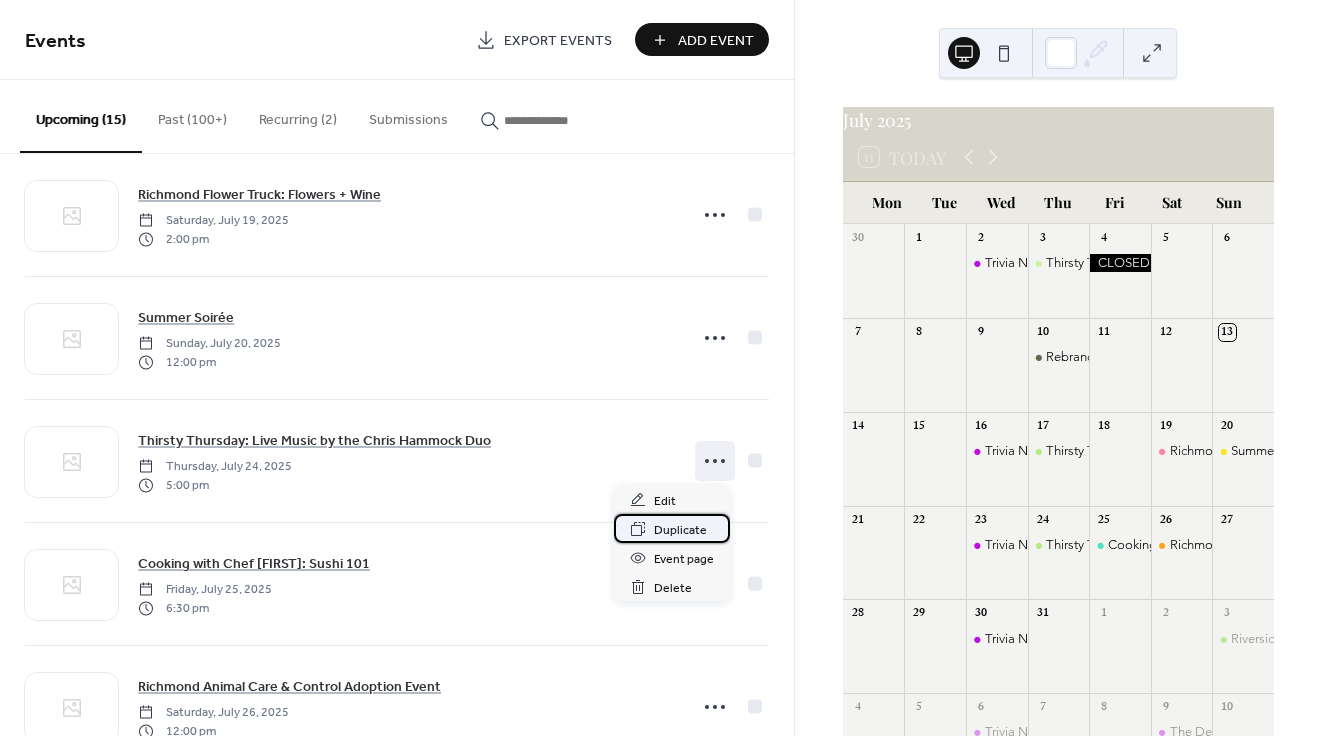 click on "Duplicate" at bounding box center [680, 530] 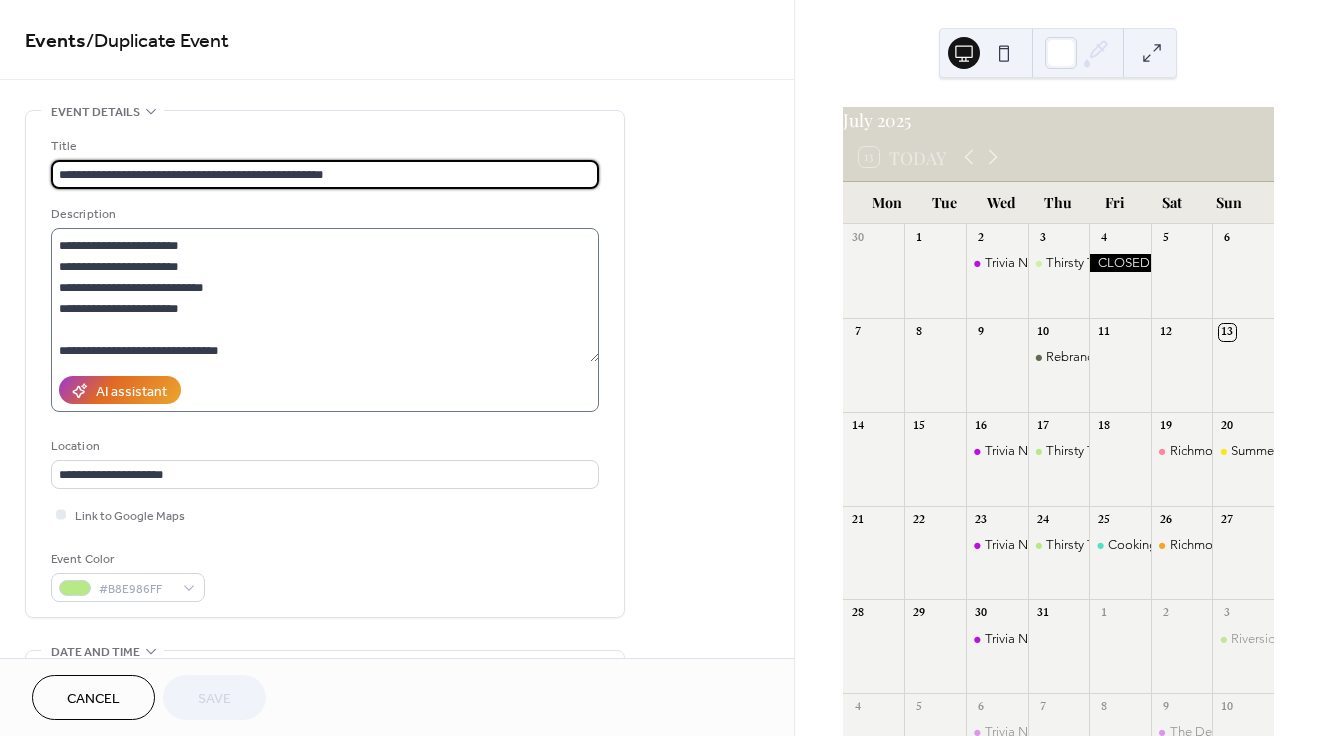 scroll, scrollTop: 147, scrollLeft: 0, axis: vertical 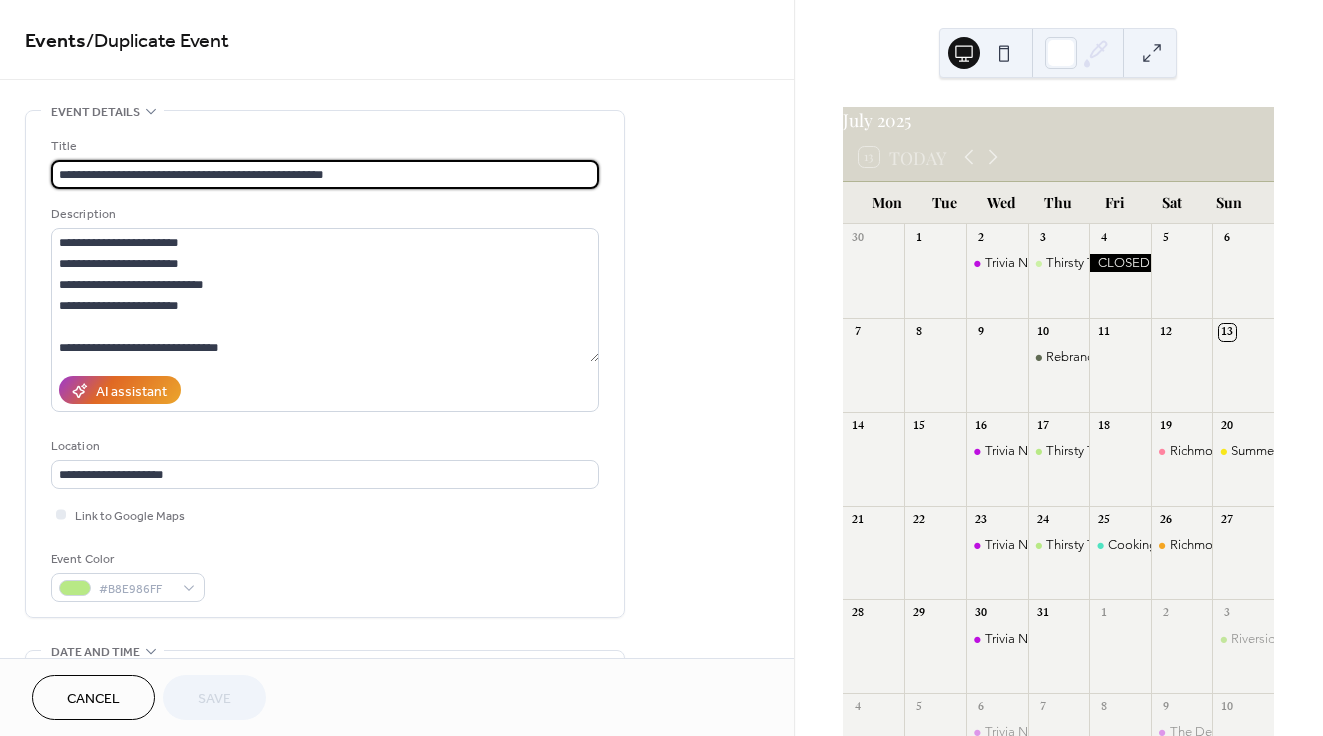 drag, startPoint x: 386, startPoint y: 179, endPoint x: 232, endPoint y: 173, distance: 154.11684 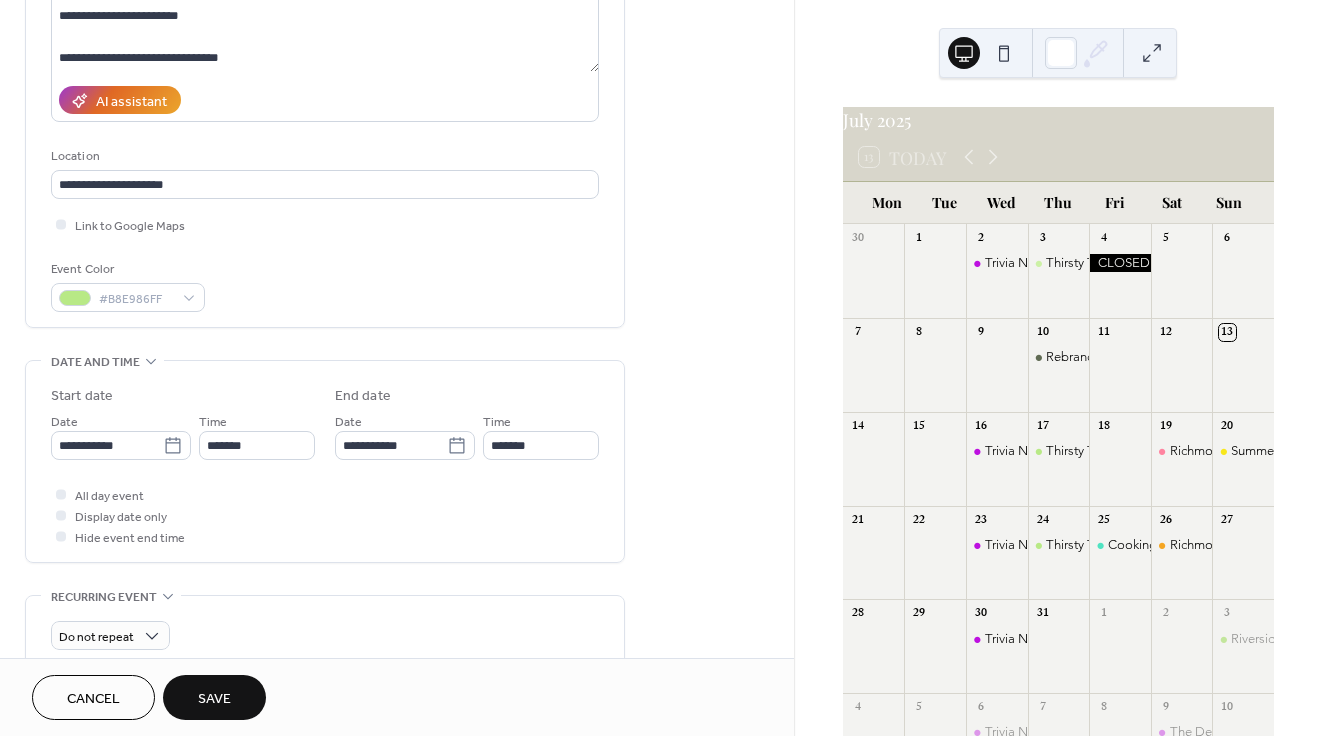 scroll, scrollTop: 297, scrollLeft: 0, axis: vertical 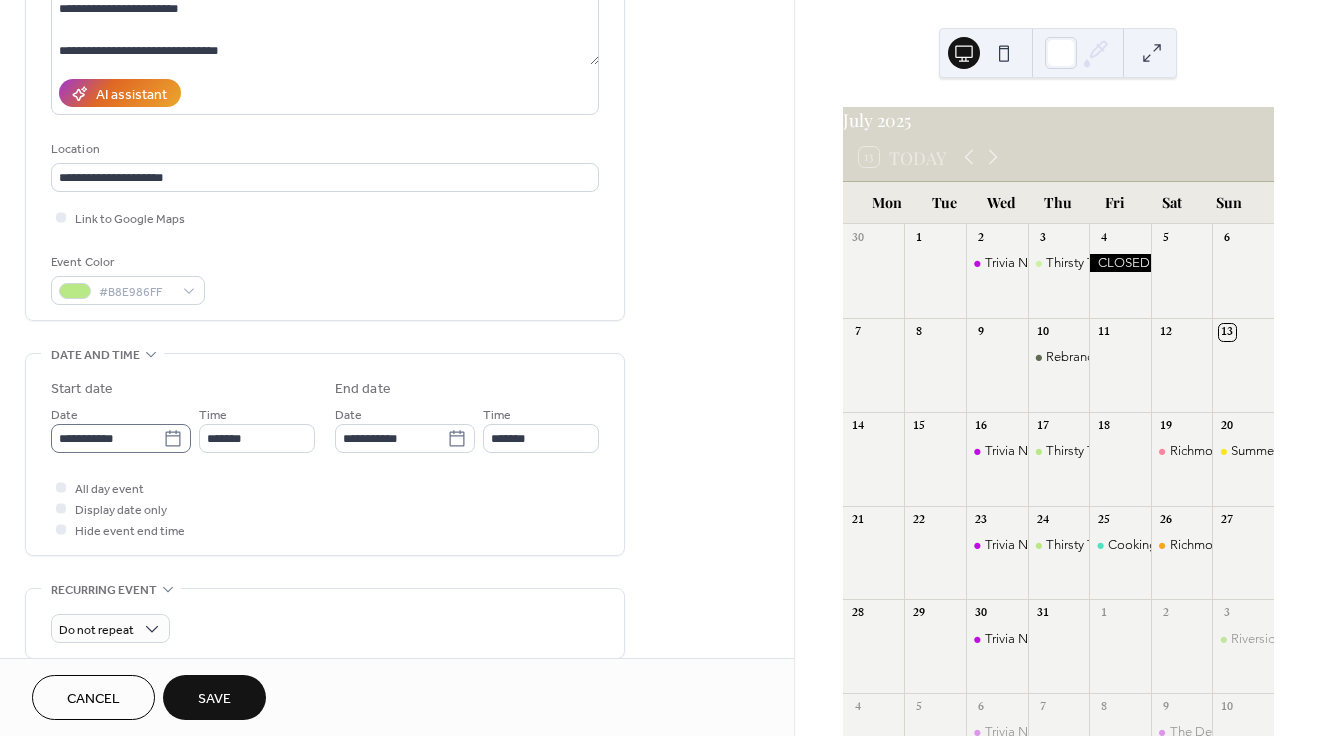 type on "**********" 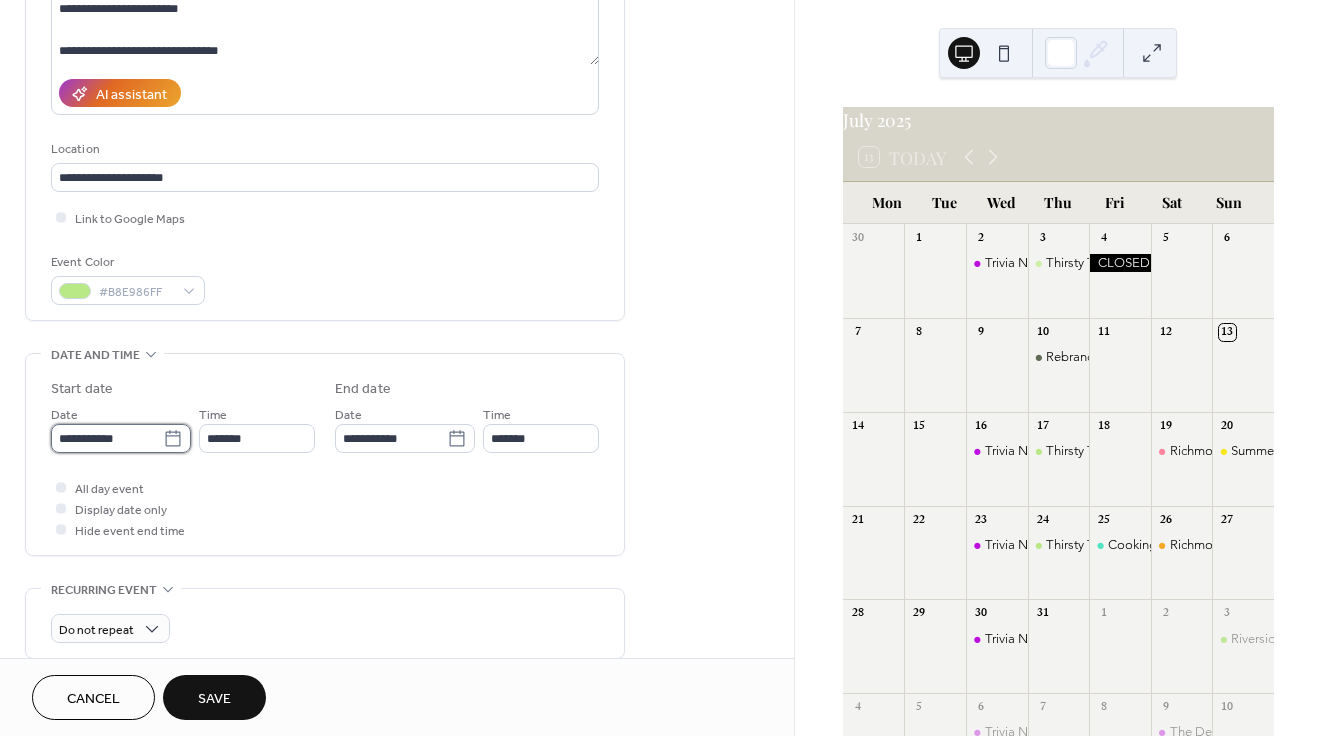 click on "**********" at bounding box center (107, 438) 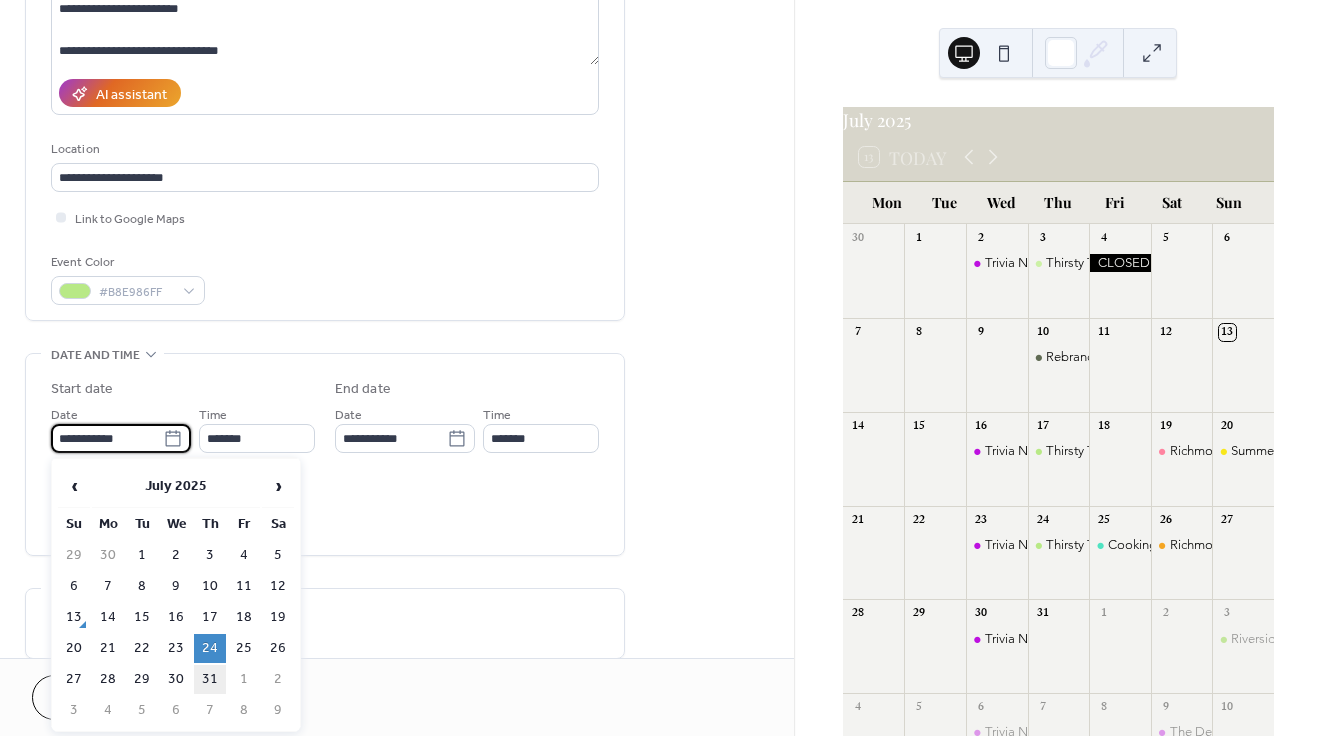 click on "31" at bounding box center [210, 679] 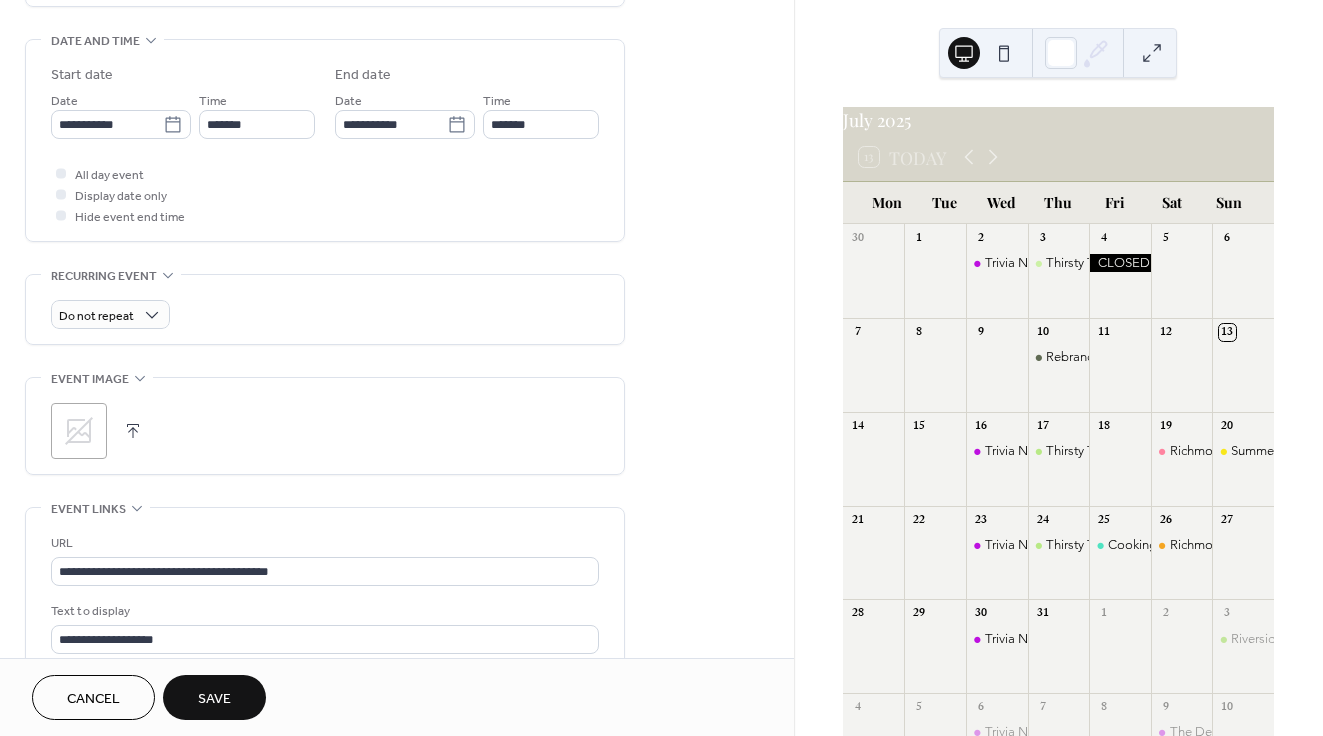 scroll, scrollTop: 685, scrollLeft: 0, axis: vertical 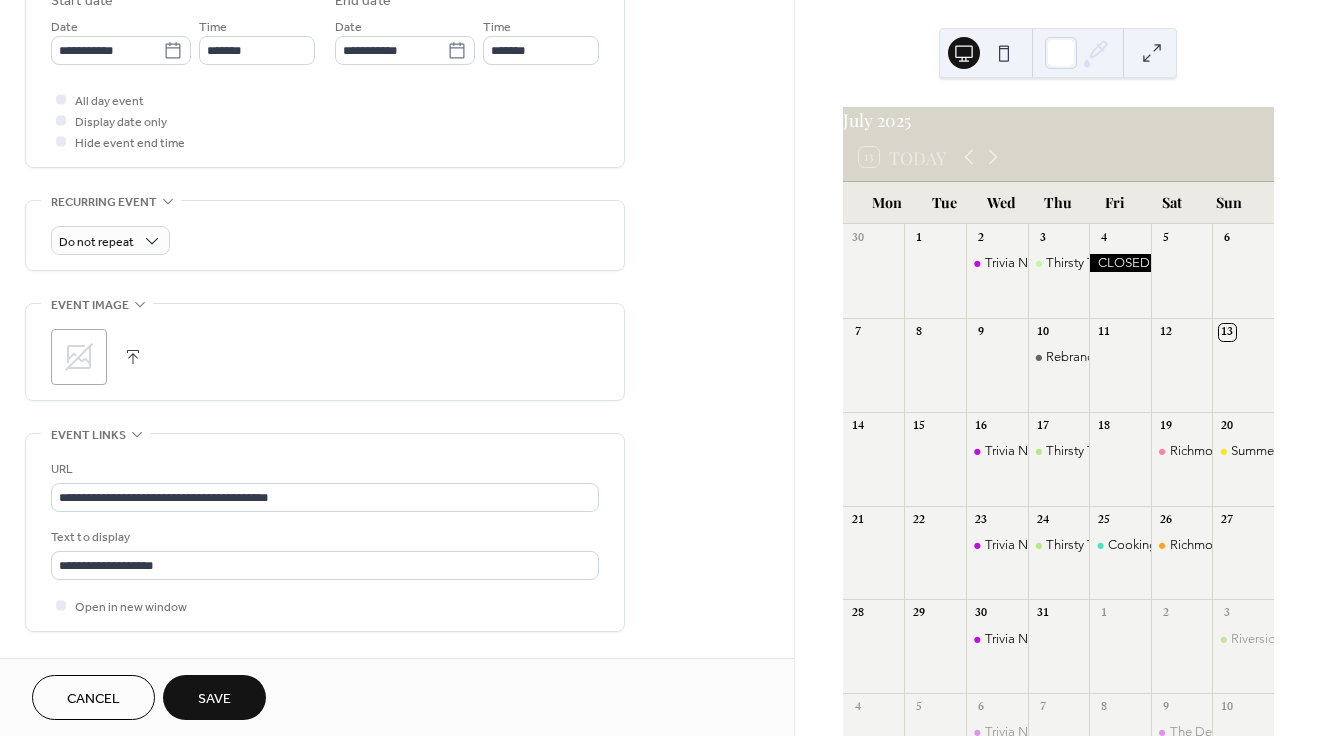 click on "Save" at bounding box center [214, 697] 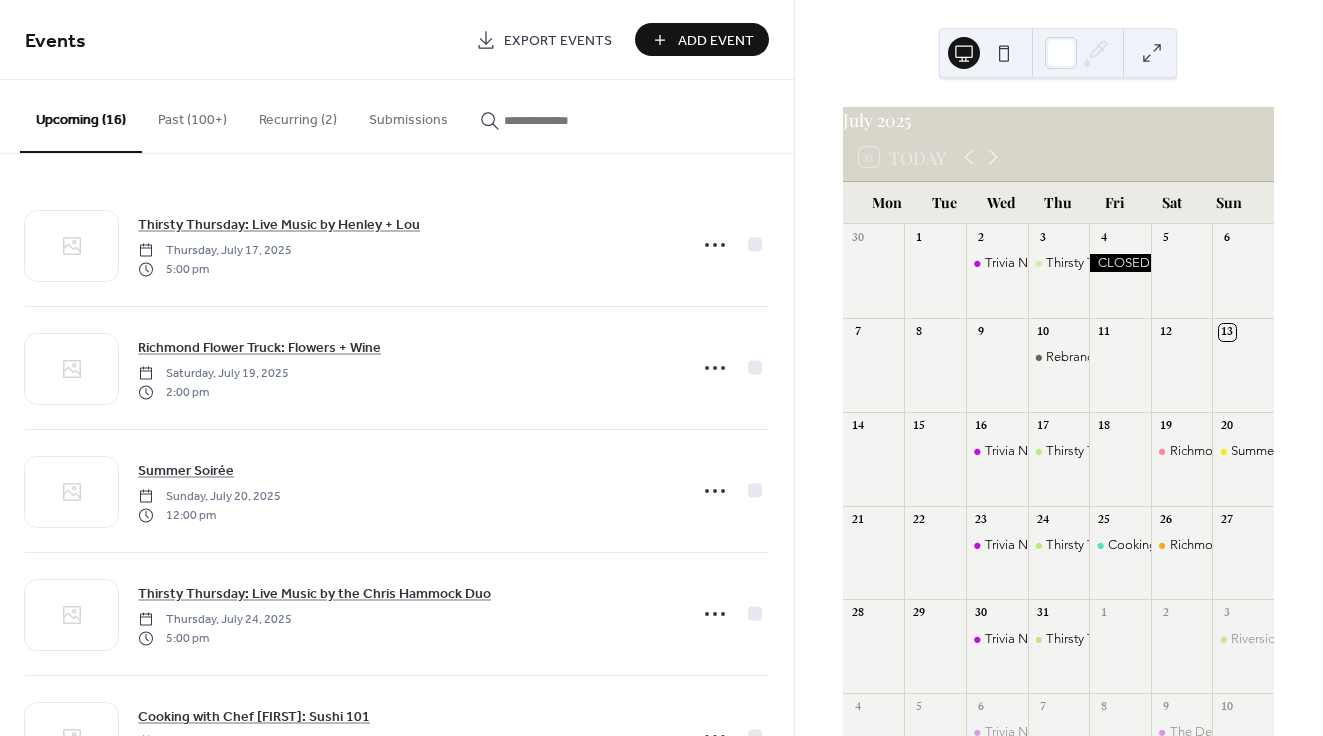 click on "Add Event" at bounding box center [716, 41] 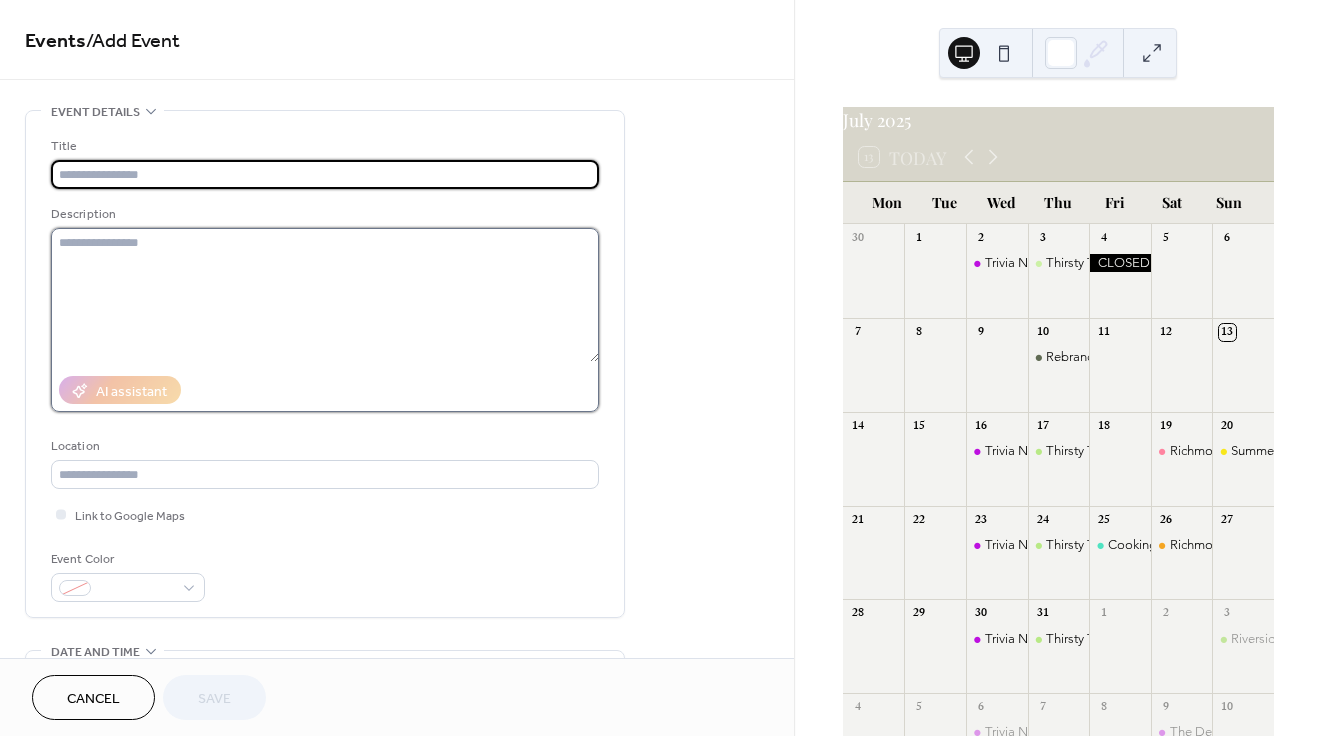 click at bounding box center [325, 295] 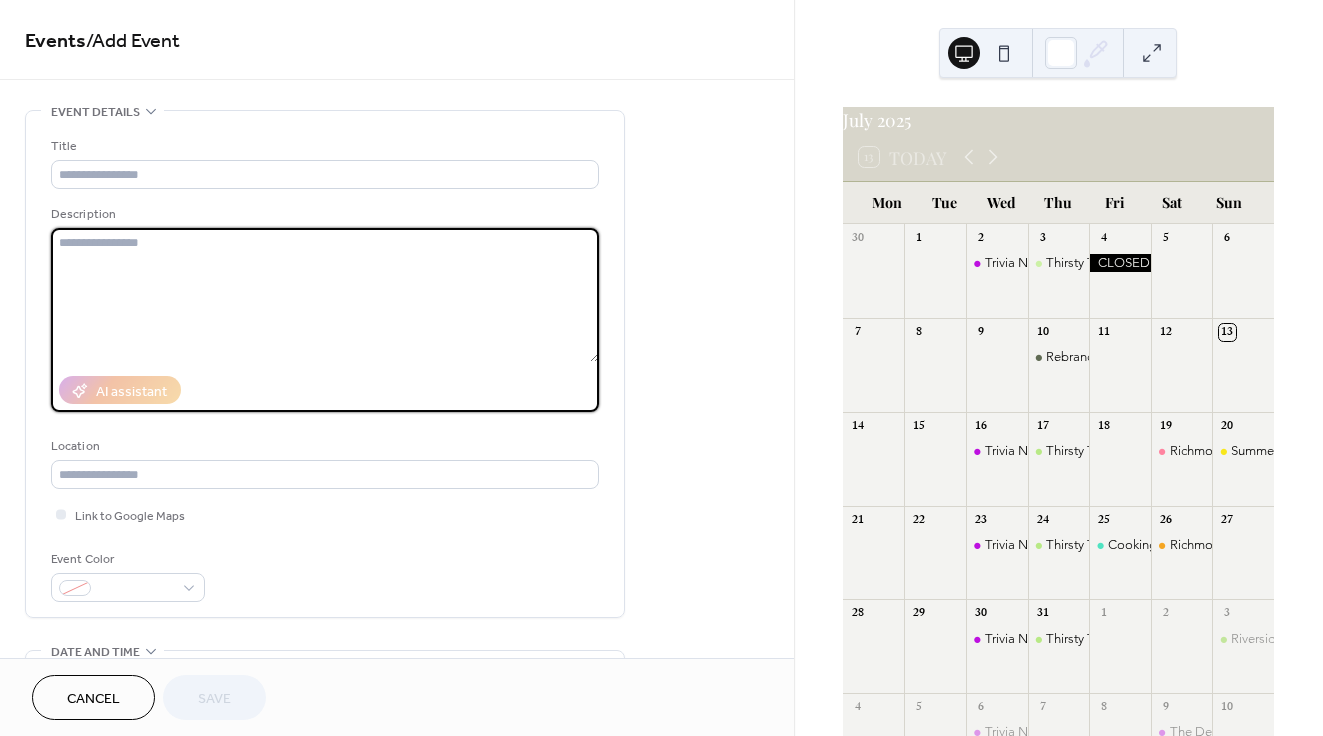 paste on "**********" 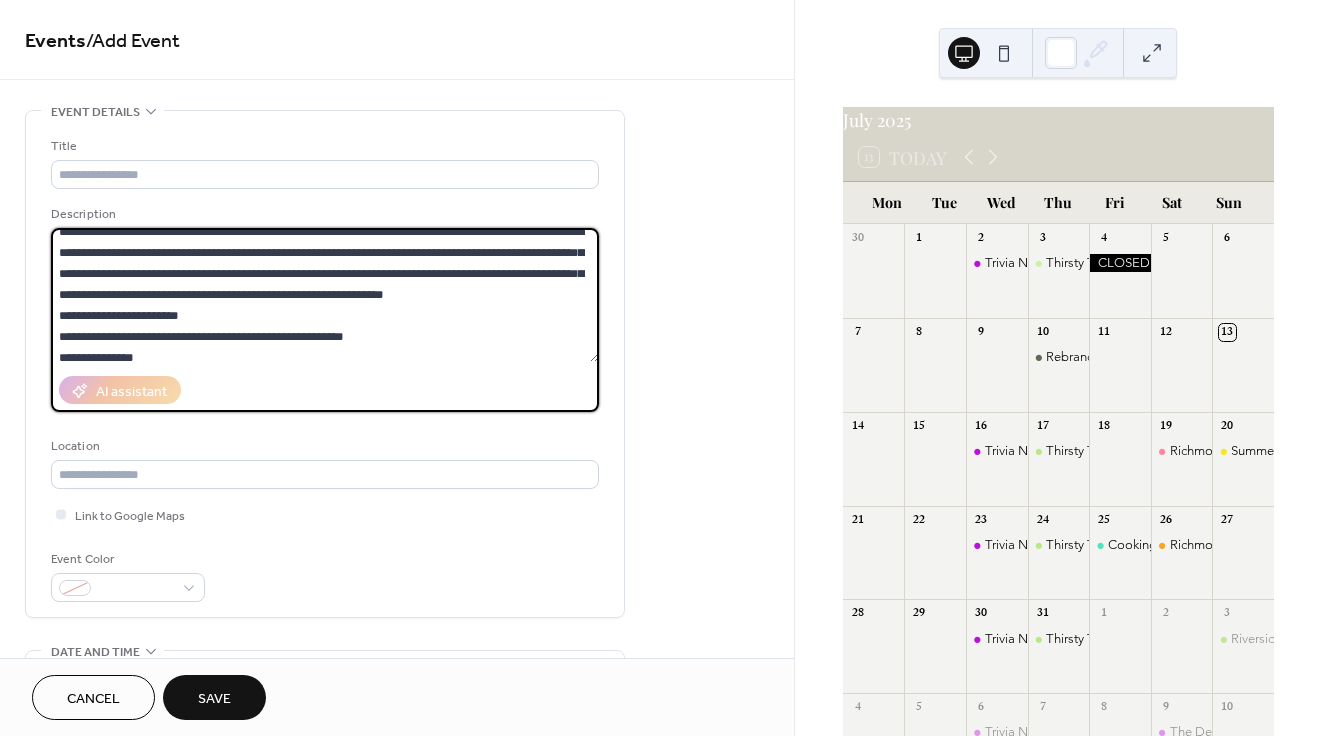scroll, scrollTop: 0, scrollLeft: 0, axis: both 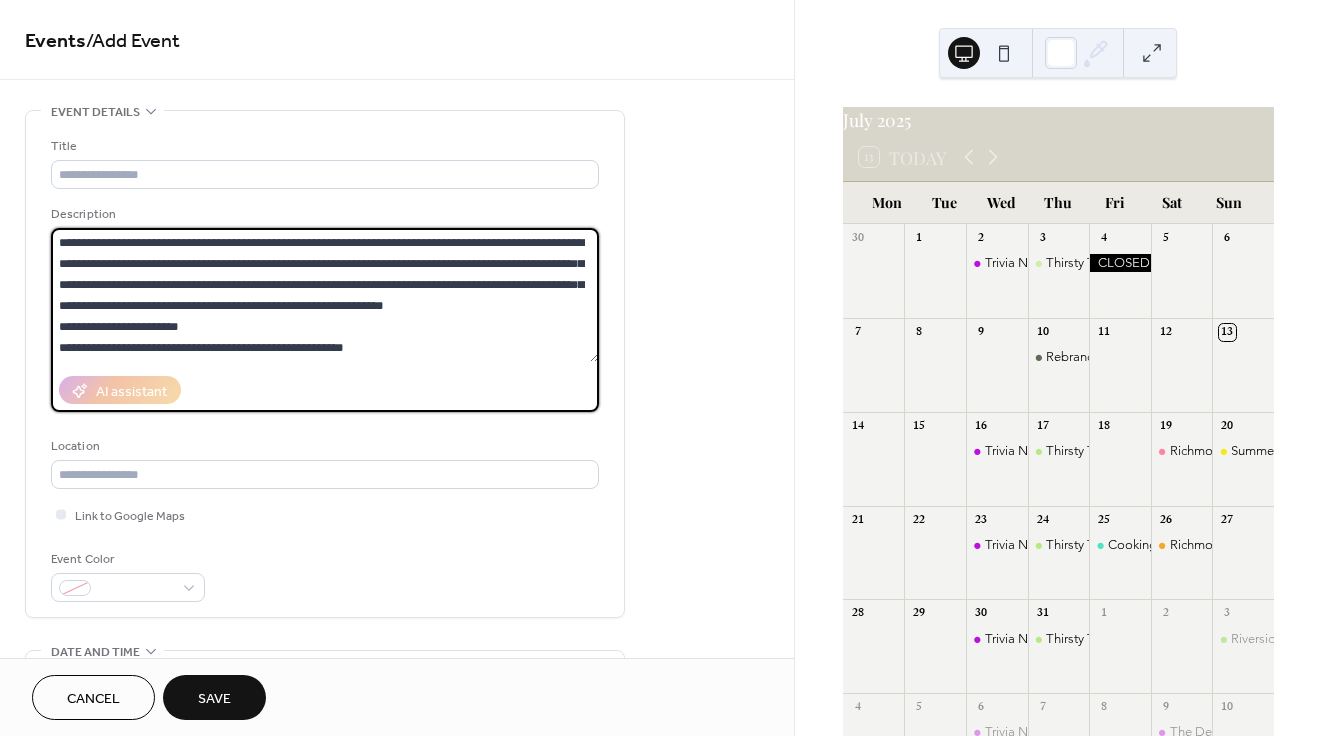 click on "**********" at bounding box center [325, 295] 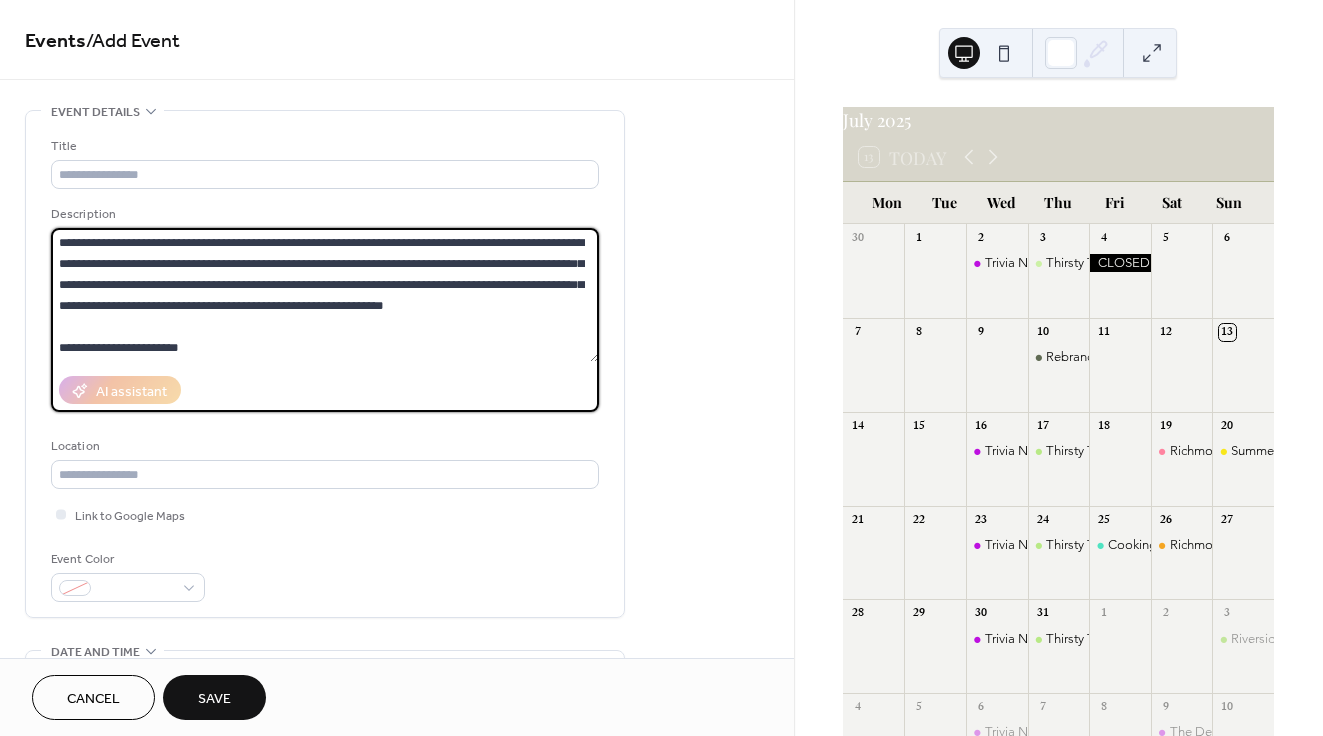 click on "**********" at bounding box center [325, 295] 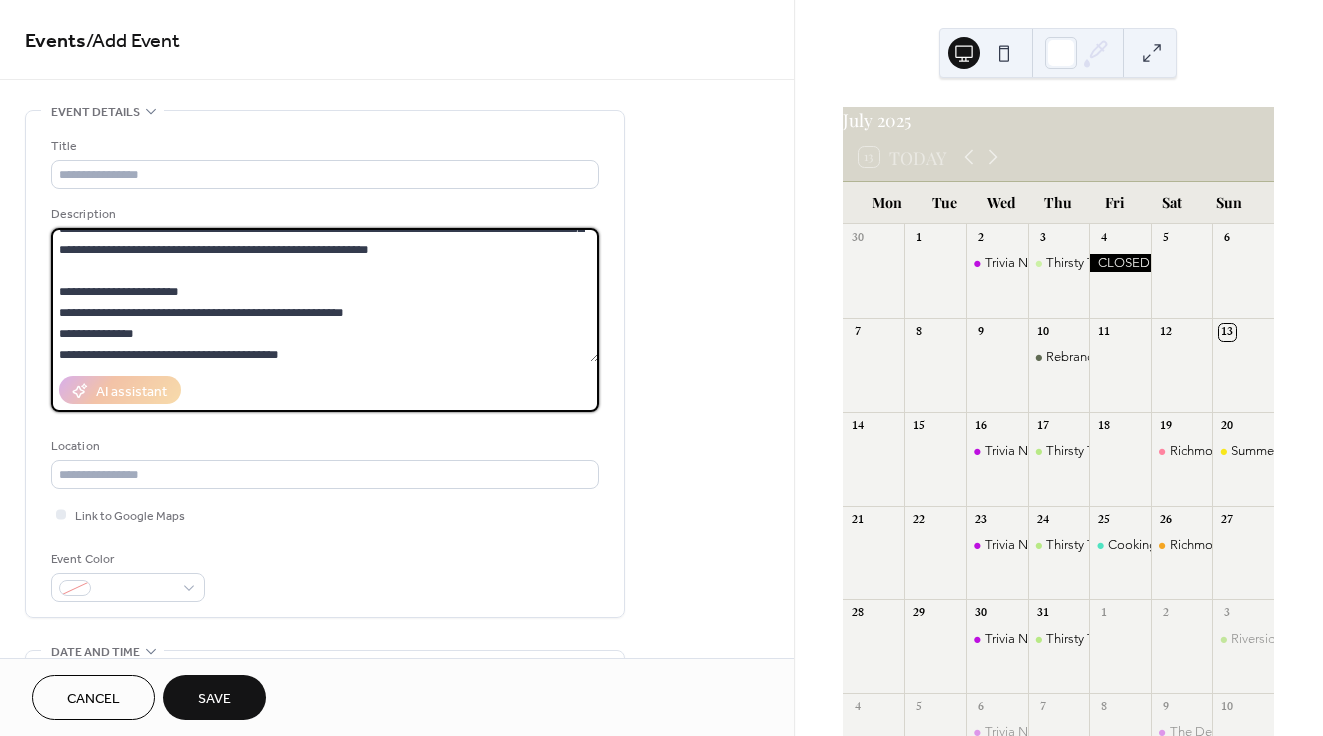 scroll, scrollTop: 105, scrollLeft: 0, axis: vertical 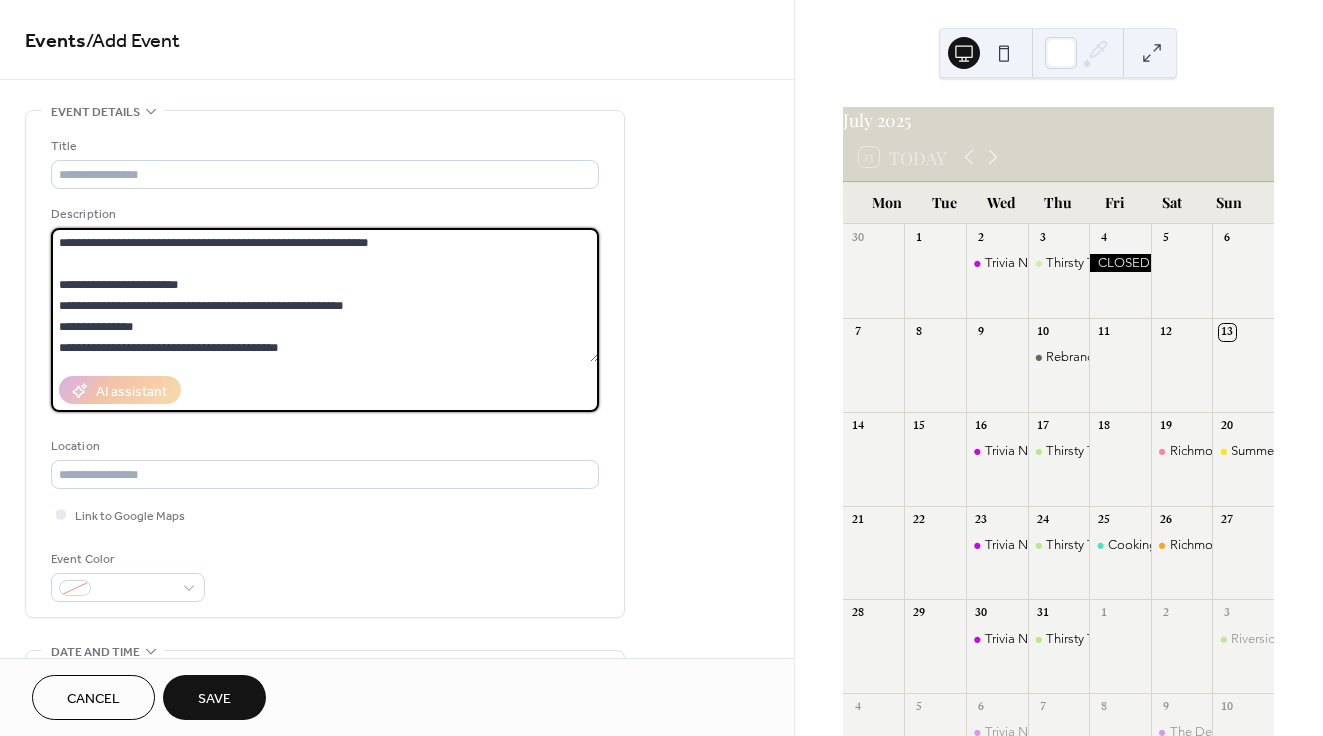 click on "**********" at bounding box center (325, 295) 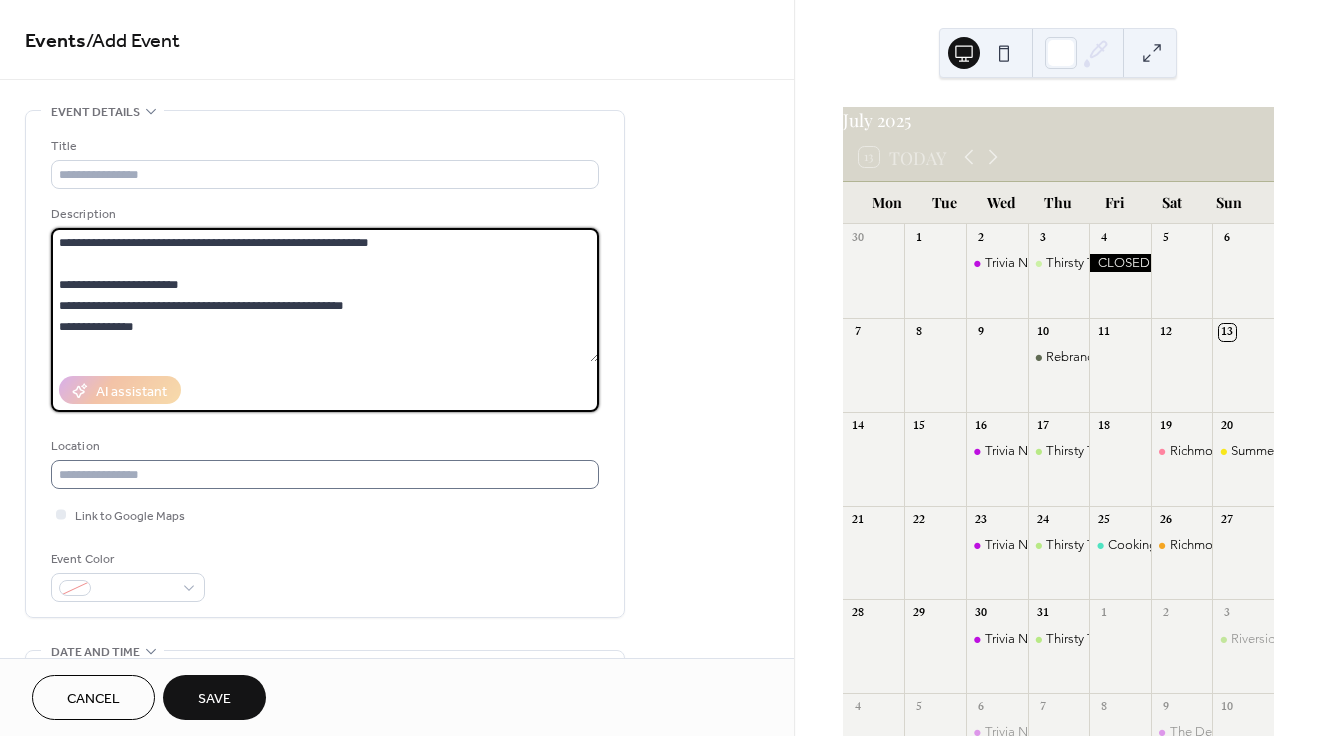 type on "**********" 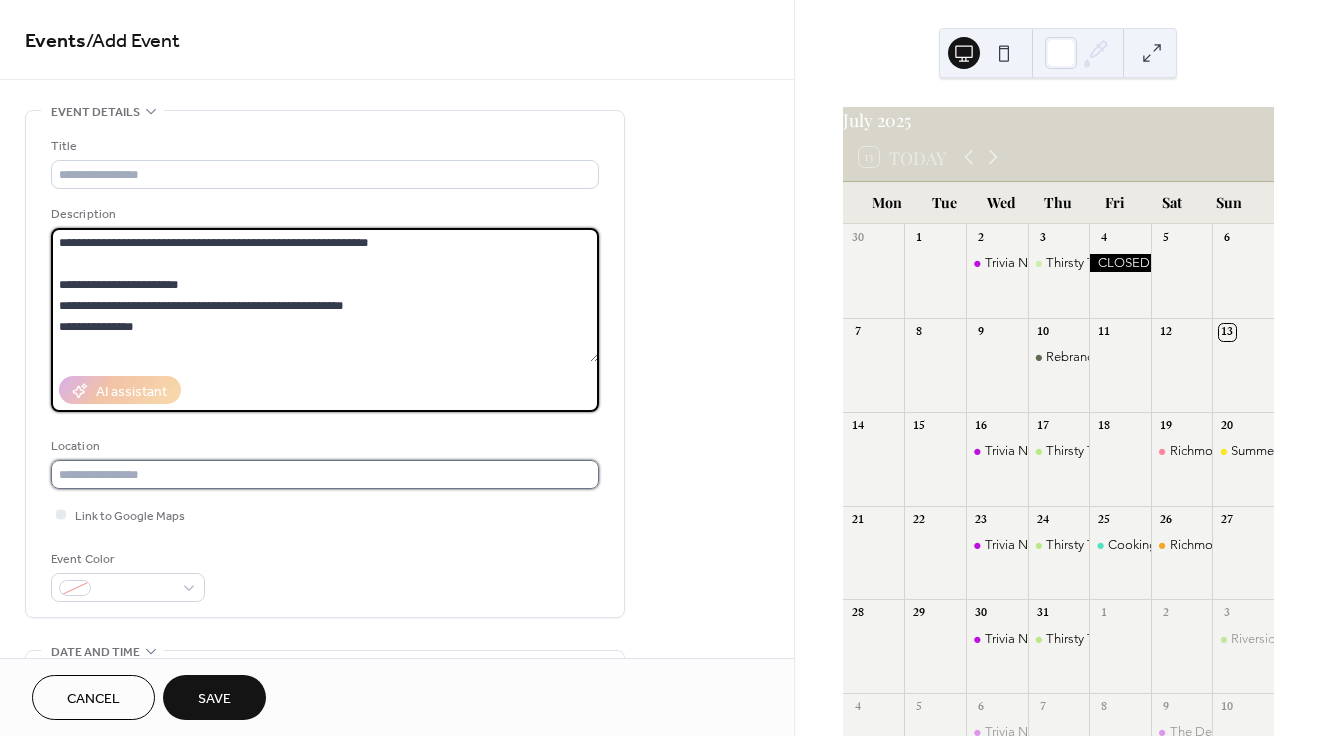 click at bounding box center [325, 474] 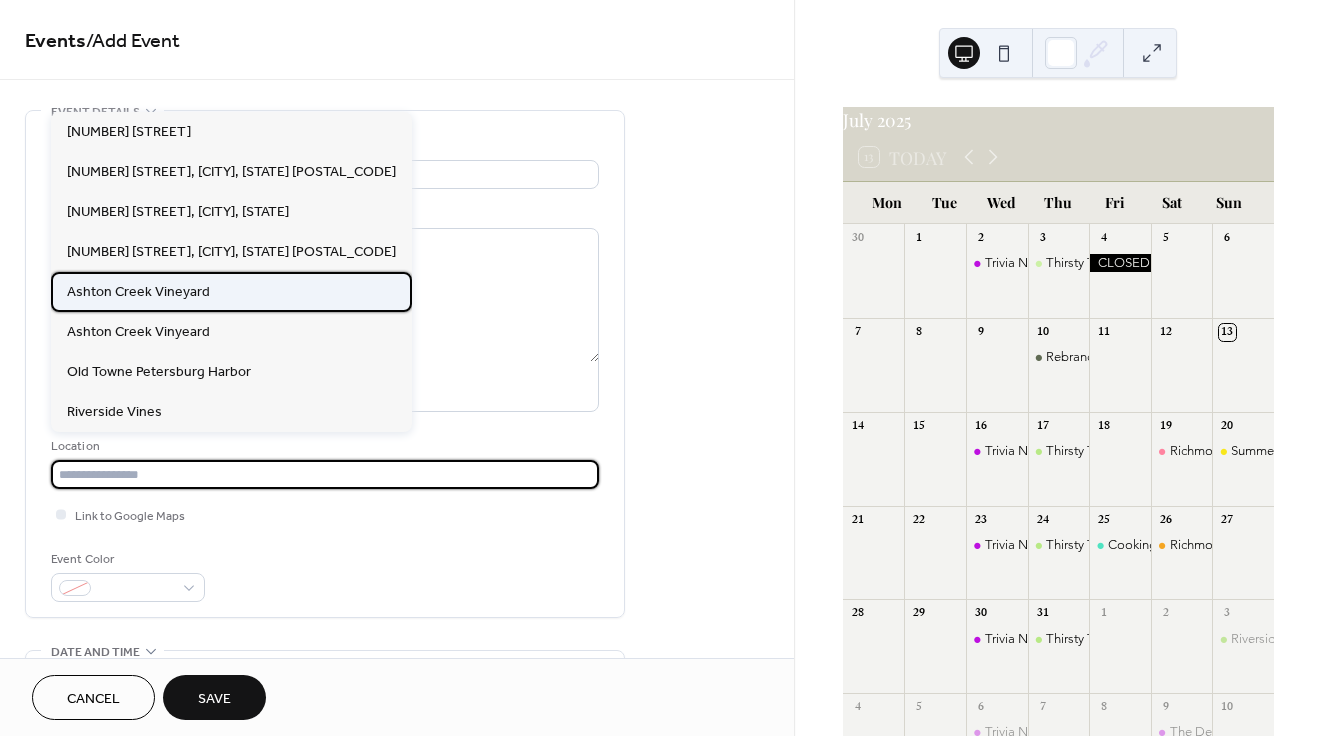 click on "Ashton Creek Vineyard" at bounding box center [138, 292] 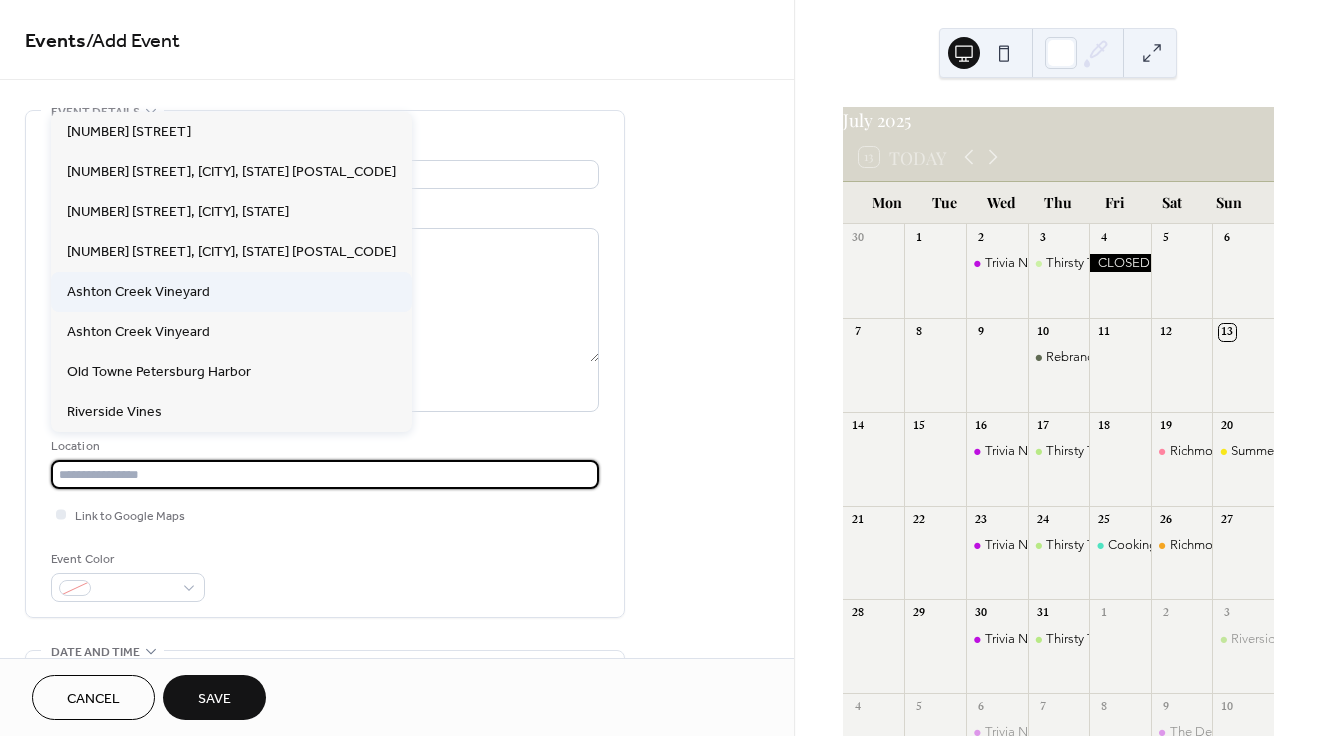 type on "**********" 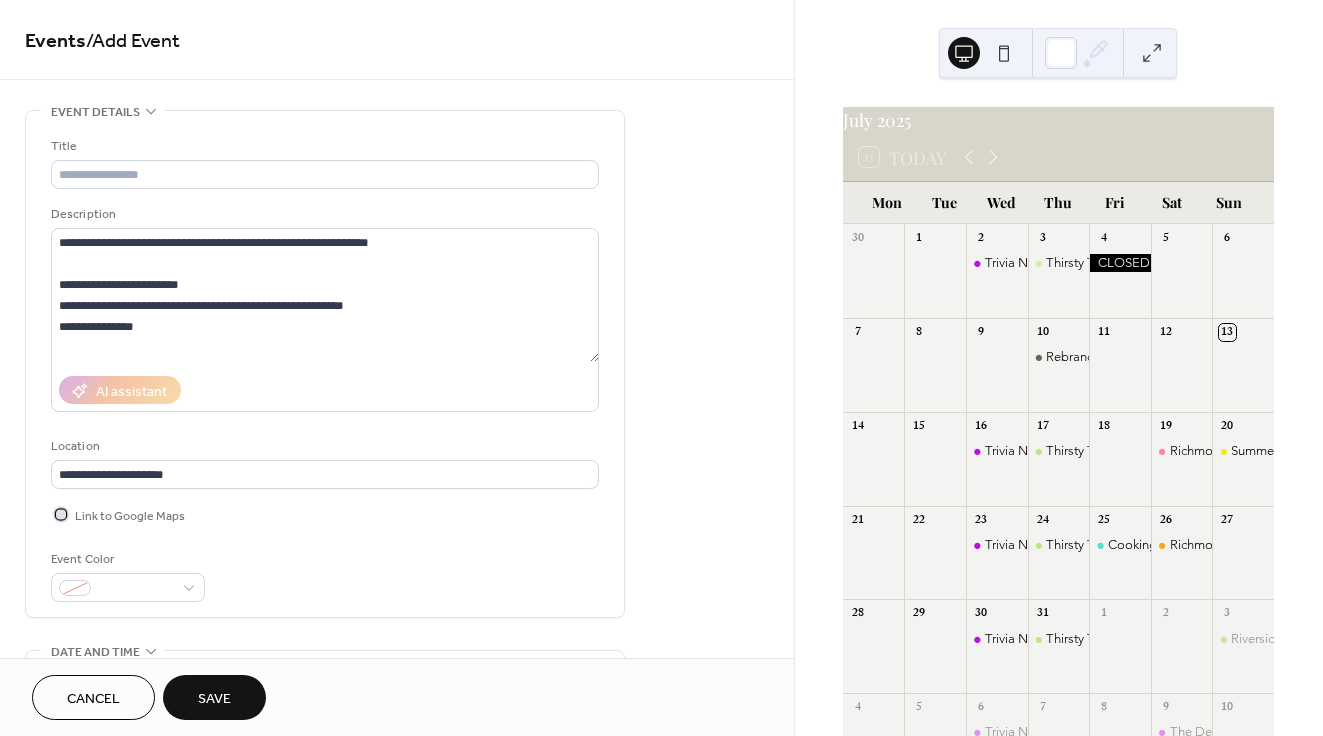 click at bounding box center (61, 514) 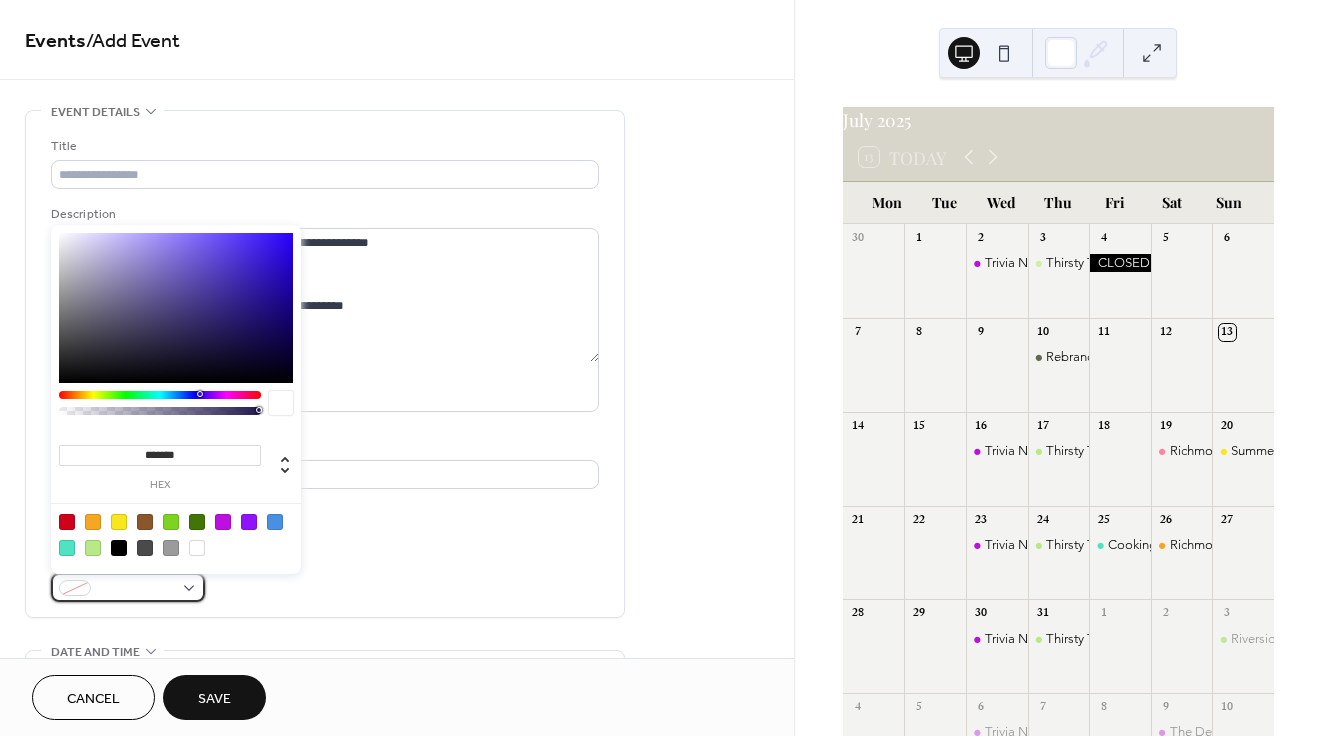 click at bounding box center [128, 587] 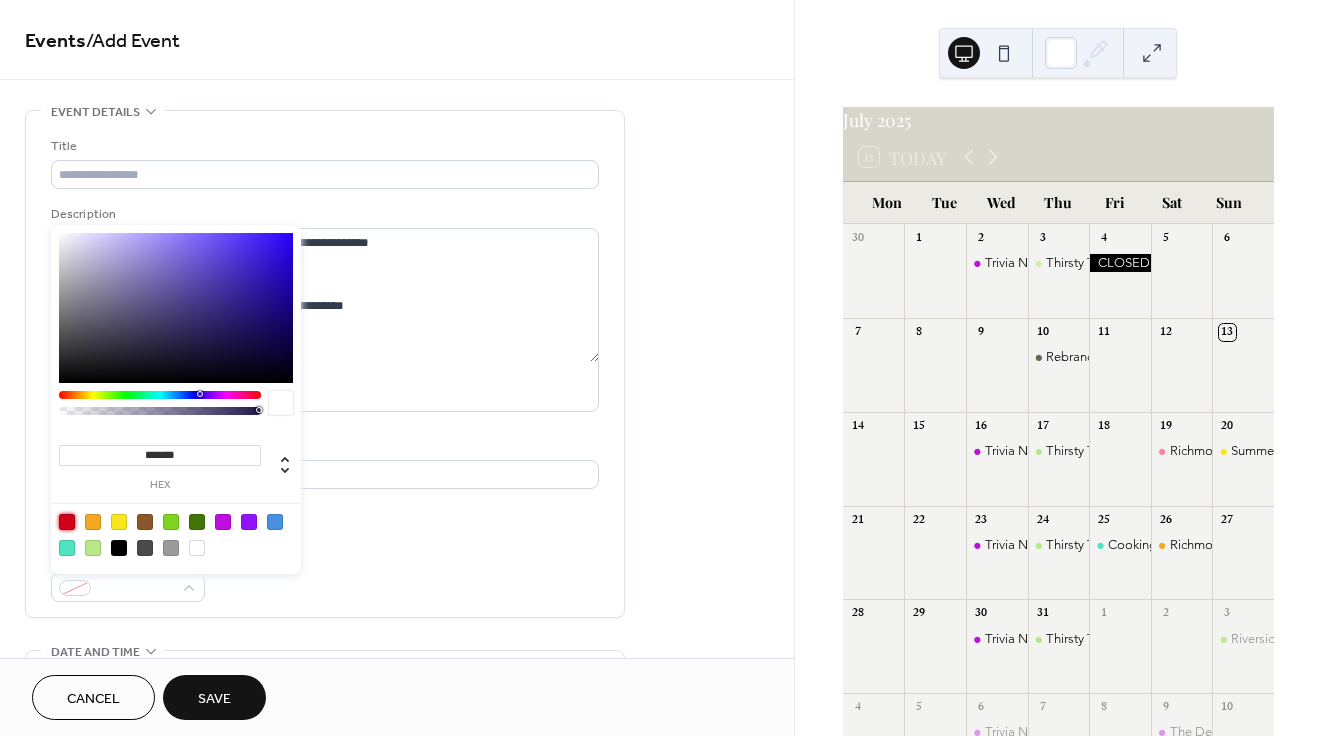 click at bounding box center (67, 522) 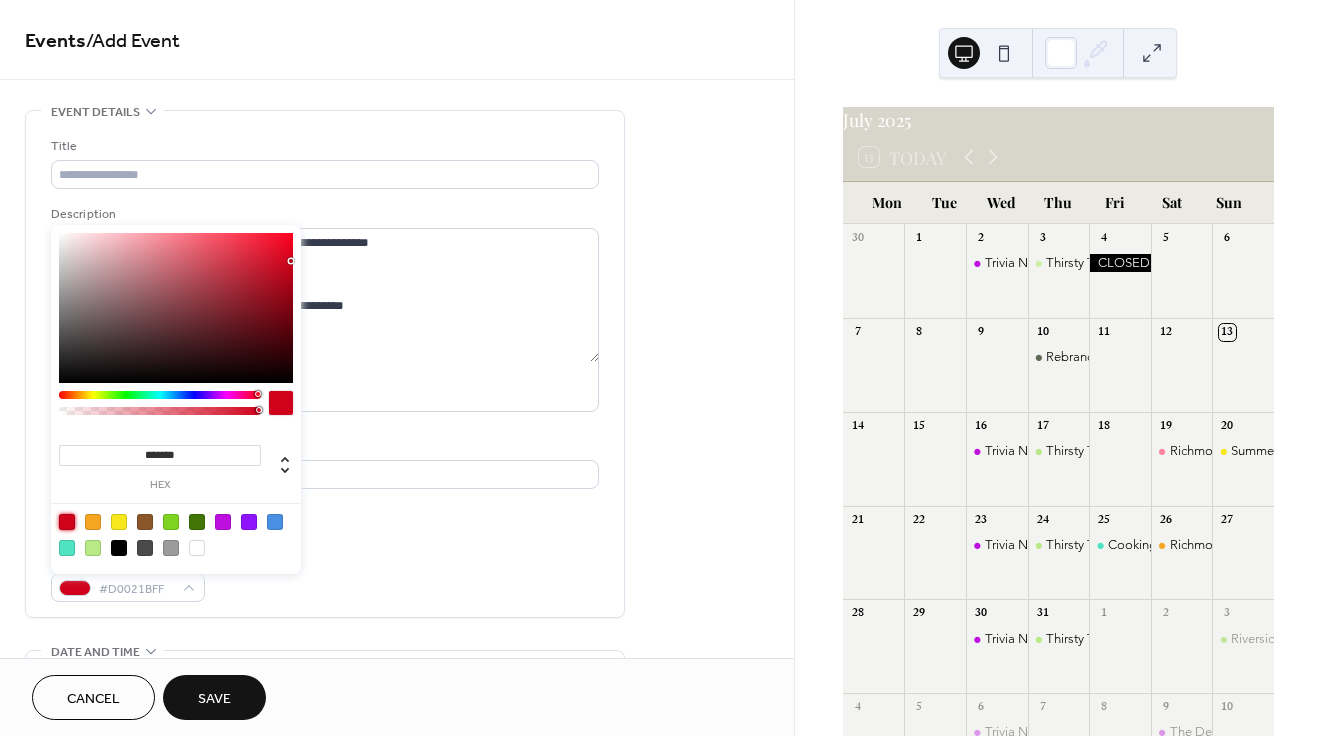 type on "*******" 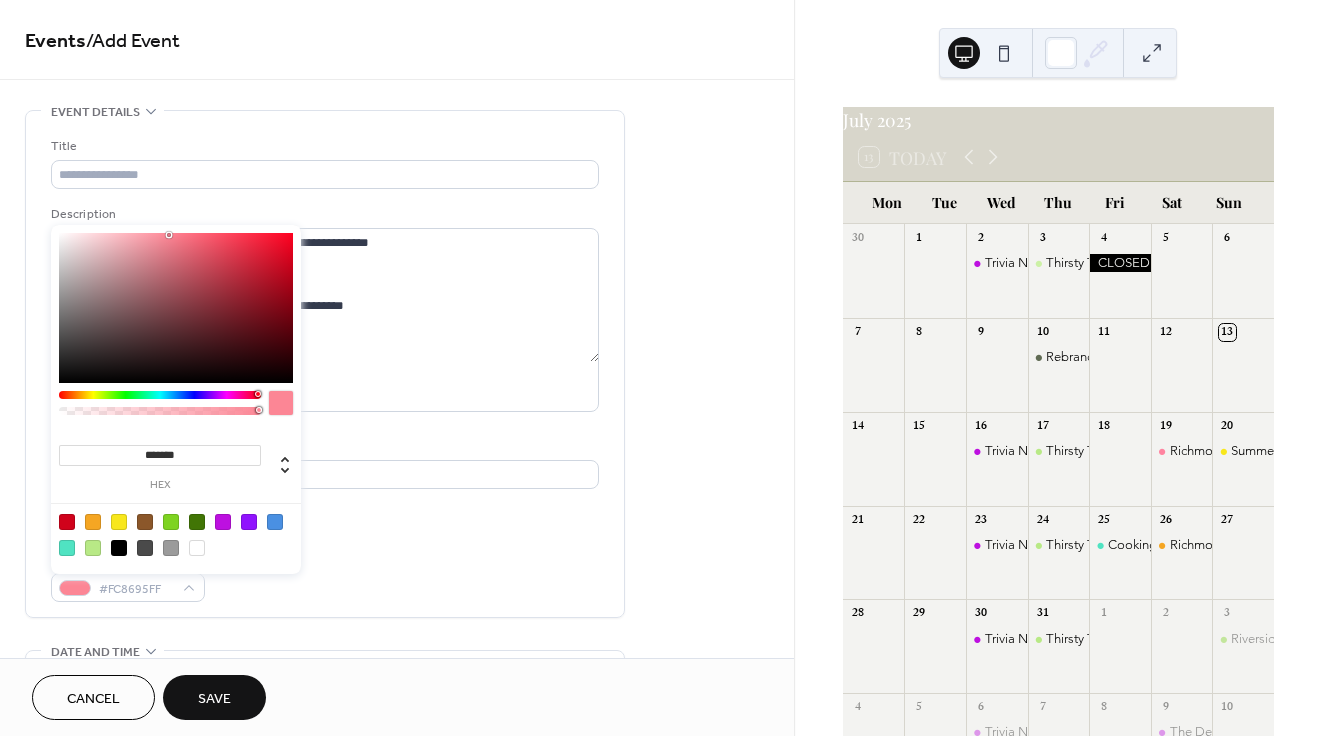 click on "**********" at bounding box center (397, 839) 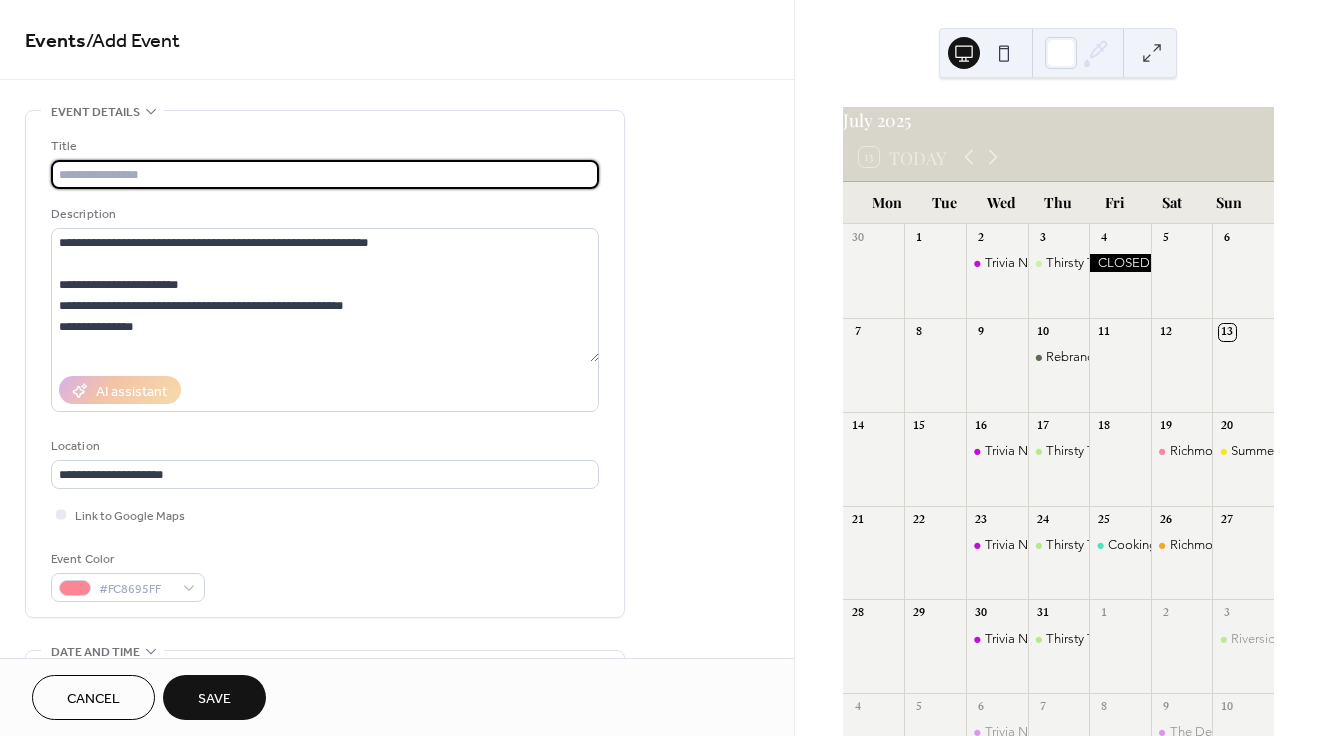 click at bounding box center [325, 174] 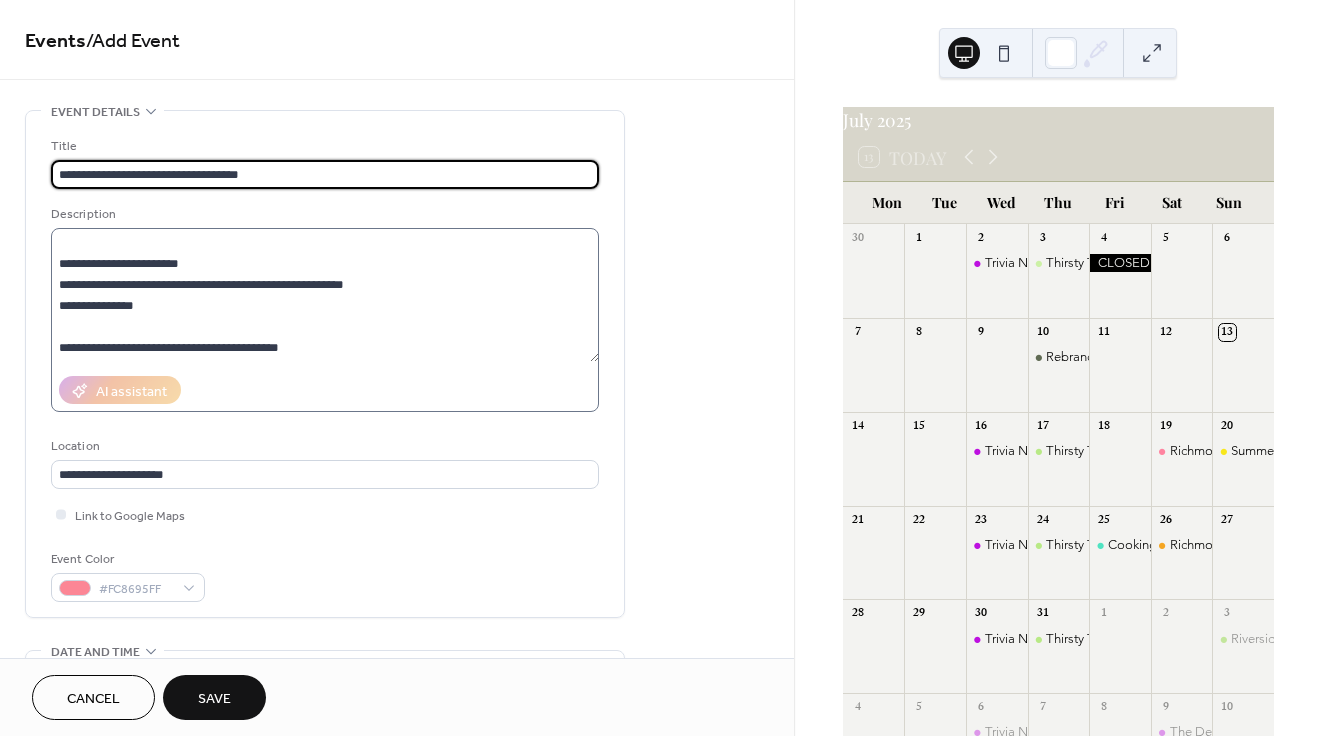 scroll, scrollTop: 0, scrollLeft: 0, axis: both 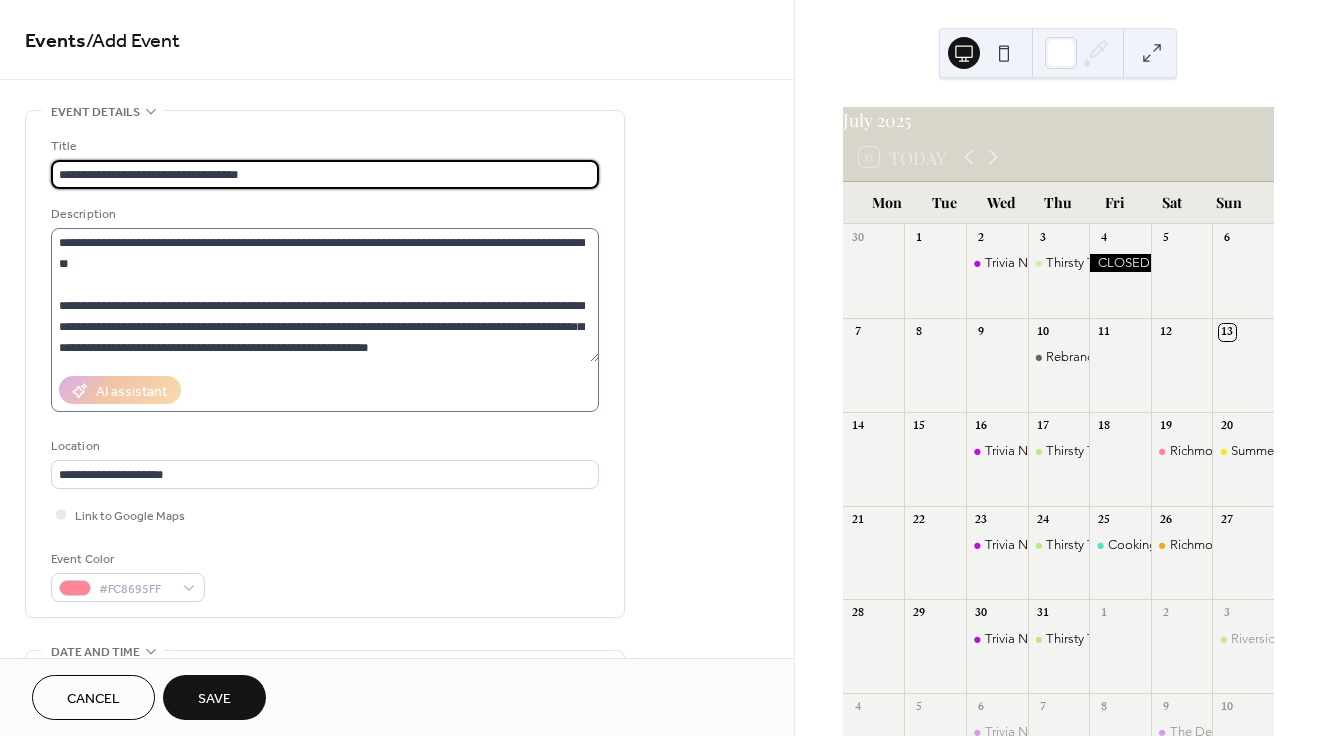 type on "**********" 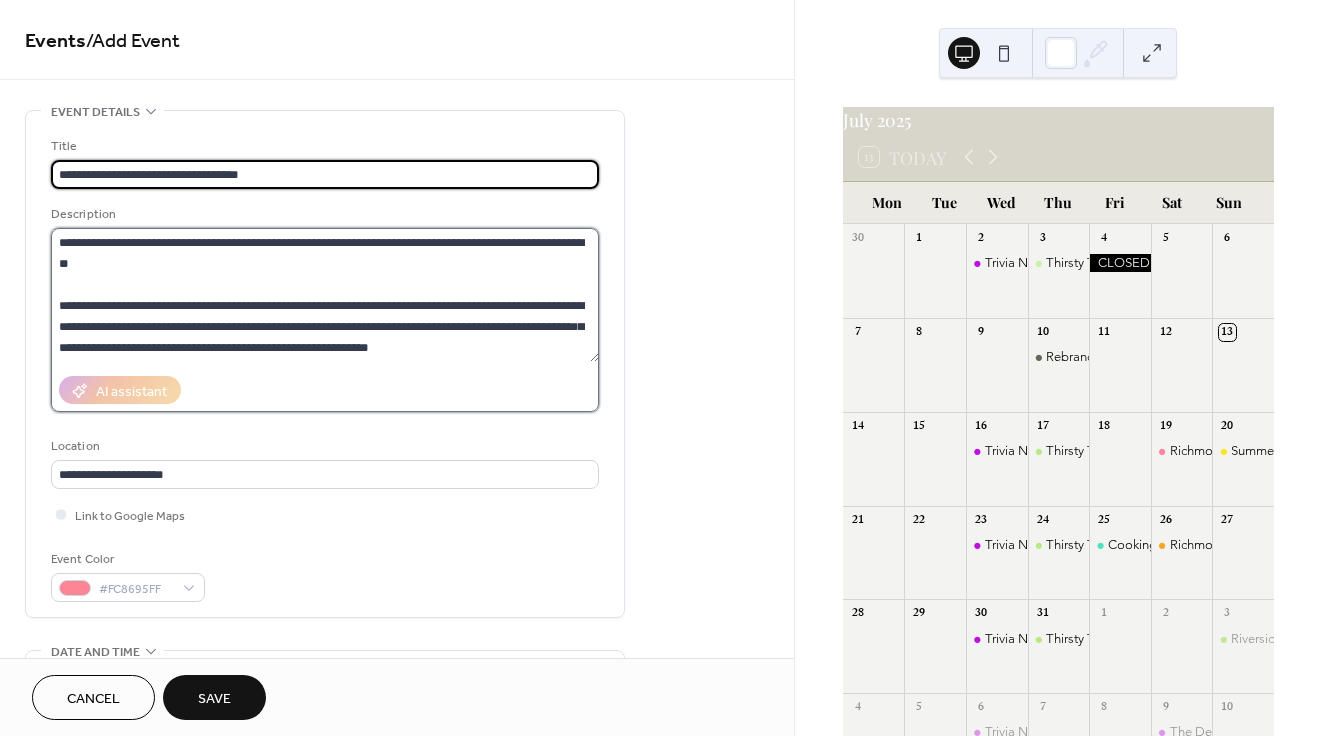 click on "**********" at bounding box center (325, 295) 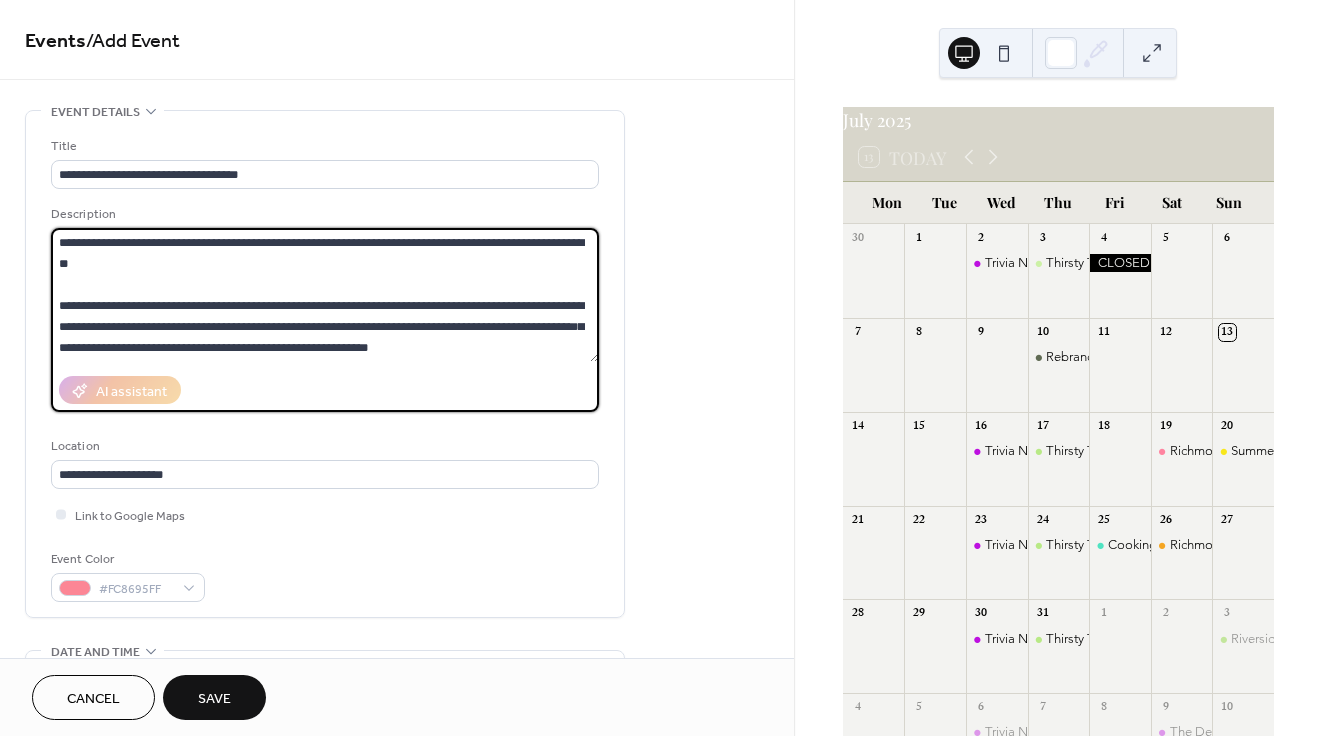 click on "**********" at bounding box center (325, 295) 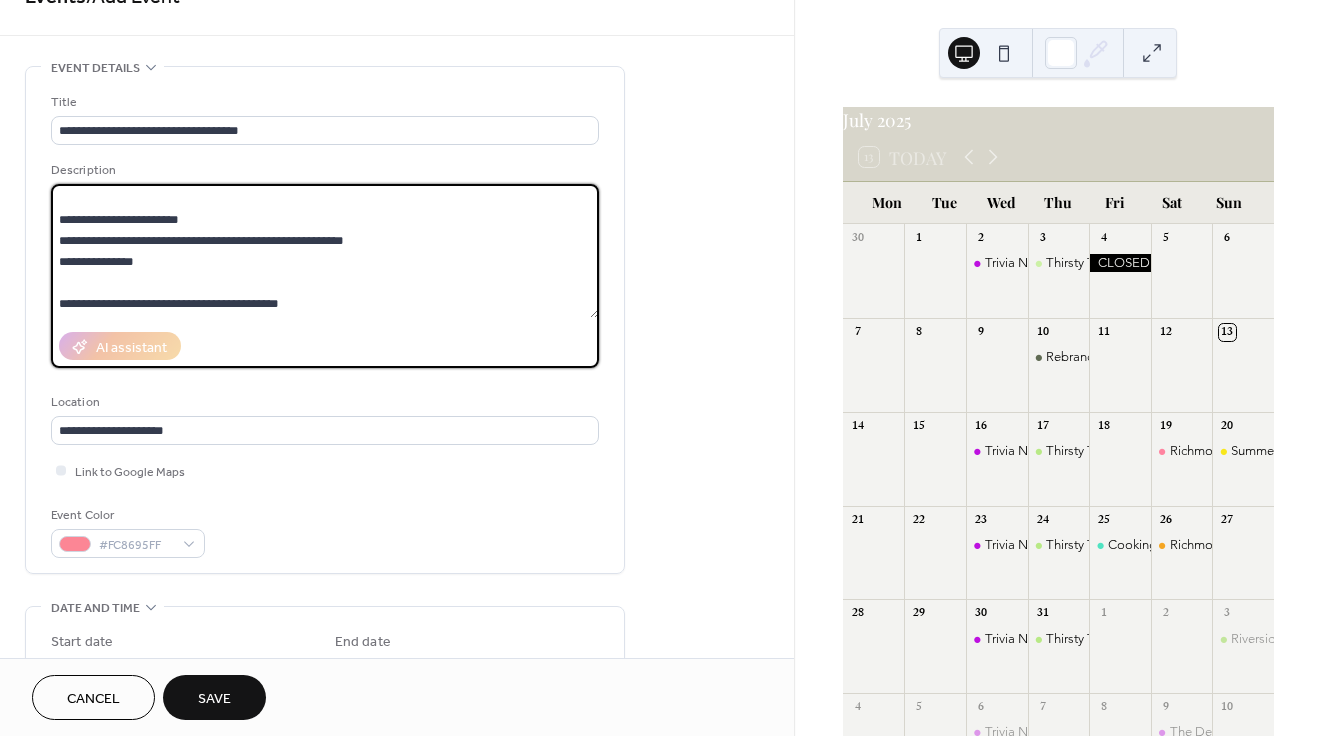 scroll, scrollTop: 386, scrollLeft: 0, axis: vertical 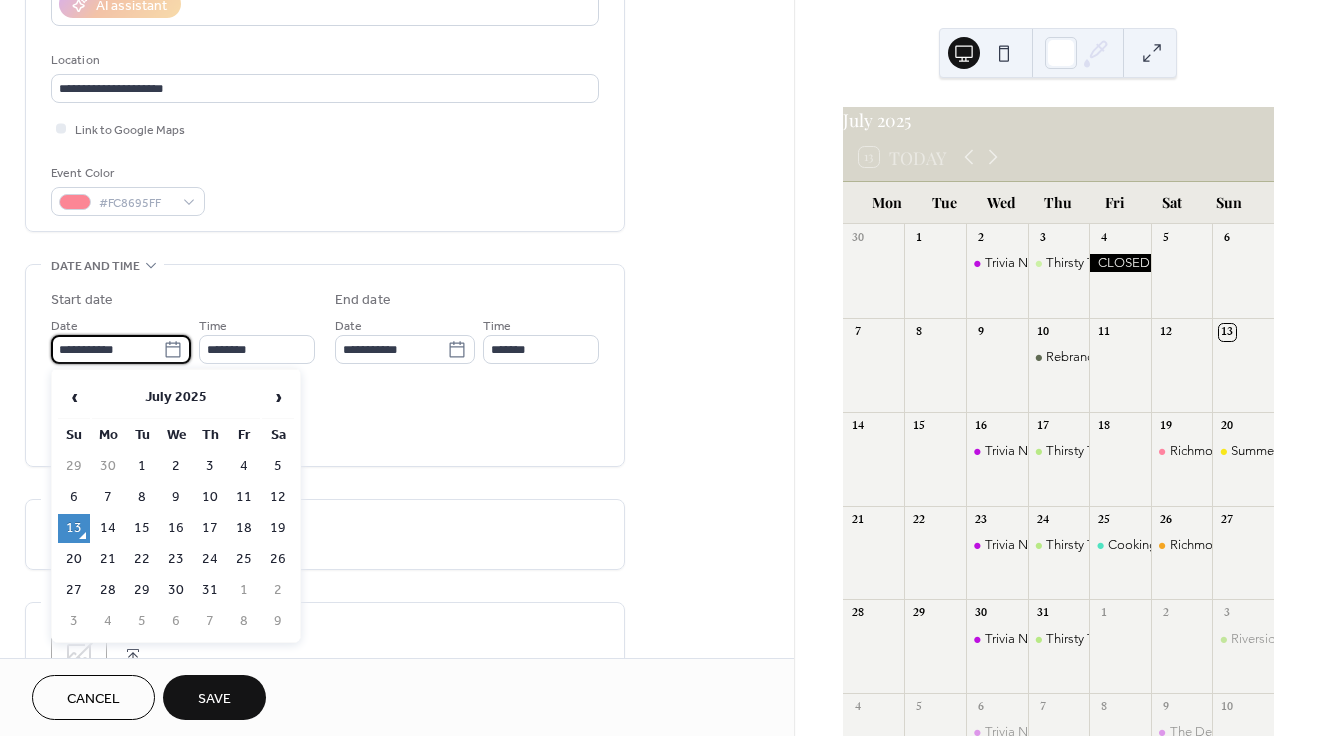 click on "**********" at bounding box center [107, 349] 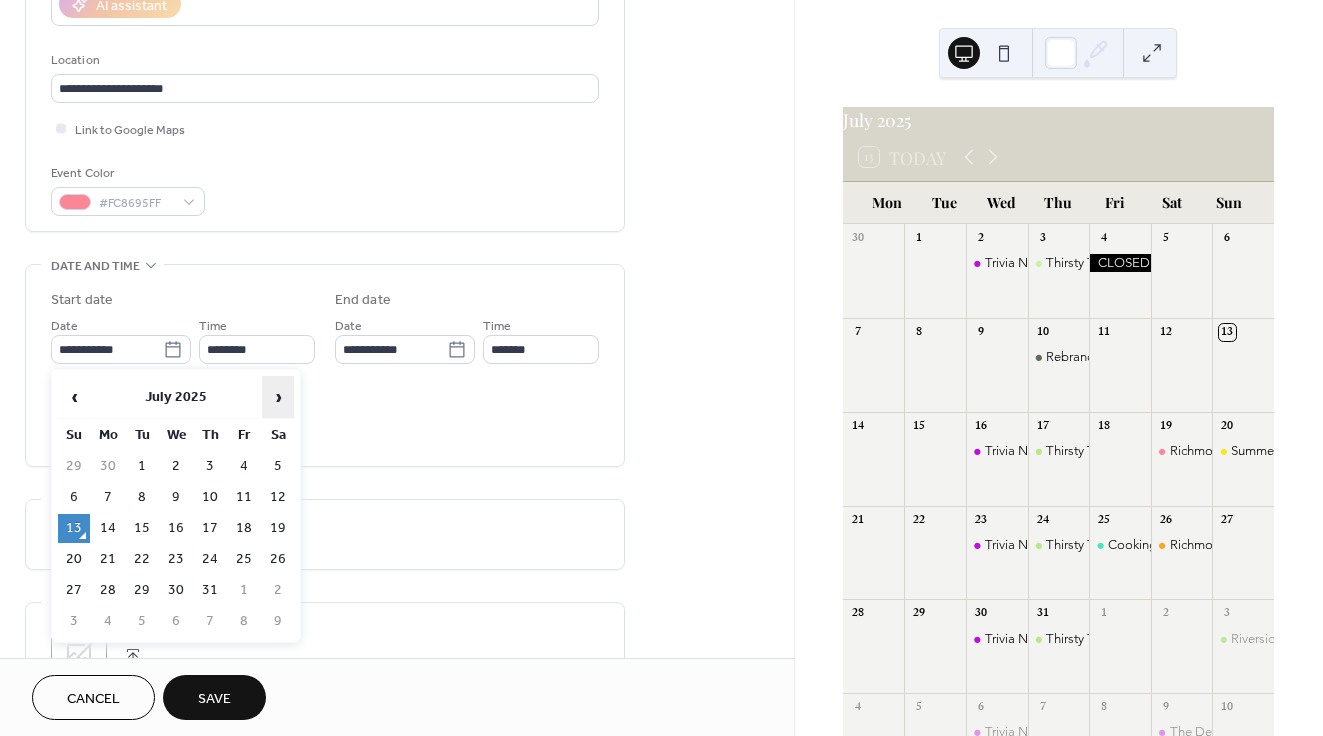 click on "›" at bounding box center [278, 397] 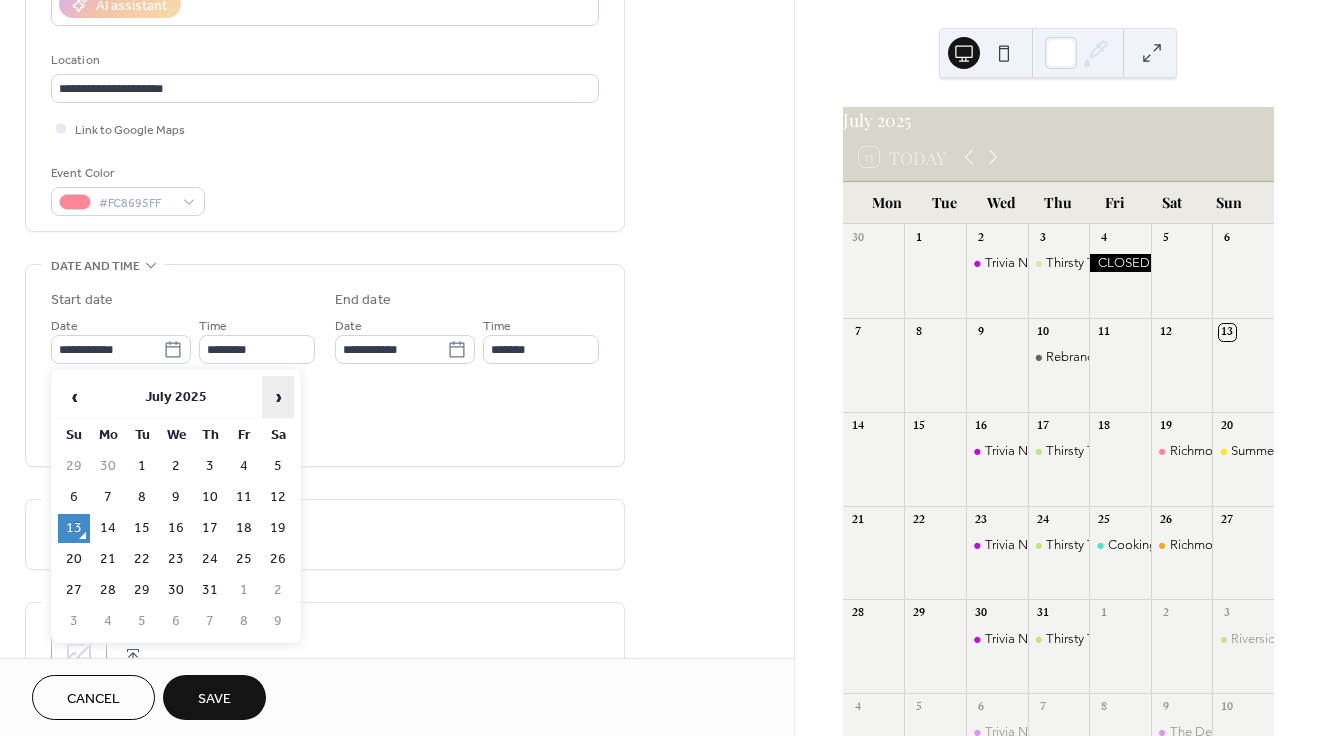 click on "›" at bounding box center (278, 397) 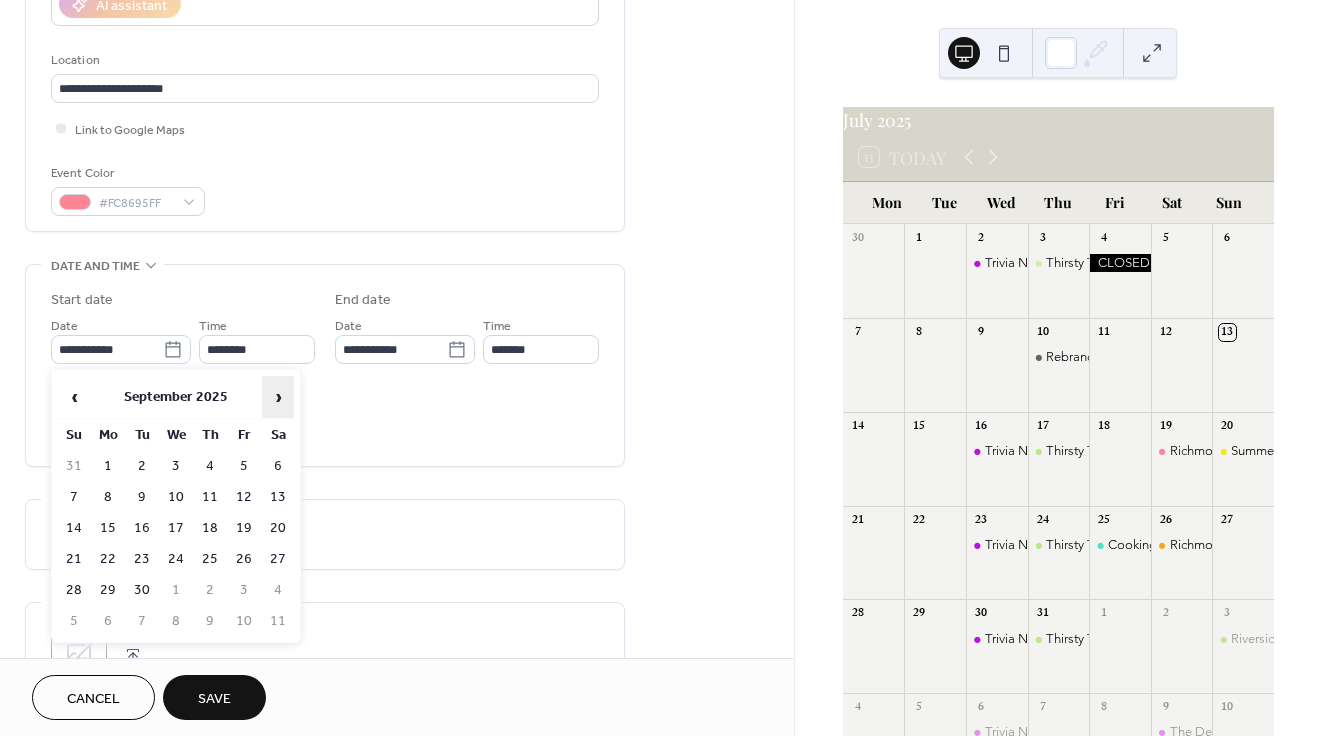 click on "›" at bounding box center [278, 397] 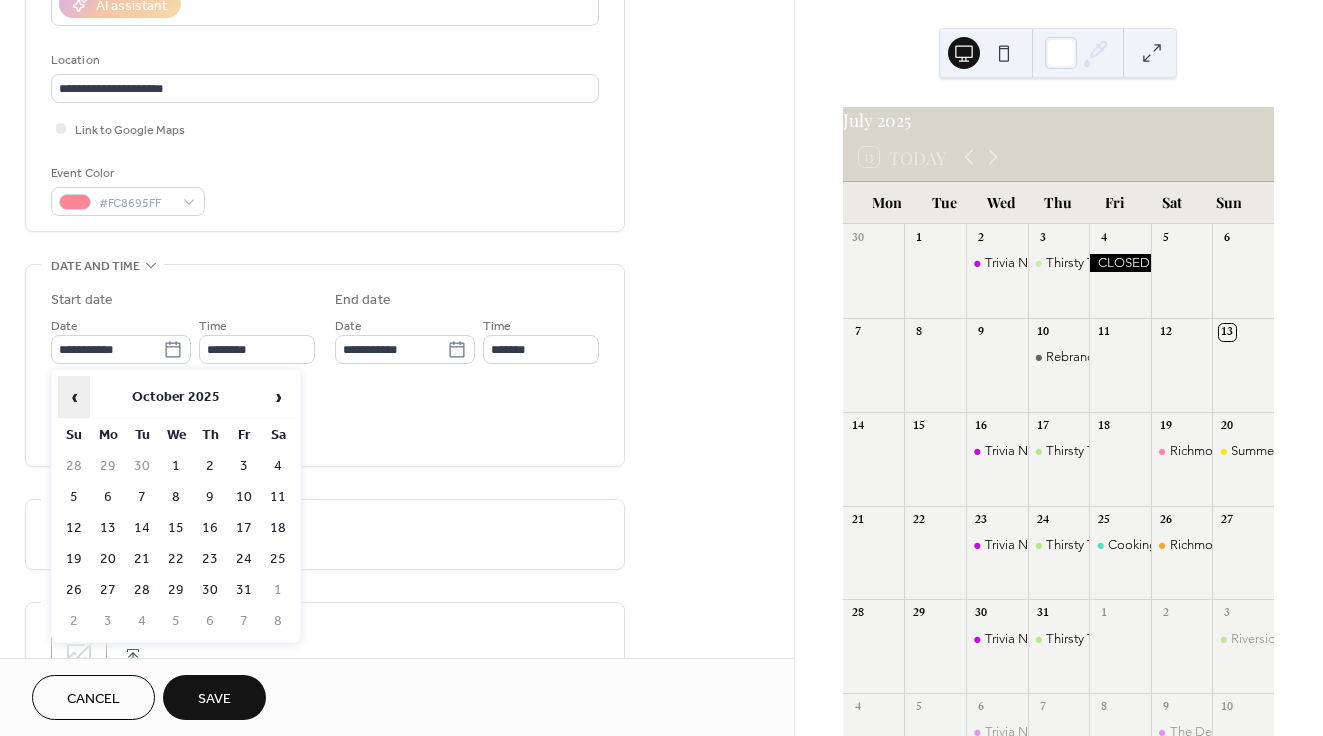 click on "‹" at bounding box center [74, 397] 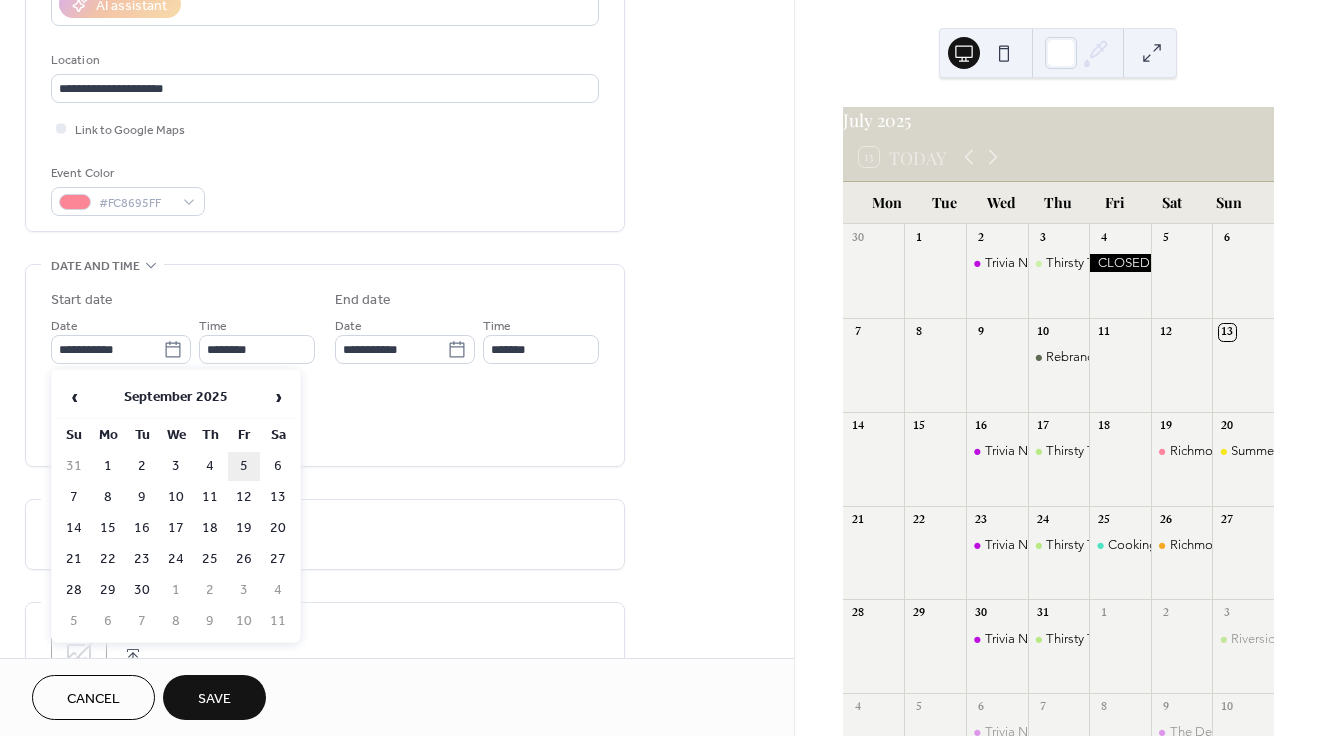 click on "5" at bounding box center (244, 466) 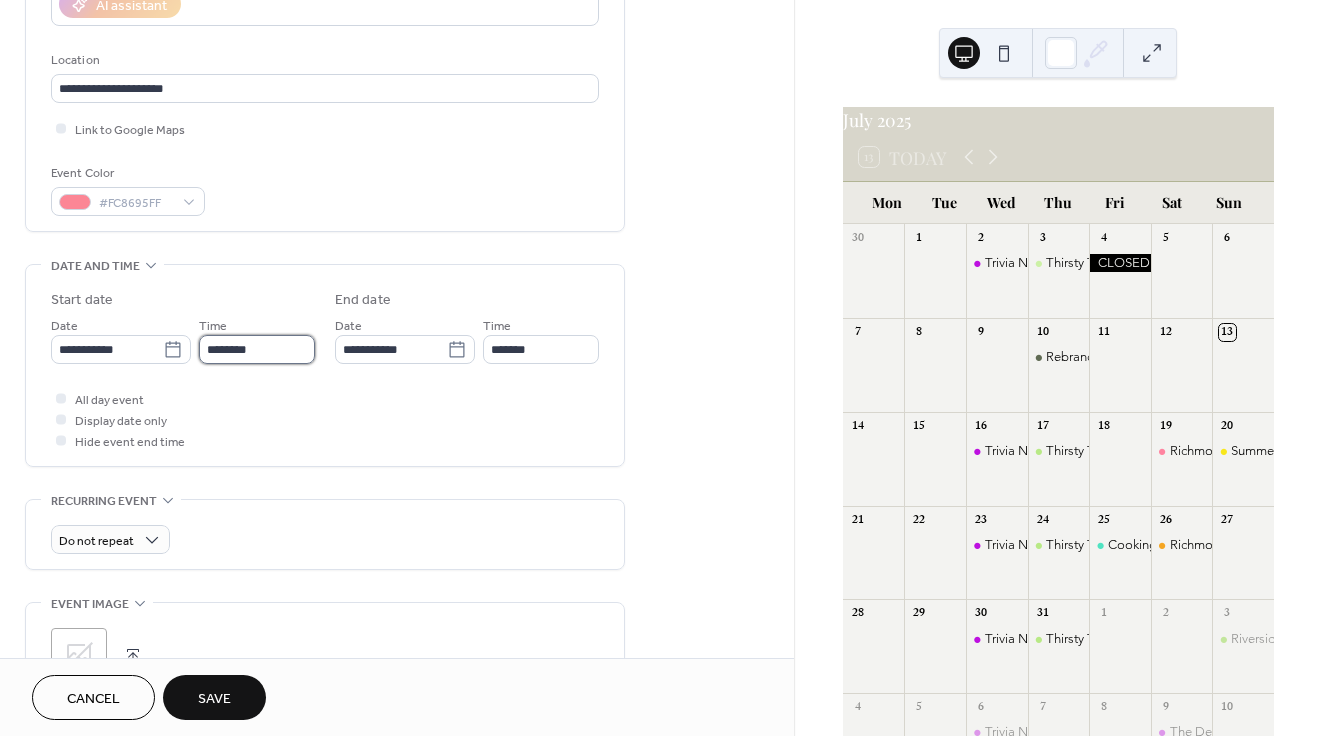 click on "********" at bounding box center (257, 349) 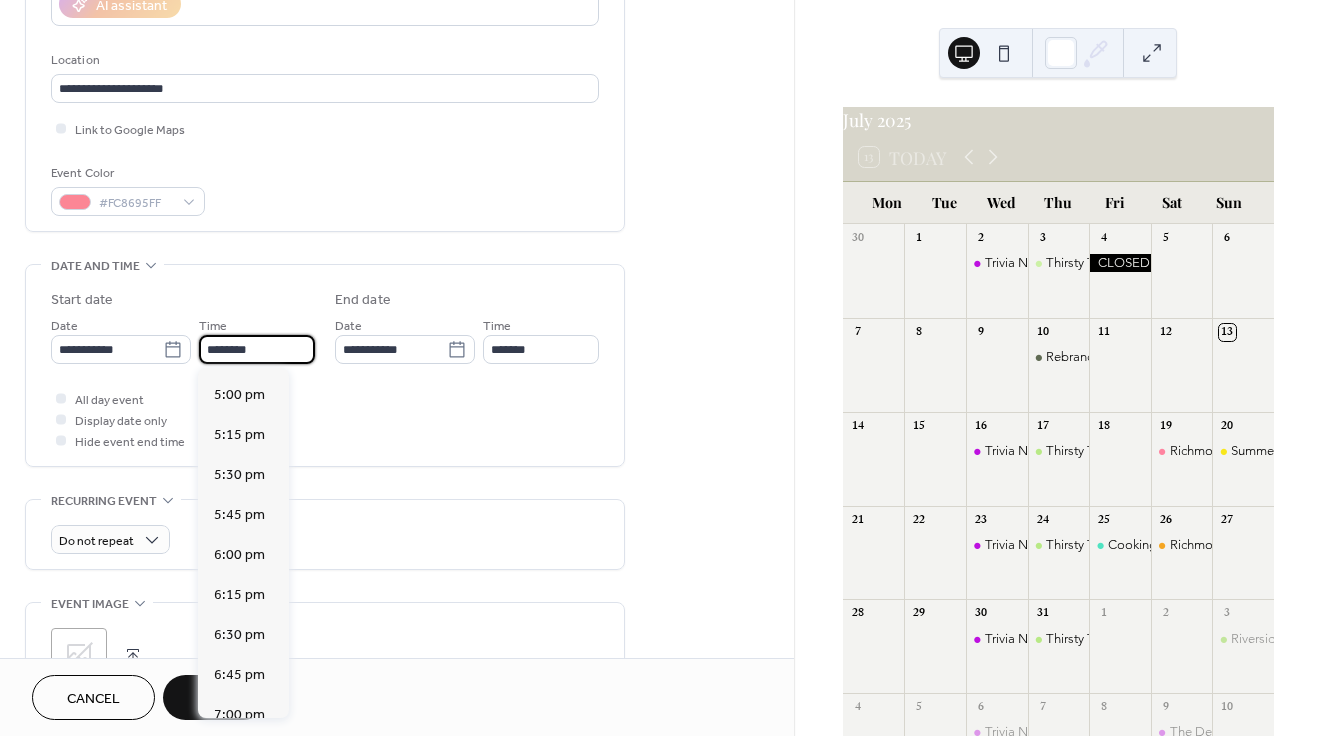 scroll, scrollTop: 2711, scrollLeft: 0, axis: vertical 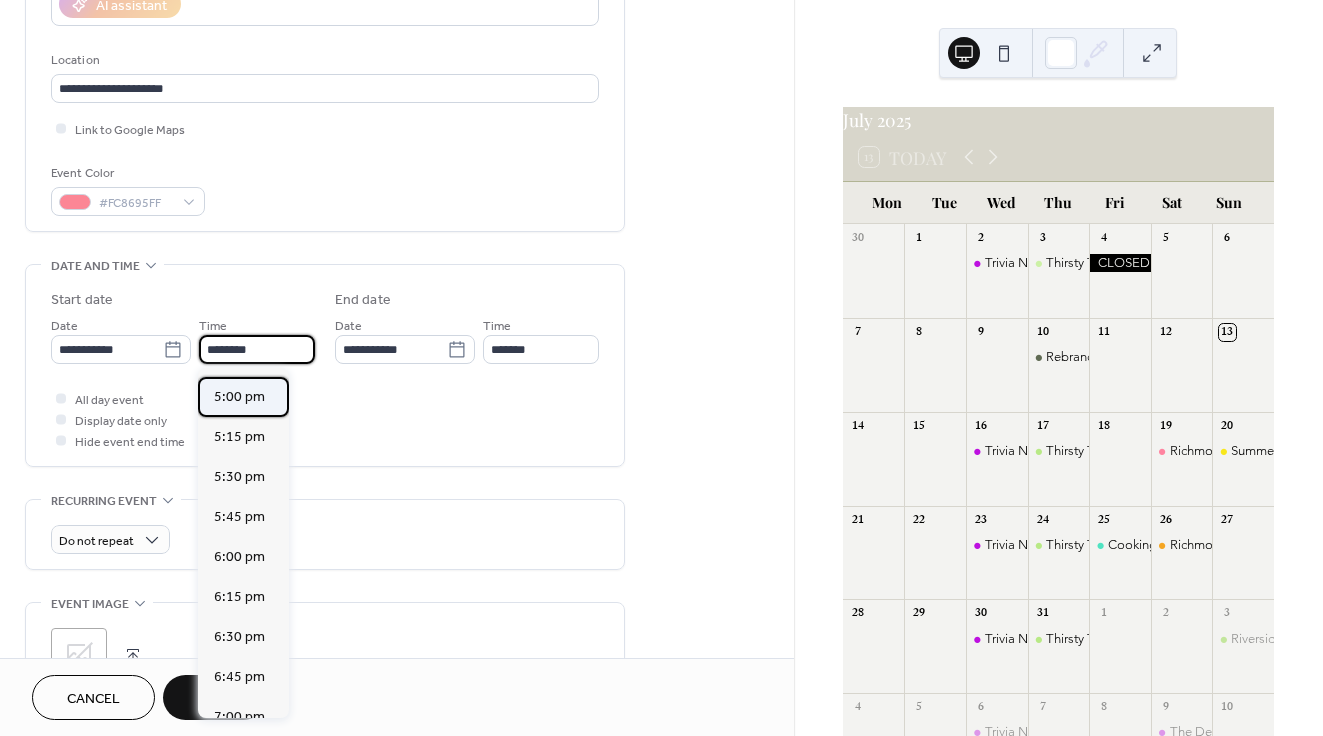 click on "5:00 pm" at bounding box center (239, 397) 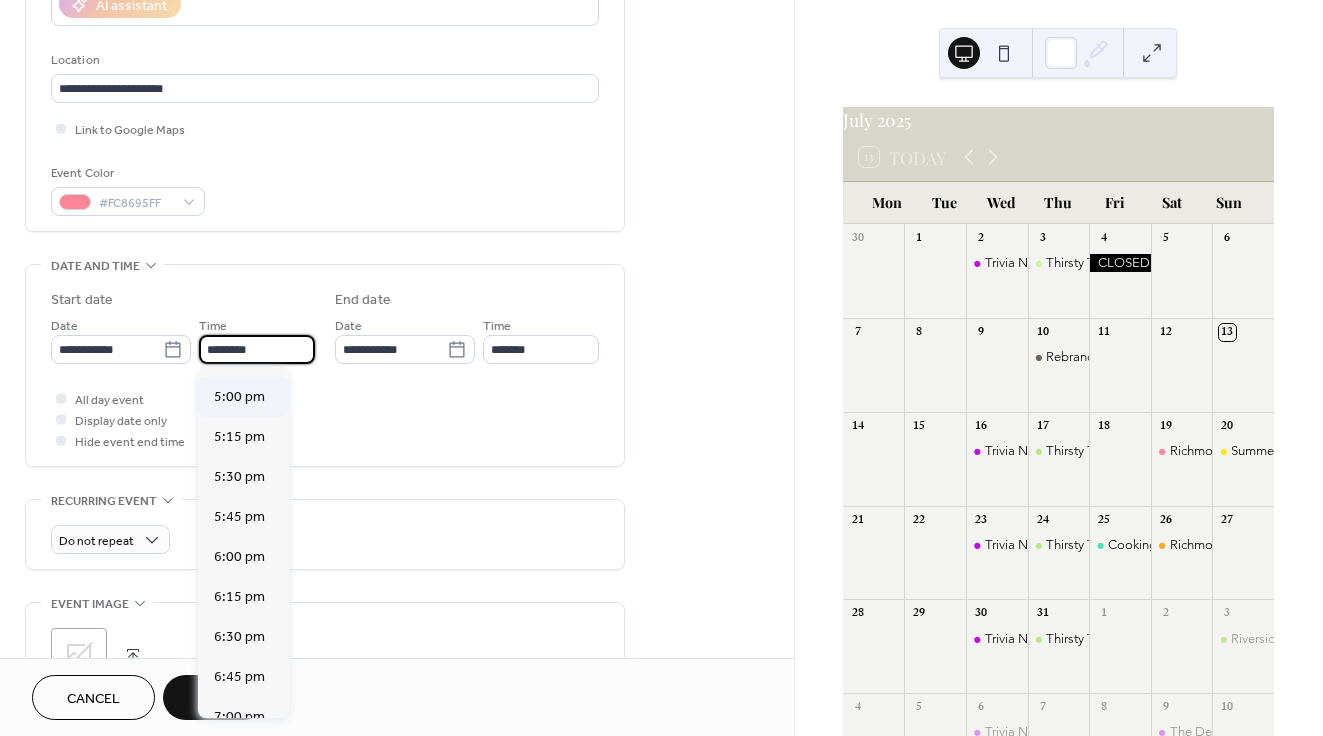 type on "*******" 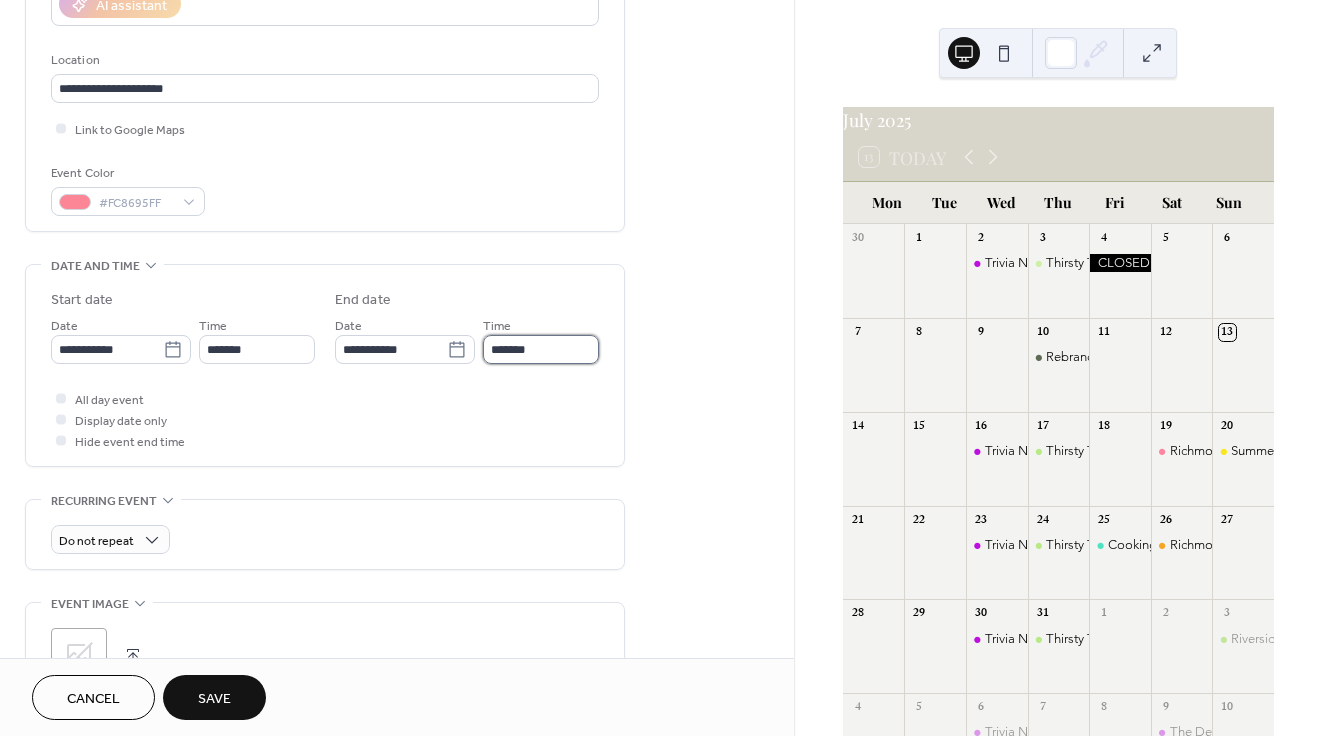 click on "*******" at bounding box center [541, 349] 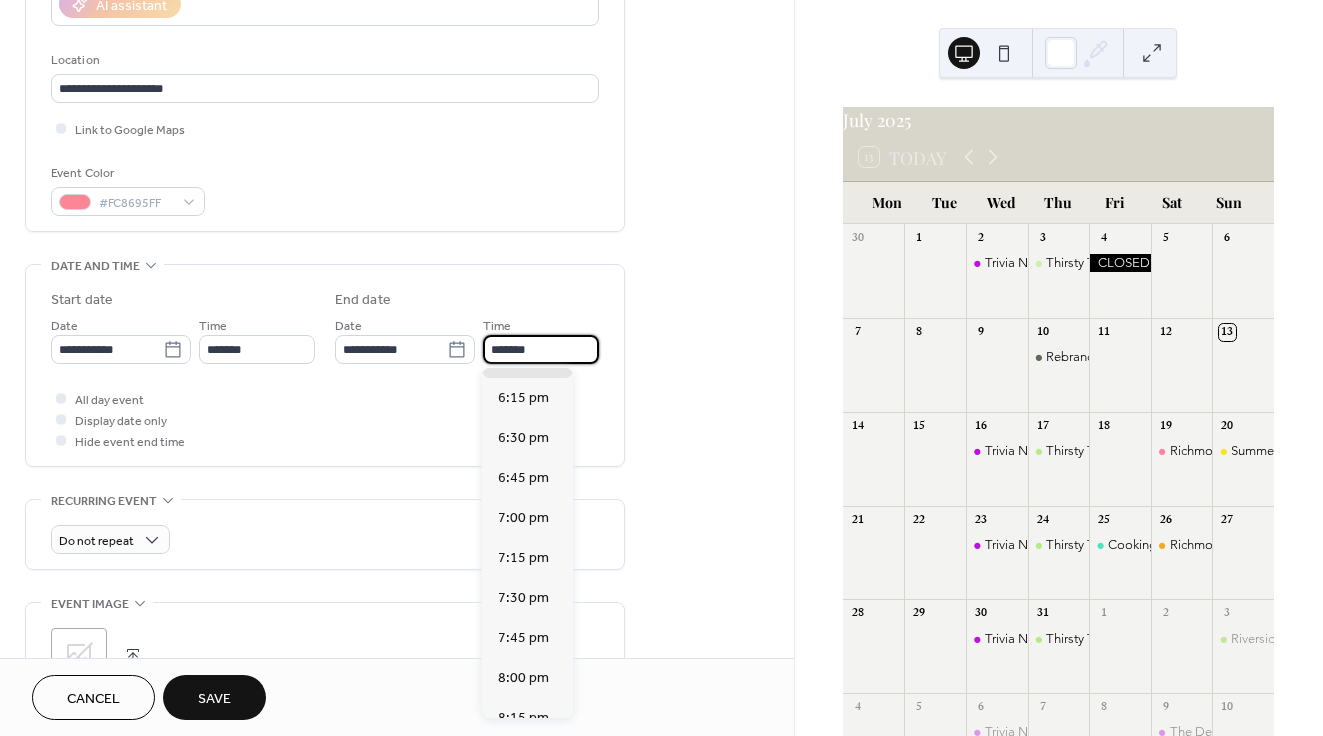 scroll, scrollTop: 152, scrollLeft: 0, axis: vertical 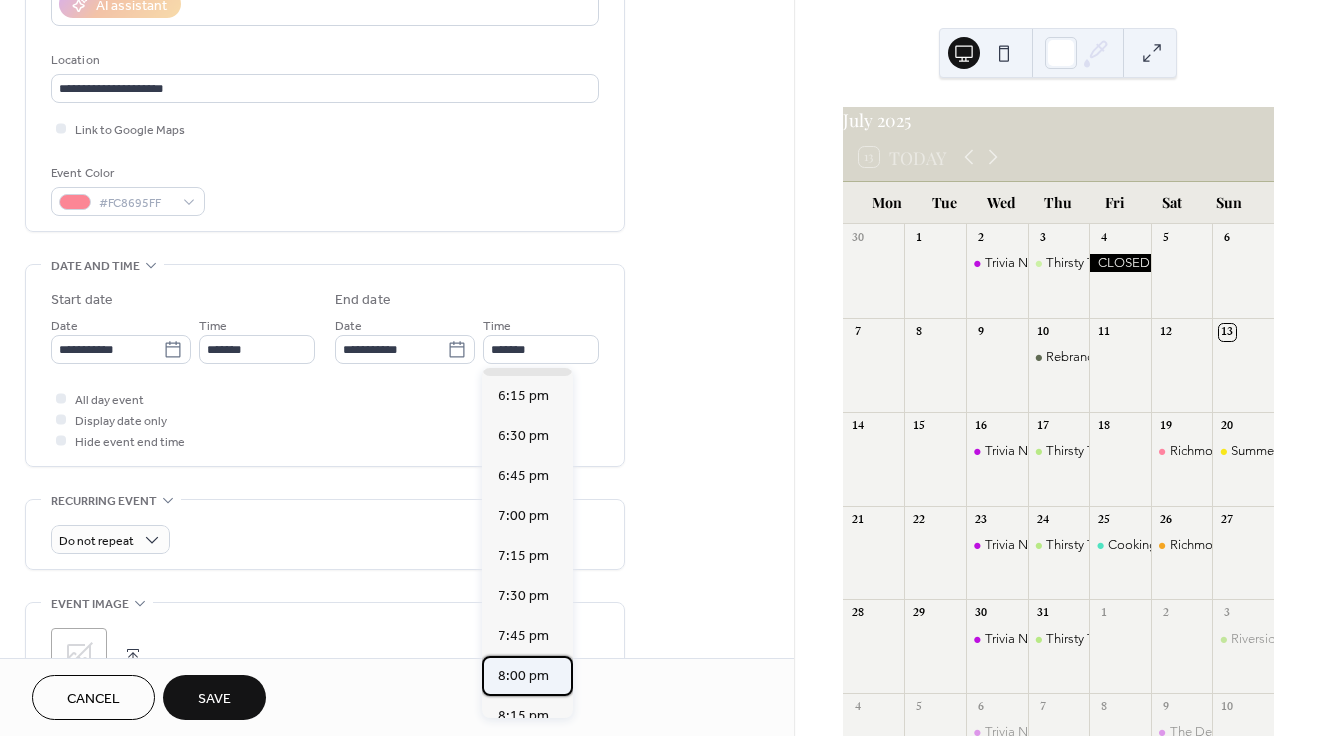 click on "8:00 pm" at bounding box center [523, 676] 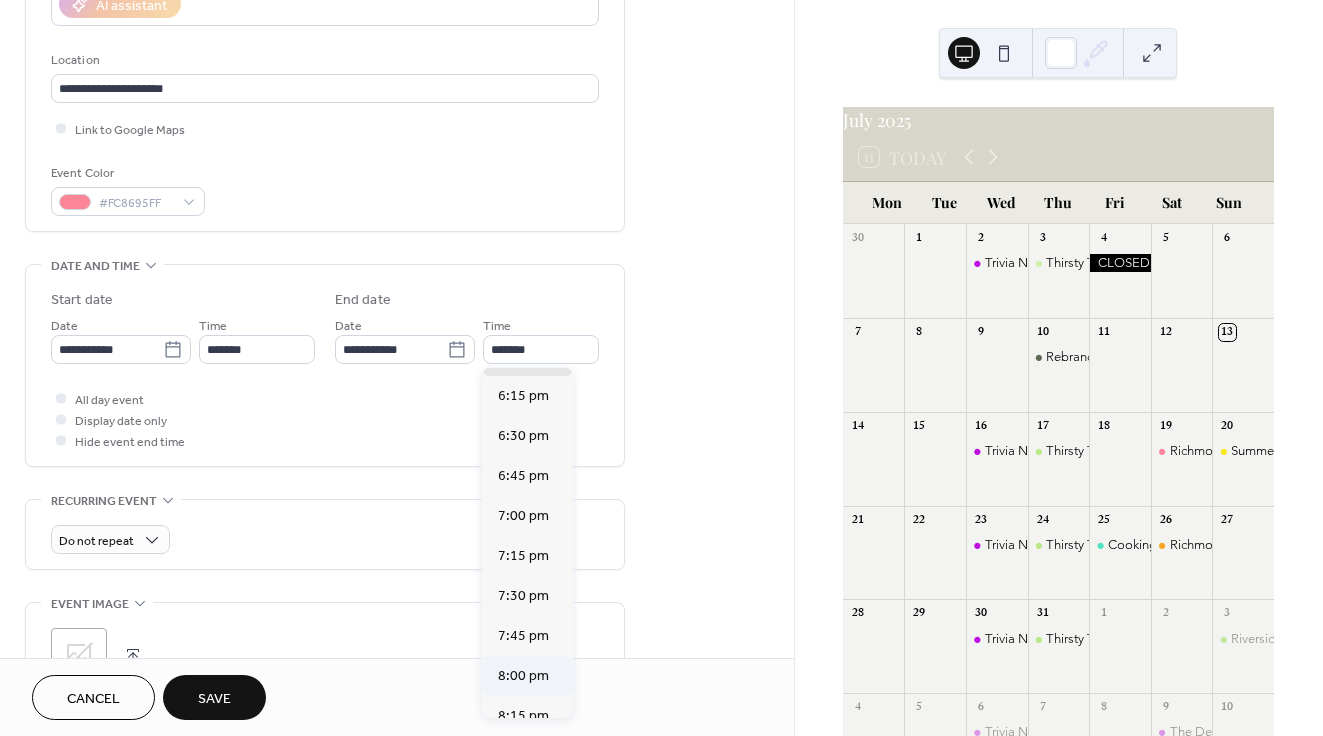 type on "*******" 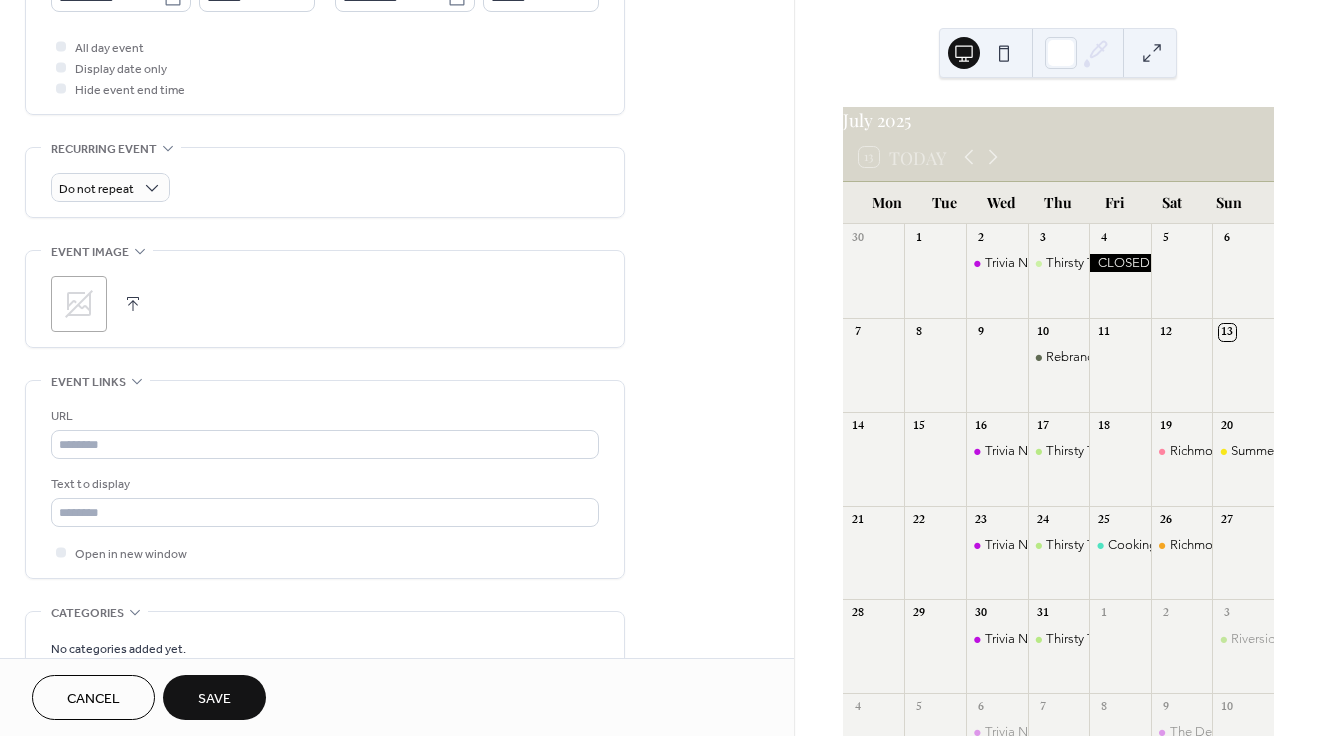 scroll, scrollTop: 761, scrollLeft: 0, axis: vertical 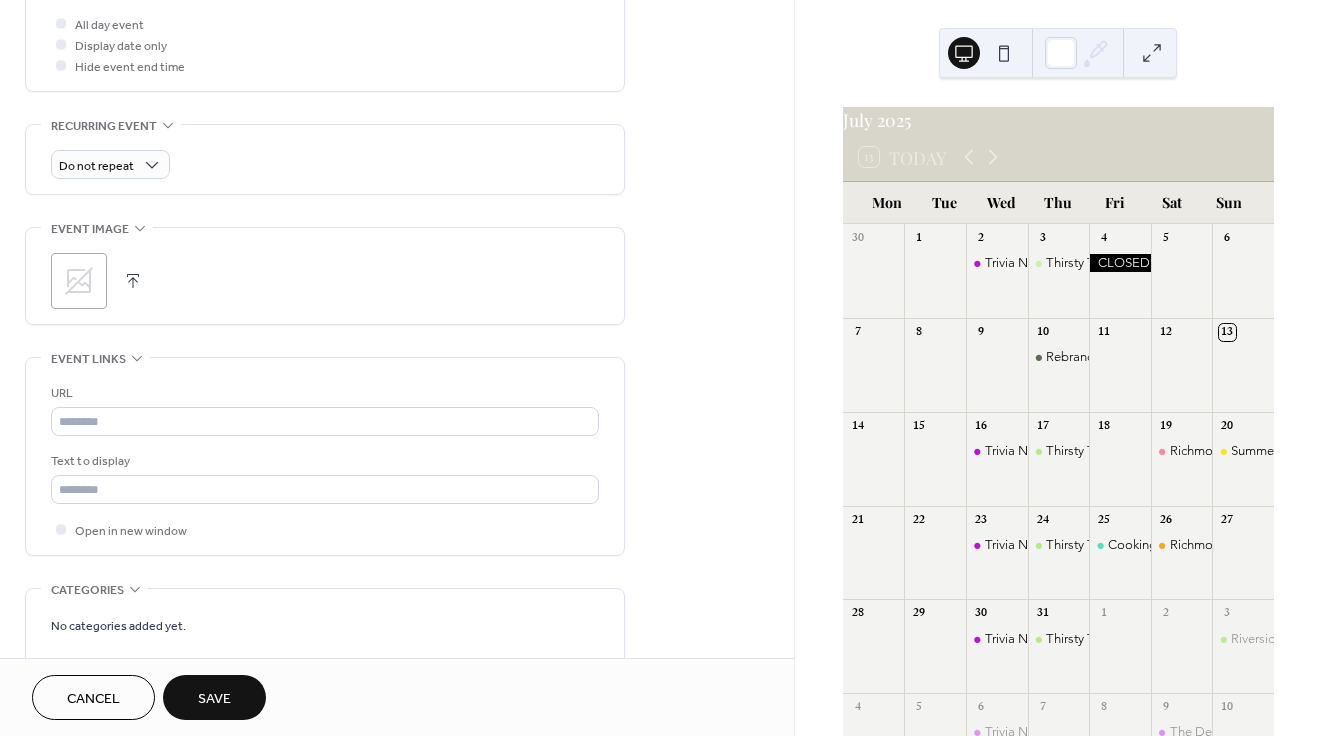 click on "URL Text to display Open in new window" at bounding box center (325, 461) 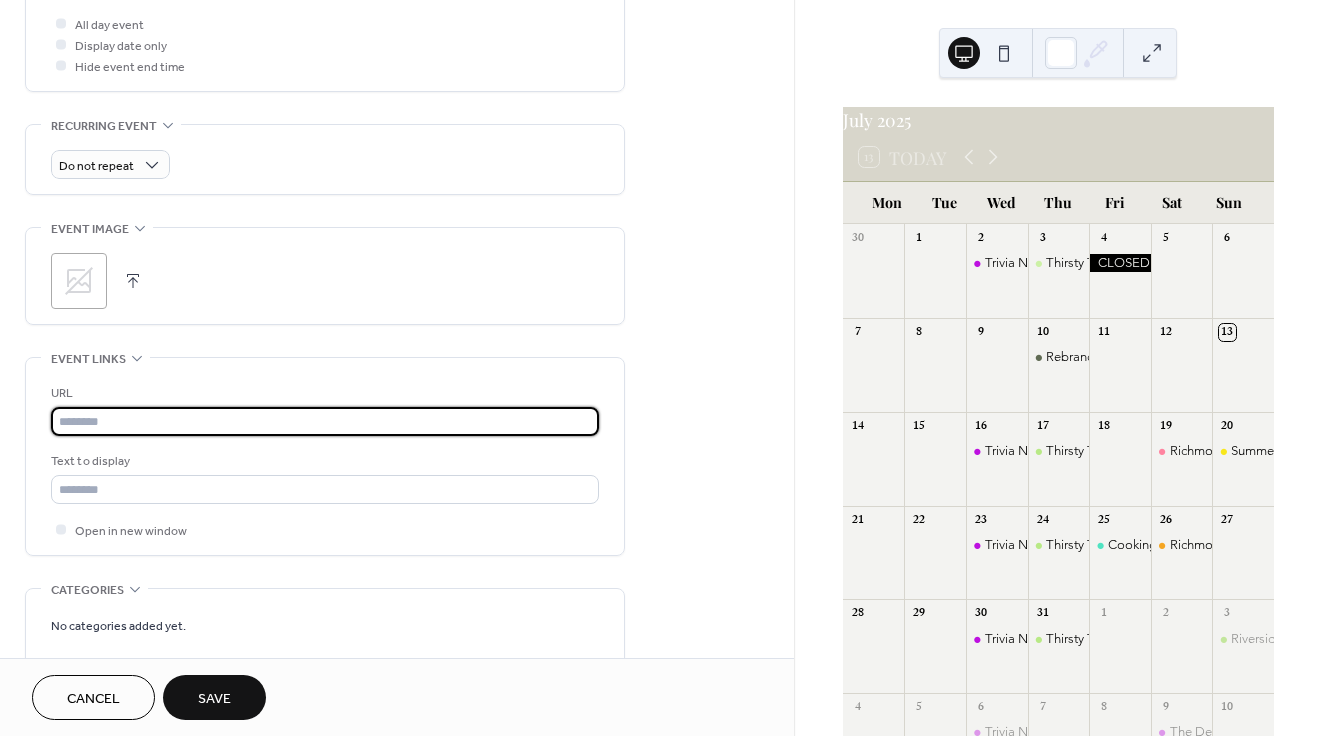 click at bounding box center (325, 421) 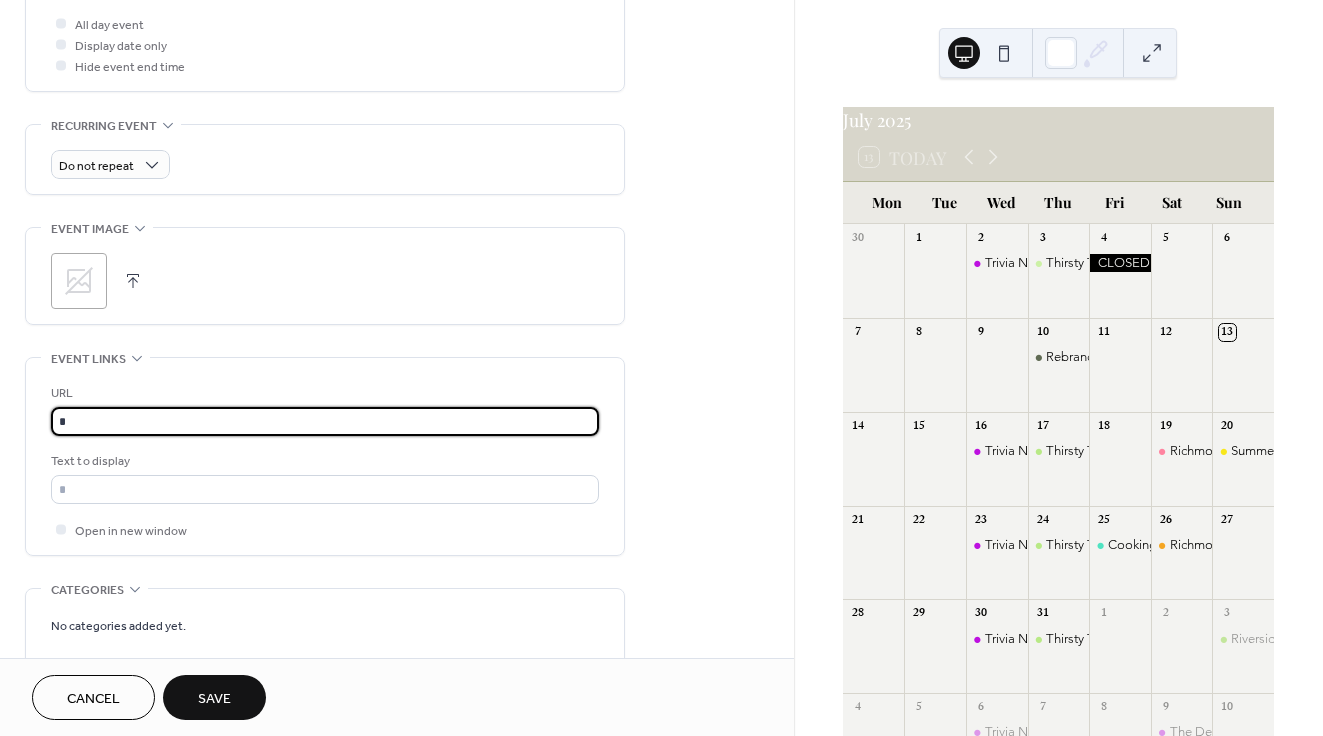 paste on "**********" 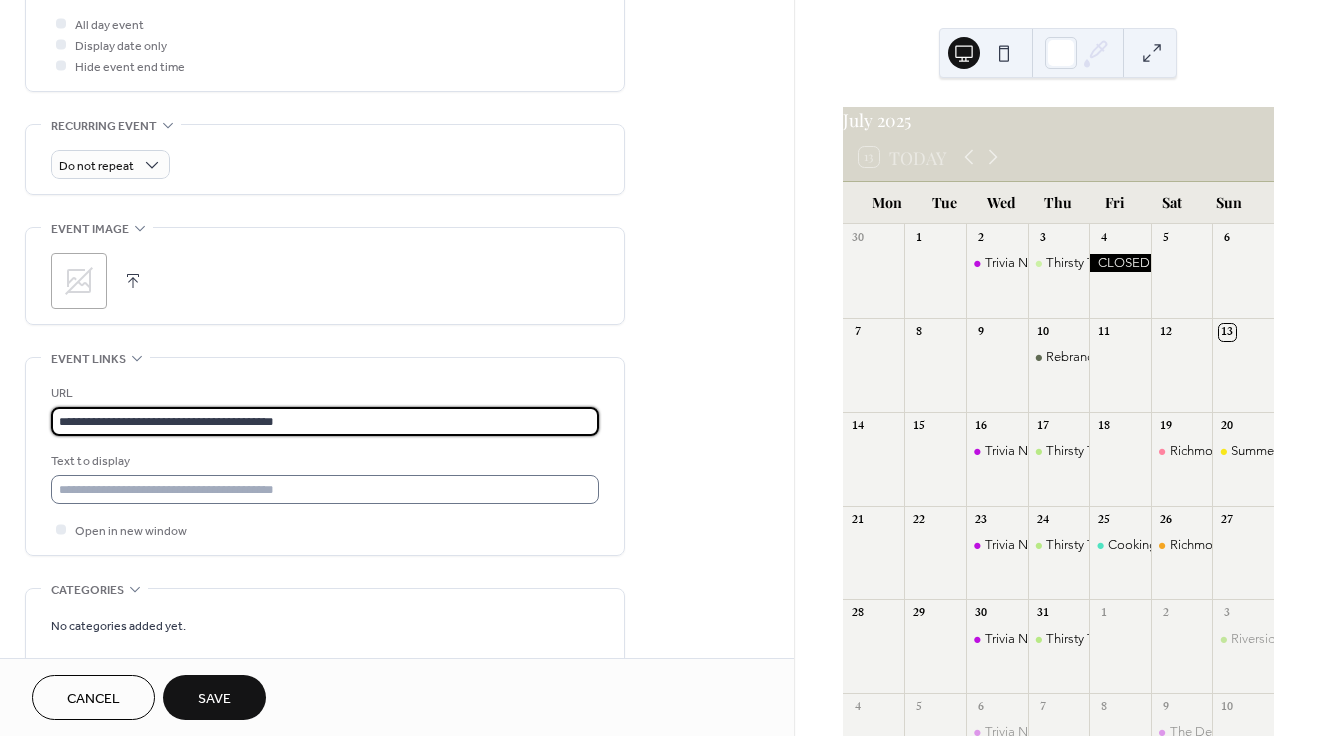 type on "**********" 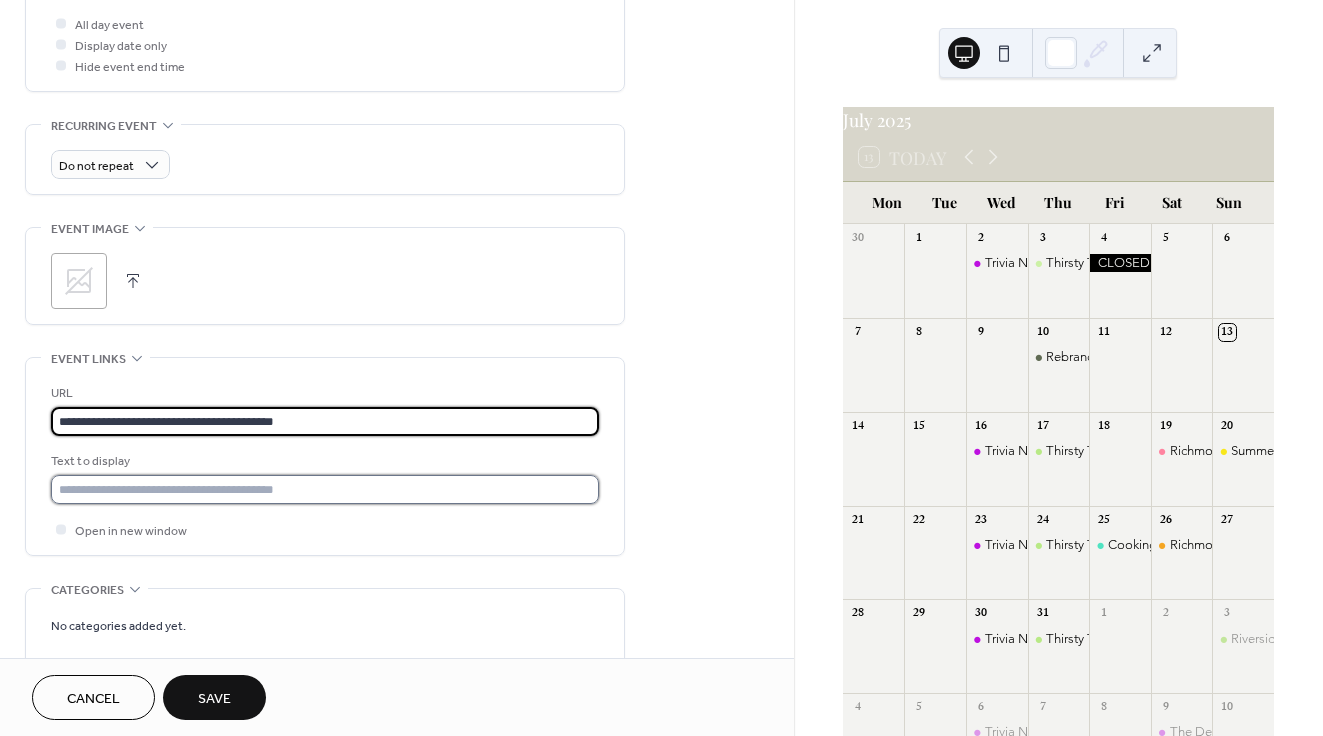 click at bounding box center [325, 489] 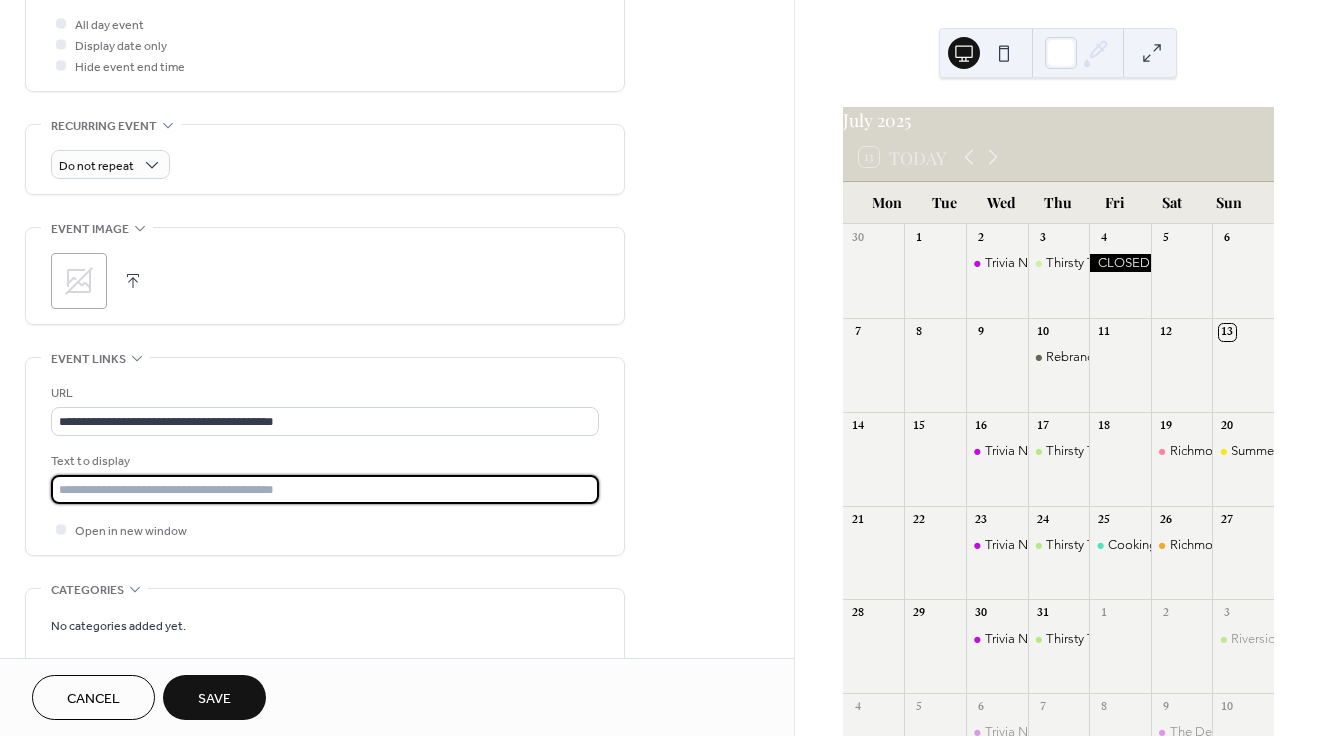 type on "**********" 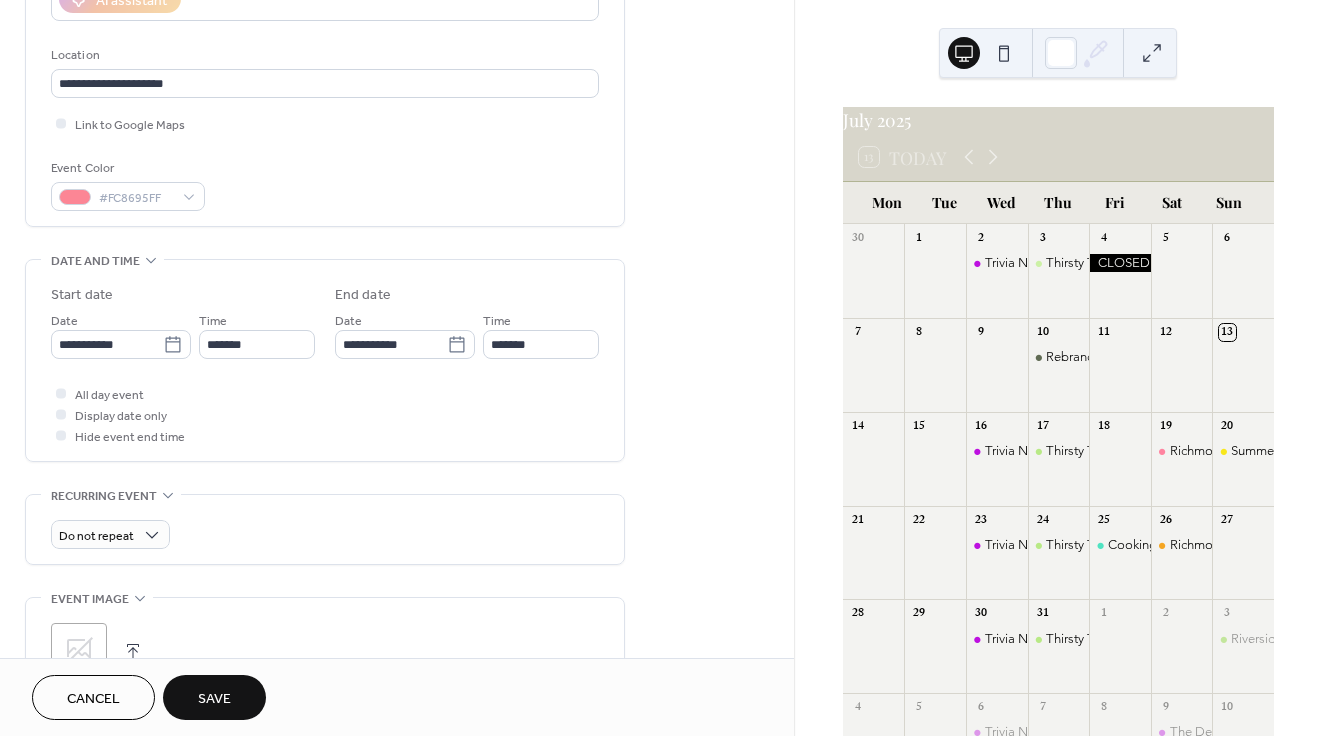 scroll, scrollTop: 374, scrollLeft: 0, axis: vertical 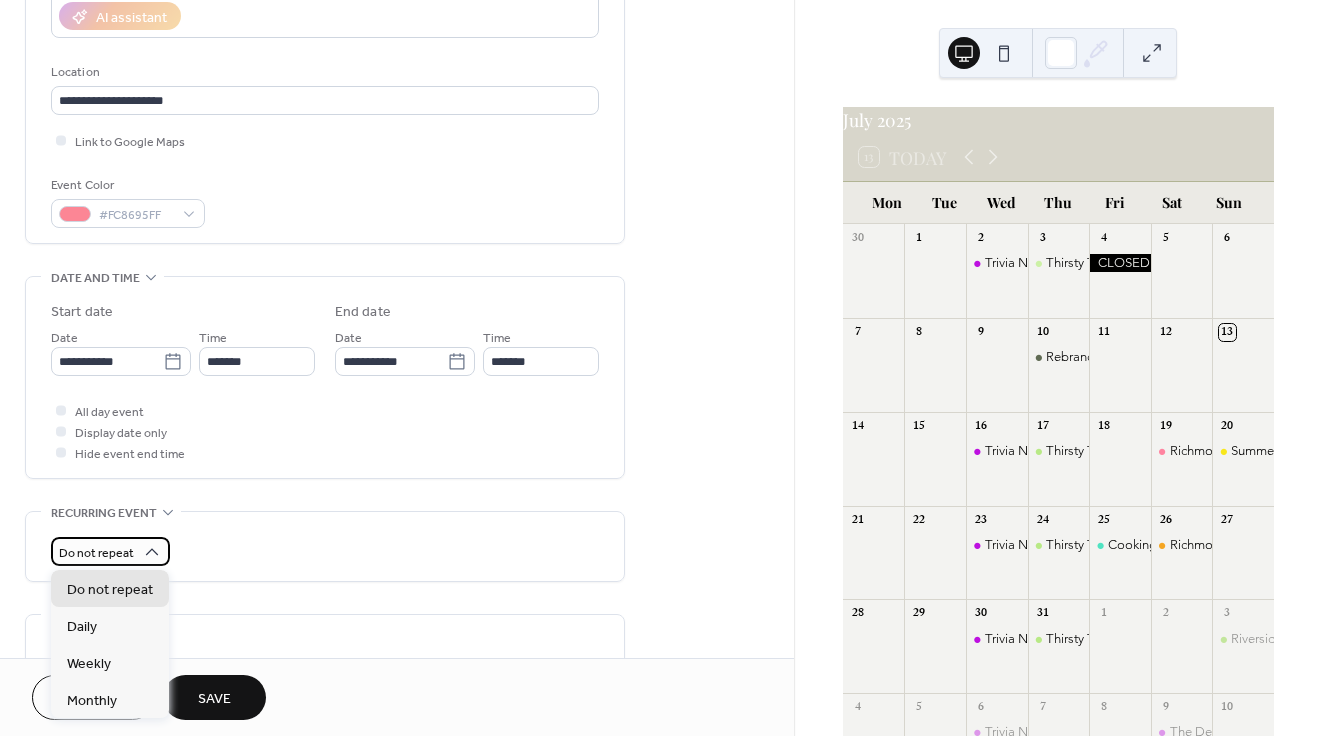 click on "Do not repeat" at bounding box center [96, 553] 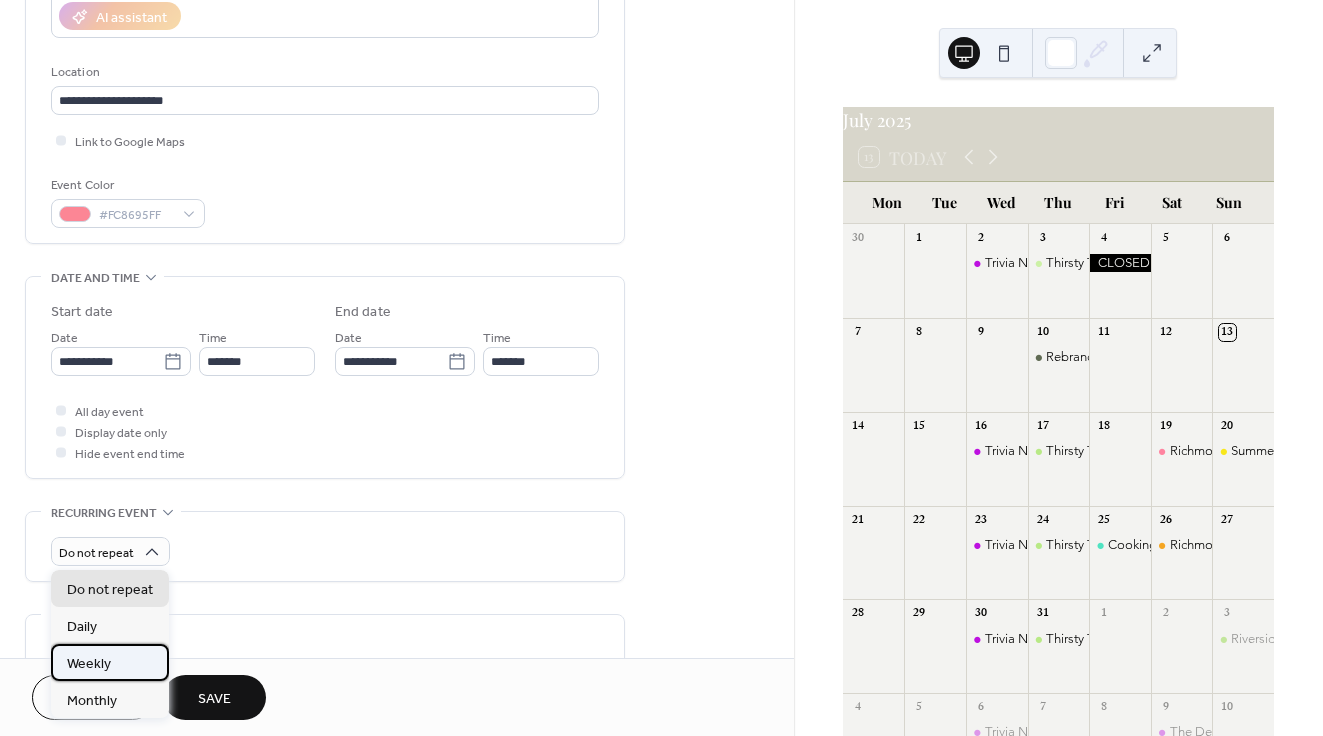 click on "Weekly" at bounding box center (110, 662) 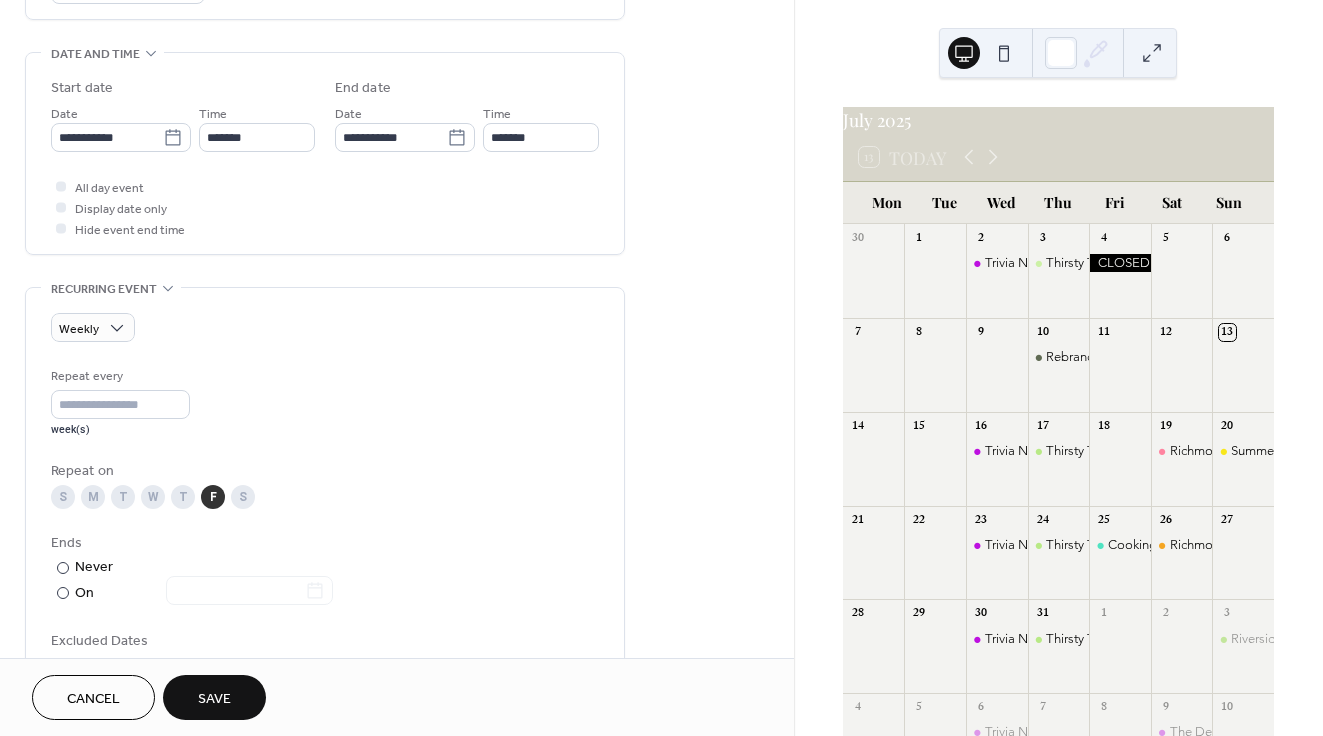 scroll, scrollTop: 600, scrollLeft: 0, axis: vertical 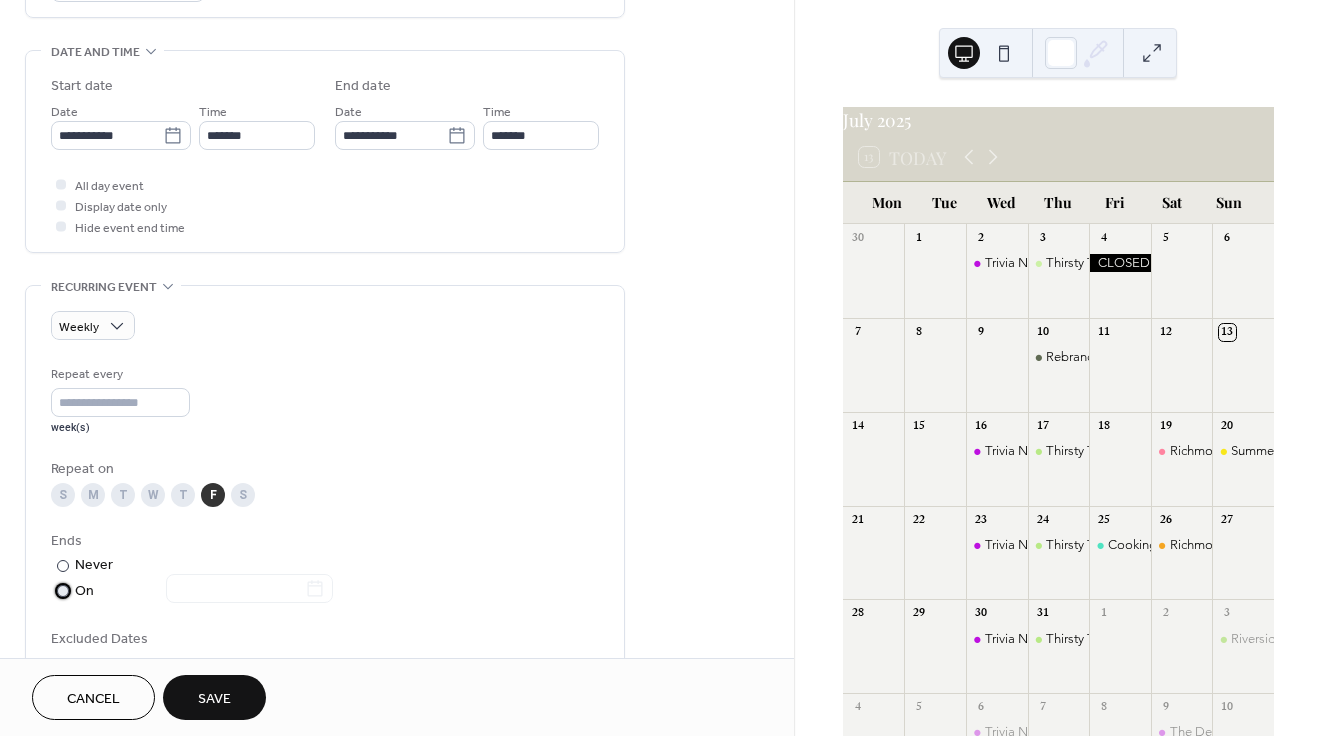 click at bounding box center (63, 591) 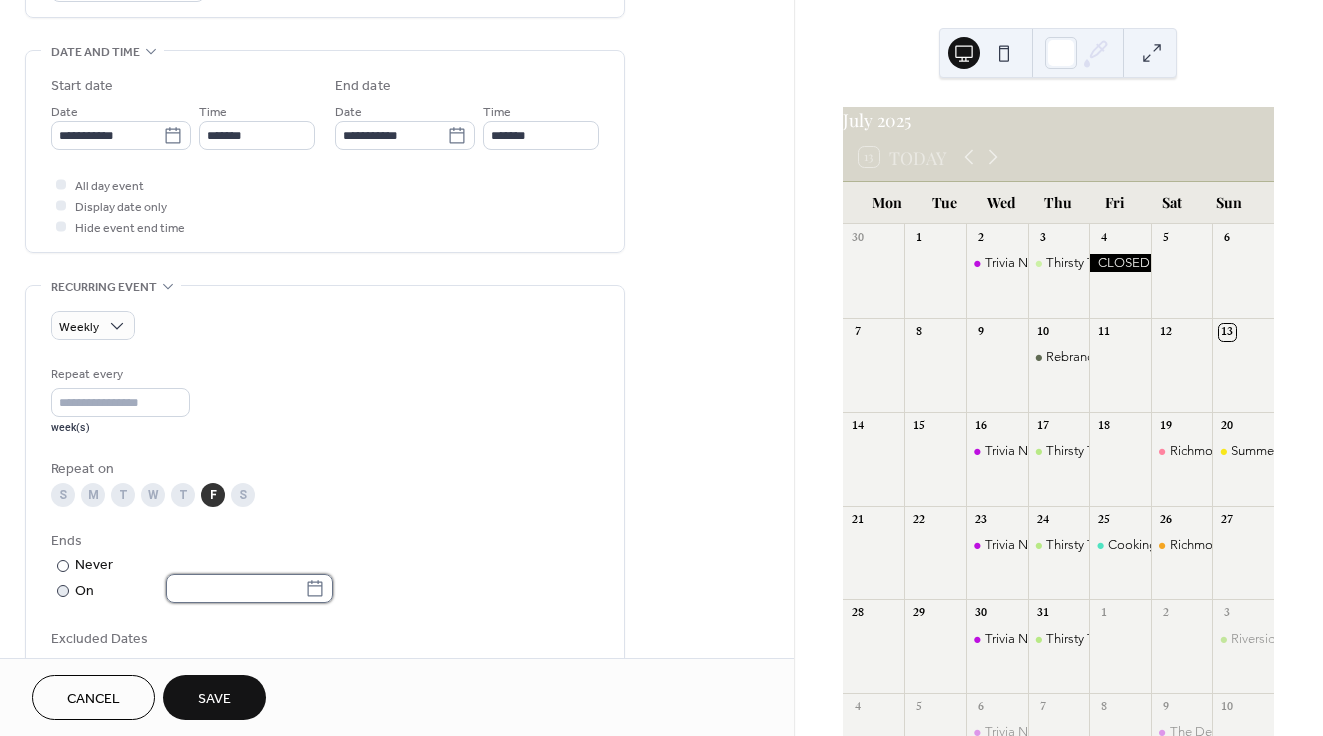 click at bounding box center (235, 588) 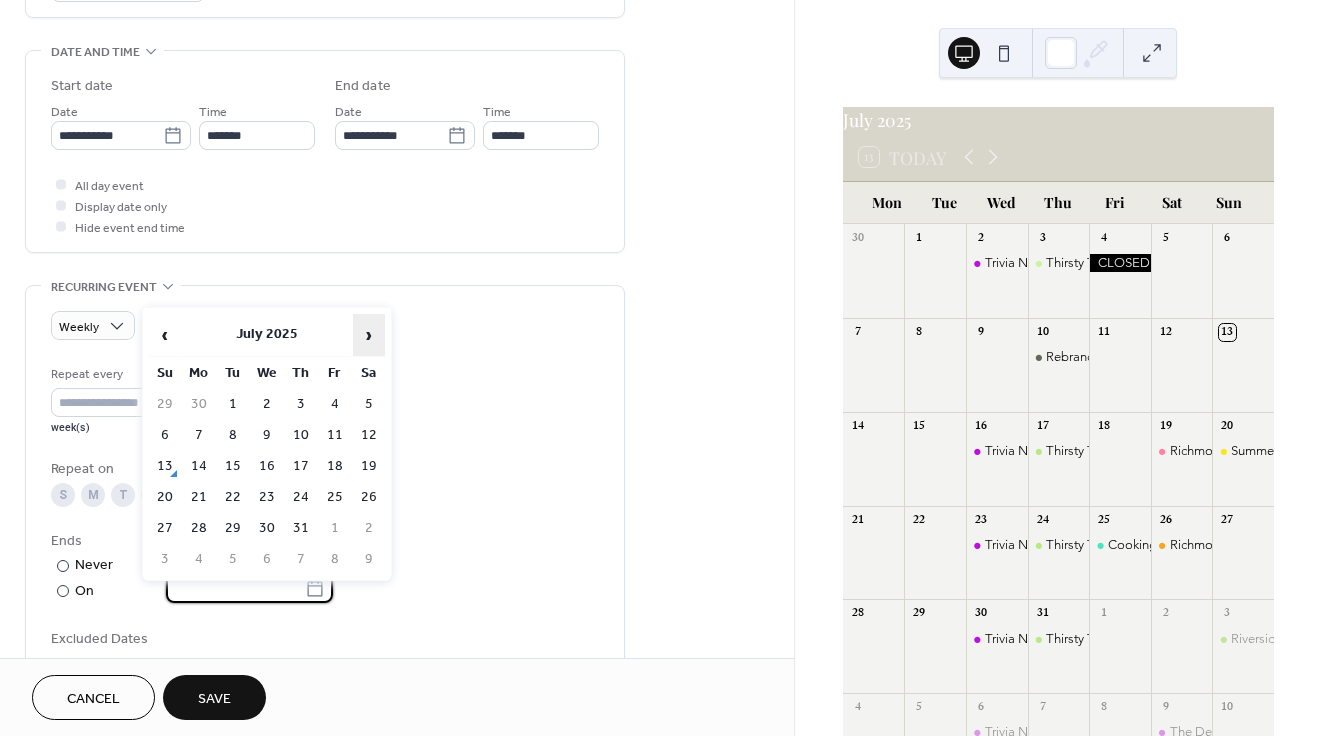 click on "›" at bounding box center [369, 335] 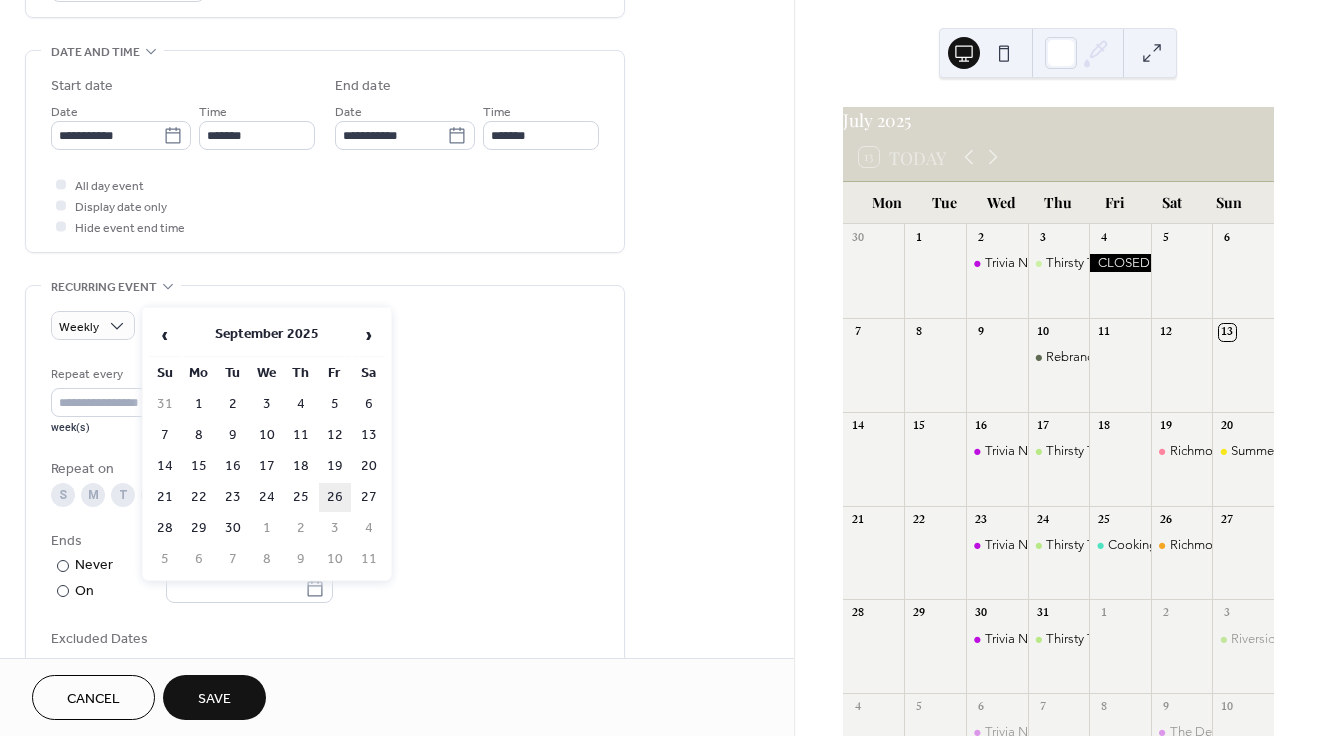 click on "26" at bounding box center [335, 497] 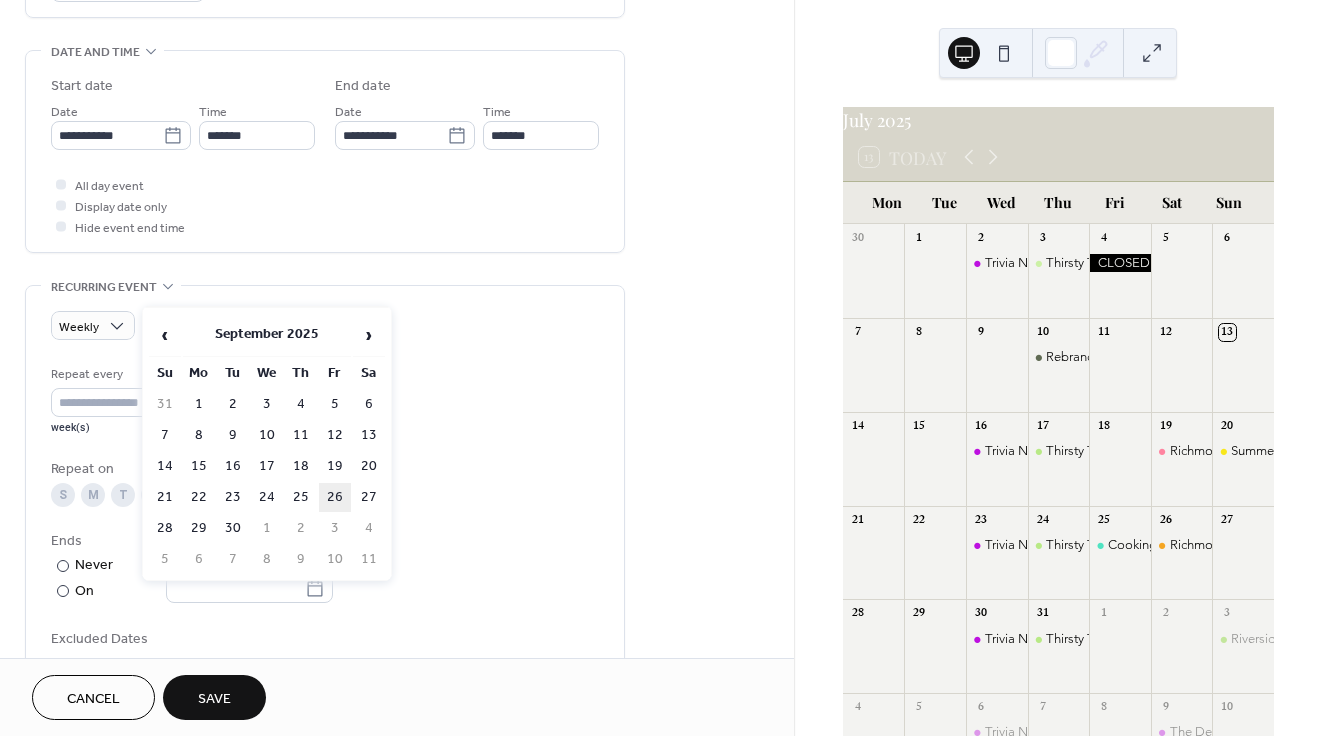 type on "**********" 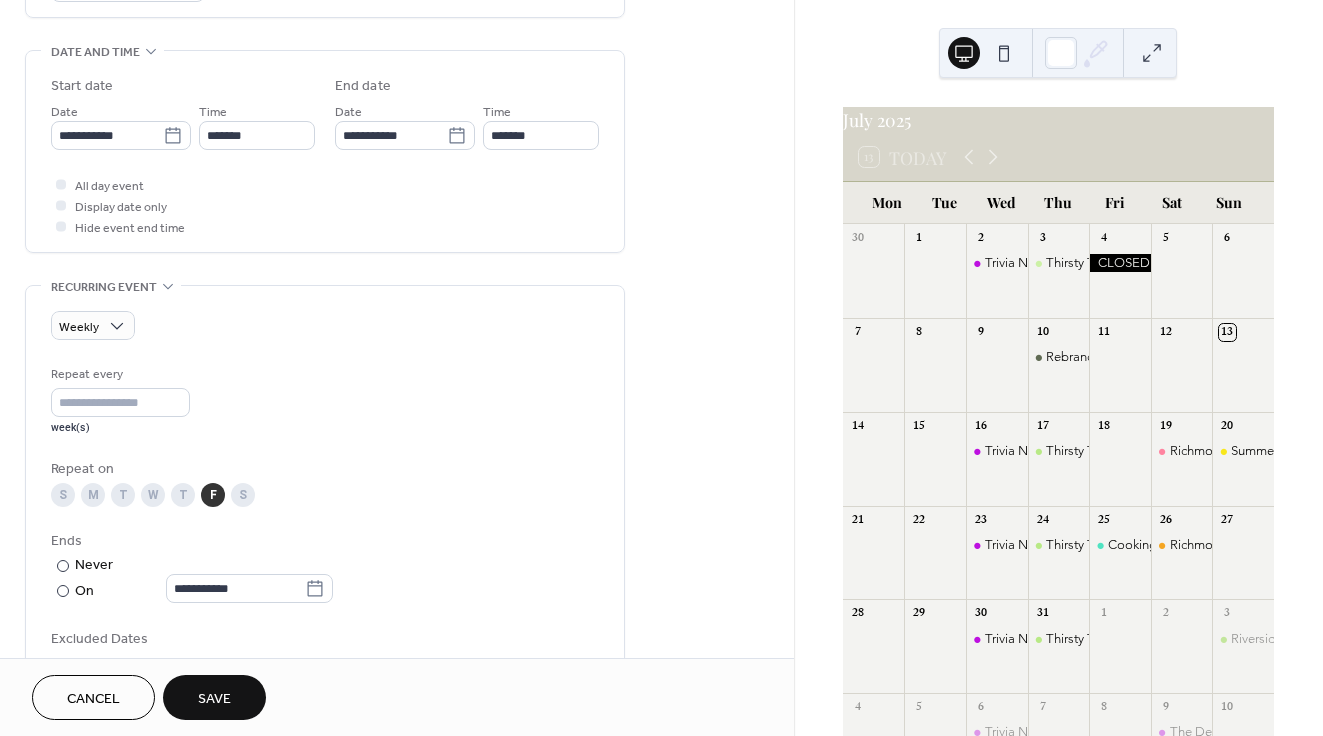 click on "Save" at bounding box center (214, 699) 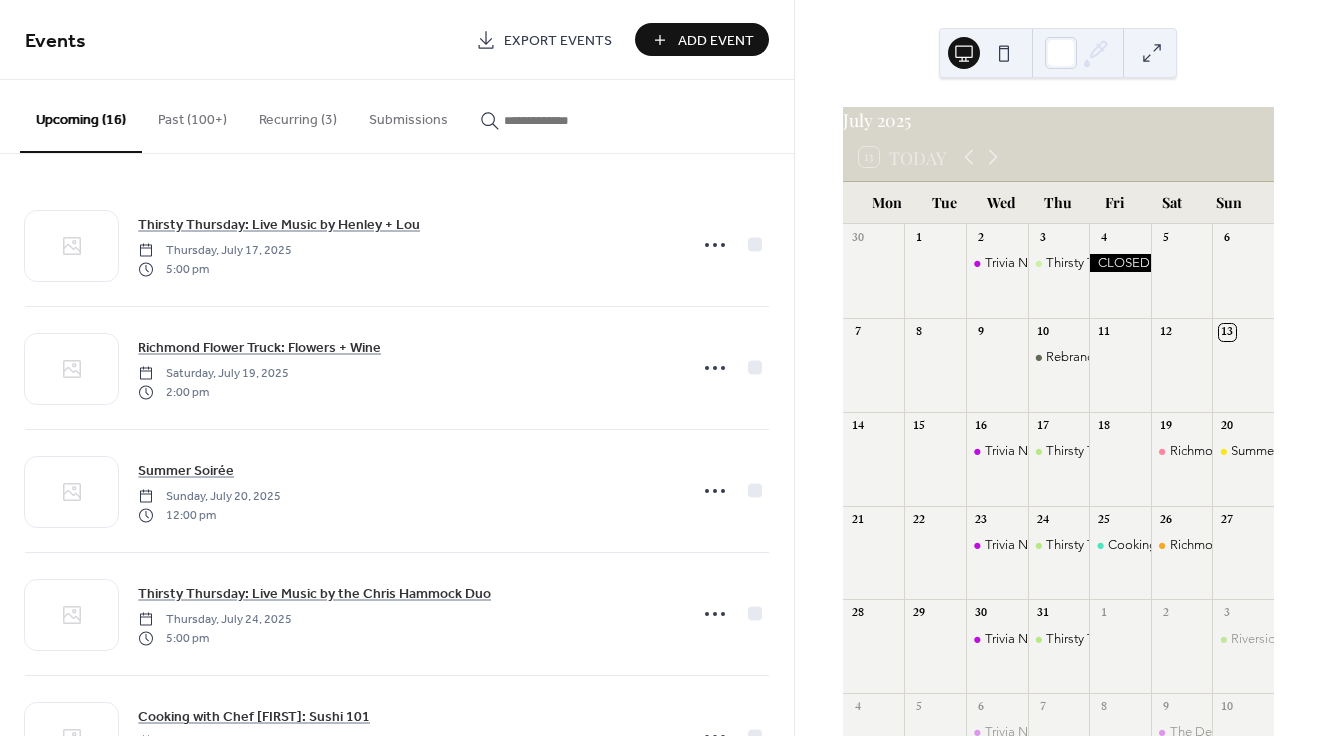 click on "Recurring  (3)" at bounding box center (298, 115) 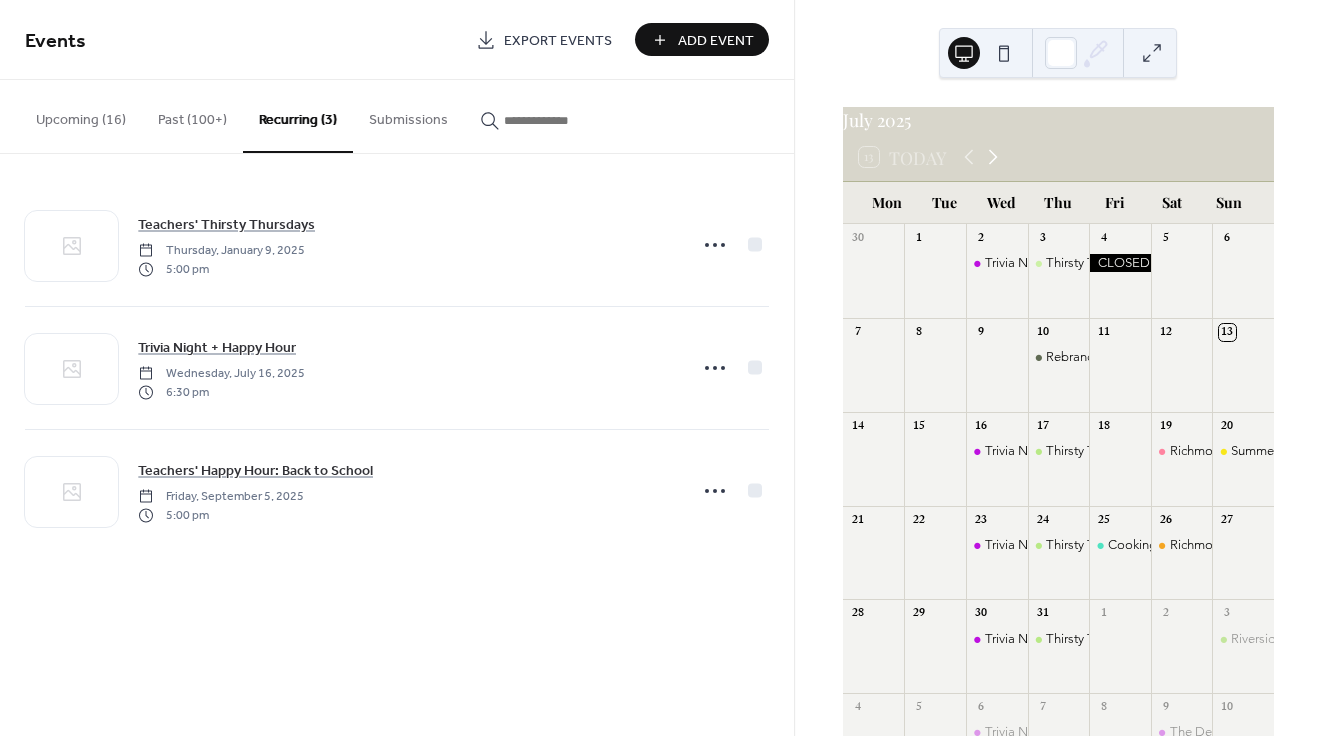 click 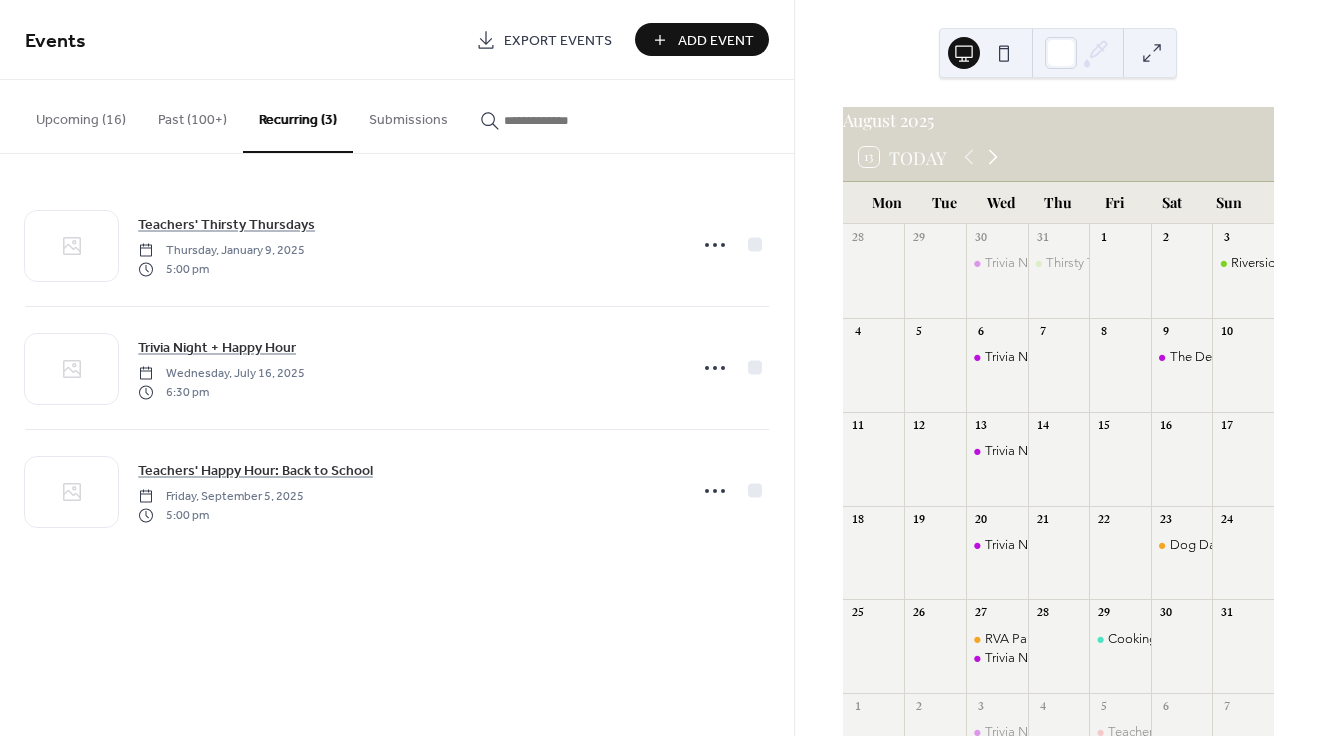 click 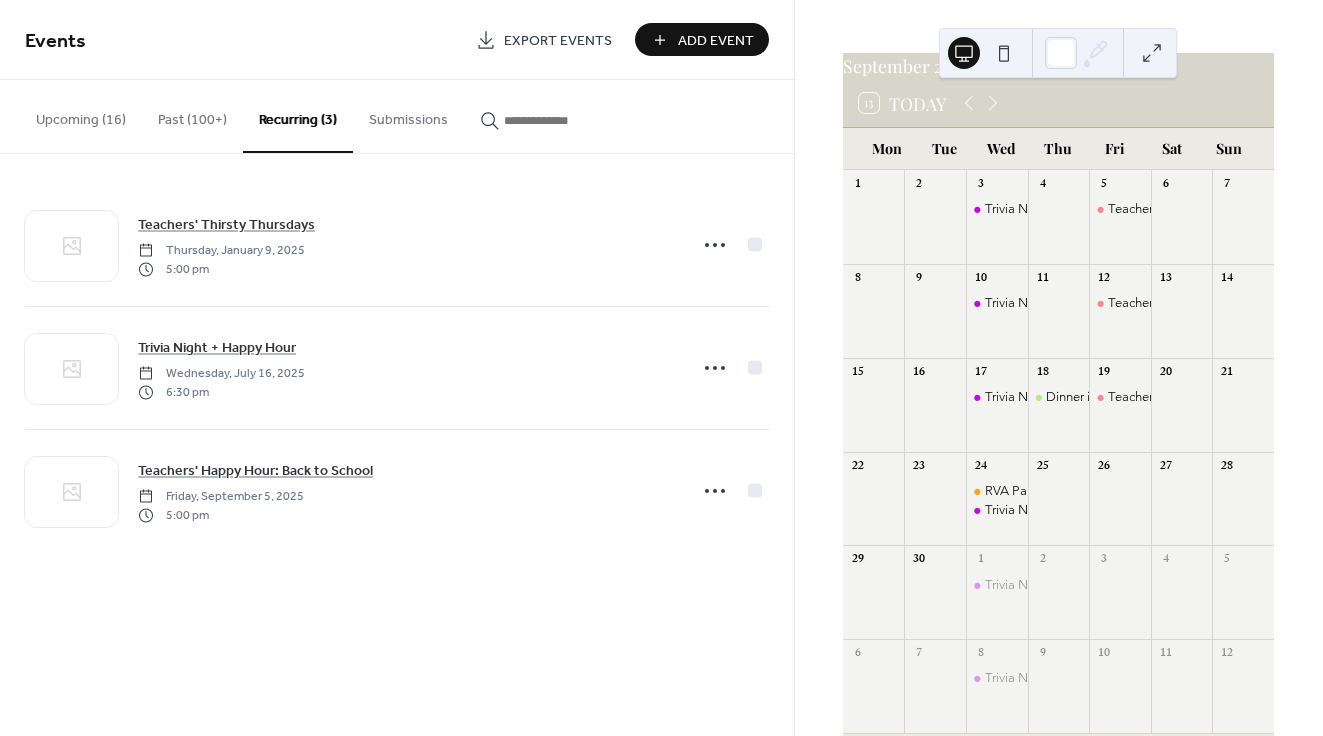 scroll, scrollTop: 69, scrollLeft: 0, axis: vertical 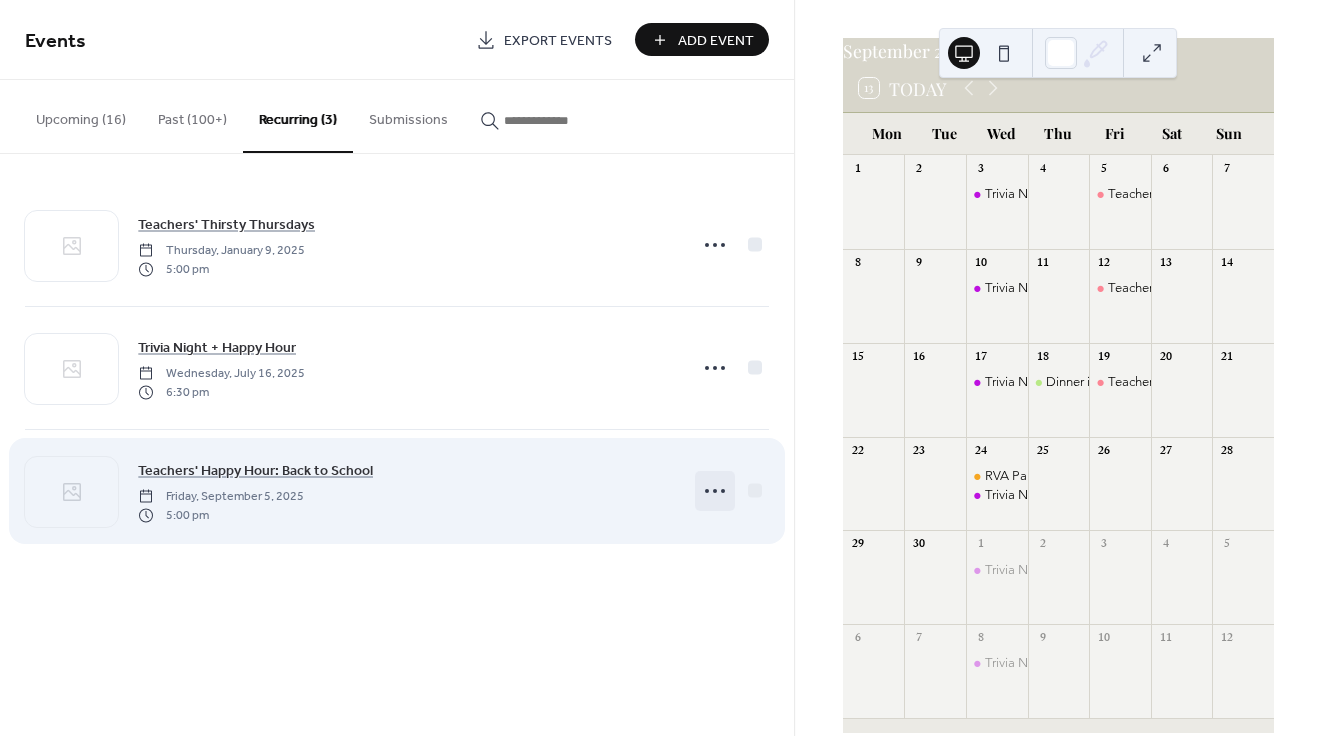 click 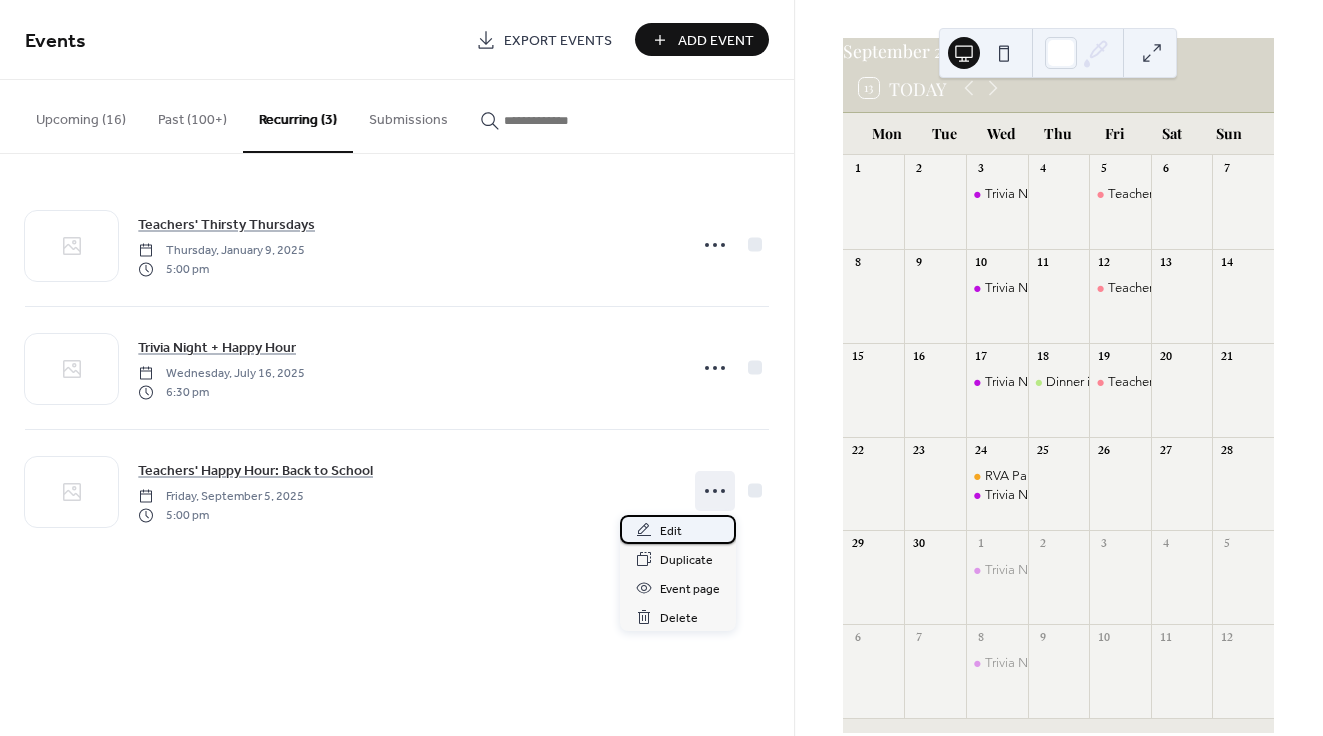 click on "Edit" at bounding box center (678, 529) 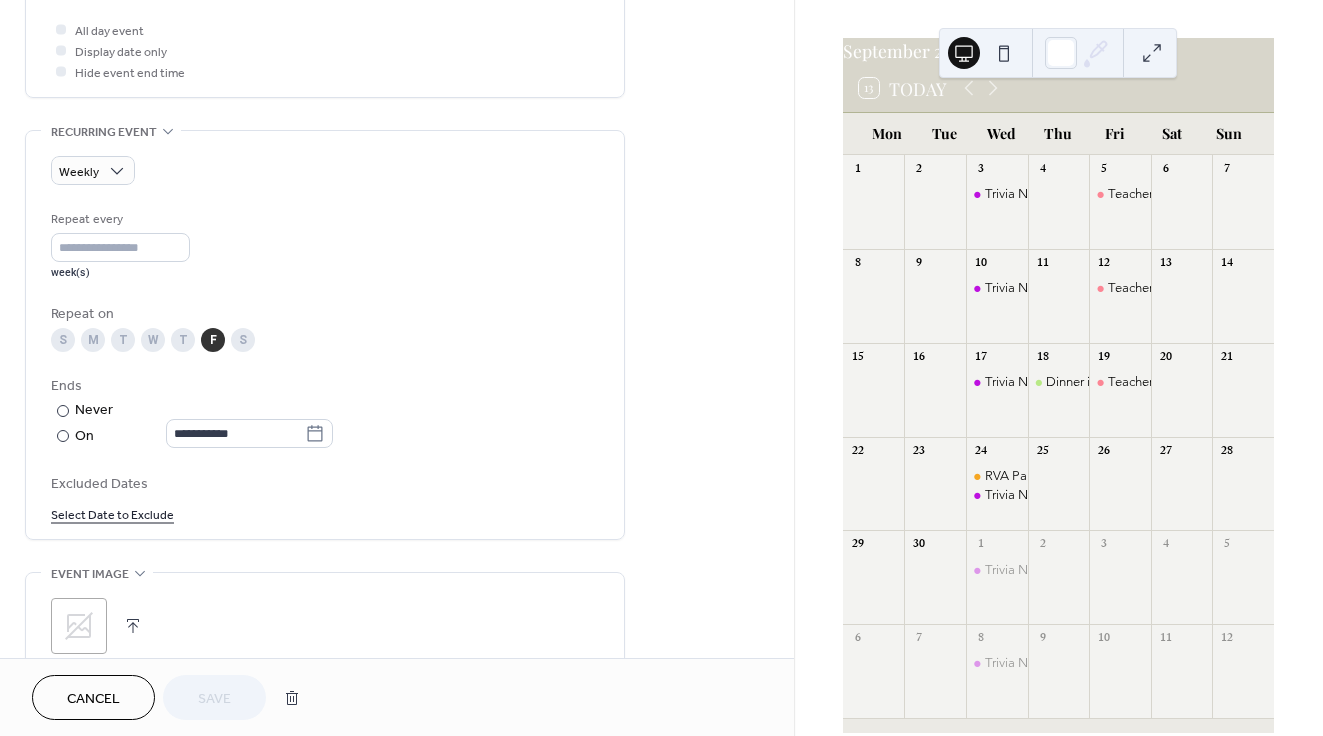 scroll, scrollTop: 751, scrollLeft: 0, axis: vertical 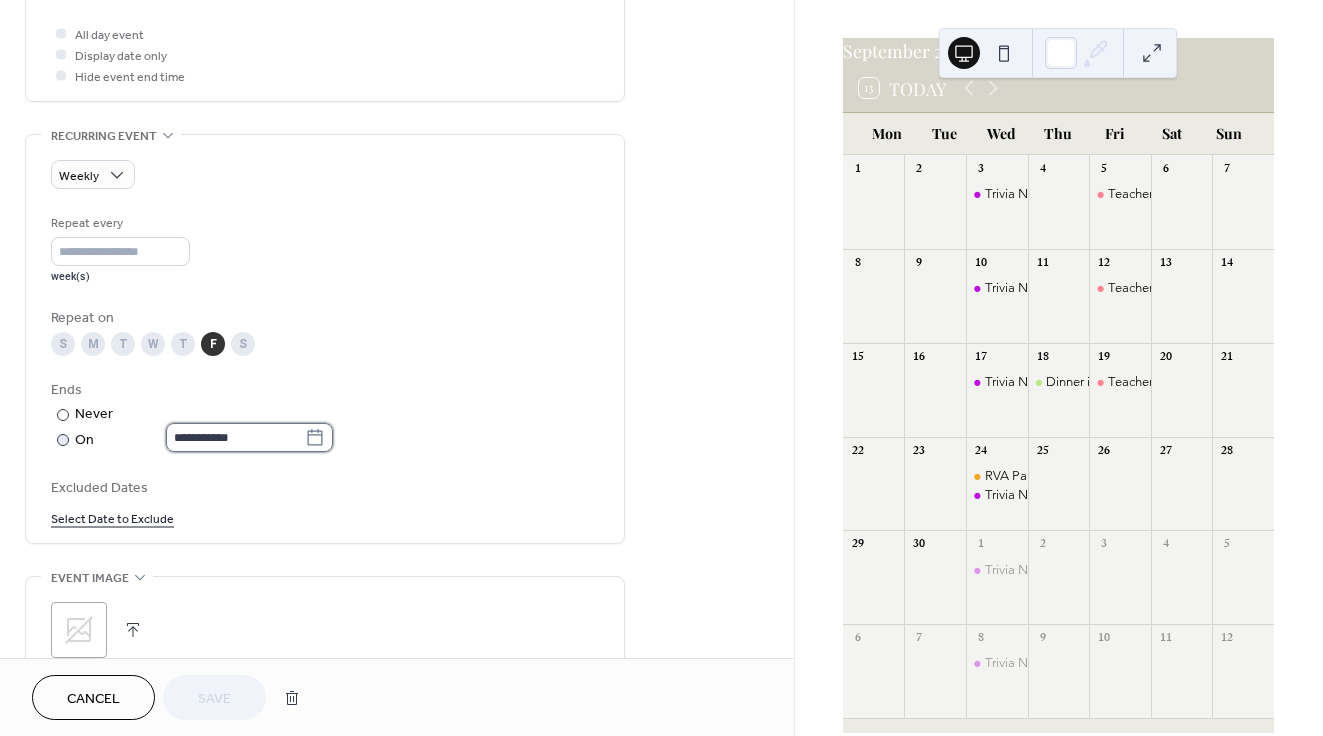 click on "**********" at bounding box center (235, 437) 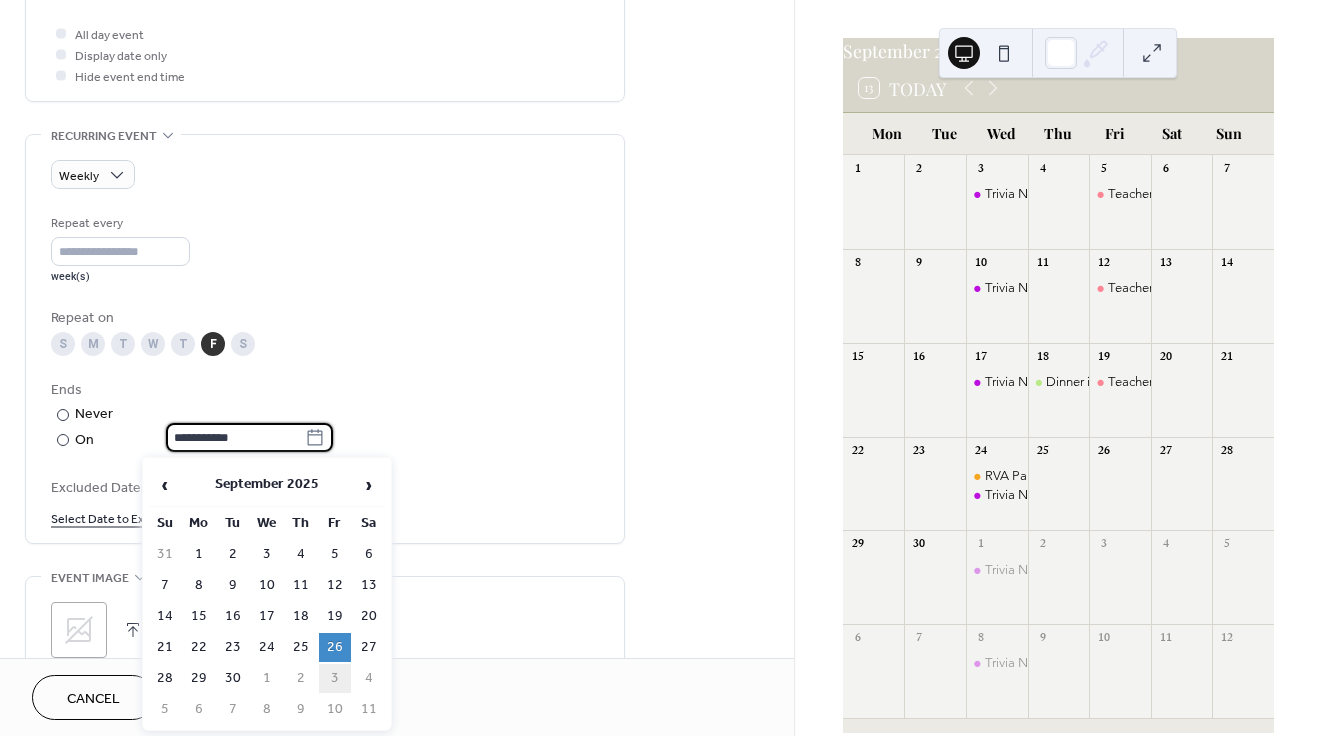click on "3" at bounding box center (335, 678) 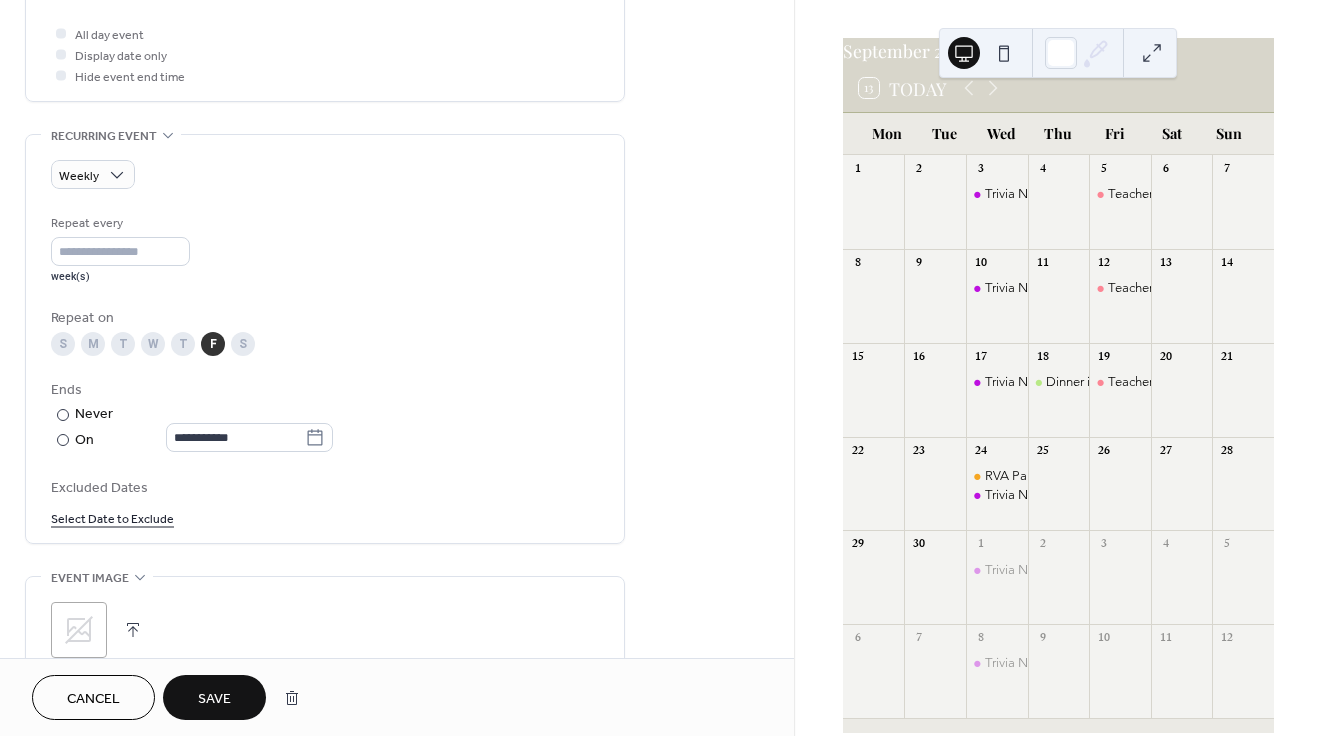 click on "Save" at bounding box center (214, 699) 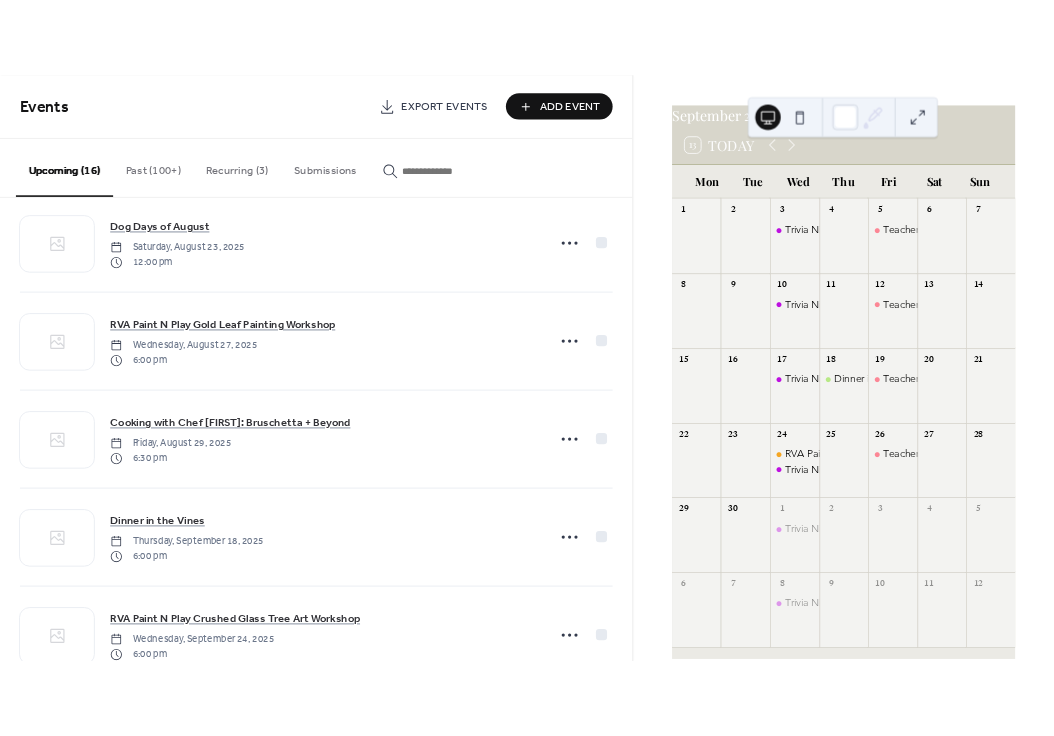 scroll, scrollTop: 1142, scrollLeft: 0, axis: vertical 